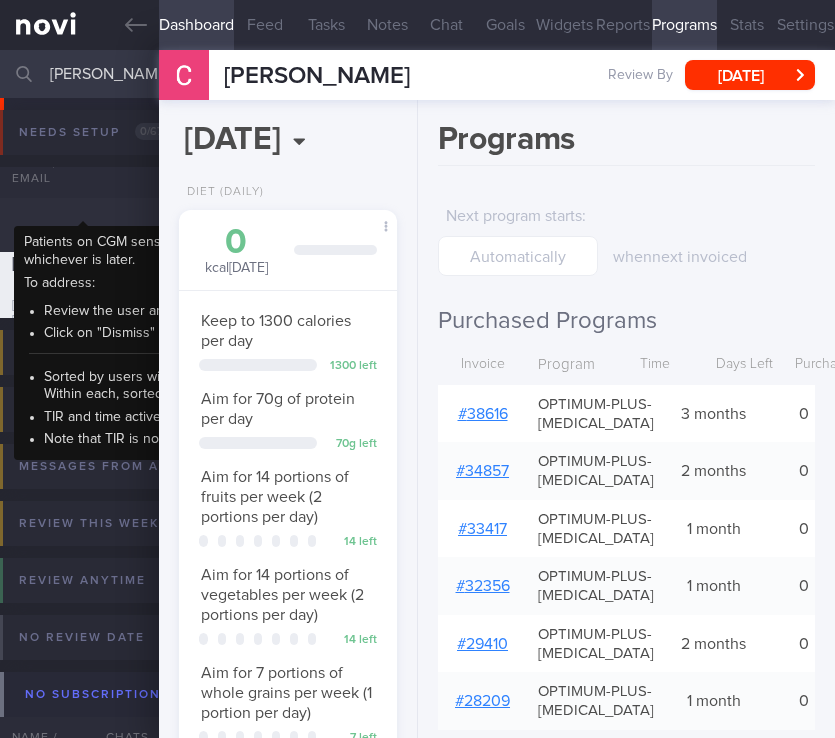select on "6" 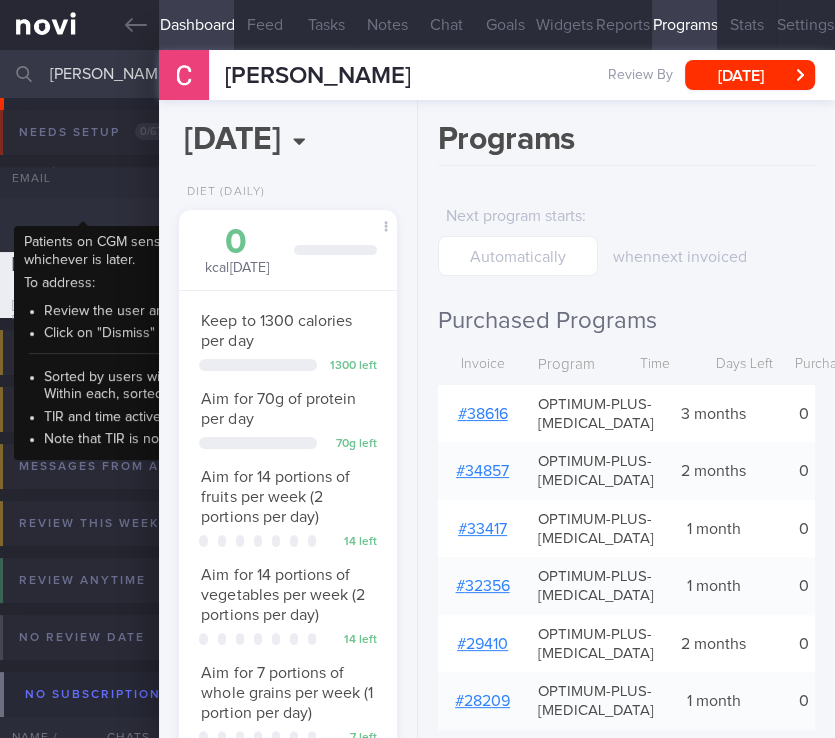 scroll, scrollTop: 149, scrollLeft: 0, axis: vertical 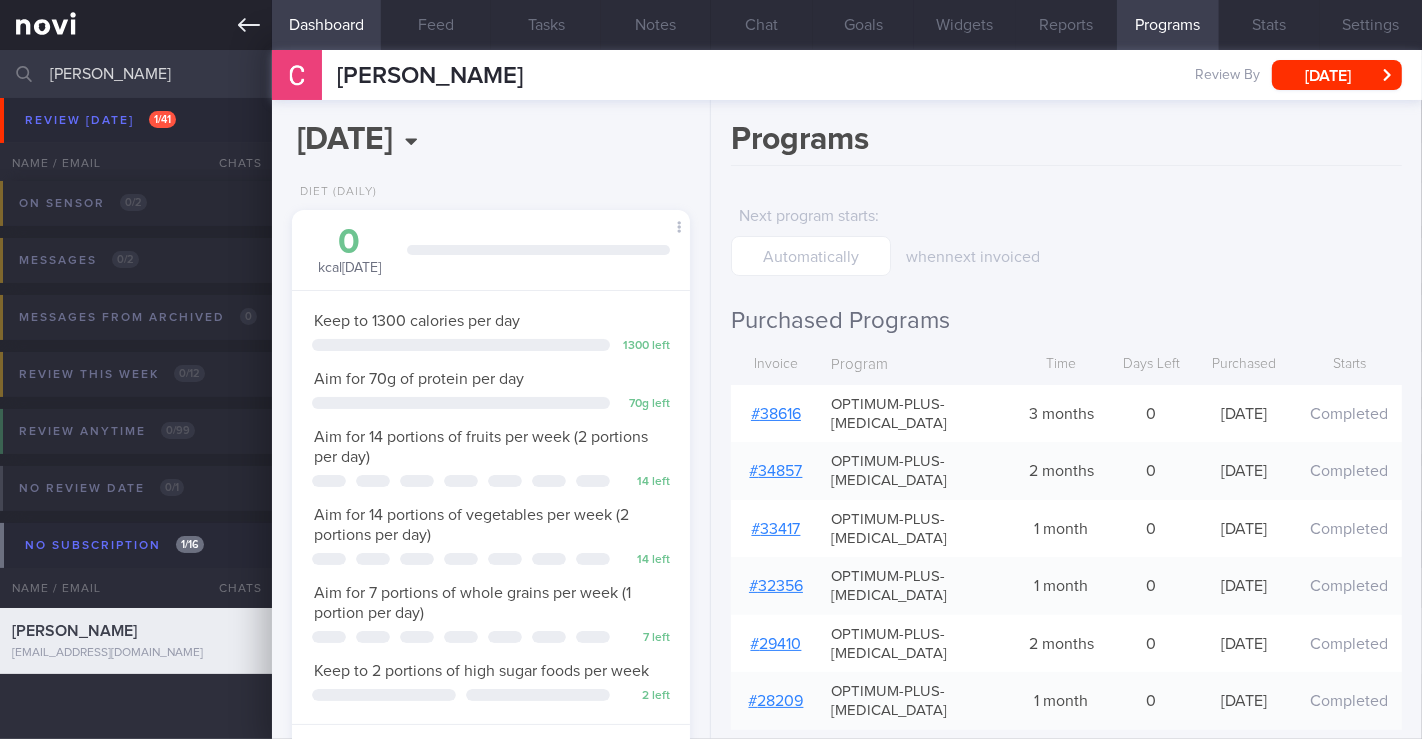 click 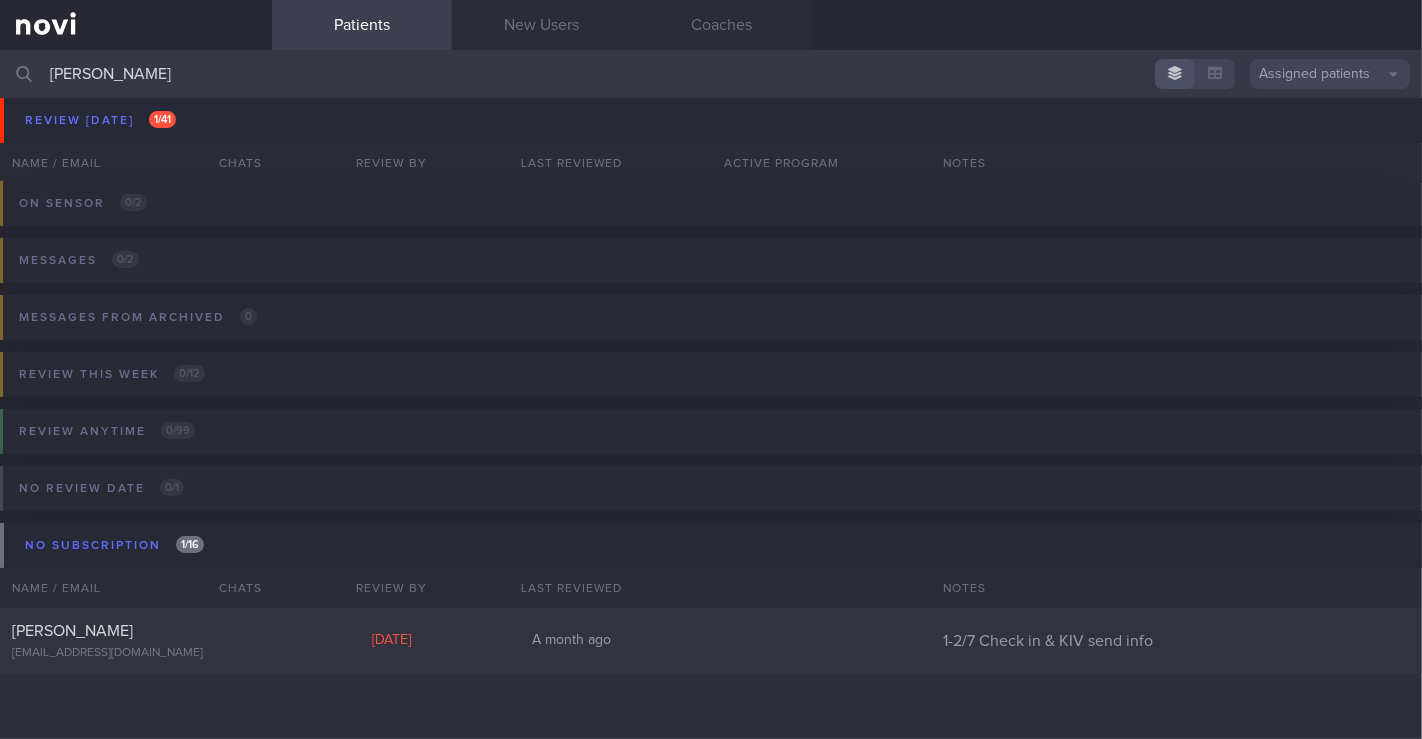 click on "[PERSON_NAME]" at bounding box center (711, 74) 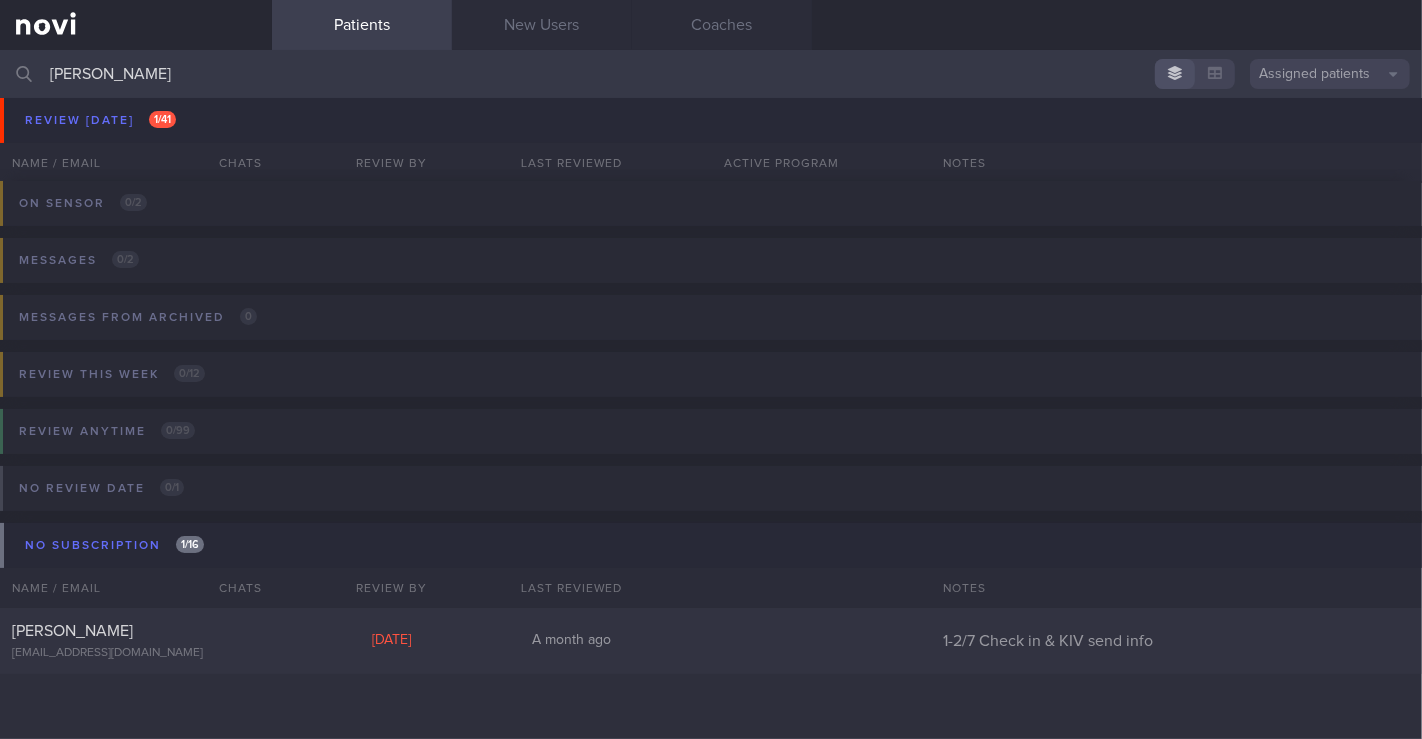 click on "[PERSON_NAME]" at bounding box center [711, 74] 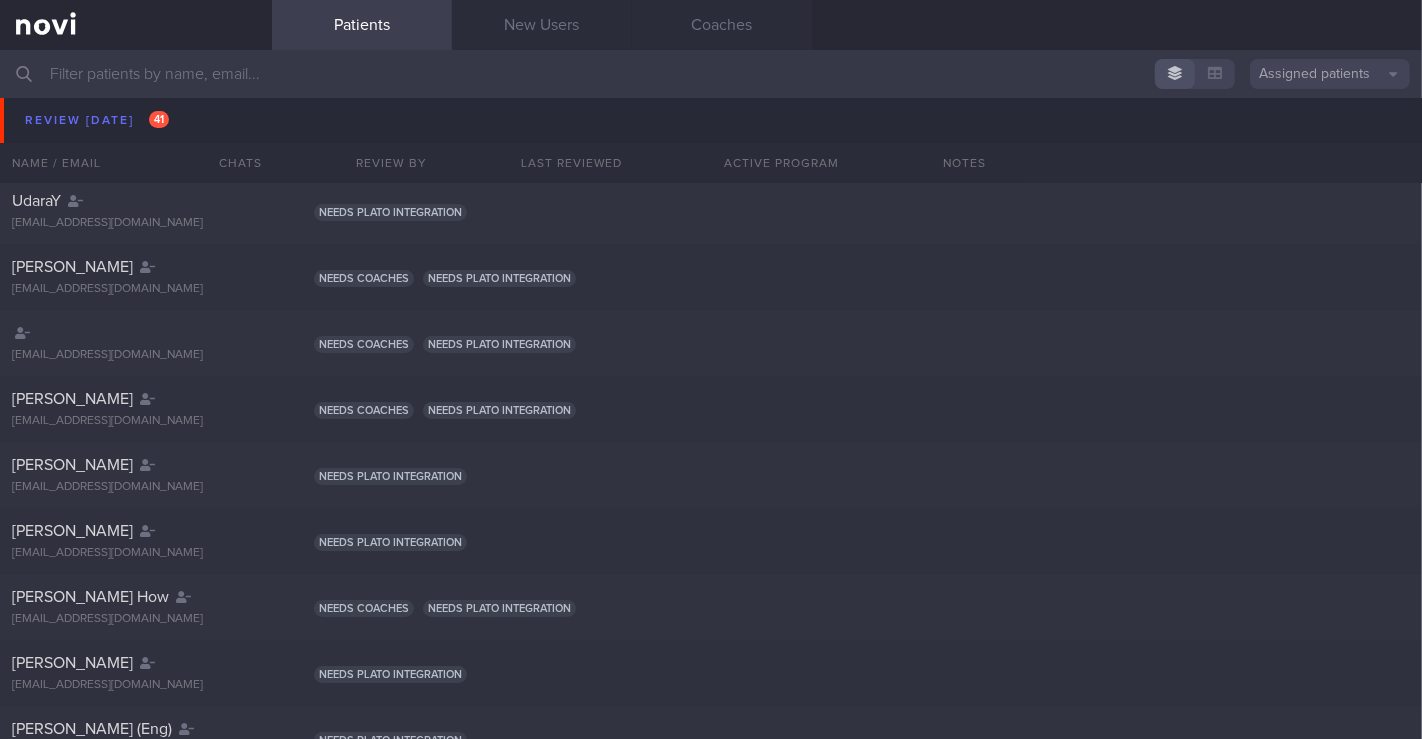 scroll, scrollTop: 3555, scrollLeft: 0, axis: vertical 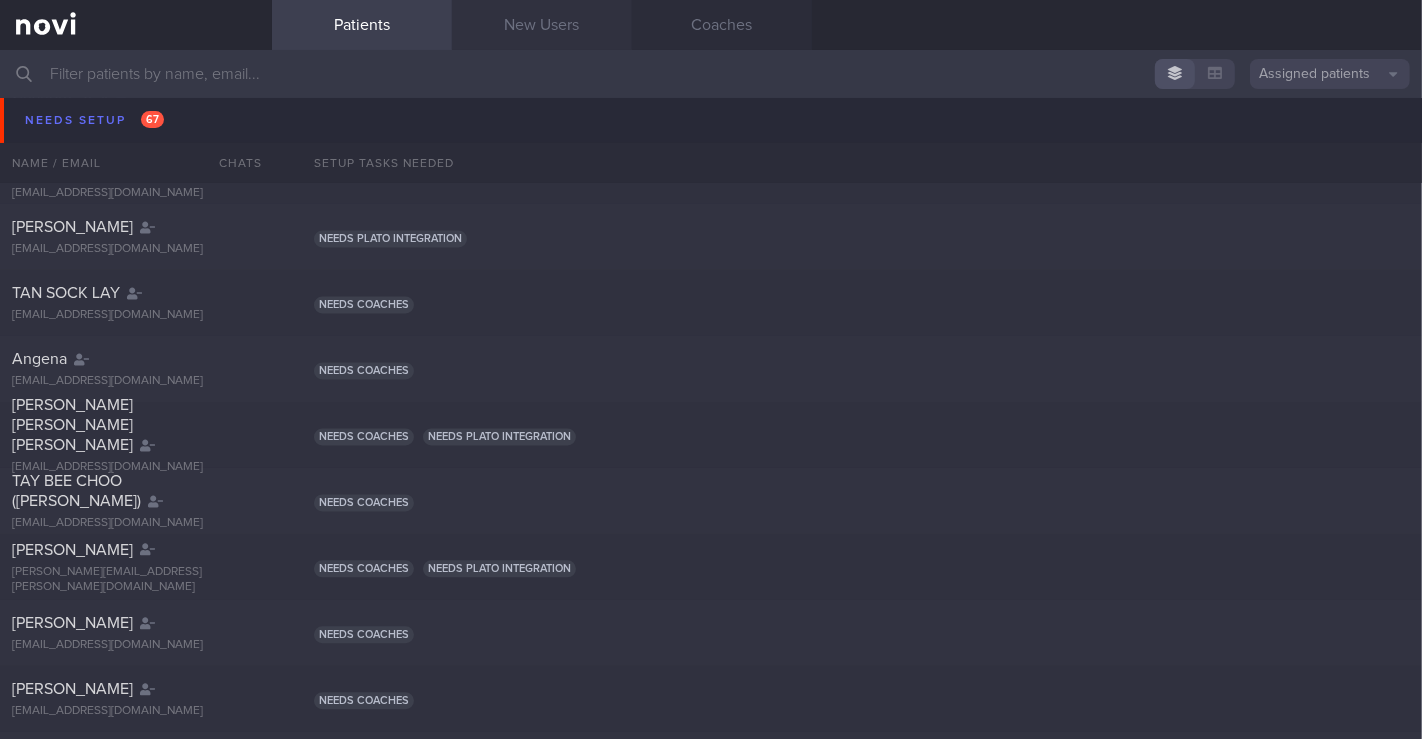 type 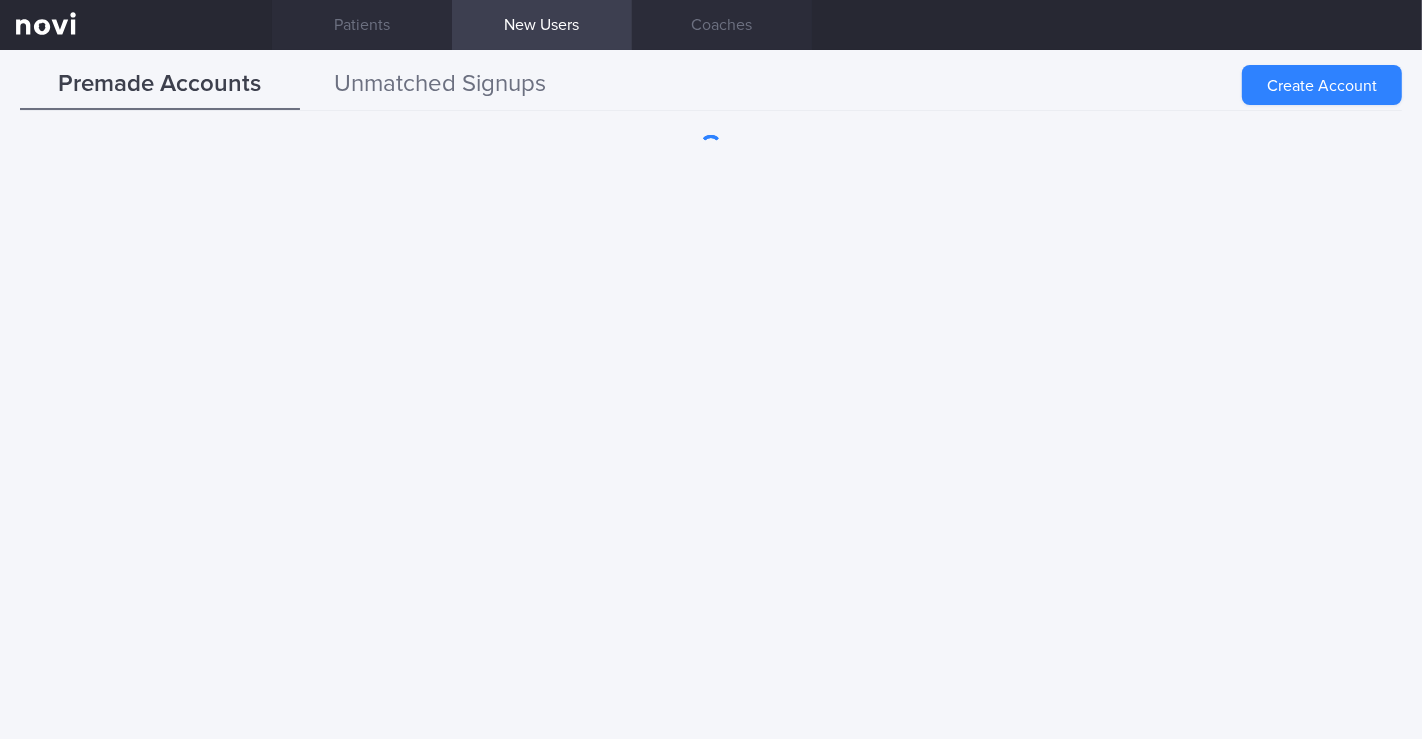 click on "Unmatched Signups" at bounding box center (440, 85) 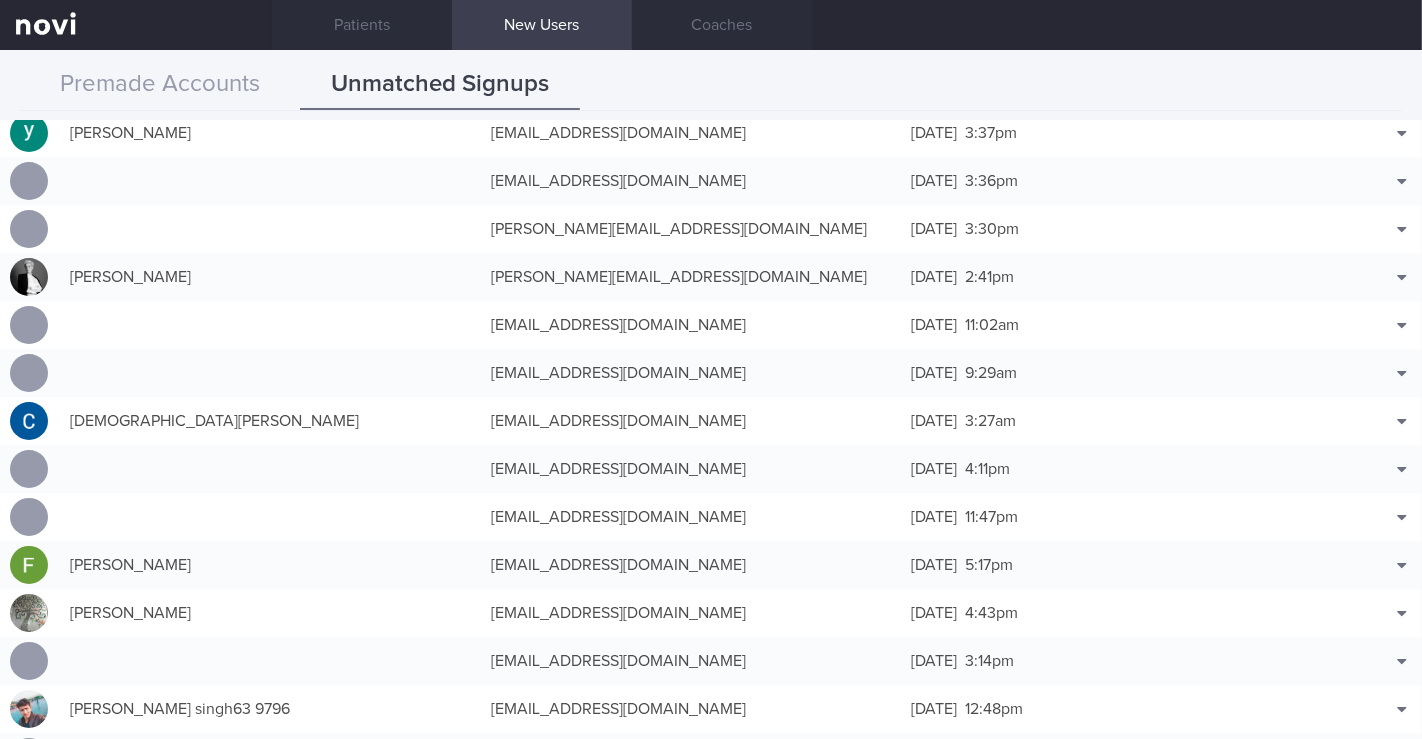 scroll, scrollTop: 1000, scrollLeft: 0, axis: vertical 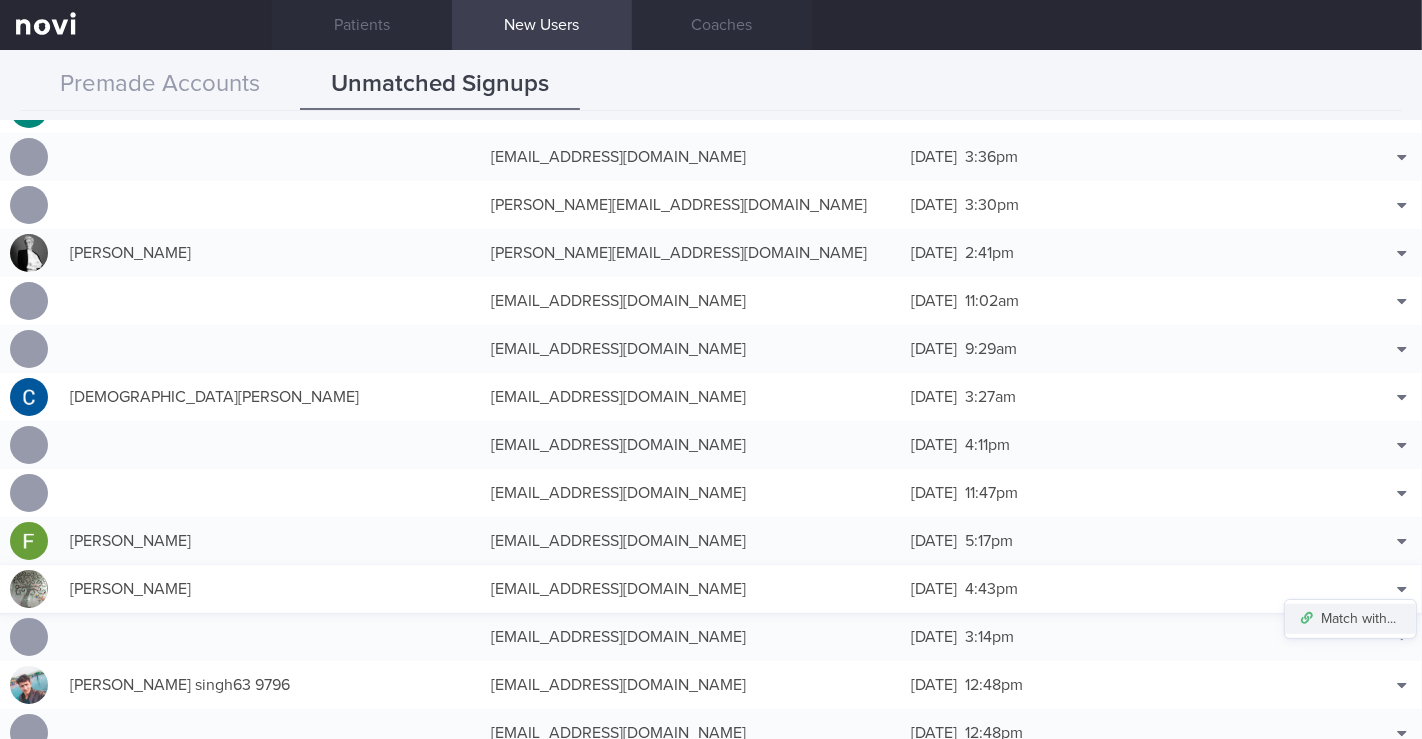 click on "Match with..." at bounding box center (1350, 619) 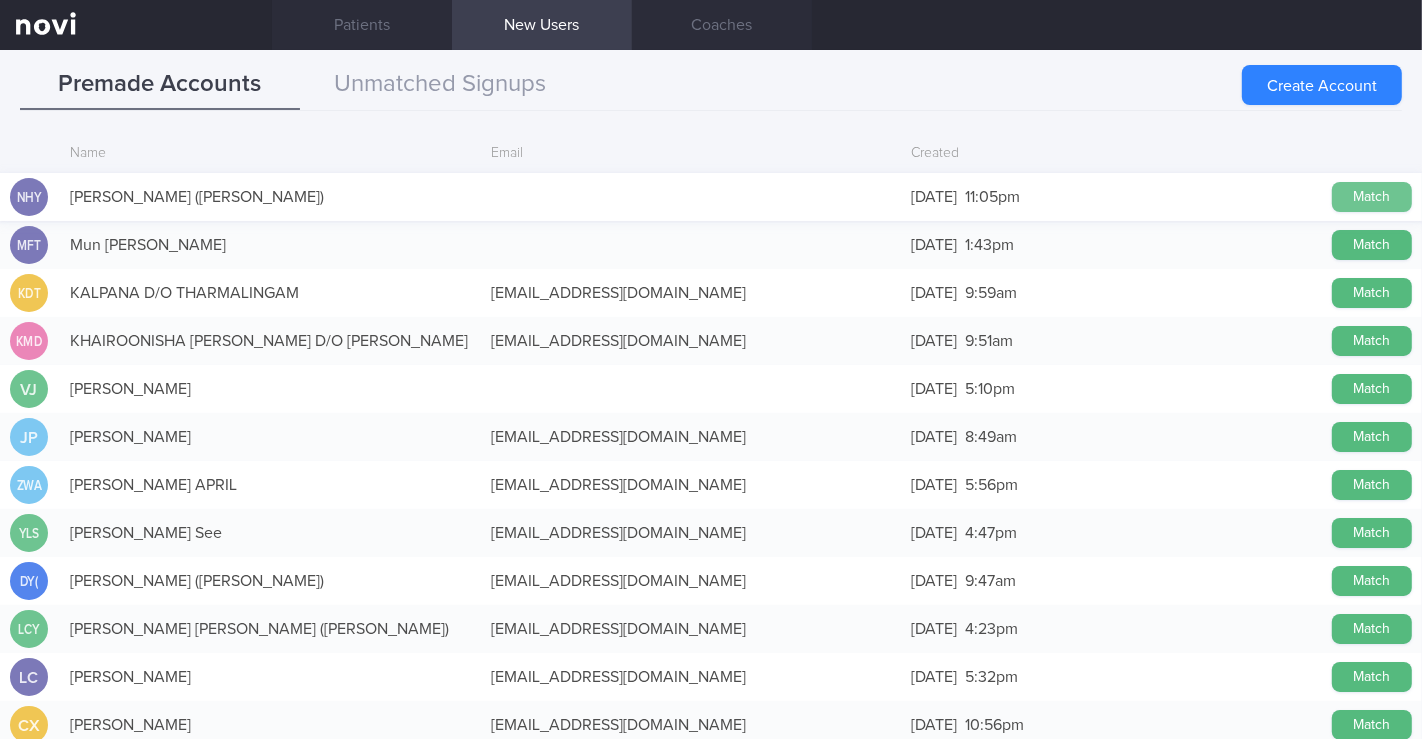 click on "Match" at bounding box center (1372, 197) 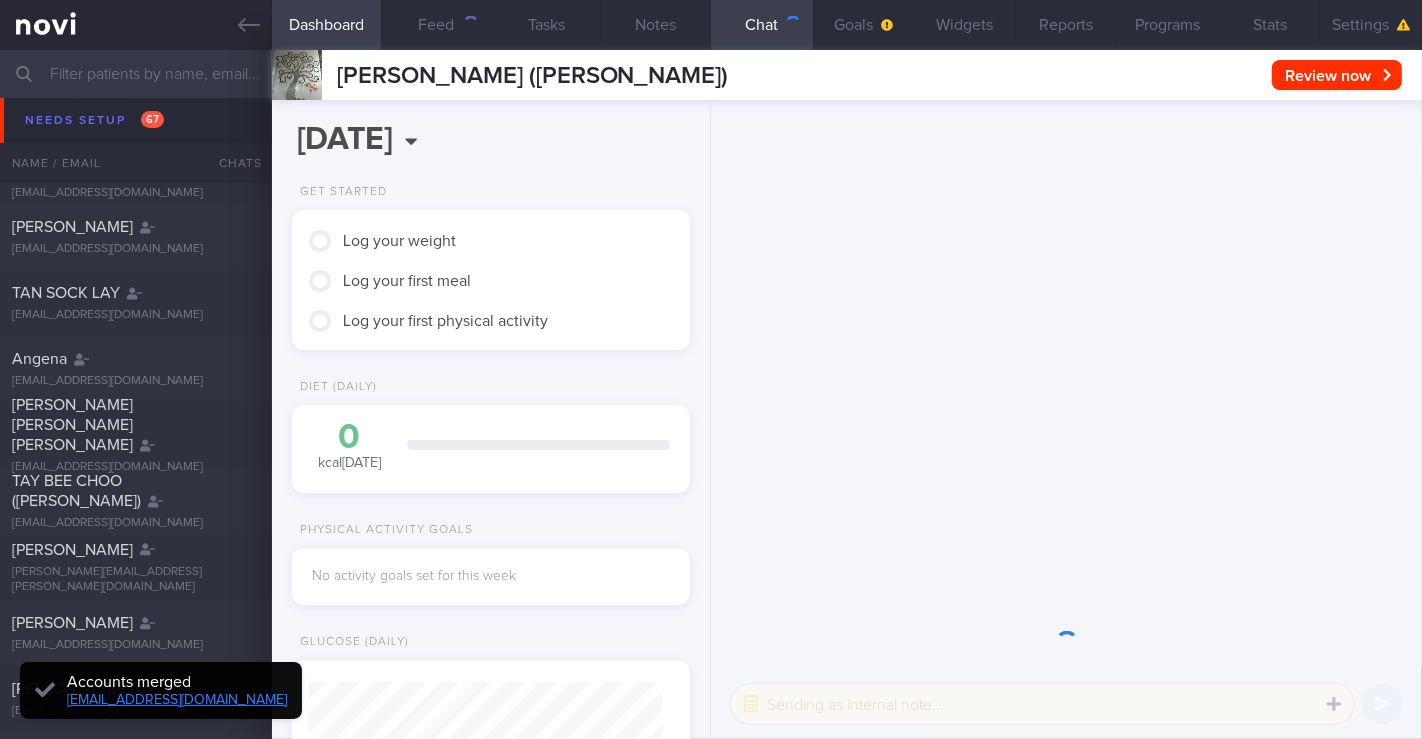 scroll, scrollTop: 999823, scrollLeft: 999646, axis: both 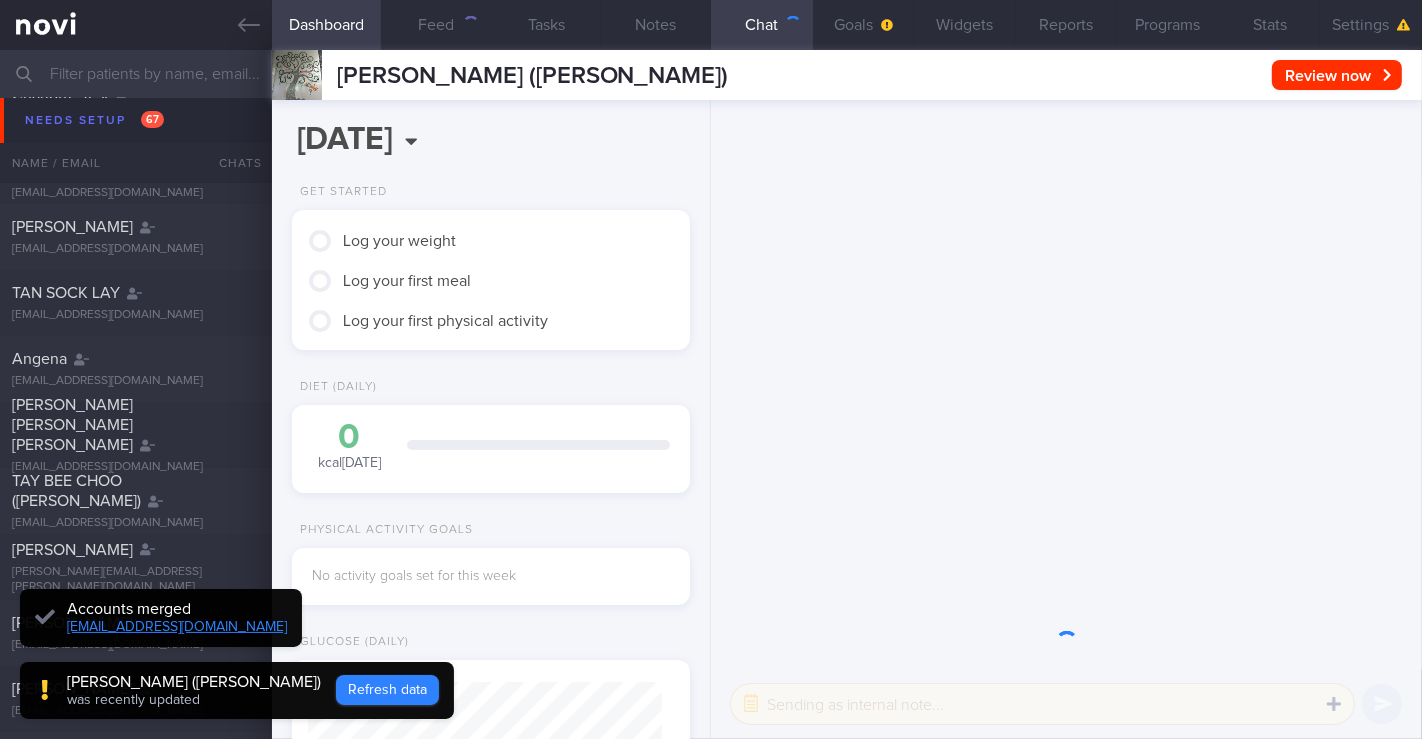 click on "Refresh data" at bounding box center [387, 690] 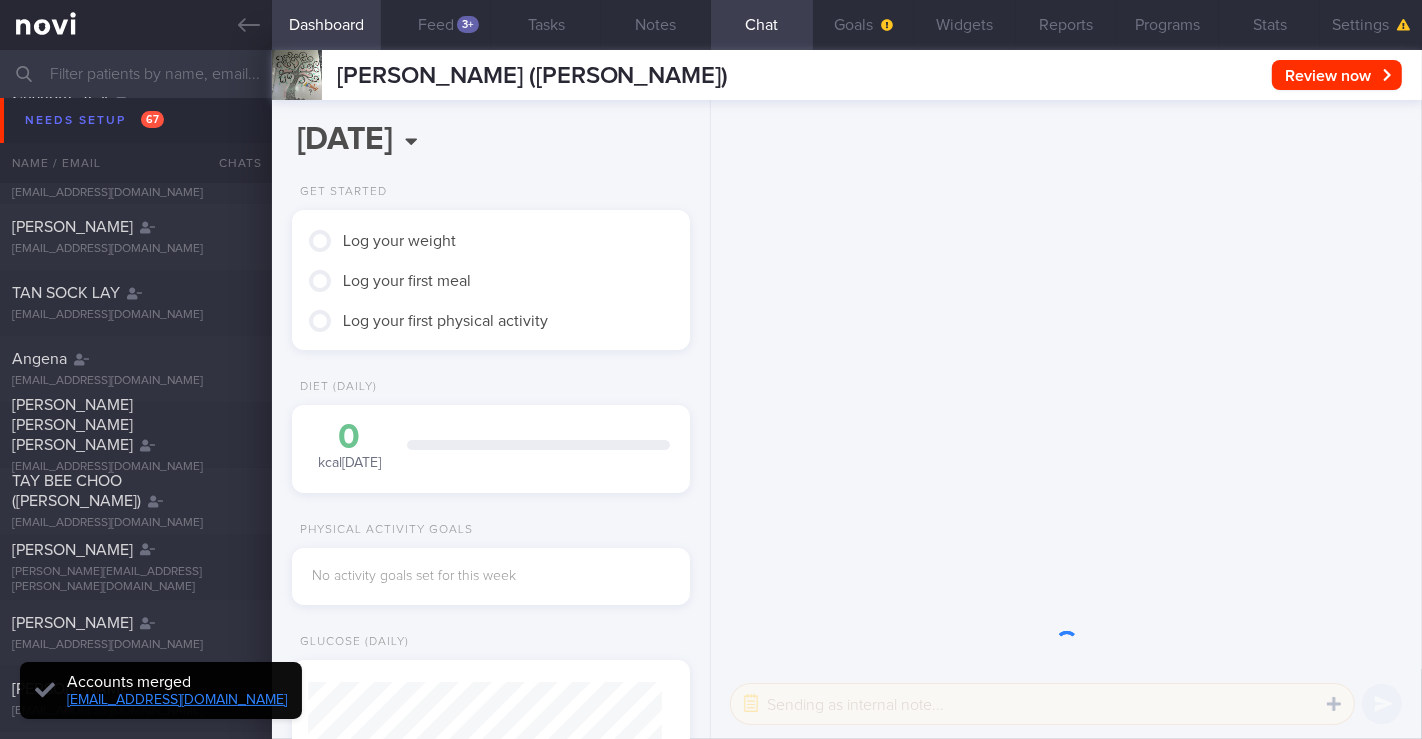 scroll, scrollTop: 999823, scrollLeft: 999646, axis: both 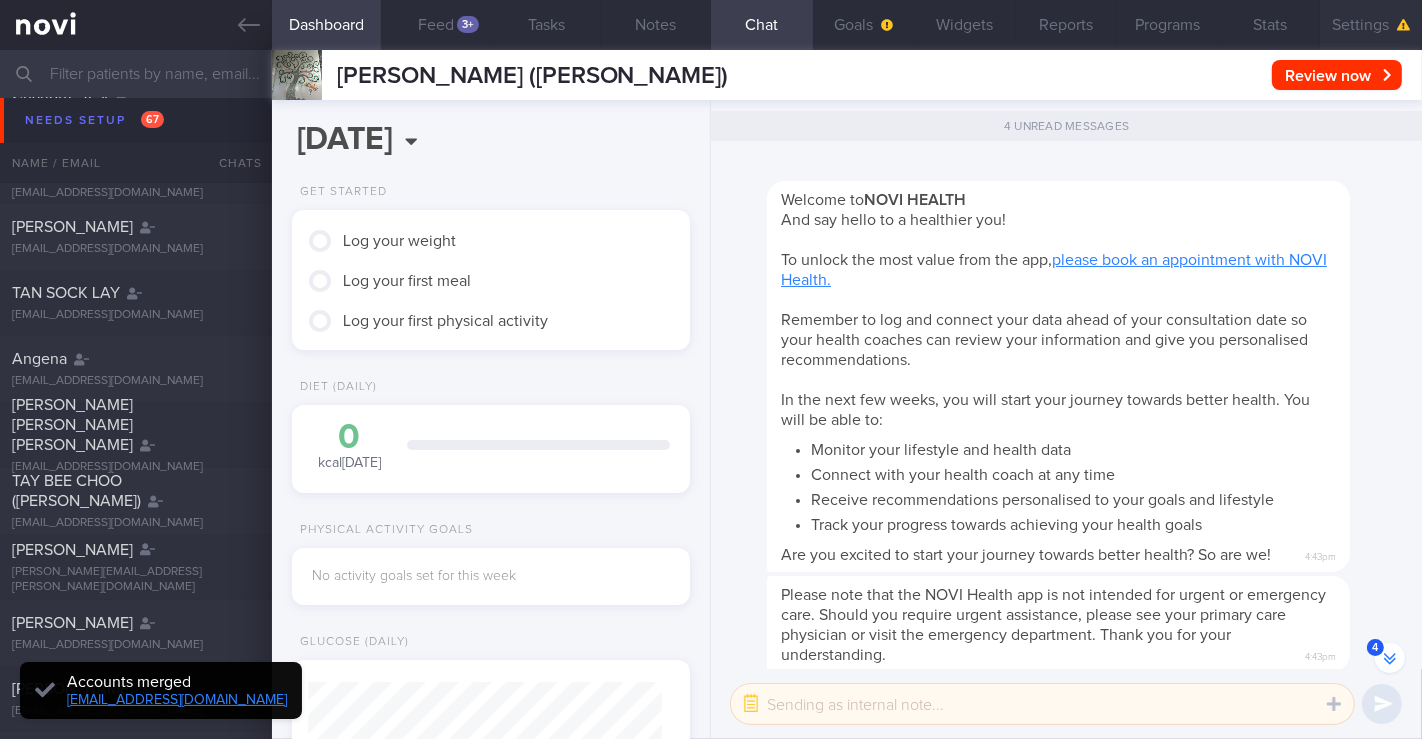 click on "Settings" at bounding box center [1371, 25] 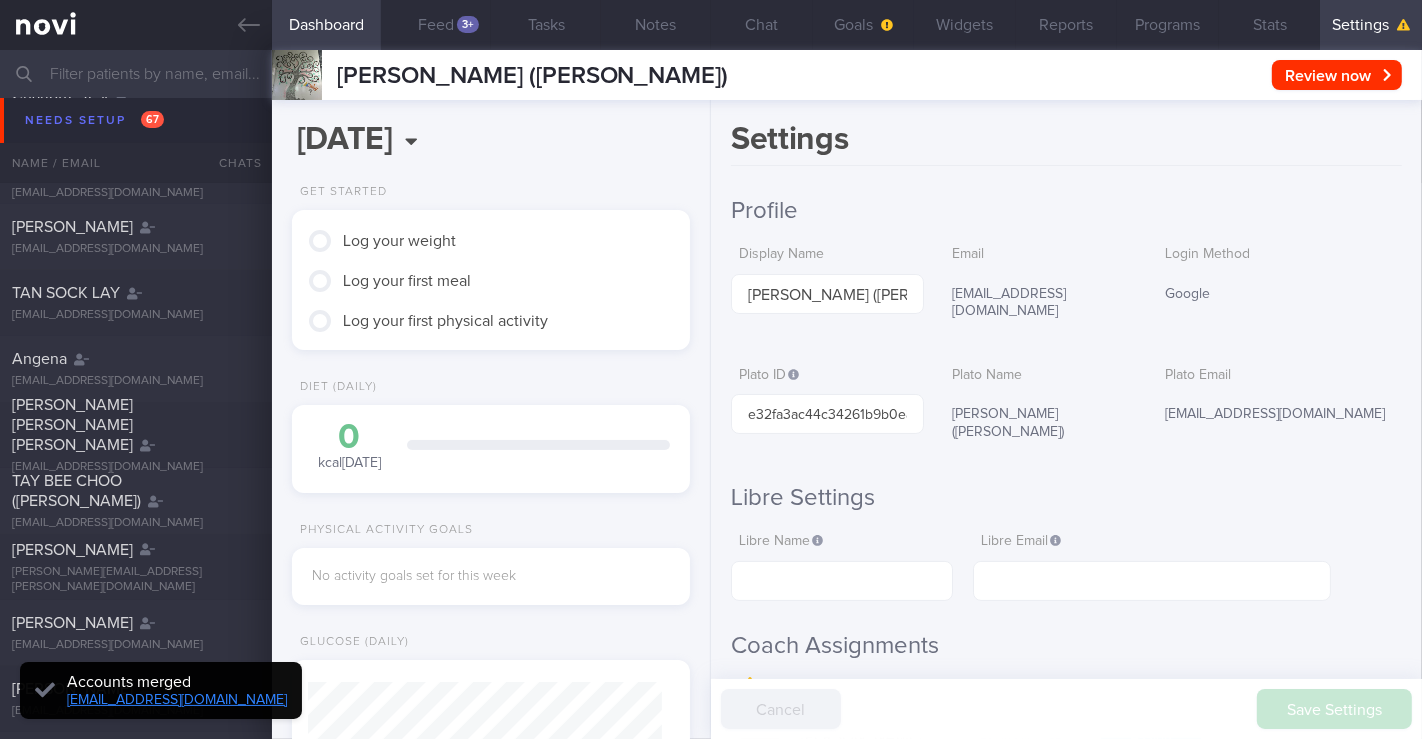 scroll, scrollTop: -385, scrollLeft: 0, axis: vertical 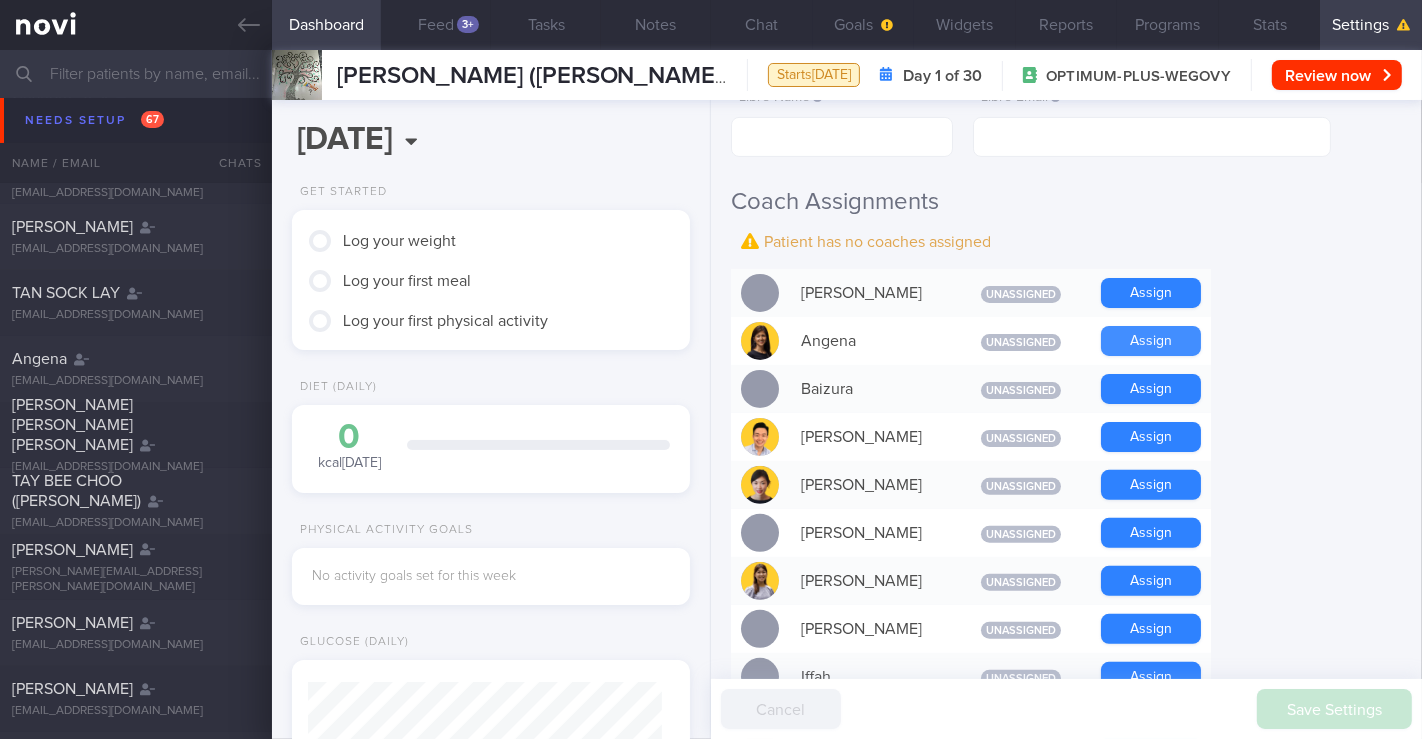click on "Assign" at bounding box center [1151, 341] 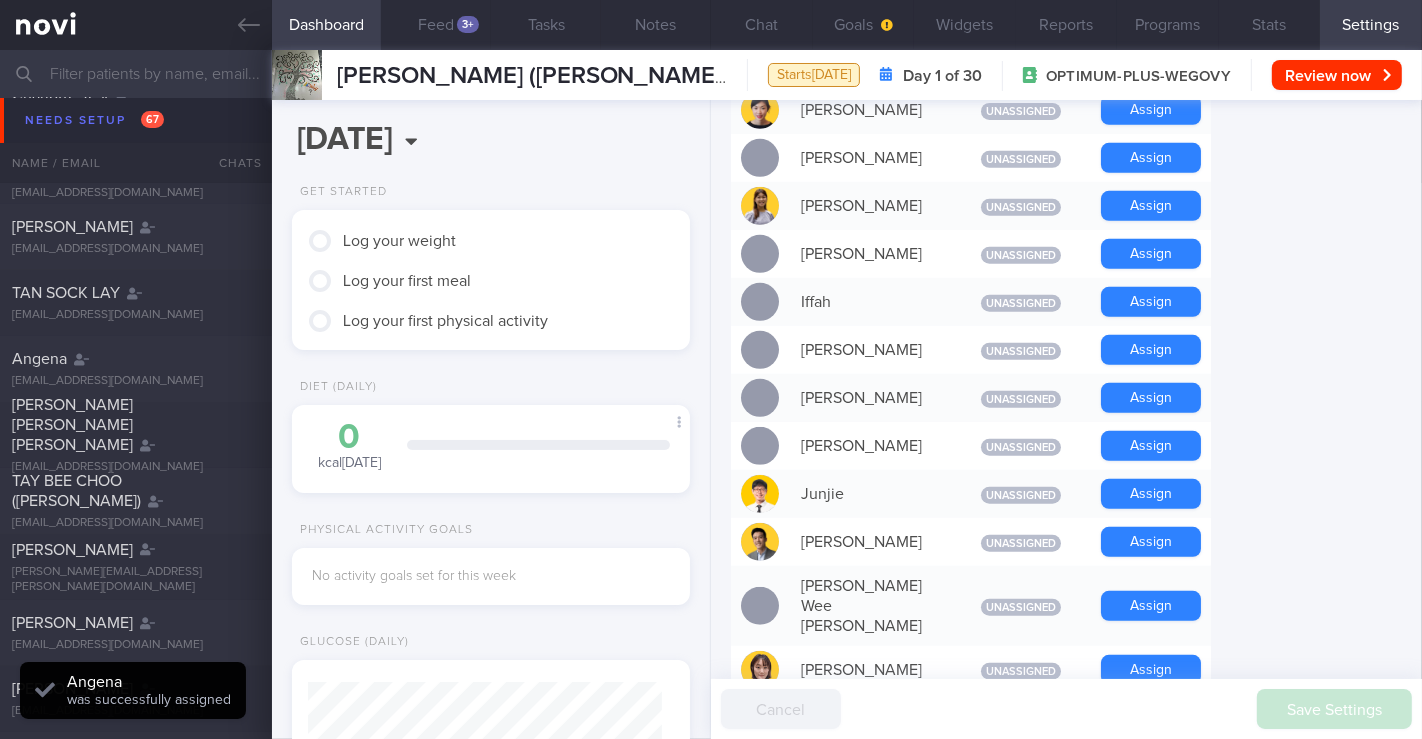 scroll, scrollTop: 957, scrollLeft: 0, axis: vertical 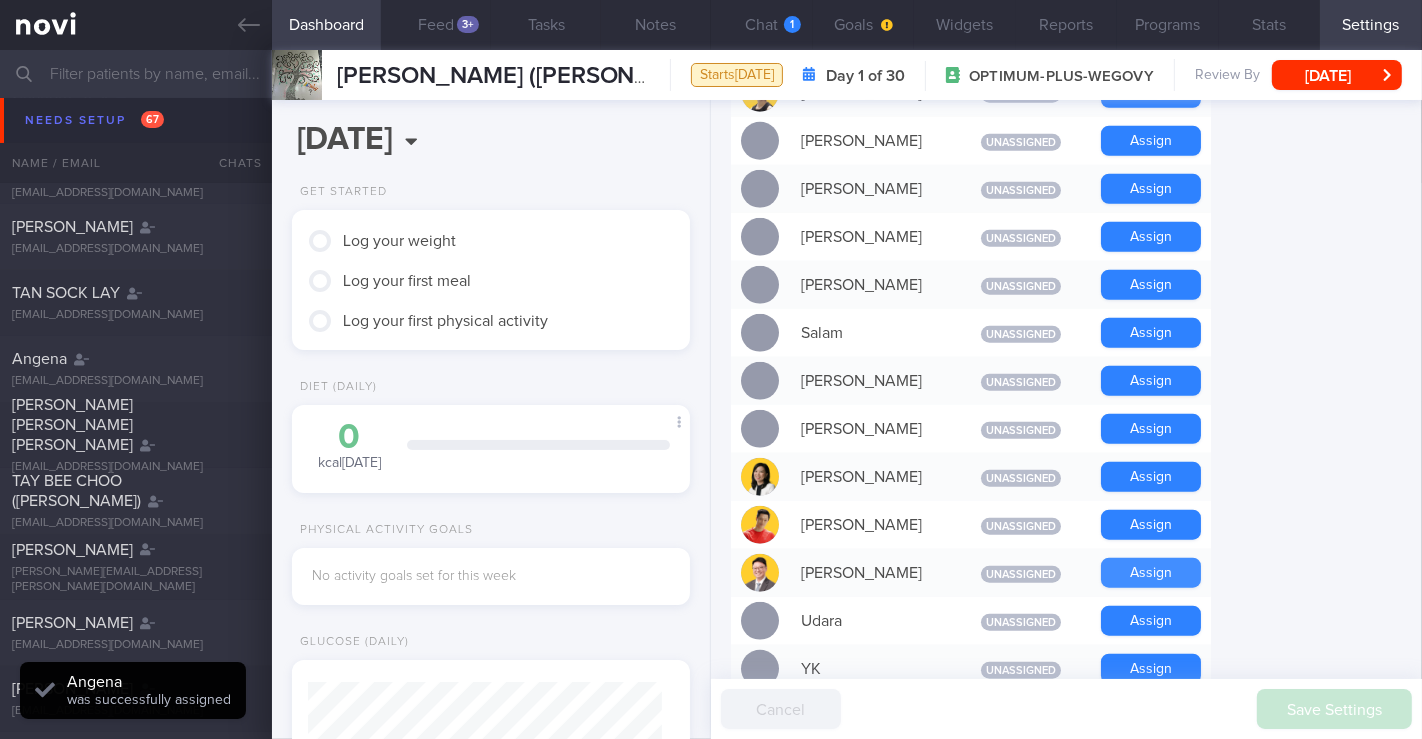 click on "Assign" at bounding box center [1151, 573] 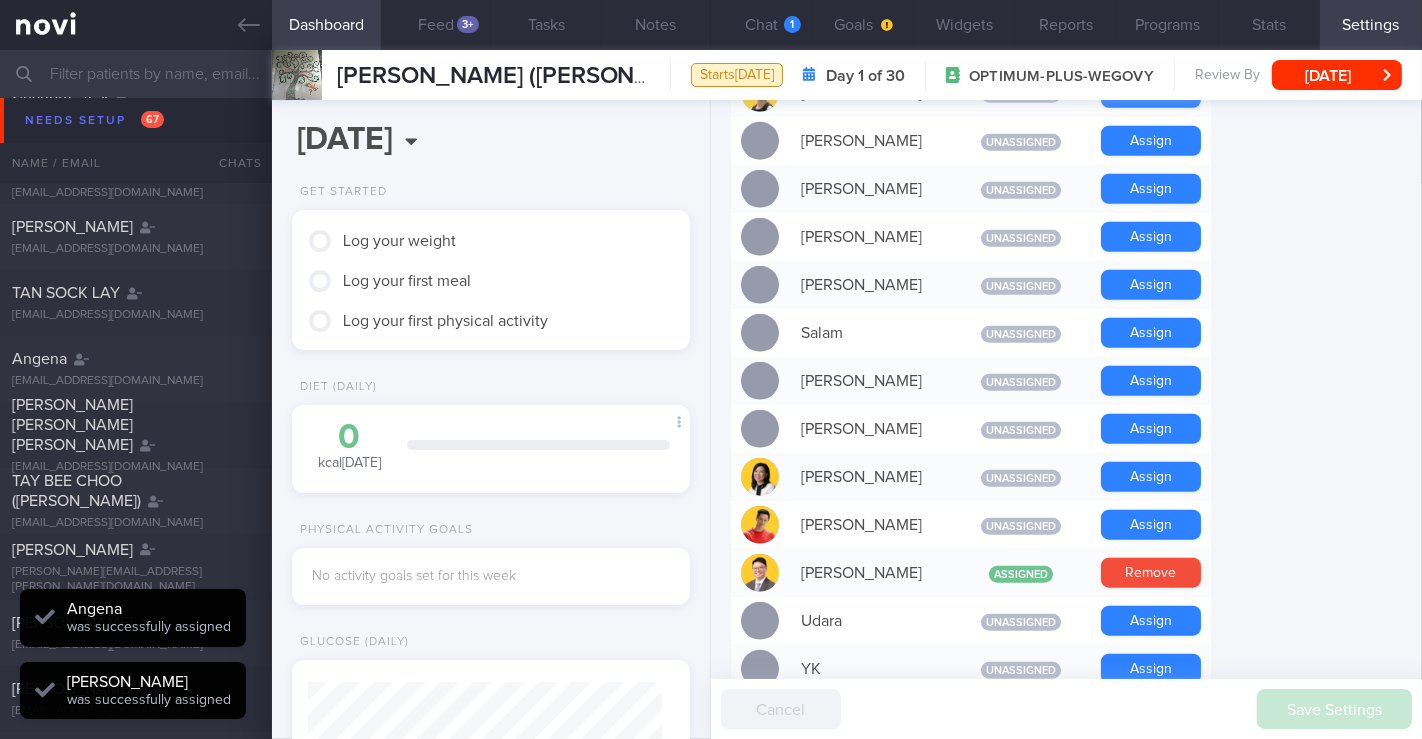 scroll, scrollTop: 999823, scrollLeft: 999646, axis: both 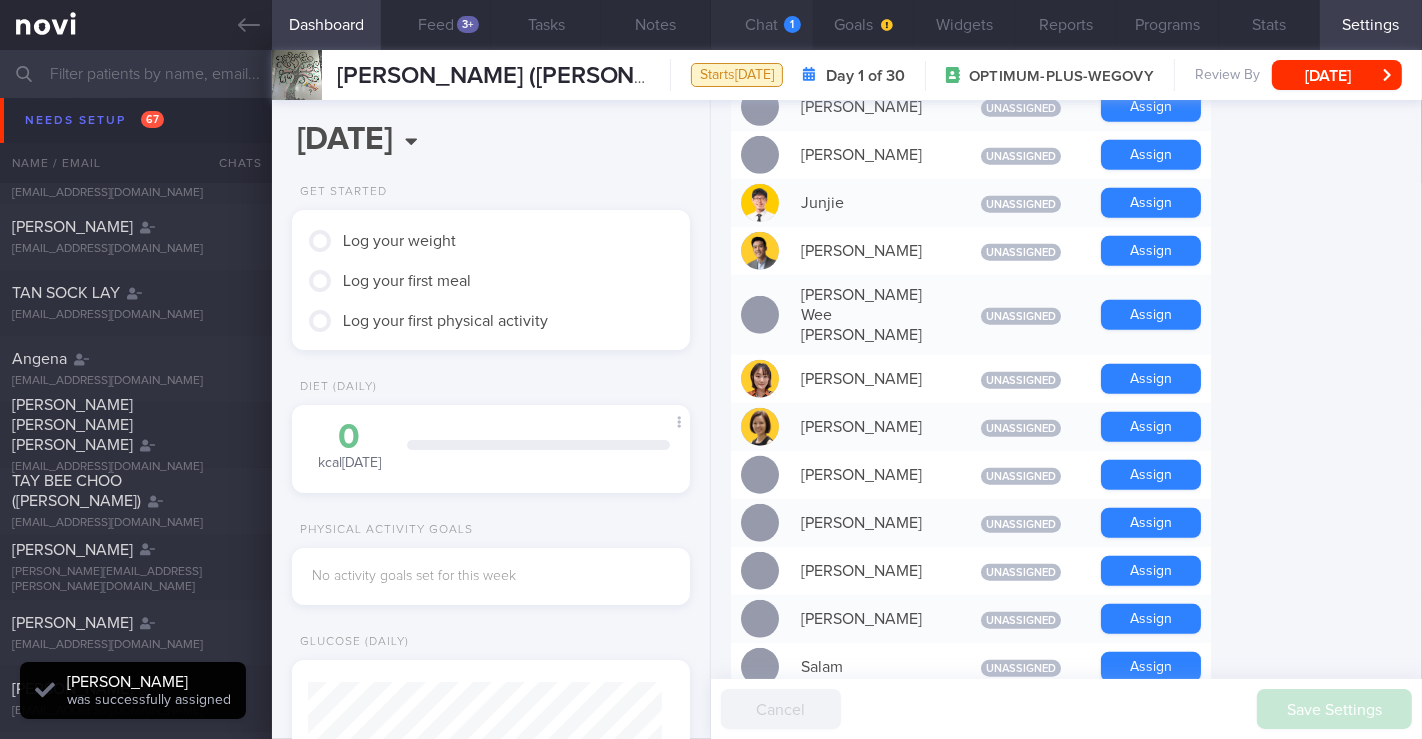 click on "Chat
1" at bounding box center (762, 25) 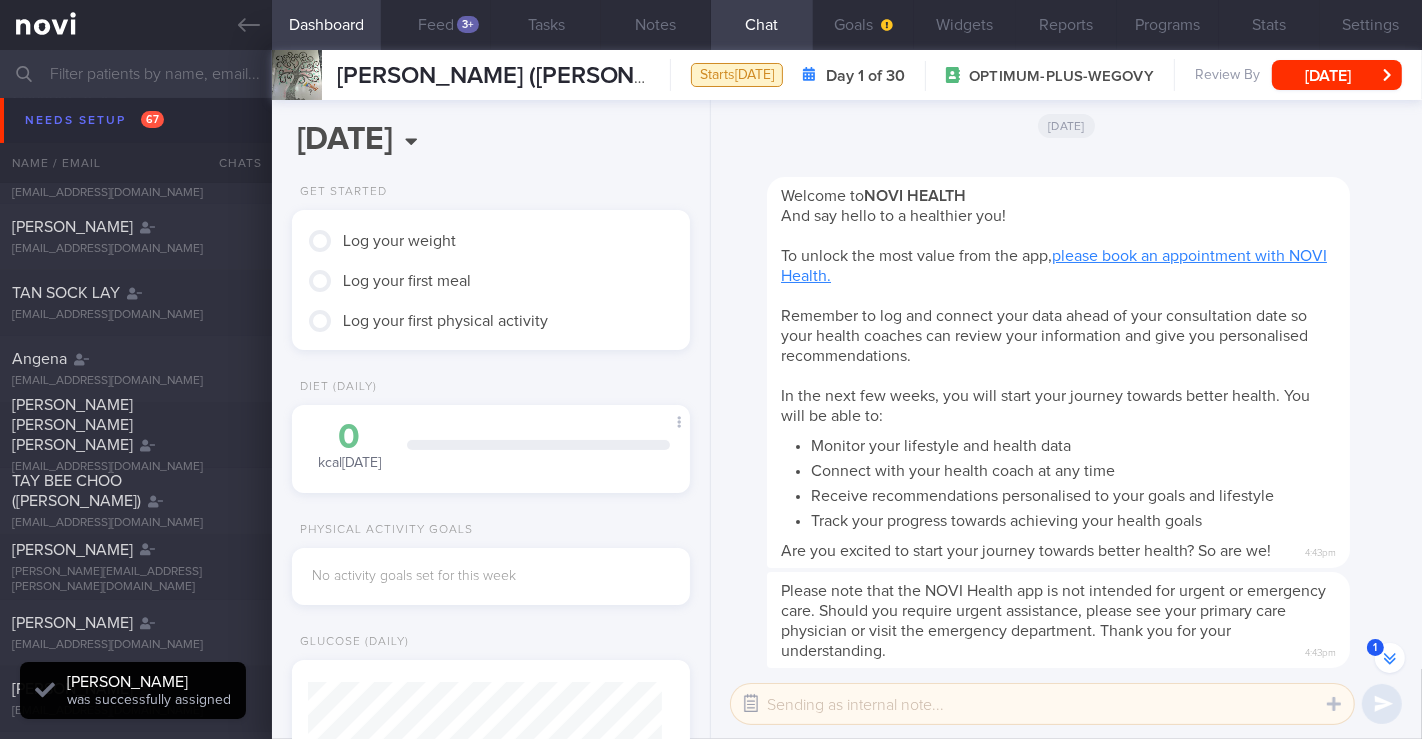 click 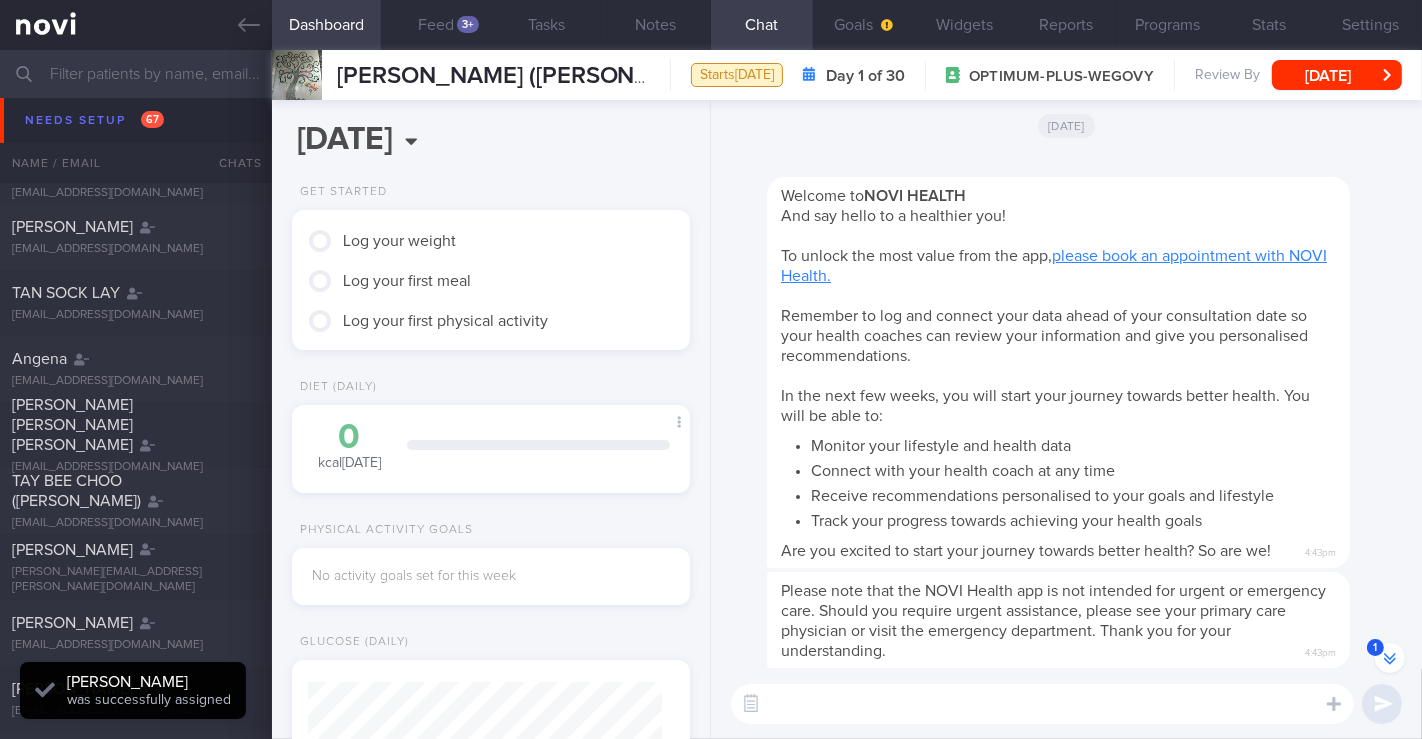 click at bounding box center [1042, 704] 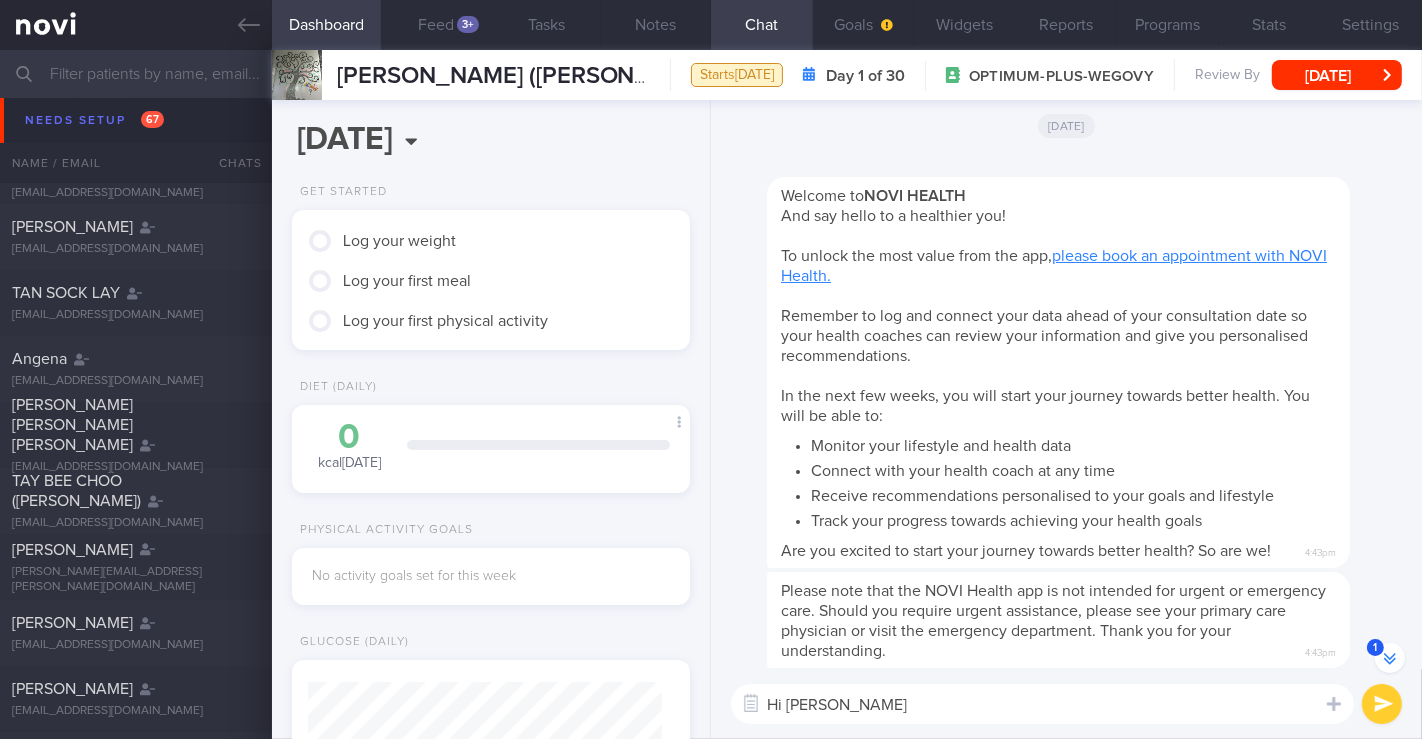 type on "Hi Aprille!" 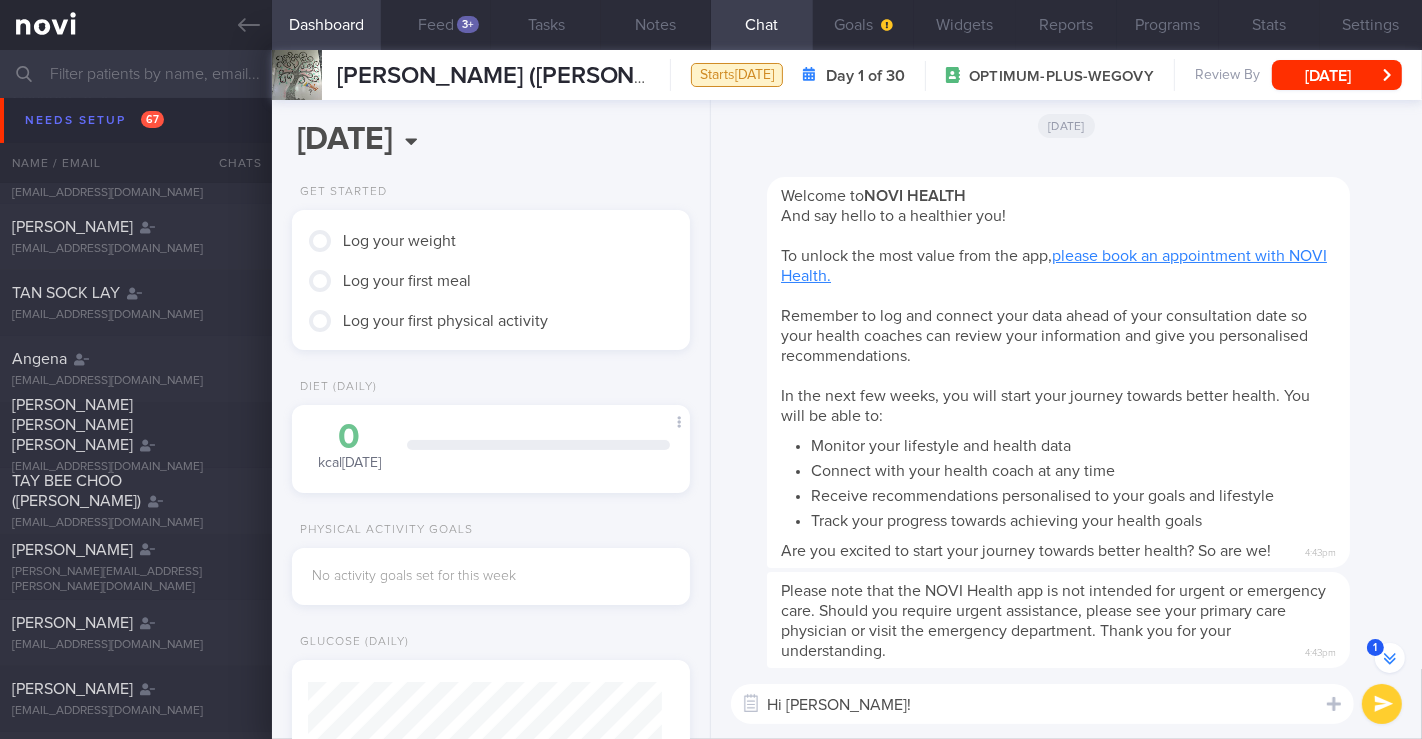 type 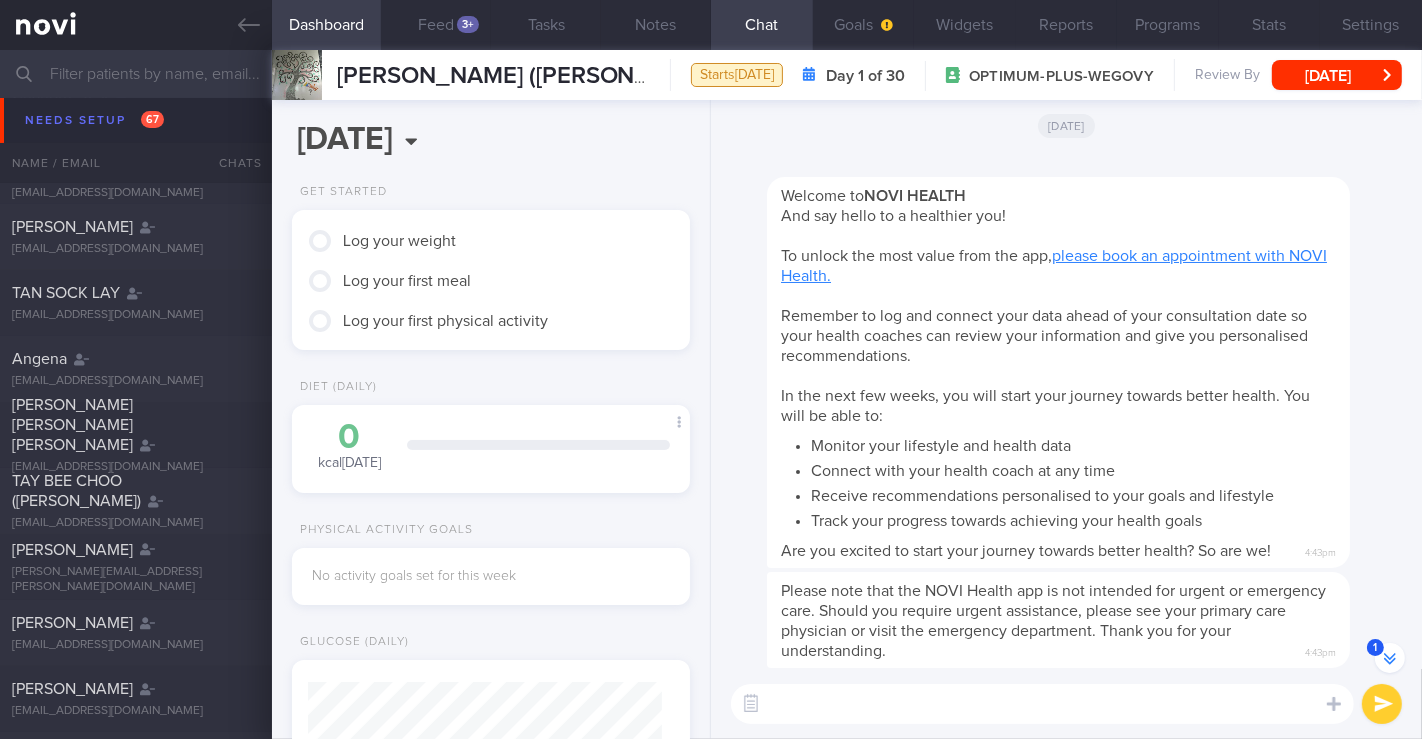 scroll, scrollTop: 0, scrollLeft: 0, axis: both 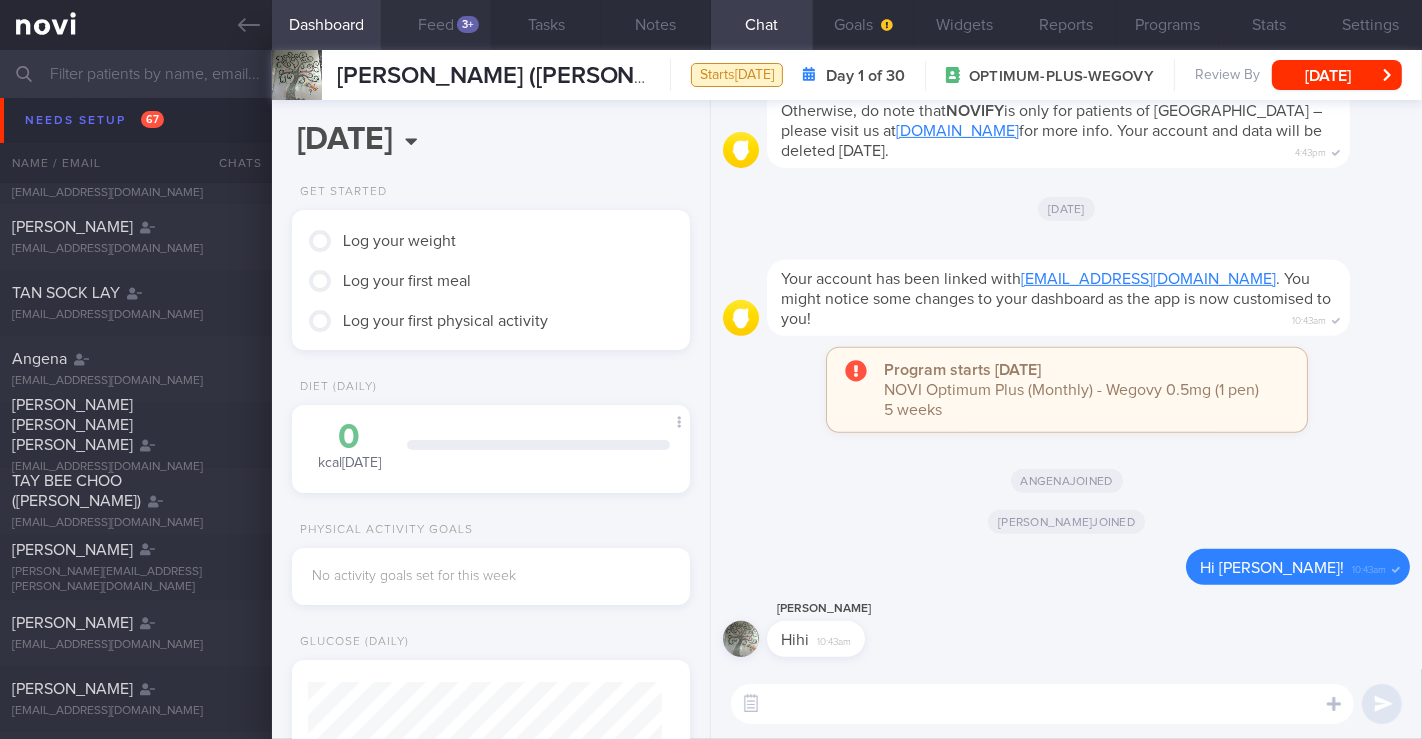 click on "Feed
3+" at bounding box center [436, 25] 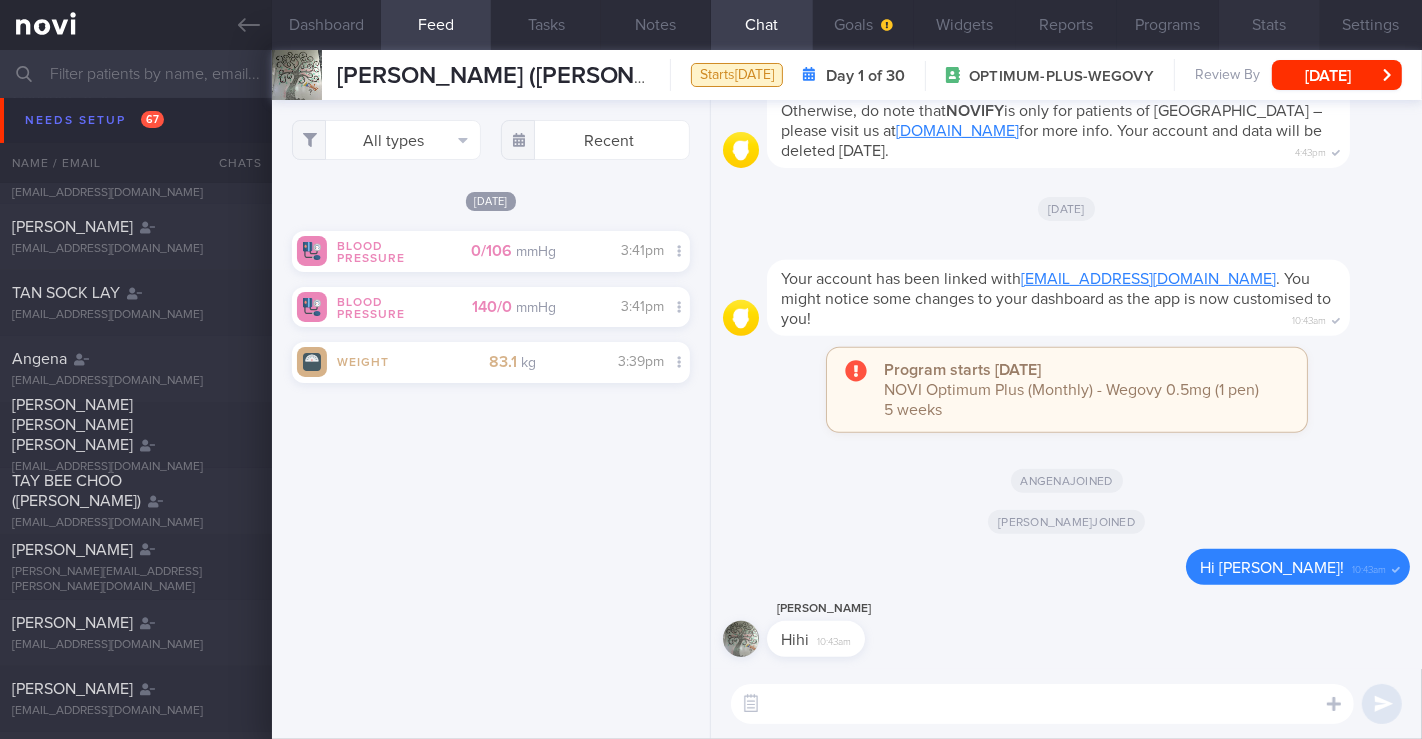 click on "Stats" at bounding box center (1270, 25) 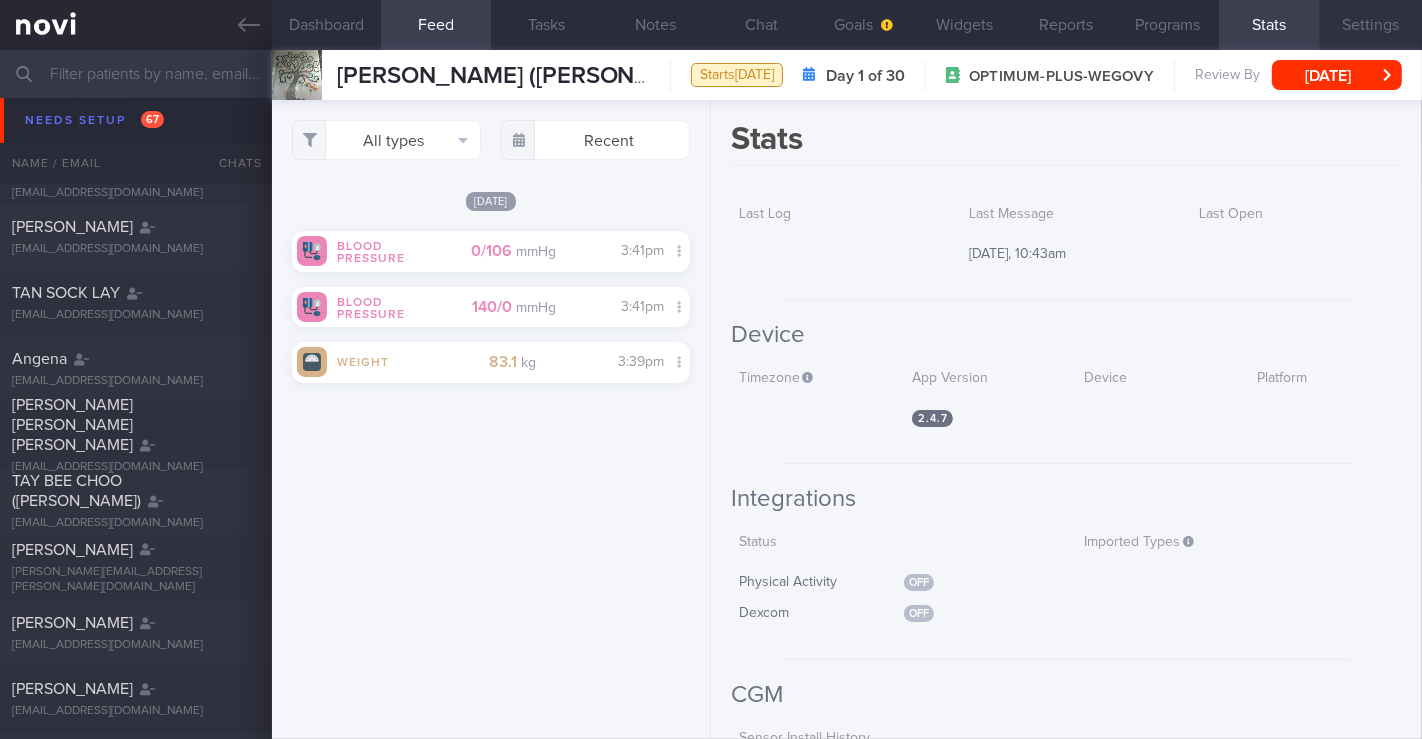click on "Settings" at bounding box center [1371, 25] 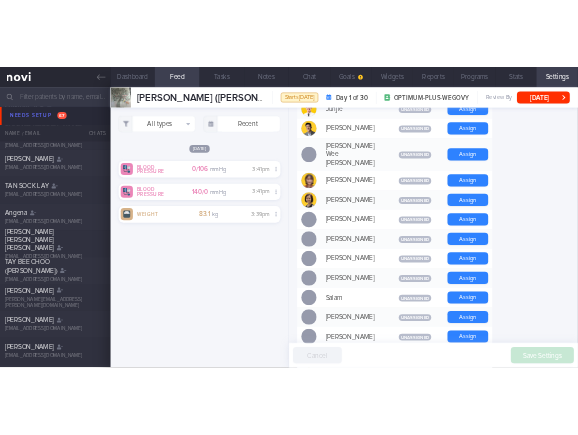 scroll, scrollTop: 794, scrollLeft: 0, axis: vertical 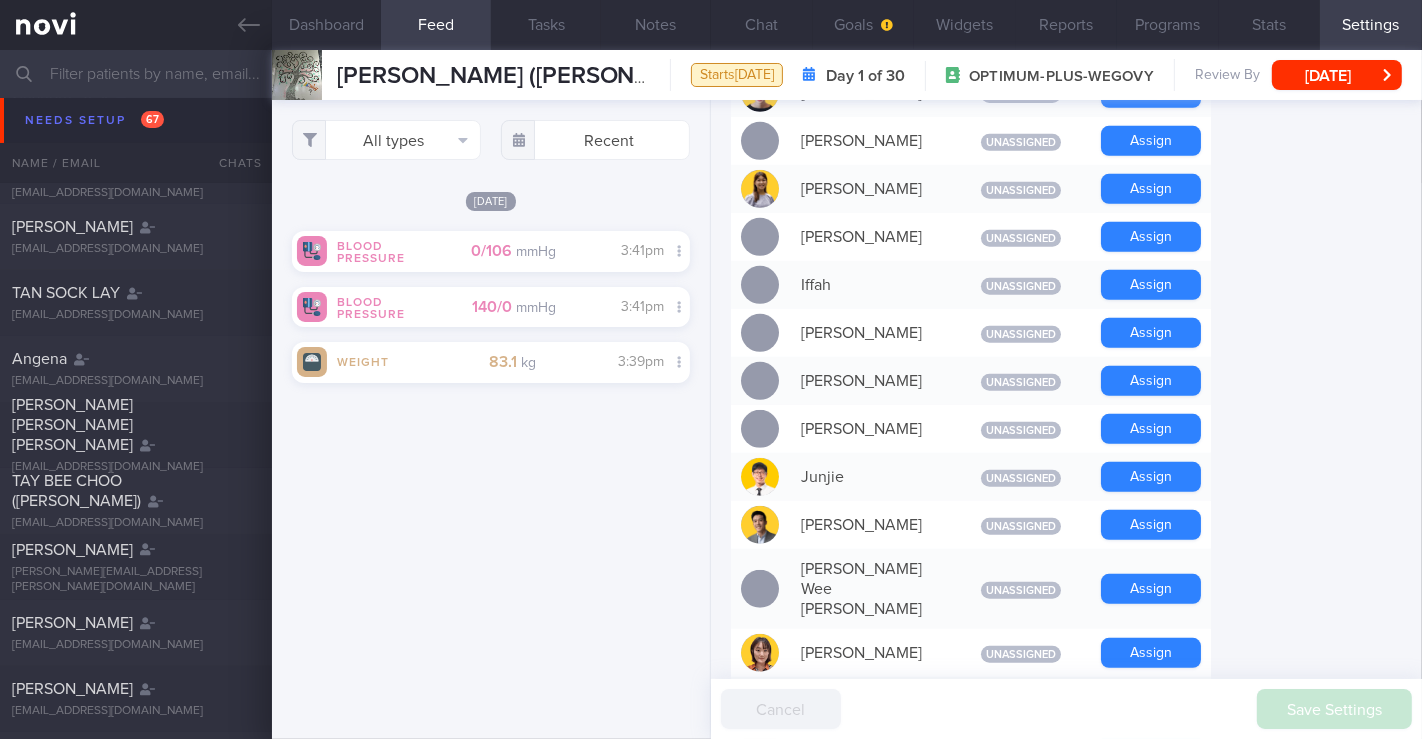 click at bounding box center (711, 74) 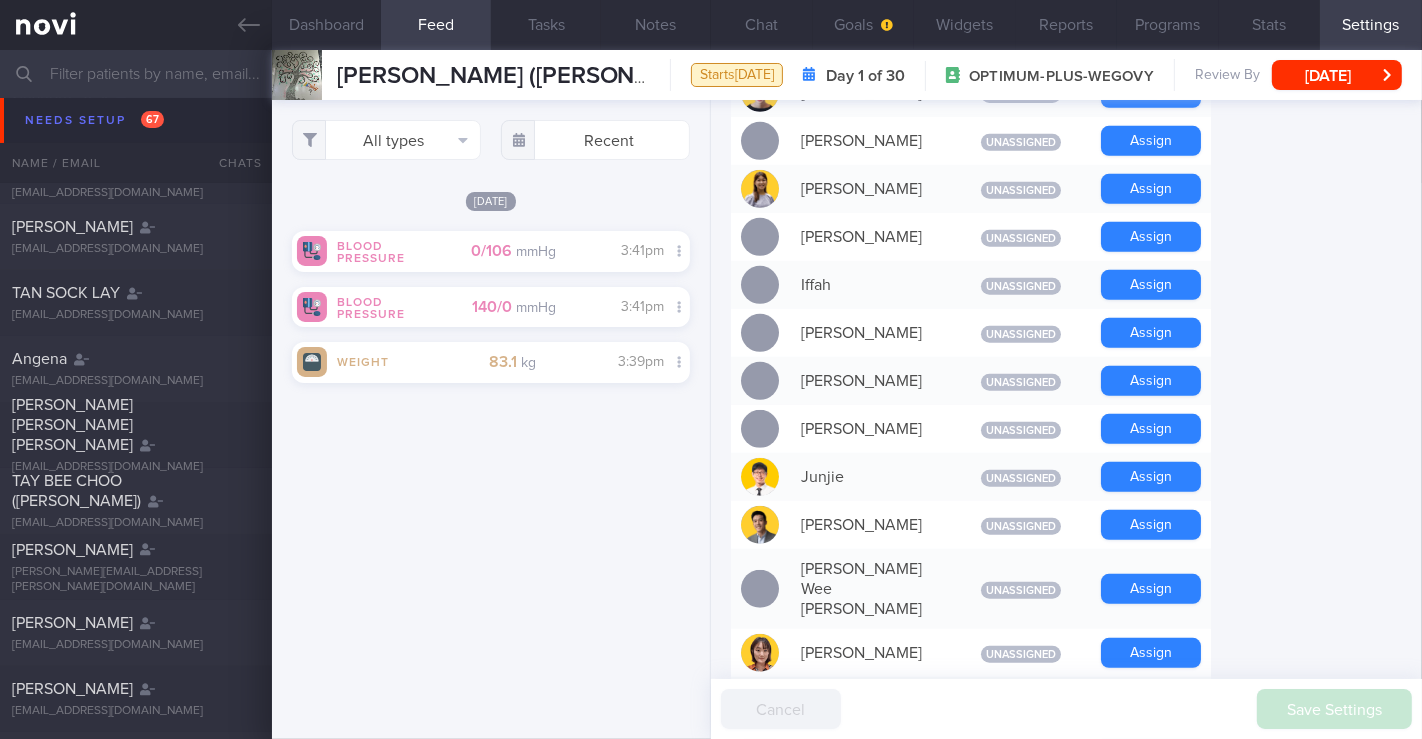 click at bounding box center [711, 74] 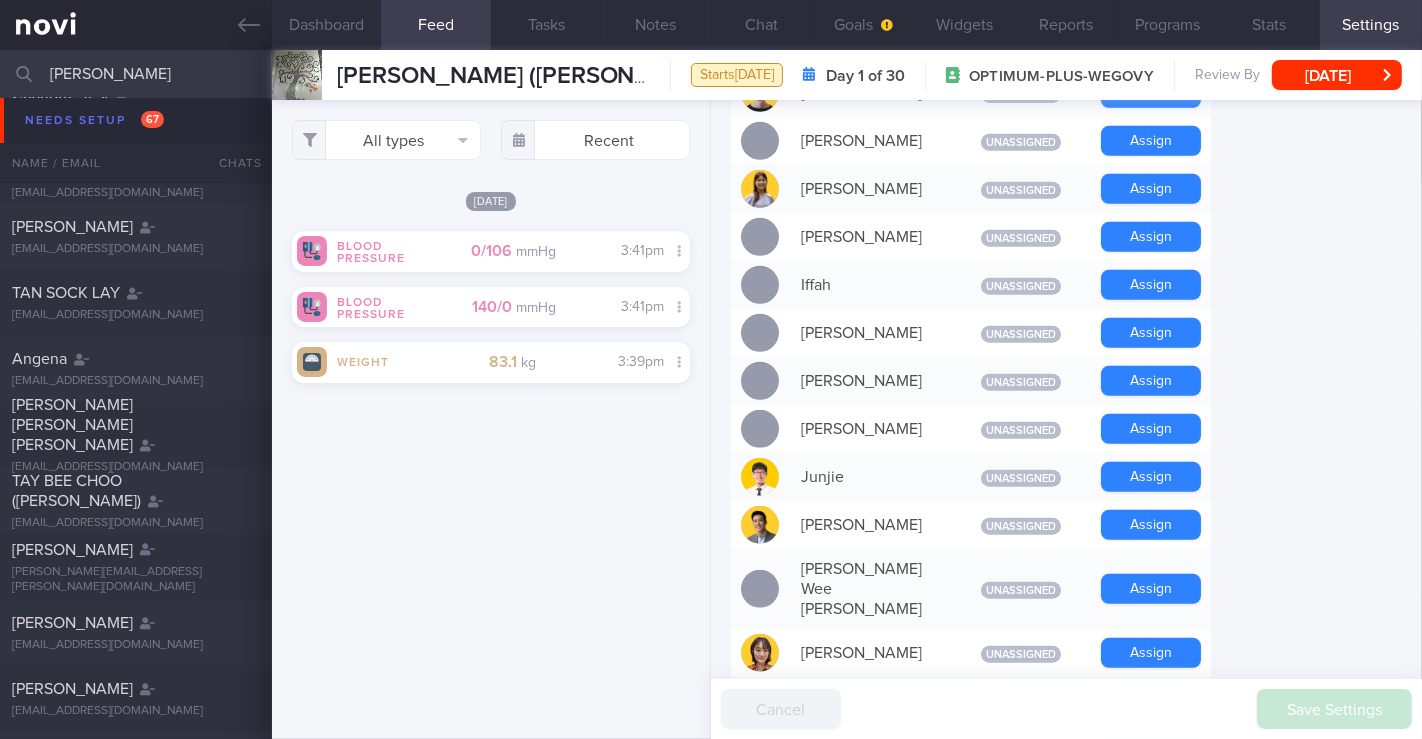 click on "All types
Food
Activity
Glucose
Weight
Medicine
Blood Pressure
CGM Install
Recent
Yesterday" at bounding box center [491, 419] 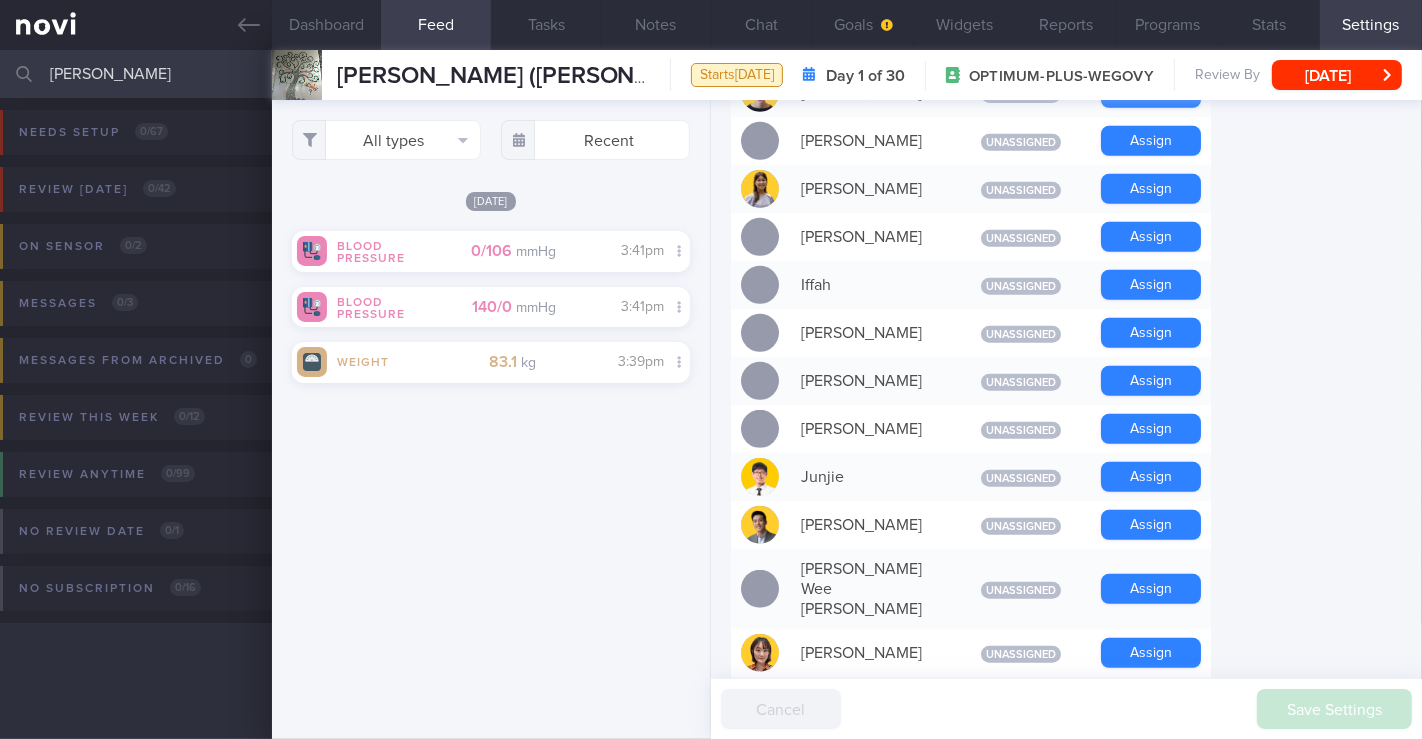 scroll, scrollTop: 0, scrollLeft: 0, axis: both 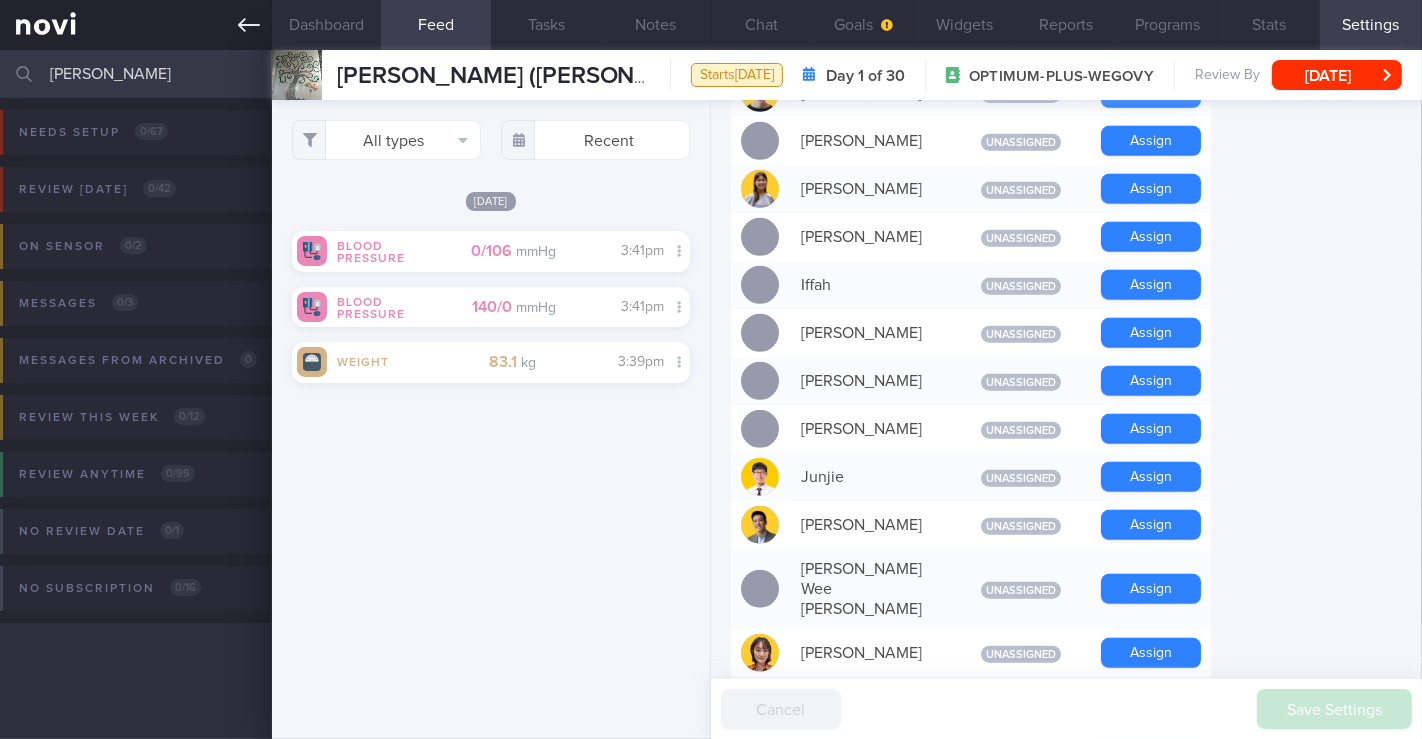 click 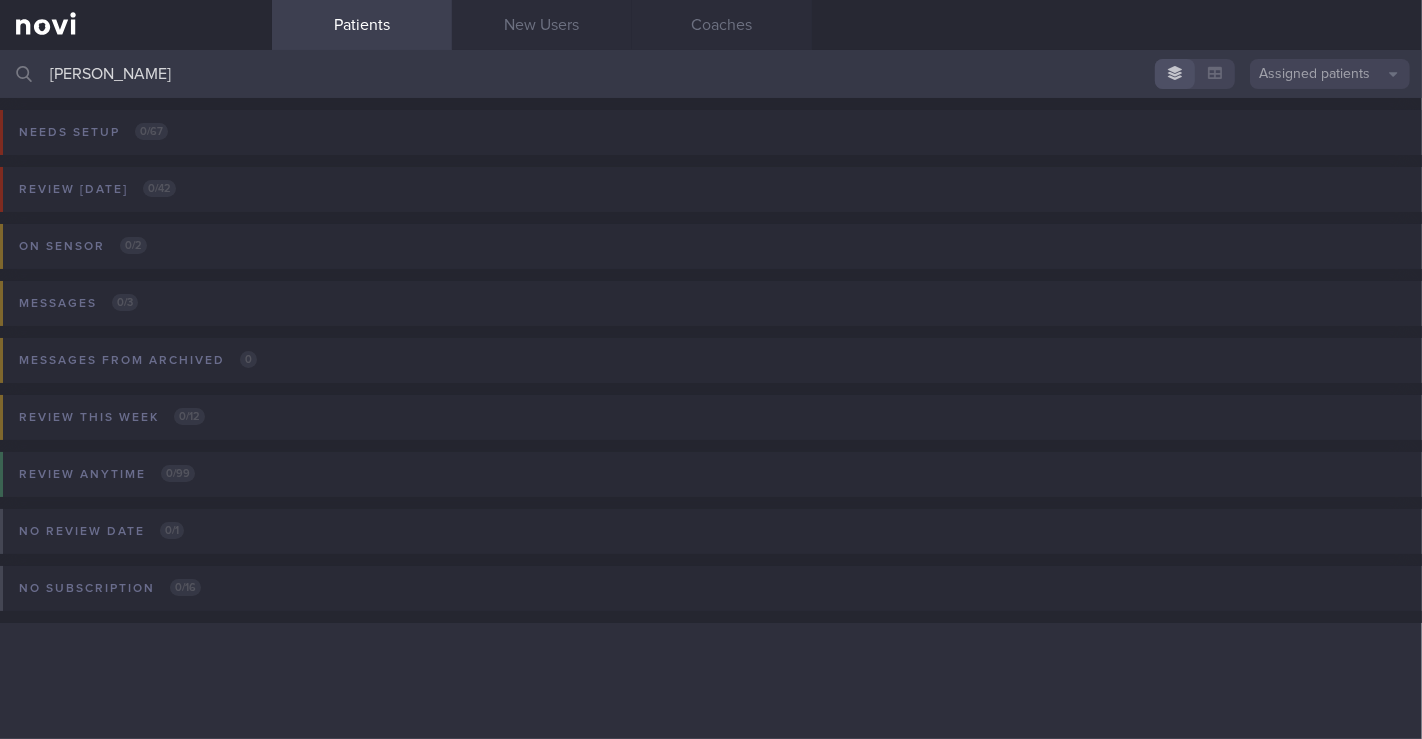 click on "Nathaniel Chong" at bounding box center [711, 74] 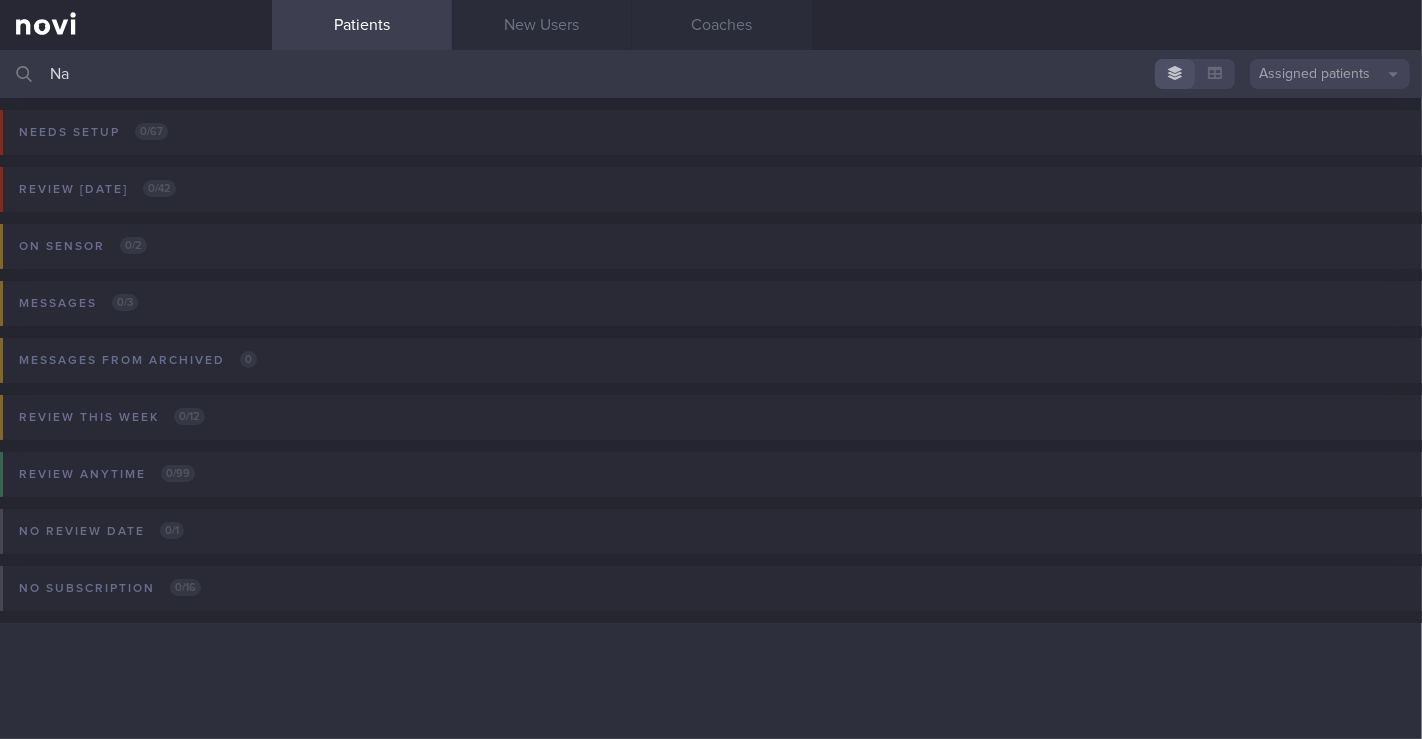 type on "N" 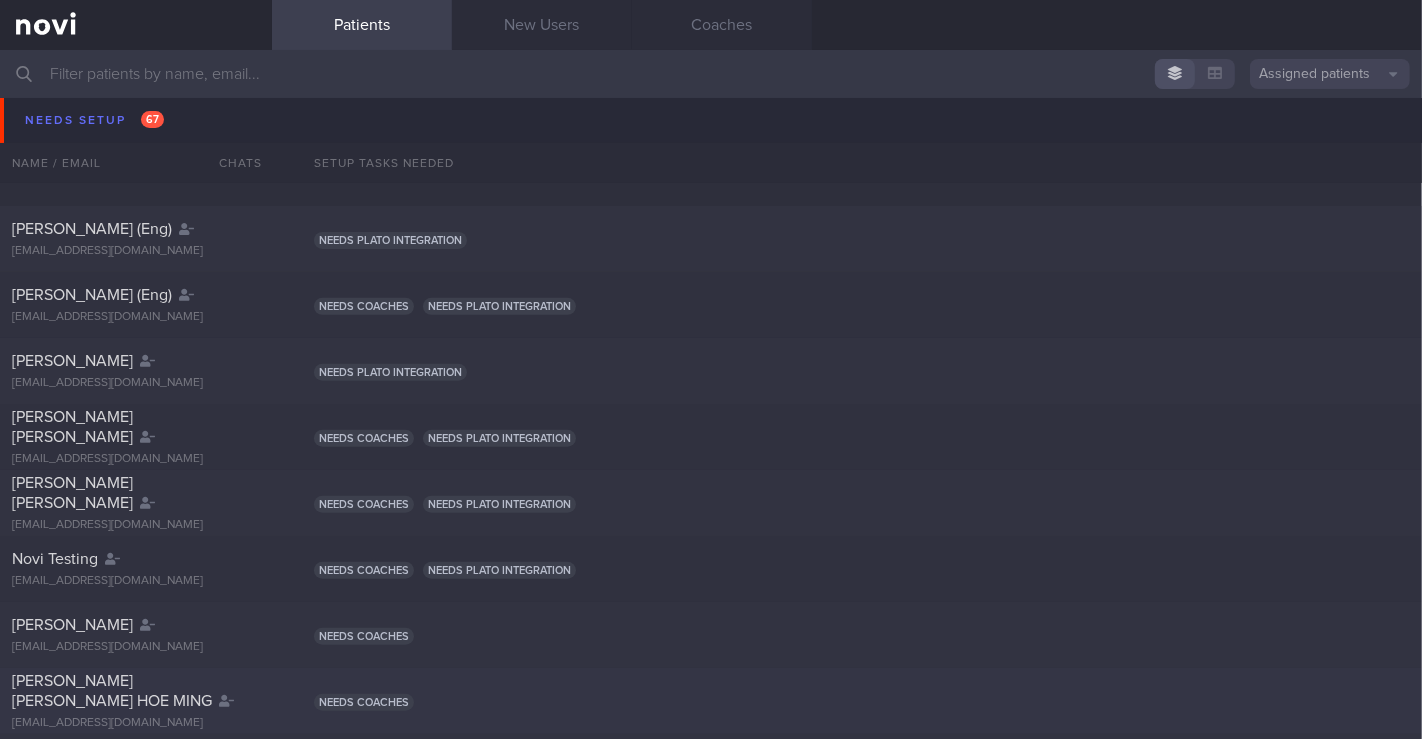scroll, scrollTop: 1222, scrollLeft: 0, axis: vertical 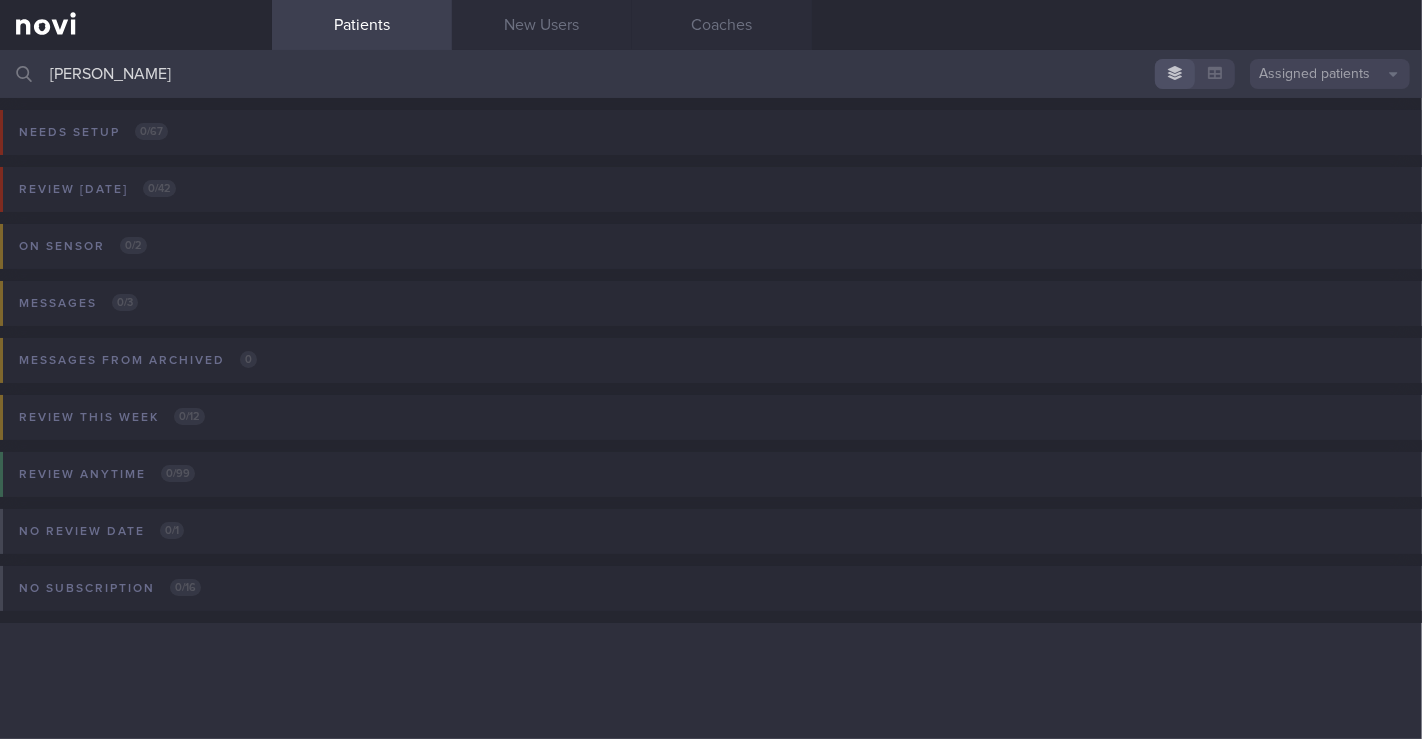 click on "Nathaniel Chong" at bounding box center (711, 74) 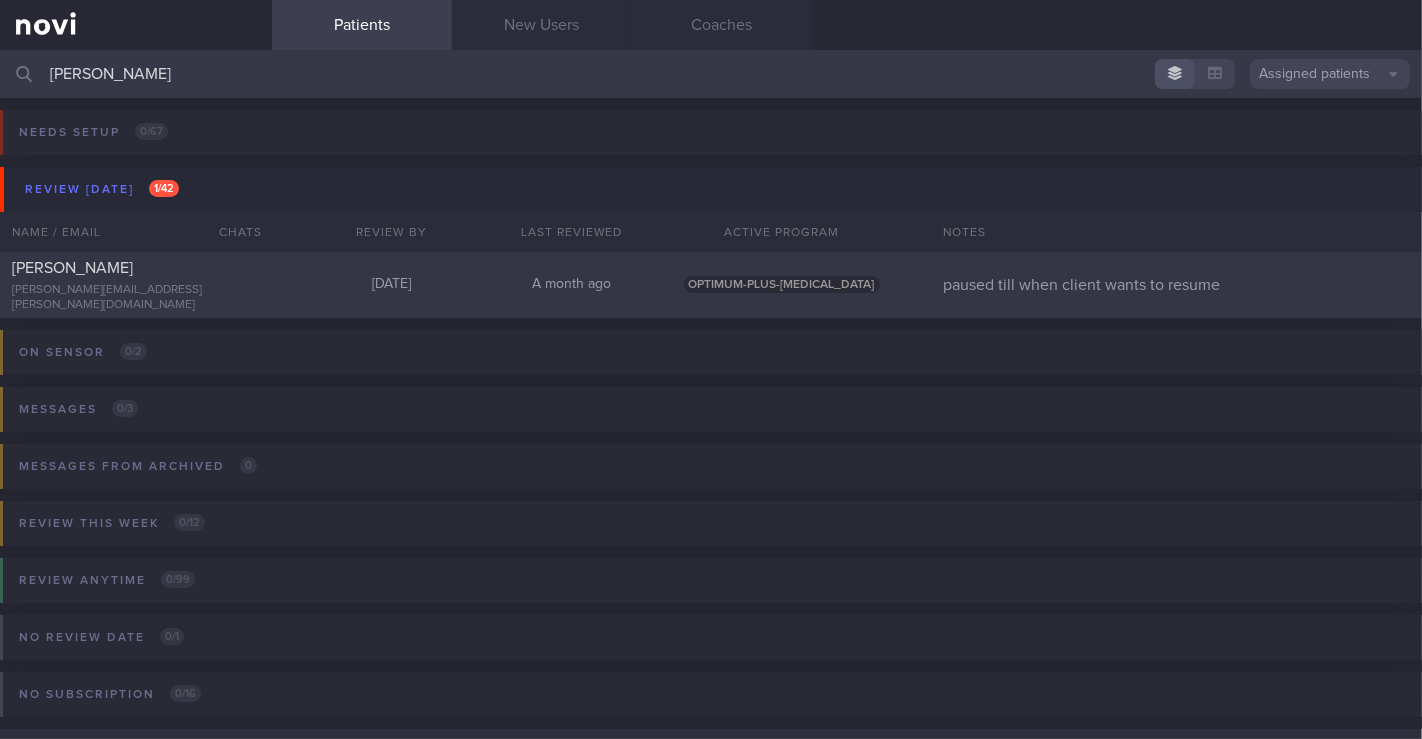 type on "Nathaniel Cheong" 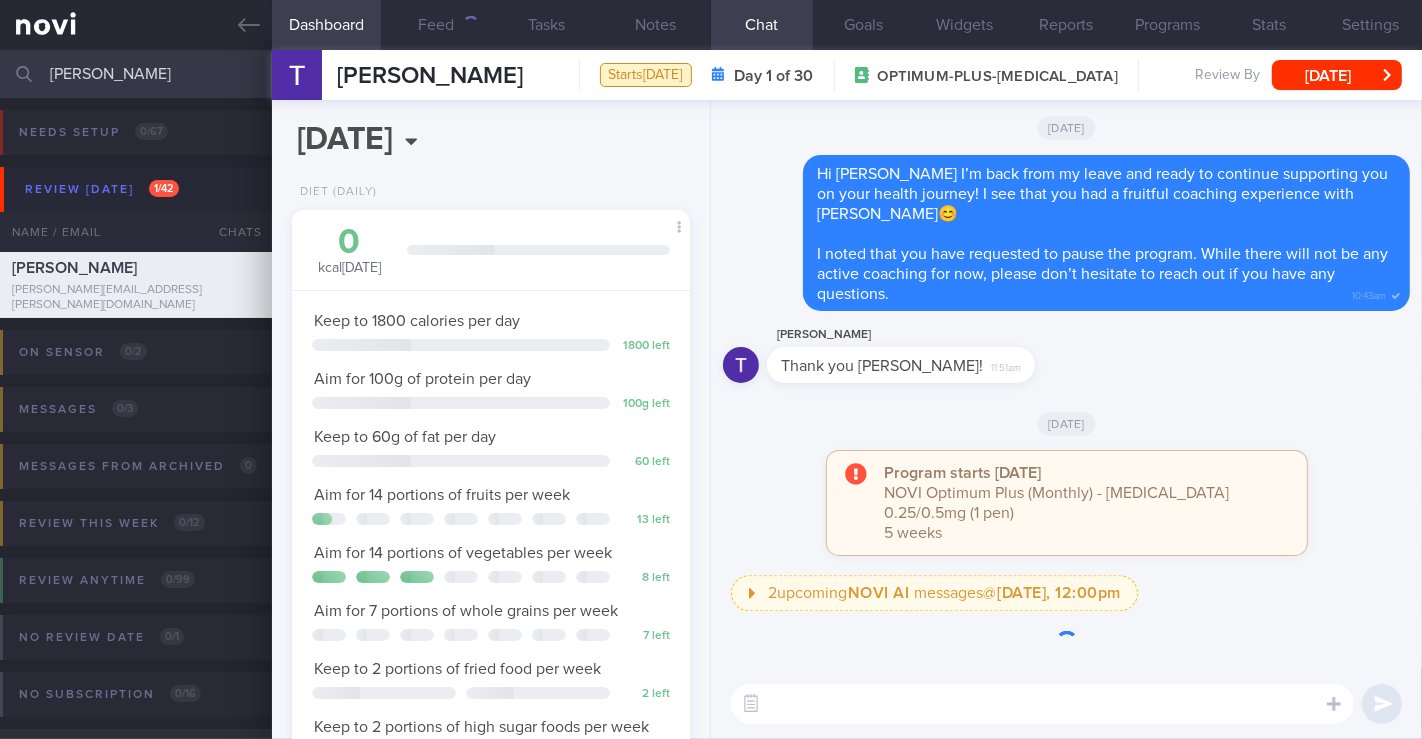 scroll, scrollTop: 999799, scrollLeft: 999654, axis: both 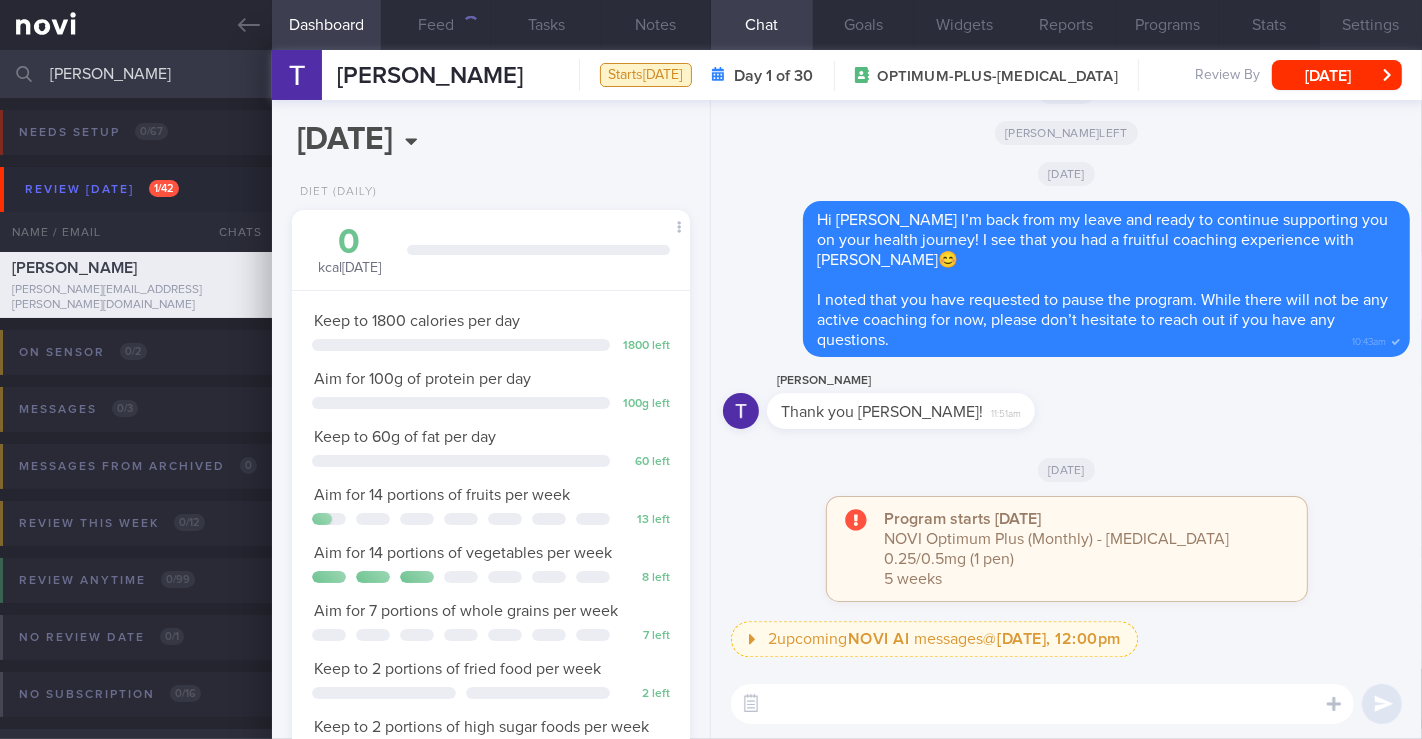 click on "Settings" at bounding box center (1371, 25) 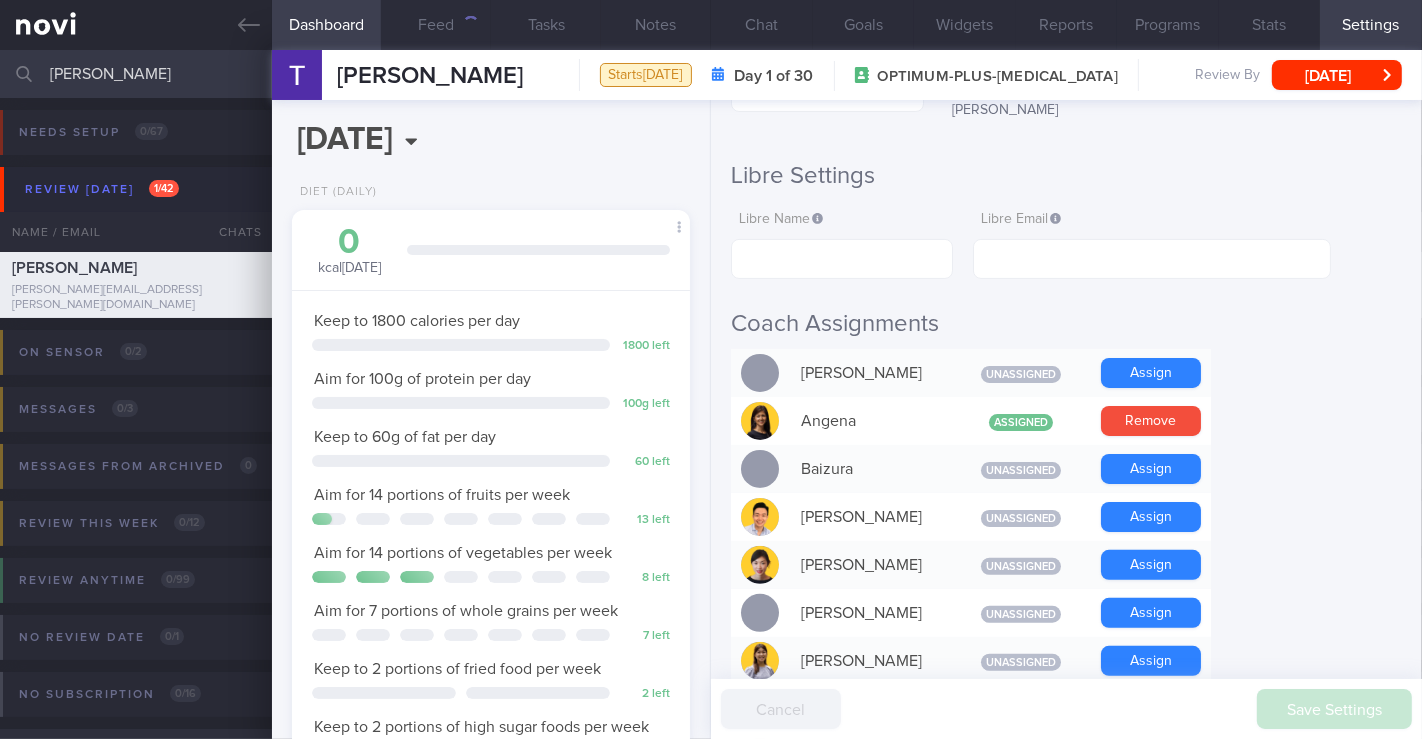 scroll, scrollTop: 555, scrollLeft: 0, axis: vertical 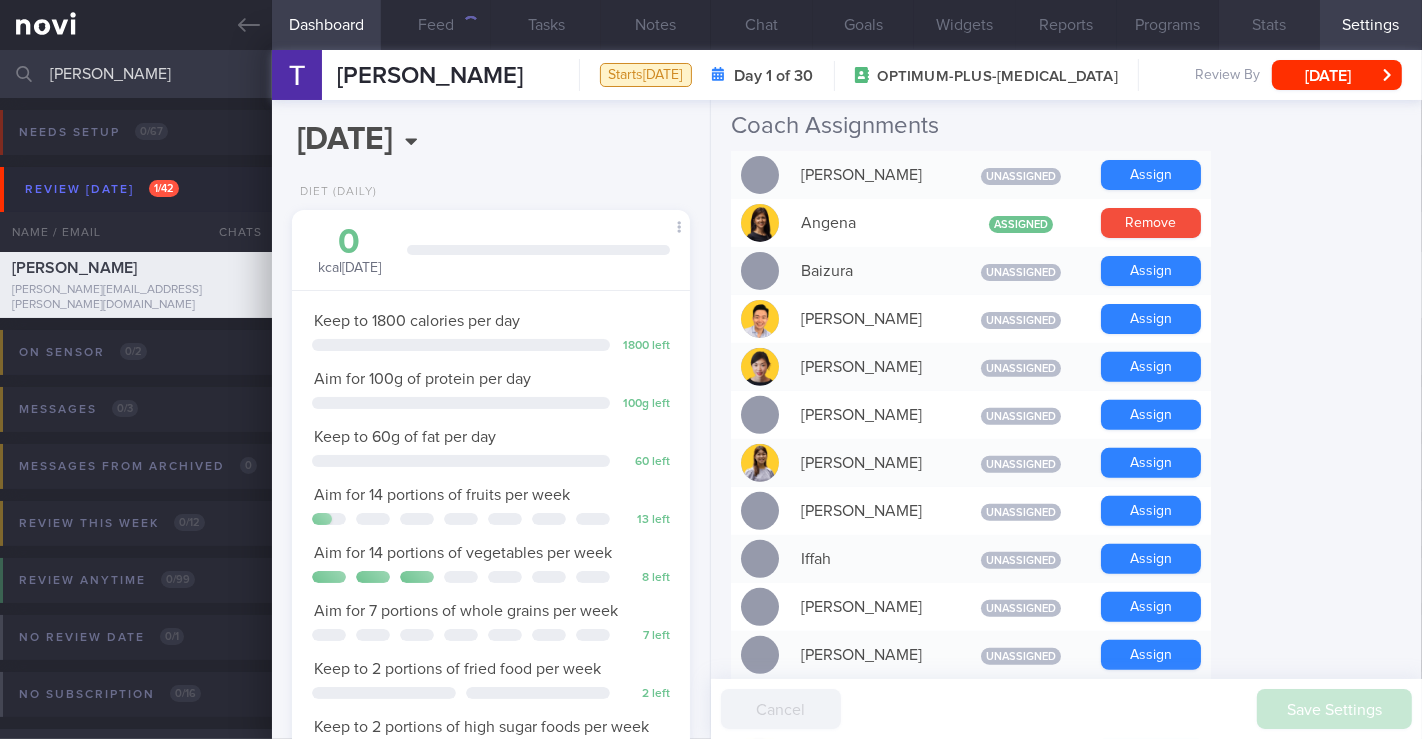 click on "Stats" at bounding box center [1270, 25] 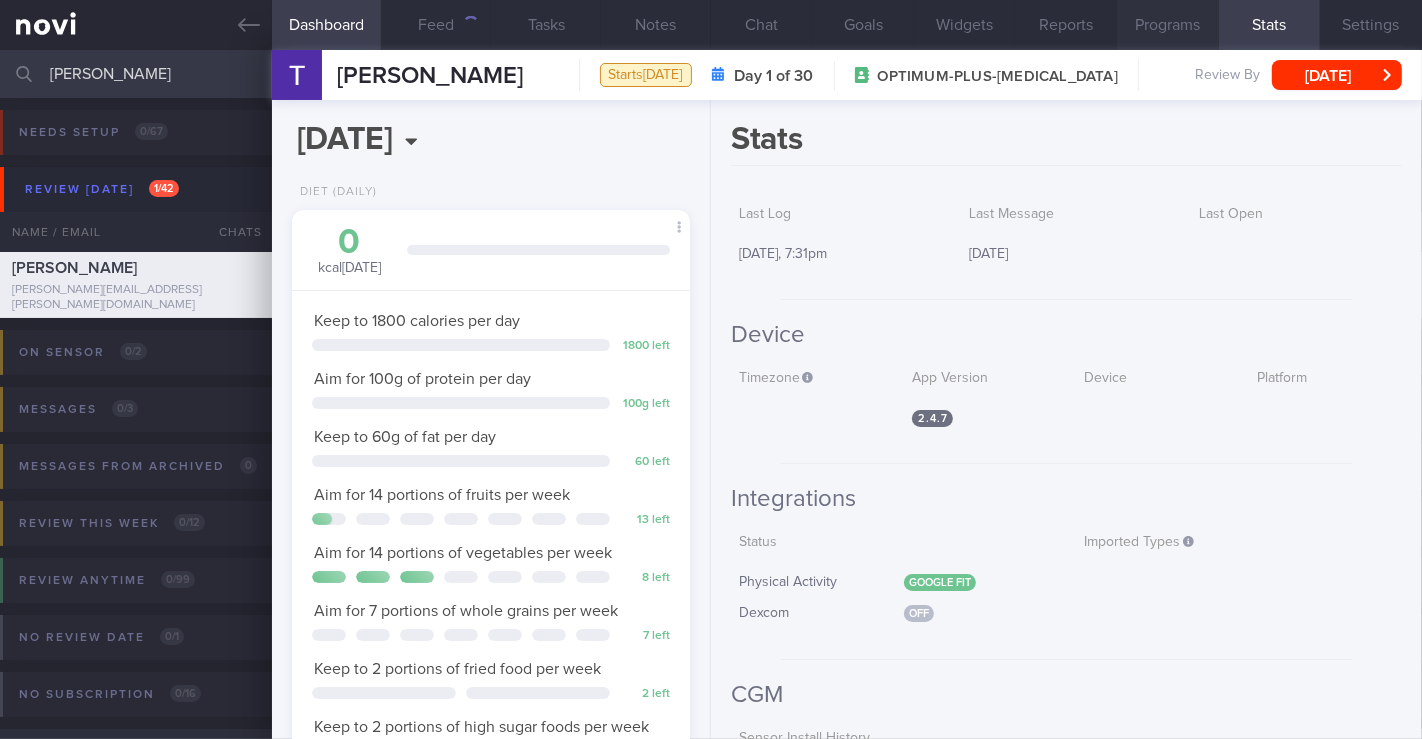 click on "Programs" at bounding box center [1168, 25] 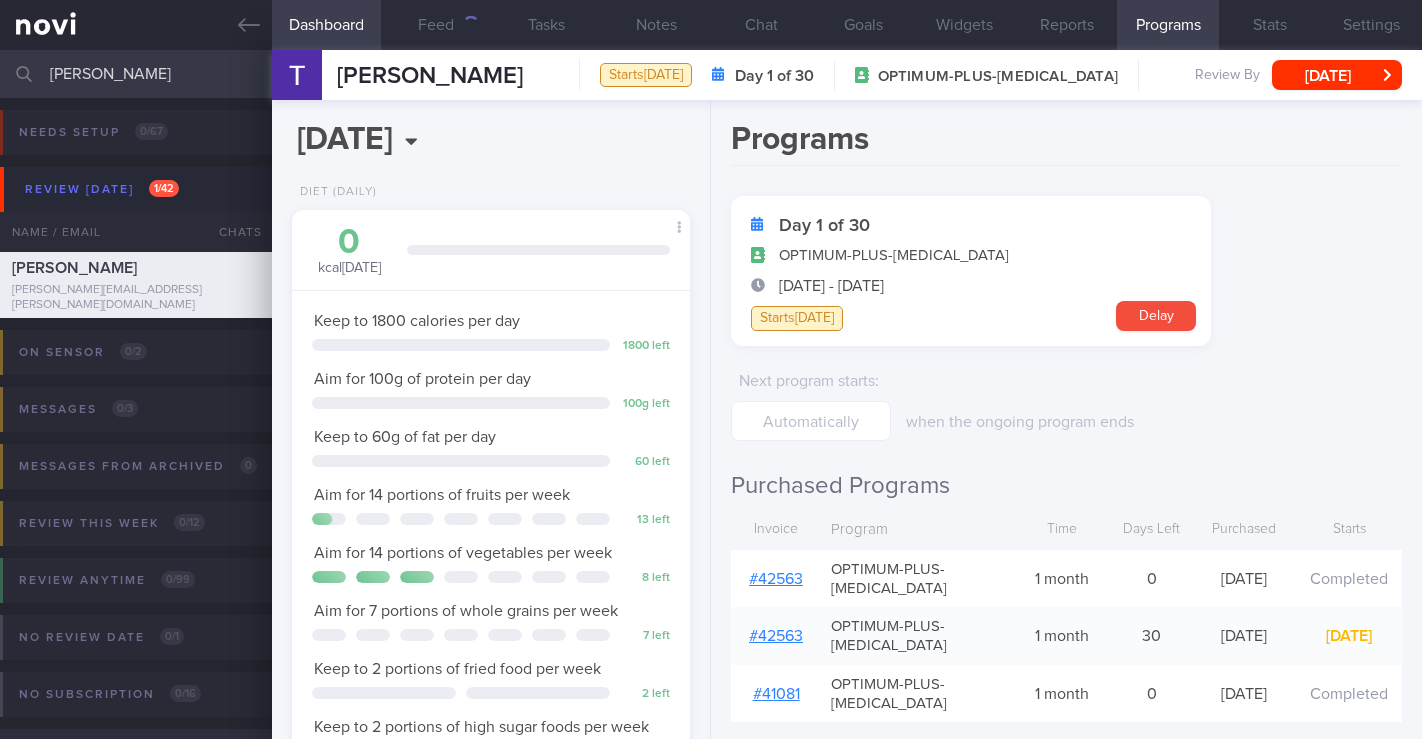 select on "6" 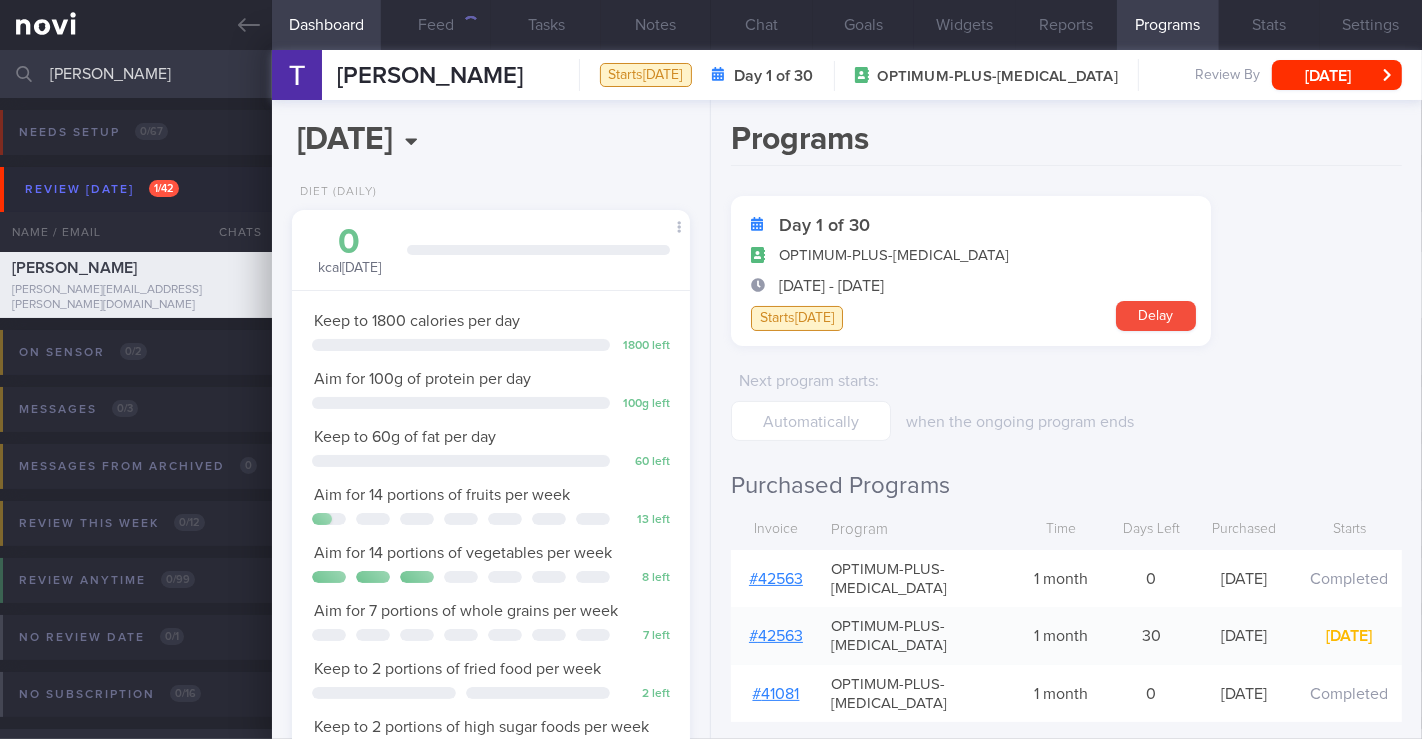 scroll, scrollTop: 999799, scrollLeft: 999654, axis: both 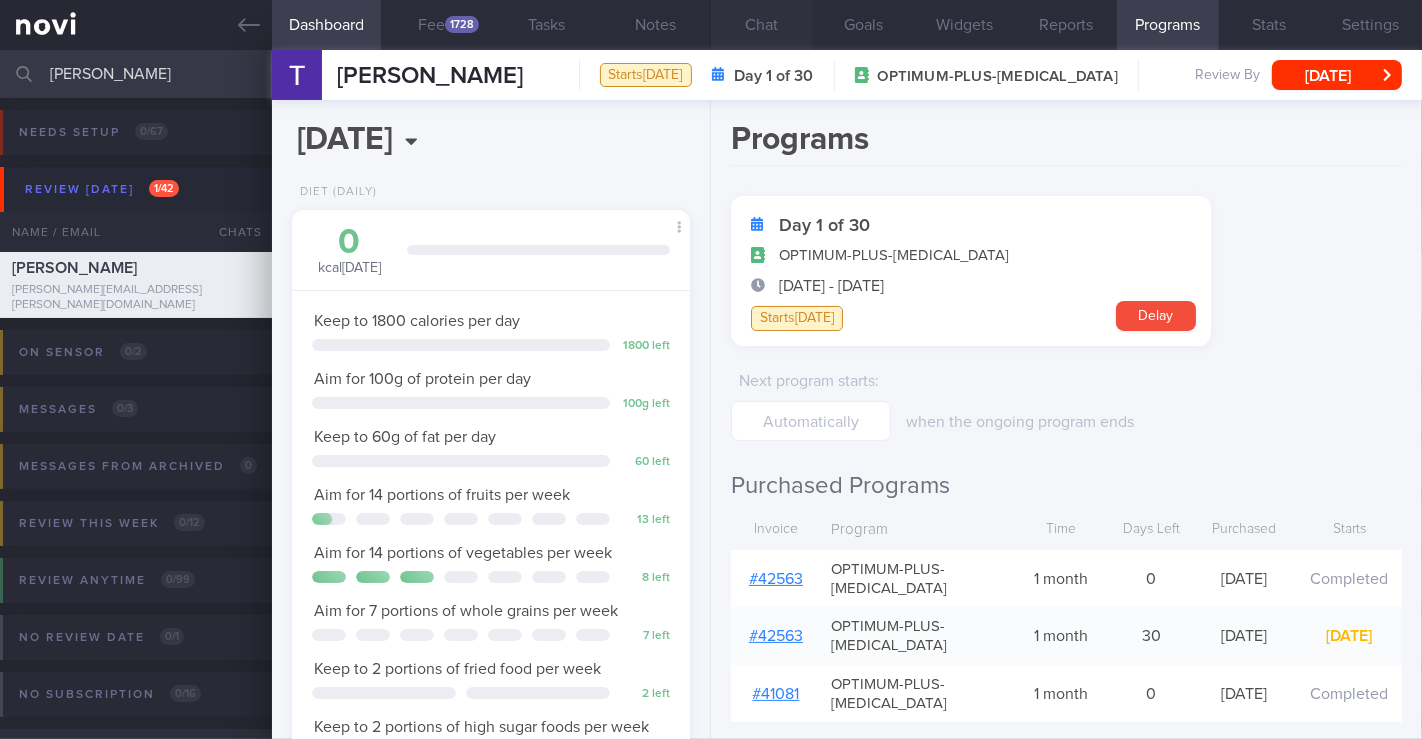 click on "Chat" at bounding box center (762, 25) 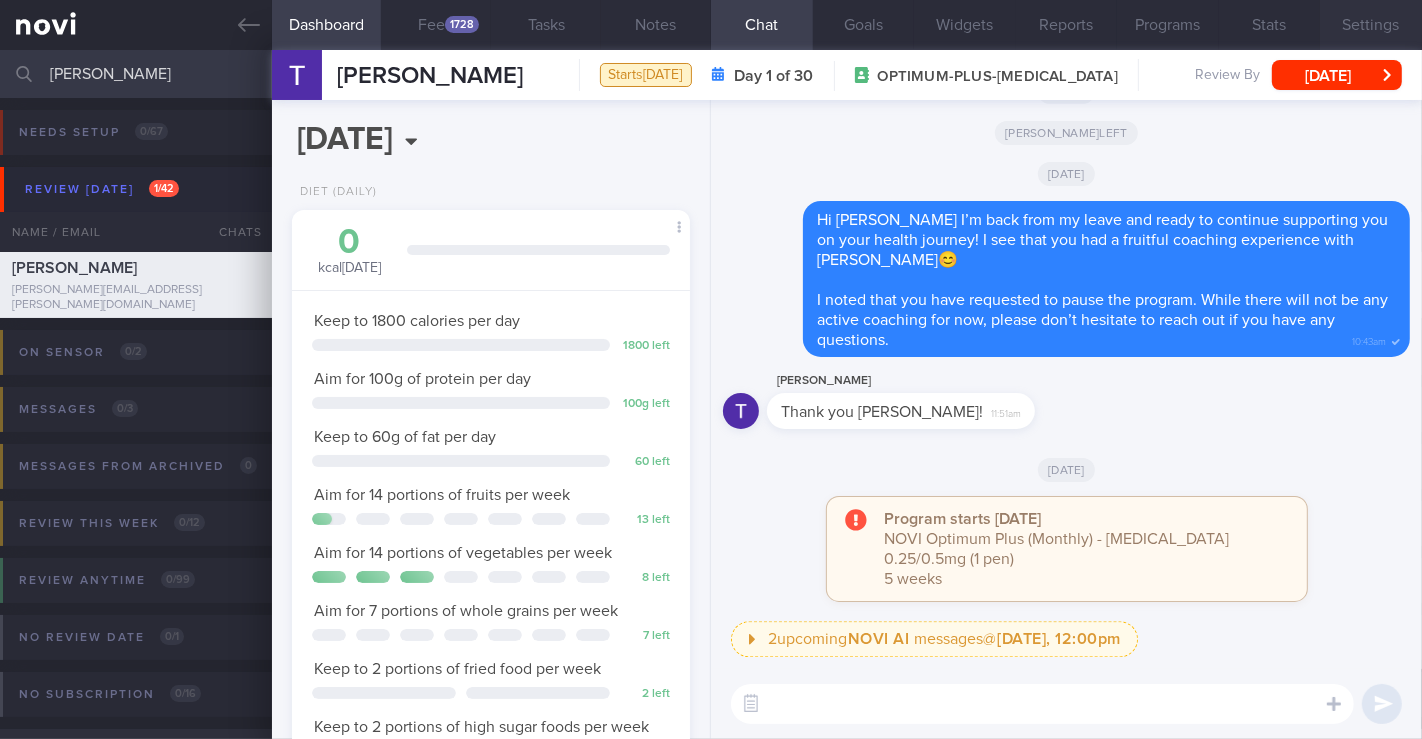 click on "Settings" at bounding box center (1371, 25) 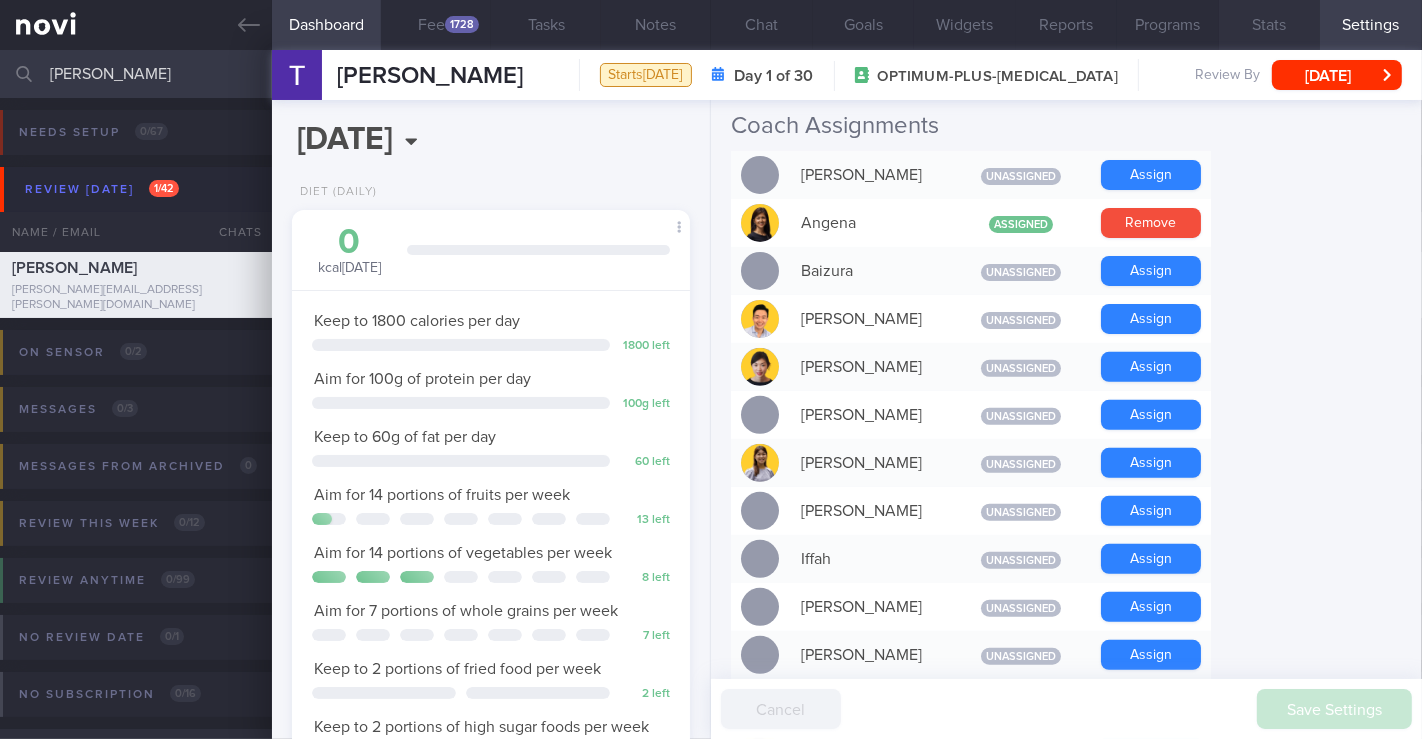 click on "Stats" at bounding box center [1270, 25] 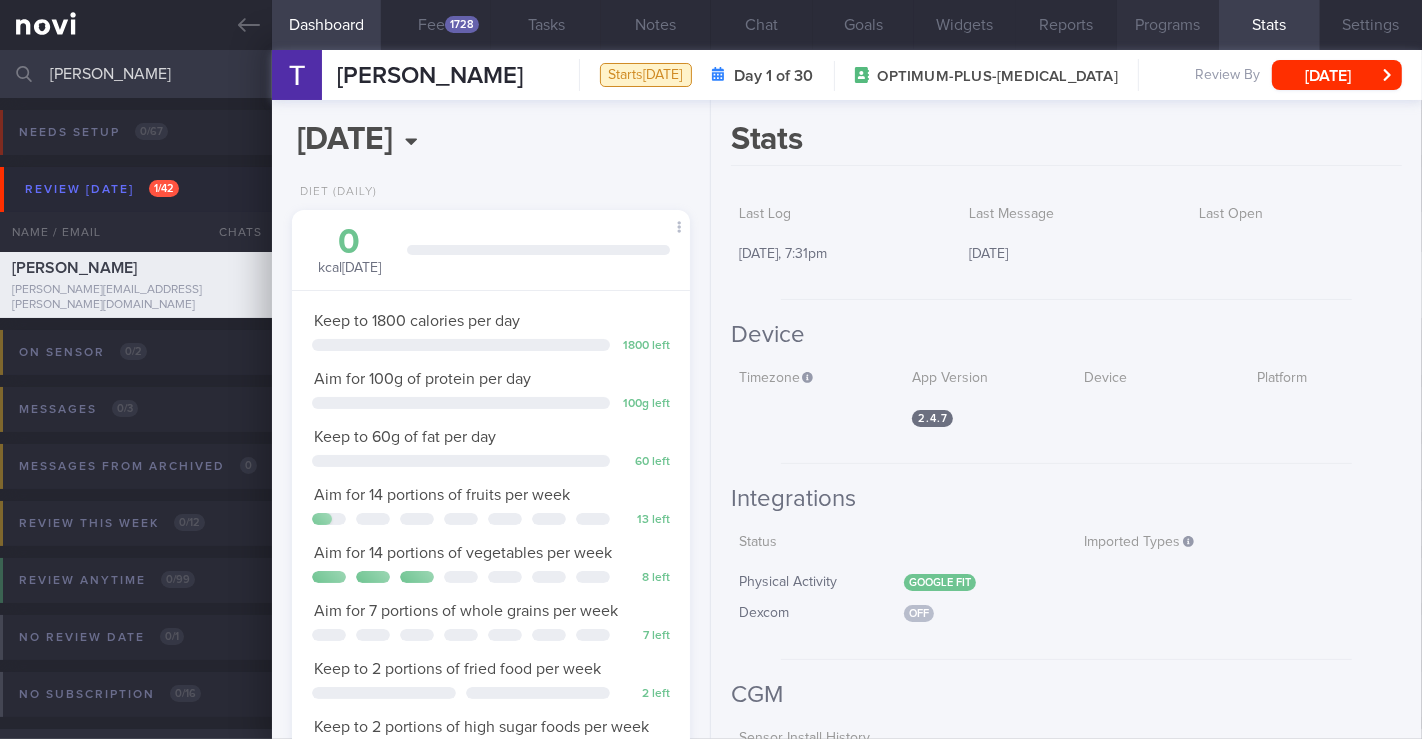 click on "Programs" at bounding box center (1168, 25) 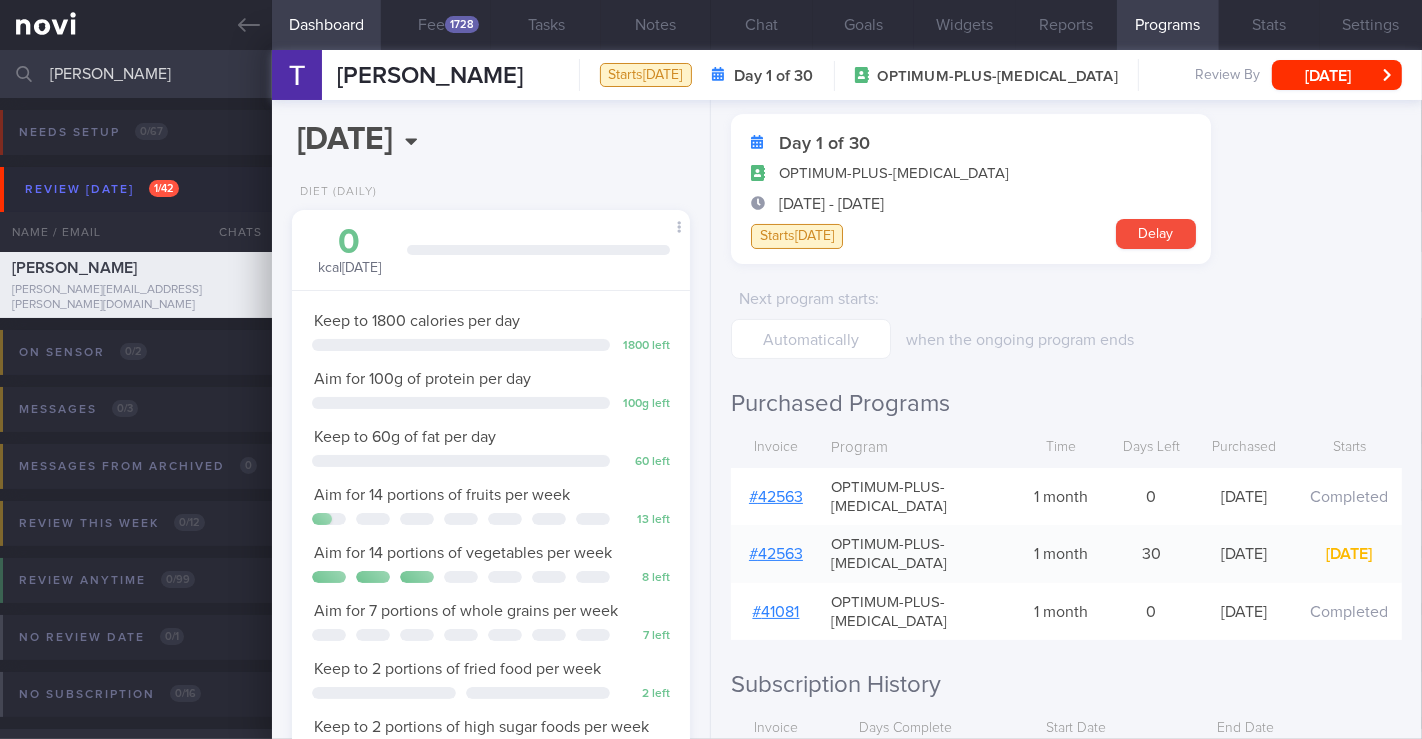 scroll, scrollTop: 111, scrollLeft: 0, axis: vertical 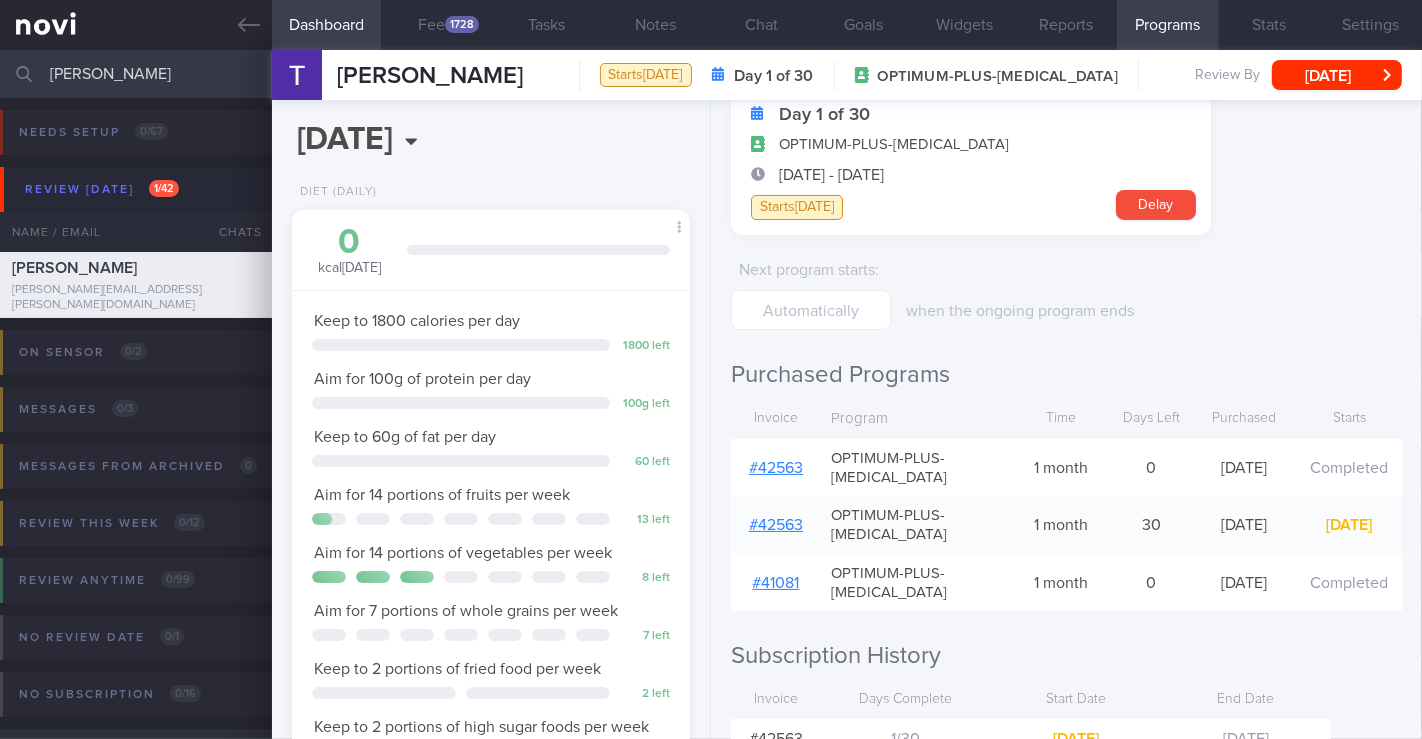 click on "Day 1 of 30
OPTIMUM-PLUS-OZEMPIC
2 - 31 Jul
Starts
today
Delay
Next program starts :
when the ongoing program ends" at bounding box center (1066, 207) 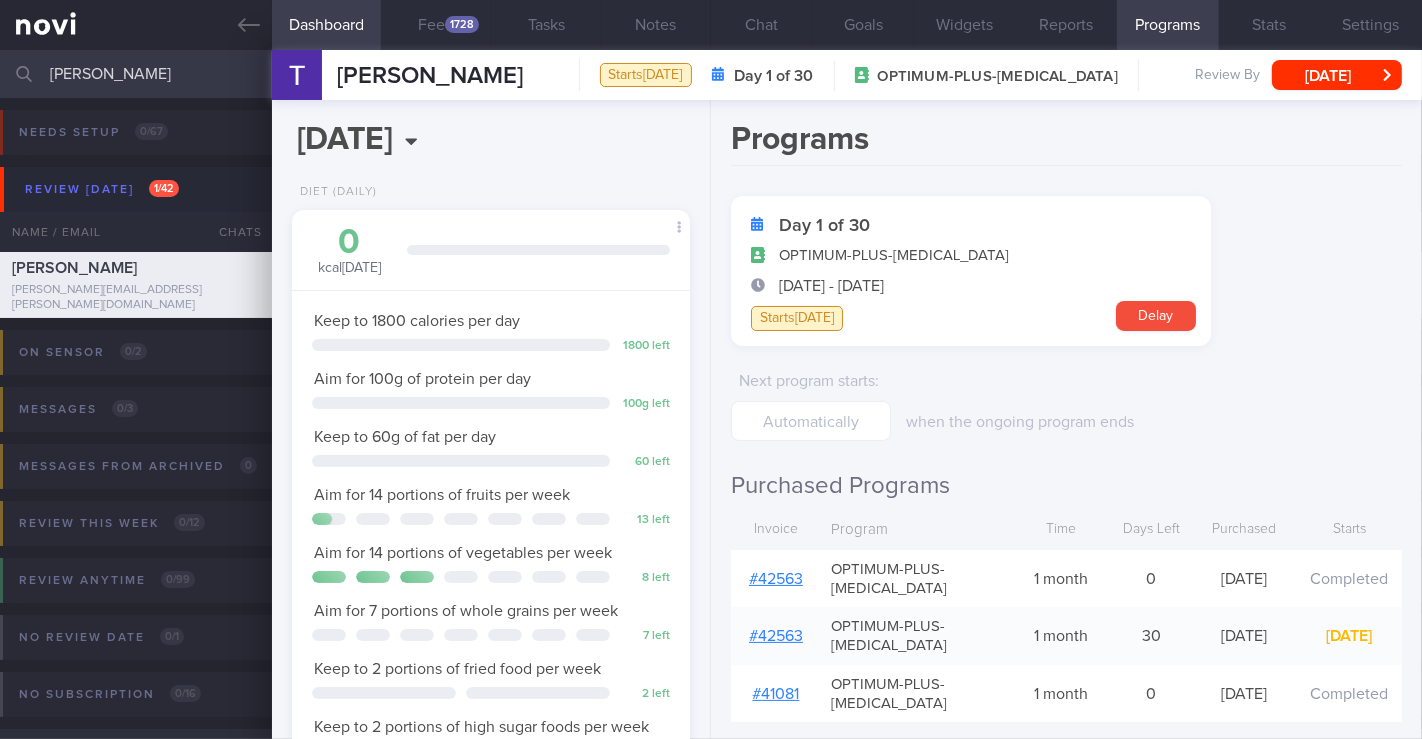 click on "Nathaniel Cheong" at bounding box center (711, 74) 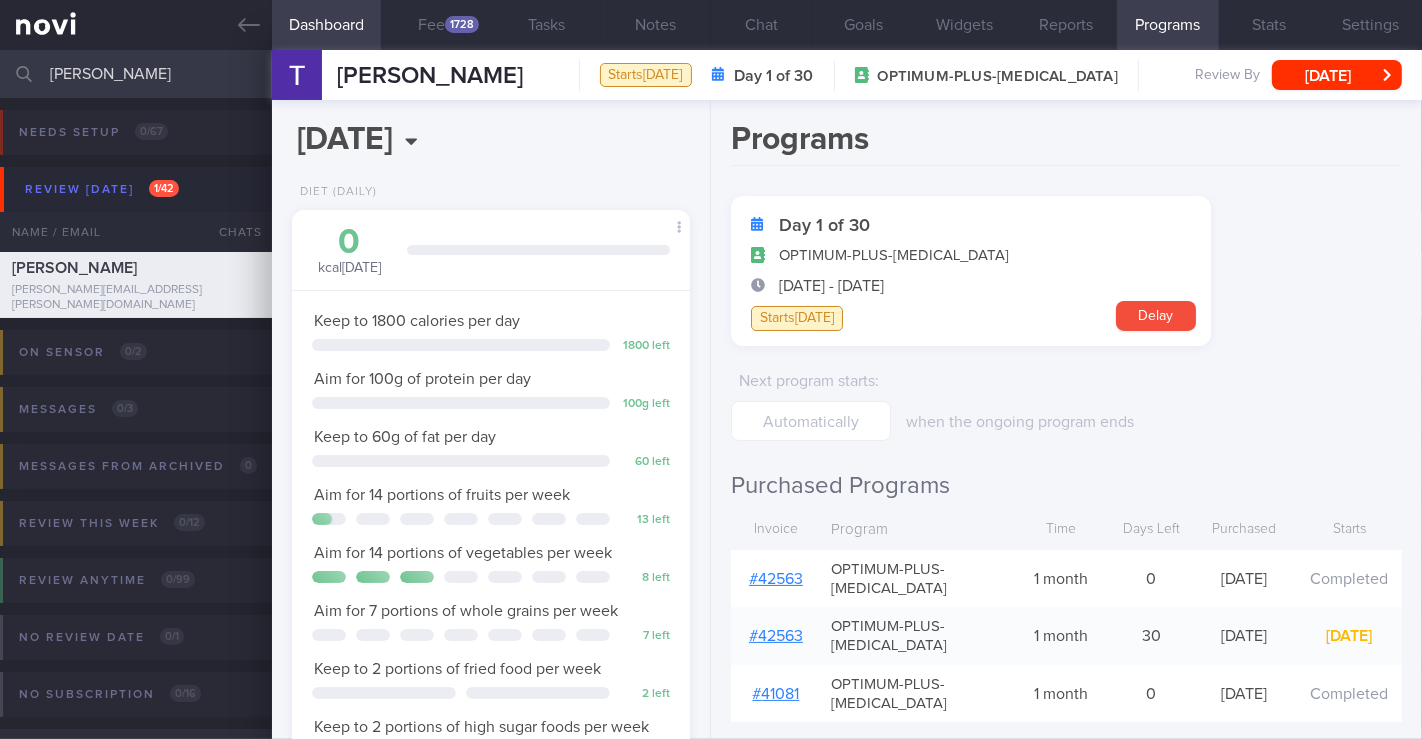 click on "Nathaniel Cheong" at bounding box center (711, 74) 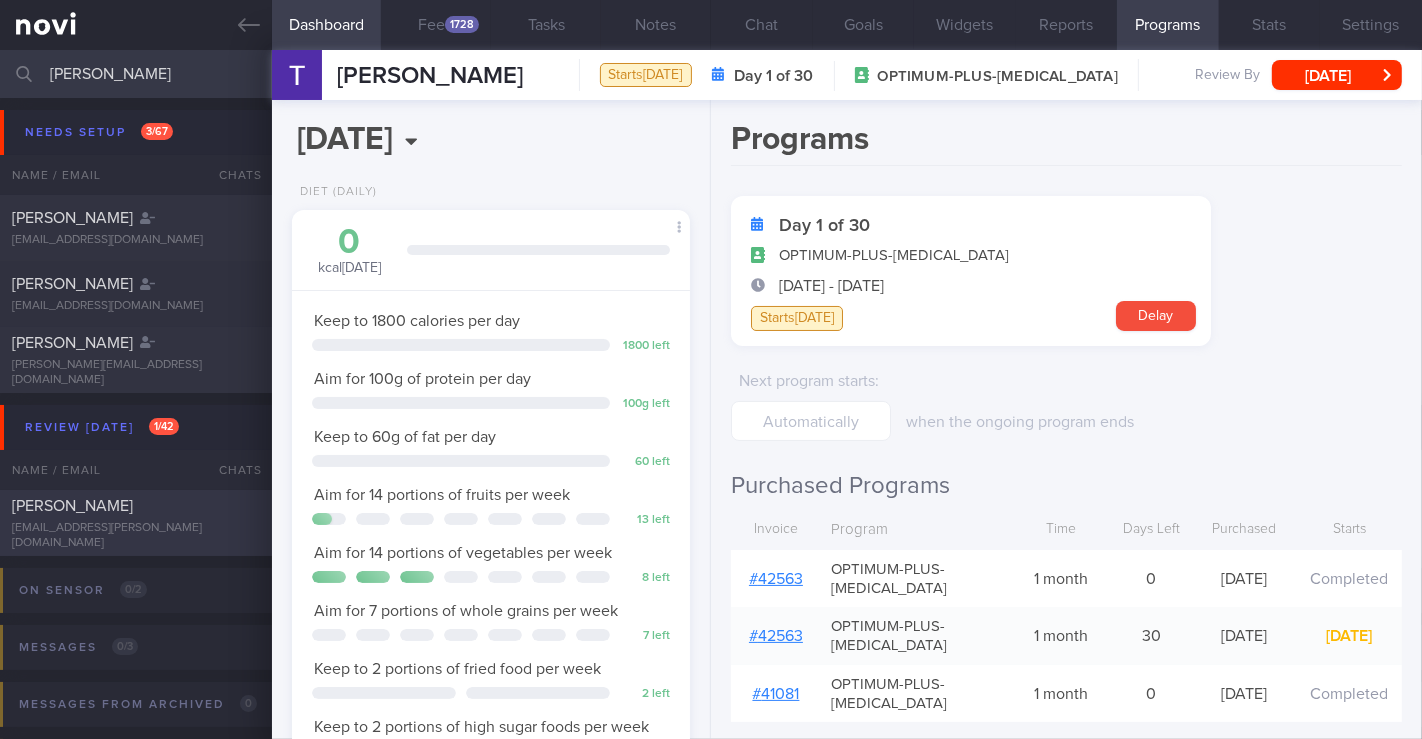 type on "esther" 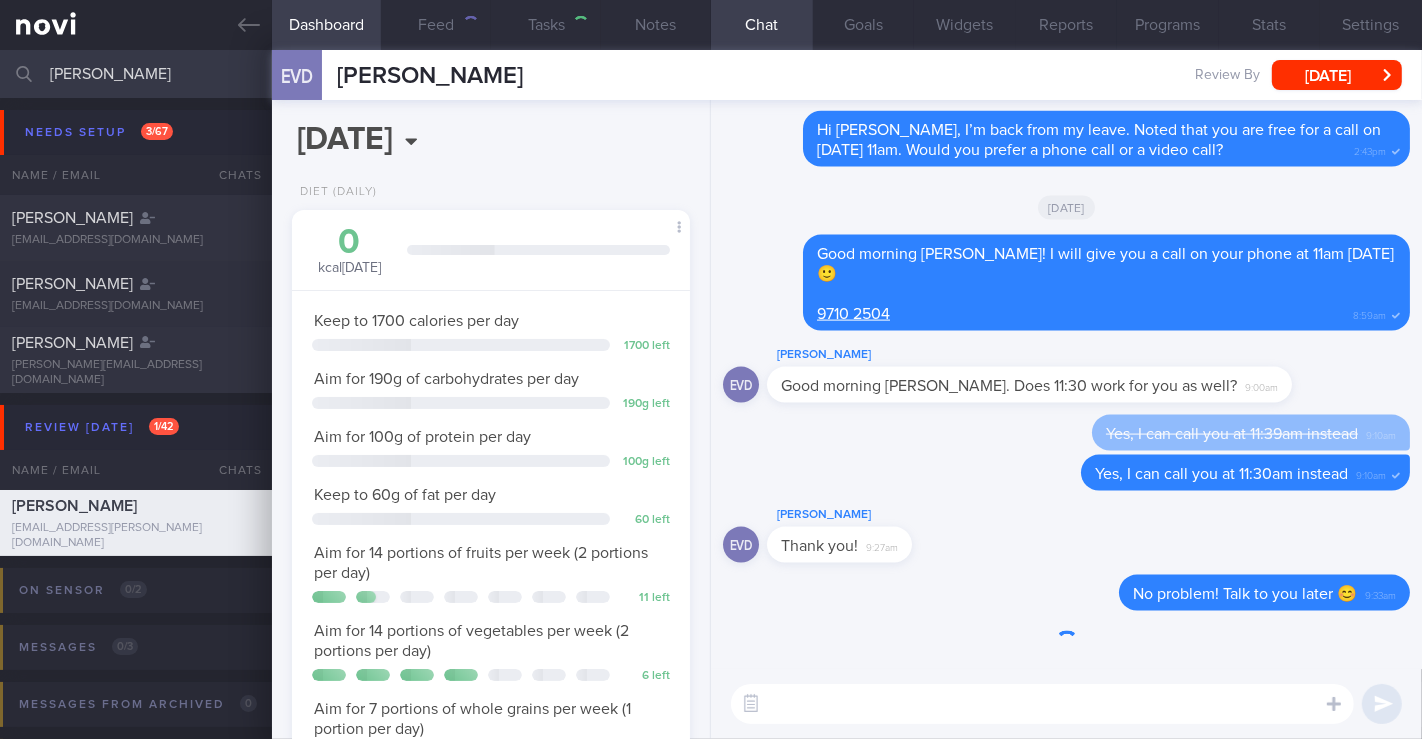 type on "2/7 Final review call" 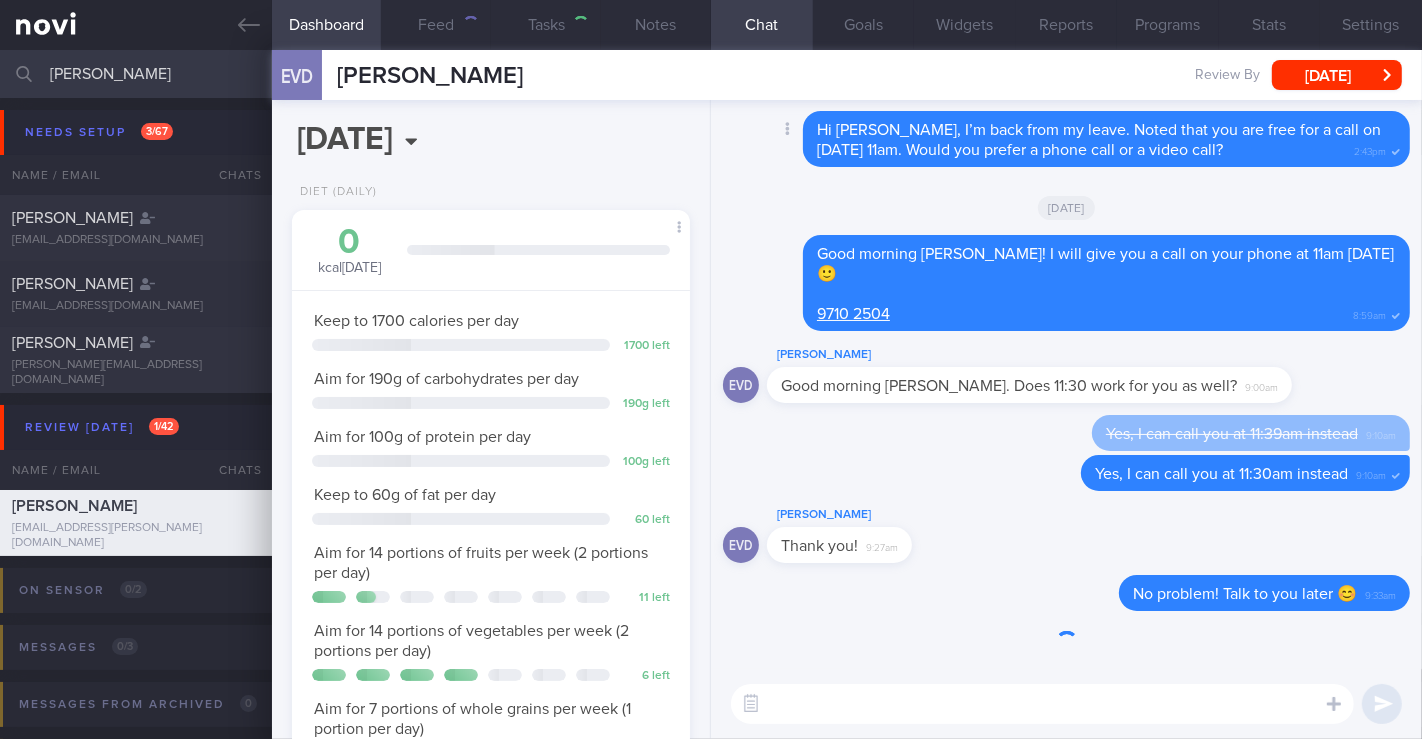 scroll, scrollTop: 0, scrollLeft: 0, axis: both 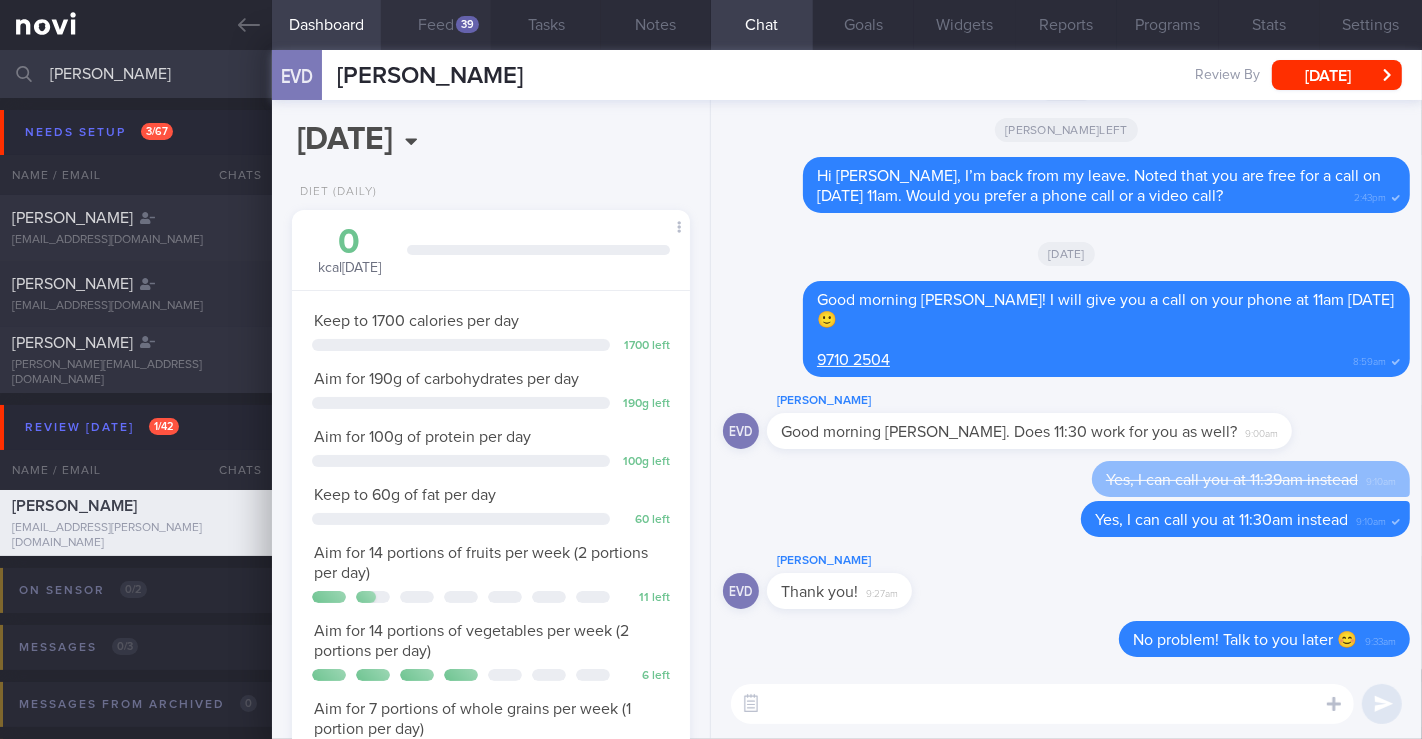 click on "Feed
39" at bounding box center (436, 25) 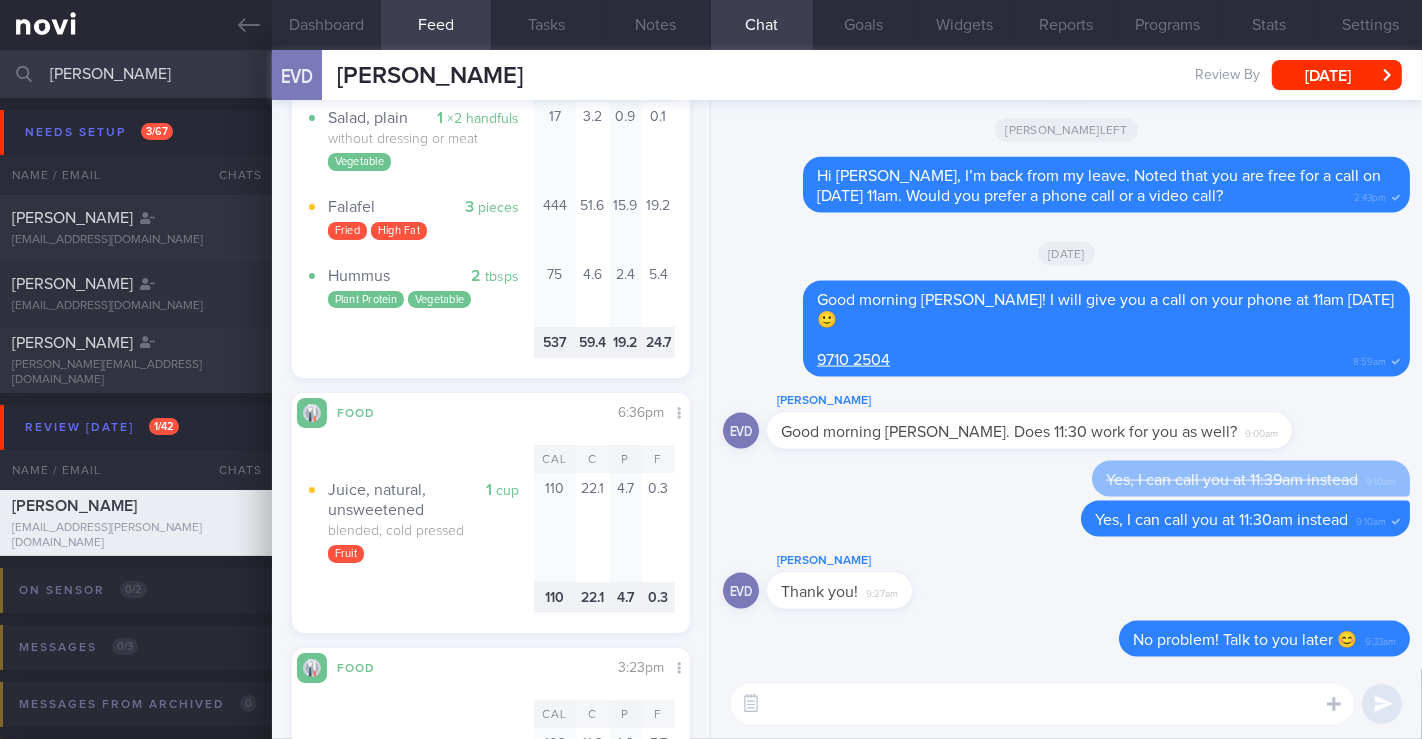scroll, scrollTop: 1000, scrollLeft: 0, axis: vertical 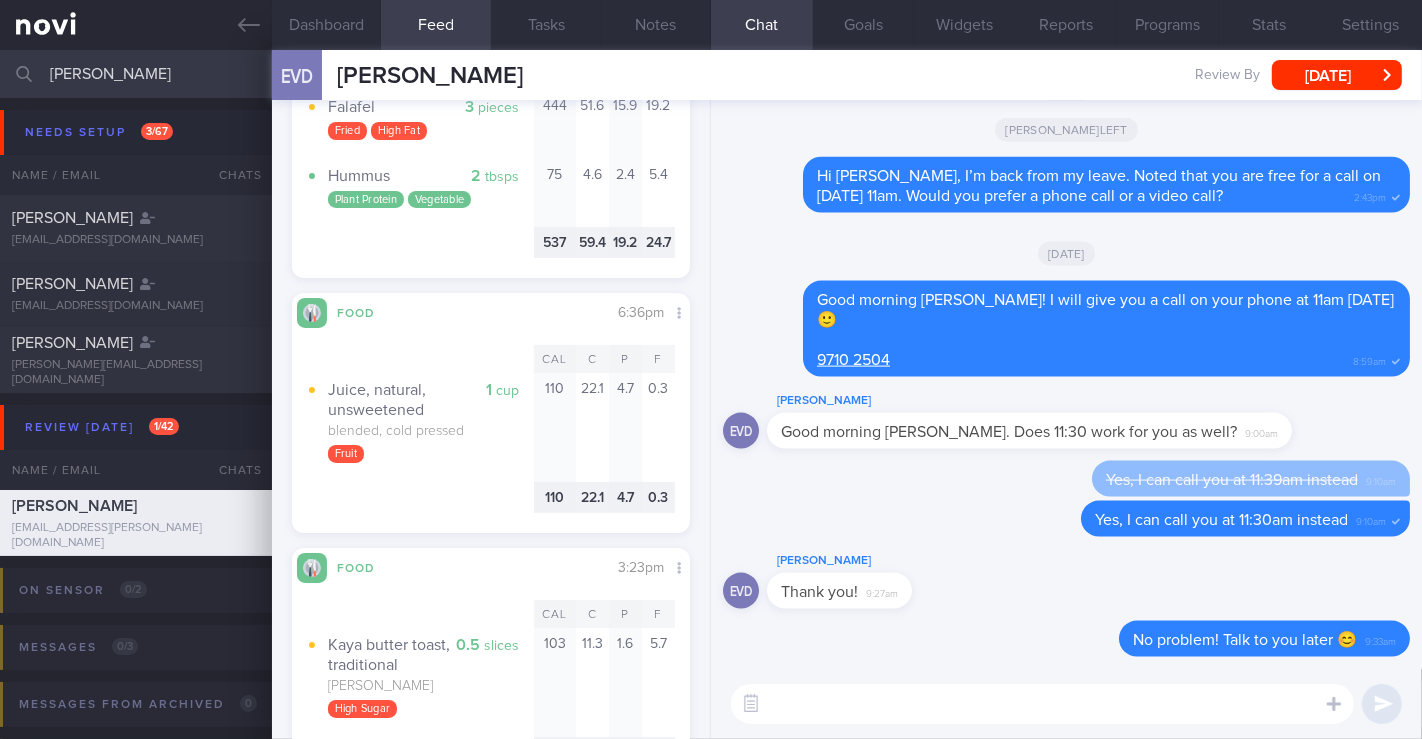 drag, startPoint x: 136, startPoint y: 84, endPoint x: 20, endPoint y: 69, distance: 116.965805 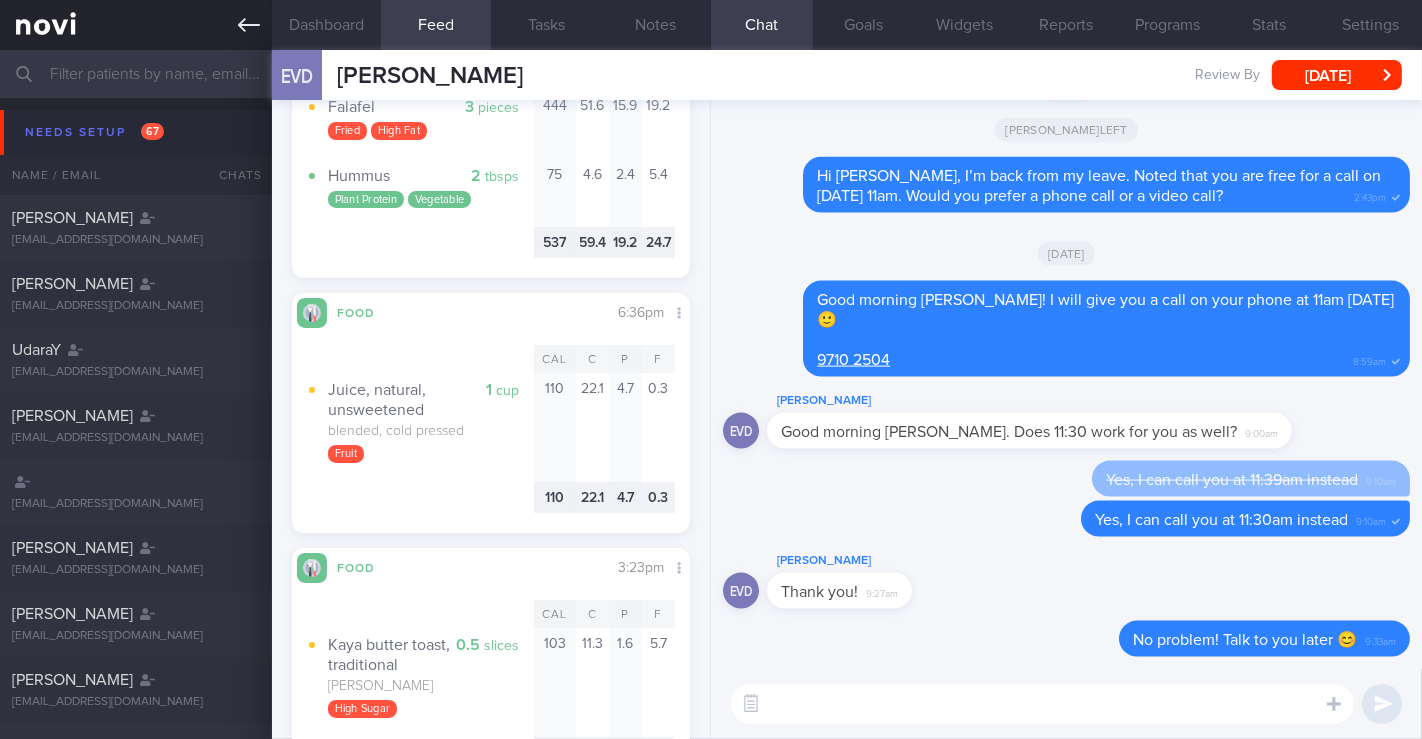 type 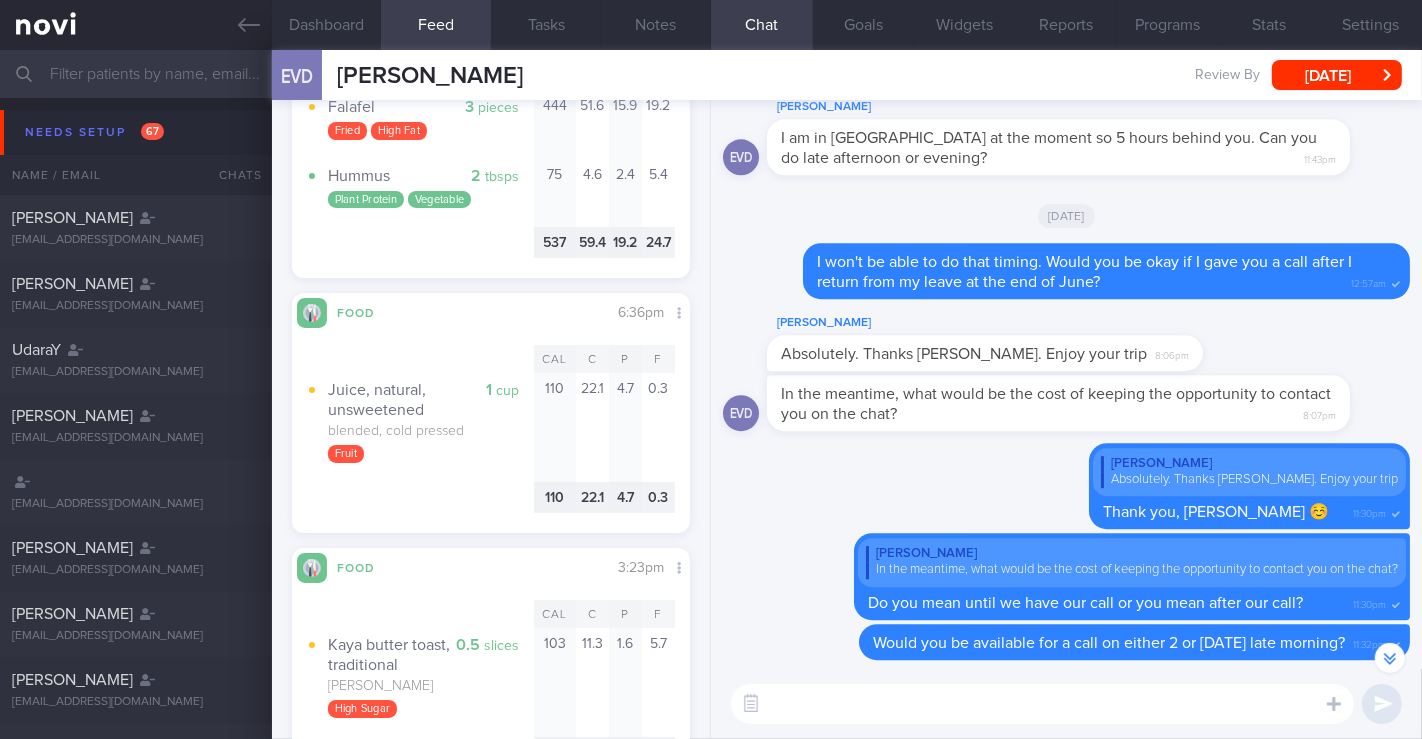 scroll, scrollTop: -1222, scrollLeft: 0, axis: vertical 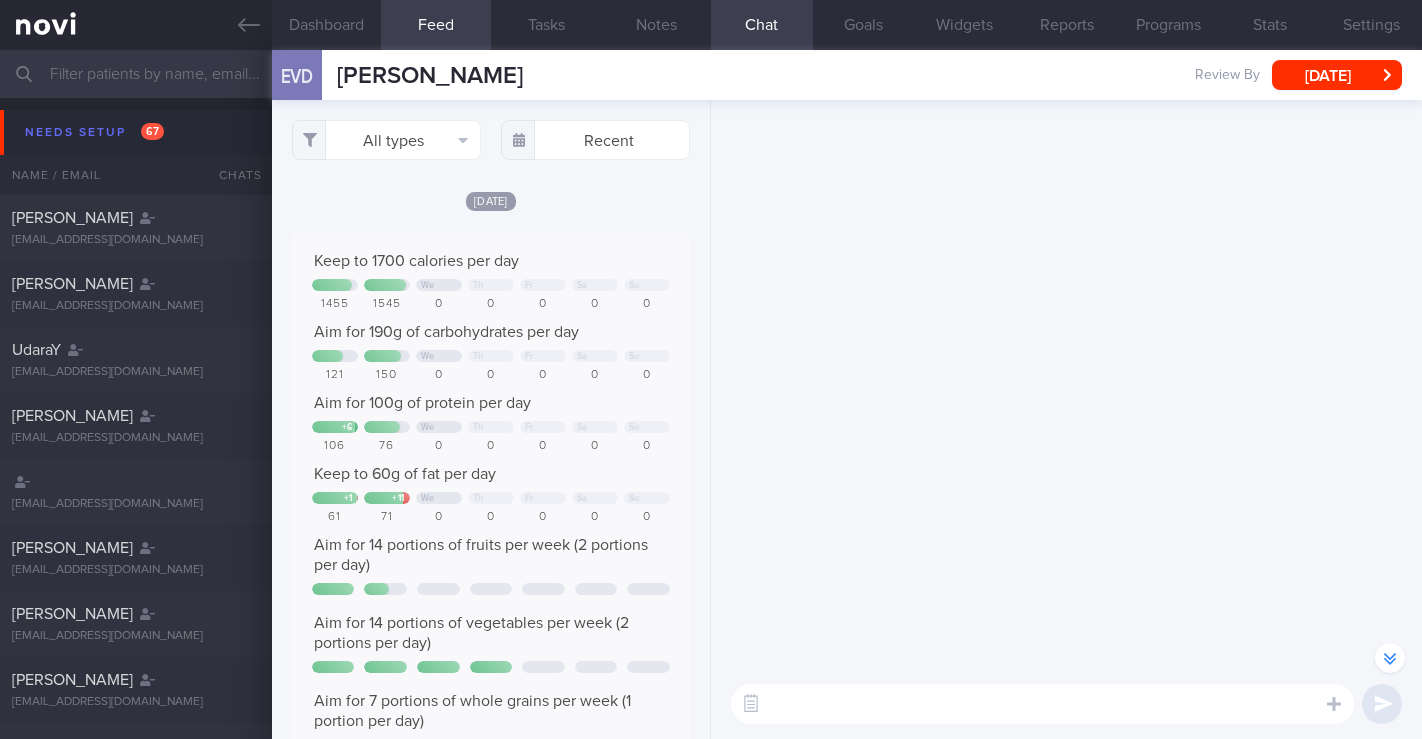 select on "6" 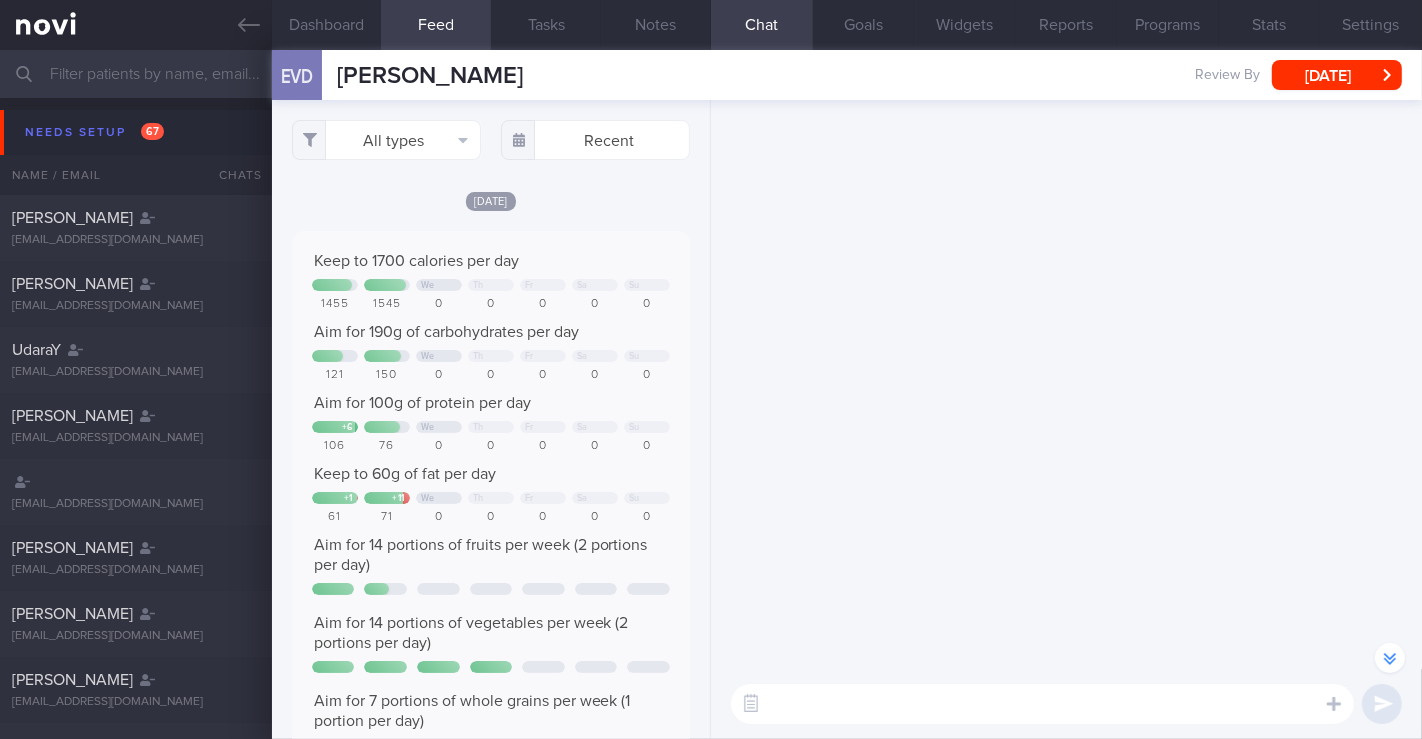 scroll, scrollTop: 999797, scrollLeft: 999654, axis: both 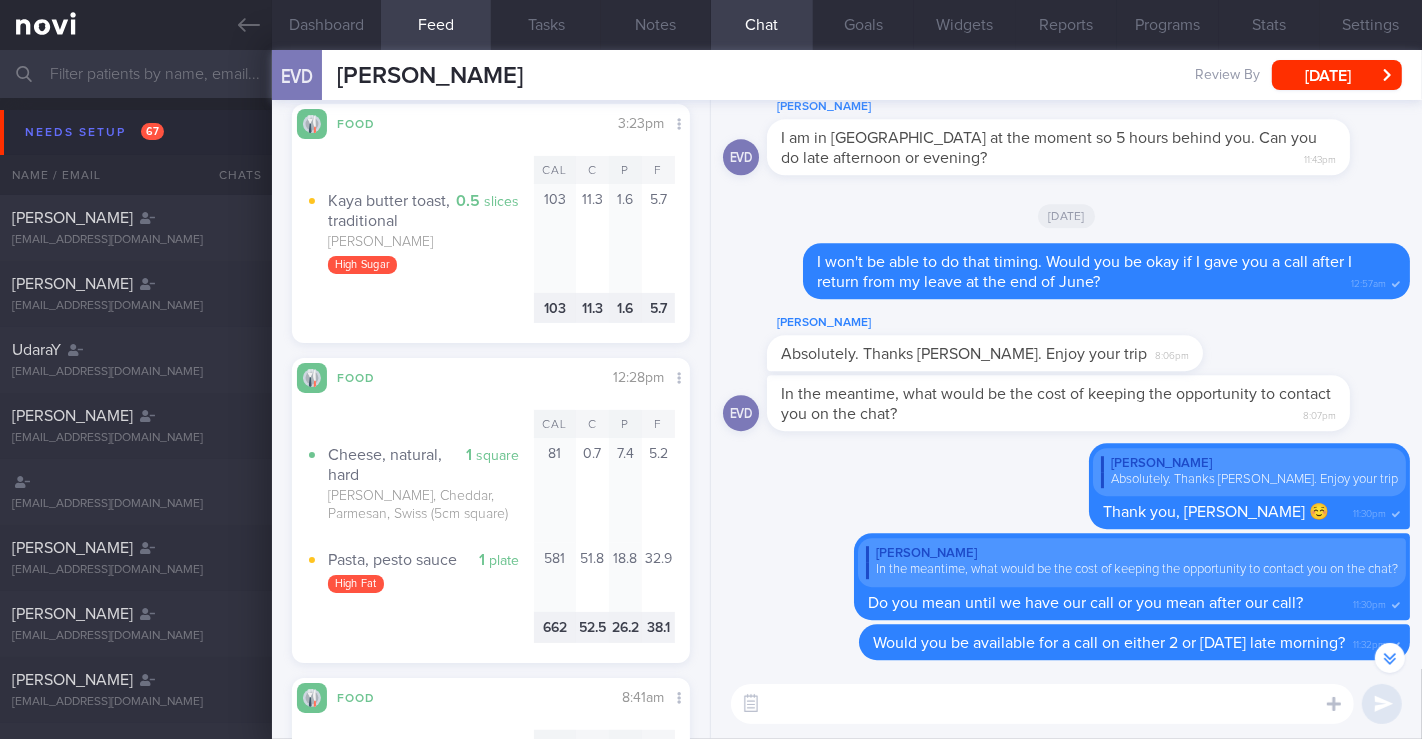 click at bounding box center (1042, 704) 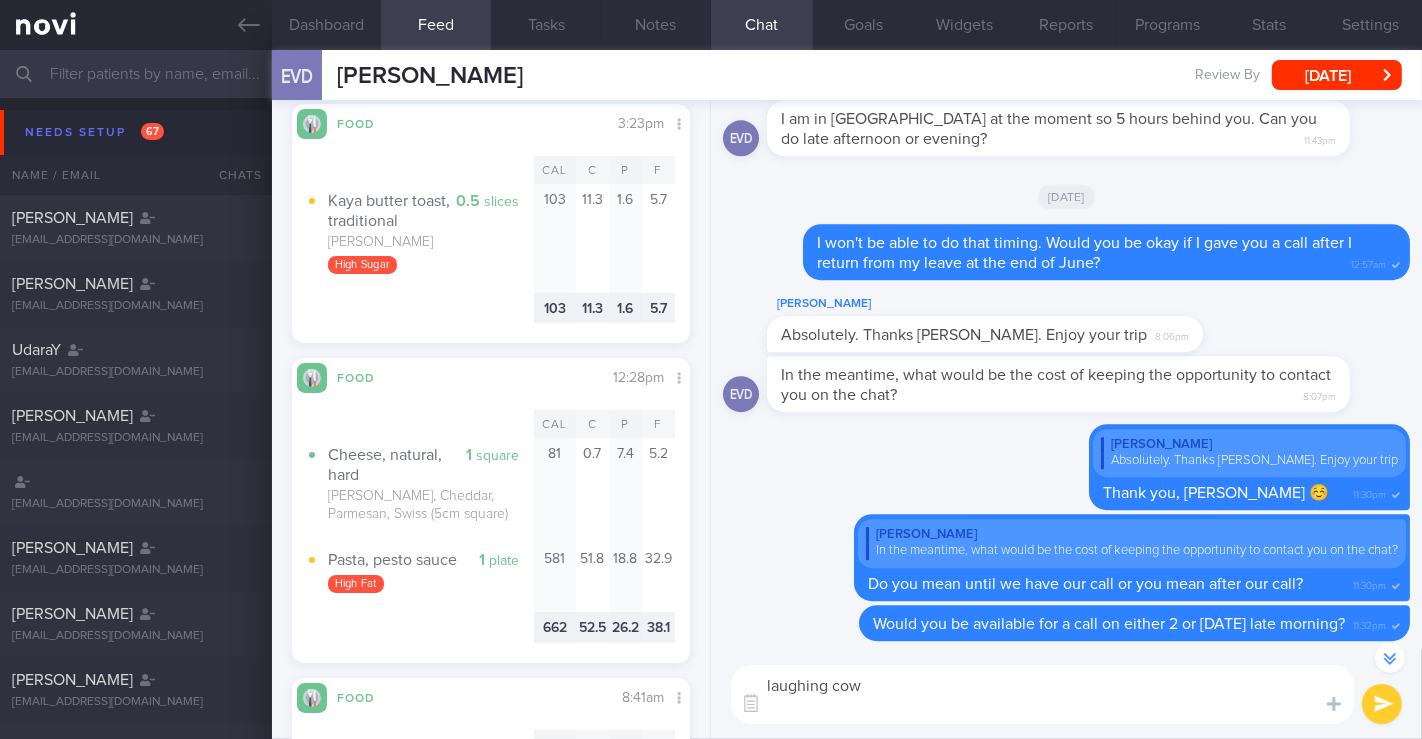 scroll, scrollTop: 0, scrollLeft: 0, axis: both 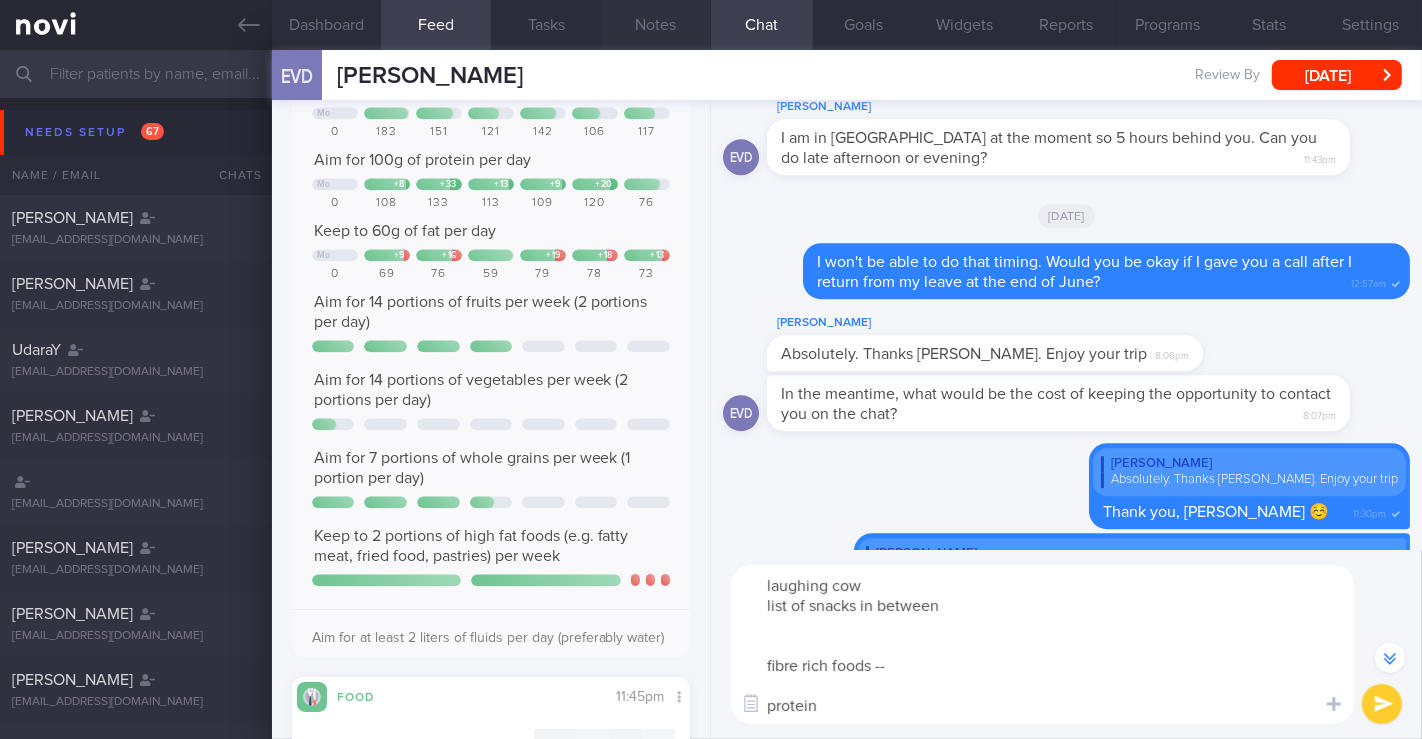 type on "laughing cow
list of snacks in between
fibre rich foods --
protein" 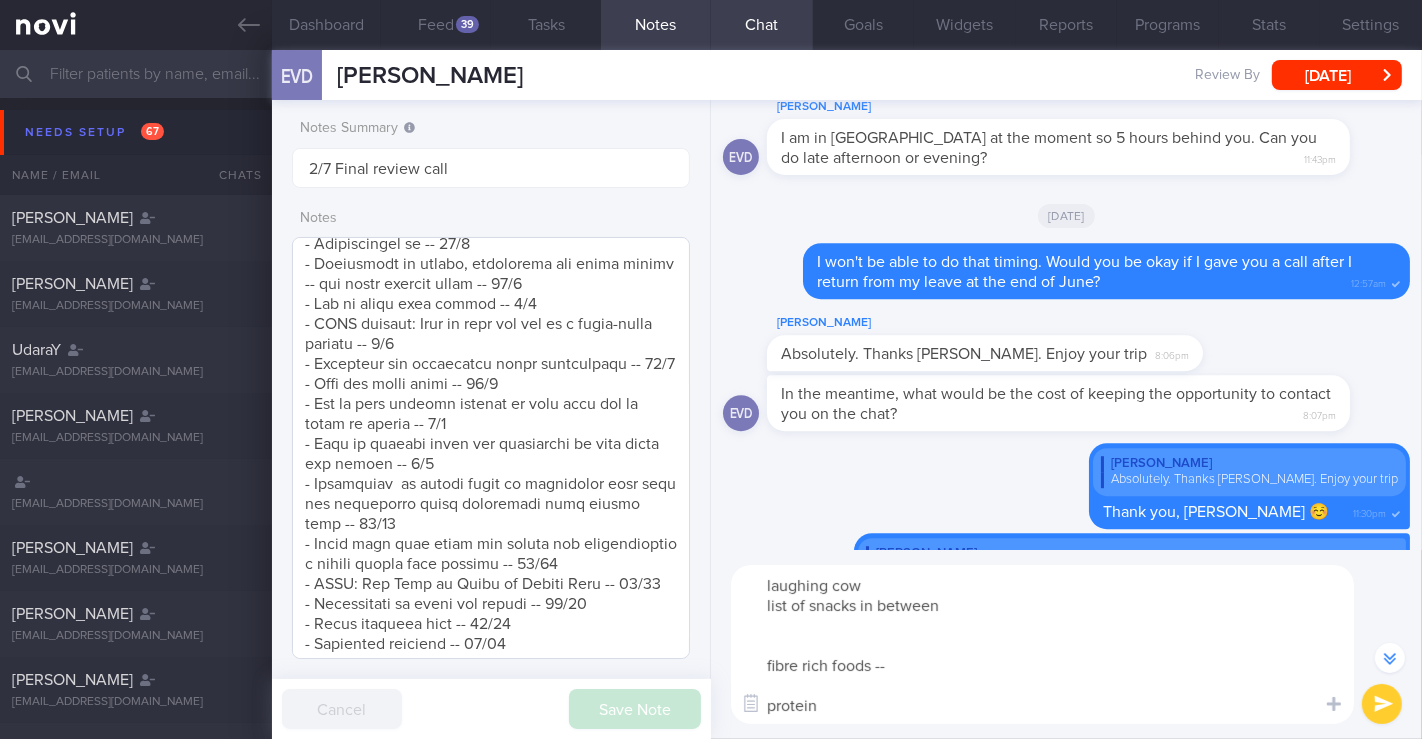 scroll, scrollTop: 2444, scrollLeft: 0, axis: vertical 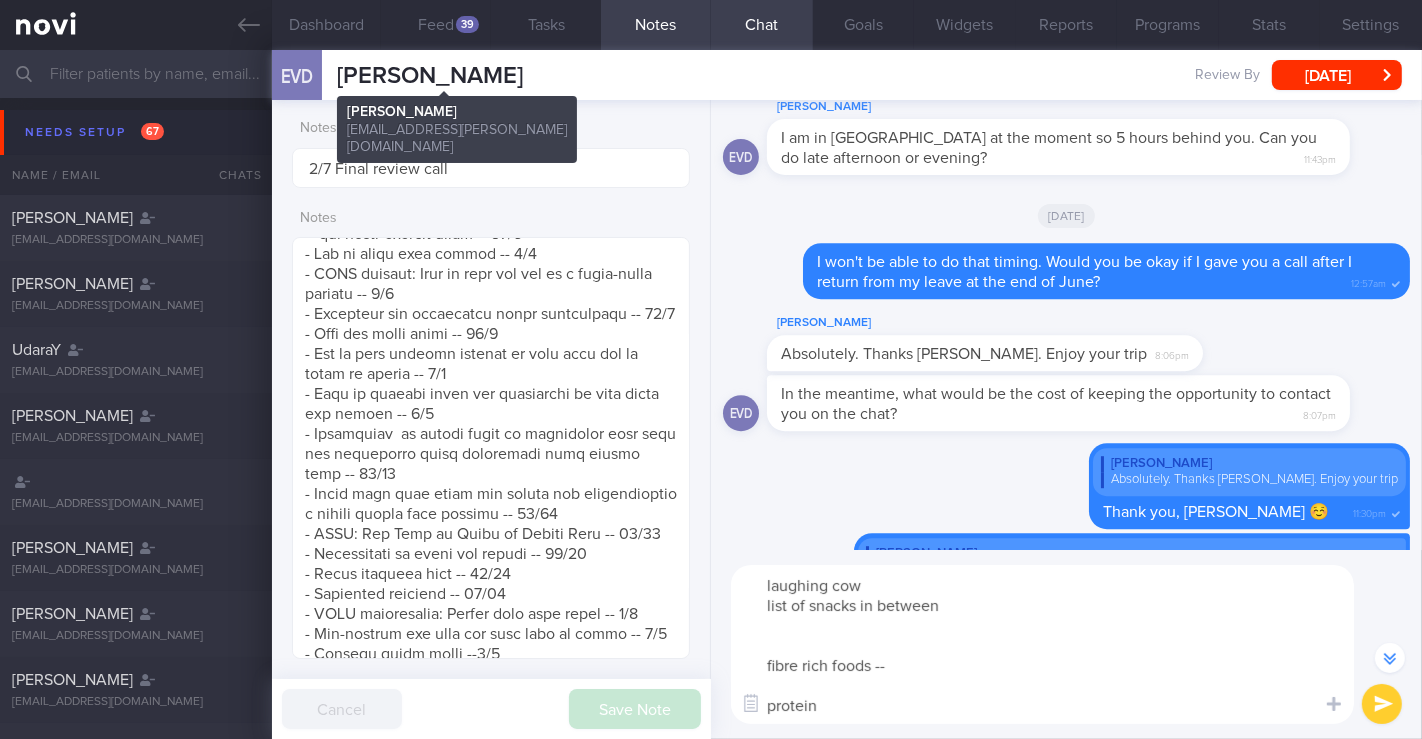 drag, startPoint x: 340, startPoint y: 75, endPoint x: 575, endPoint y: 71, distance: 235.03404 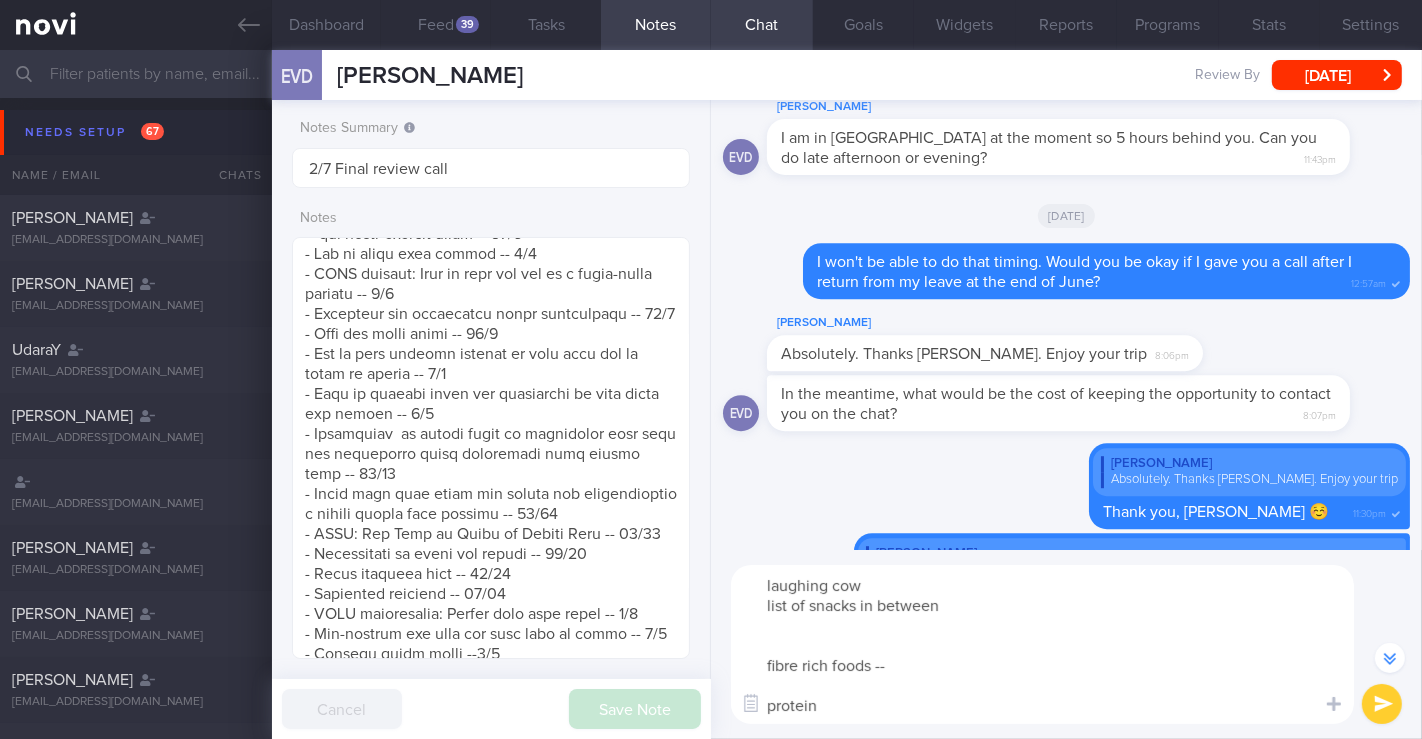 copy on "[PERSON_NAME]" 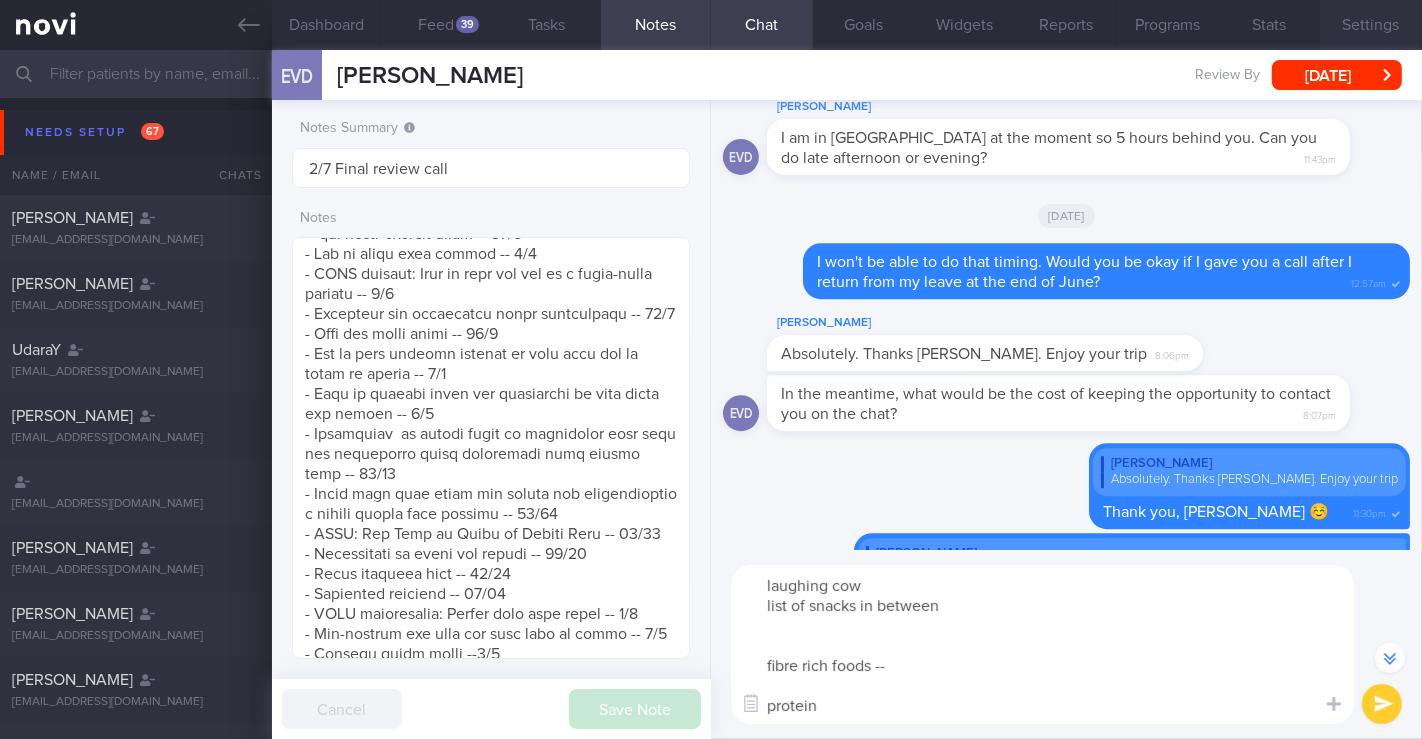 click on "Settings" at bounding box center (1371, 25) 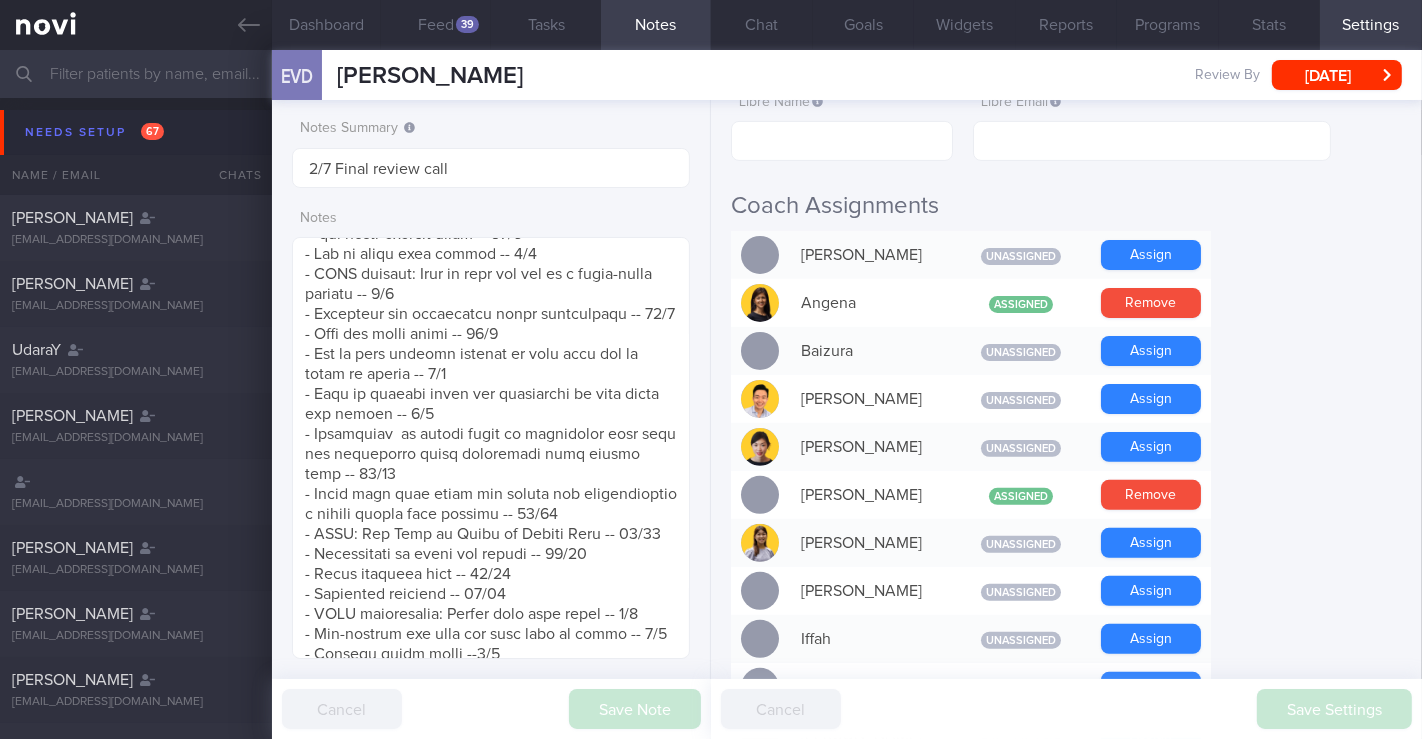 scroll, scrollTop: 444, scrollLeft: 0, axis: vertical 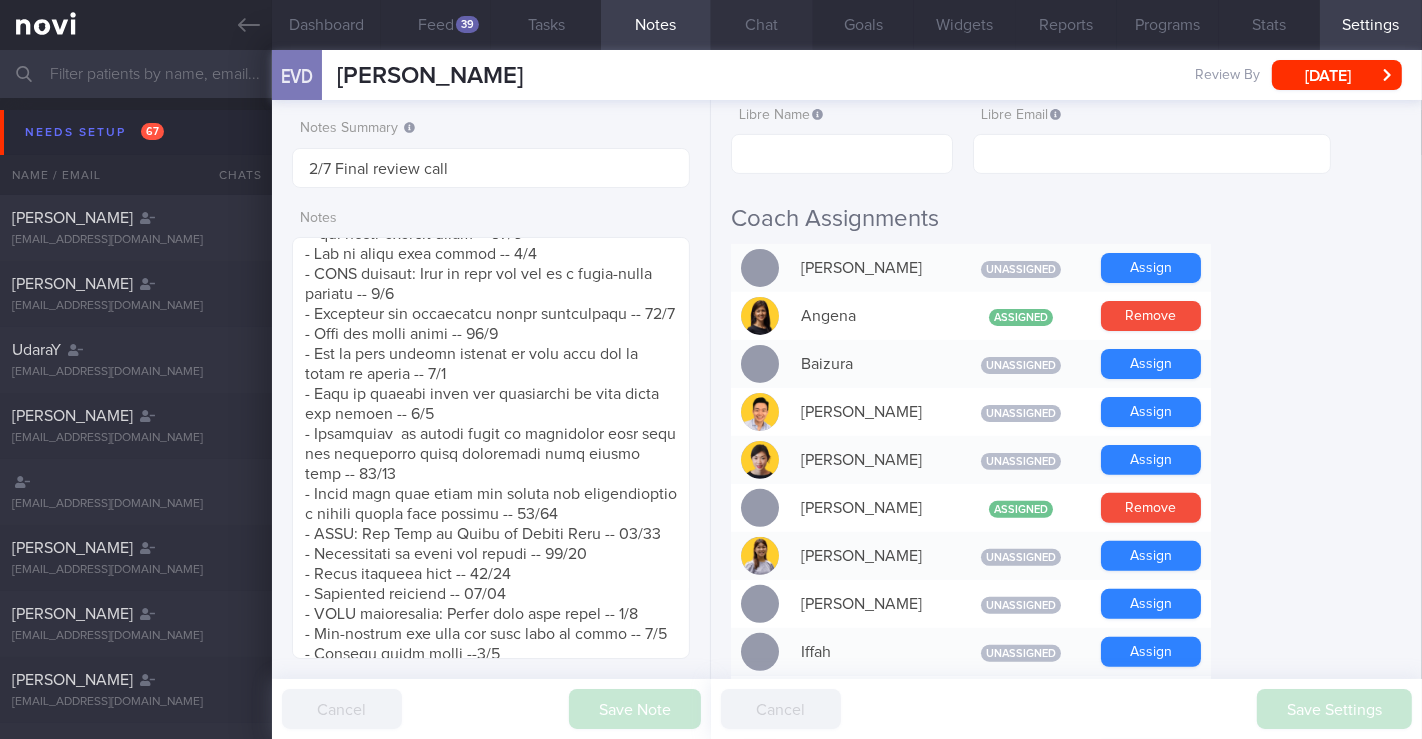 click on "Chat" at bounding box center (762, 25) 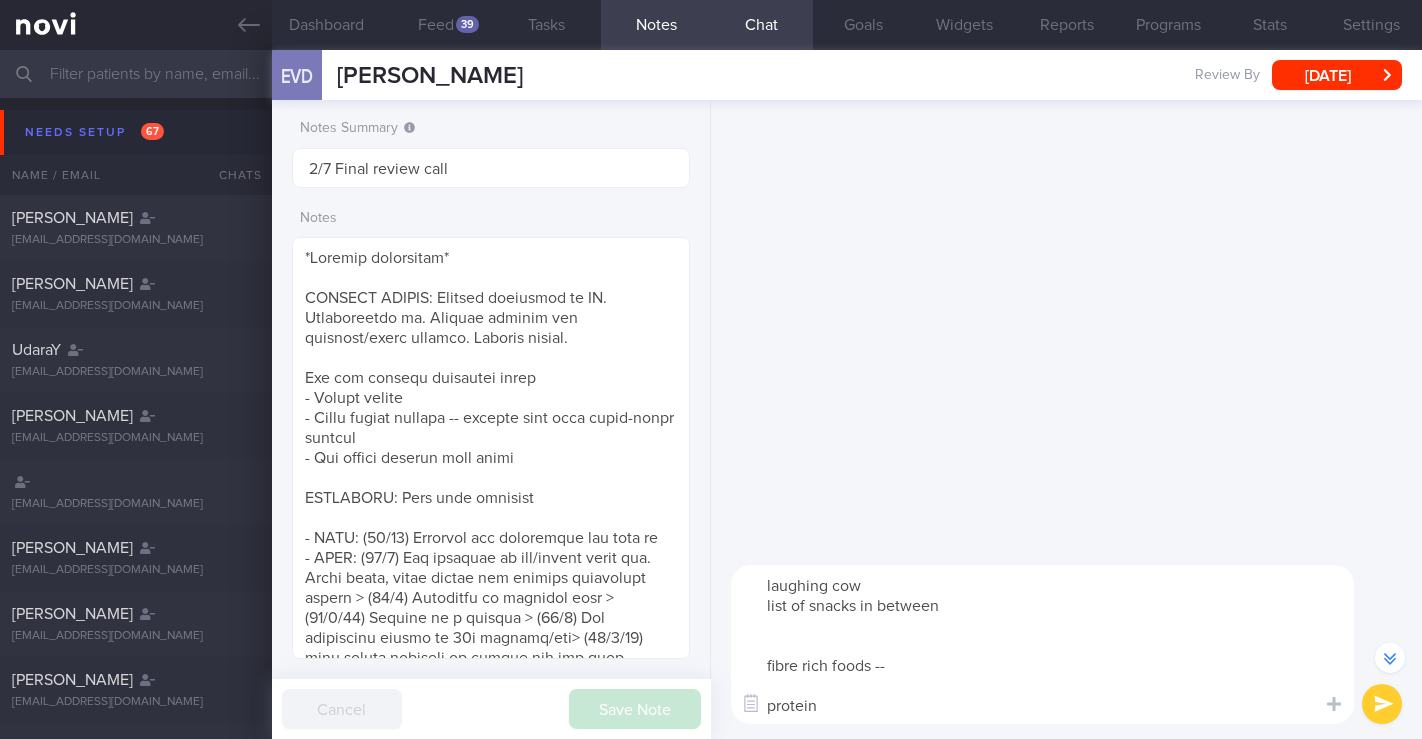 select on "6" 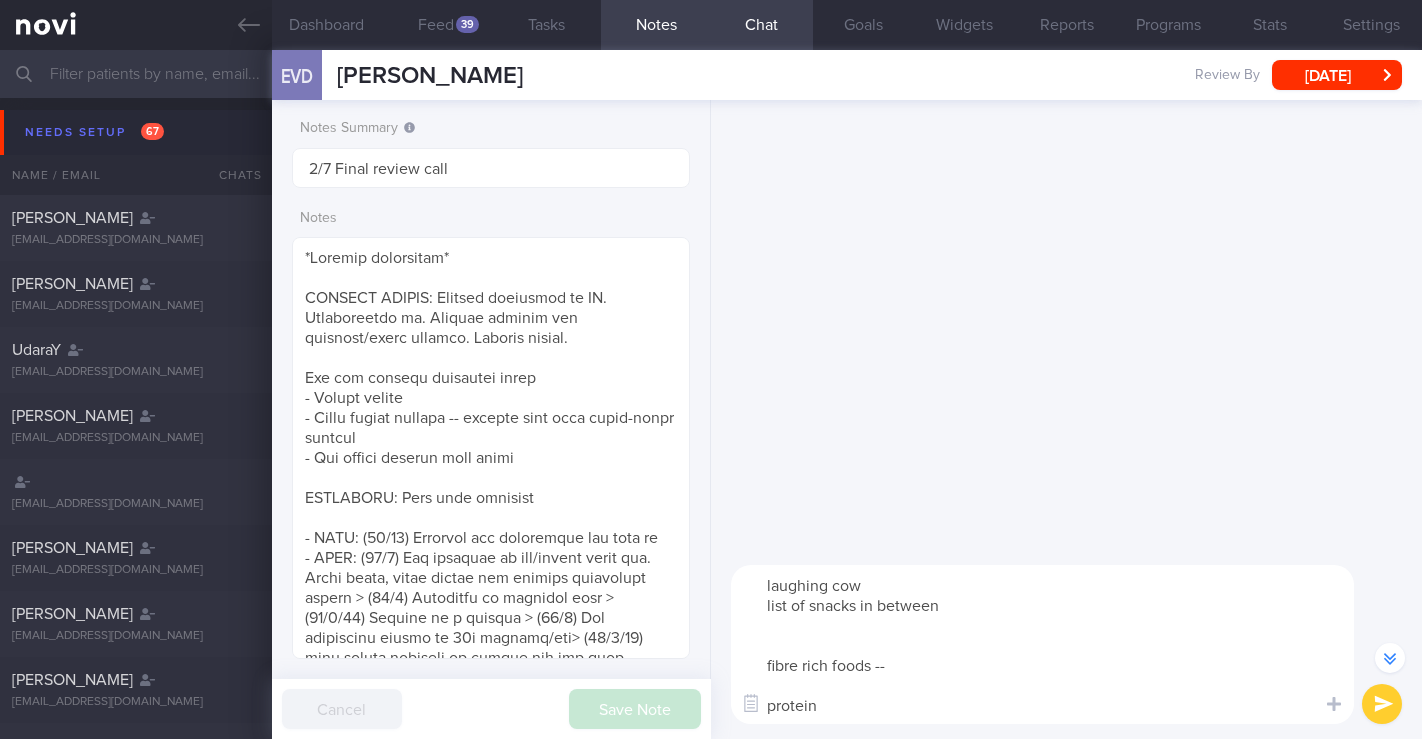 scroll, scrollTop: 0, scrollLeft: 0, axis: both 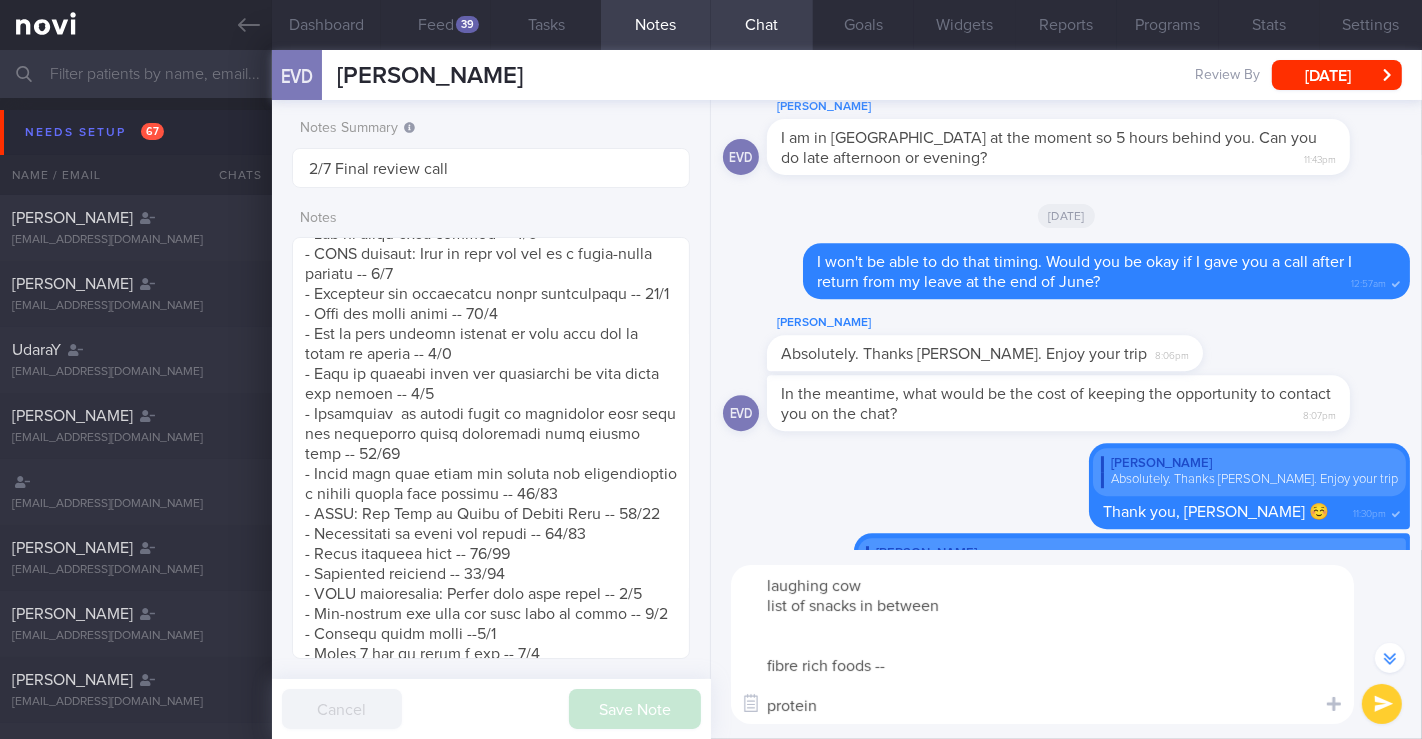 drag, startPoint x: 765, startPoint y: 586, endPoint x: 1011, endPoint y: 618, distance: 248.07257 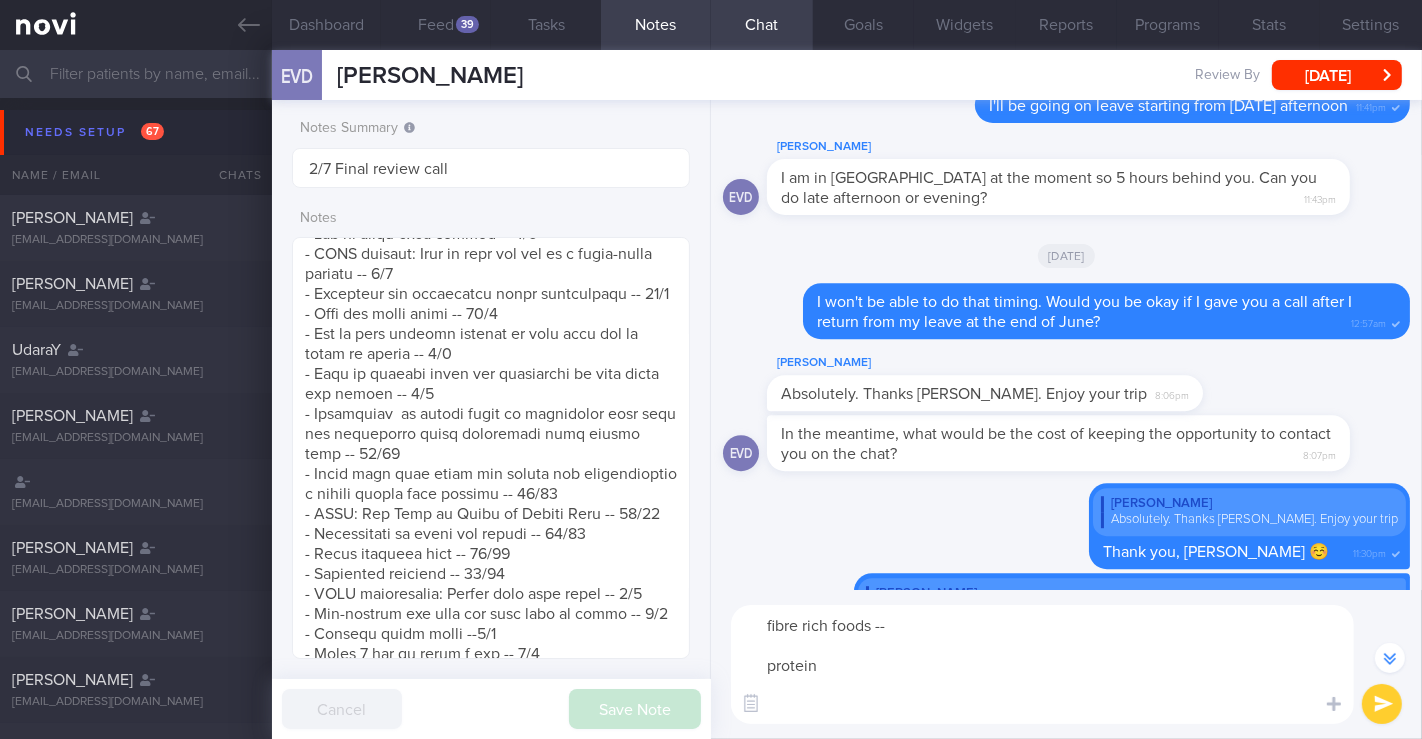 scroll, scrollTop: -1301, scrollLeft: 0, axis: vertical 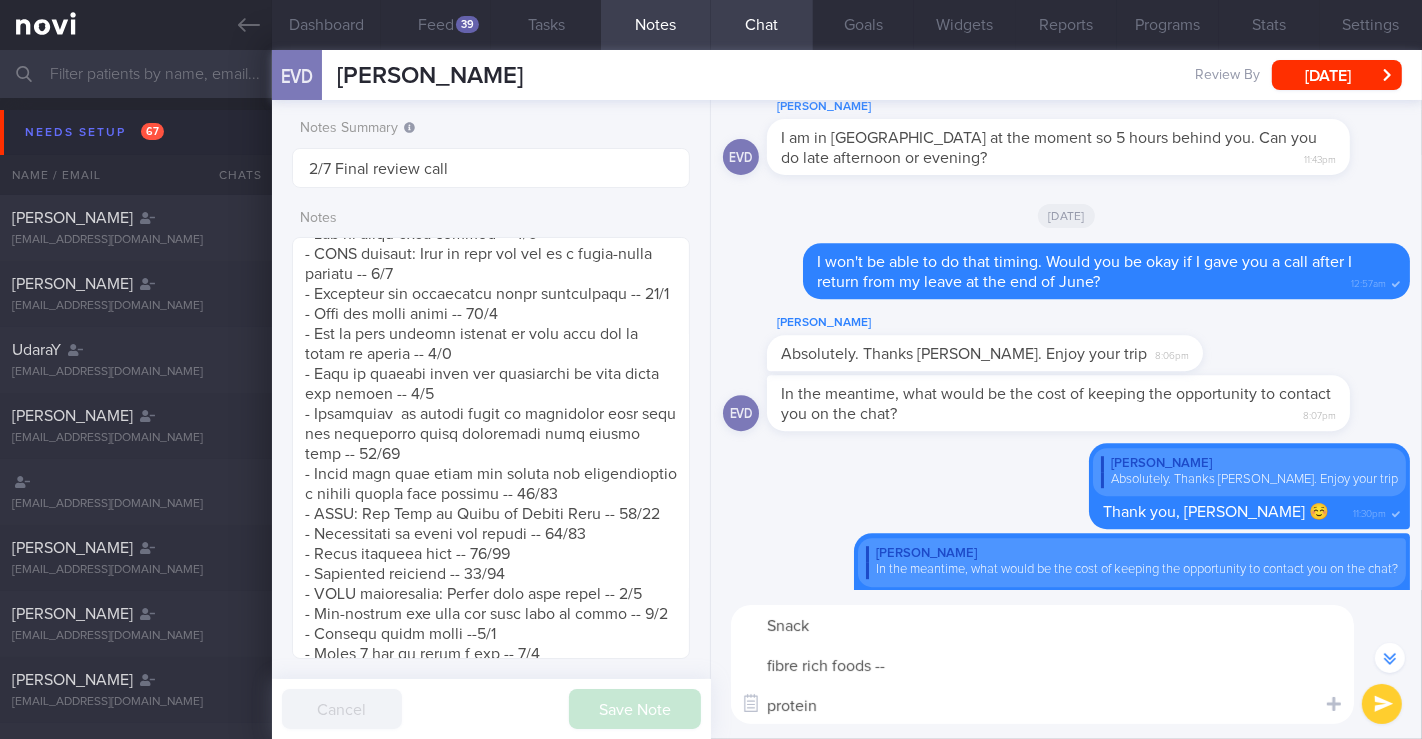 drag, startPoint x: 851, startPoint y: 717, endPoint x: 742, endPoint y: 670, distance: 118.70131 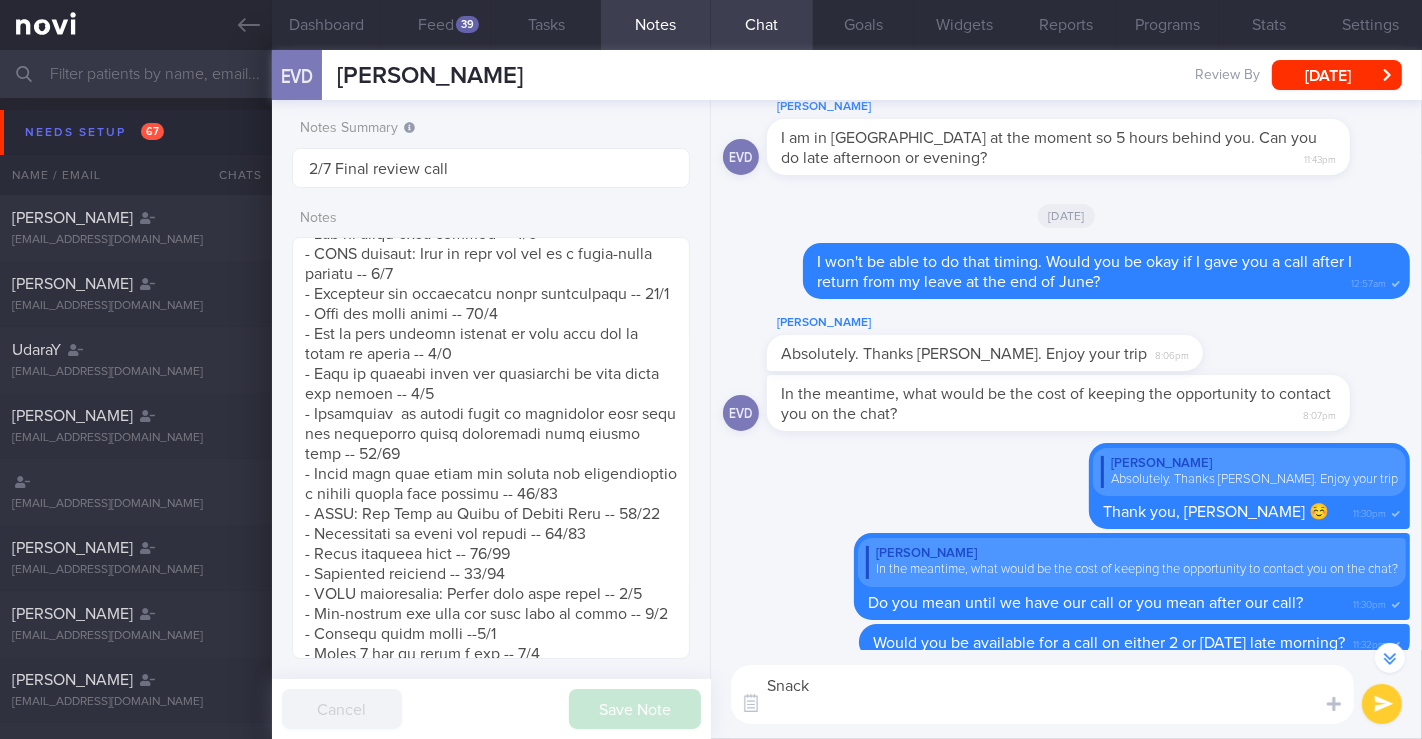 scroll, scrollTop: -1222, scrollLeft: 0, axis: vertical 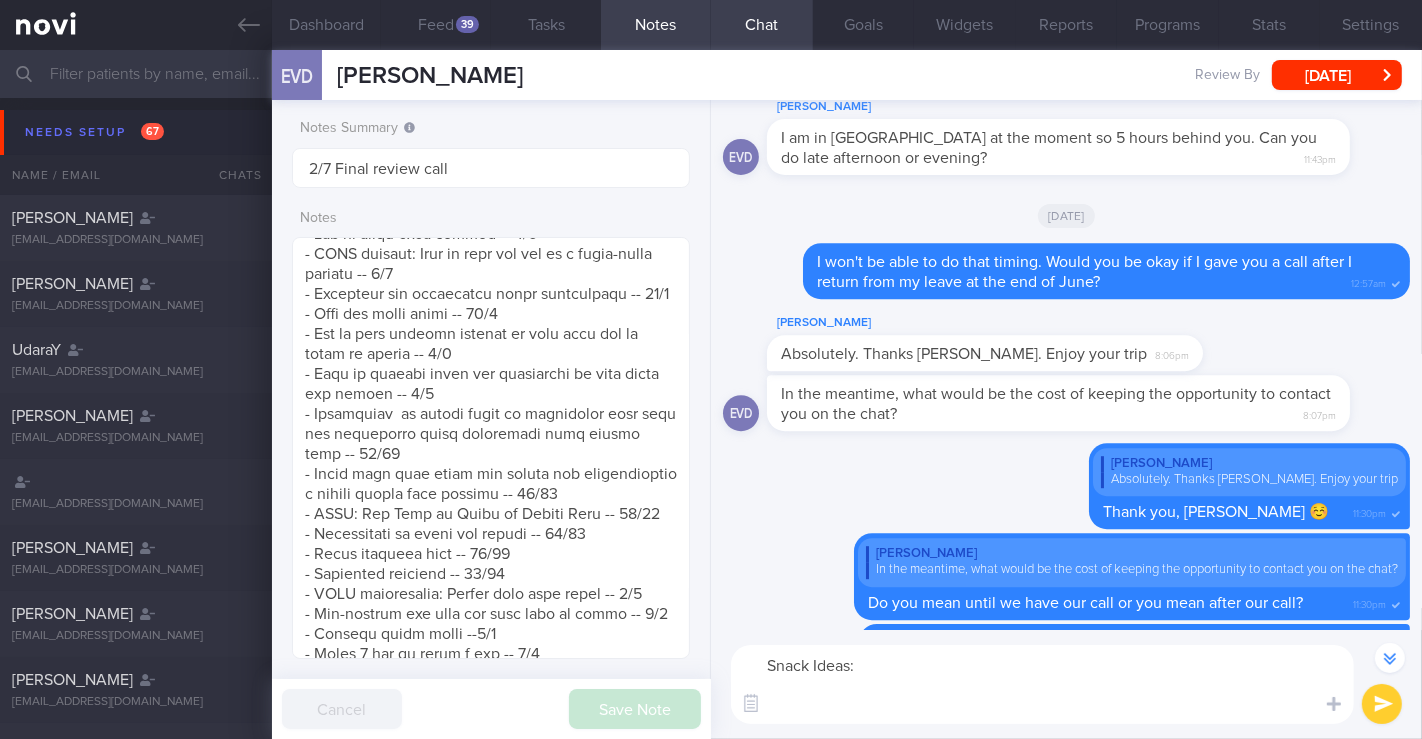 paste on "1 Tablespoon of peanut butter/soft cheese with pretzels/wholegrain crackers, fresh fruit, unsalted baked/dry roasted nuts, apple with mozzarella string cheese, low-fat cottage cheese with a few 100% whole-grain pita chips" 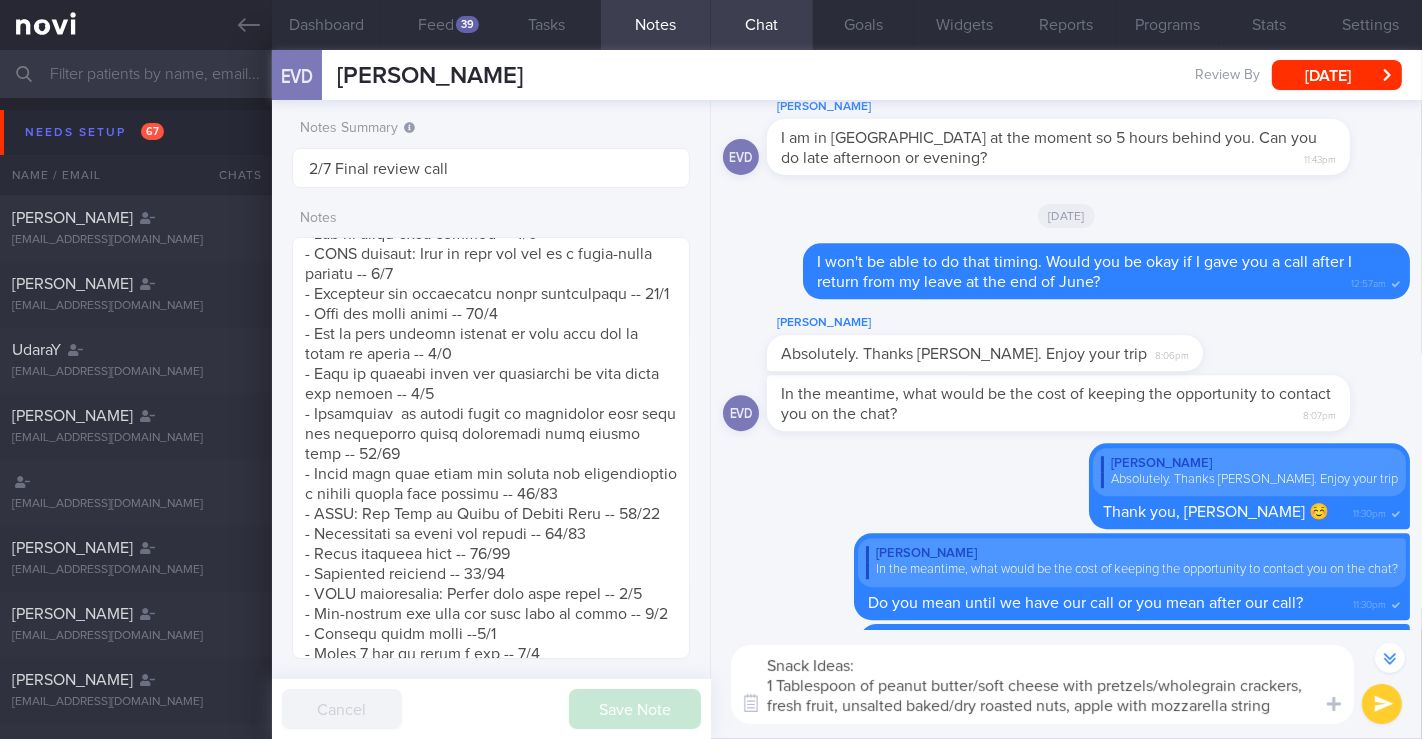 scroll, scrollTop: 20, scrollLeft: 0, axis: vertical 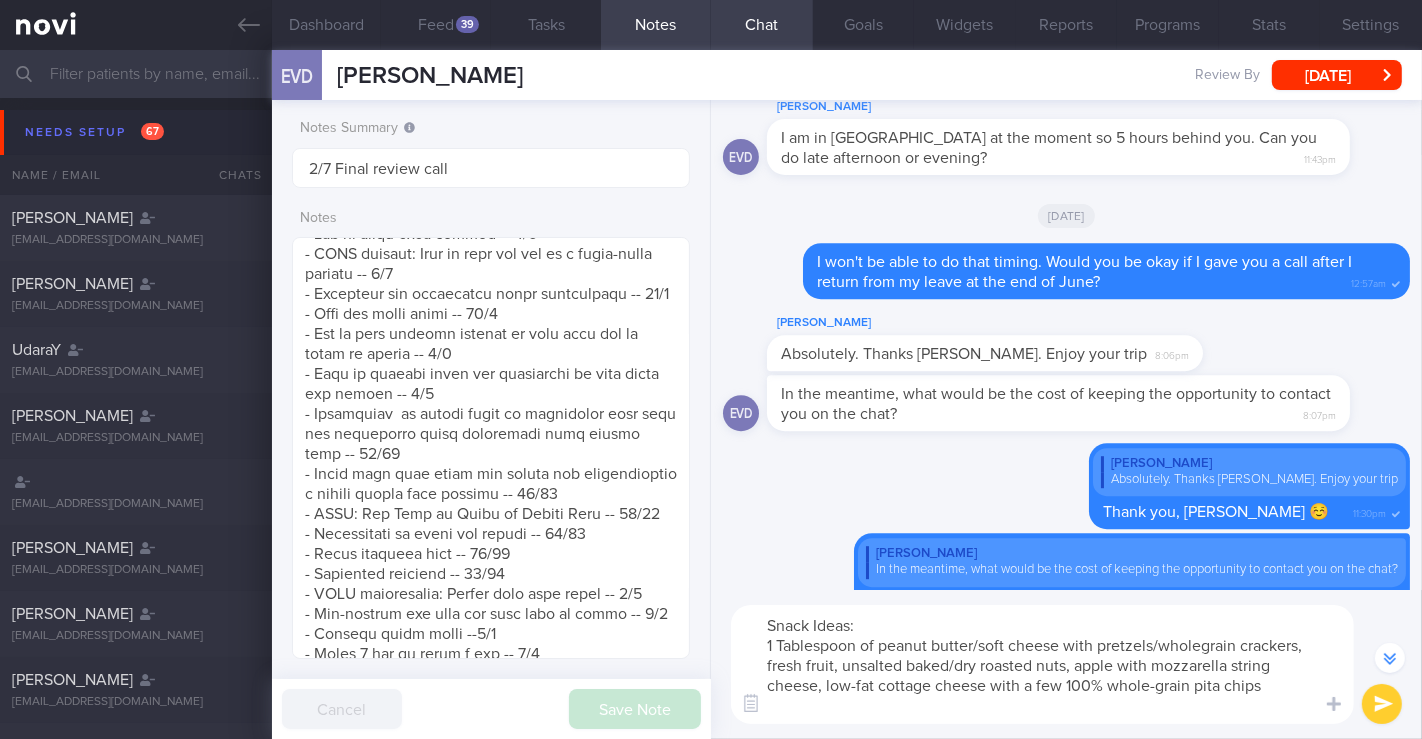 click on "Snack Ideas:
1 Tablespoon of peanut butter/soft cheese with pretzels/wholegrain crackers, fresh fruit, unsalted baked/dry roasted nuts, apple with mozzarella string cheese, low-fat cottage cheese with a few 100% whole-grain pita chips" at bounding box center (1042, 664) 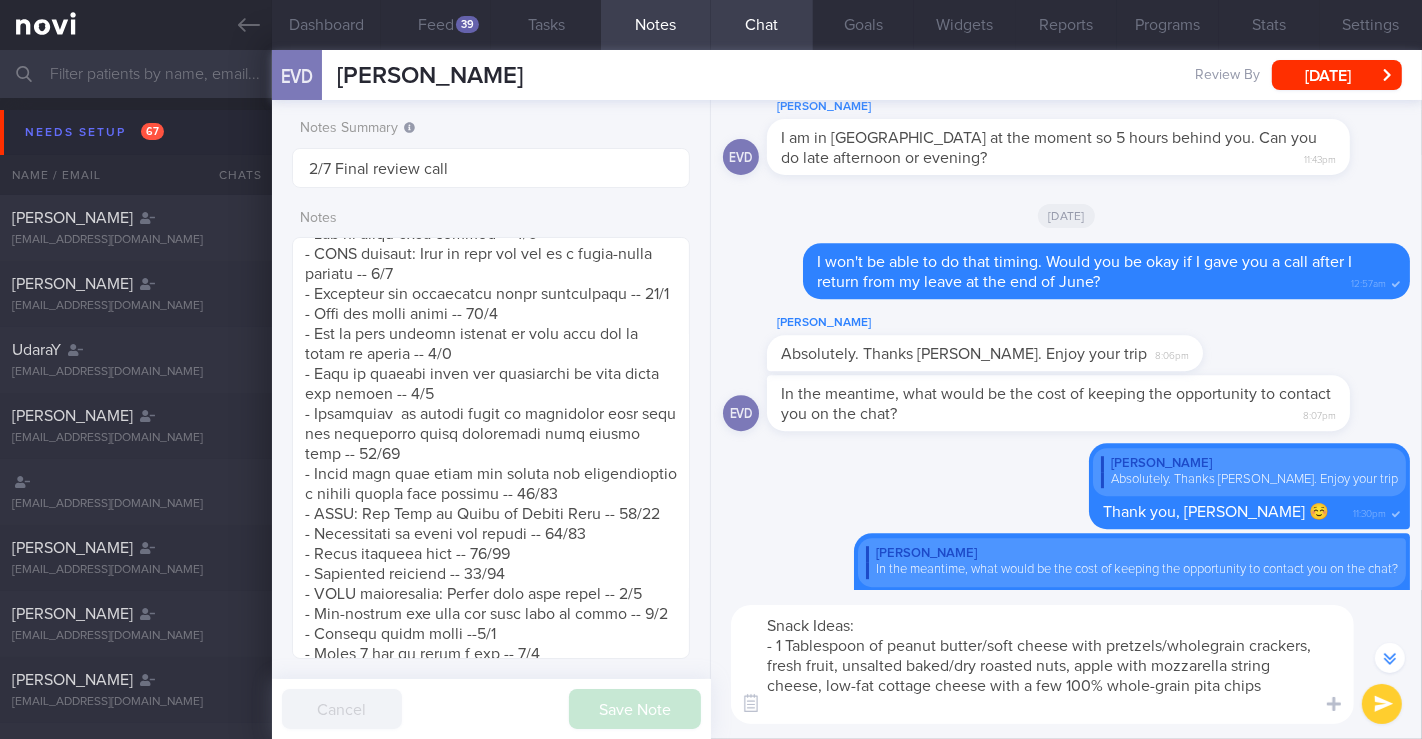 click on "Snack Ideas:
- 1 Tablespoon of peanut butter/soft cheese with pretzels/wholegrain crackers, fresh fruit, unsalted baked/dry roasted nuts, apple with mozzarella string cheese, low-fat cottage cheese with a few 100% whole-grain pita chips" at bounding box center (1042, 664) 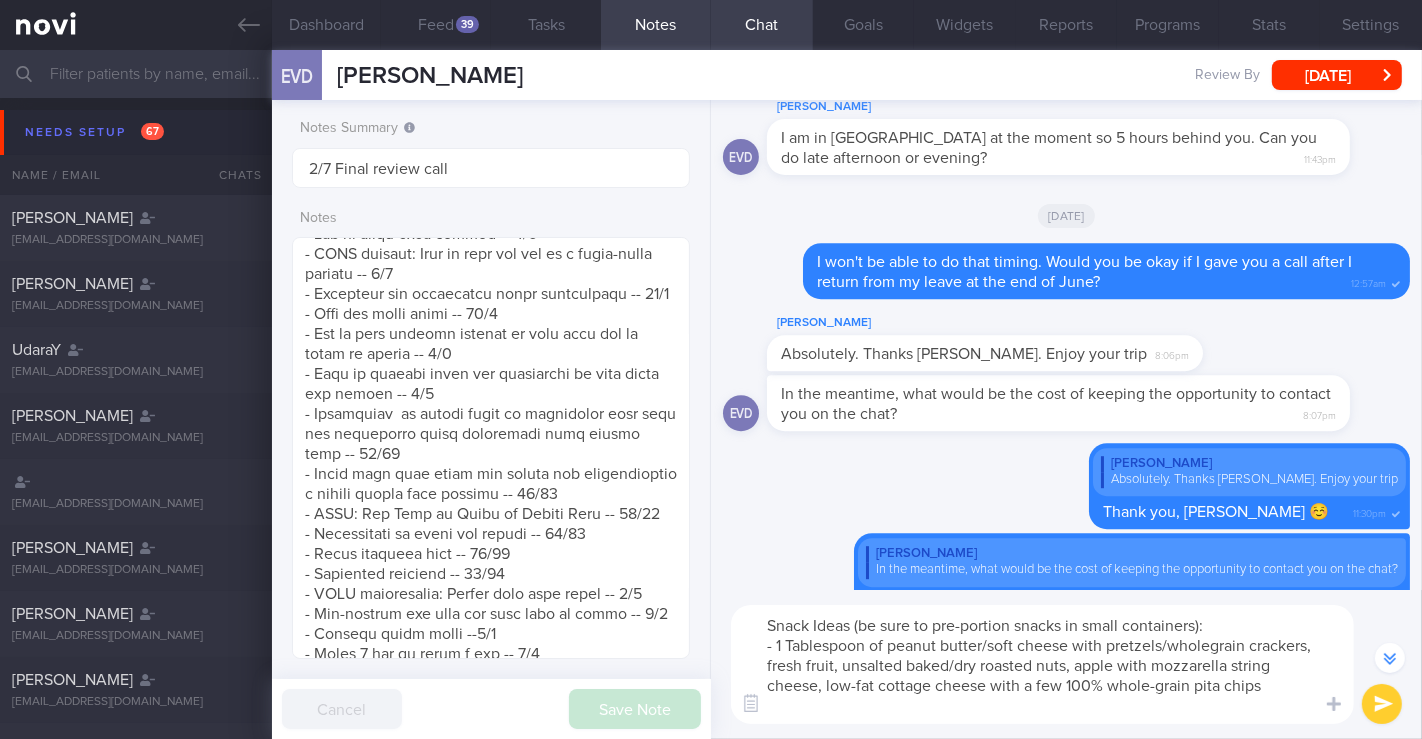 click on "Snack Ideas (be sure to pre-portion snacks in small containers):
- 1 Tablespoon of peanut butter/soft cheese with pretzels/wholegrain crackers, fresh fruit, unsalted baked/dry roasted nuts, apple with mozzarella string cheese, low-fat cottage cheese with a few 100% whole-grain pita chips" at bounding box center [1042, 664] 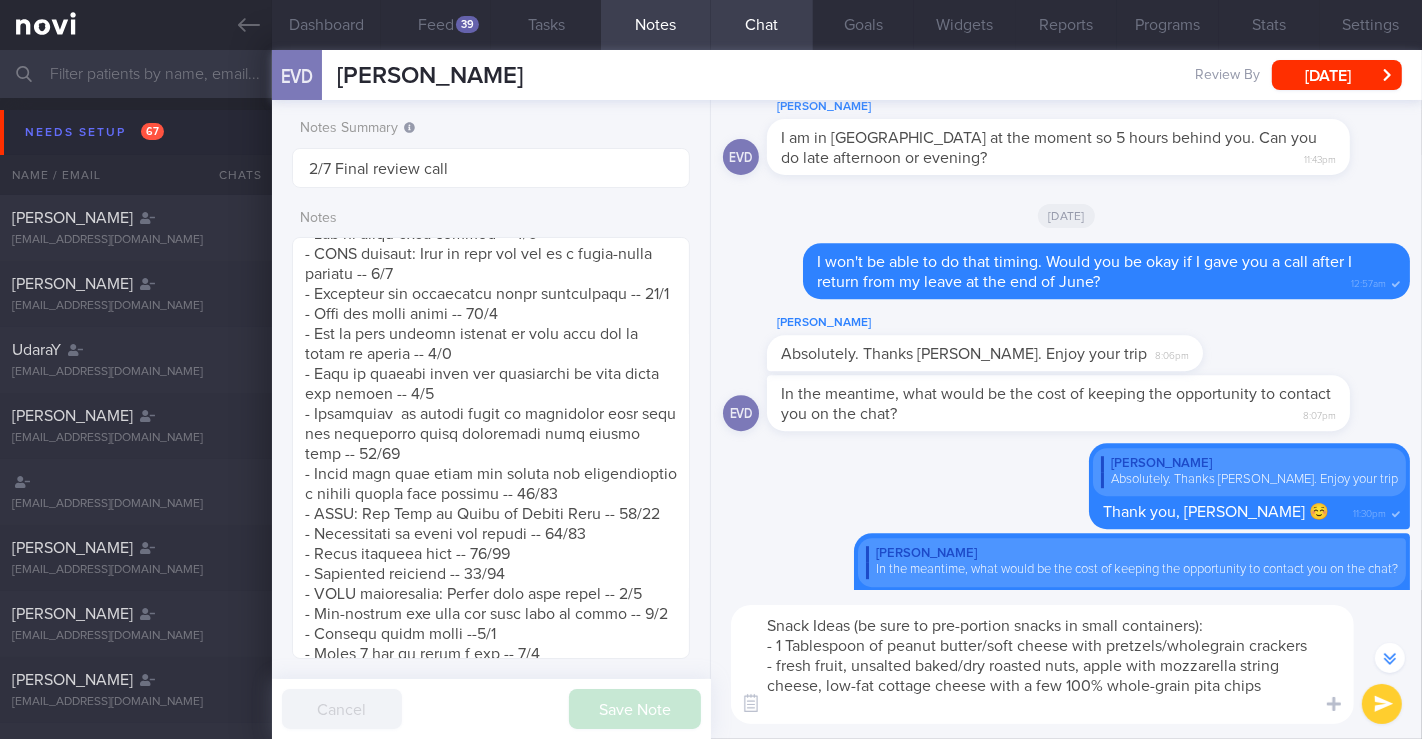 click on "Snack Ideas (be sure to pre-portion snacks in small containers):
- 1 Tablespoon of peanut butter/soft cheese with pretzels/wholegrain crackers
- fresh fruit, unsalted baked/dry roasted nuts, apple with mozzarella string cheese, low-fat cottage cheese with a few 100% whole-grain pita chips" at bounding box center [1042, 664] 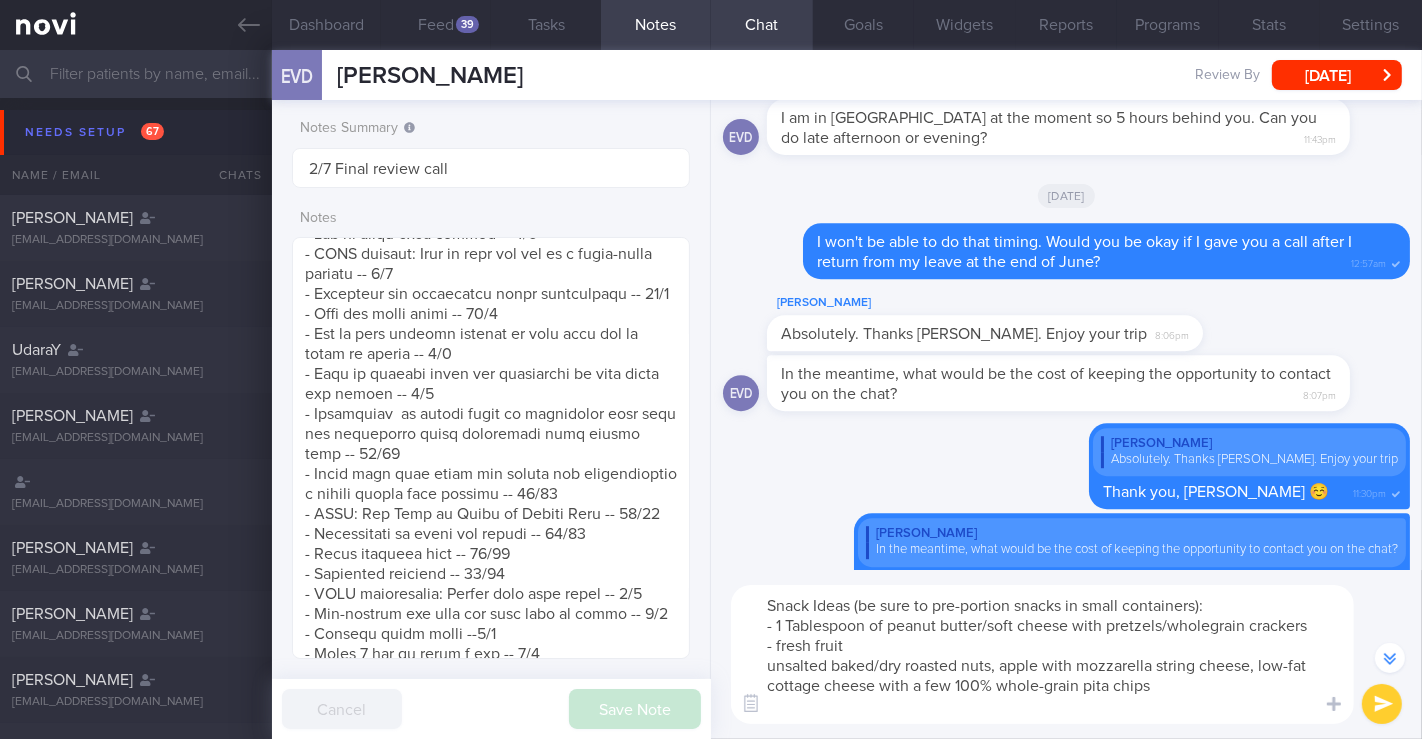 scroll, scrollTop: -1321, scrollLeft: 0, axis: vertical 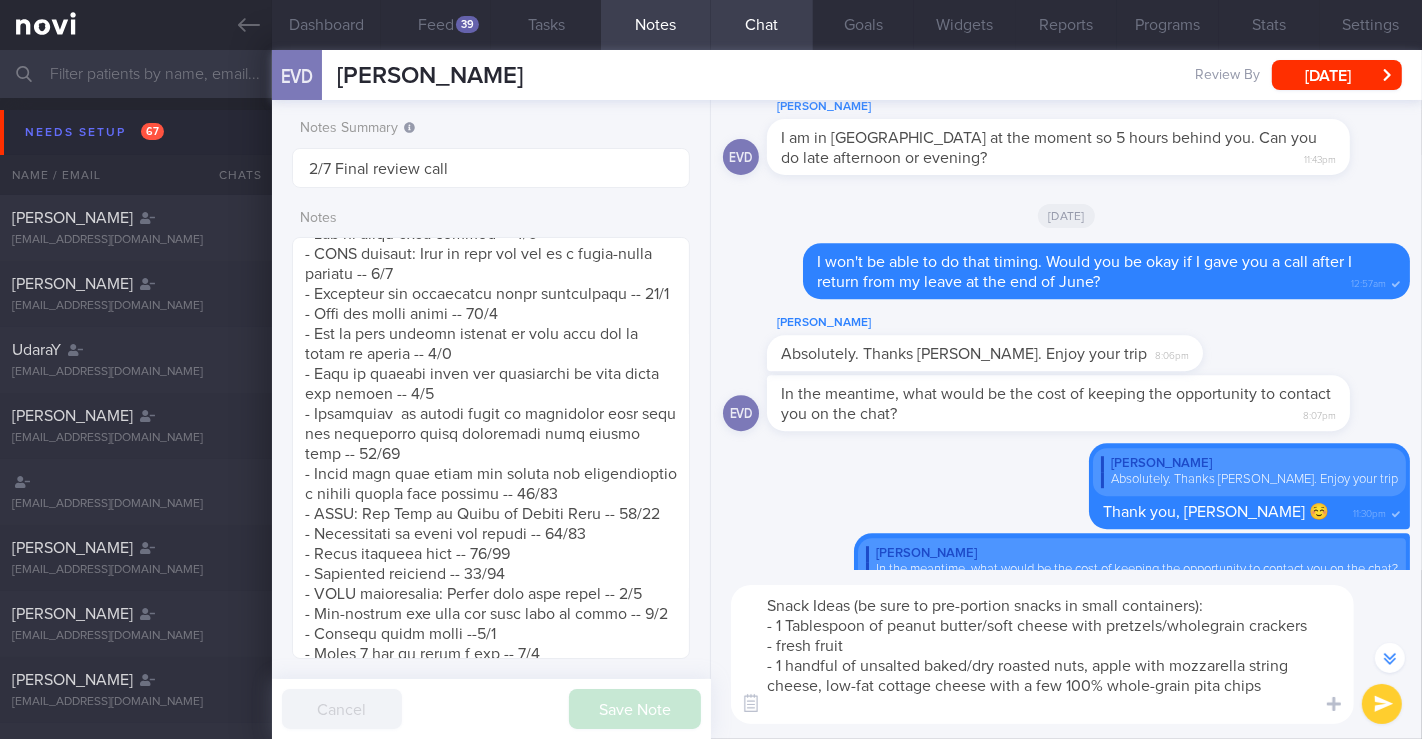 click on "Snack Ideas (be sure to pre-portion snacks in small containers):
- 1 Tablespoon of peanut butter/soft cheese with pretzels/wholegrain crackers
- fresh fruit
- 1 handful of unsalted baked/dry roasted nuts, apple with mozzarella string cheese, low-fat cottage cheese with a few 100% whole-grain pita chips" at bounding box center (1042, 654) 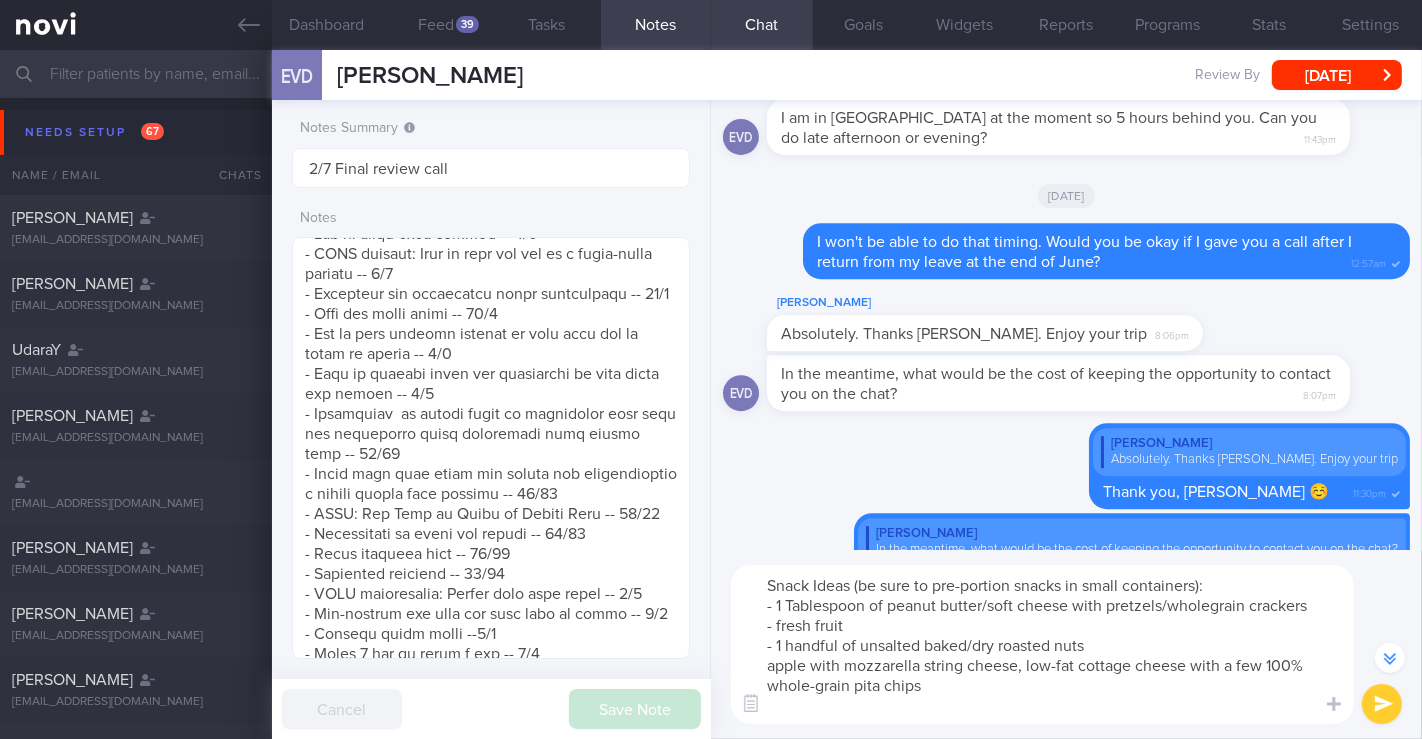 scroll, scrollTop: -1341, scrollLeft: 0, axis: vertical 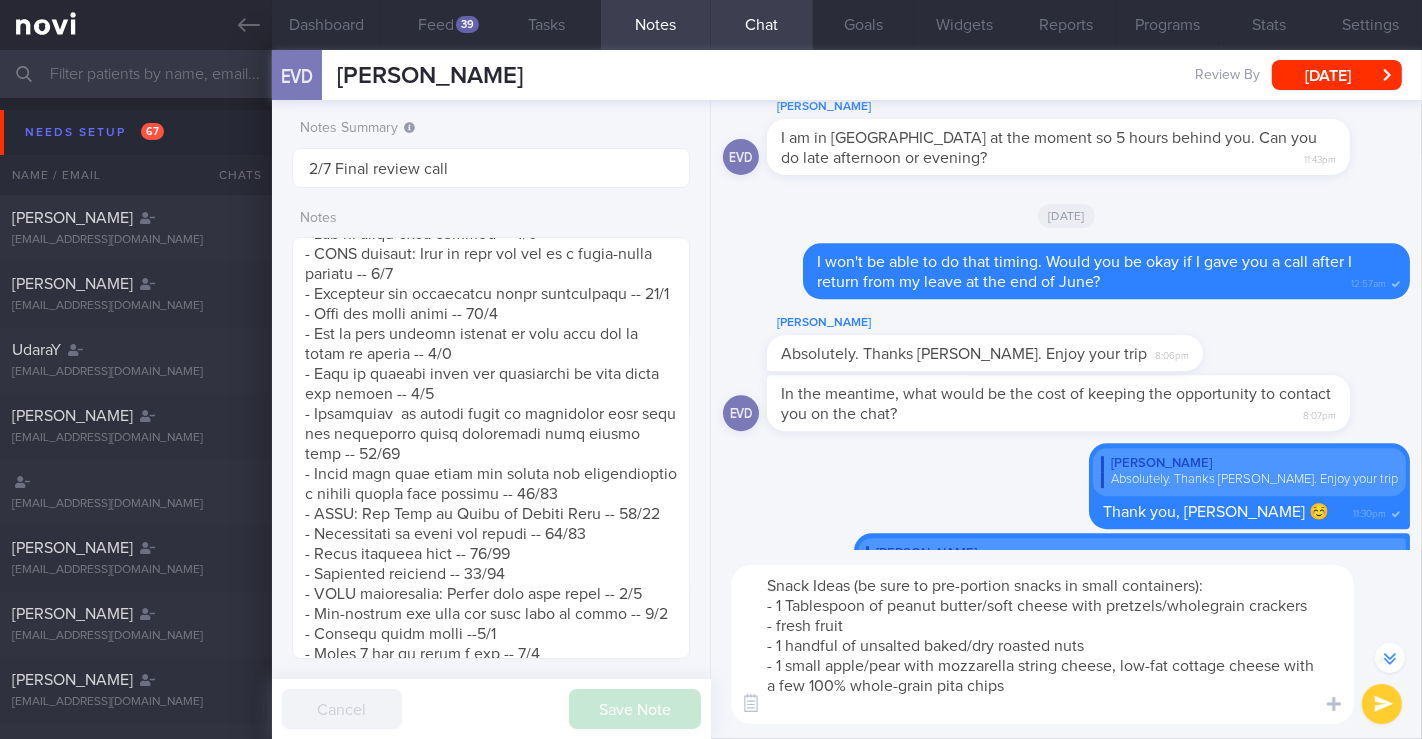 click on "Snack Ideas (be sure to pre-portion snacks in small containers):
- 1 Tablespoon of peanut butter/soft cheese with pretzels/wholegrain crackers
- fresh fruit
- 1 handful of unsalted baked/dry roasted nuts
- 1 small apple/pear with mozzarella string cheese, low-fat cottage cheese with a few 100% whole-grain pita chips" at bounding box center (1042, 644) 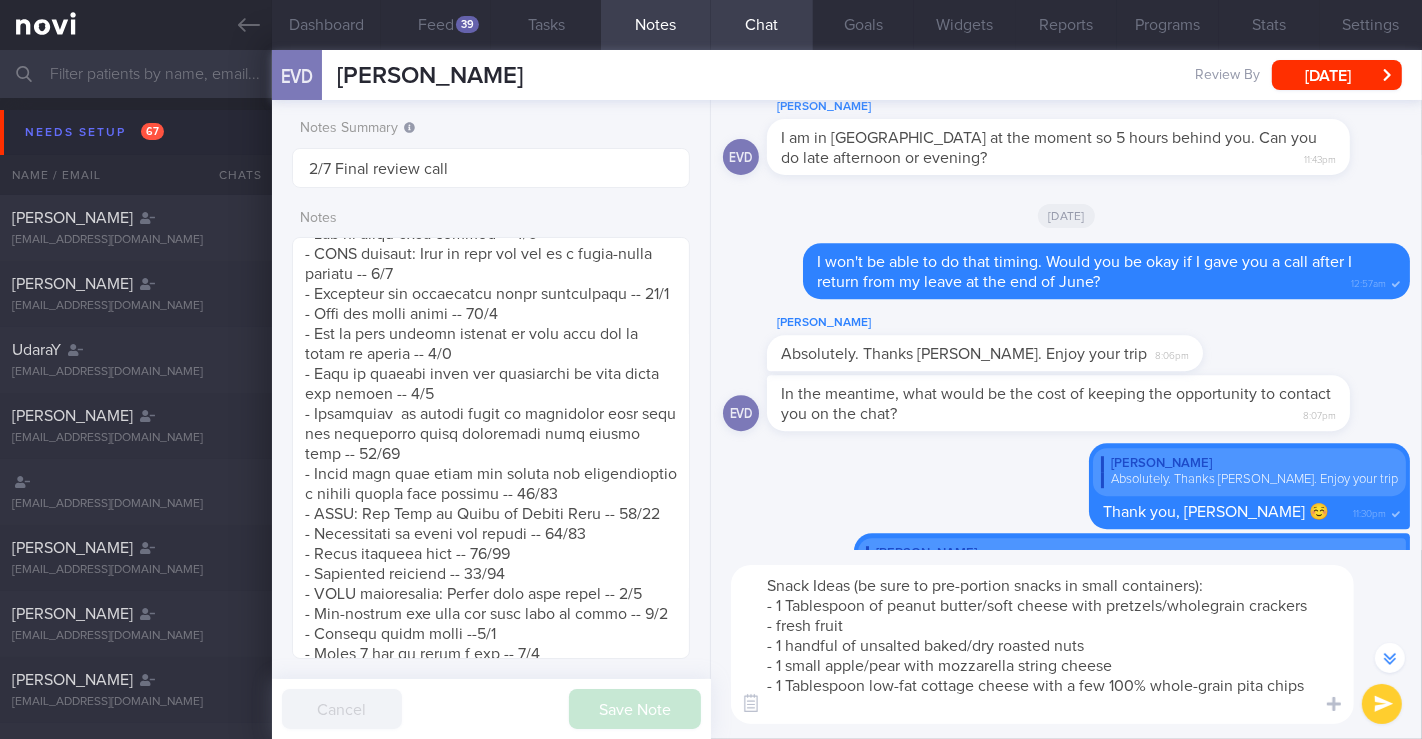 click on "Snack Ideas (be sure to pre-portion snacks in small containers):
- 1 Tablespoon of peanut butter/soft cheese with pretzels/wholegrain crackers
- fresh fruit
- 1 handful of unsalted baked/dry roasted nuts
- 1 small apple/pear with mozzarella string cheese
- 1 Tablespoon low-fat cottage cheese with a few 100% whole-grain pita chips" at bounding box center (1042, 644) 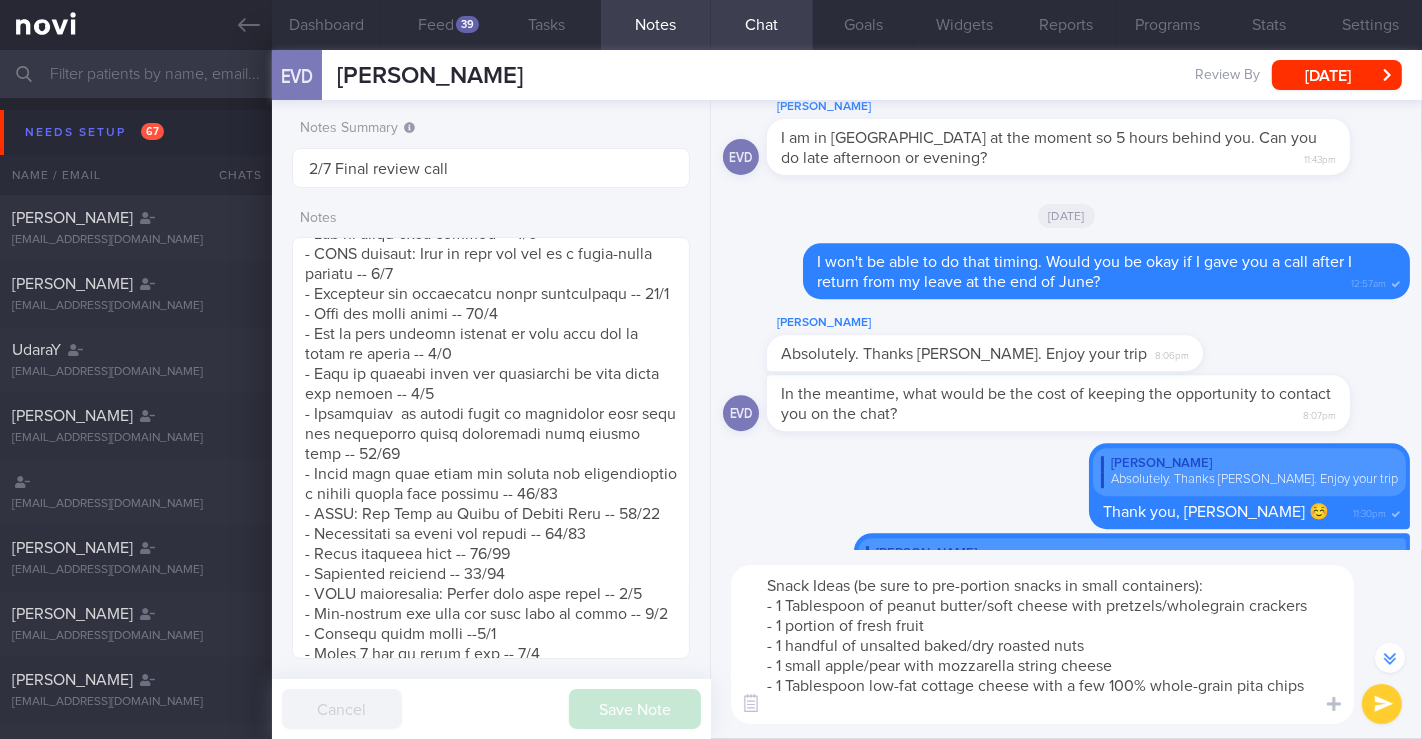 click on "Snack Ideas (be sure to pre-portion snacks in small containers):
- 1 Tablespoon of peanut butter/soft cheese with pretzels/wholegrain crackers
- 1 portion of fresh fruit
- 1 handful of unsalted baked/dry roasted nuts
- 1 small apple/pear with mozzarella string cheese
- 1 Tablespoon low-fat cottage cheese with a few 100% whole-grain pita chips" at bounding box center [1042, 644] 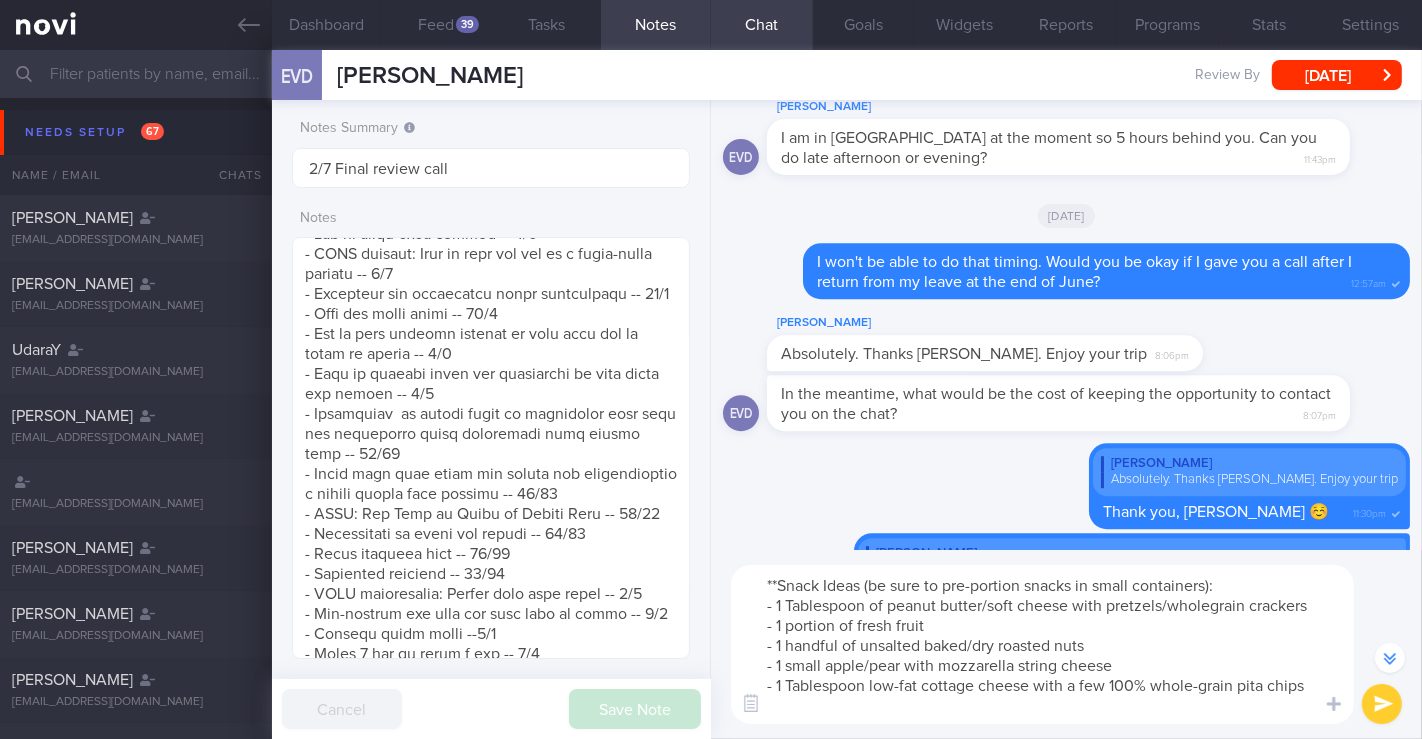 click on "**Snack Ideas (be sure to pre-portion snacks in small containers):
- 1 Tablespoon of peanut butter/soft cheese with pretzels/wholegrain crackers
- 1 portion of fresh fruit
- 1 handful of unsalted baked/dry roasted nuts
- 1 small apple/pear with mozzarella string cheese
- 1 Tablespoon low-fat cottage cheese with a few 100% whole-grain pita chips" at bounding box center (1042, 644) 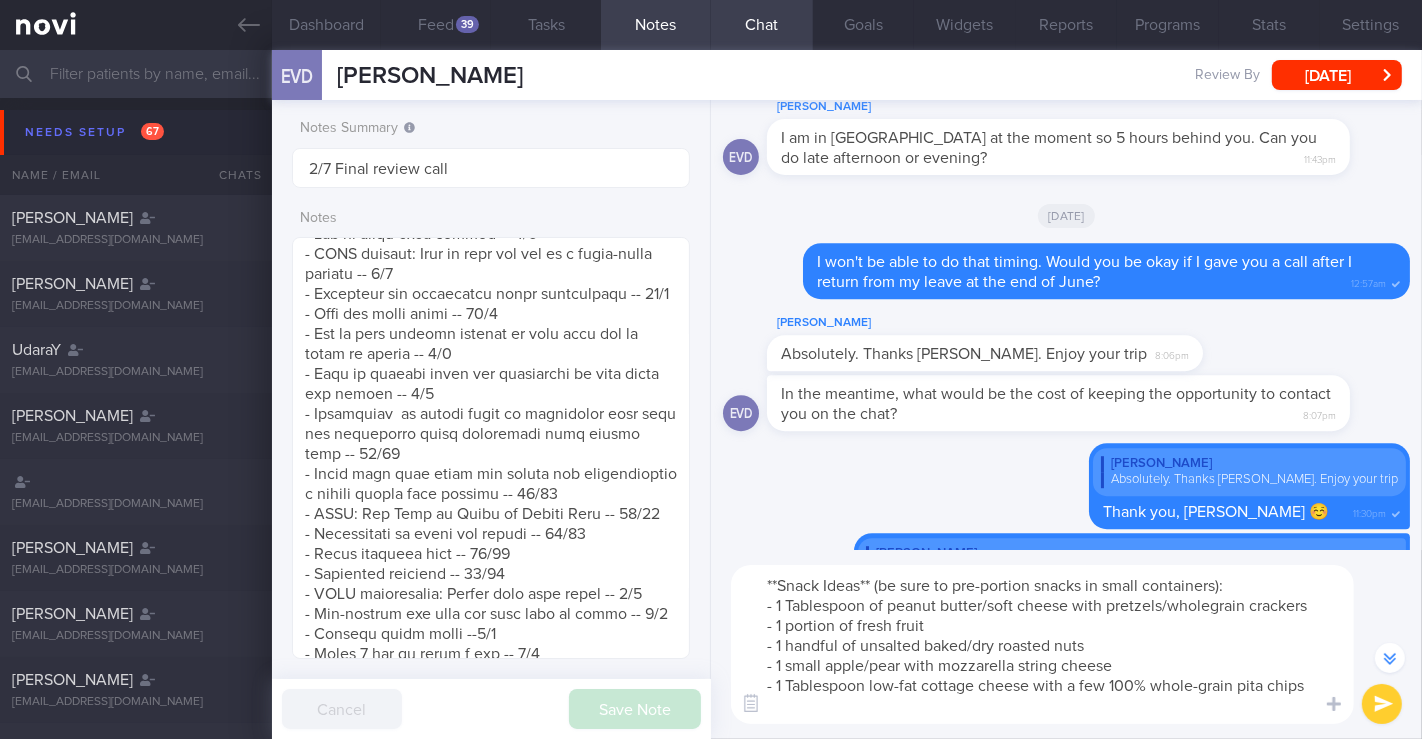 click on "**Snack Ideas** (be sure to pre-portion snacks in small containers):
- 1 Tablespoon of peanut butter/soft cheese with pretzels/wholegrain crackers
- 1 portion of fresh fruit
- 1 handful of unsalted baked/dry roasted nuts
- 1 small apple/pear with mozzarella string cheese
- 1 Tablespoon low-fat cottage cheese with a few 100% whole-grain pita chips" at bounding box center (1042, 644) 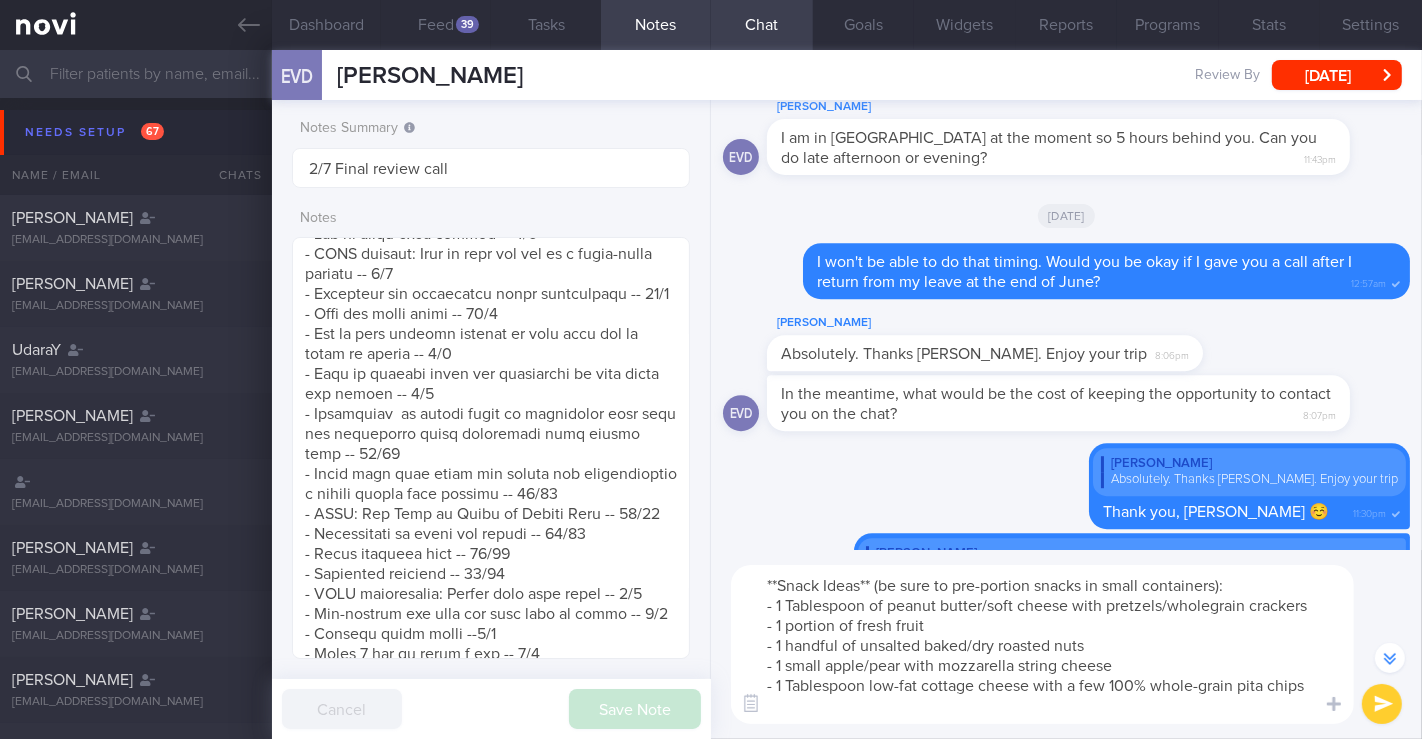 click on "**Snack Ideas** (be sure to pre-portion snacks in small containers):
- 1 Tablespoon of peanut butter/soft cheese with pretzels/wholegrain crackers
- 1 portion of fresh fruit
- 1 handful of unsalted baked/dry roasted nuts
- 1 small apple/pear with mozzarella string cheese
- 1 Tablespoon low-fat cottage cheese with a few 100% whole-grain pita chips" at bounding box center (1042, 644) 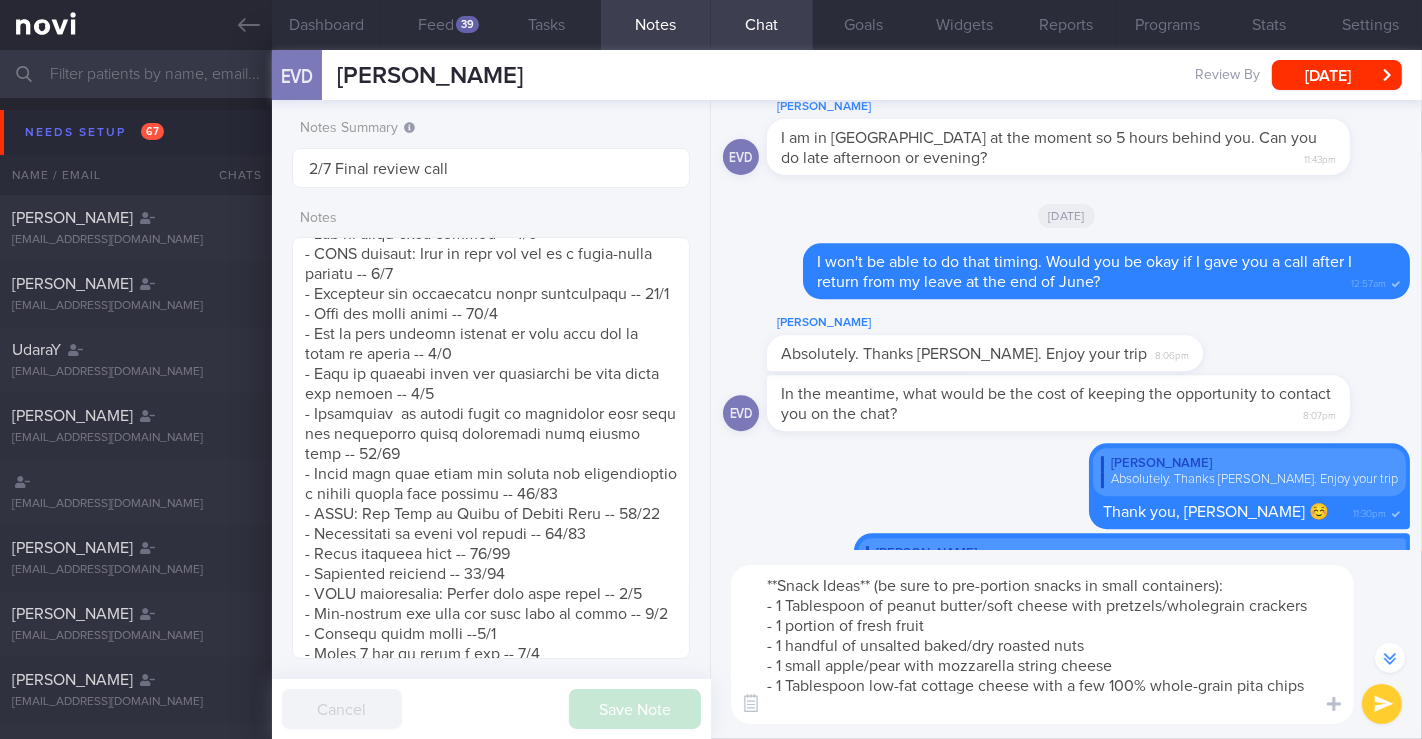 click on "**Snack Ideas** (be sure to pre-portion snacks in small containers):
- 1 Tablespoon of peanut butter/soft cheese with pretzels/wholegrain crackers
- 1 portion of fresh fruit
- 1 handful of unsalted baked/dry roasted nuts
- 1 small apple/pear with mozzarella string cheese
- 1 Tablespoon low-fat cottage cheese with a few 100% whole-grain pita chips" at bounding box center (1042, 644) 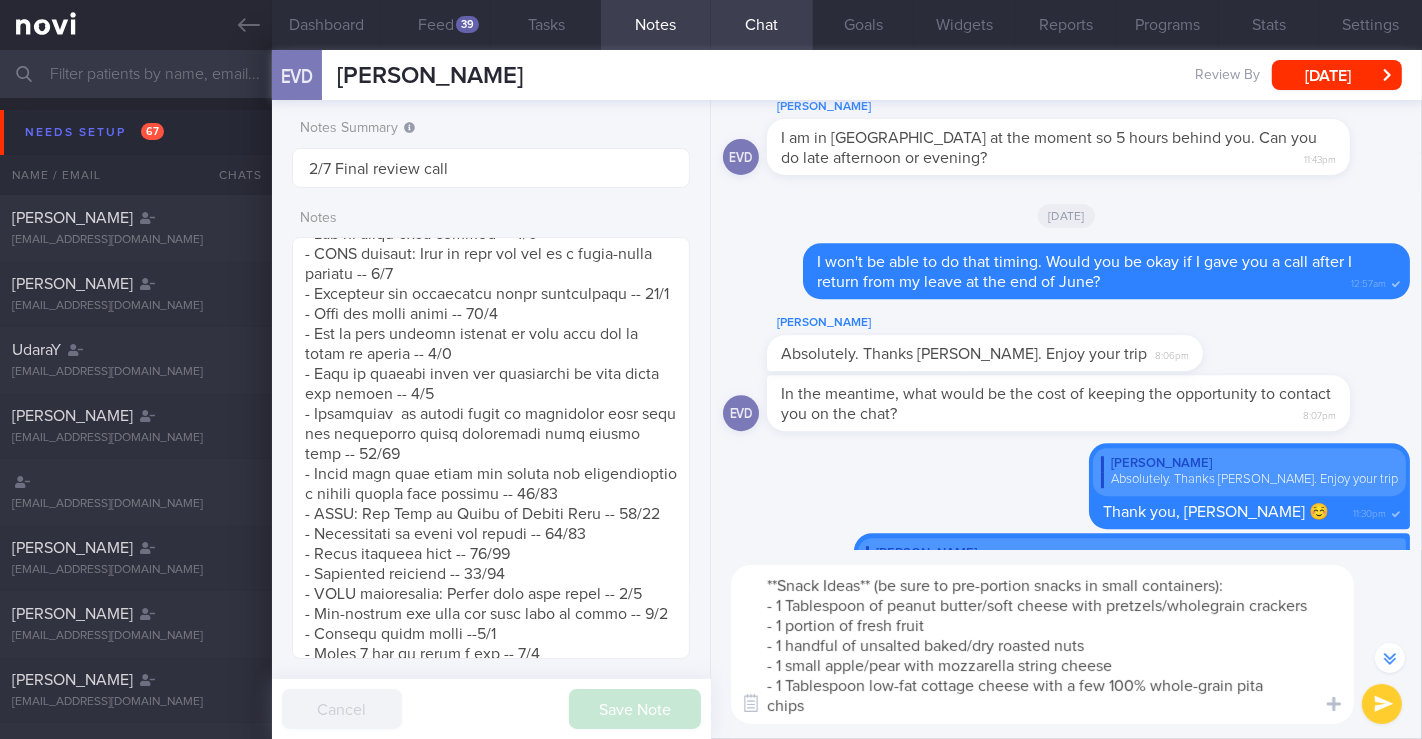 scroll, scrollTop: 18, scrollLeft: 0, axis: vertical 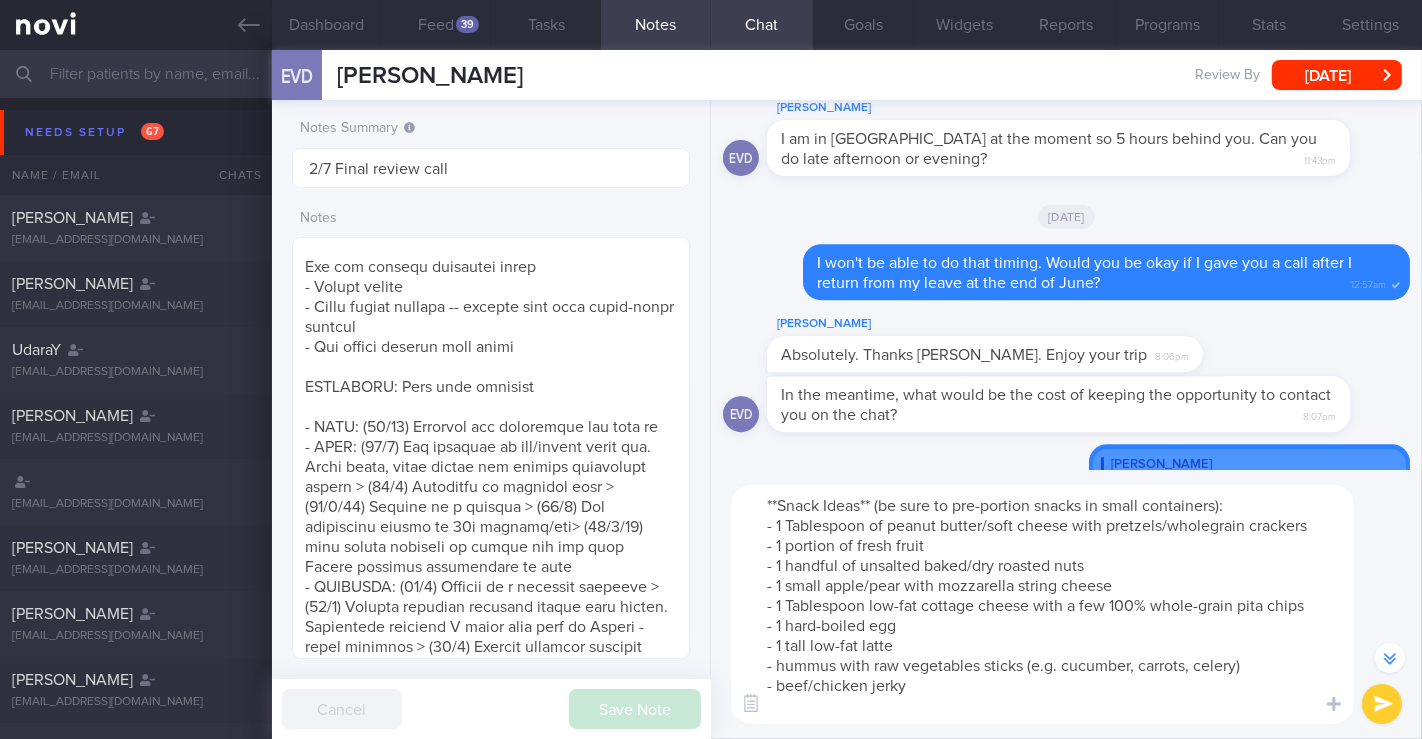 drag, startPoint x: 918, startPoint y: 699, endPoint x: 780, endPoint y: 691, distance: 138.23169 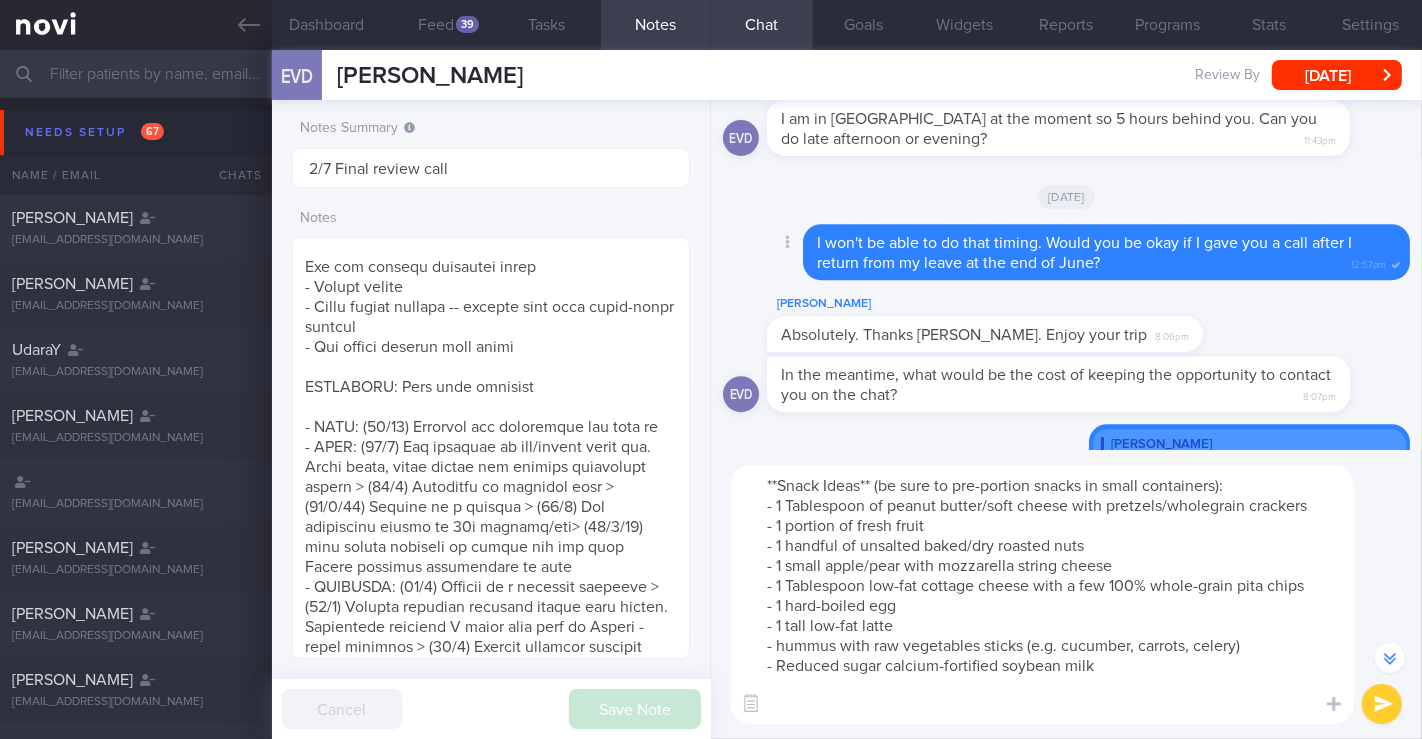 scroll, scrollTop: -1457, scrollLeft: 0, axis: vertical 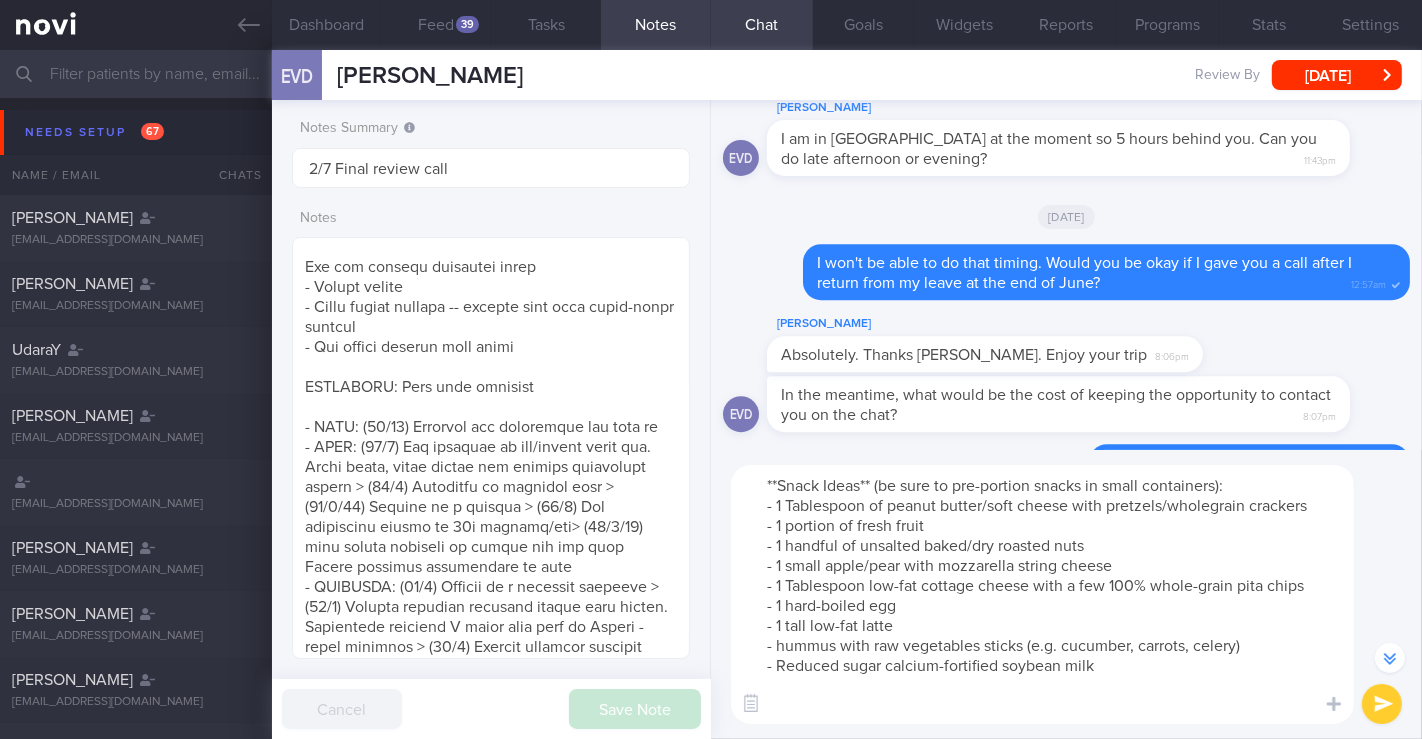 click on "**Snack Ideas** (be sure to pre-portion snacks in small containers):
- 1 Tablespoon of peanut butter/soft cheese with pretzels/wholegrain crackers
- 1 portion of fresh fruit
- 1 handful of unsalted baked/dry roasted nuts
- 1 small apple/pear with mozzarella string cheese
- 1 Tablespoon low-fat cottage cheese with a few 100% whole-grain pita chips
- 1 hard-boiled egg
- 1 tall low-fat latte
- hummus with raw vegetables sticks (e.g. cucumber, carrots, celery)
- Reduced sugar calcium-fortified soybean milk" at bounding box center [1042, 594] 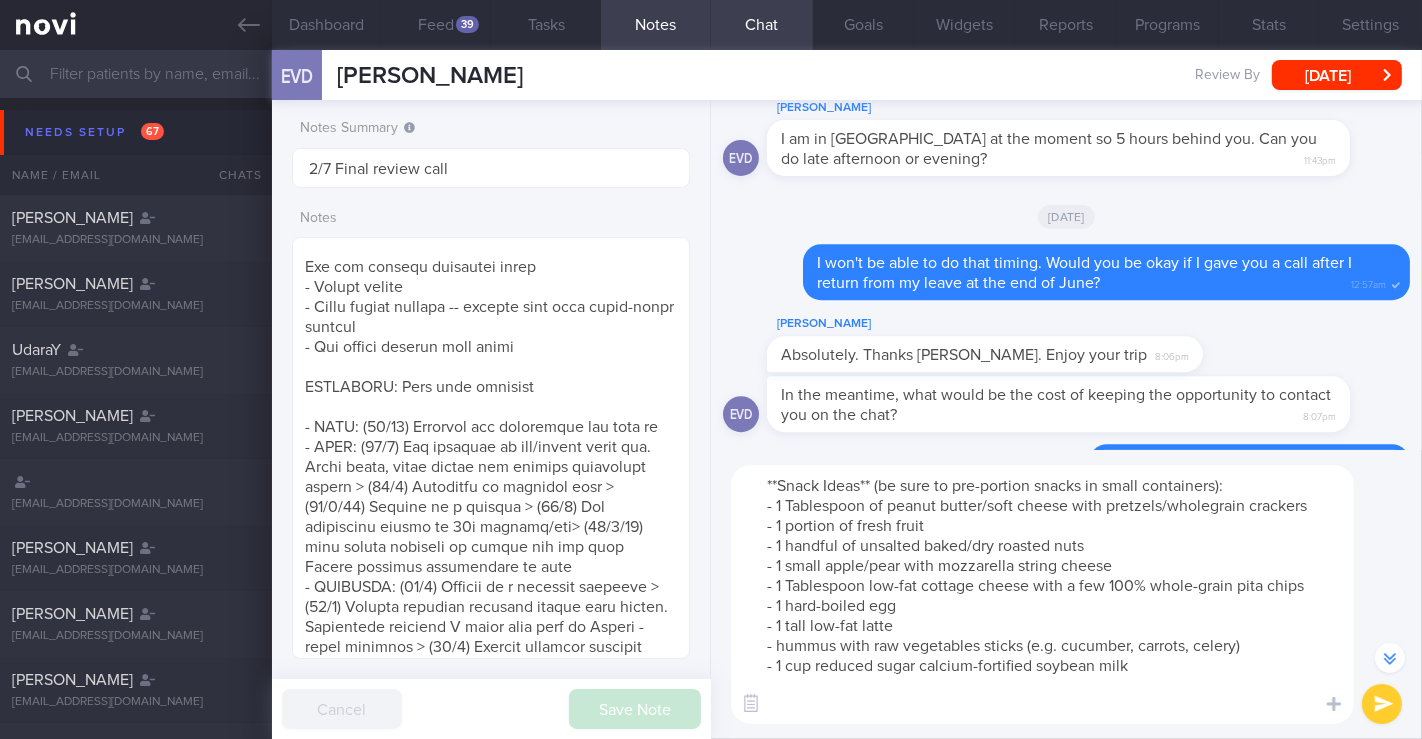 click on "**Snack Ideas** (be sure to pre-portion snacks in small containers):
- 1 Tablespoon of peanut butter/soft cheese with pretzels/wholegrain crackers
- 1 portion of fresh fruit
- 1 handful of unsalted baked/dry roasted nuts
- 1 small apple/pear with mozzarella string cheese
- 1 Tablespoon low-fat cottage cheese with a few 100% whole-grain pita chips
- 1 hard-boiled egg
- 1 tall low-fat latte
- hummus with raw vegetables sticks (e.g. cucumber, carrots, celery)
- 1 cup reduced sugar calcium-fortified soybean milk" at bounding box center (1042, 594) 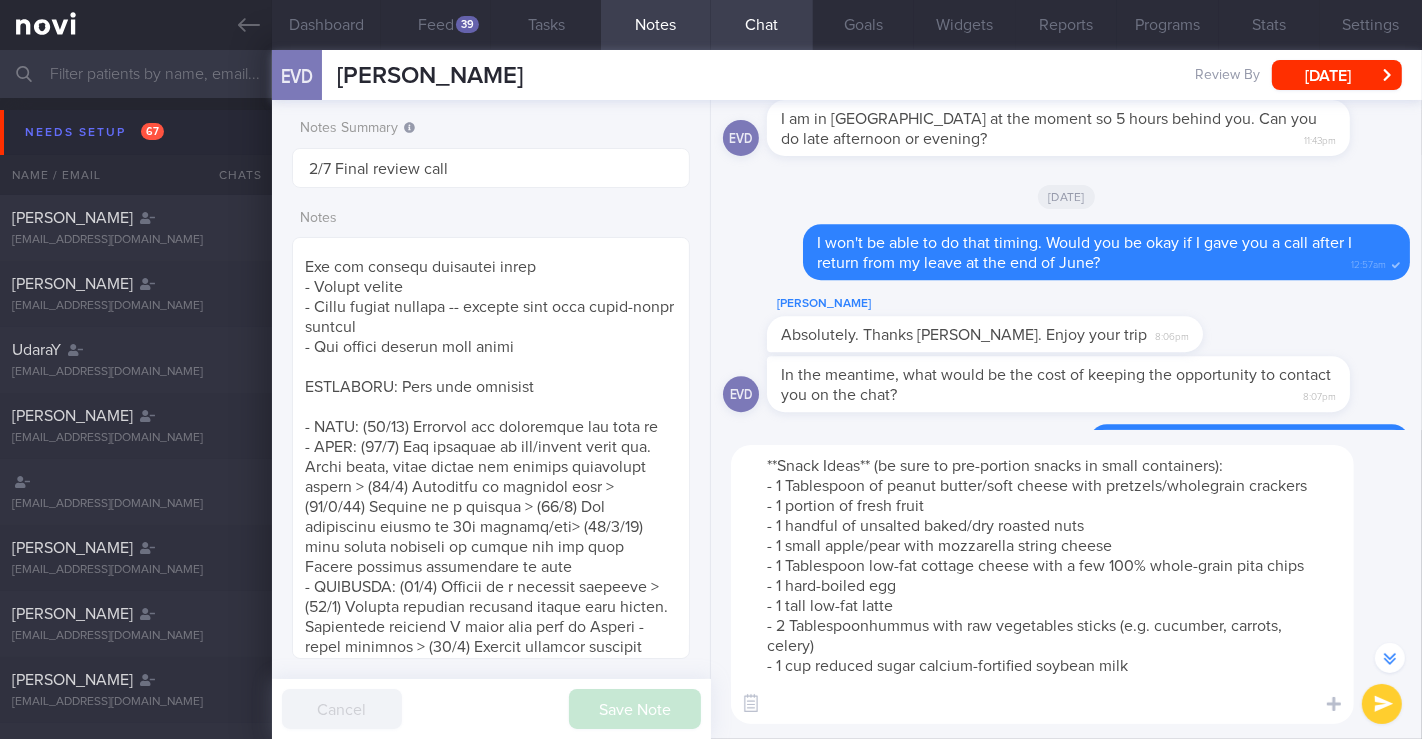 scroll, scrollTop: -1477, scrollLeft: 0, axis: vertical 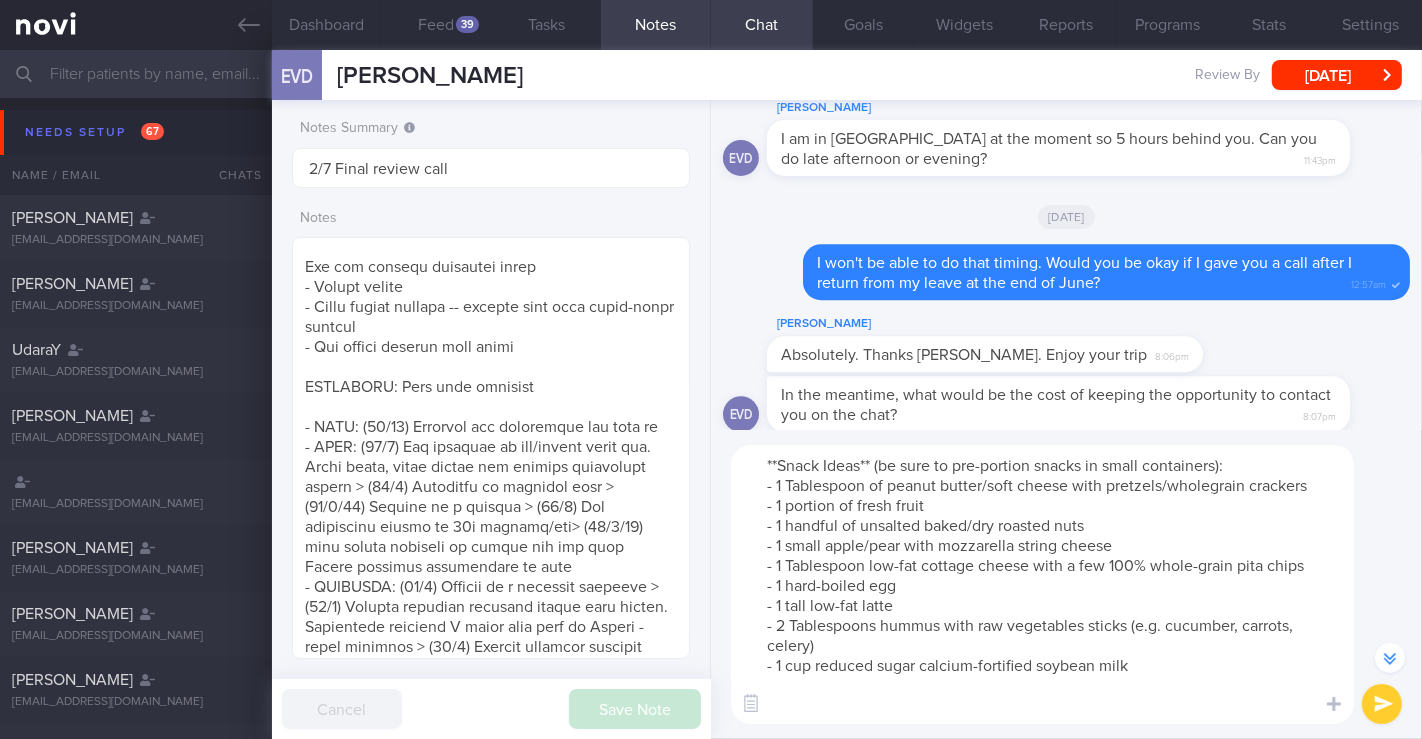 click on "**Snack Ideas** (be sure to pre-portion snacks in small containers):
- 1 Tablespoon of peanut butter/soft cheese with pretzels/wholegrain crackers
- 1 portion of fresh fruit
- 1 handful of unsalted baked/dry roasted nuts
- 1 small apple/pear with mozzarella string cheese
- 1 Tablespoon low-fat cottage cheese with a few 100% whole-grain pita chips
- 1 hard-boiled egg
- 1 tall low-fat latte
- 2 Tablespoons hummus with raw vegetables sticks (e.g. cucumber, carrots, celery)
- 1 cup reduced sugar calcium-fortified soybean milk" at bounding box center [1042, 584] 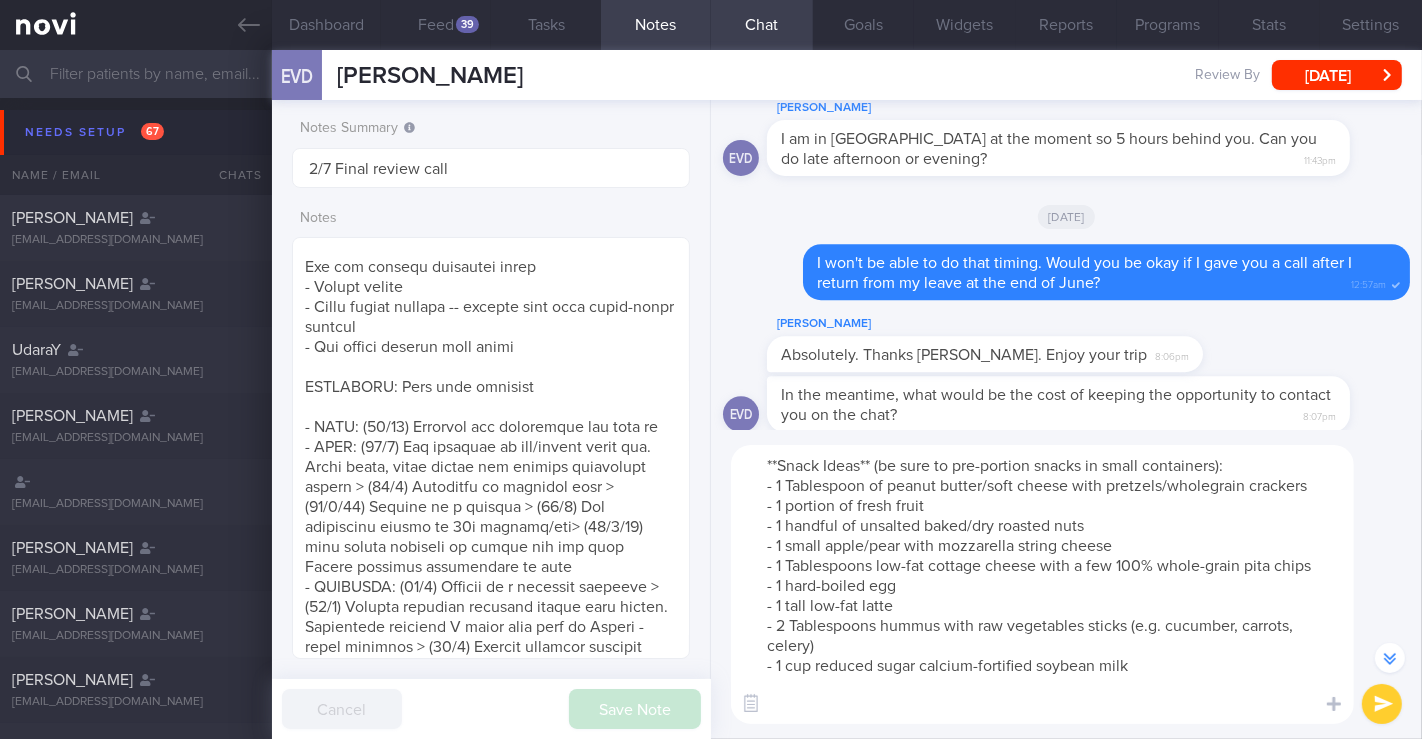 scroll, scrollTop: 0, scrollLeft: 0, axis: both 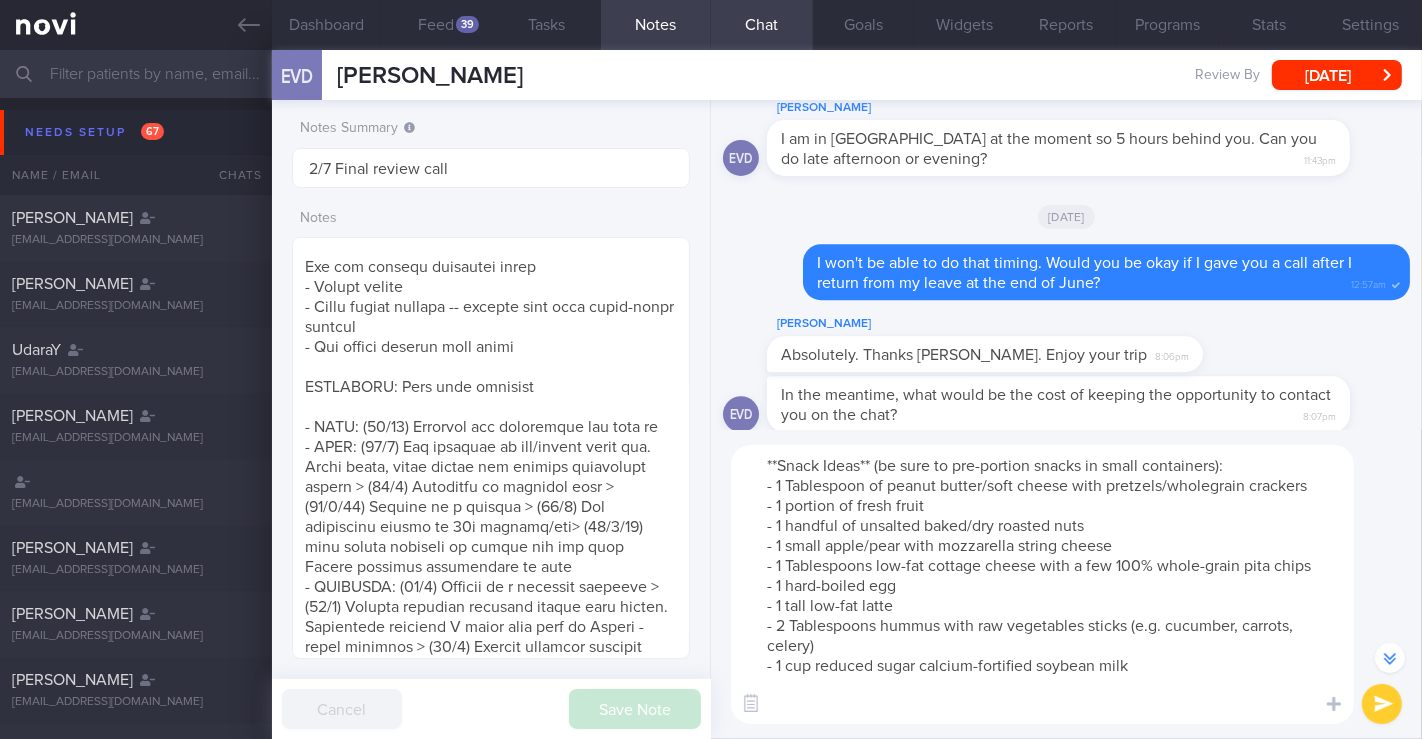 click on "**Snack Ideas** (be sure to pre-portion snacks in small containers):
- 1 Tablespoon of peanut butter/soft cheese with pretzels/wholegrain crackers
- 1 portion of fresh fruit
- 1 handful of unsalted baked/dry roasted nuts
- 1 small apple/pear with mozzarella string cheese
- 1 Tablespoons low-fat cottage cheese with a few 100% whole-grain pita chips
- 1 hard-boiled egg
- 1 tall low-fat latte
- 2 Tablespoons hummus with raw vegetables sticks (e.g. cucumber, carrots, celery)
- 1 cup reduced sugar calcium-fortified soybean milk" at bounding box center (1042, 584) 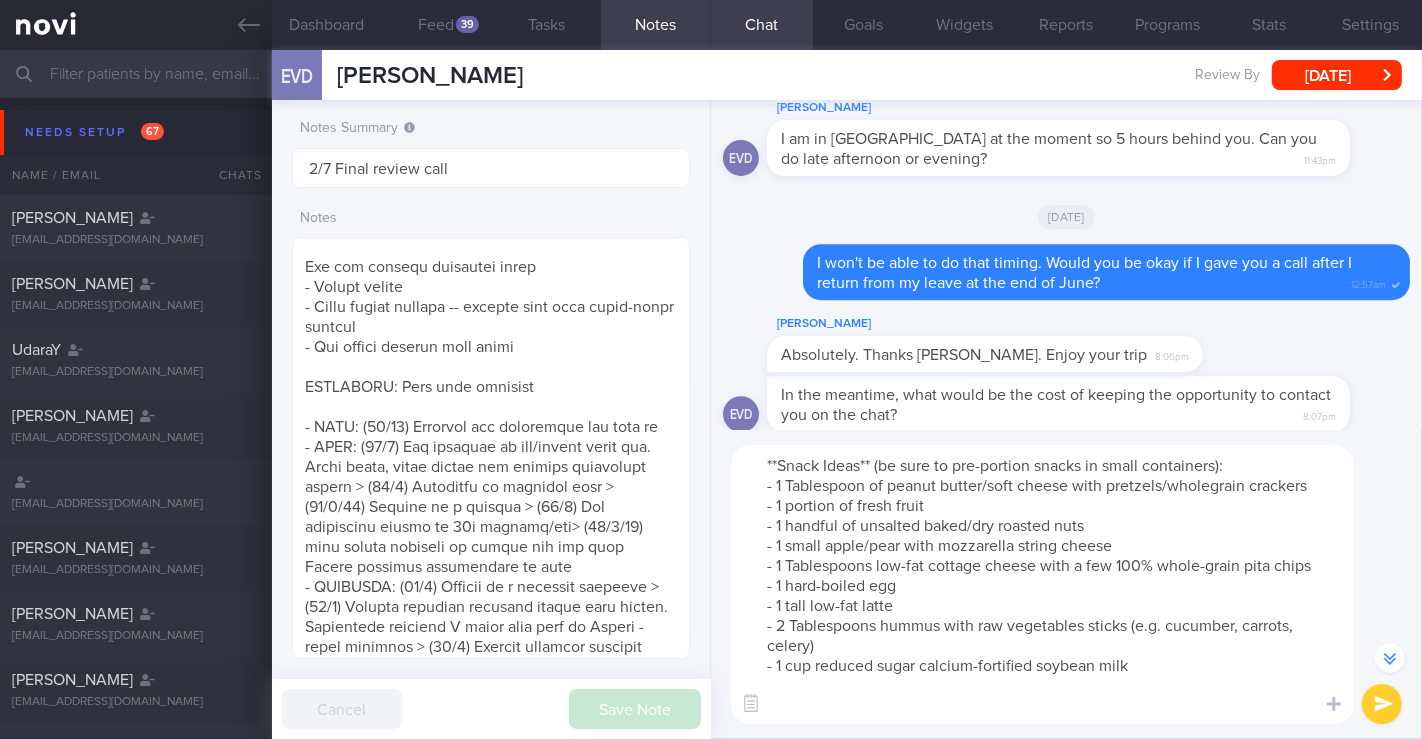 drag, startPoint x: 908, startPoint y: 641, endPoint x: 745, endPoint y: 639, distance: 163.01227 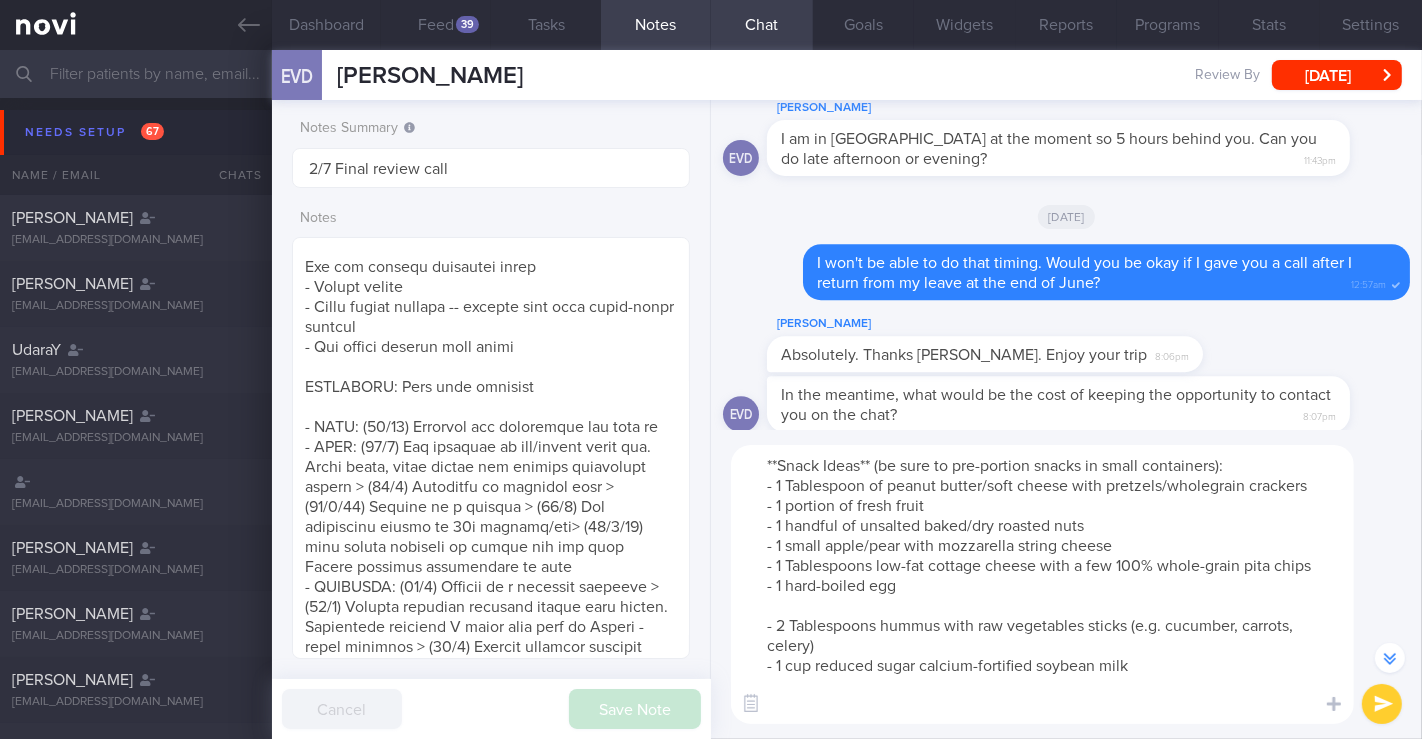 click on "**Snack Ideas** (be sure to pre-portion snacks in small containers):
- 1 Tablespoon of peanut butter/soft cheese with pretzels/wholegrain crackers
- 1 portion of fresh fruit
- 1 handful of unsalted baked/dry roasted nuts
- 1 small apple/pear with mozzarella string cheese
- 1 Tablespoons low-fat cottage cheese with a few 100% whole-grain pita chips
- 1 hard-boiled egg
- 2 Tablespoons hummus with raw vegetables sticks (e.g. cucumber, carrots, celery)
- 1 cup reduced sugar calcium-fortified soybean milk" at bounding box center [1042, 584] 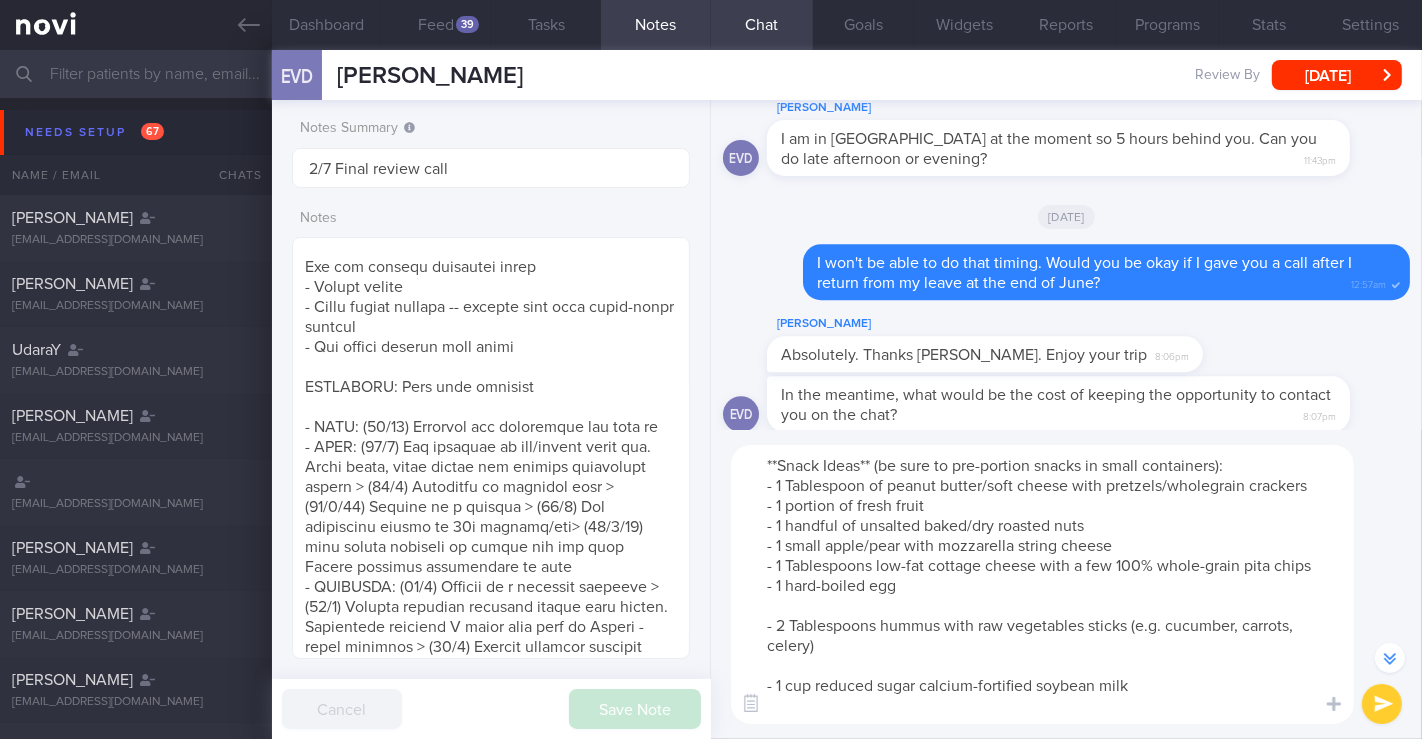 scroll, scrollTop: -1497, scrollLeft: 0, axis: vertical 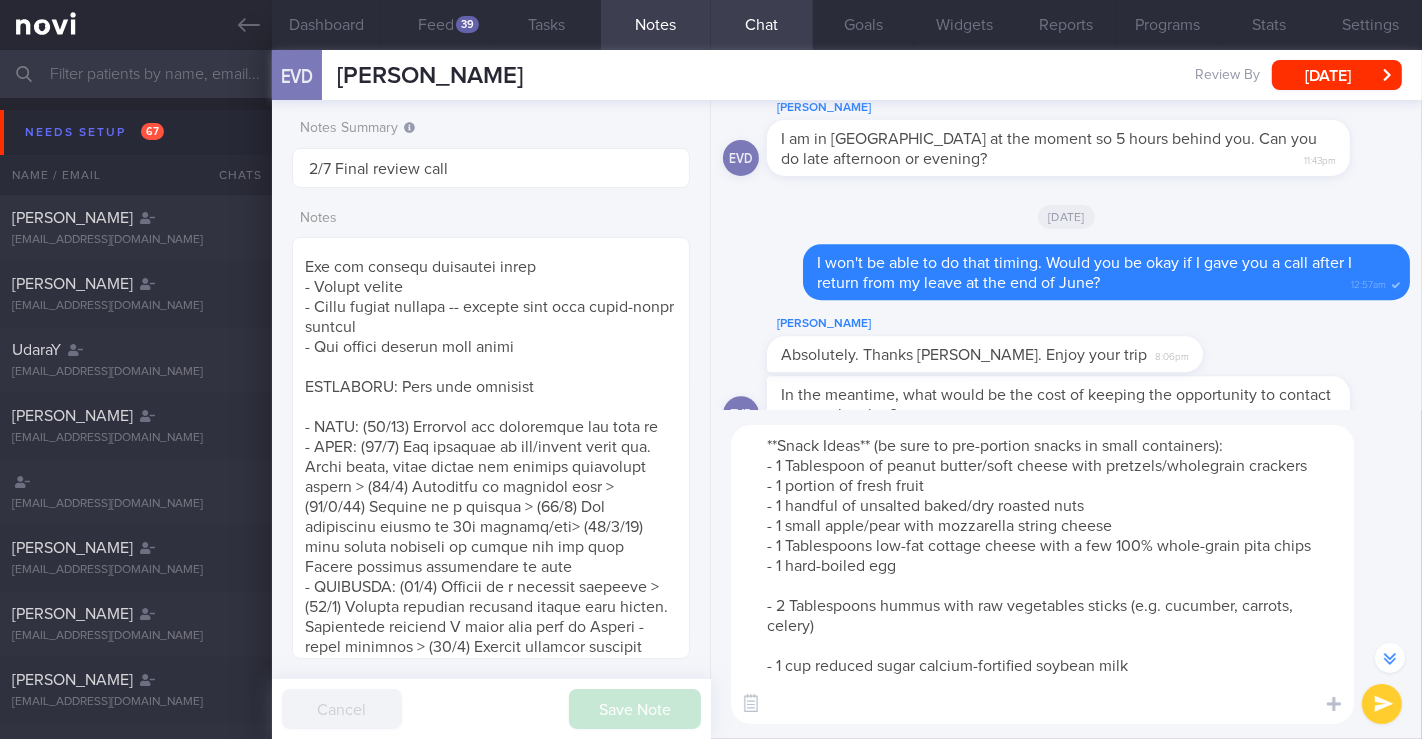 paste on "- 1 tall low-fat latte" 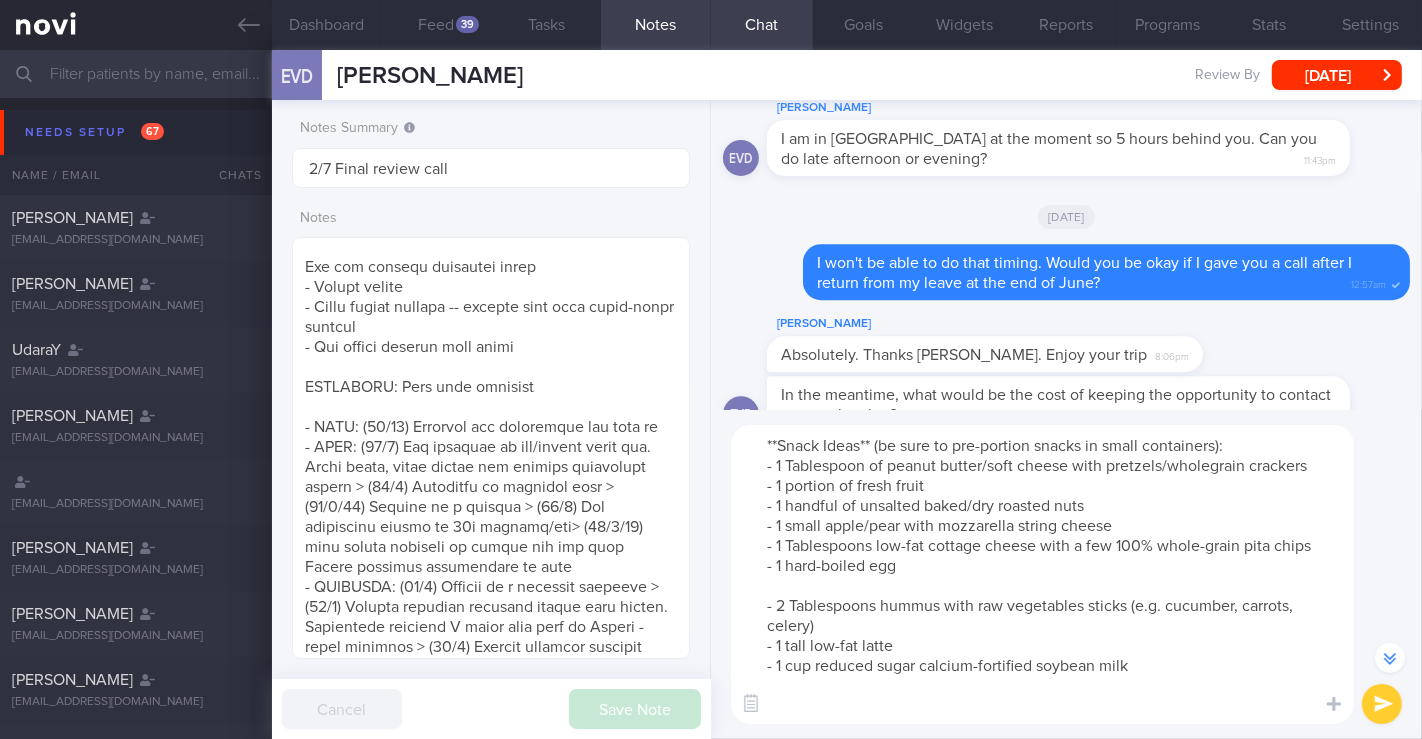 click on "**Snack Ideas** (be sure to pre-portion snacks in small containers):
- 1 Tablespoon of peanut butter/soft cheese with pretzels/wholegrain crackers
- 1 portion of fresh fruit
- 1 handful of unsalted baked/dry roasted nuts
- 1 small apple/pear with mozzarella string cheese
- 1 Tablespoons low-fat cottage cheese with a few 100% whole-grain pita chips
- 1 hard-boiled egg
- 2 Tablespoons hummus with raw vegetables sticks (e.g. cucumber, carrots, celery)
- 1 tall low-fat latte
- 1 cup reduced sugar calcium-fortified soybean milk" at bounding box center (1042, 574) 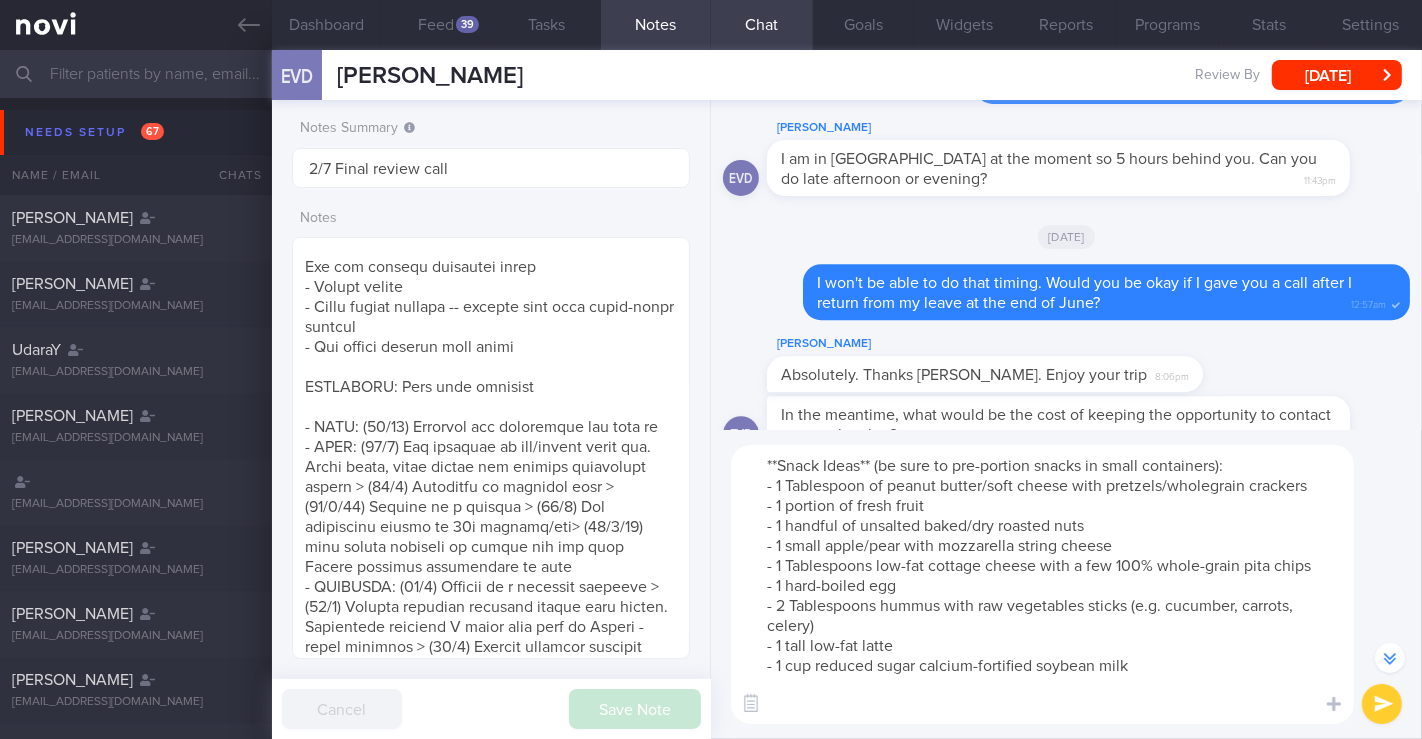 scroll, scrollTop: -1477, scrollLeft: 0, axis: vertical 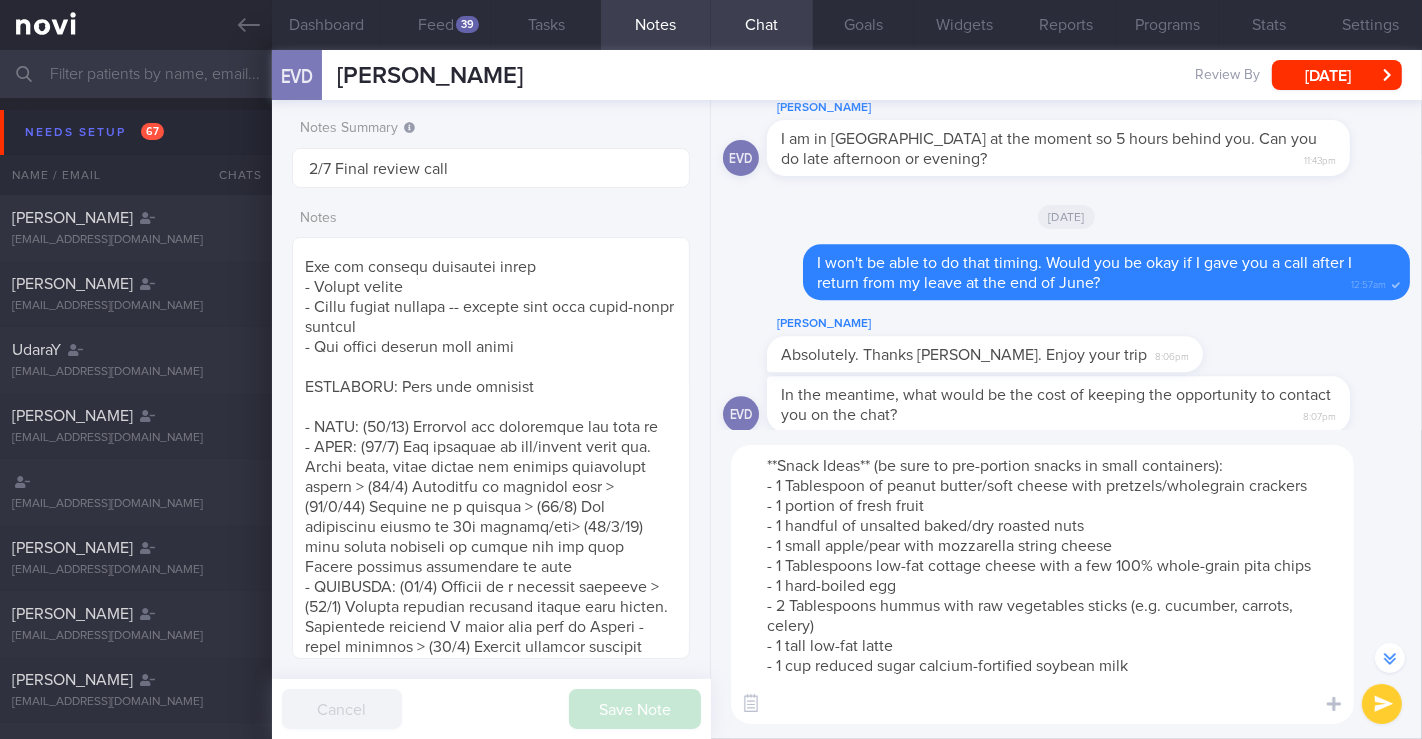 click on "**Snack Ideas** (be sure to pre-portion snacks in small containers):
- 1 Tablespoon of peanut butter/soft cheese with pretzels/wholegrain crackers
- 1 portion of fresh fruit
- 1 handful of unsalted baked/dry roasted nuts
- 1 small apple/pear with mozzarella string cheese
- 1 Tablespoons low-fat cottage cheese with a few 100% whole-grain pita chips
- 1 hard-boiled egg
- 2 Tablespoons hummus with raw vegetables sticks (e.g. cucumber, carrots, celery)
- 1 tall low-fat latte
- 1 cup reduced sugar calcium-fortified soybean milk" at bounding box center [1042, 584] 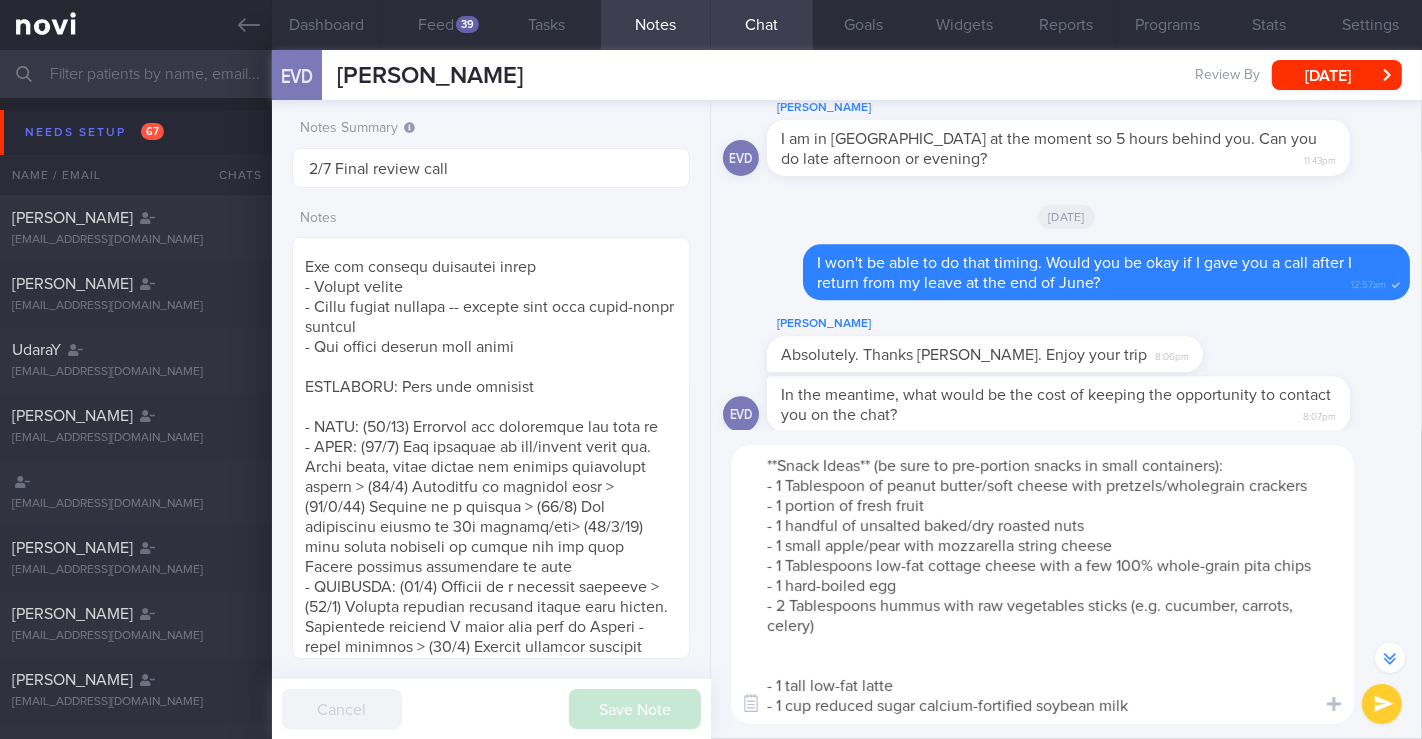 scroll, scrollTop: -1517, scrollLeft: 0, axis: vertical 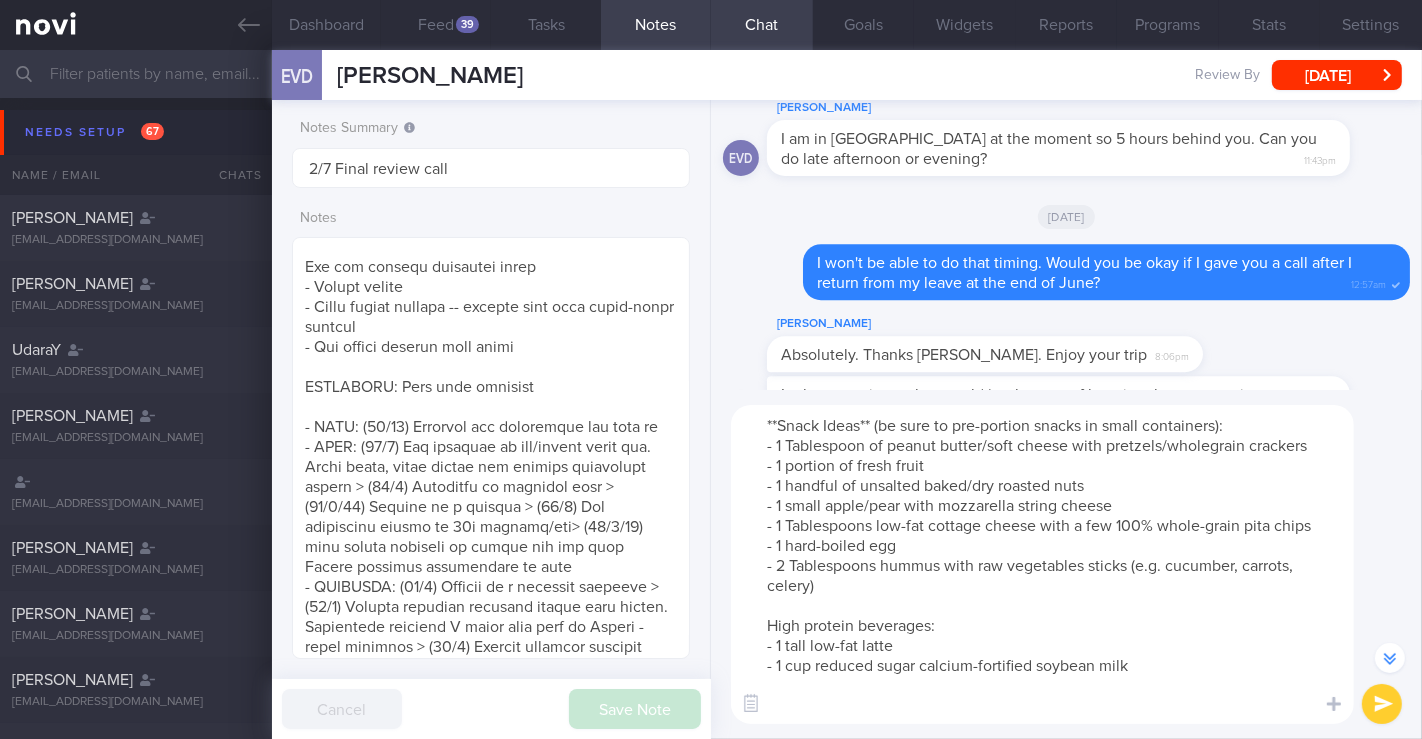 drag, startPoint x: 757, startPoint y: 427, endPoint x: 1246, endPoint y: 696, distance: 558.1057 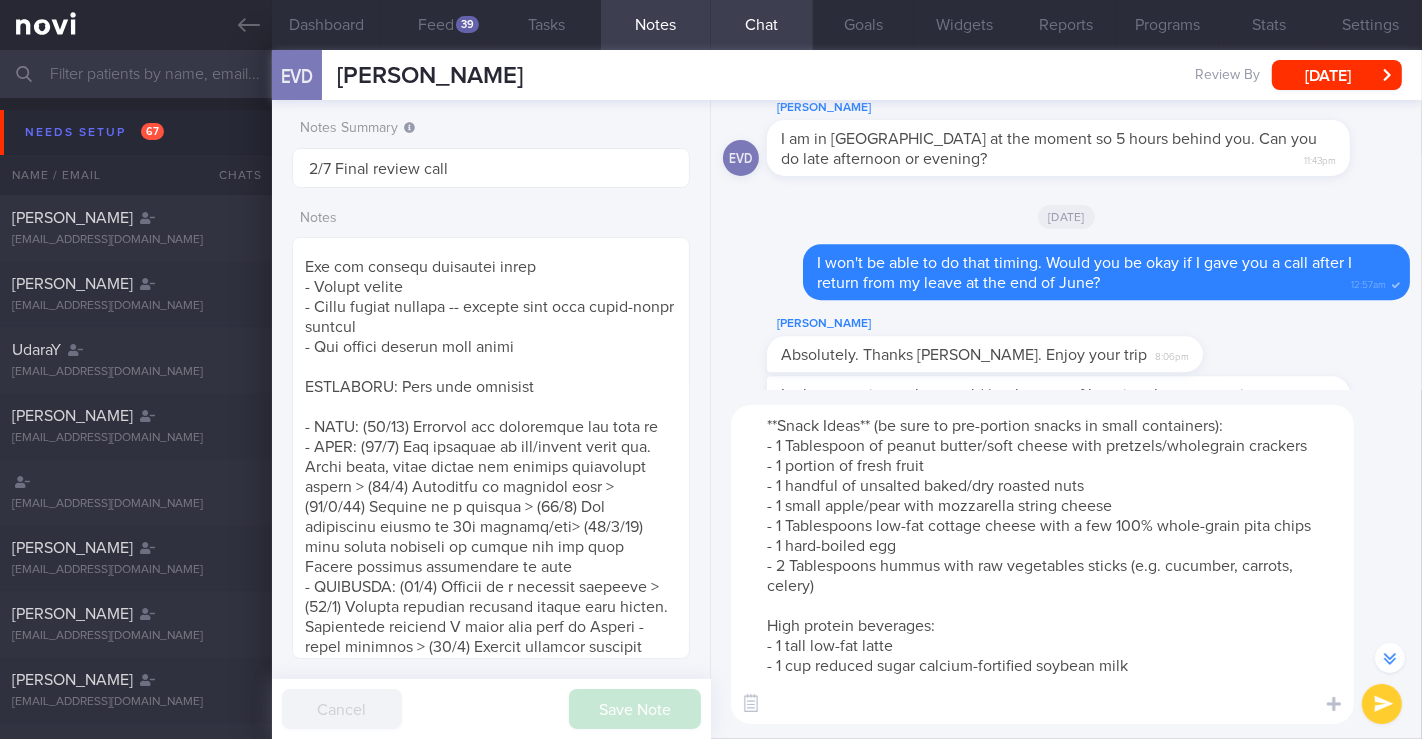 drag, startPoint x: 840, startPoint y: 524, endPoint x: 1082, endPoint y: 542, distance: 242.6685 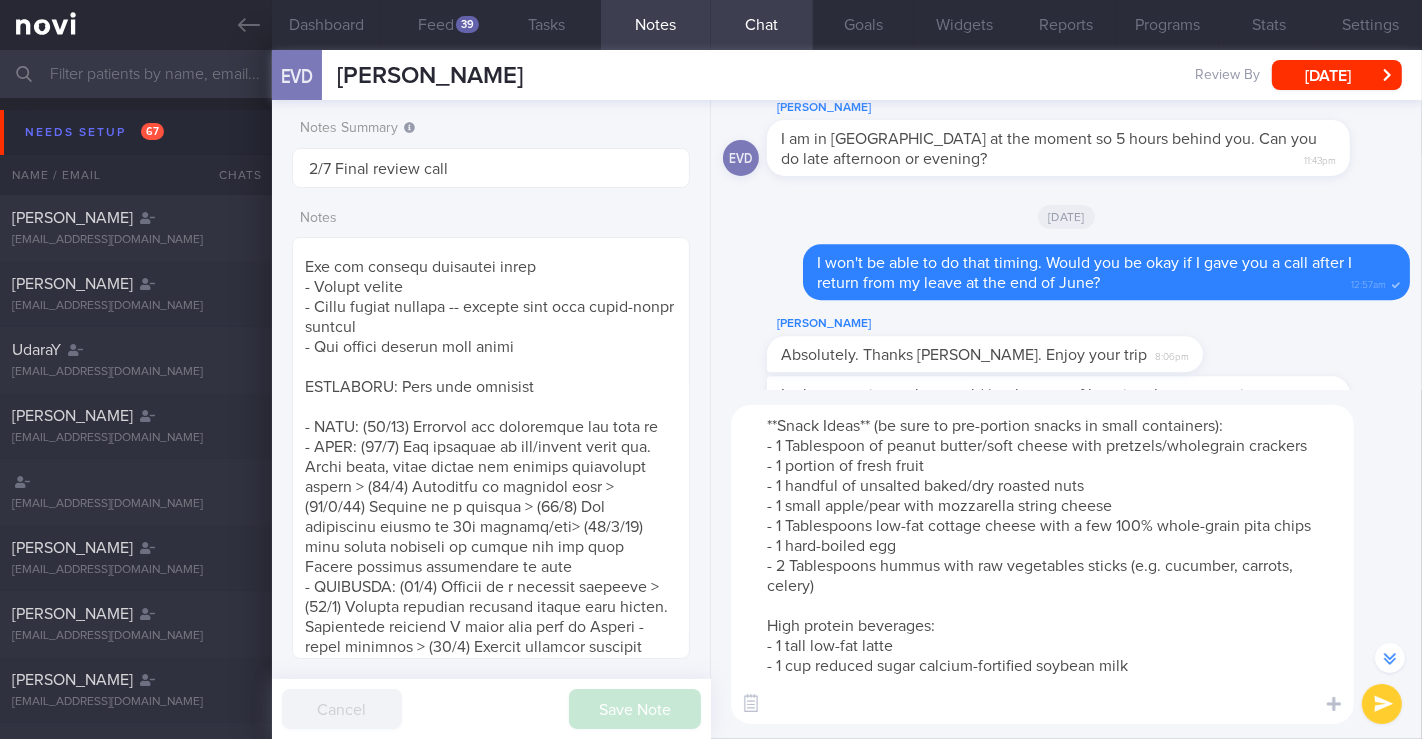 click on "**Snack Ideas** (be sure to pre-portion snacks in small containers):
- 1 Tablespoon of peanut butter/soft cheese with pretzels/wholegrain crackers
- 1 portion of fresh fruit
- 1 handful of unsalted baked/dry roasted nuts
- 1 small apple/pear with mozzarella string cheese
- 1 Tablespoons low-fat cottage cheese with a few 100% whole-grain pita chips
- 1 hard-boiled egg
- 2 Tablespoons hummus with raw vegetables sticks (e.g. cucumber, carrots, celery)
High protein beverages:
- 1 tall low-fat latte
- 1 cup reduced sugar calcium-fortified soybean milk" at bounding box center [1042, 564] 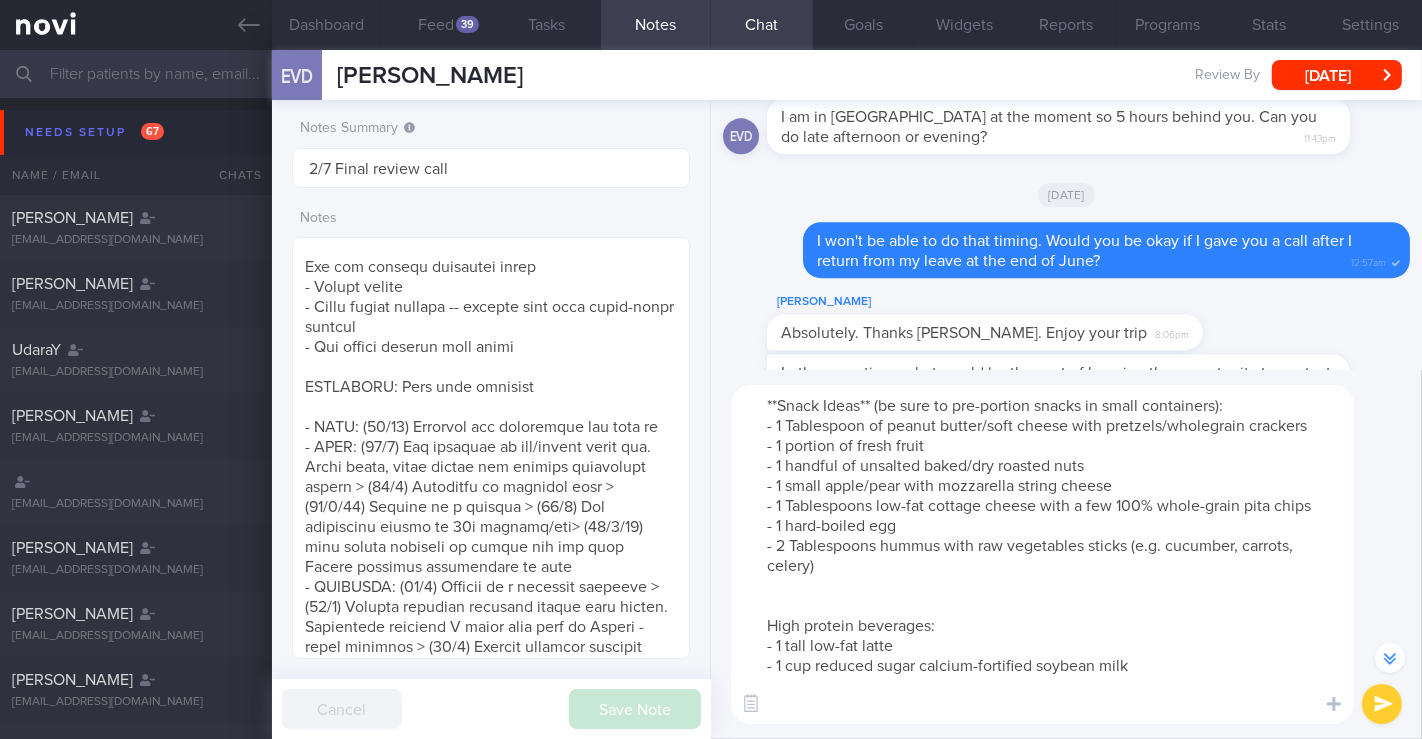 scroll, scrollTop: -1537, scrollLeft: 0, axis: vertical 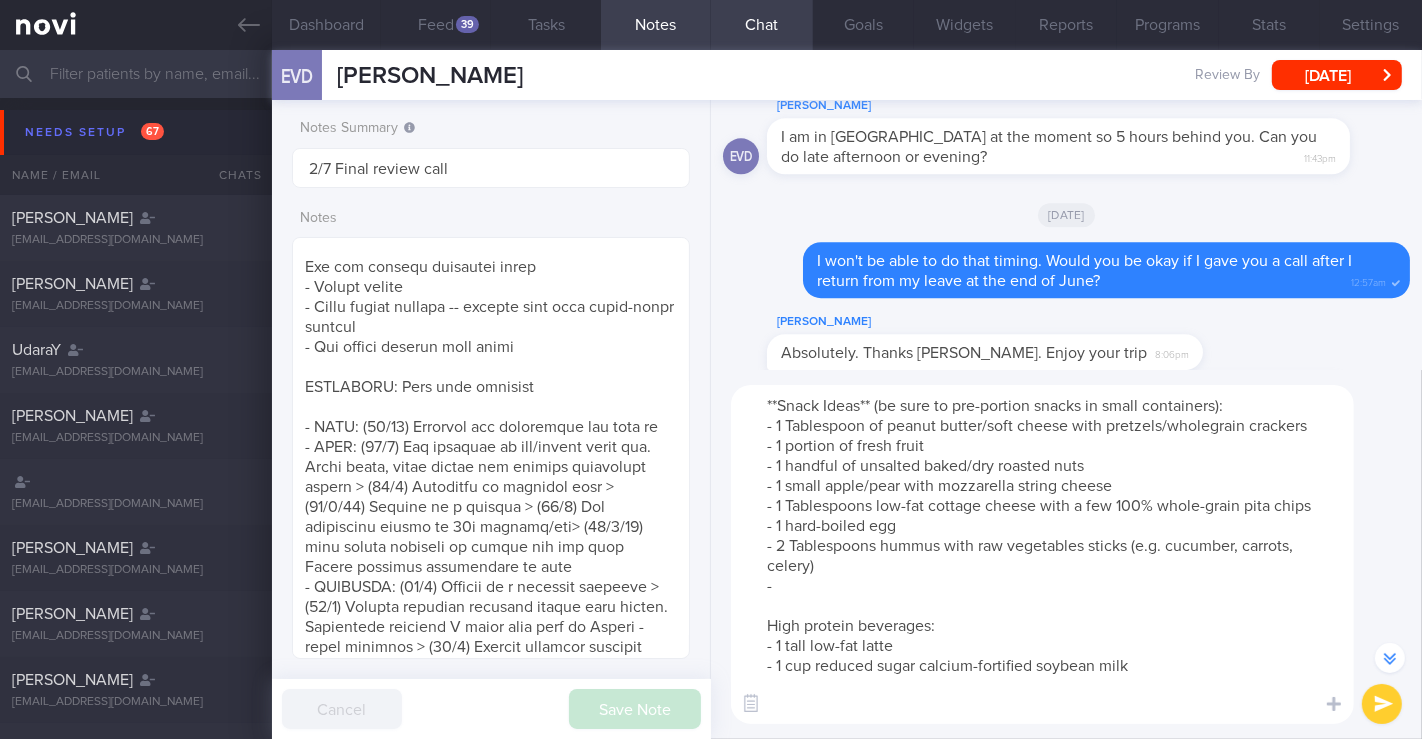 paste on "1 cup edamame, unsalted" 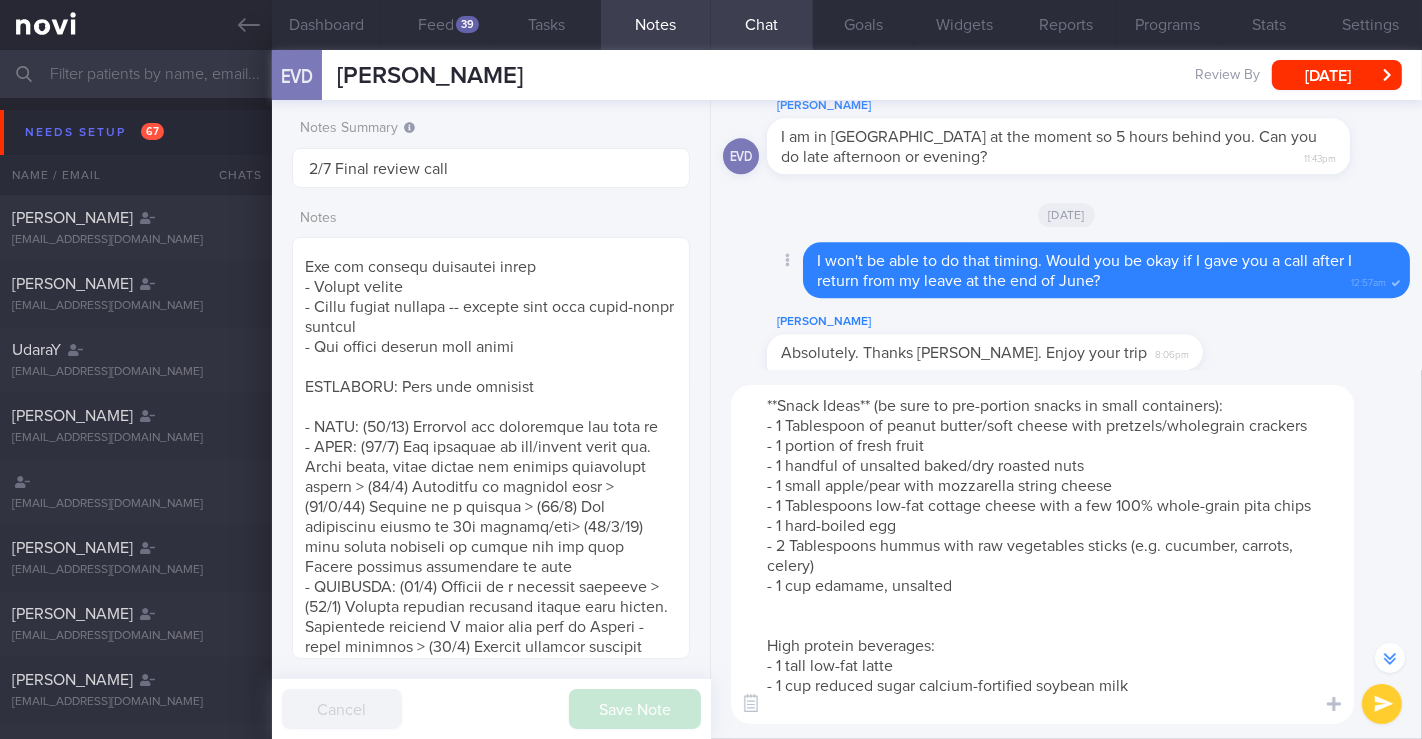 scroll, scrollTop: -1557, scrollLeft: 0, axis: vertical 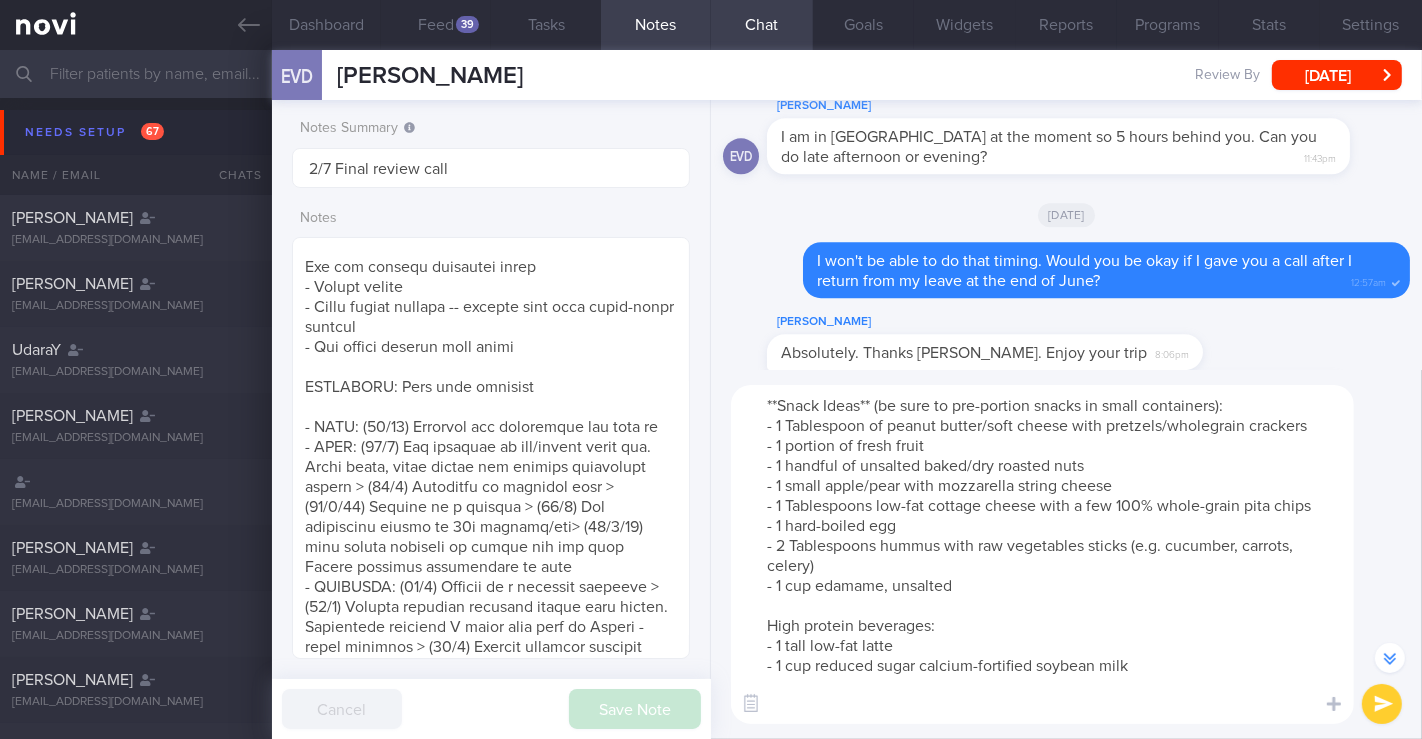 click on "**Snack Ideas** (be sure to pre-portion snacks in small containers):
- 1 Tablespoon of peanut butter/soft cheese with pretzels/wholegrain crackers
- 1 portion of fresh fruit
- 1 handful of unsalted baked/dry roasted nuts
- 1 small apple/pear with mozzarella string cheese
- 1 Tablespoons low-fat cottage cheese with a few 100% whole-grain pita chips
- 1 hard-boiled egg
- 2 Tablespoons hummus with raw vegetables sticks (e.g. cucumber, carrots, celery)
- 1 cup edamame, unsalted
High protein beverages:
- 1 tall low-fat latte
- 1 cup reduced sugar calcium-fortified soybean milk" at bounding box center [1042, 554] 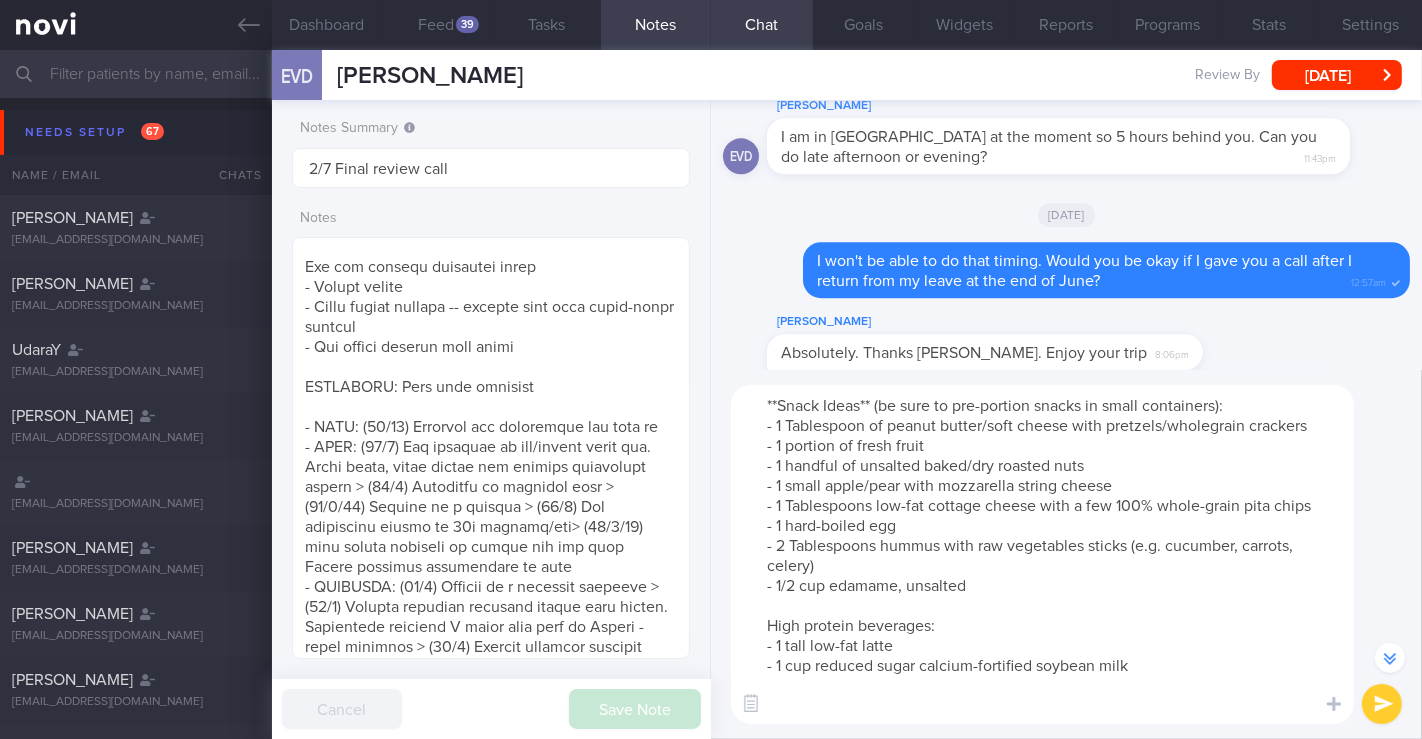 click on "**Snack Ideas** (be sure to pre-portion snacks in small containers):
- 1 Tablespoon of peanut butter/soft cheese with pretzels/wholegrain crackers
- 1 portion of fresh fruit
- 1 handful of unsalted baked/dry roasted nuts
- 1 small apple/pear with mozzarella string cheese
- 1 Tablespoons low-fat cottage cheese with a few 100% whole-grain pita chips
- 1 hard-boiled egg
- 2 Tablespoons hummus with raw vegetables sticks (e.g. cucumber, carrots, celery)
- 1/2 cup edamame, unsalted
High protein beverages:
- 1 tall low-fat latte
- 1 cup reduced sugar calcium-fortified soybean milk" at bounding box center [1042, 554] 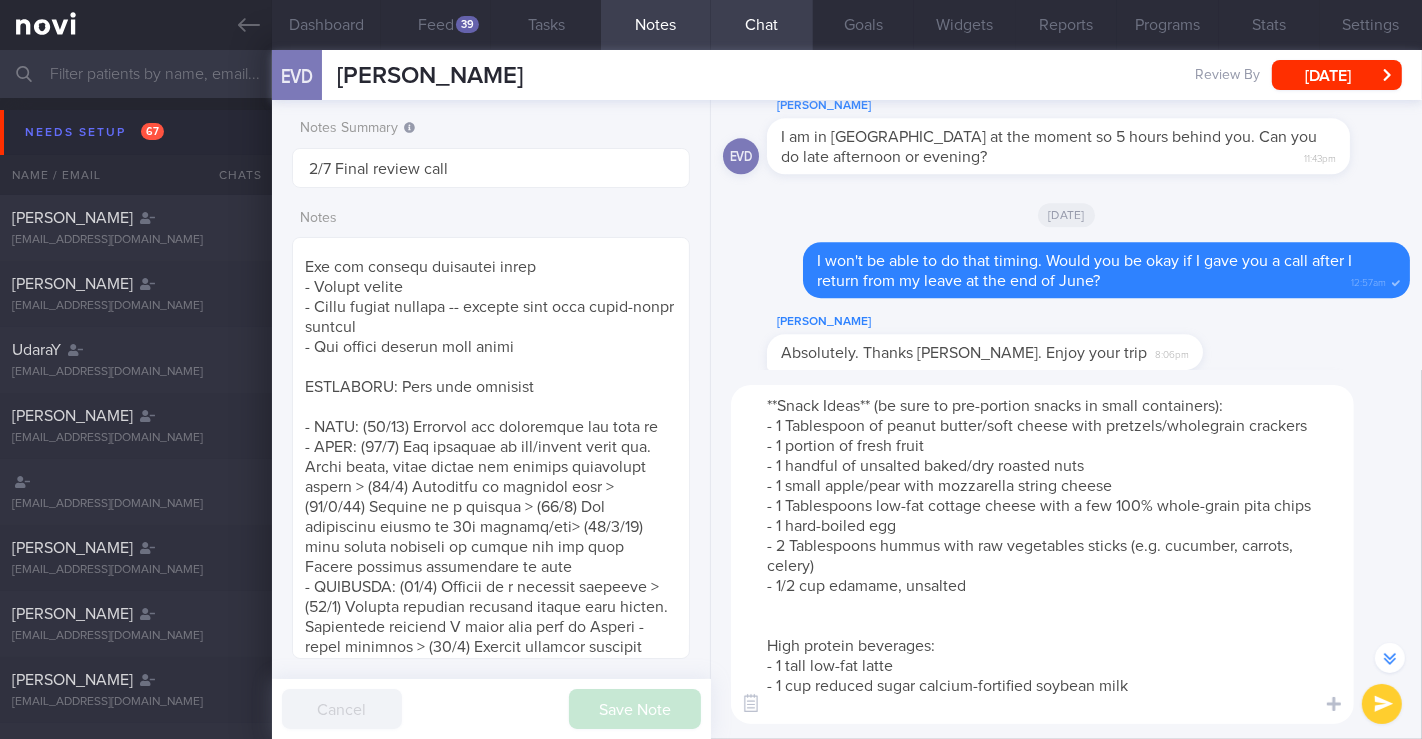 scroll, scrollTop: -1557, scrollLeft: 0, axis: vertical 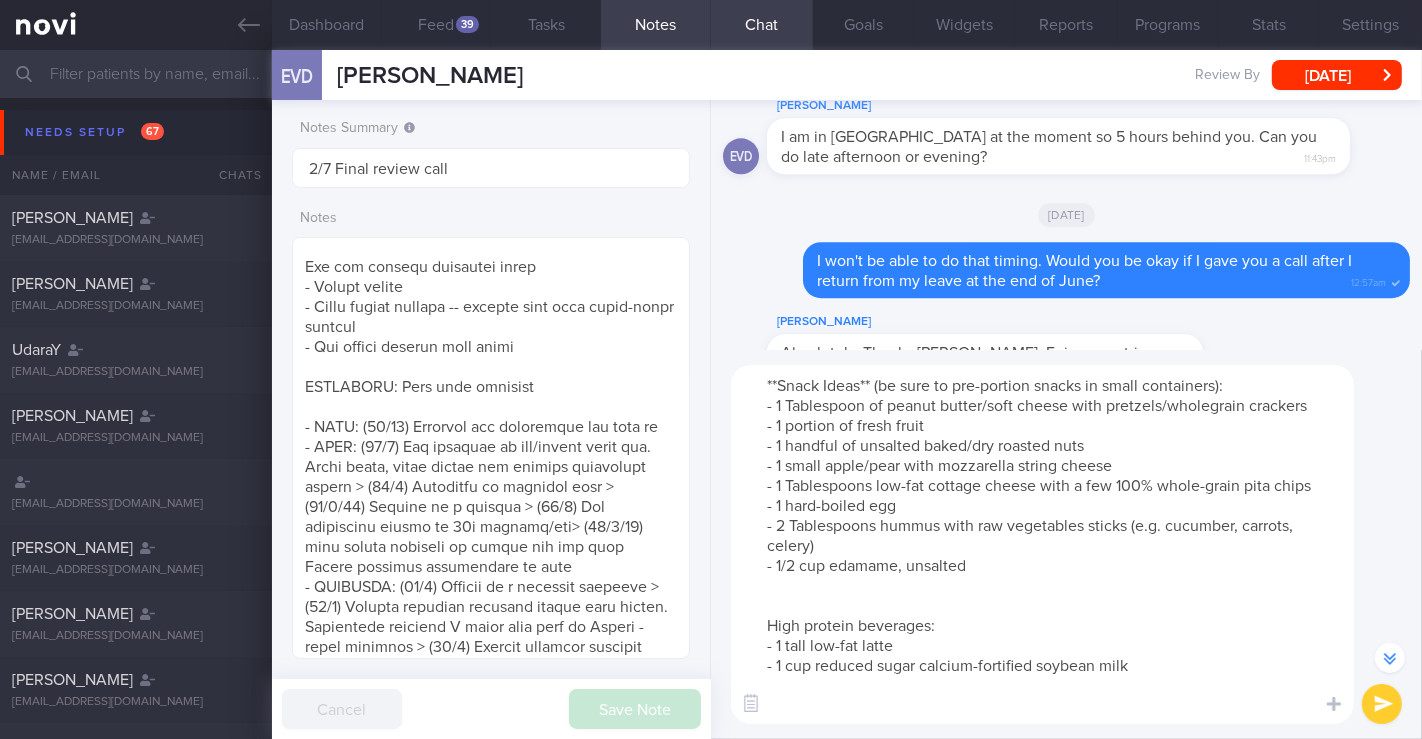 paste on "2/3 cup of roasted chickpeas" 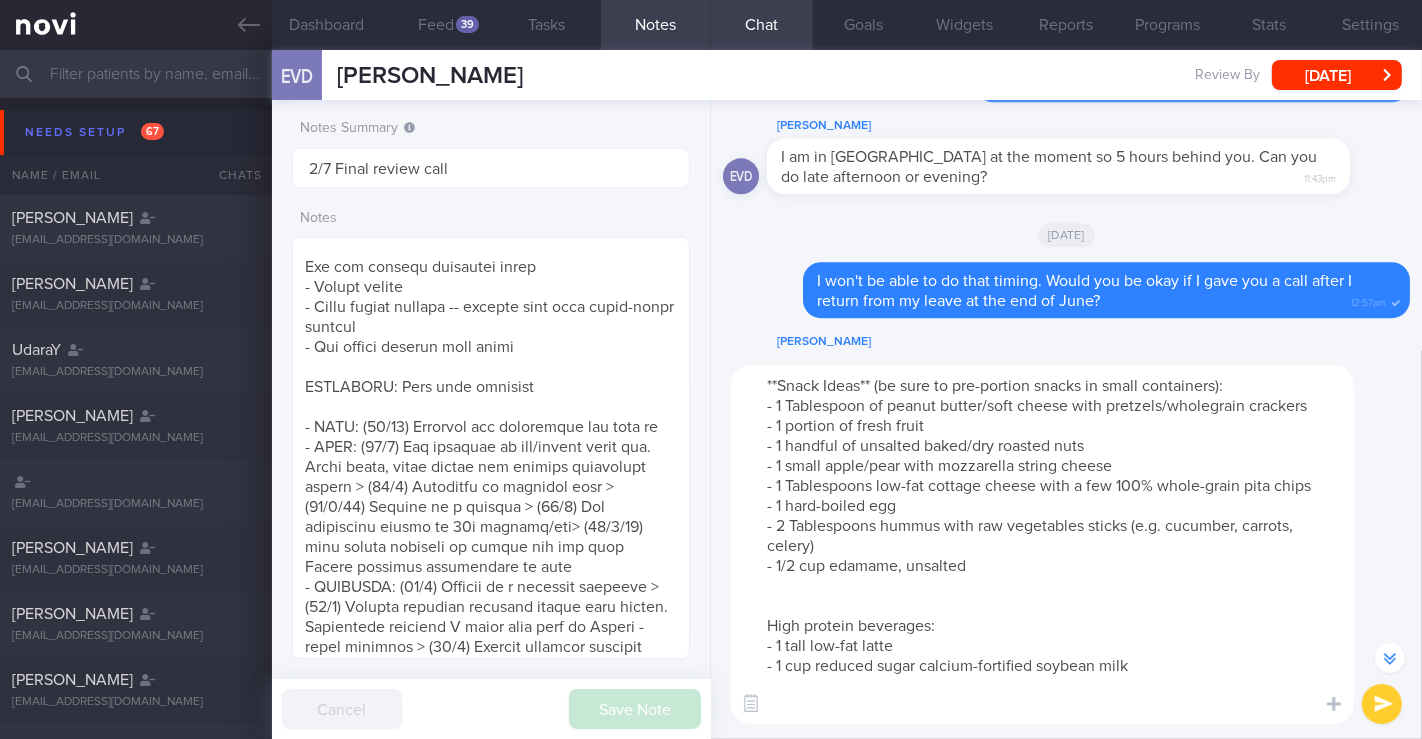scroll, scrollTop: -1557, scrollLeft: 0, axis: vertical 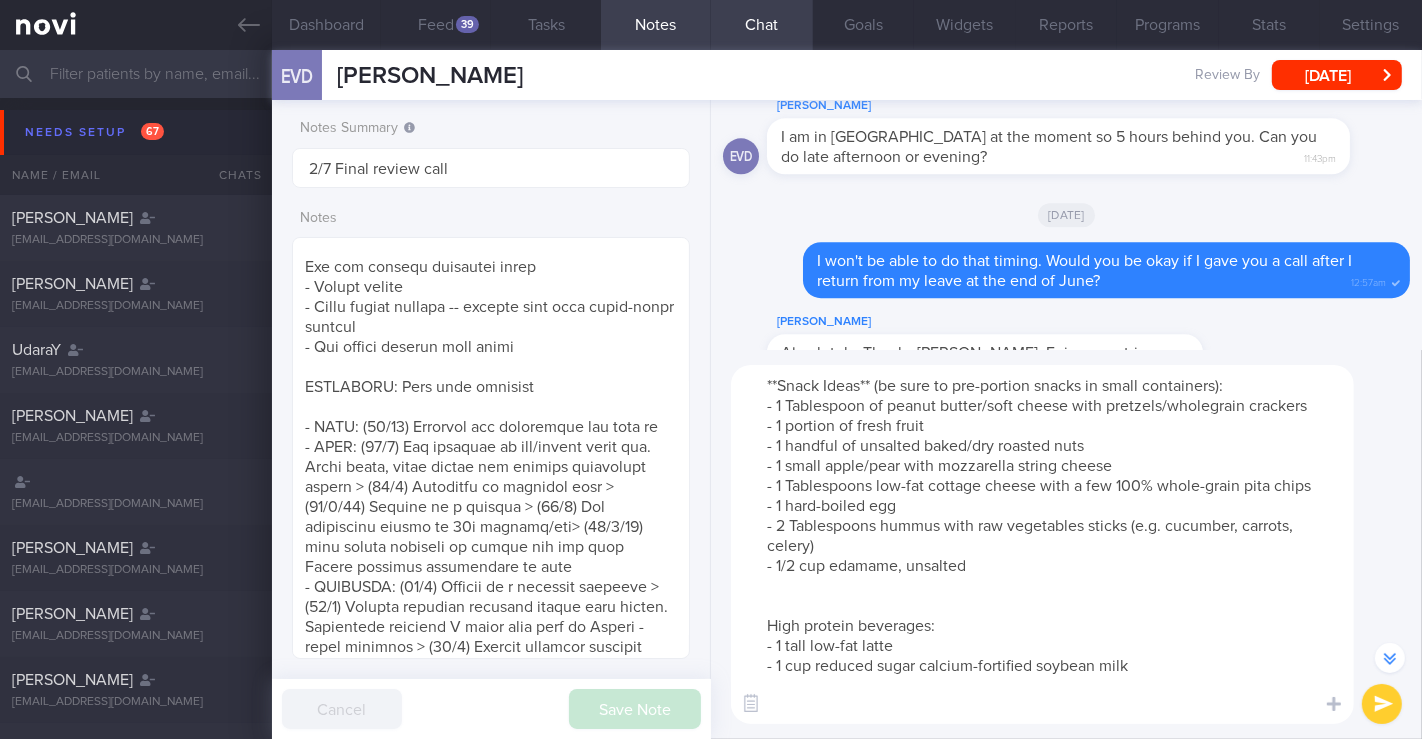 click on "**Snack Ideas** (be sure to pre-portion snacks in small containers):
- 1 Tablespoon of peanut butter/soft cheese with pretzels/wholegrain crackers
- 1 portion of fresh fruit
- 1 handful of unsalted baked/dry roasted nuts
- 1 small apple/pear with mozzarella string cheese
- 1 Tablespoons low-fat cottage cheese with a few 100% whole-grain pita chips
- 1 hard-boiled egg
- 2 Tablespoons hummus with raw vegetables sticks (e.g. cucumber, carrots, celery)
- 1/2 cup edamame, unsalted
High protein beverages:
- 1 tall low-fat latte
- 1 cup reduced sugar calcium-fortified soybean milk" at bounding box center (1042, 544) 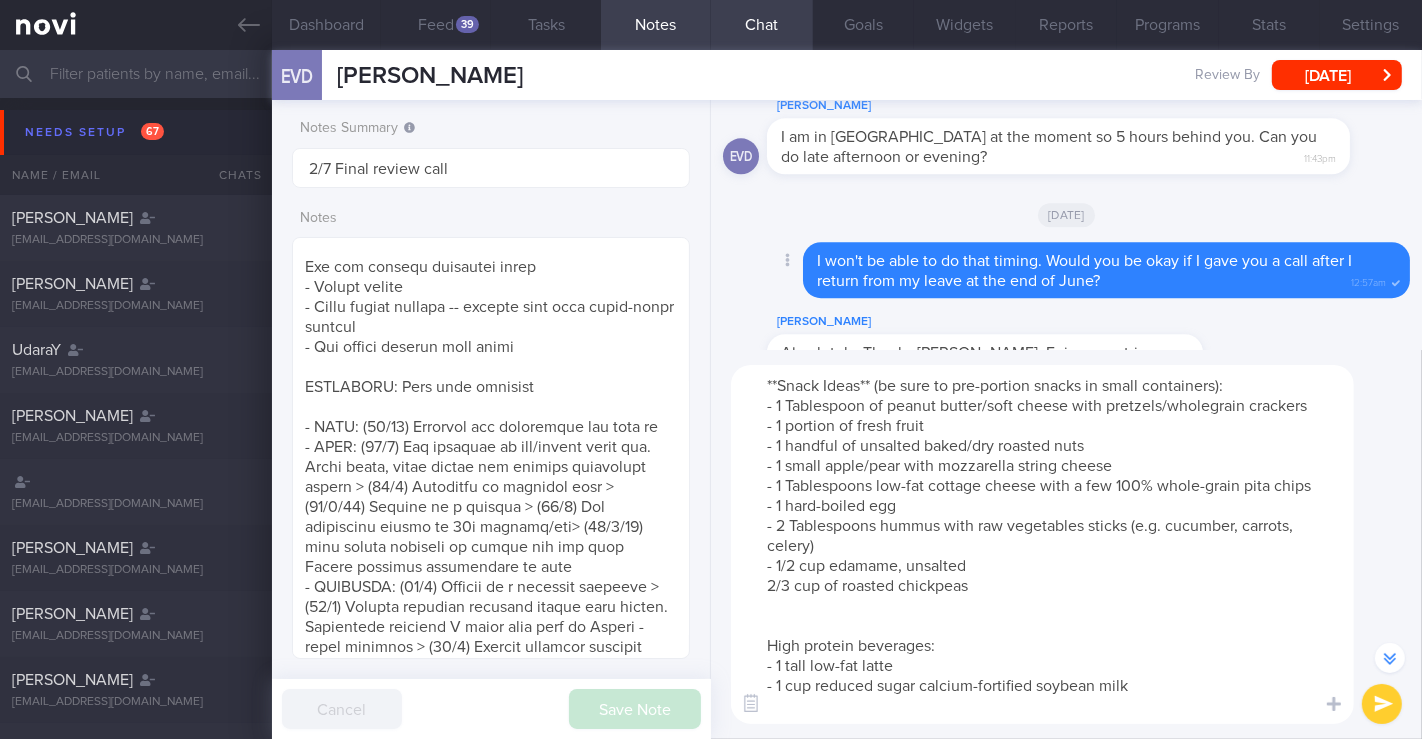scroll, scrollTop: -1577, scrollLeft: 0, axis: vertical 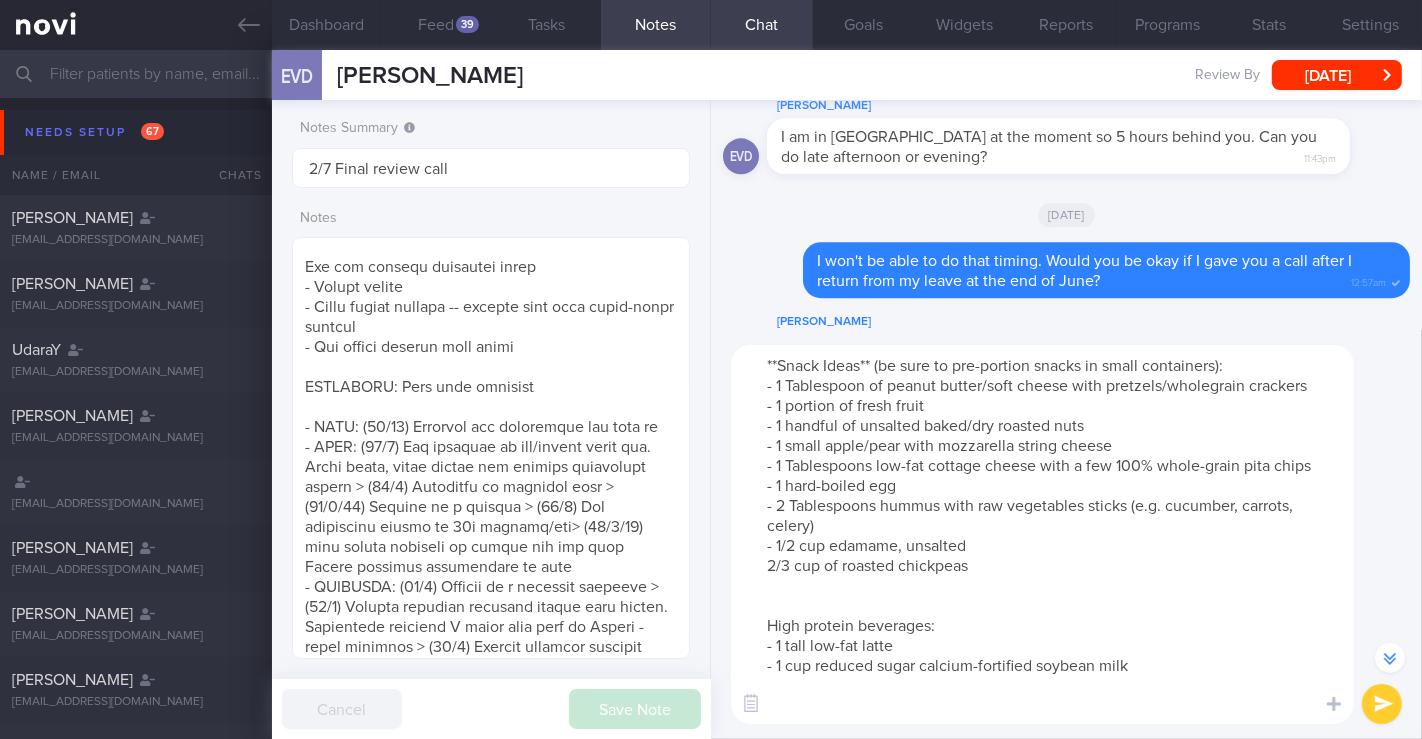 click on "**Snack Ideas** (be sure to pre-portion snacks in small containers):
- 1 Tablespoon of peanut butter/soft cheese with pretzels/wholegrain crackers
- 1 portion of fresh fruit
- 1 handful of unsalted baked/dry roasted nuts
- 1 small apple/pear with mozzarella string cheese
- 1 Tablespoons low-fat cottage cheese with a few 100% whole-grain pita chips
- 1 hard-boiled egg
- 2 Tablespoons hummus with raw vegetables sticks (e.g. cucumber, carrots, celery)
- 1/2 cup edamame, unsalted
2/3 cup of roasted chickpeas
High protein beverages:
- 1 tall low-fat latte
- 1 cup reduced sugar calcium-fortified soybean milk" at bounding box center (1042, 534) 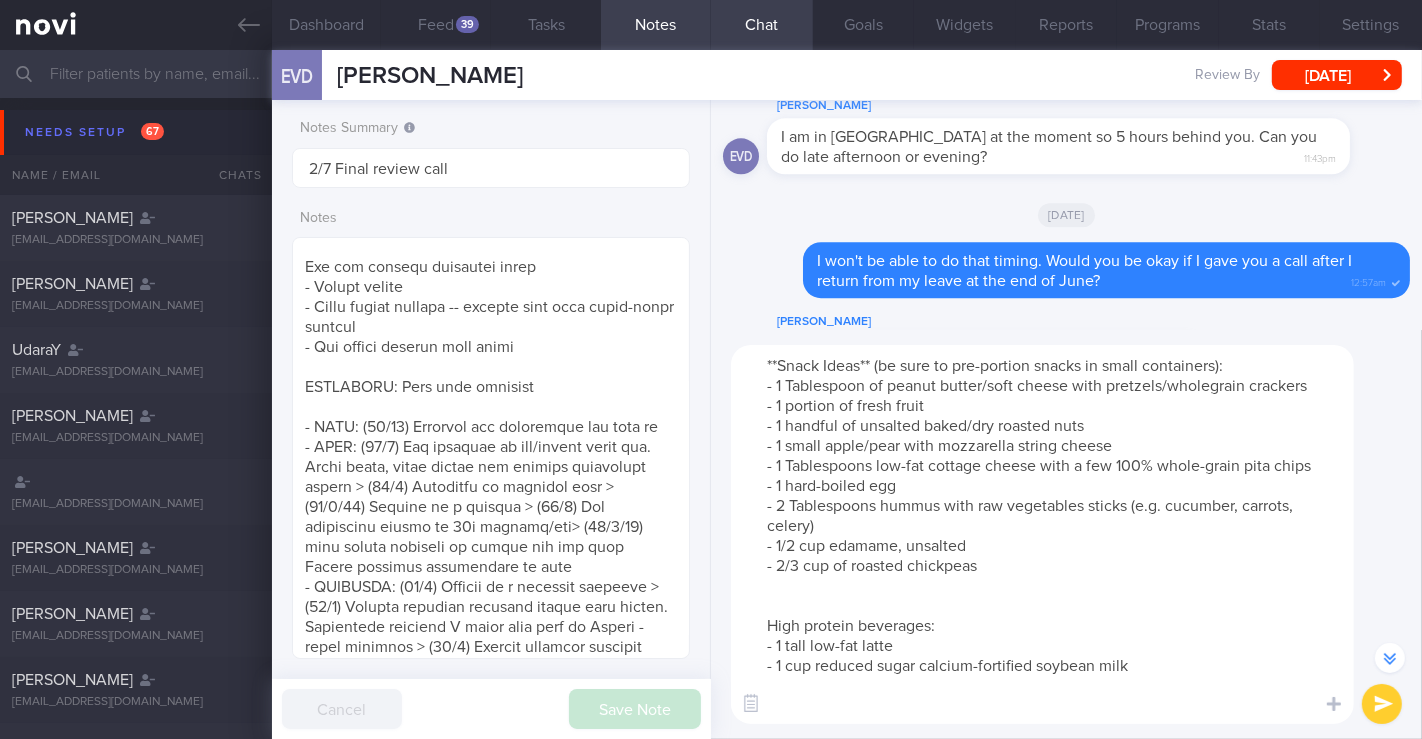 click on "**Snack Ideas** (be sure to pre-portion snacks in small containers):
- 1 Tablespoon of peanut butter/soft cheese with pretzels/wholegrain crackers
- 1 portion of fresh fruit
- 1 handful of unsalted baked/dry roasted nuts
- 1 small apple/pear with mozzarella string cheese
- 1 Tablespoons low-fat cottage cheese with a few 100% whole-grain pita chips
- 1 hard-boiled egg
- 2 Tablespoons hummus with raw vegetables sticks (e.g. cucumber, carrots, celery)
- 1/2 cup edamame, unsalted
- 2/3 cup of roasted chickpeas
High protein beverages:
- 1 tall low-fat latte
- 1 cup reduced sugar calcium-fortified soybean milk" at bounding box center [1042, 534] 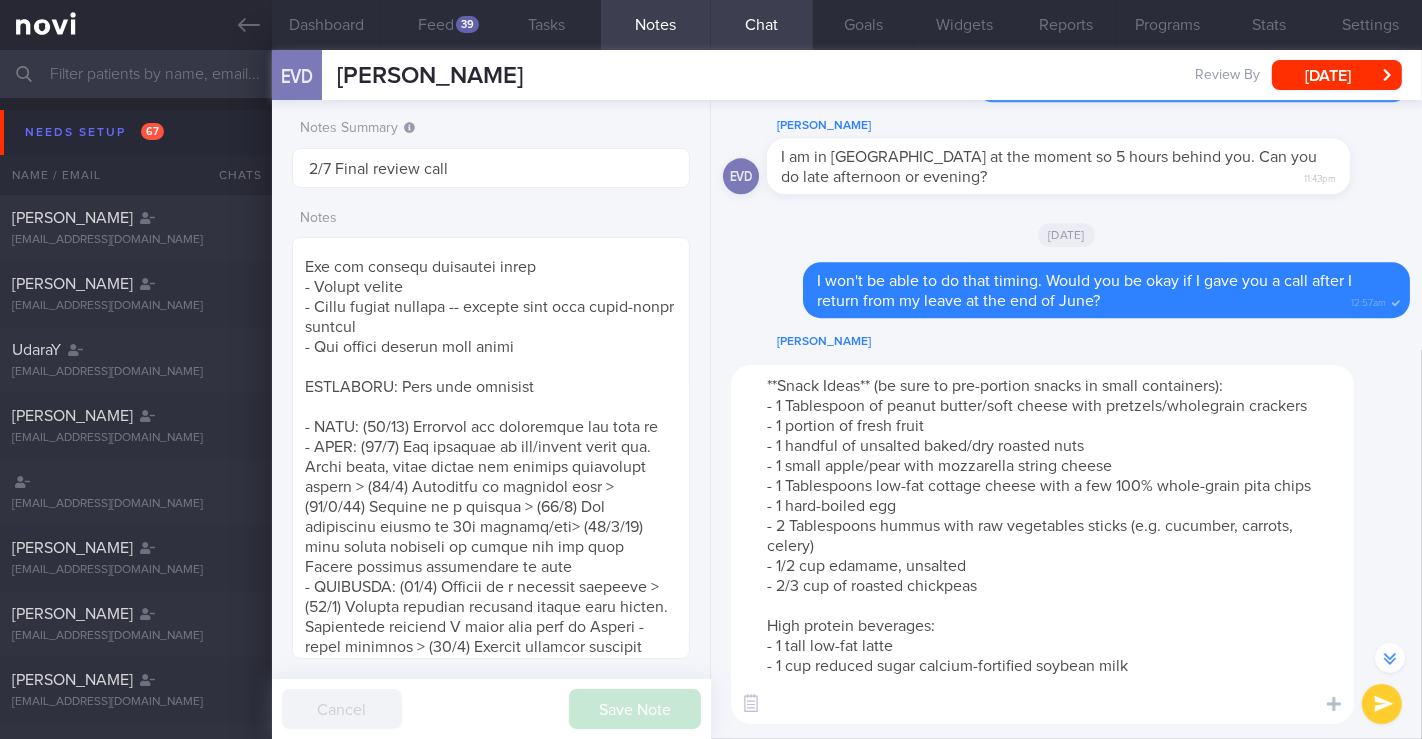 scroll, scrollTop: -1557, scrollLeft: 0, axis: vertical 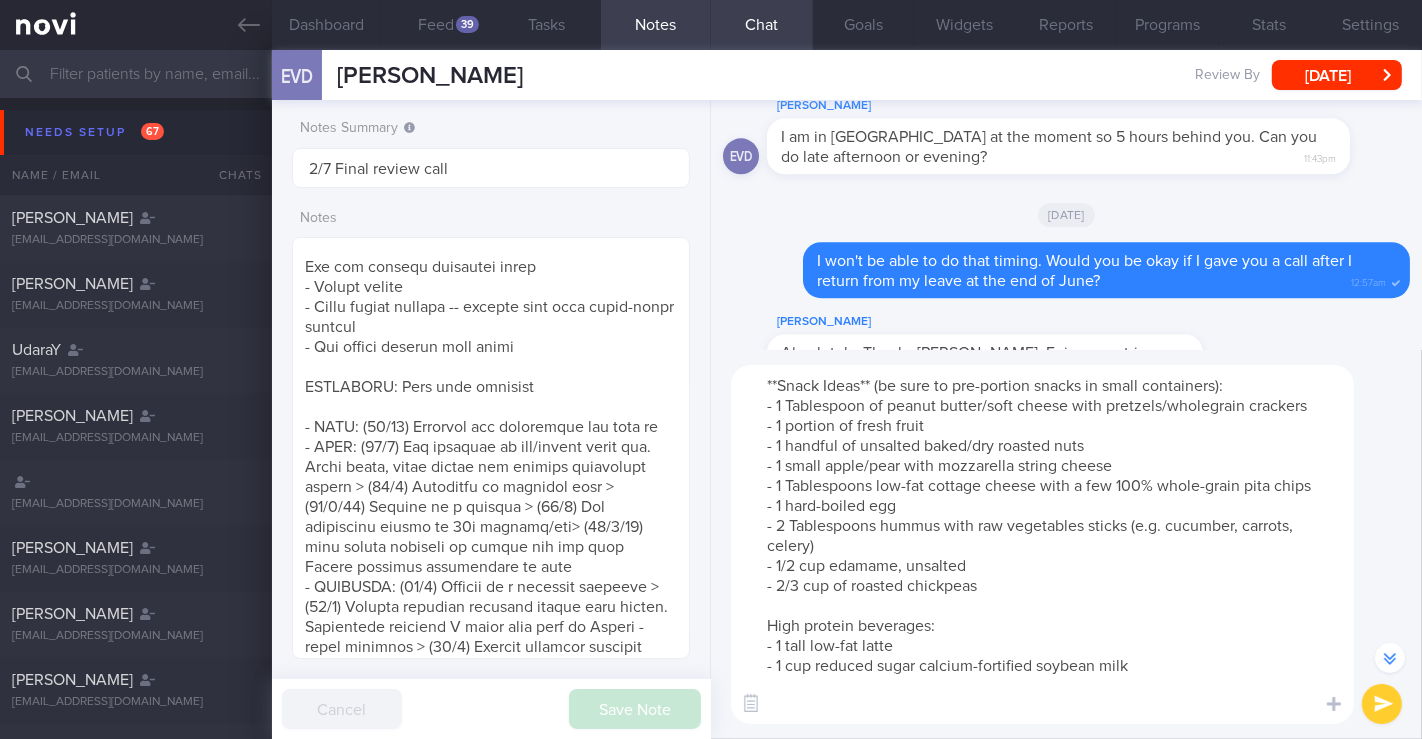 drag, startPoint x: 762, startPoint y: 380, endPoint x: 1188, endPoint y: 631, distance: 494.44617 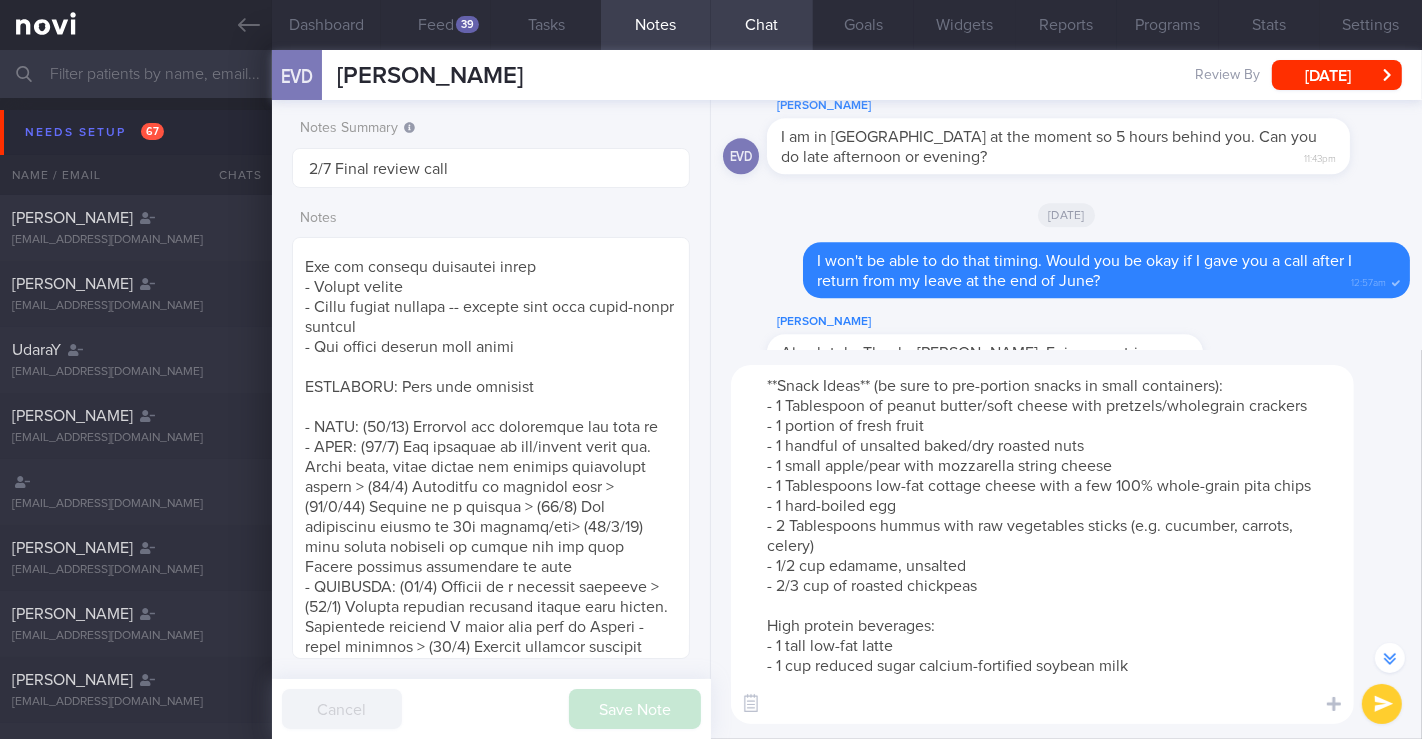 scroll, scrollTop: 40, scrollLeft: 0, axis: vertical 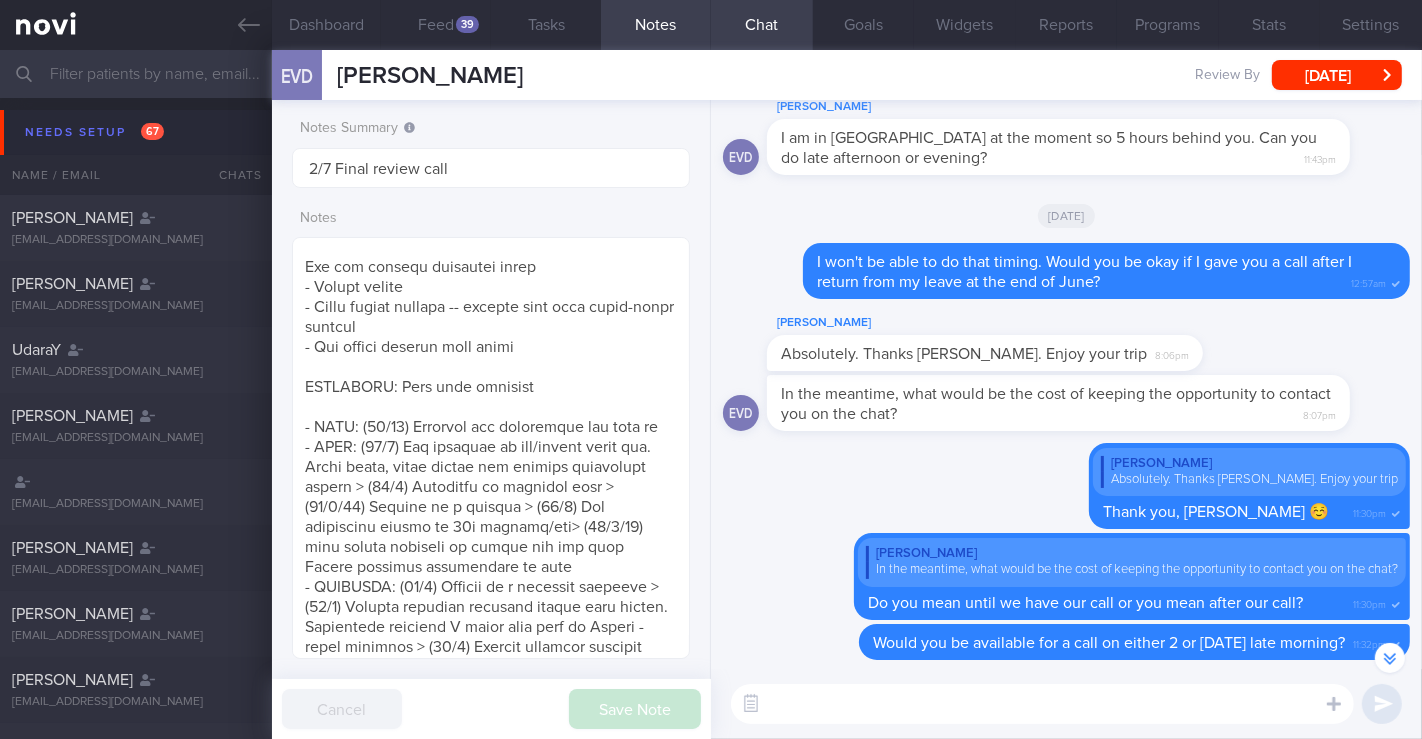click at bounding box center (1042, 704) 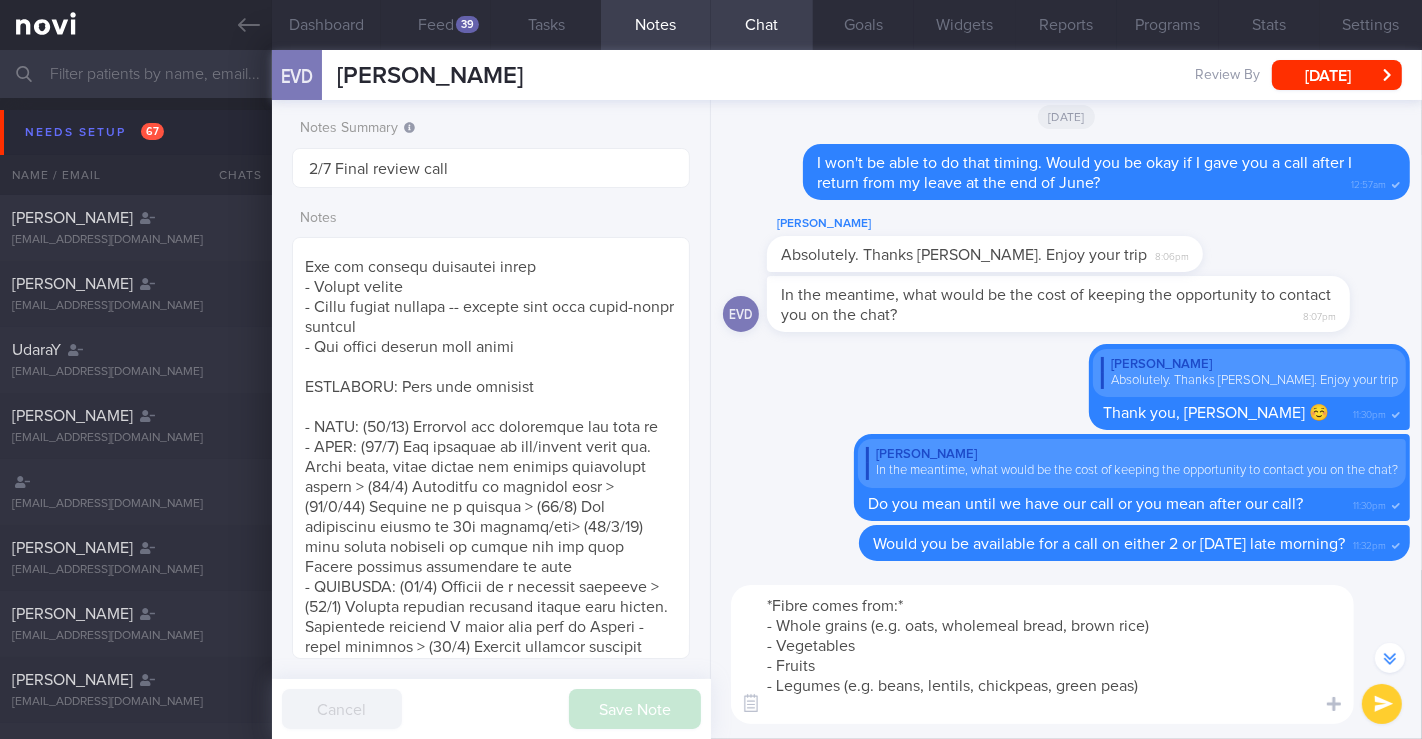 scroll, scrollTop: 0, scrollLeft: 0, axis: both 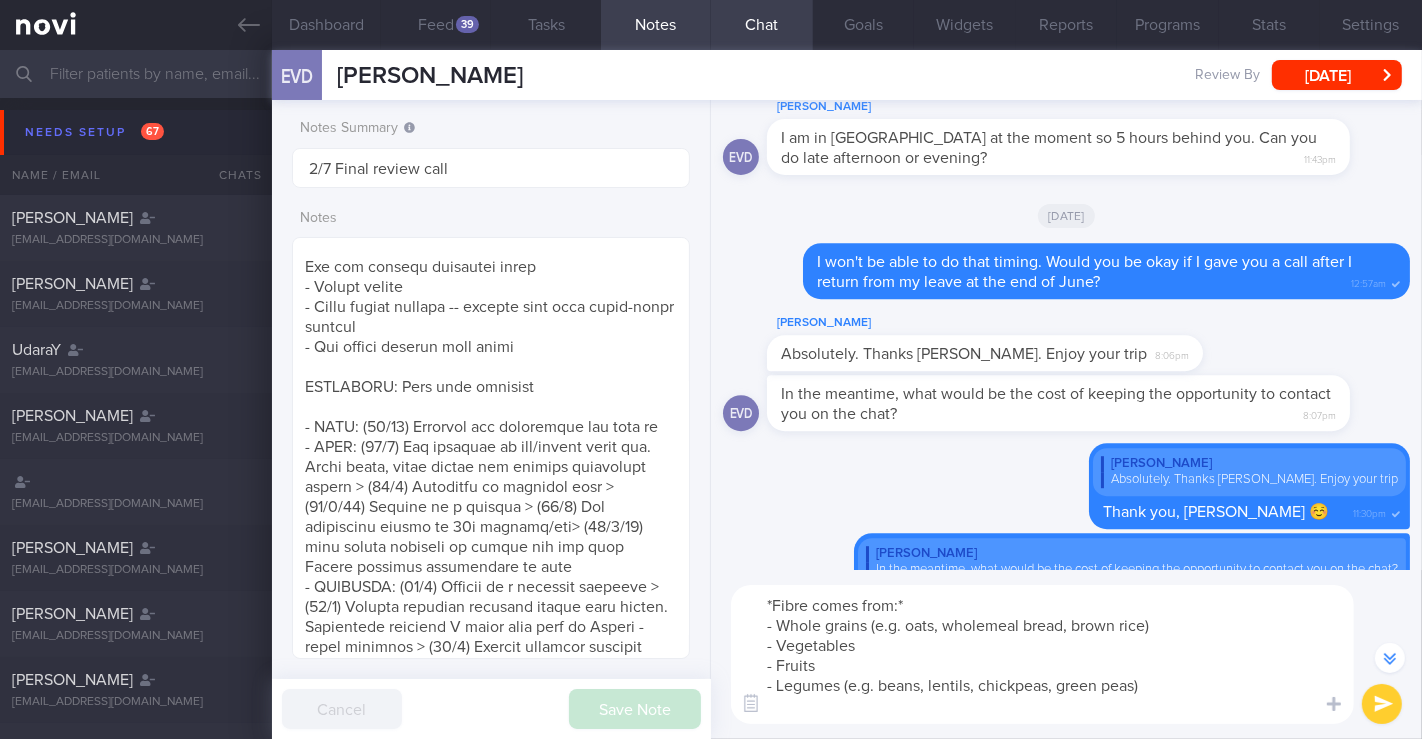 click on "*Fibre comes from:*
- Whole grains (e.g. oats, wholemeal bread, brown rice)
- Vegetables
- Fruits
- Legumes (e.g. beans, lentils, chickpeas, green peas)" at bounding box center (1042, 654) 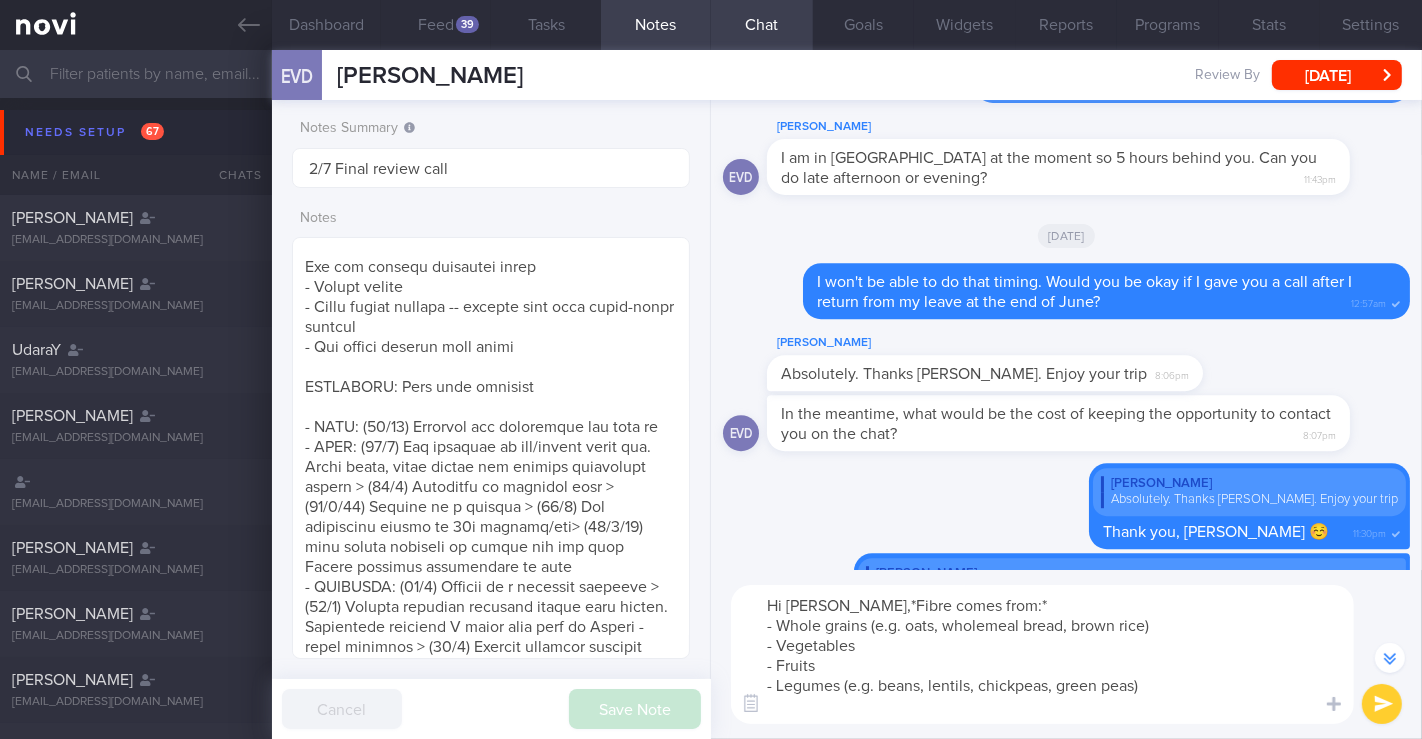 scroll, scrollTop: -1321, scrollLeft: 0, axis: vertical 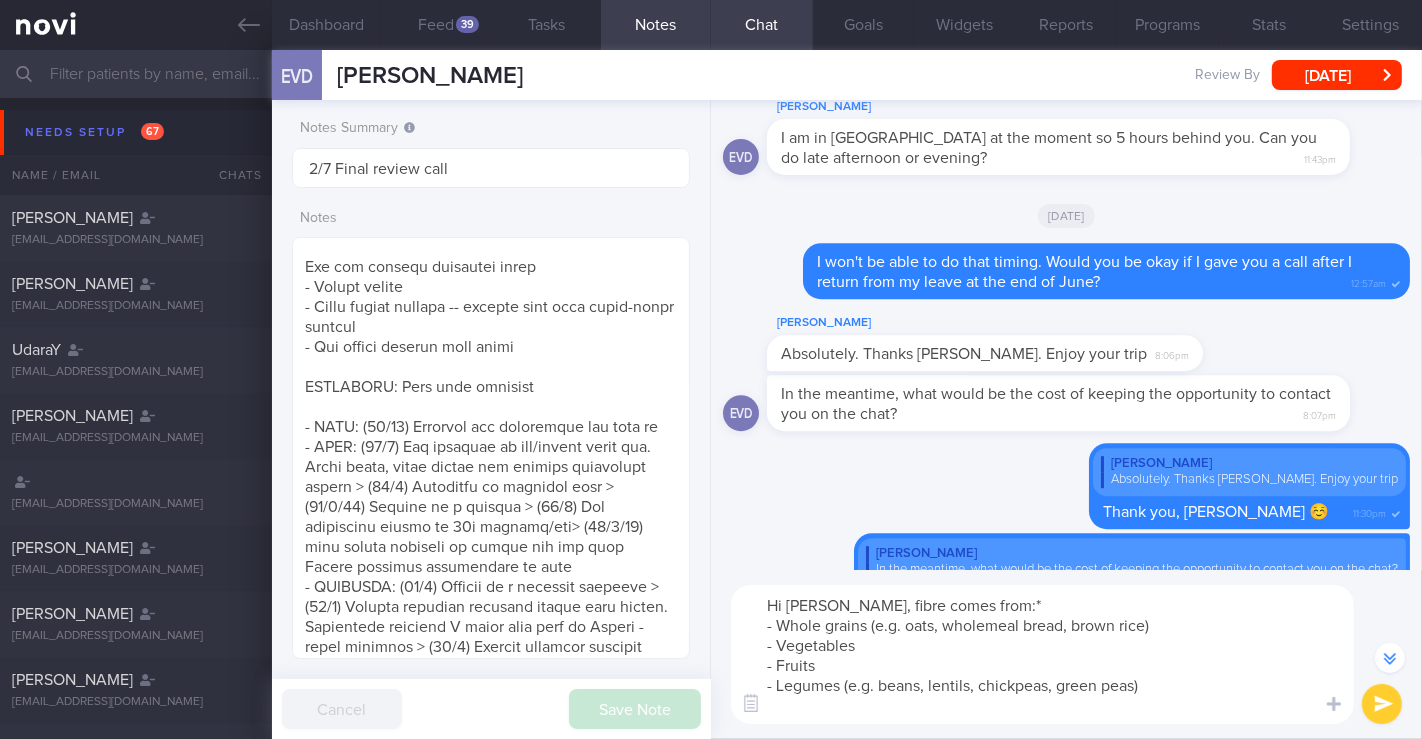 click on "Hi Esther, fibre comes from:*
- Whole grains (e.g. oats, wholemeal bread, brown rice)
- Vegetables
- Fruits
- Legumes (e.g. beans, lentils, chickpeas, green peas)" at bounding box center [1042, 654] 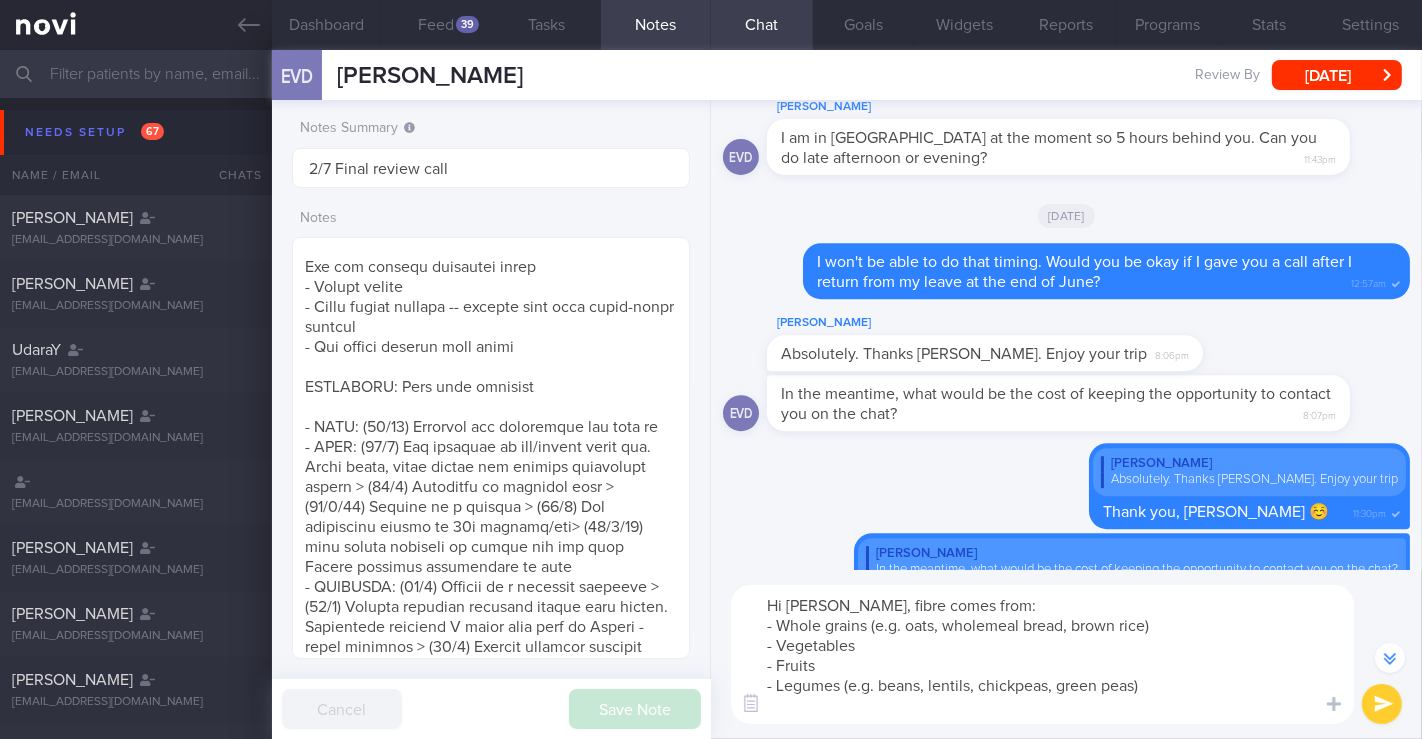 type on "Hi Esther, fibre comes from:
- Whole grains (e.g. oats, wholemeal bread, brown rice)
- Vegetables
- Fruits
- Legumes (e.g. beans, lentils, chickpeas, green peas)" 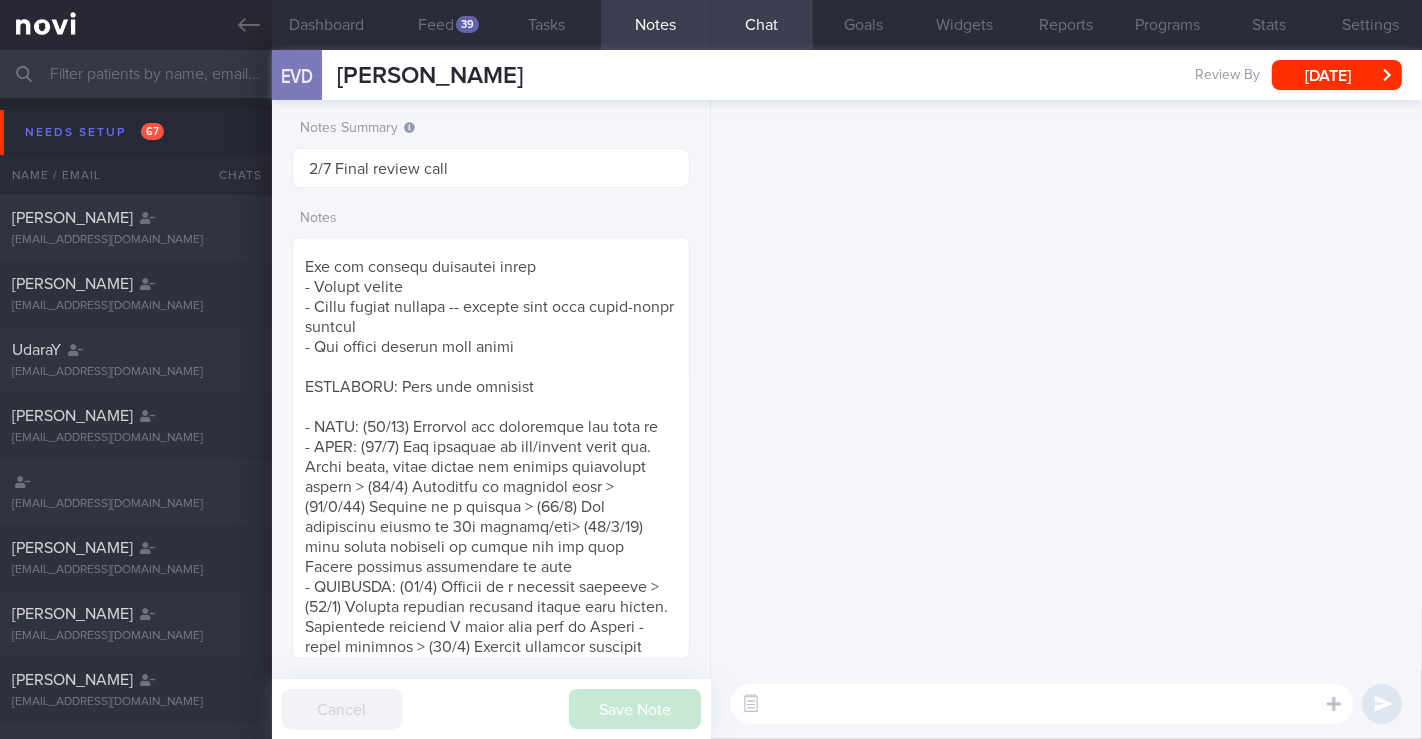 scroll, scrollTop: 0, scrollLeft: 0, axis: both 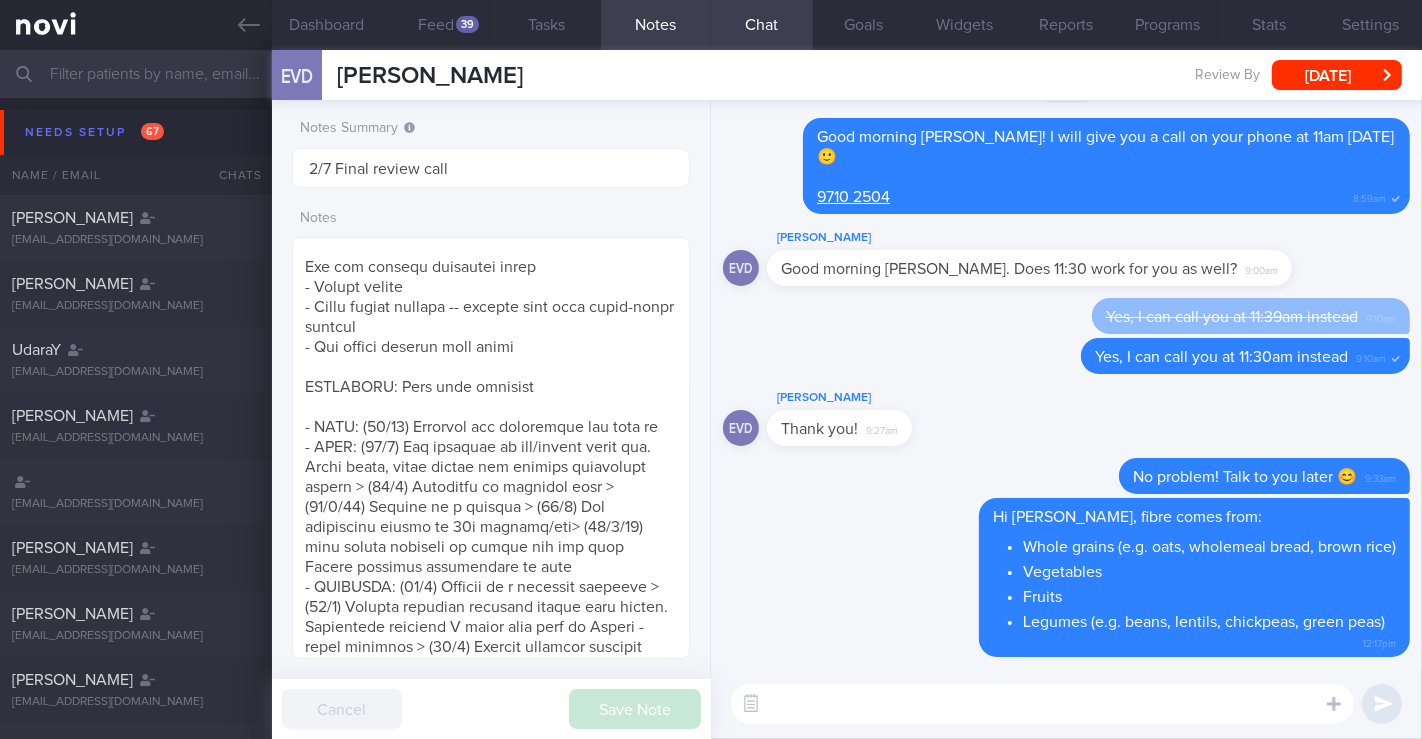 paste on "**Snack Ideas** (be sure to pre-portion snacks in small containers):
- 1 Tablespoon of peanut butter/soft cheese with pretzels/wholegrain crackers
- 1 portion of fresh fruit
- 1 handful of unsalted baked/dry roasted nuts
- 1 small apple/pear with mozzarella string cheese
- 1 Tablespoons low-fat cottage cheese with a few 100% whole-grain pita chips
- 1 hard-boiled egg
- 2 Tablespoons hummus with raw vegetables sticks (e.g. cucumber, carrots, celery)
- 1/2 cup edamame, unsalted
- 2/3 cup of roasted chickpeas
High protein beverages:
- 1 tall low-fat latte
- 1 cup reduced sugar calcium-fortified soybean milk" 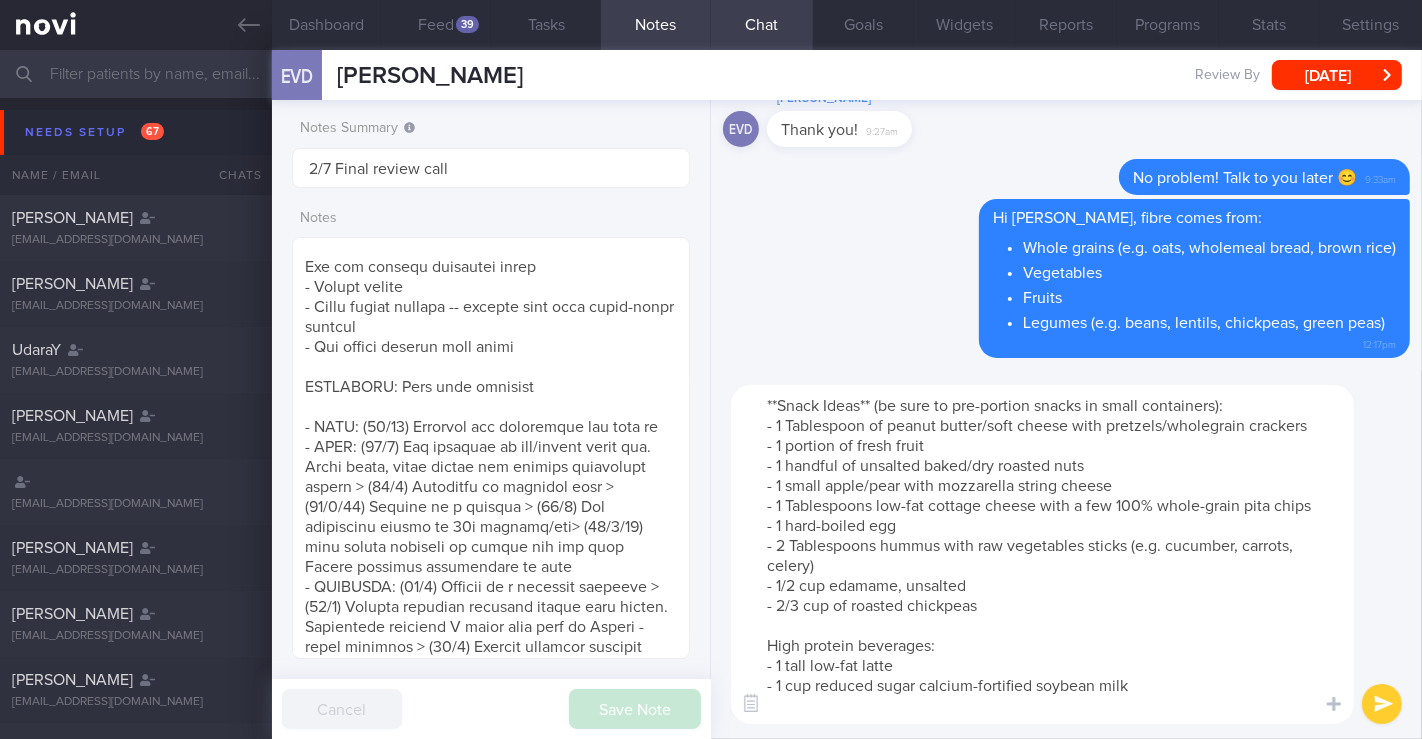 scroll, scrollTop: 0, scrollLeft: 0, axis: both 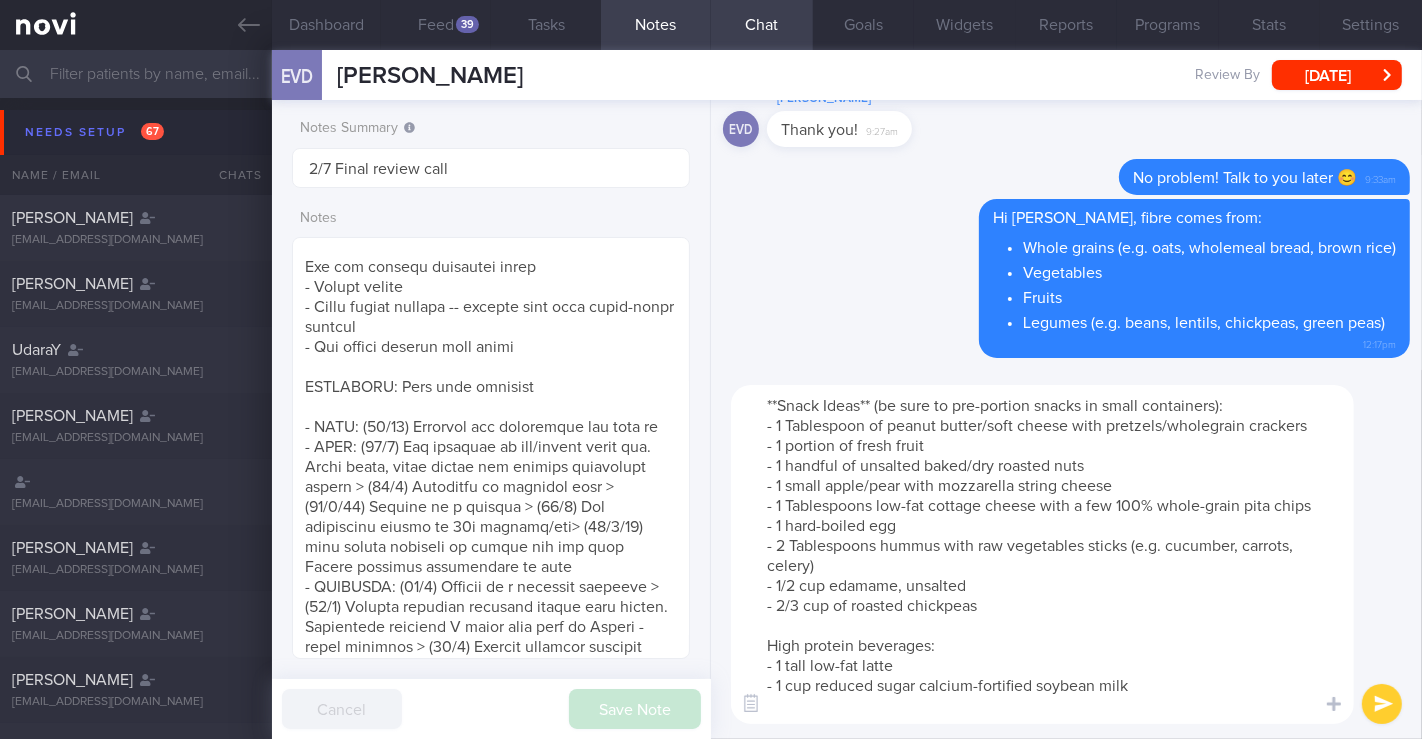 type on "**Snack Ideas** (be sure to pre-portion snacks in small containers):
- 1 Tablespoon of peanut butter/soft cheese with pretzels/wholegrain crackers
- 1 portion of fresh fruit
- 1 handful of unsalted baked/dry roasted nuts
- 1 small apple/pear with mozzarella string cheese
- 1 Tablespoons low-fat cottage cheese with a few 100% whole-grain pita chips
- 1 hard-boiled egg
- 2 Tablespoons hummus with raw vegetables sticks (e.g. cucumber, carrots, celery)
- 1/2 cup edamame, unsalted
- 2/3 cup of roasted chickpeas
High protein beverages:
- 1 tall low-fat latte
- 1 cup reduced sugar calcium-fortified soybean milk" 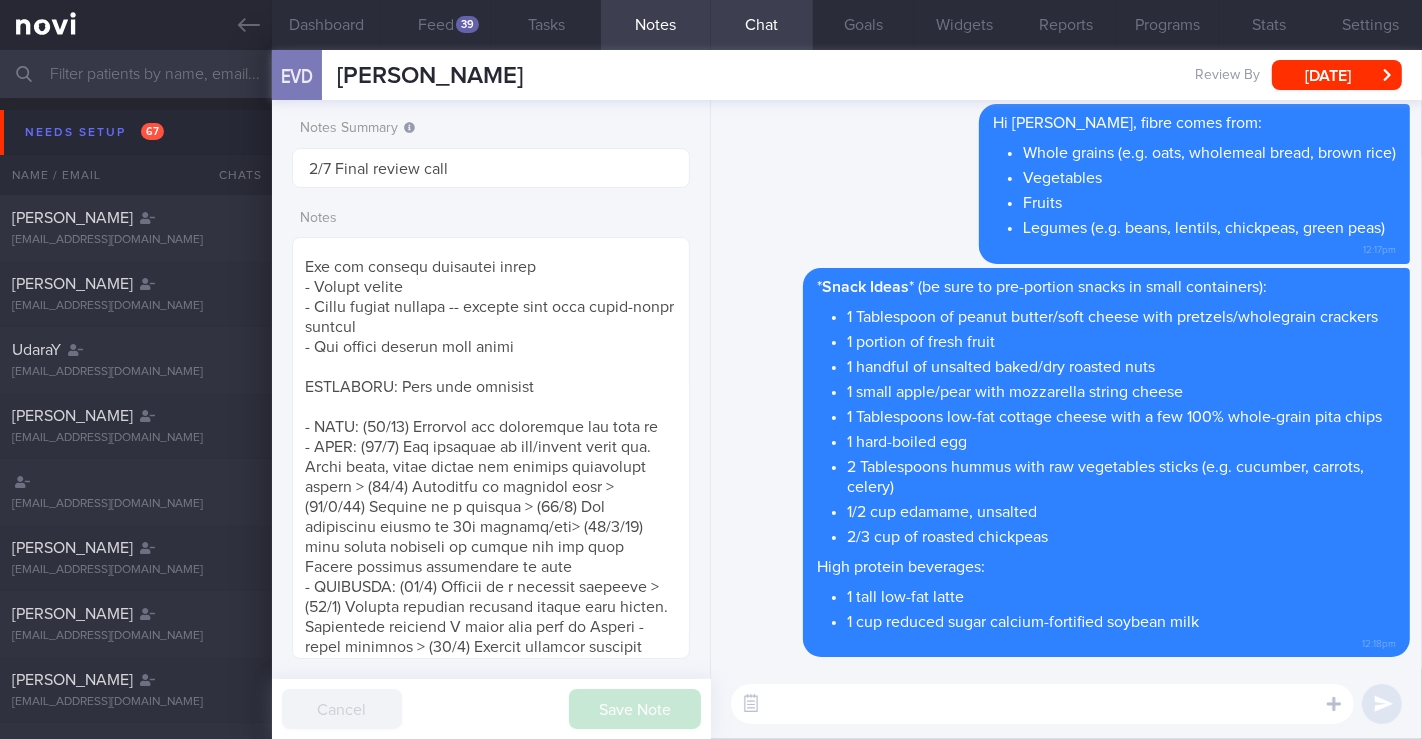 scroll, scrollTop: 0, scrollLeft: 0, axis: both 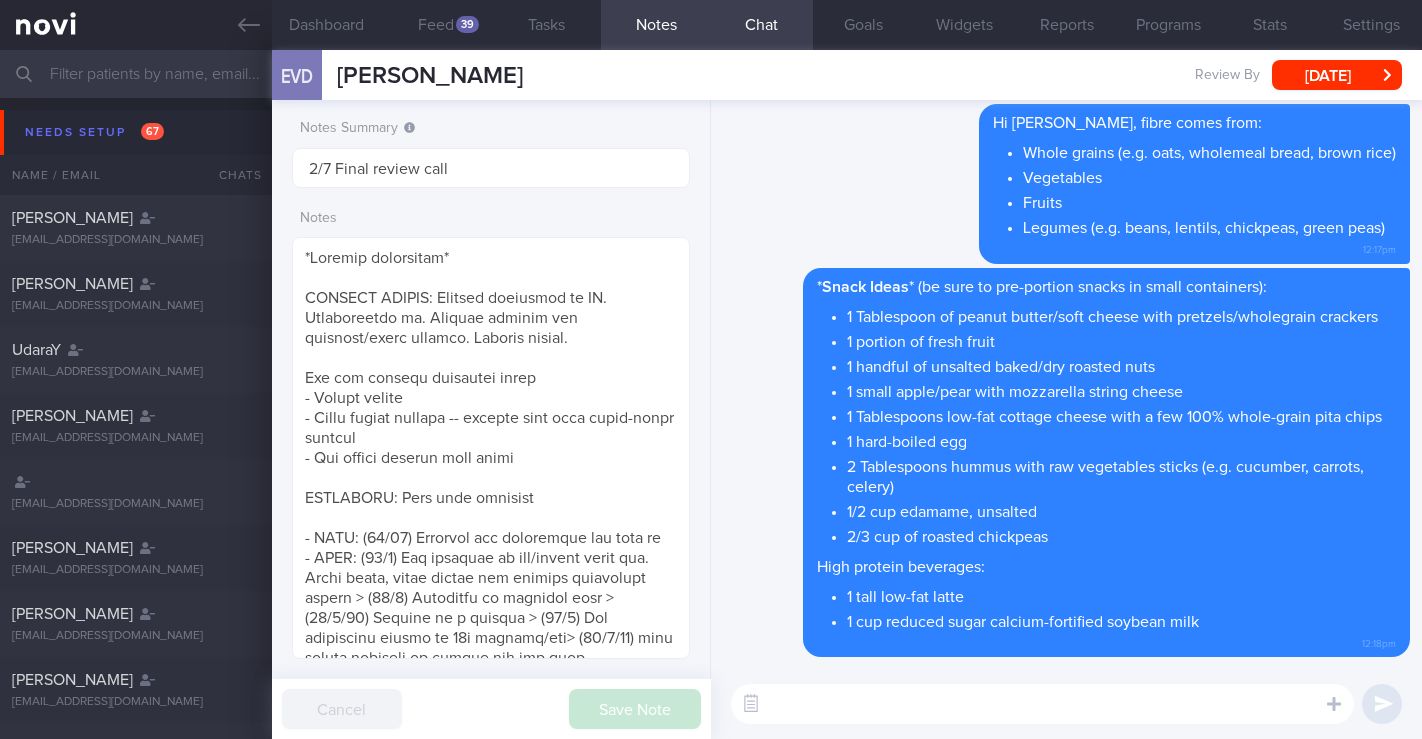 select on "6" 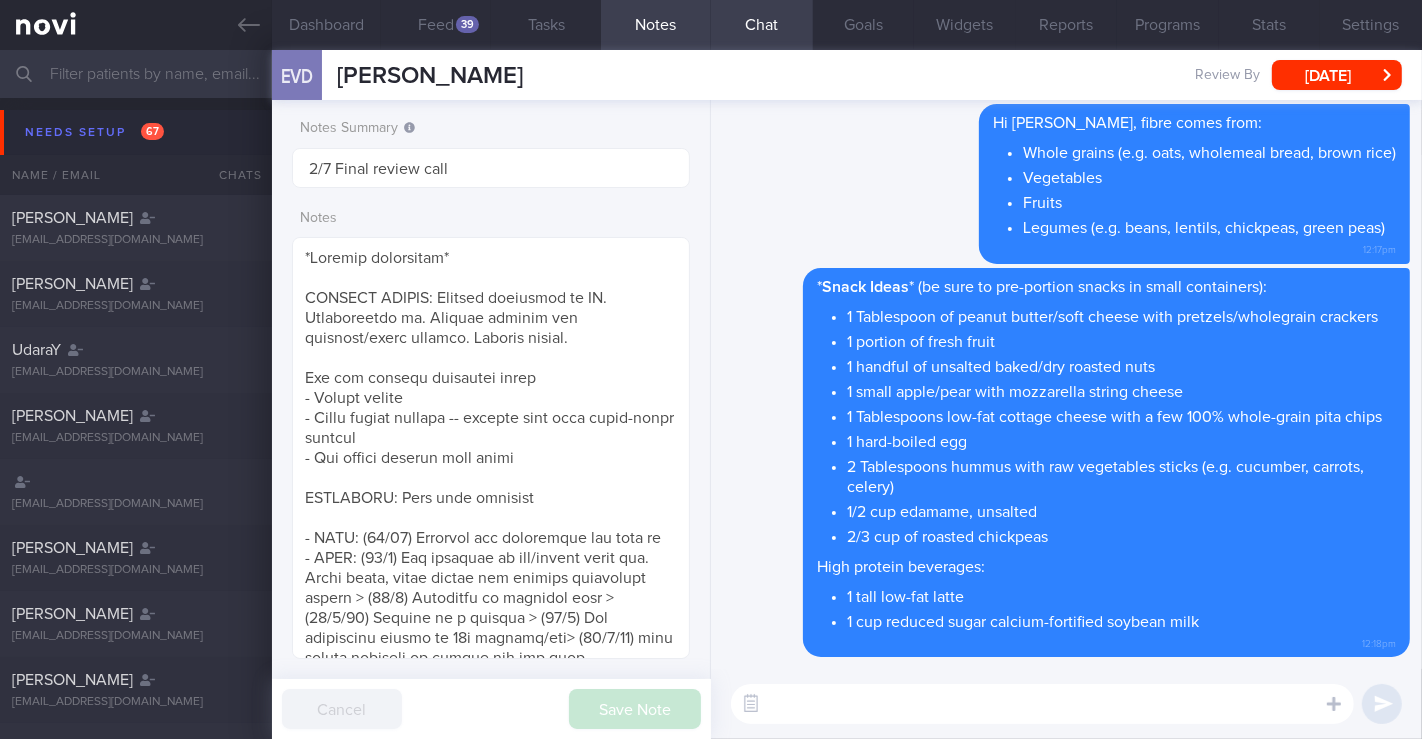 scroll, scrollTop: 999797, scrollLeft: 999654, axis: both 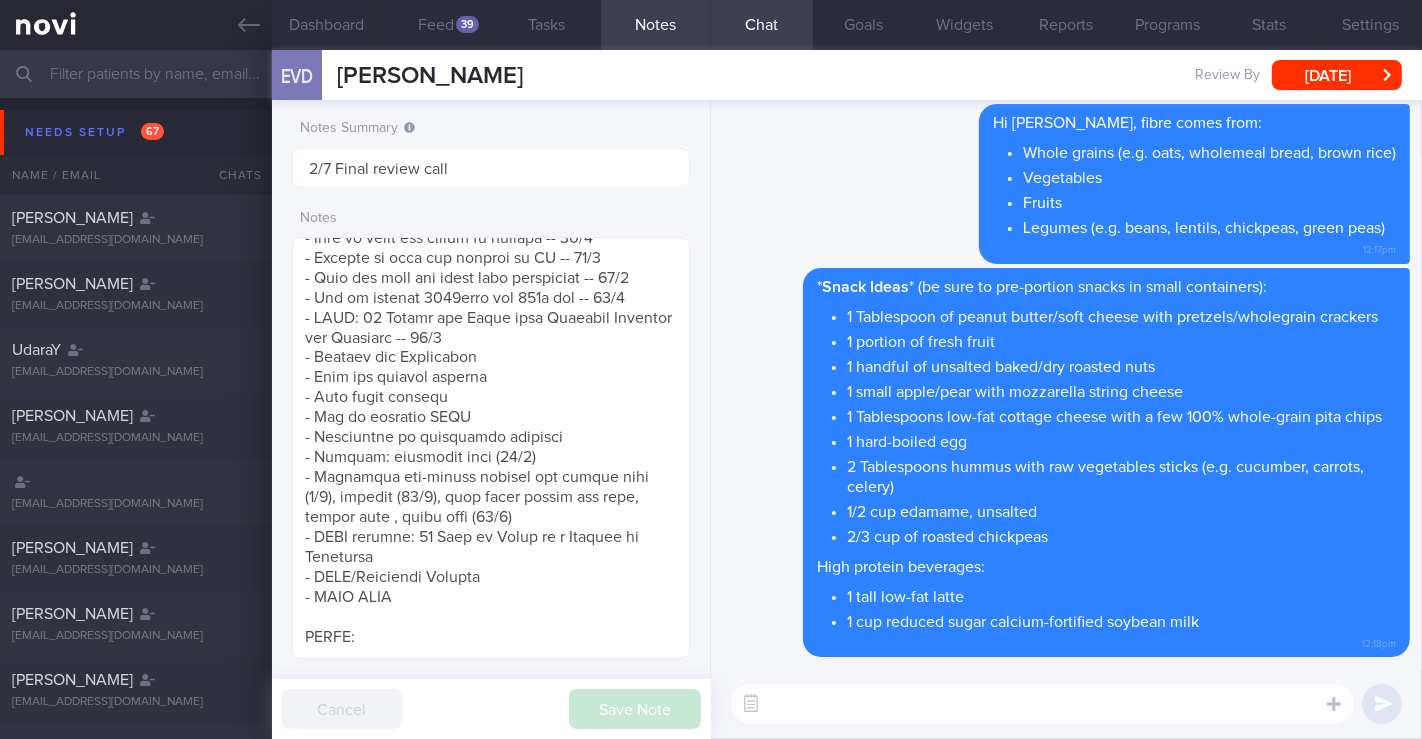 click at bounding box center (1042, 704) 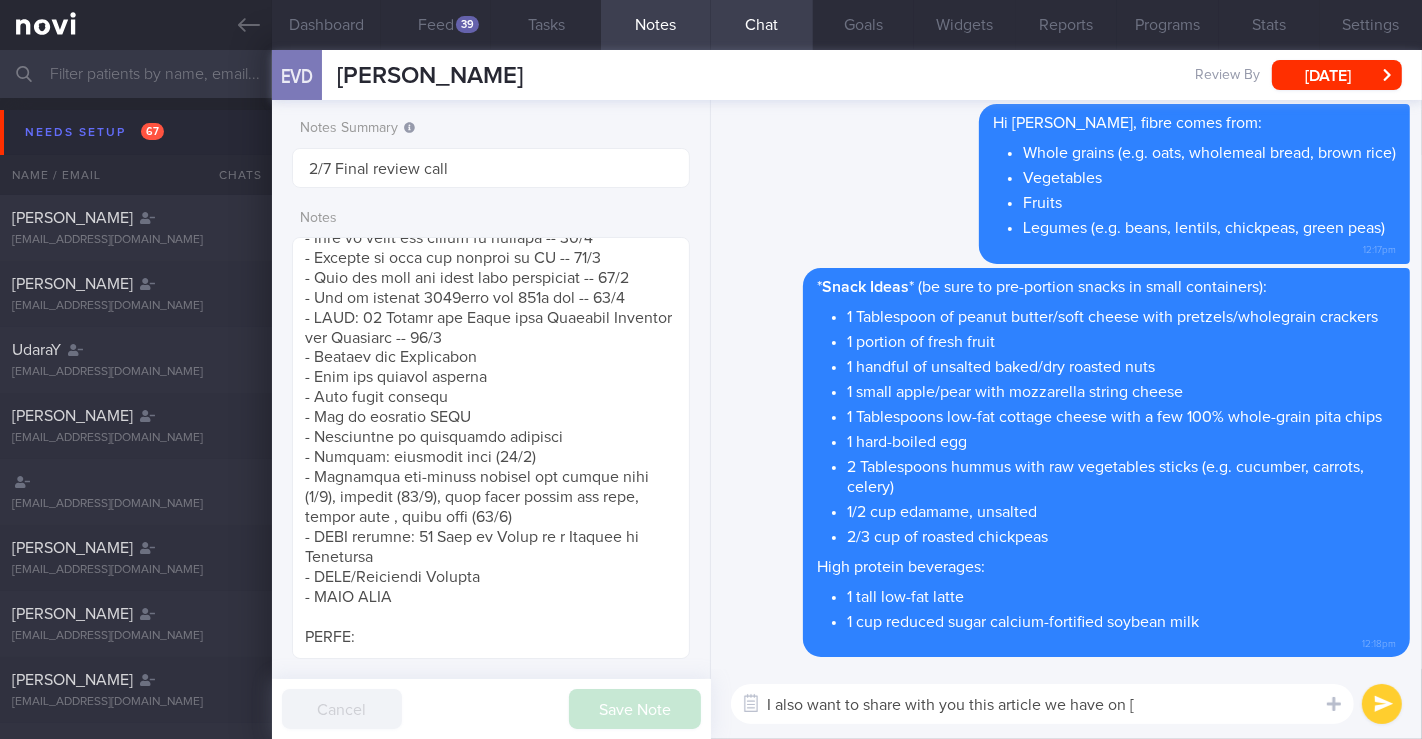 paste on "How to keep weight off after weaning off weight loss medications?" 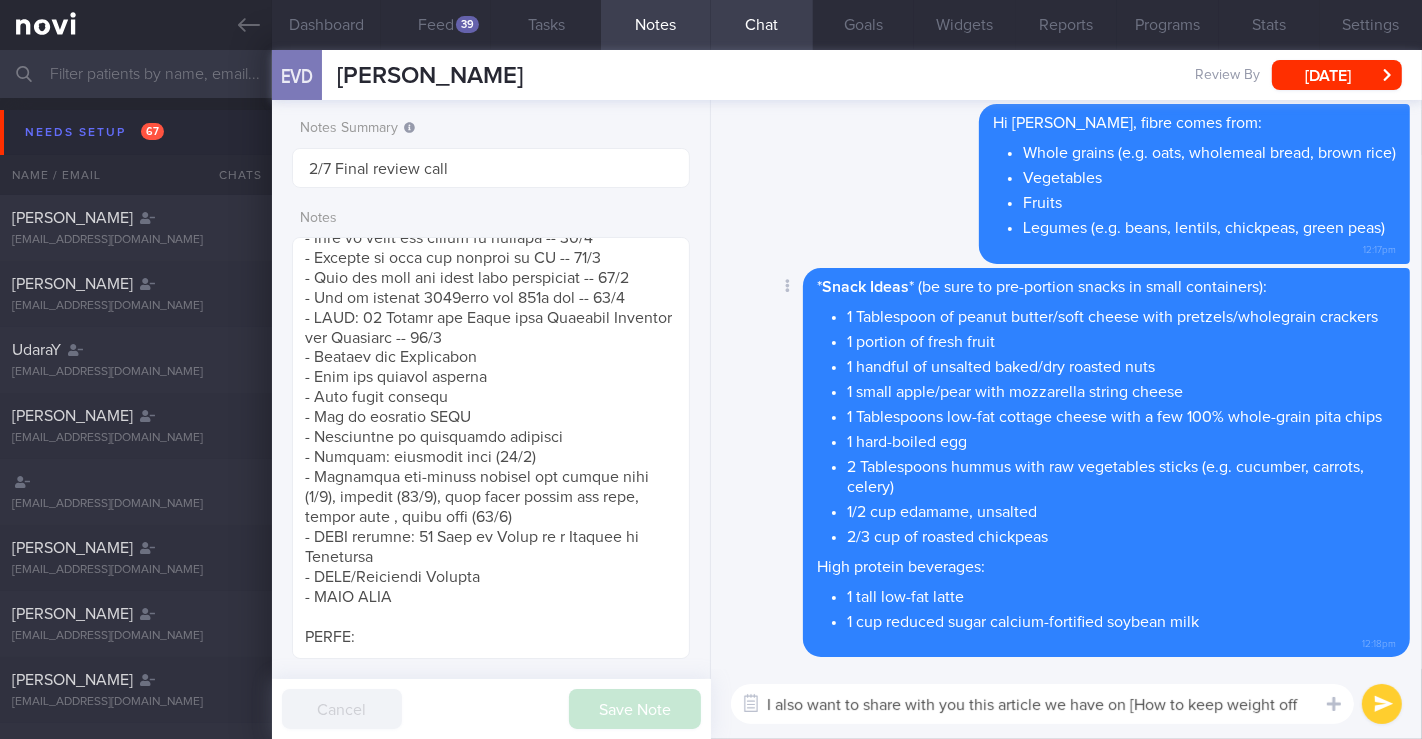 scroll, scrollTop: 0, scrollLeft: 0, axis: both 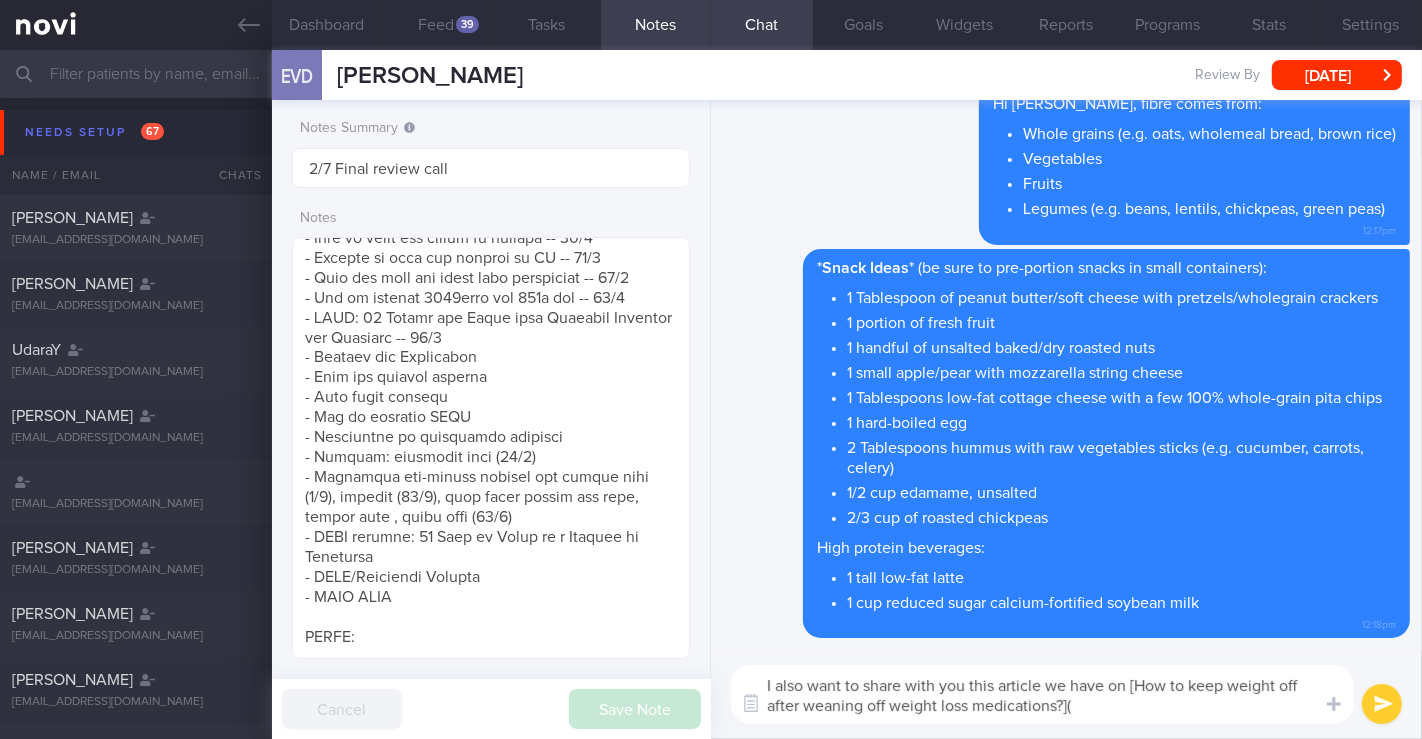 paste on "https://novi-health.com/library/preventing-weight-regain-after-weight-loss-medications" 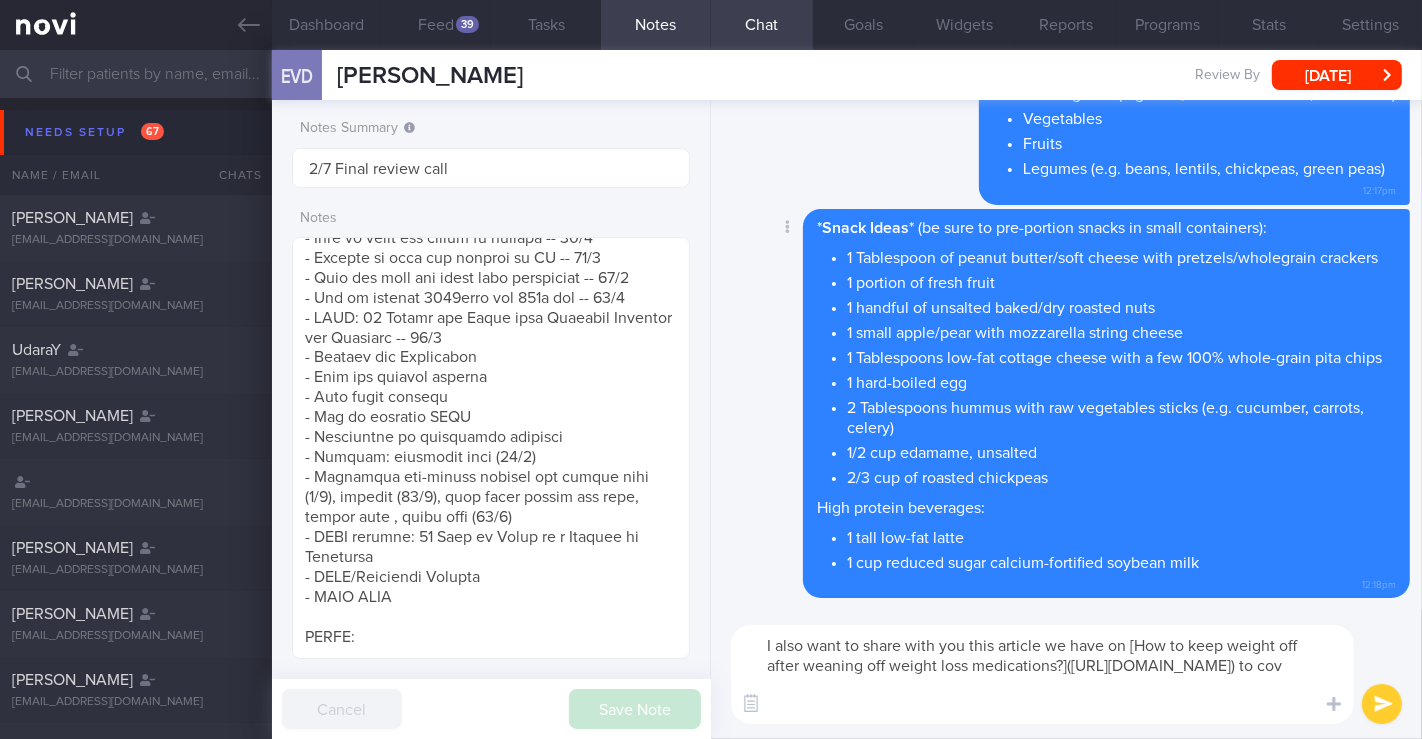 scroll, scrollTop: 0, scrollLeft: 0, axis: both 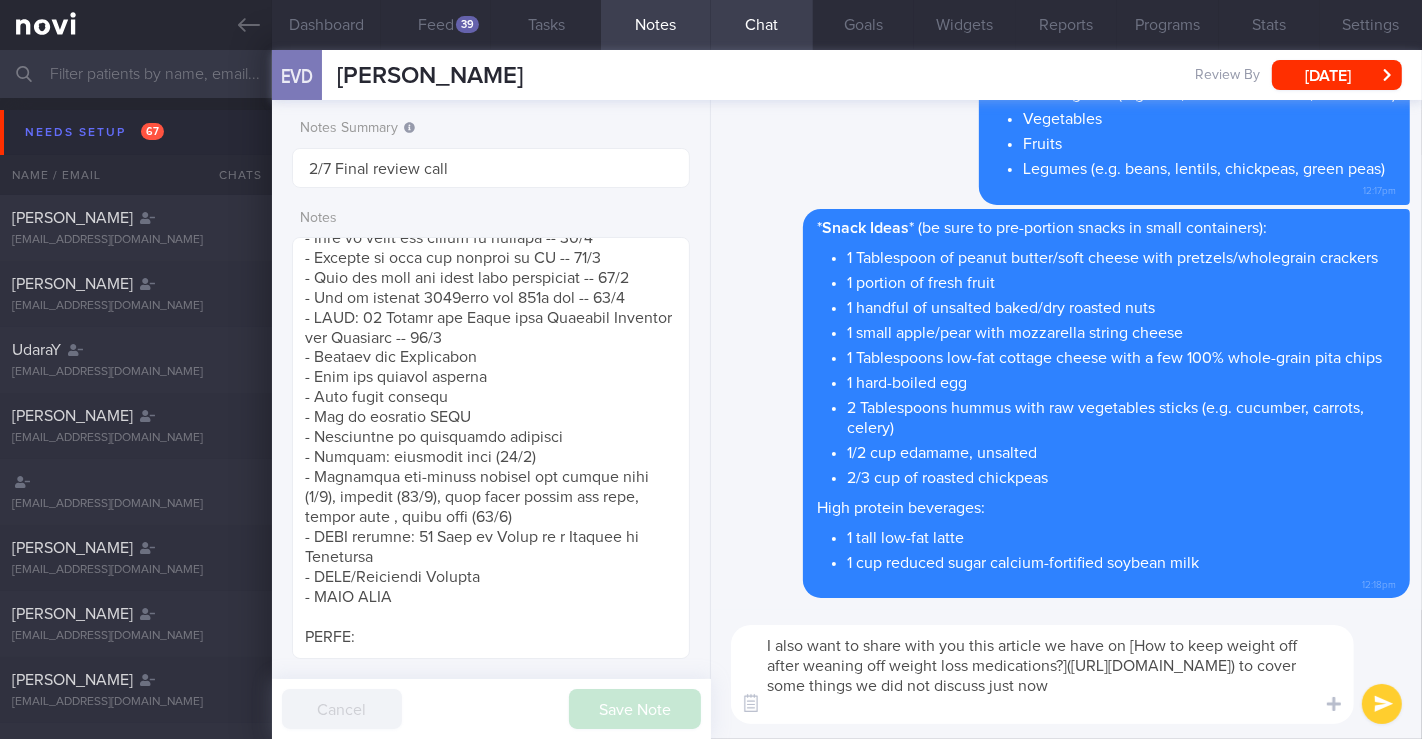 paste on "🙂" 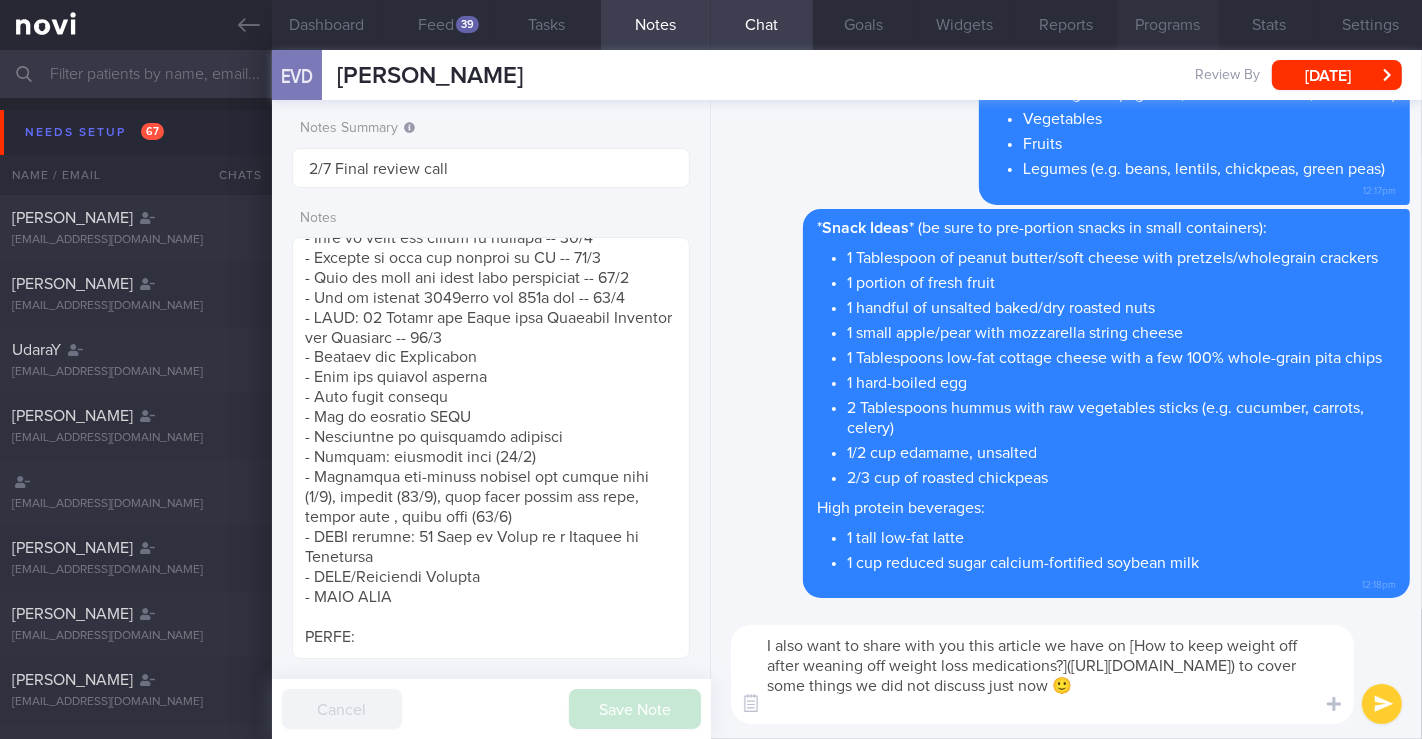 type on "I also want to share with you this article we have on [How to keep weight off after weaning off weight loss medications?](https://novi-health.com/library/preventing-weight-regain-after-weight-loss-medications) to cover some things we did not discuss just now 🙂" 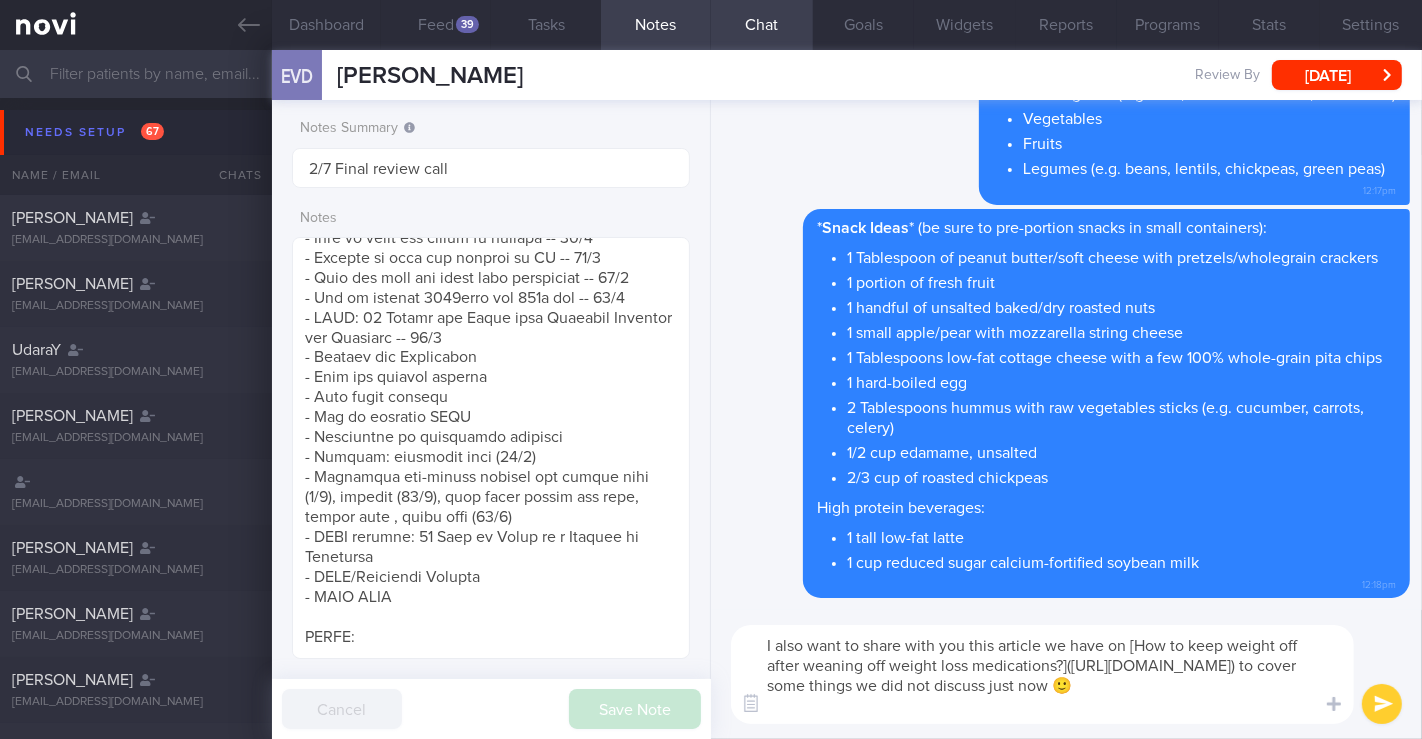 click at bounding box center (1382, 704) 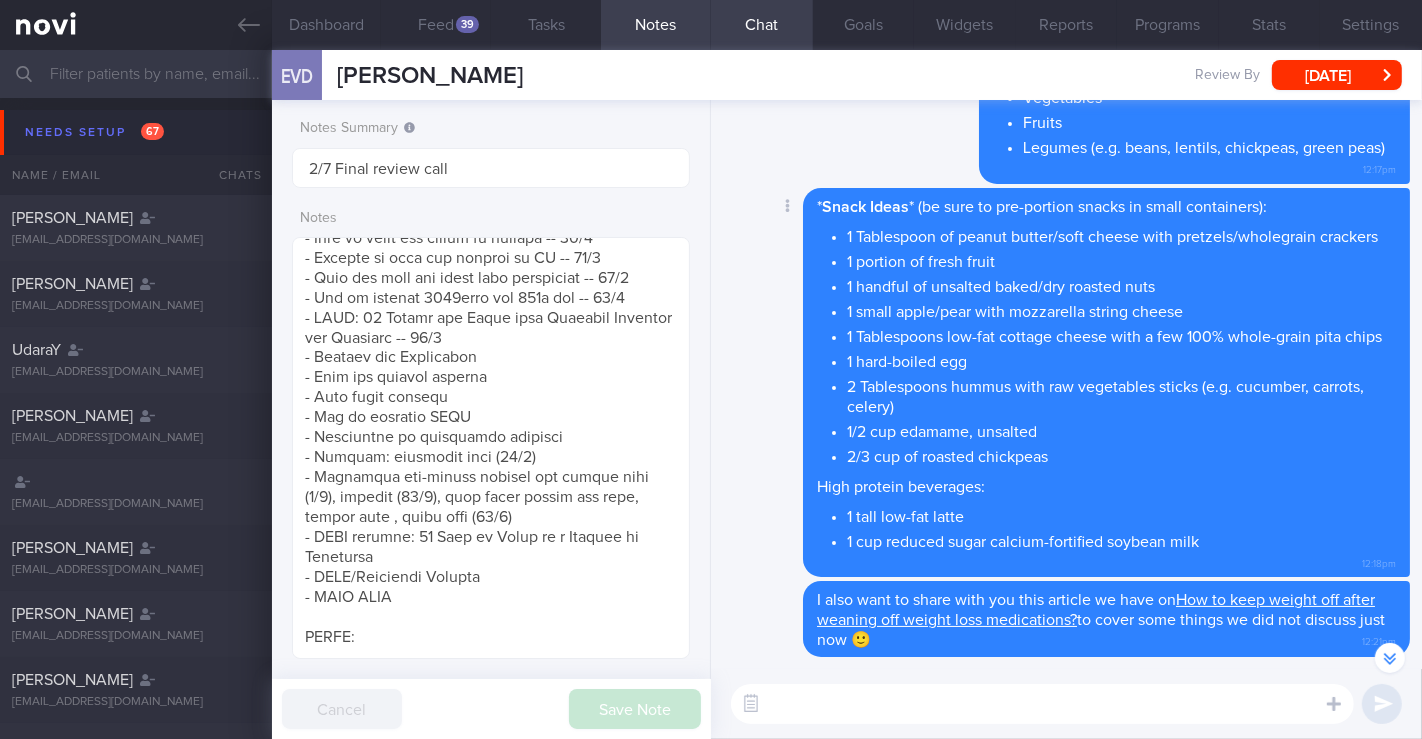 scroll, scrollTop: -222, scrollLeft: 0, axis: vertical 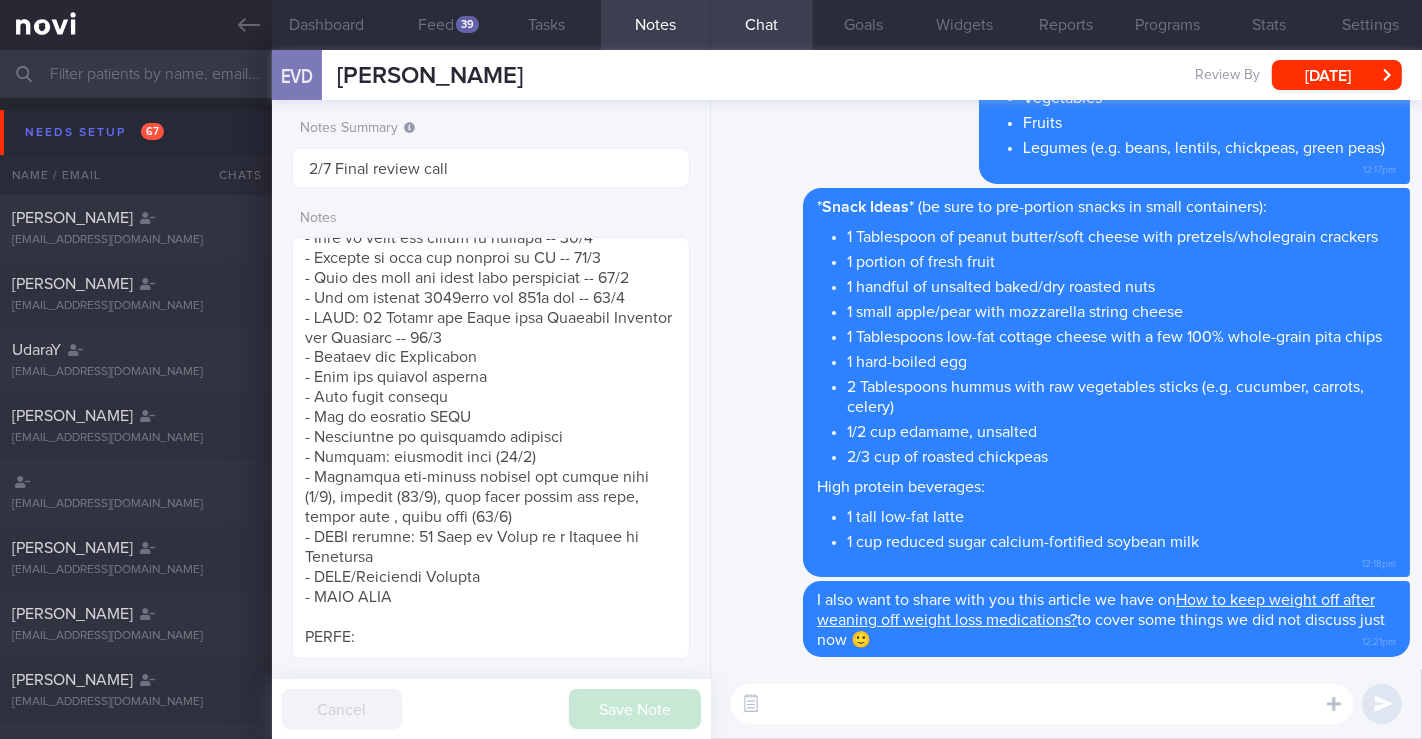 click at bounding box center [1042, 704] 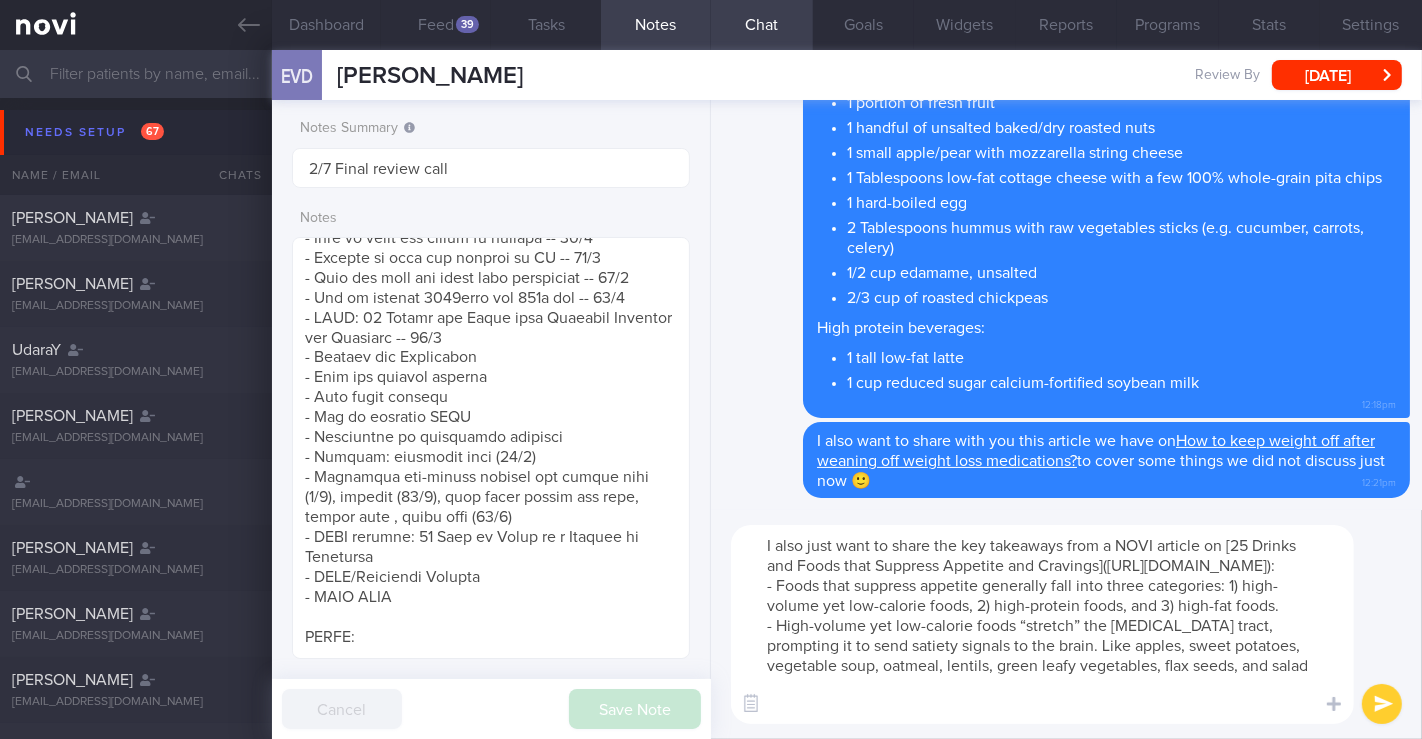 scroll, scrollTop: 0, scrollLeft: 0, axis: both 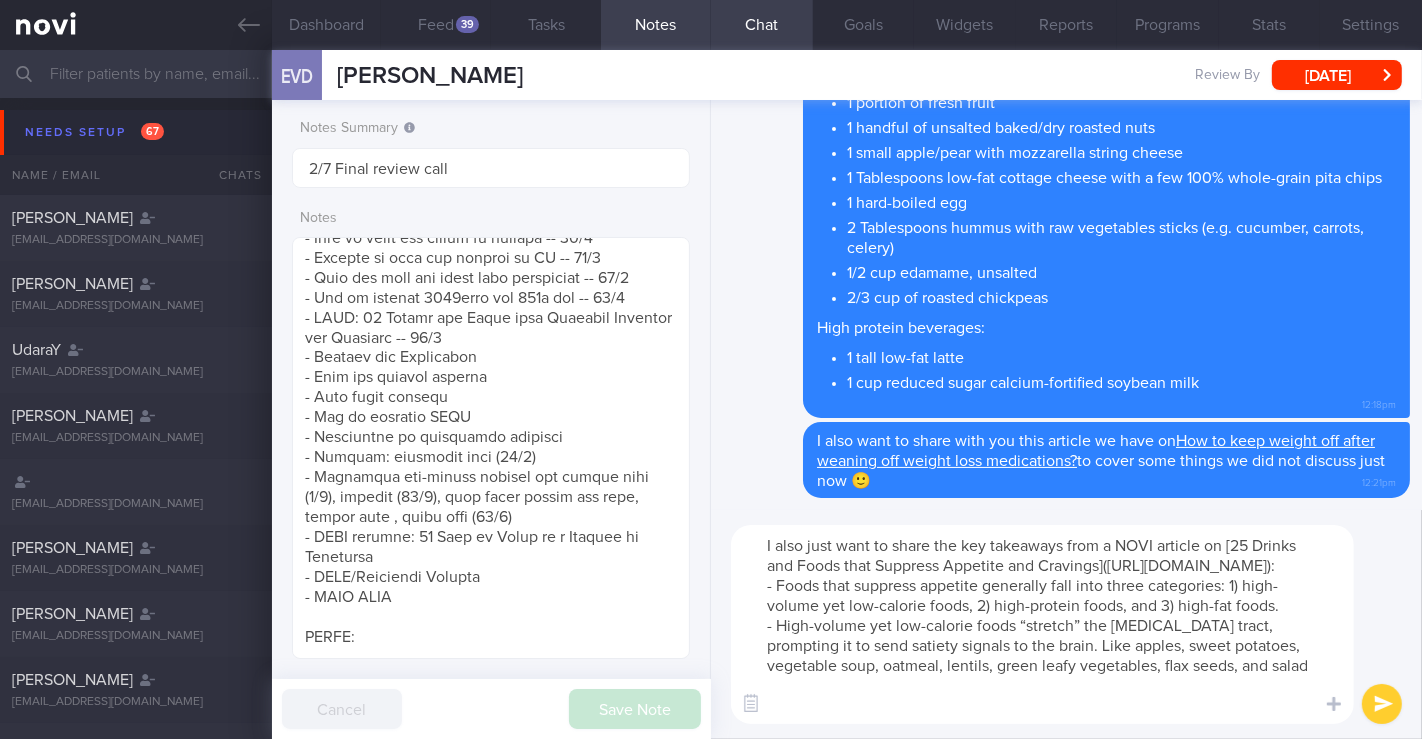drag, startPoint x: 1156, startPoint y: 541, endPoint x: 737, endPoint y: 552, distance: 419.14438 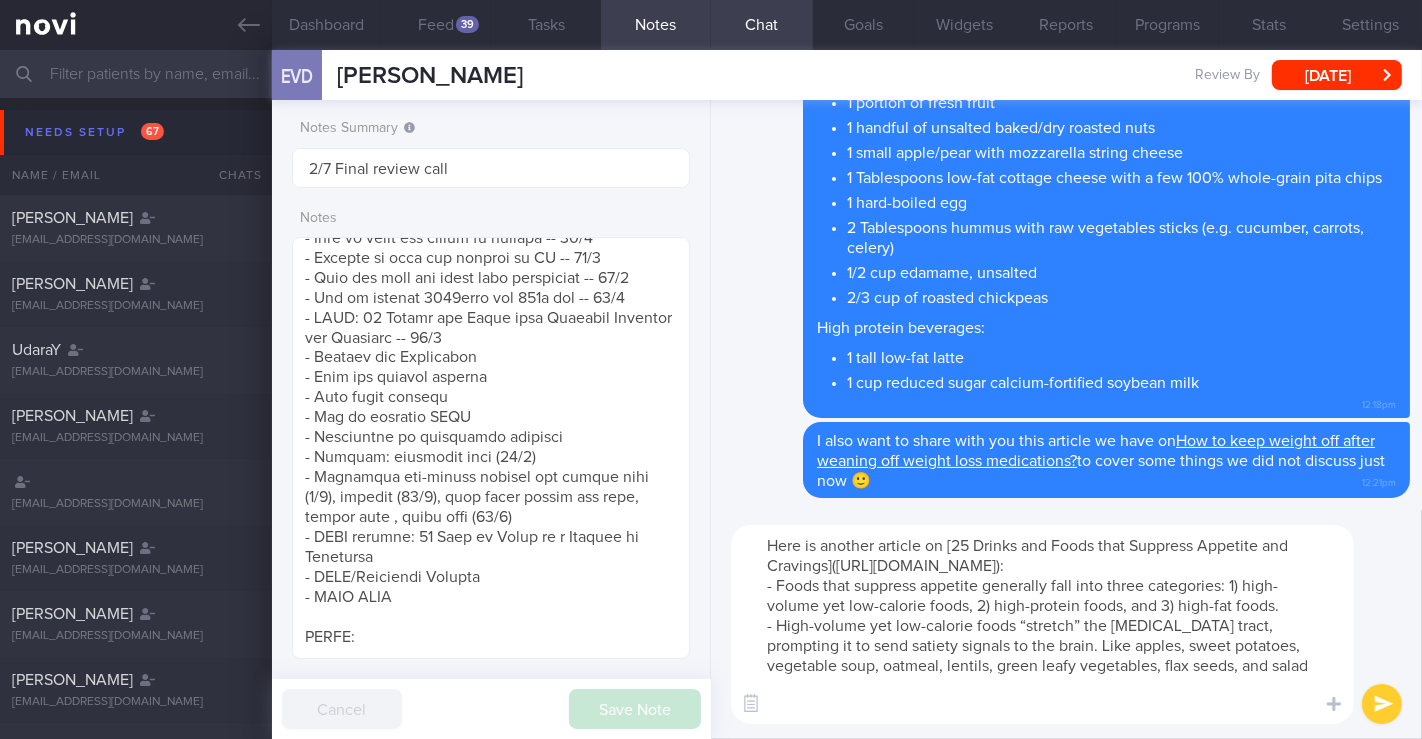 type on "Here is another article on [25 Drinks and Foods that Suppress Appetite and Cravings](https://novi-health.com/library/25-drinks-and-foods-that-suppress-appetite-and-cravings):
- Foods that suppress appetite generally fall into three categories: 1) high-volume yet low-calorie foods, 2) high-protein foods, and 3) high-fat foods.
- High-volume yet low-calorie foods “stretch” the gastrointestinal tract, prompting it to send satiety signals to the brain. Like apples, sweet potatoes, vegetable soup, oatmeal, lentils, green leafy vegetables, flax seeds, and salad" 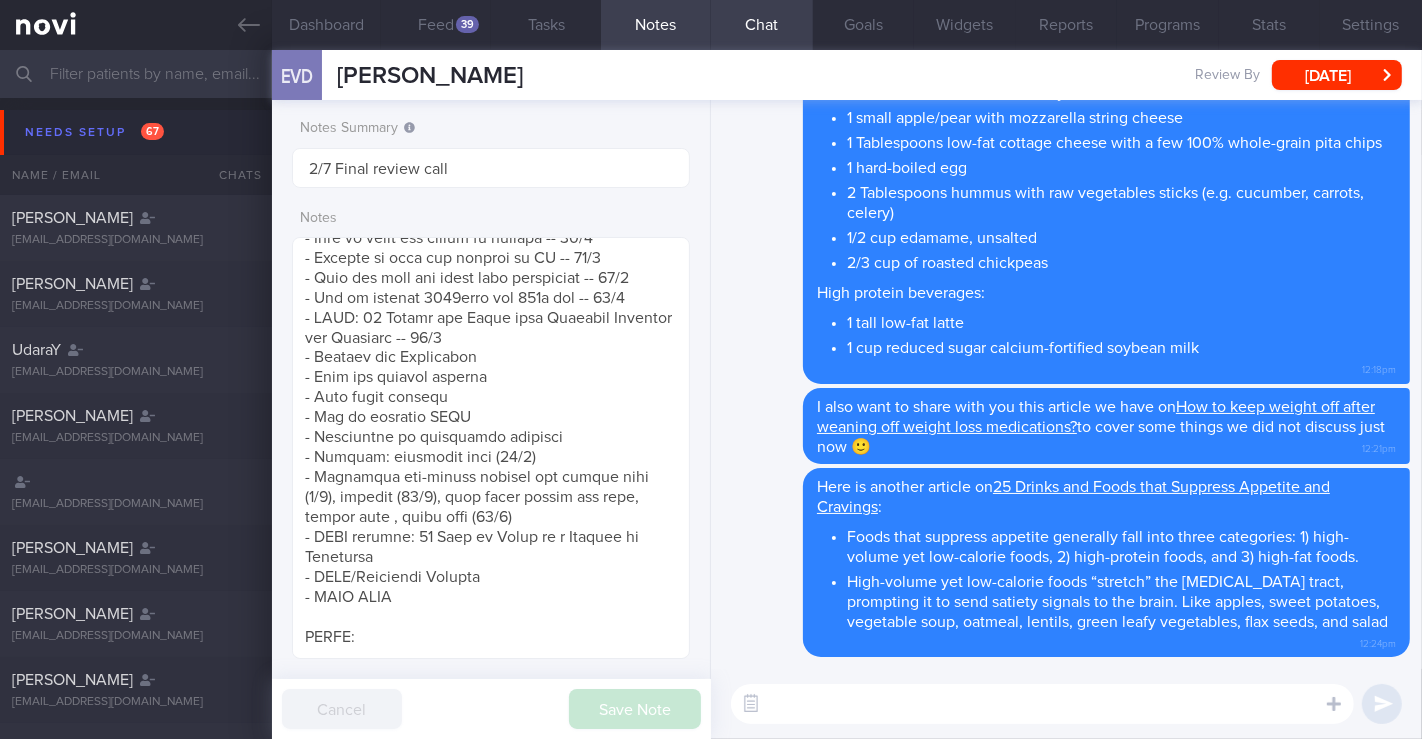 click at bounding box center [1042, 704] 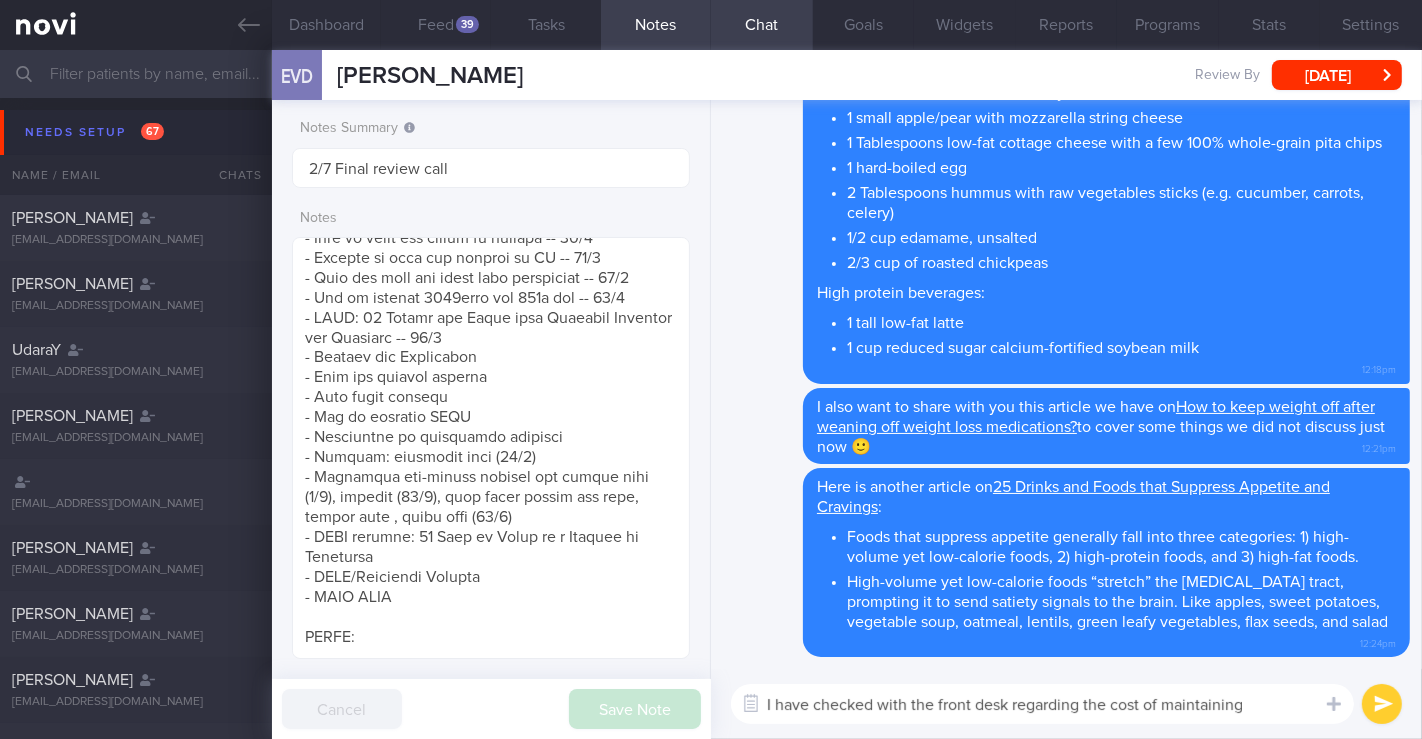 scroll, scrollTop: 0, scrollLeft: 0, axis: both 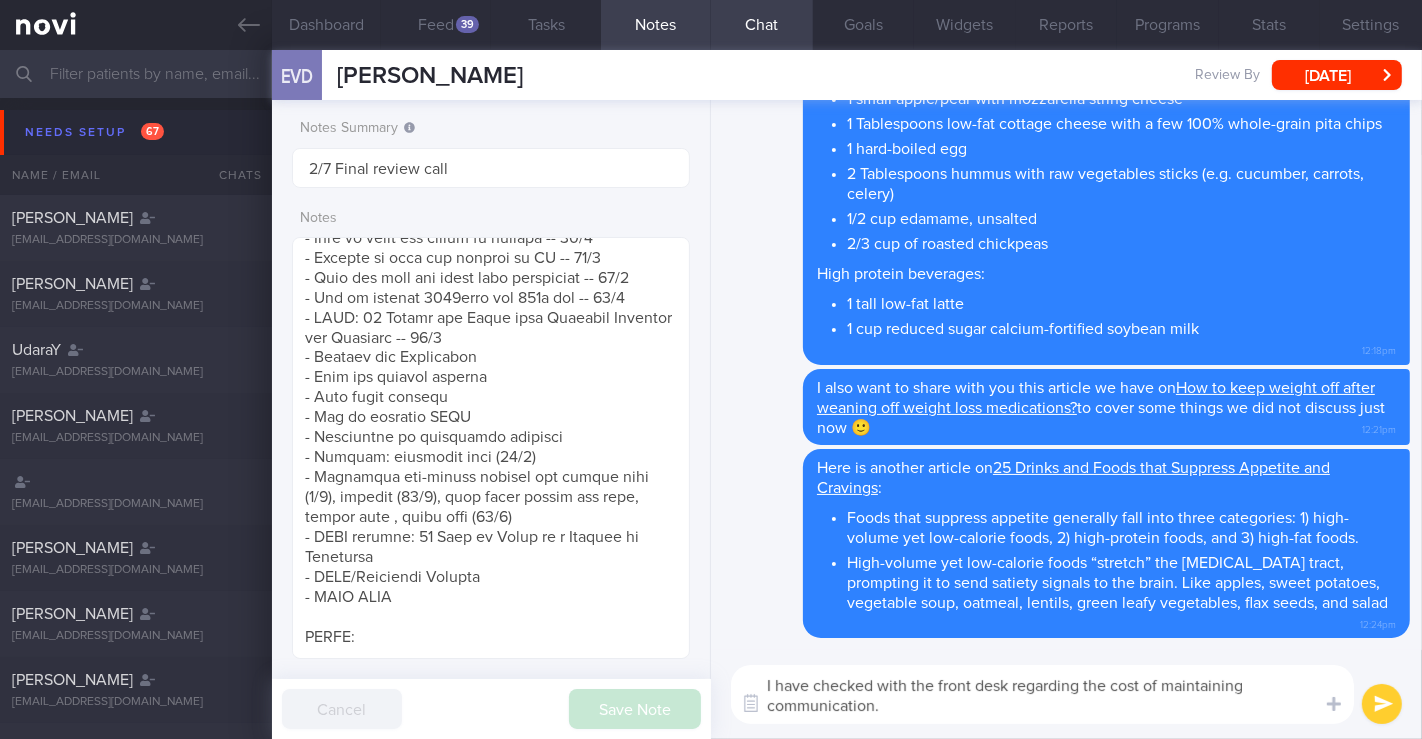 click on "I have checked with the front desk regarding the cost of maintaining communication." at bounding box center [1042, 694] 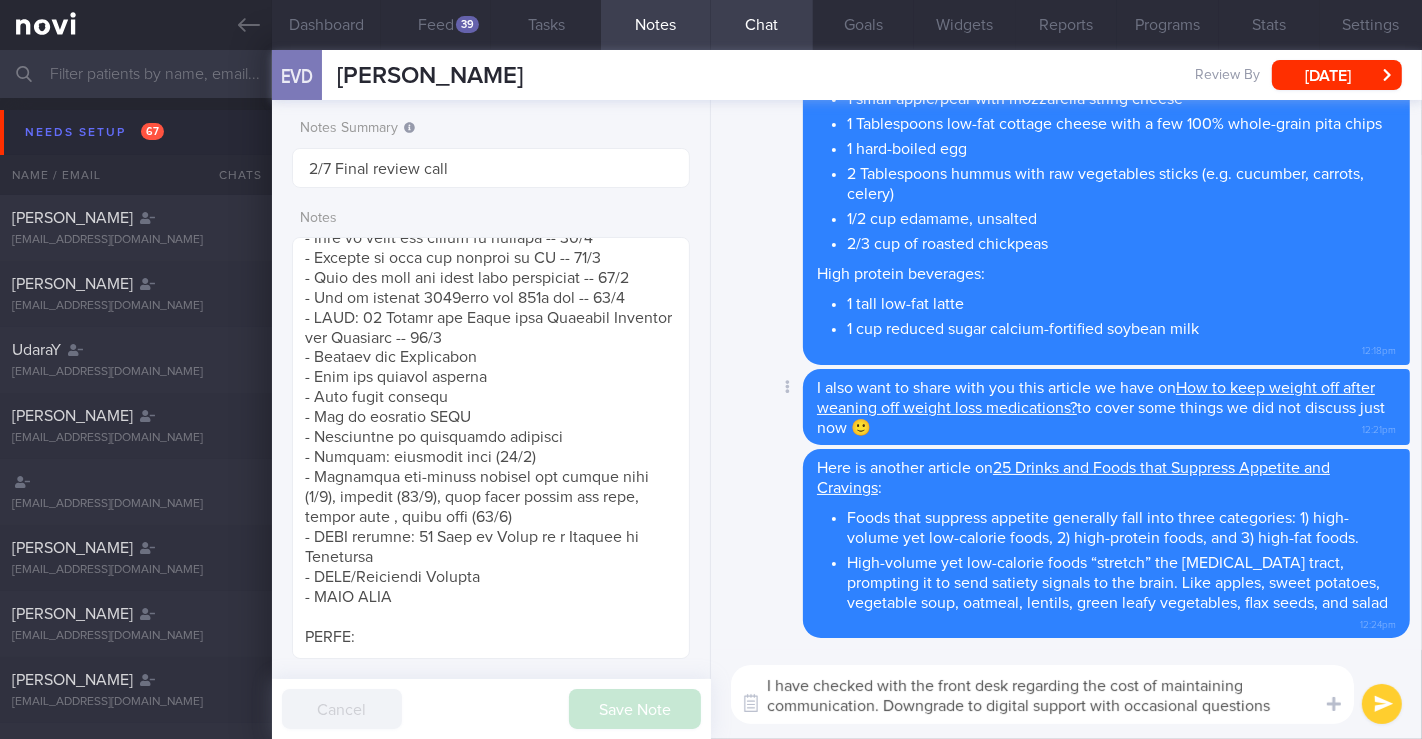 scroll, scrollTop: 0, scrollLeft: 0, axis: both 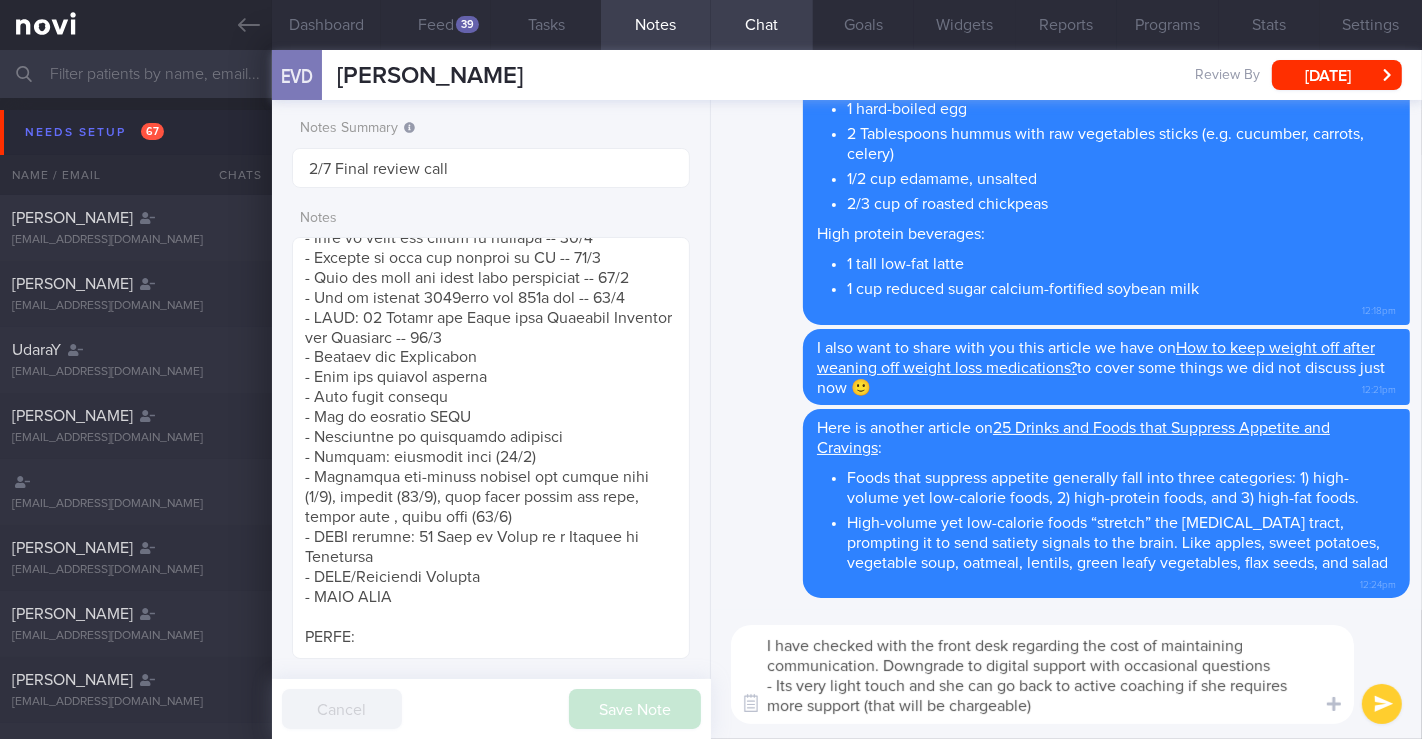 click on "I have checked with the front desk regarding the cost of maintaining communication. Downgrade to digital support with occasional questions
- Its very light touch and she can go back to active coaching if she requires more support (that will be chargeable)" at bounding box center [1042, 674] 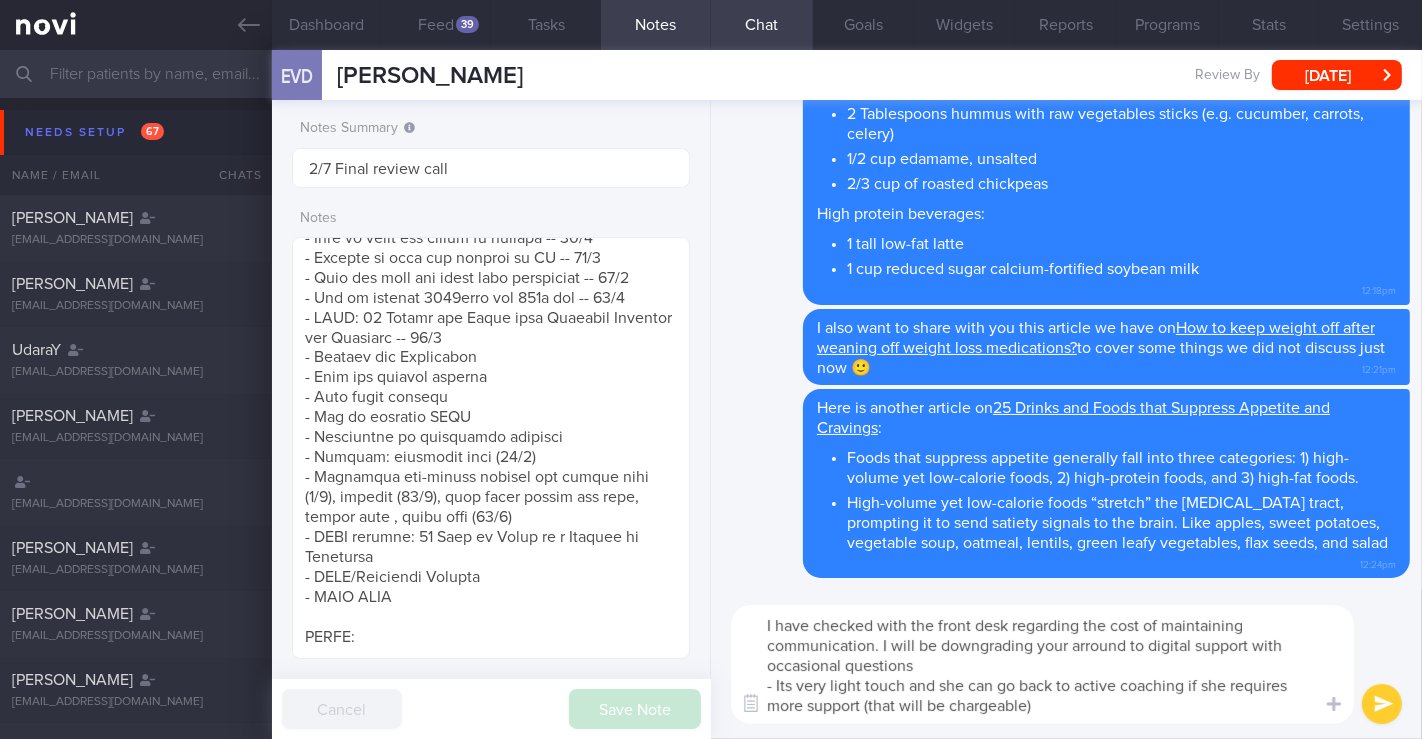 click on "I have checked with the front desk regarding the cost of maintaining communication. I will be downgrading your arround to digital support with occasional questions
- Its very light touch and she can go back to active coaching if she requires more support (that will be chargeable)" at bounding box center (1042, 664) 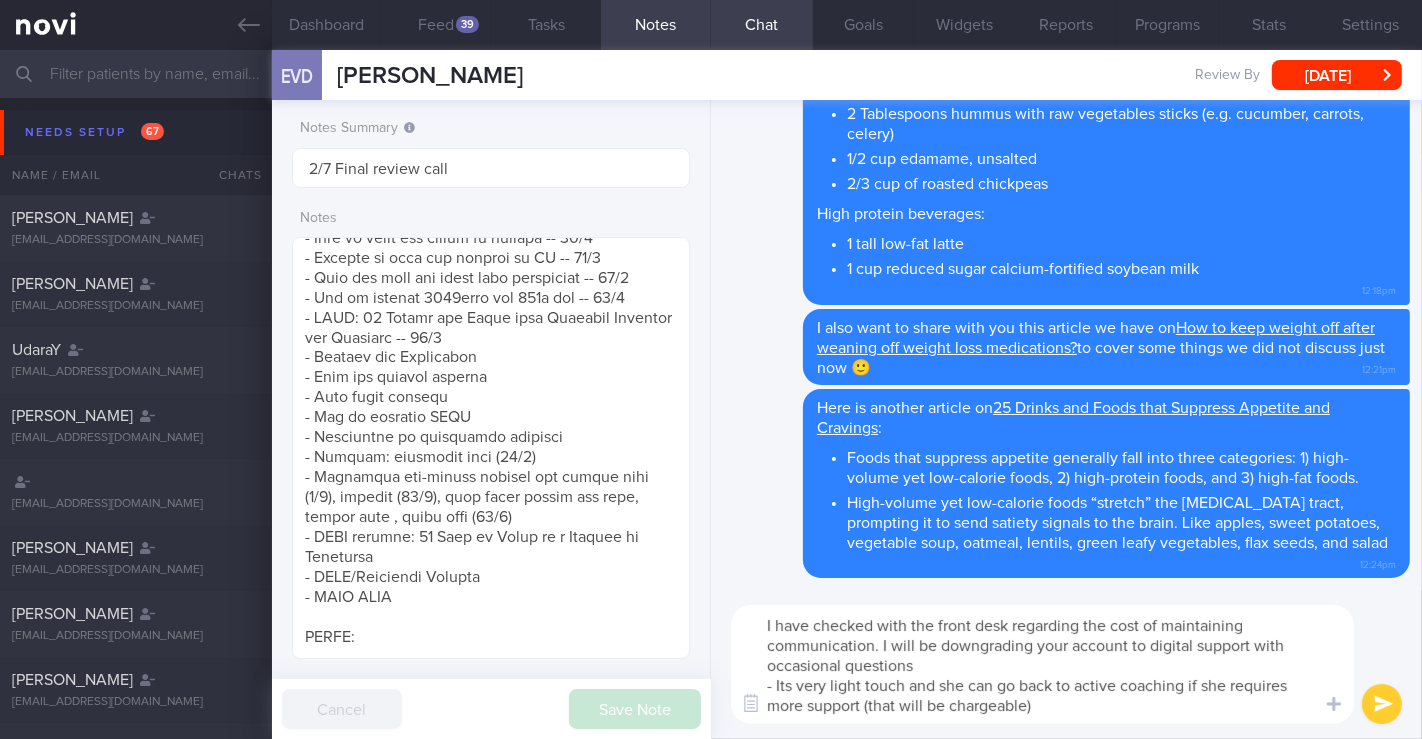click on "I have checked with the front desk regarding the cost of maintaining communication. I will be downgrading your account to digital support with occasional questions
- Its very light touch and she can go back to active coaching if she requires more support (that will be chargeable)" at bounding box center (1042, 664) 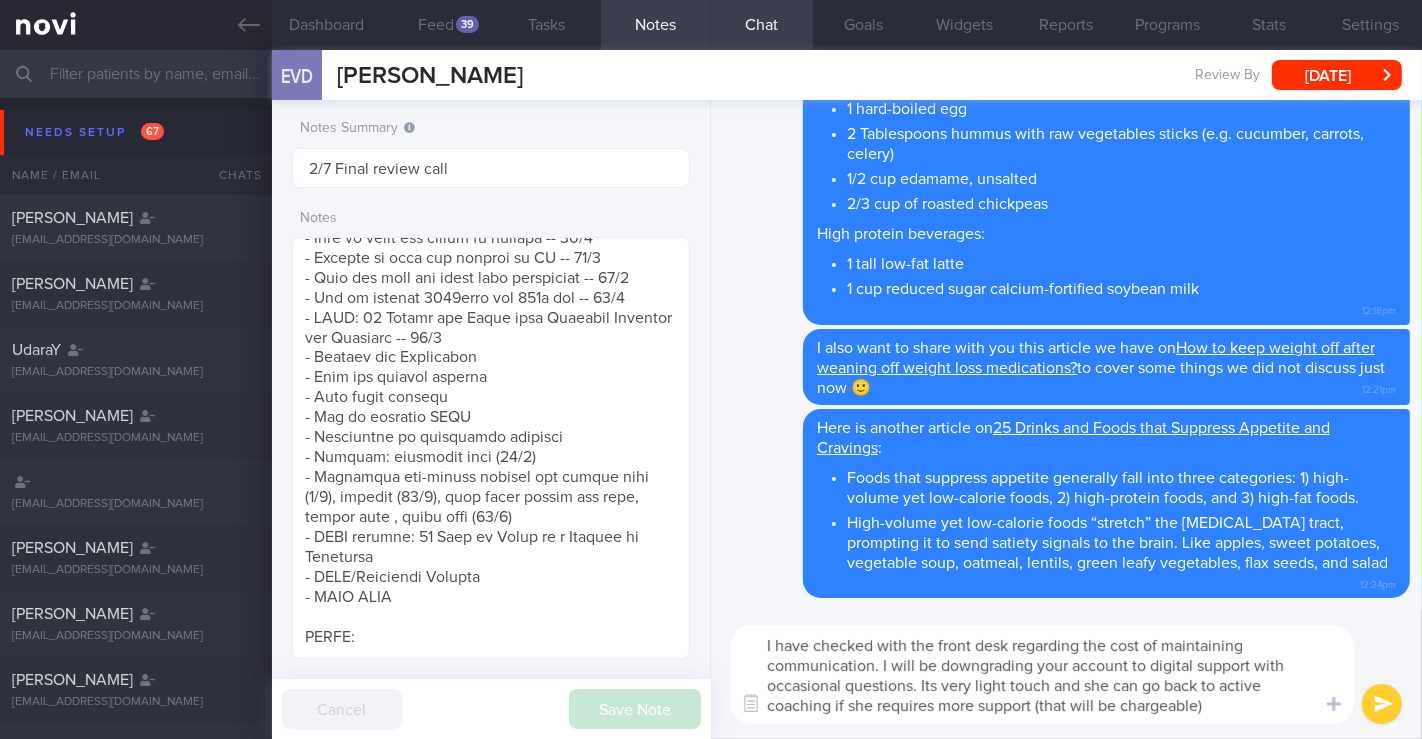drag, startPoint x: 1085, startPoint y: 685, endPoint x: 1118, endPoint y: 683, distance: 33.06055 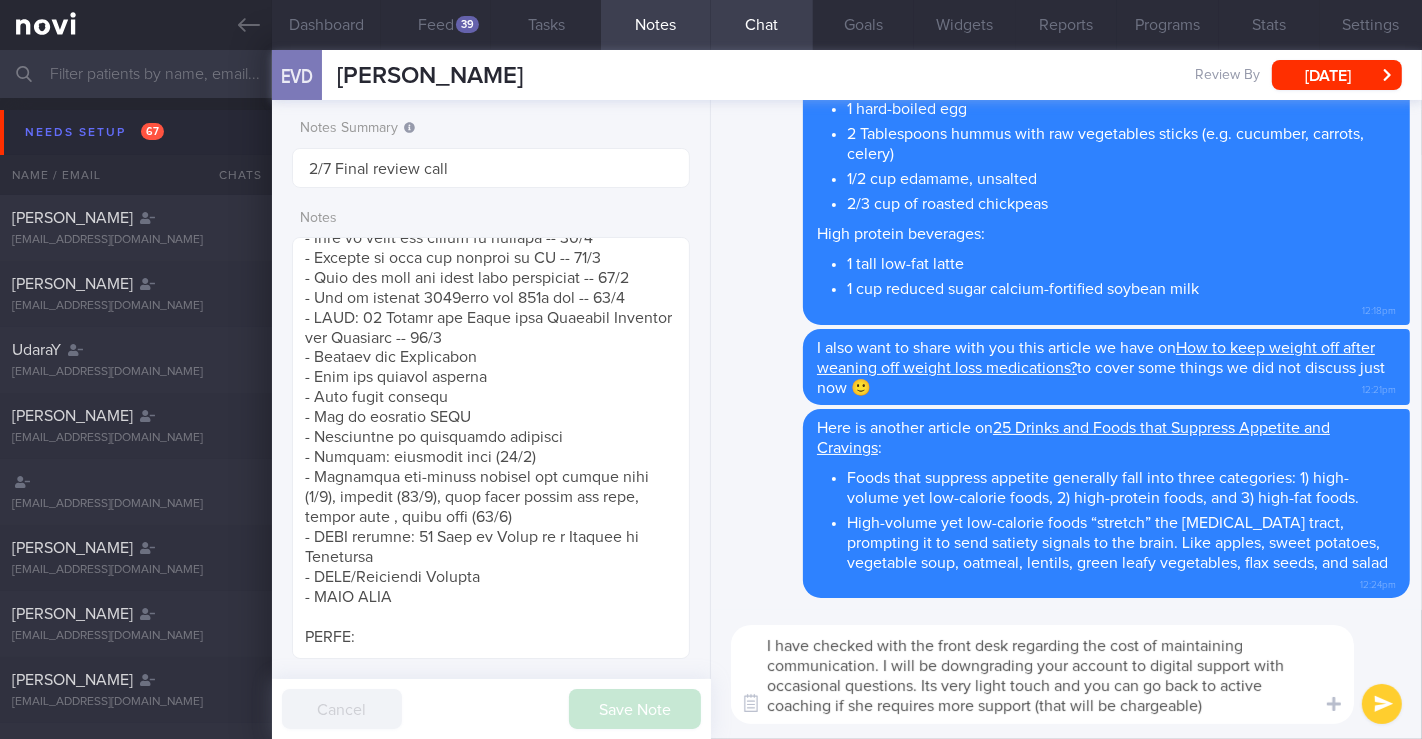 drag, startPoint x: 937, startPoint y: 702, endPoint x: 848, endPoint y: 702, distance: 89 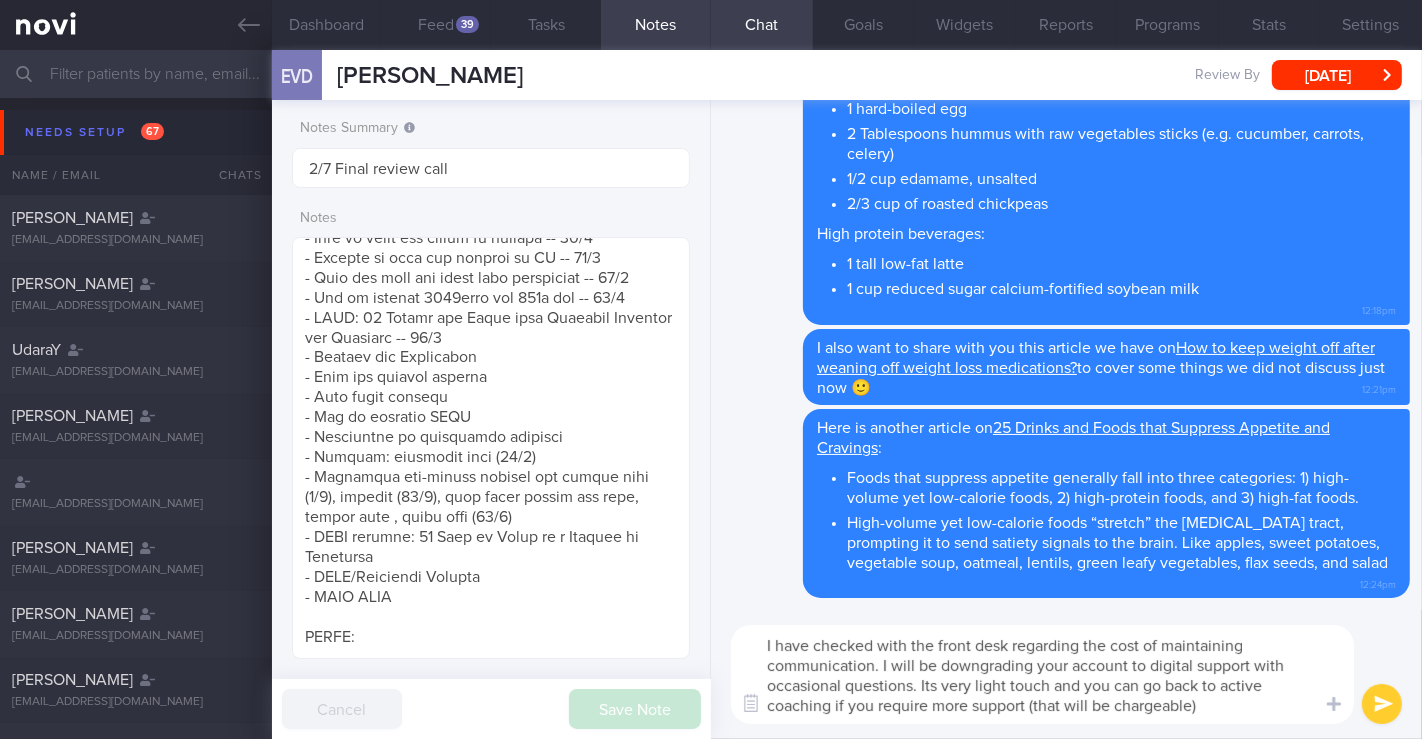 drag, startPoint x: 1205, startPoint y: 703, endPoint x: 760, endPoint y: 646, distance: 448.6357 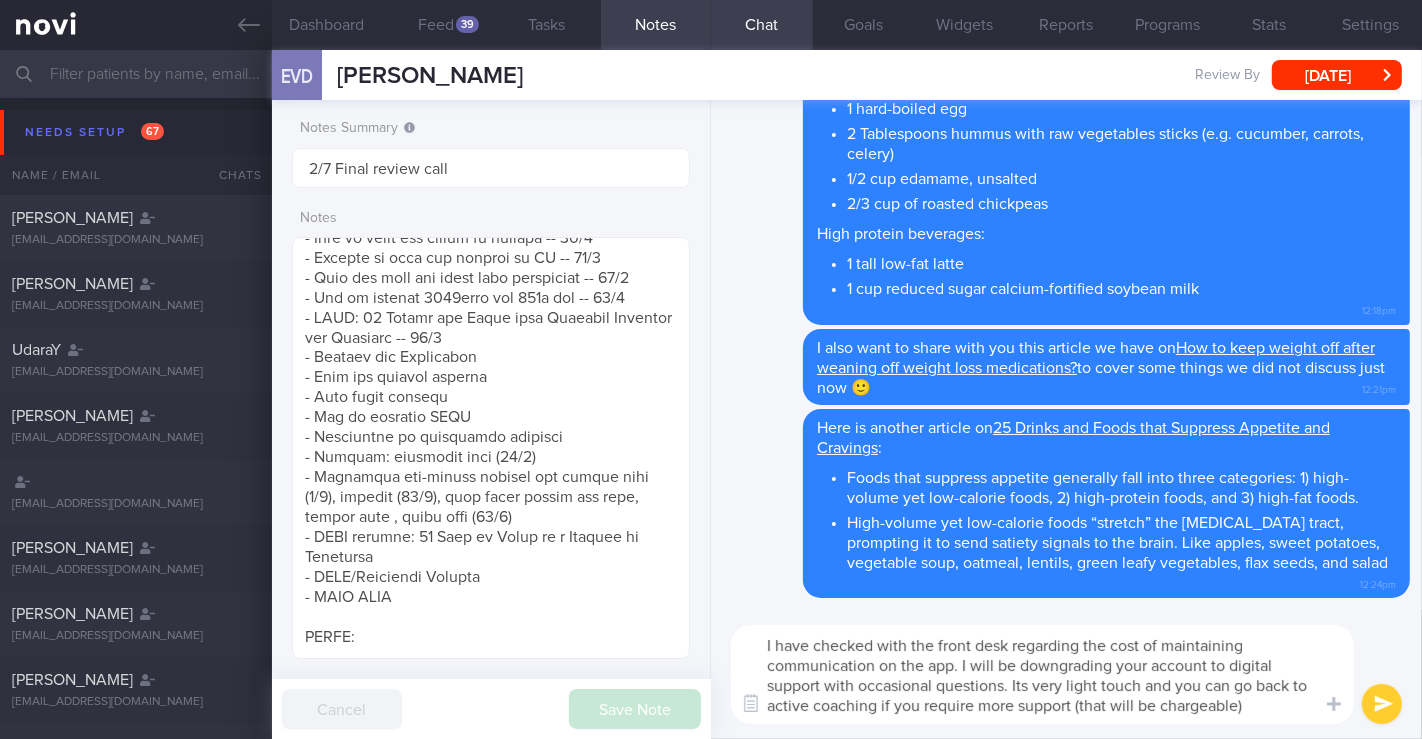 drag, startPoint x: 765, startPoint y: 647, endPoint x: 1214, endPoint y: 704, distance: 452.60358 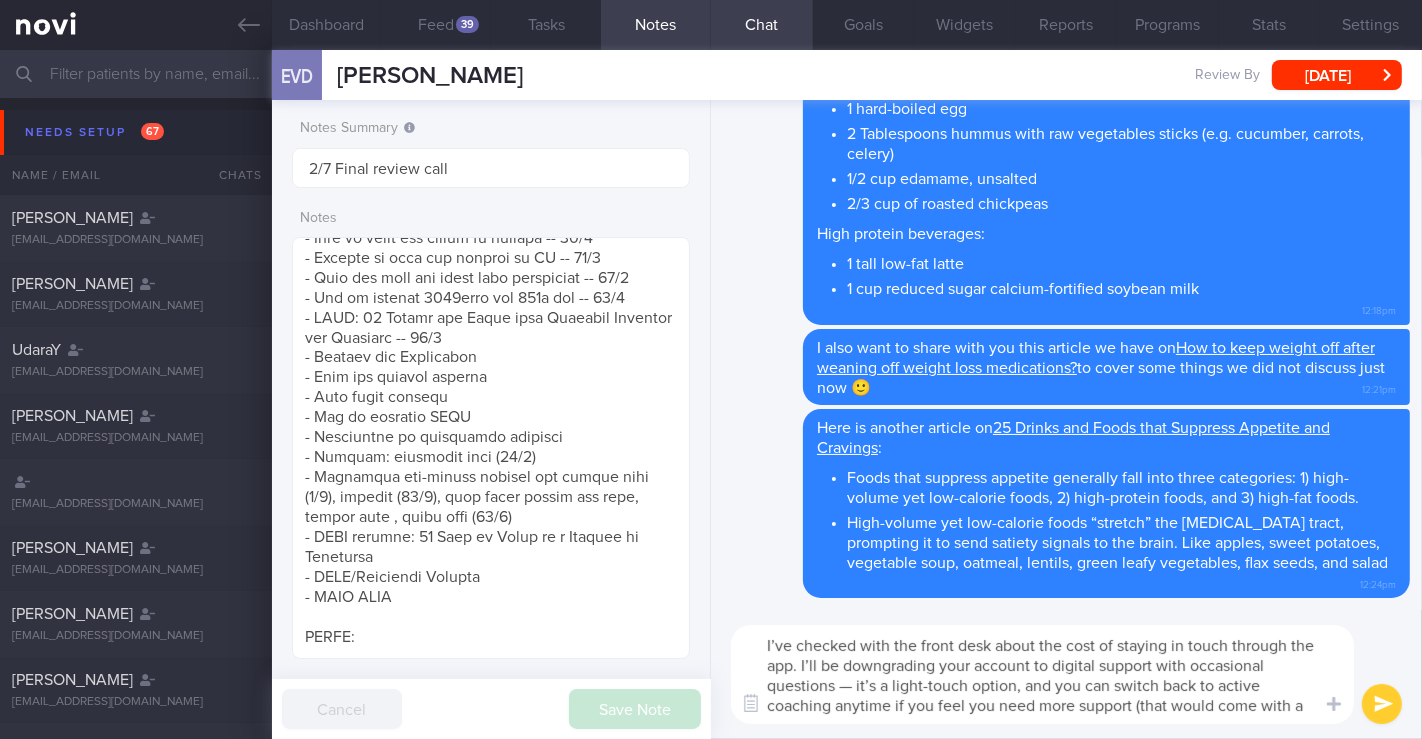 scroll, scrollTop: 0, scrollLeft: 0, axis: both 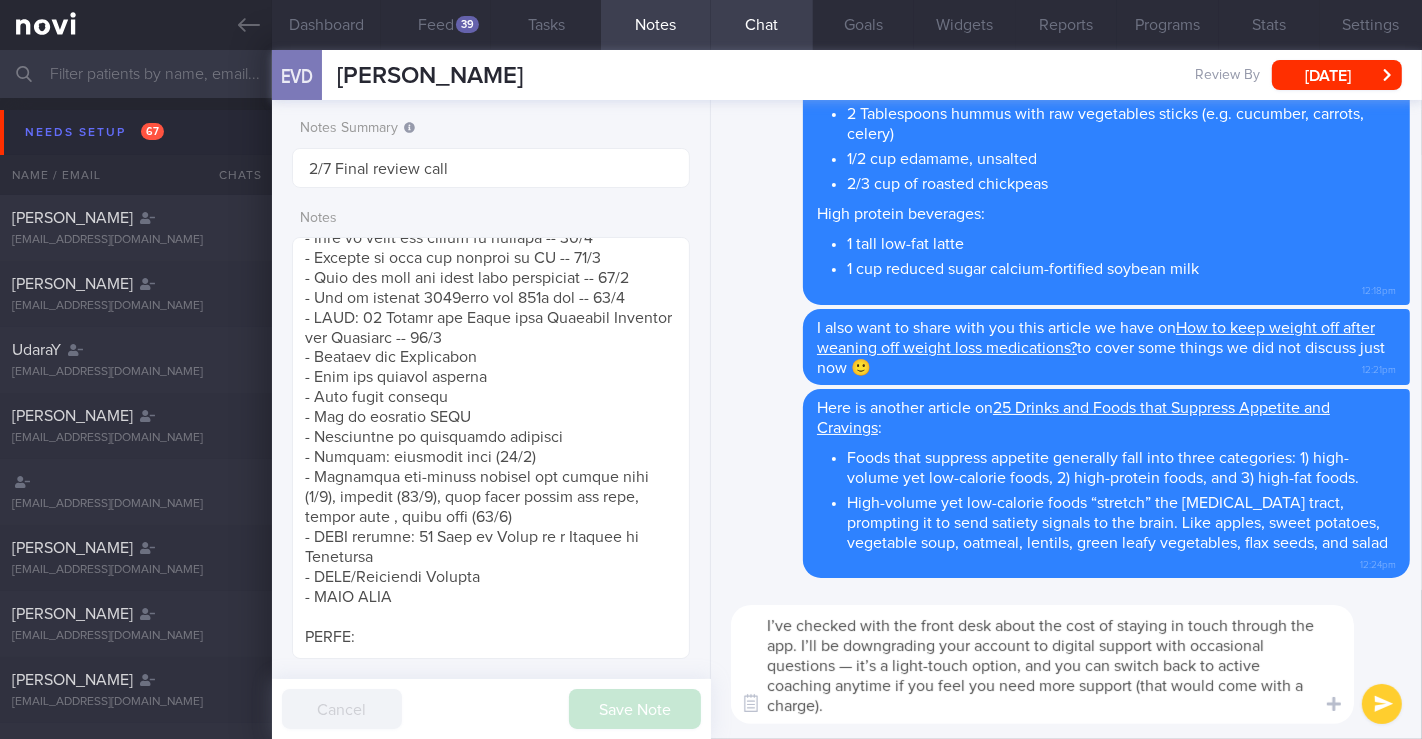 click on "I’ve checked with the front desk about the cost of staying in touch through the app. I’ll be downgrading your account to digital support with occasional questions — it’s a light-touch option, and you can switch back to active coaching anytime if you feel you need more support (that would come with a charge)." at bounding box center (1042, 664) 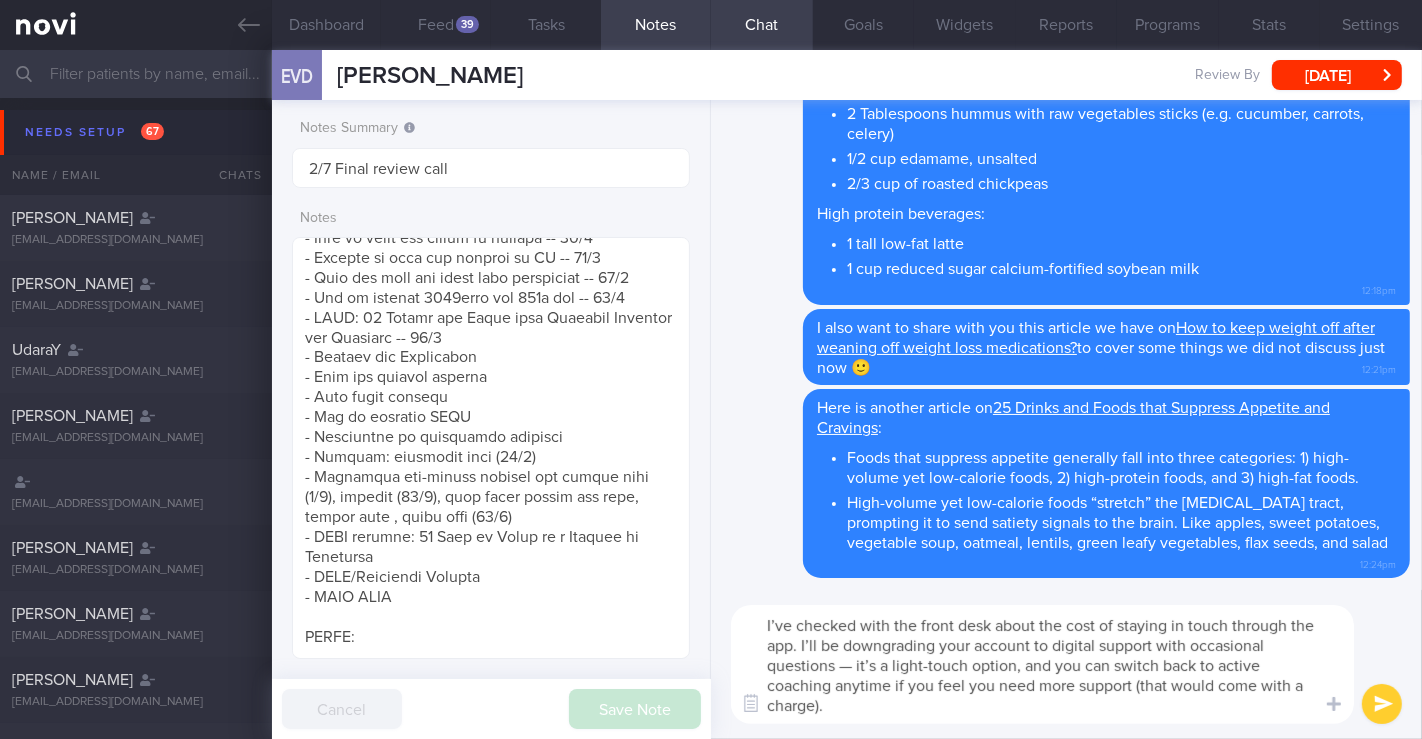 paste on "🙂" 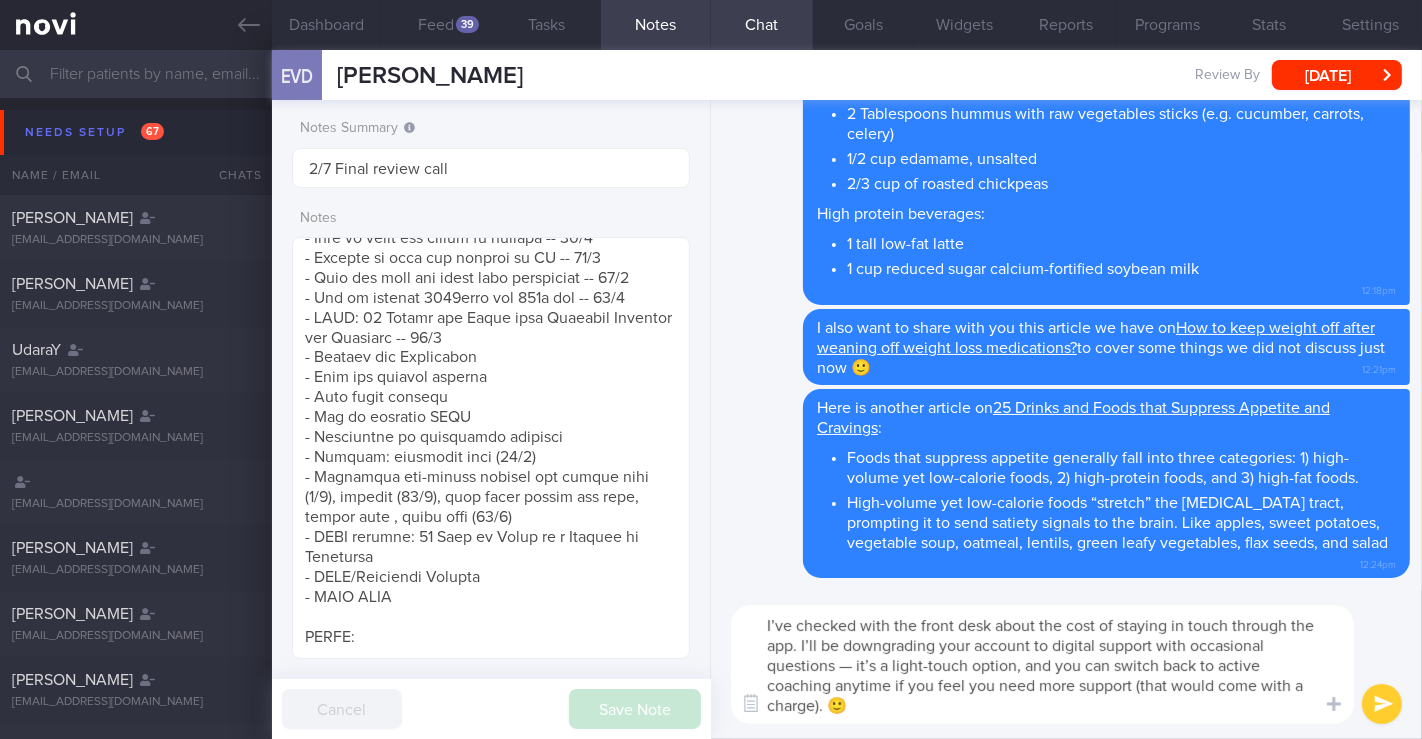 type on "I’ve checked with the front desk about the cost of staying in touch through the app. I’ll be downgrading your account to digital support with occasional questions — it’s a light-touch option, and you can switch back to active coaching anytime if you feel you need more support (that would come with a charge). 🙂" 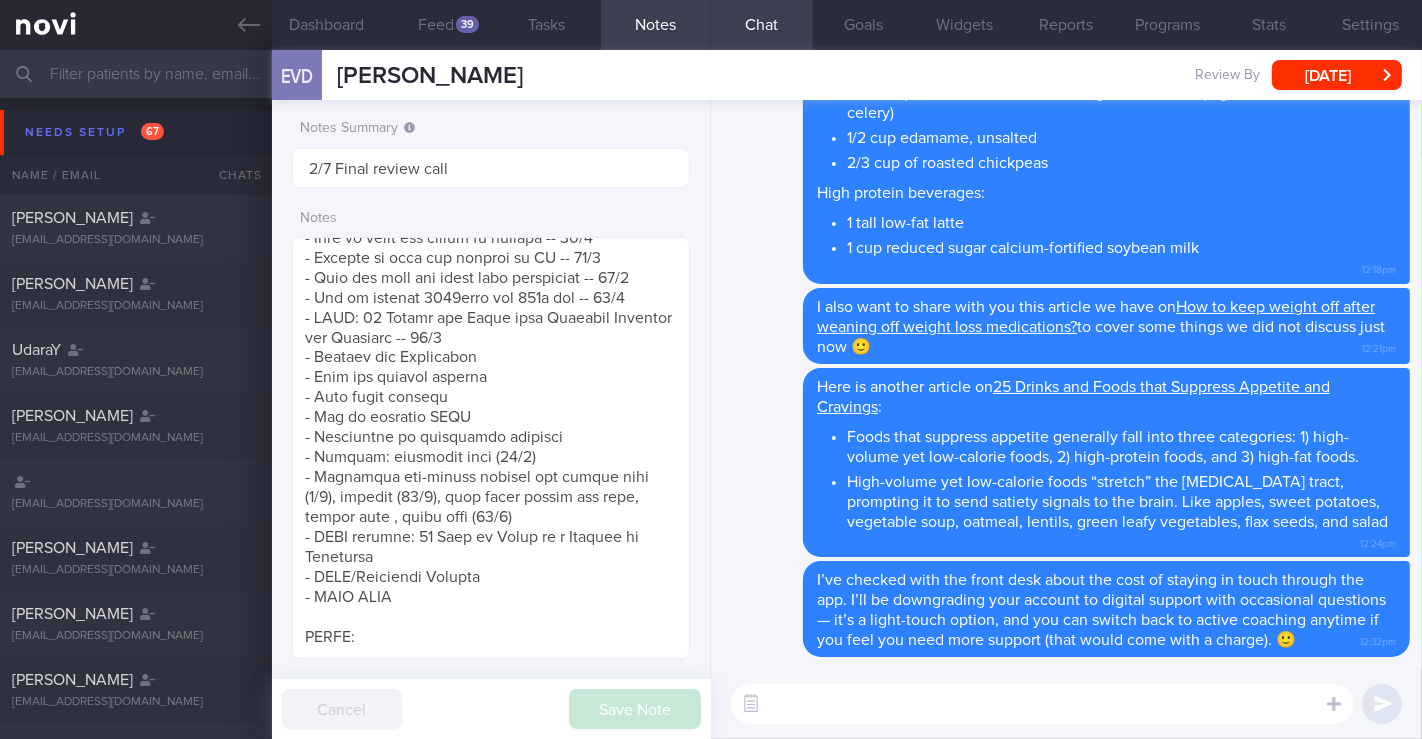 scroll, scrollTop: 0, scrollLeft: 0, axis: both 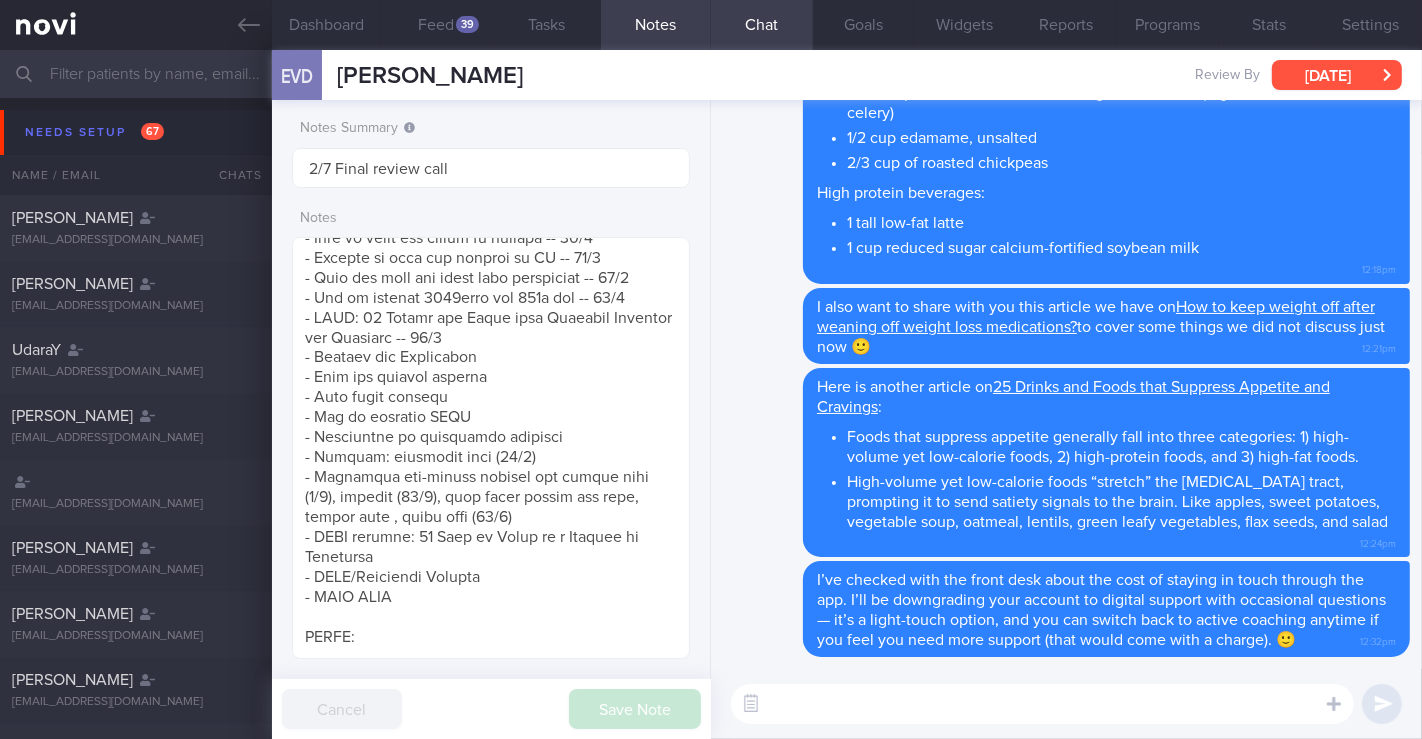 click on "[DATE]" at bounding box center [1337, 75] 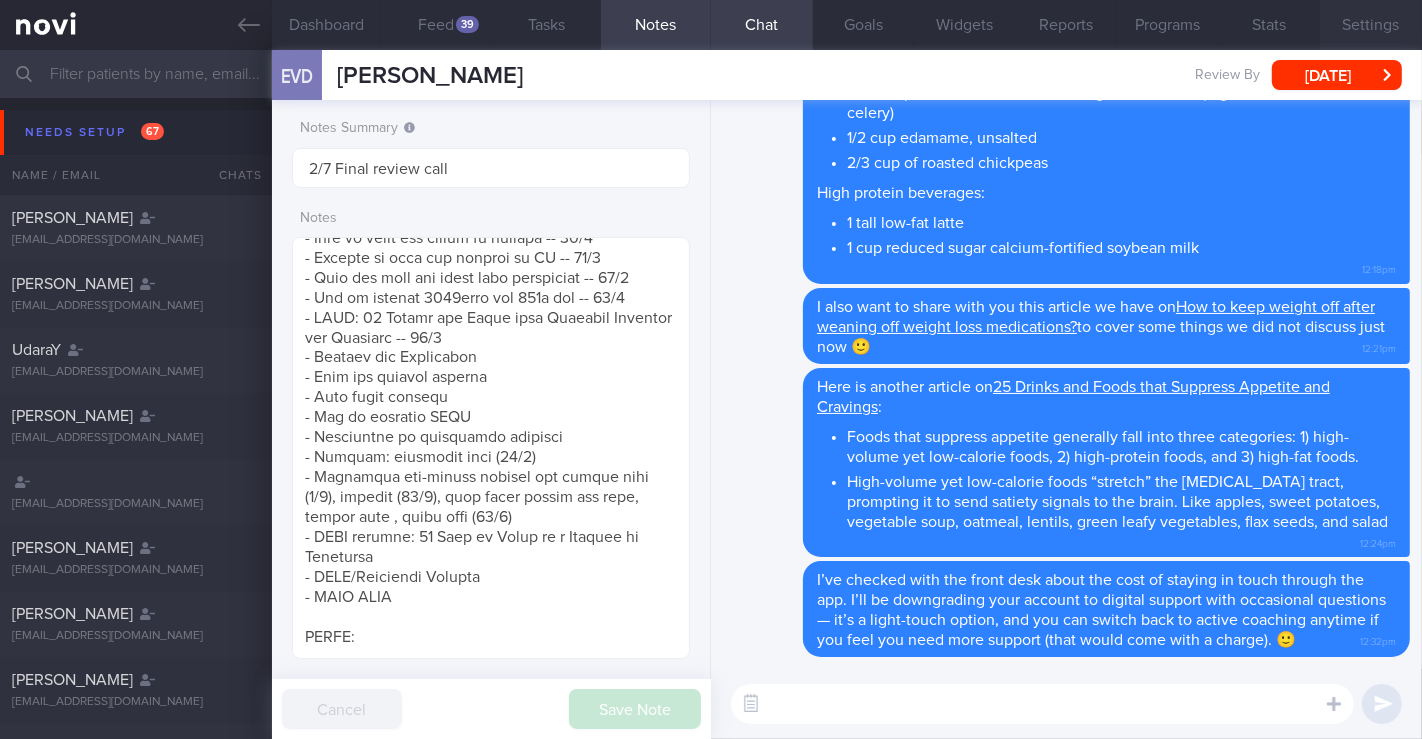 click on "Settings" at bounding box center [1371, 25] 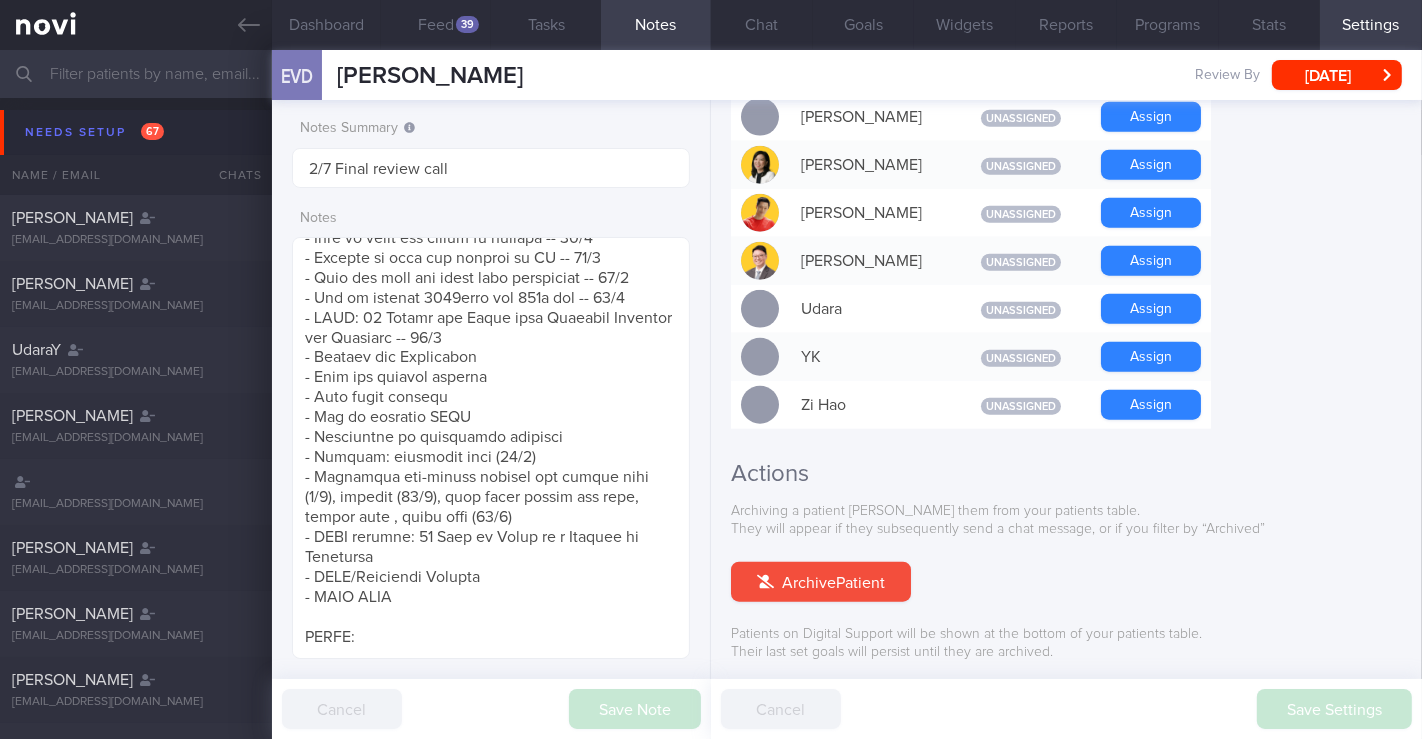 scroll, scrollTop: 1794, scrollLeft: 0, axis: vertical 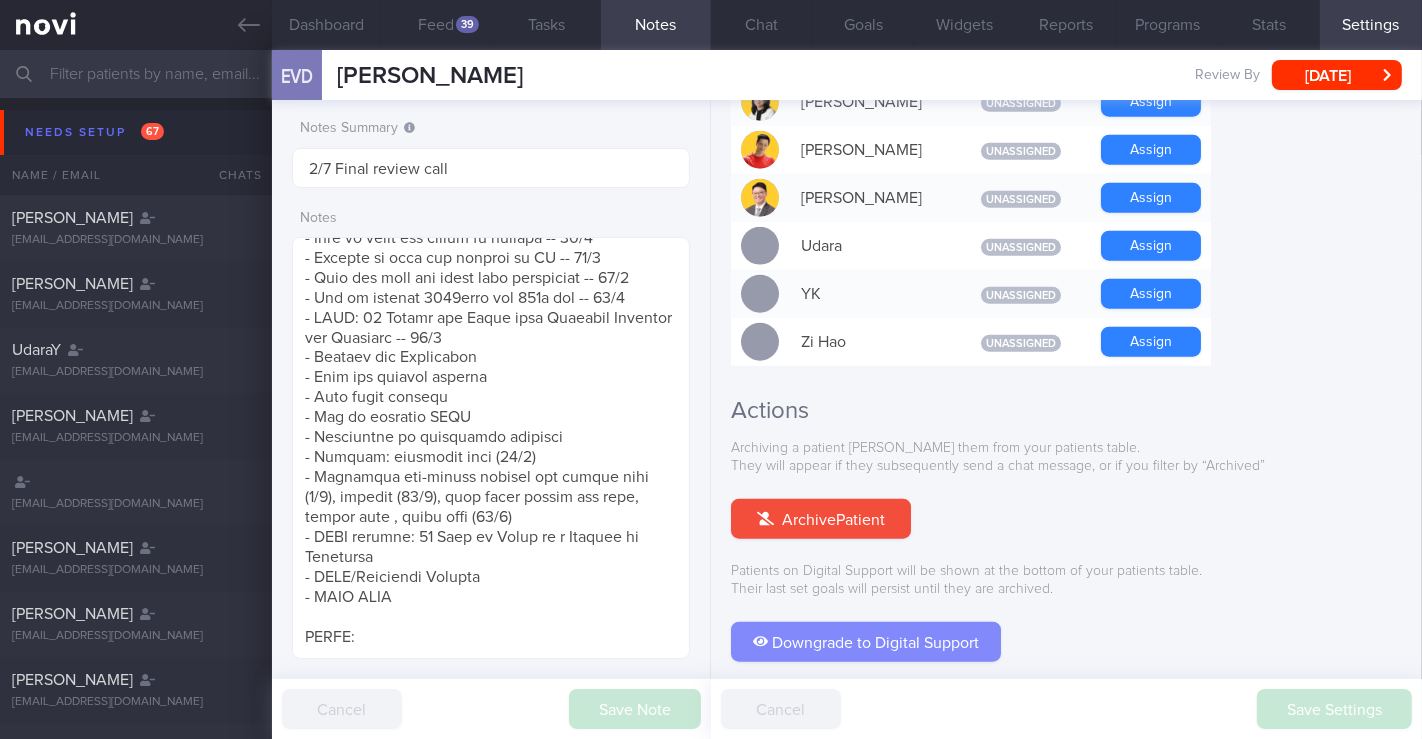 click on "Downgrade to Digital Support" at bounding box center (866, 642) 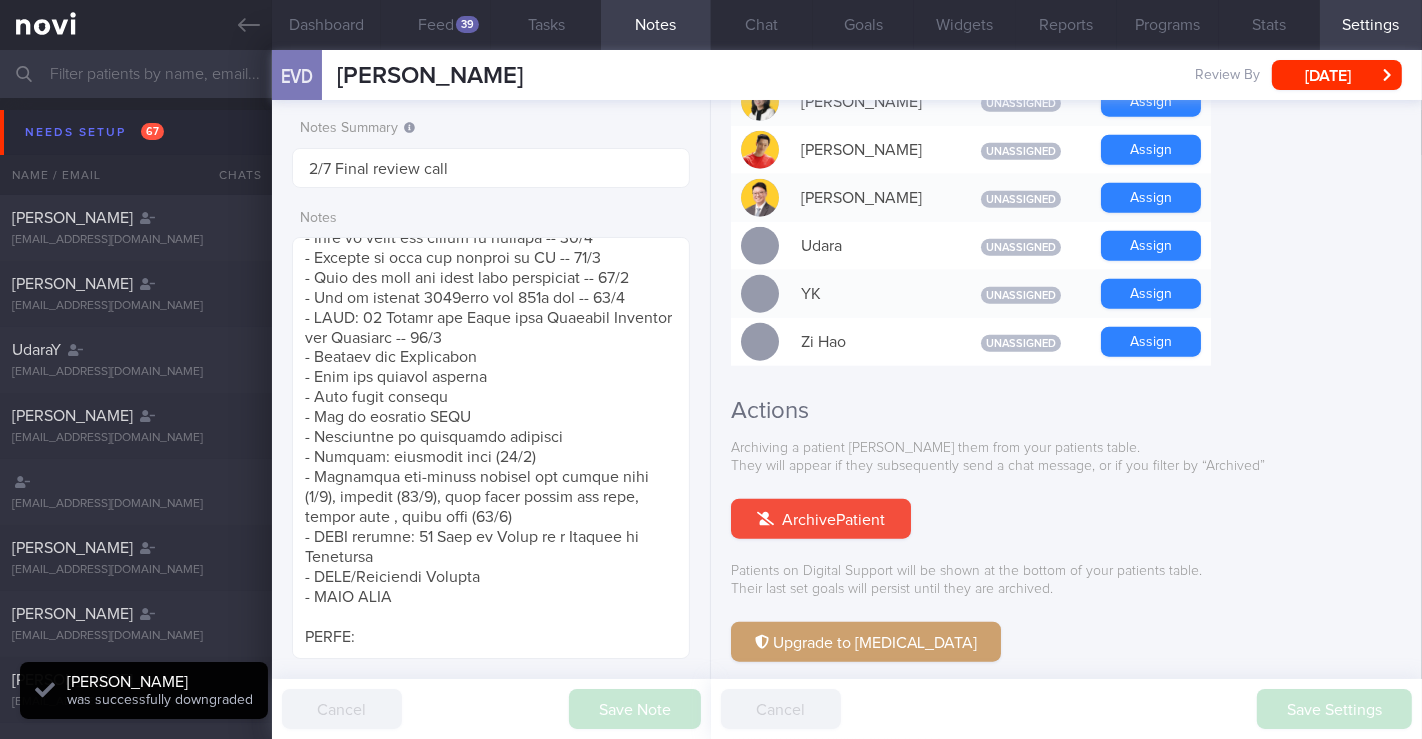 drag, startPoint x: 568, startPoint y: 76, endPoint x: 326, endPoint y: 74, distance: 242.00827 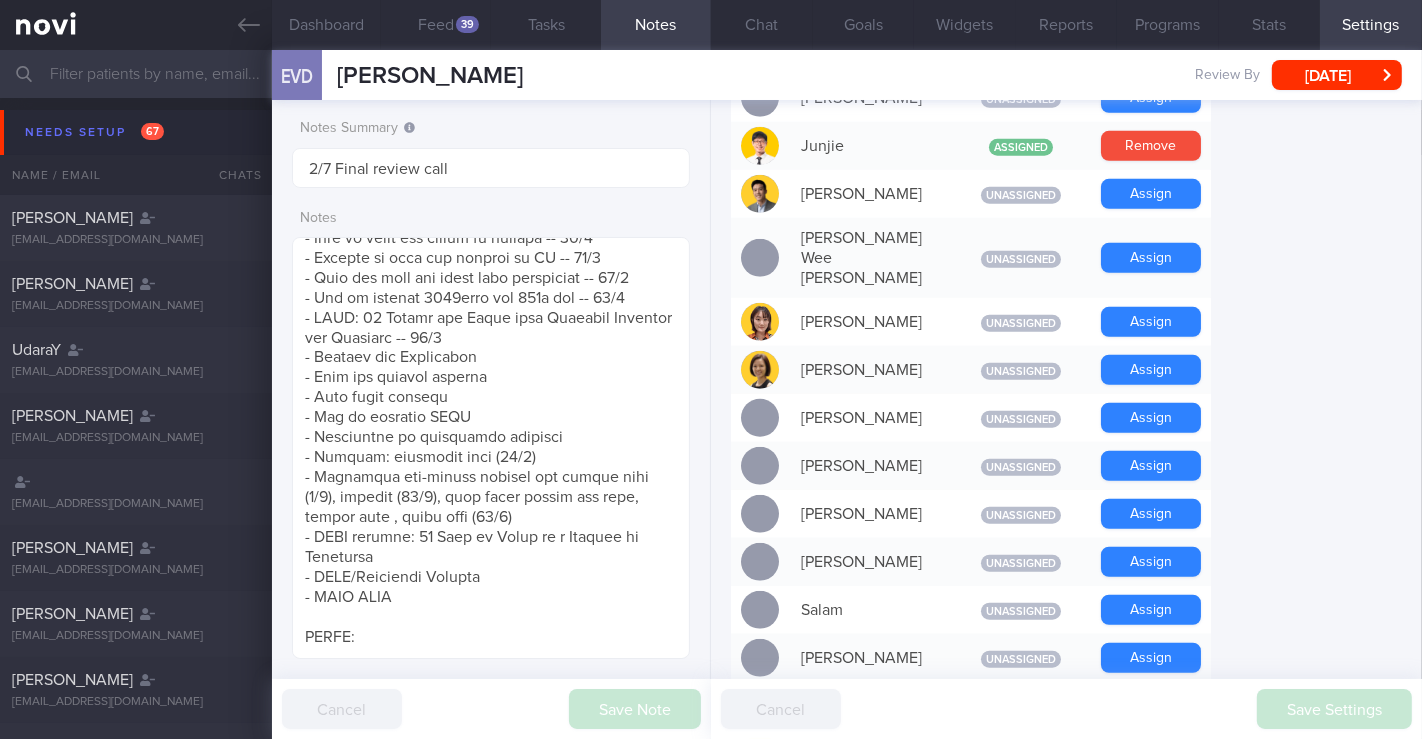 scroll, scrollTop: 905, scrollLeft: 0, axis: vertical 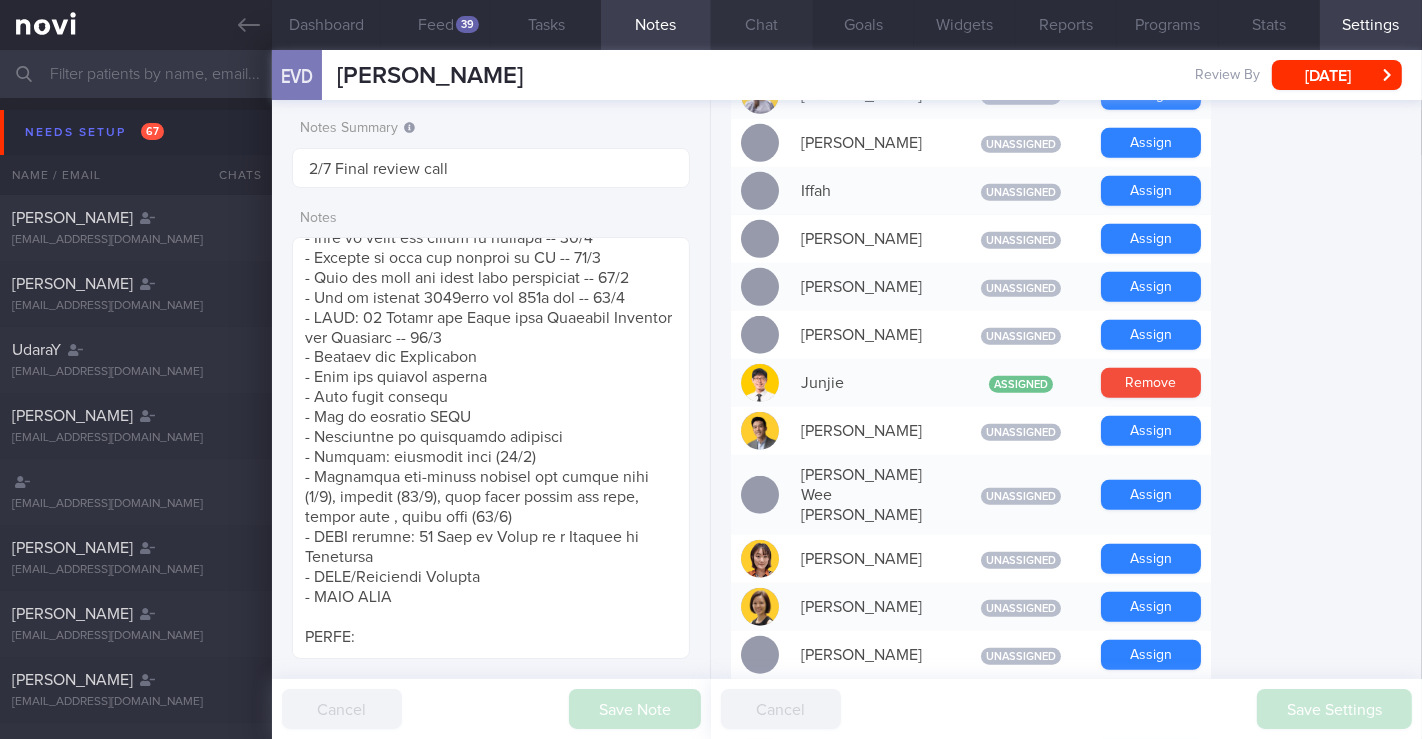 click on "Chat" at bounding box center [762, 25] 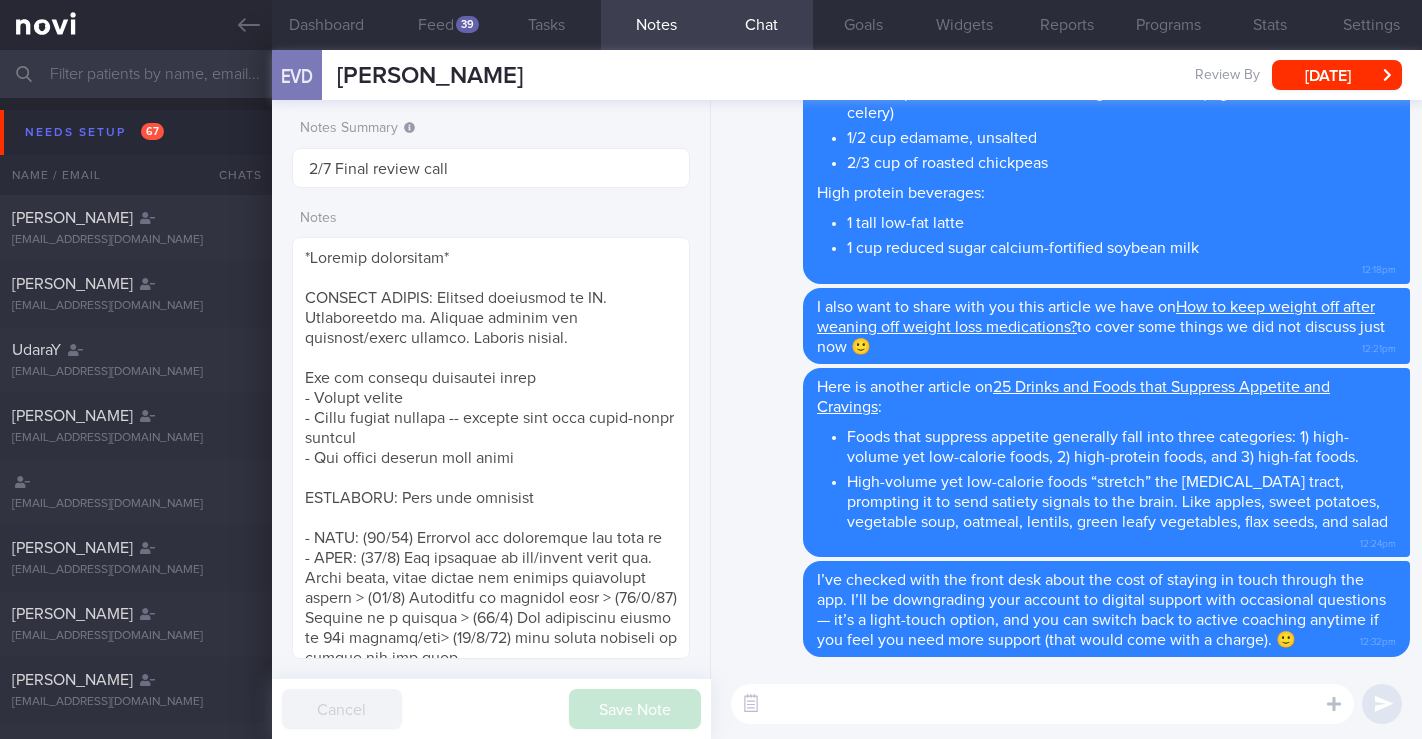 select on "6" 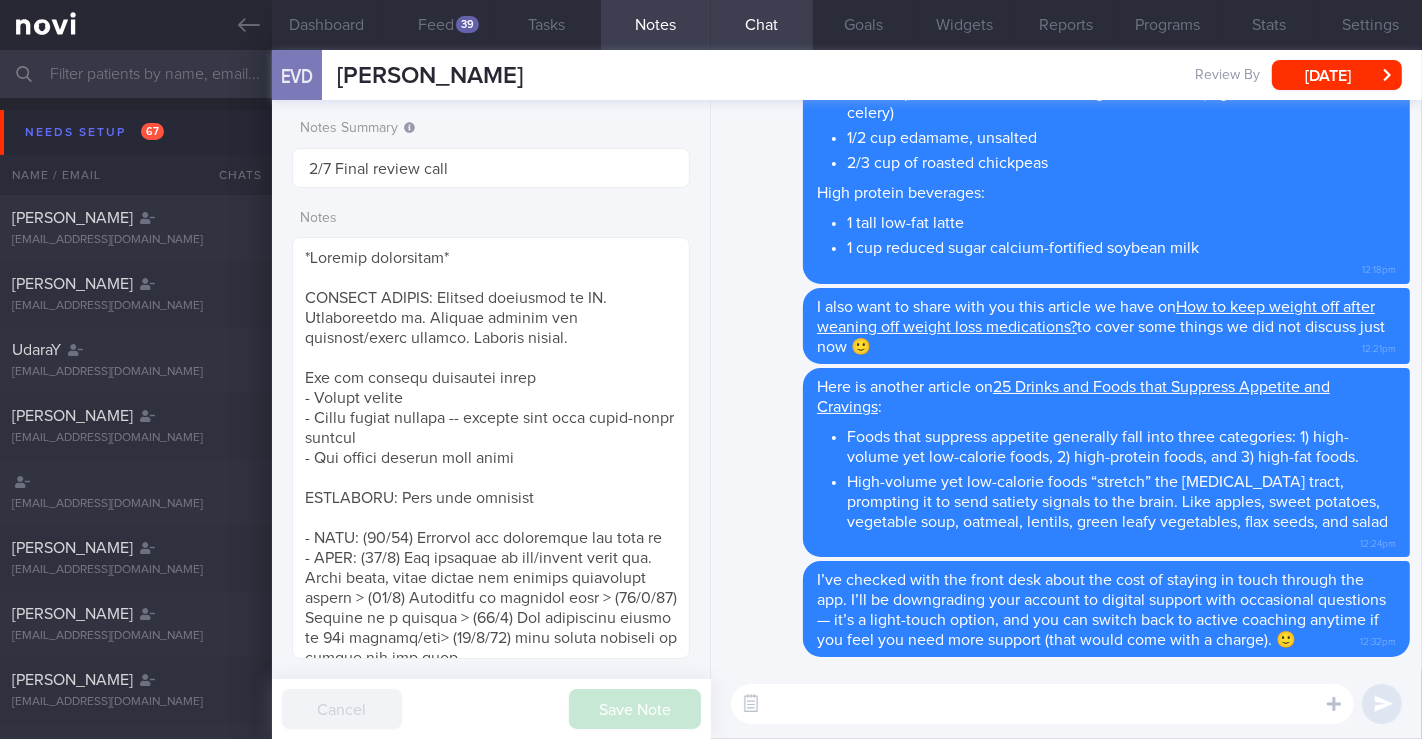 scroll, scrollTop: 999797, scrollLeft: 999654, axis: both 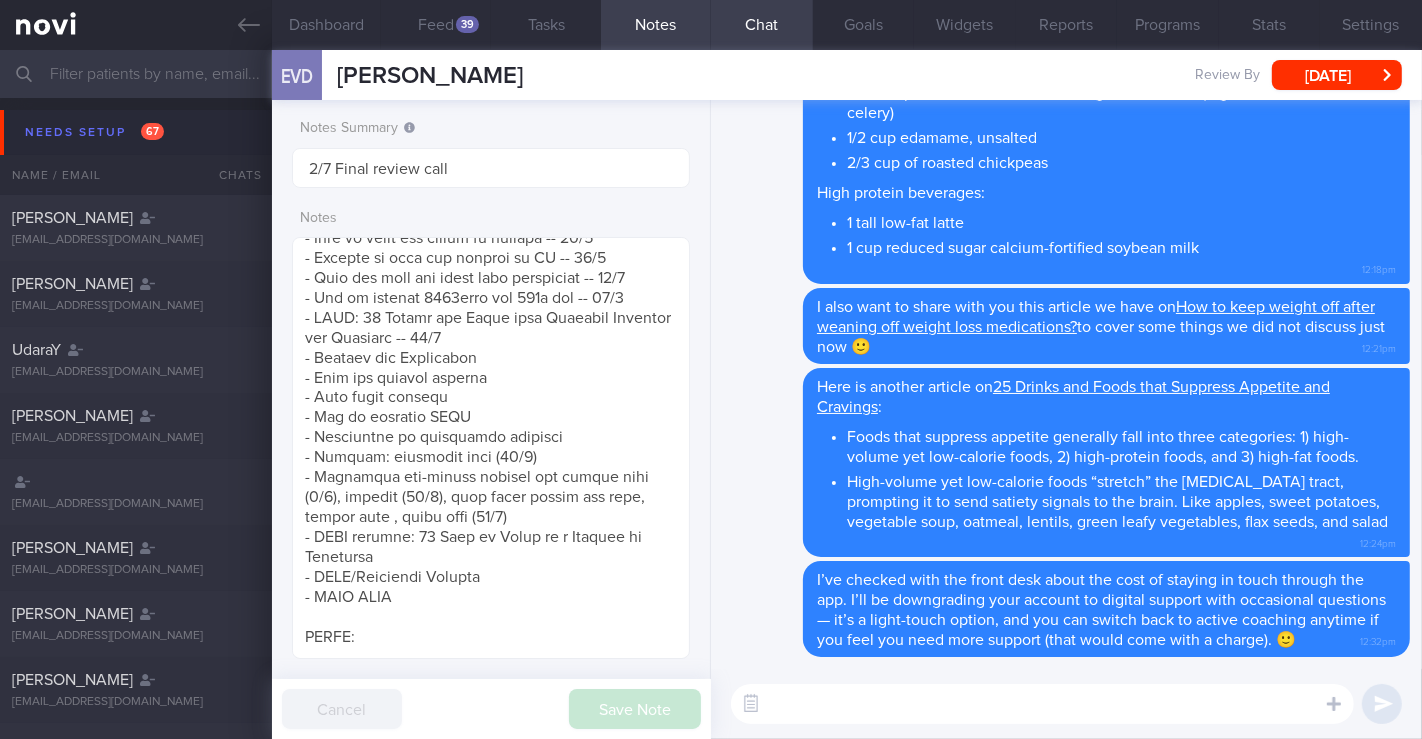 click at bounding box center (711, 74) 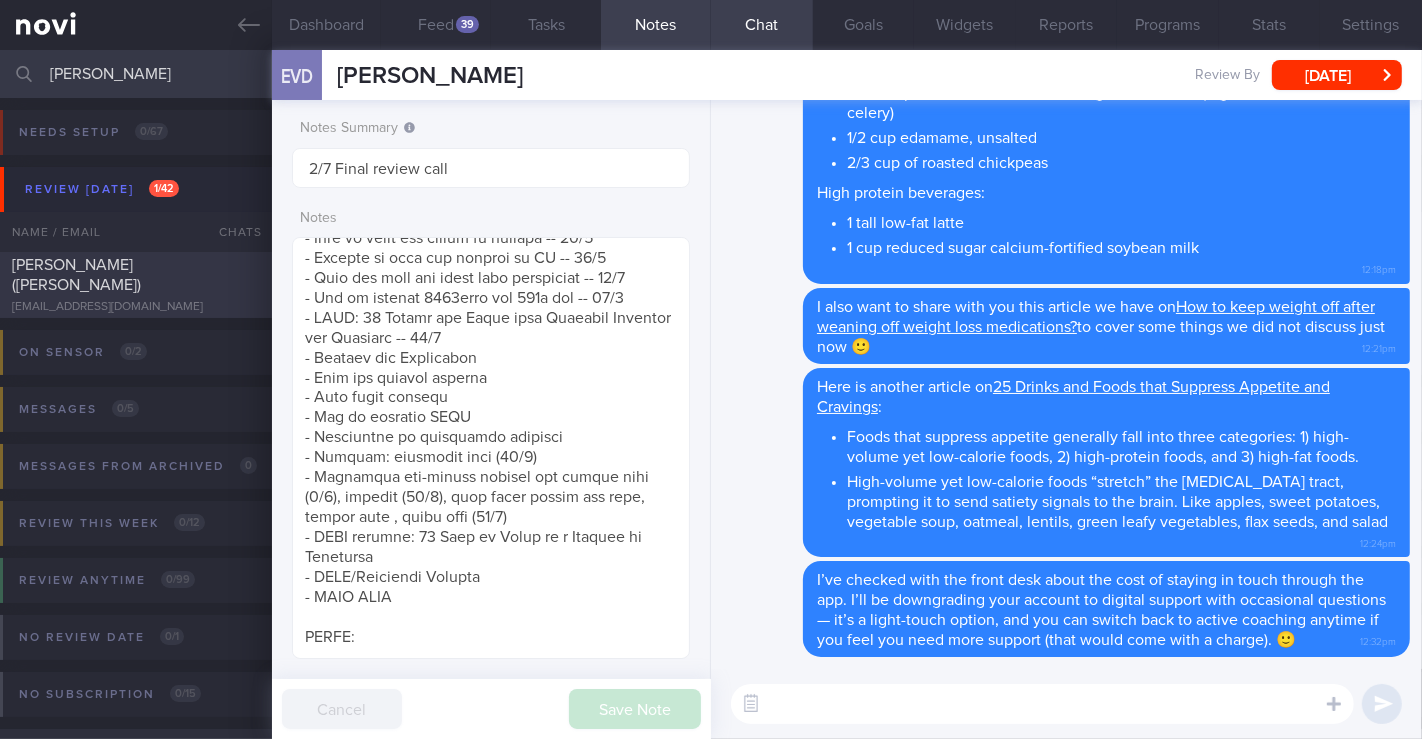type on "[PERSON_NAME]" 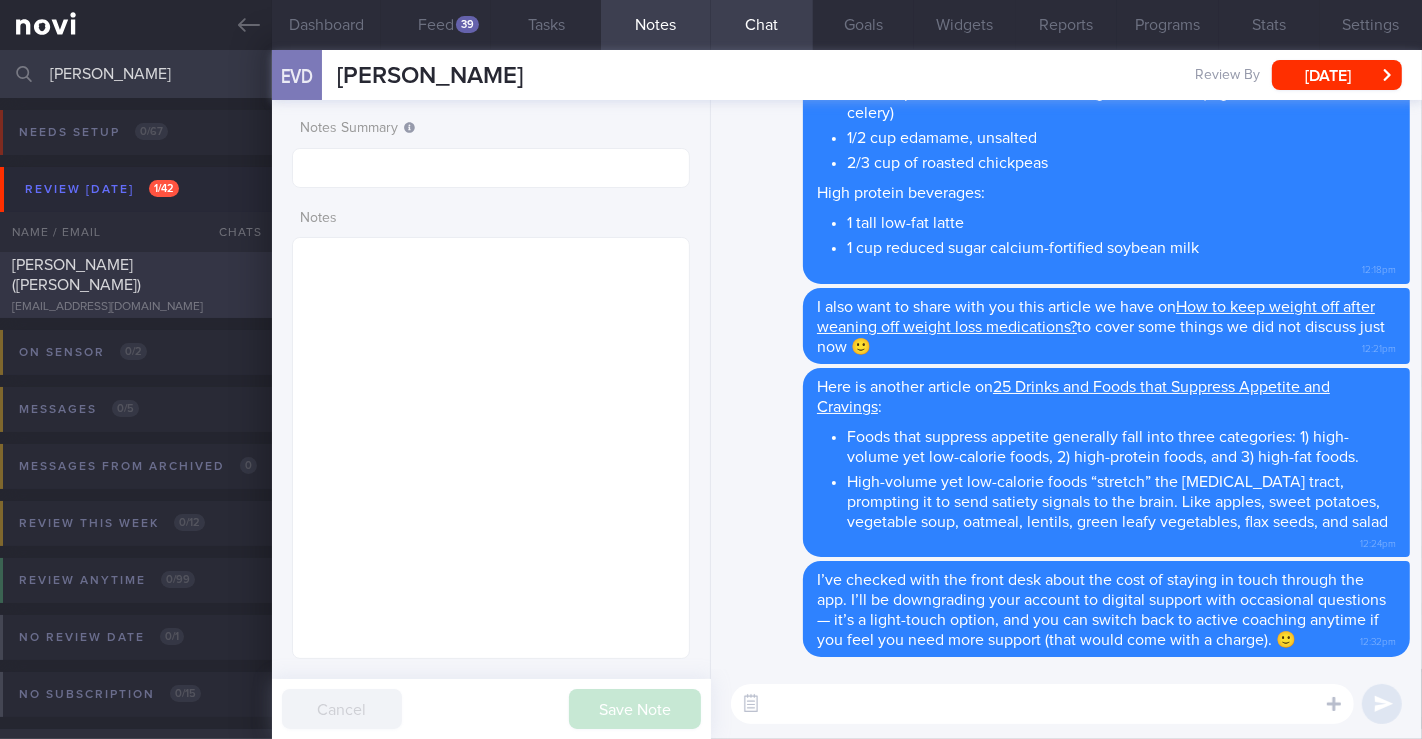 type on "[PERSON_NAME] ([PERSON_NAME])" 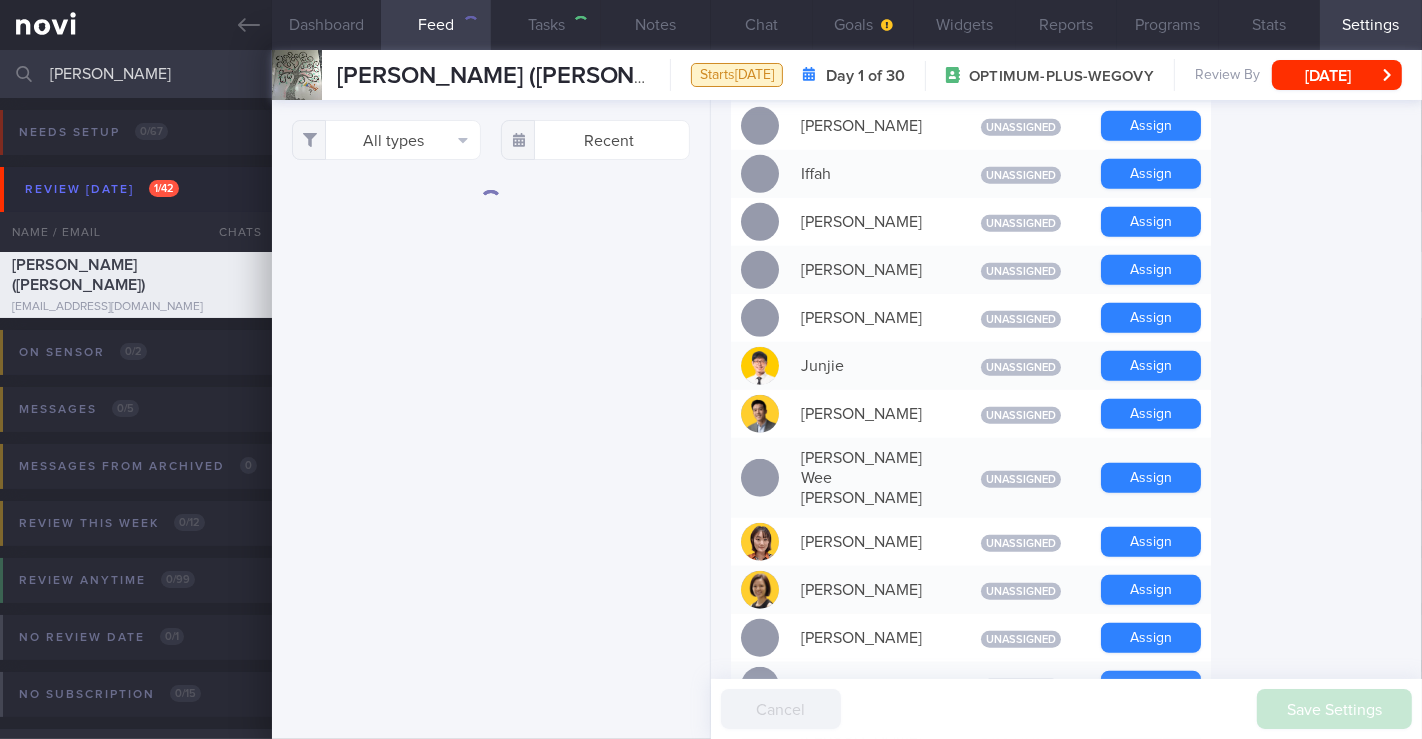 scroll, scrollTop: 0, scrollLeft: 0, axis: both 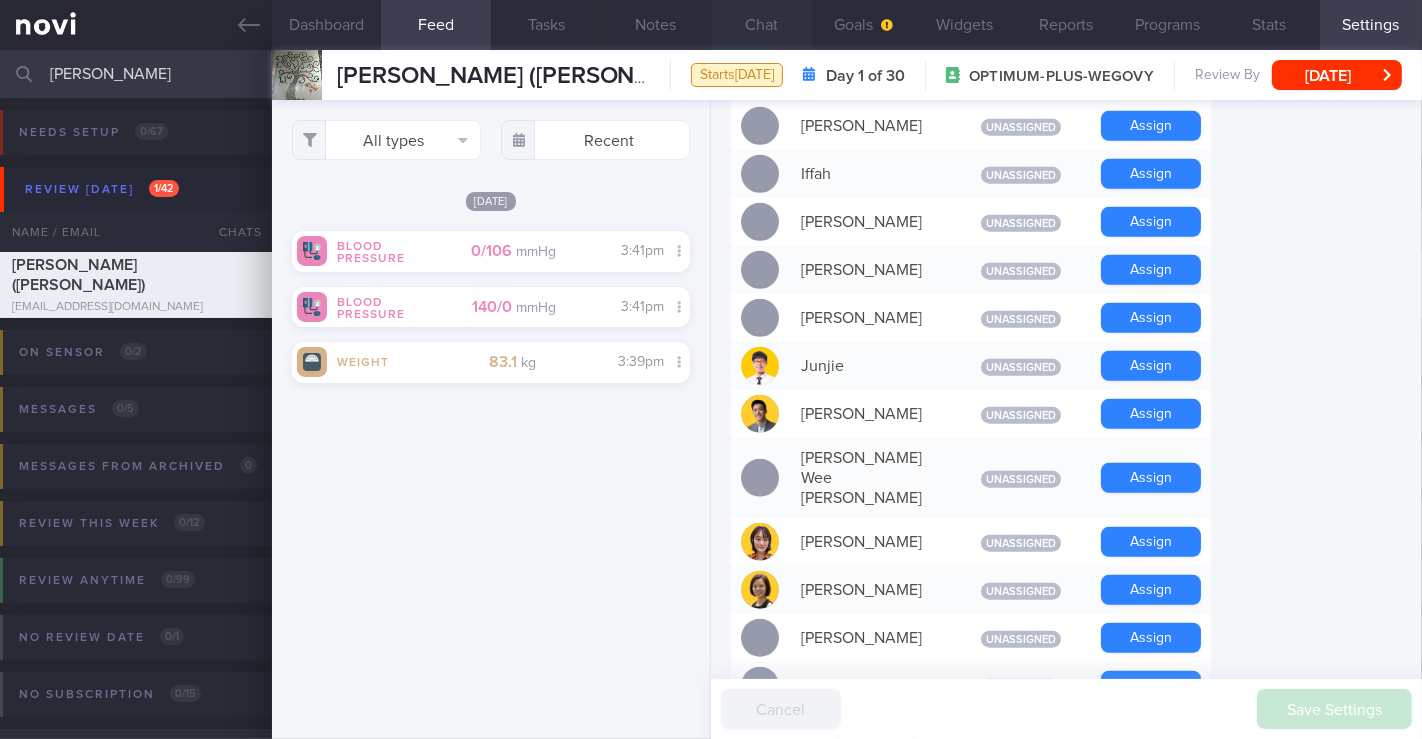 click on "Chat" at bounding box center [762, 25] 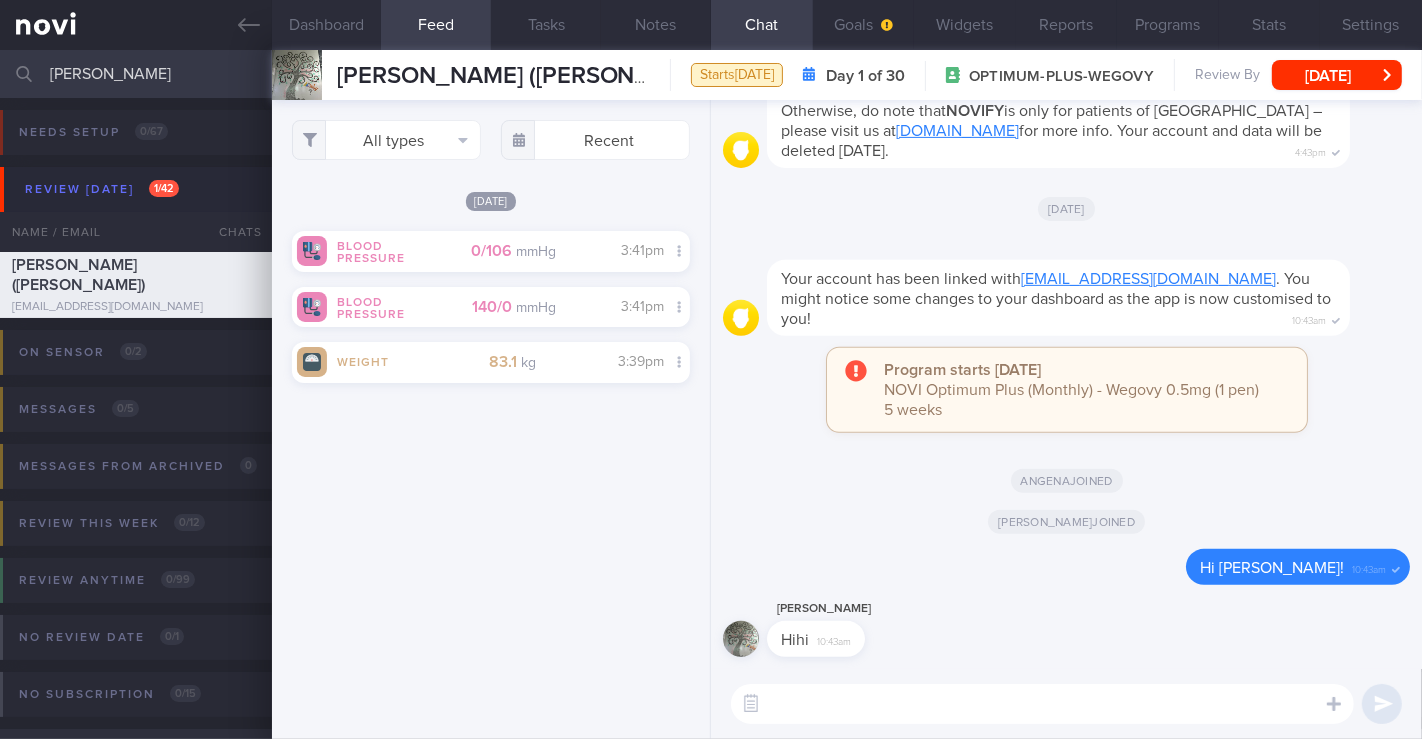 paste on "Hi [patient’s name], this is your health coach, Angena. It was nice speaking to you earlier 🙂
I will be in touch with you on the app to provide you with guidance and support. Feel free to drop me a message should you have any questions at any time.
In the meantime, please log in all your meals and beverages, as well as the exercise that you do so that I can provide you with more specific feedback. Please weigh yourself once a week and log it into the app so that we can also track your weight loss progress. Your most accurate weight will be your weight in the morning after you use the toilet, in light clothing, before taking any food/drink.
As we discussed, you might consider coming to the clinic for a body composition analysis. This will help us track your progress over the next year and make informed adjustments to your diet and workouts as you lose weight." 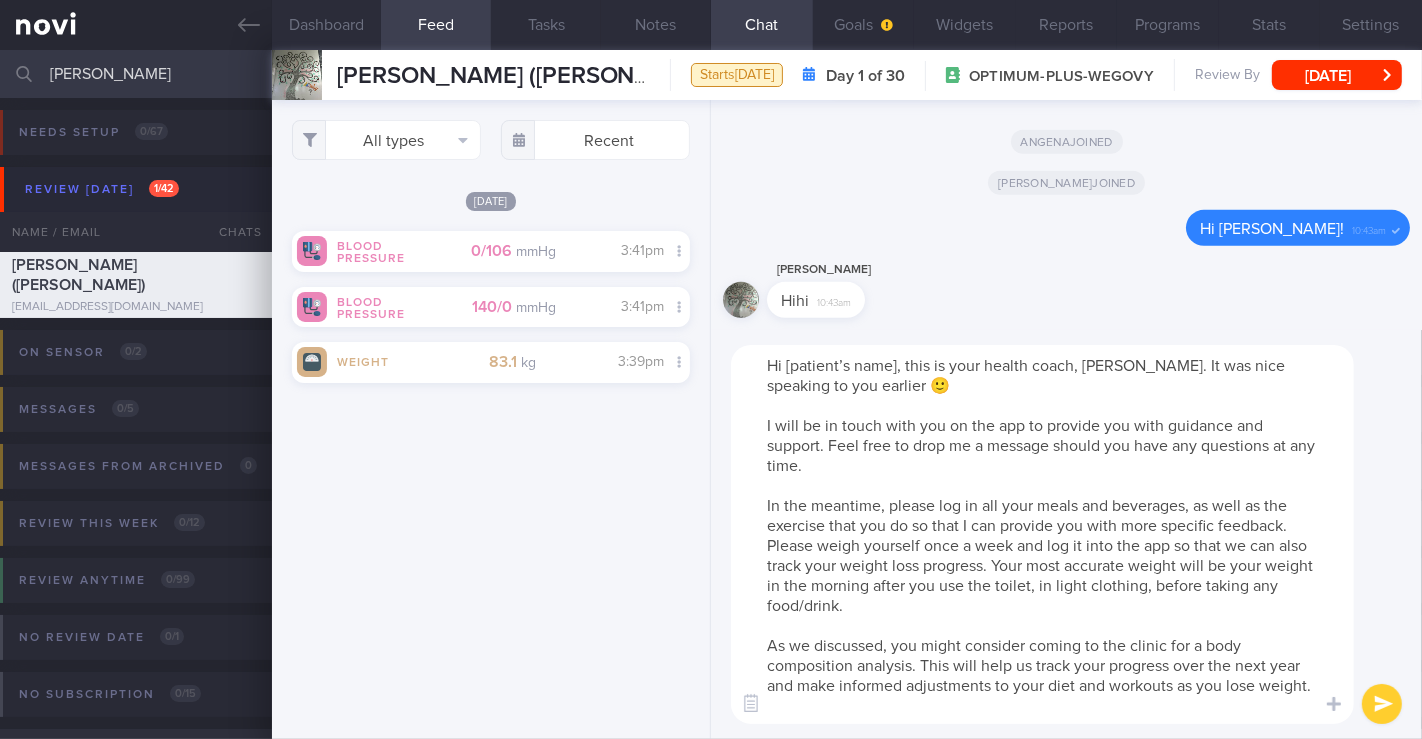 scroll, scrollTop: 0, scrollLeft: 0, axis: both 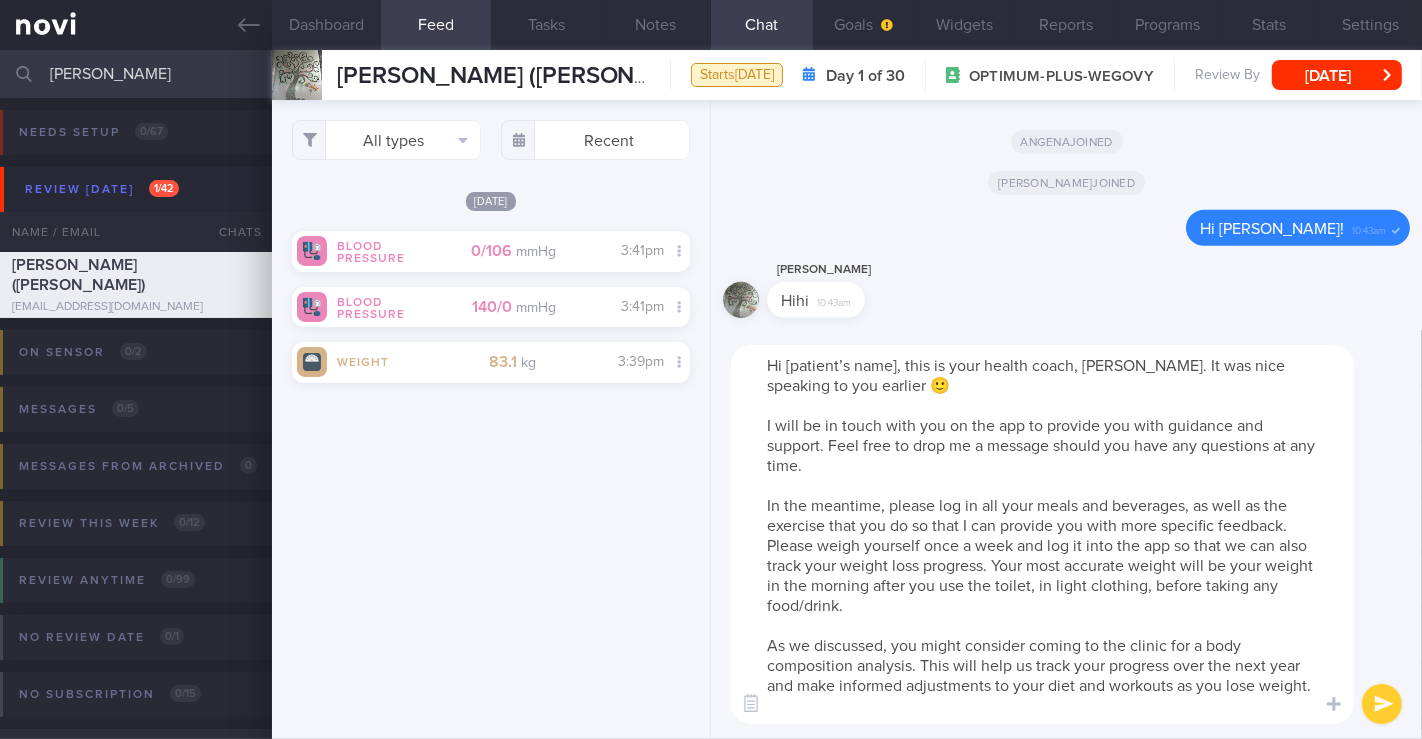 drag, startPoint x: 897, startPoint y: 363, endPoint x: 786, endPoint y: 371, distance: 111.28792 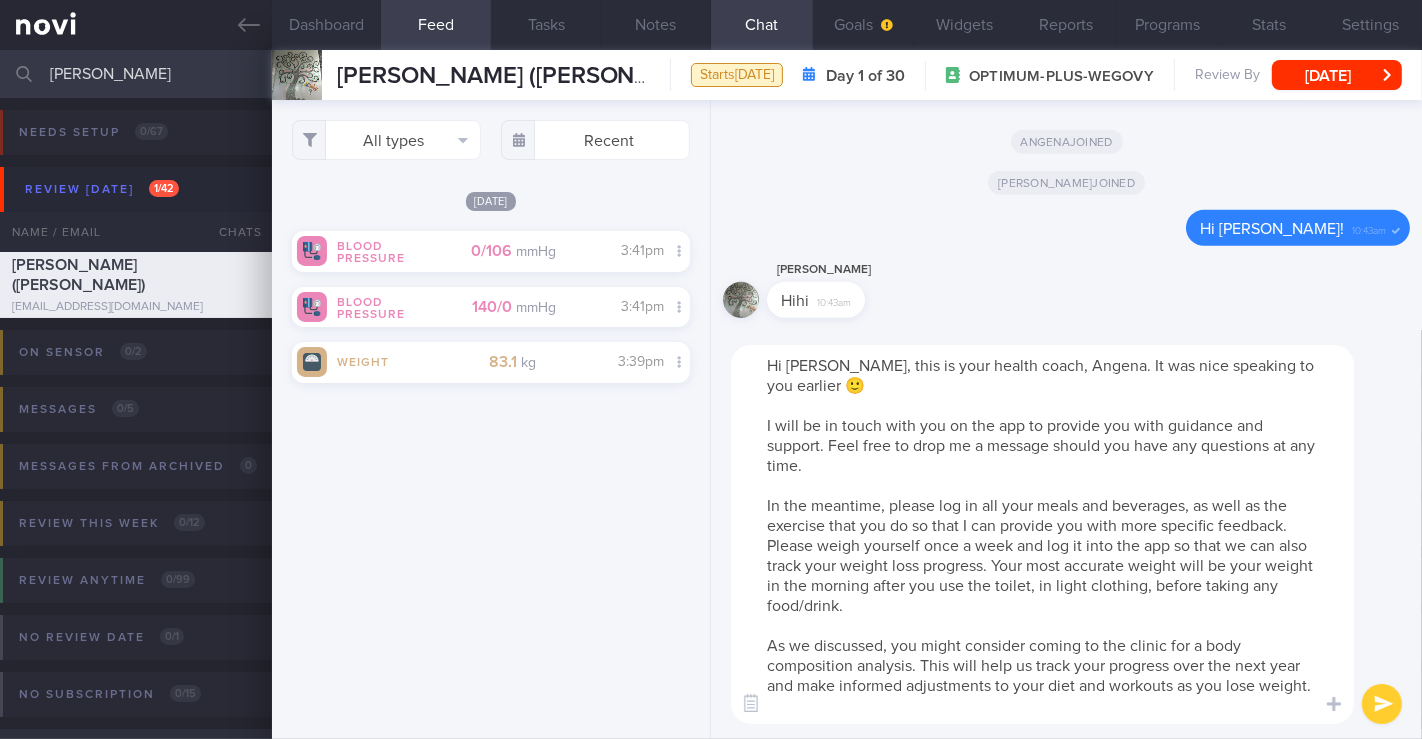 drag, startPoint x: 845, startPoint y: 707, endPoint x: 738, endPoint y: 637, distance: 127.863205 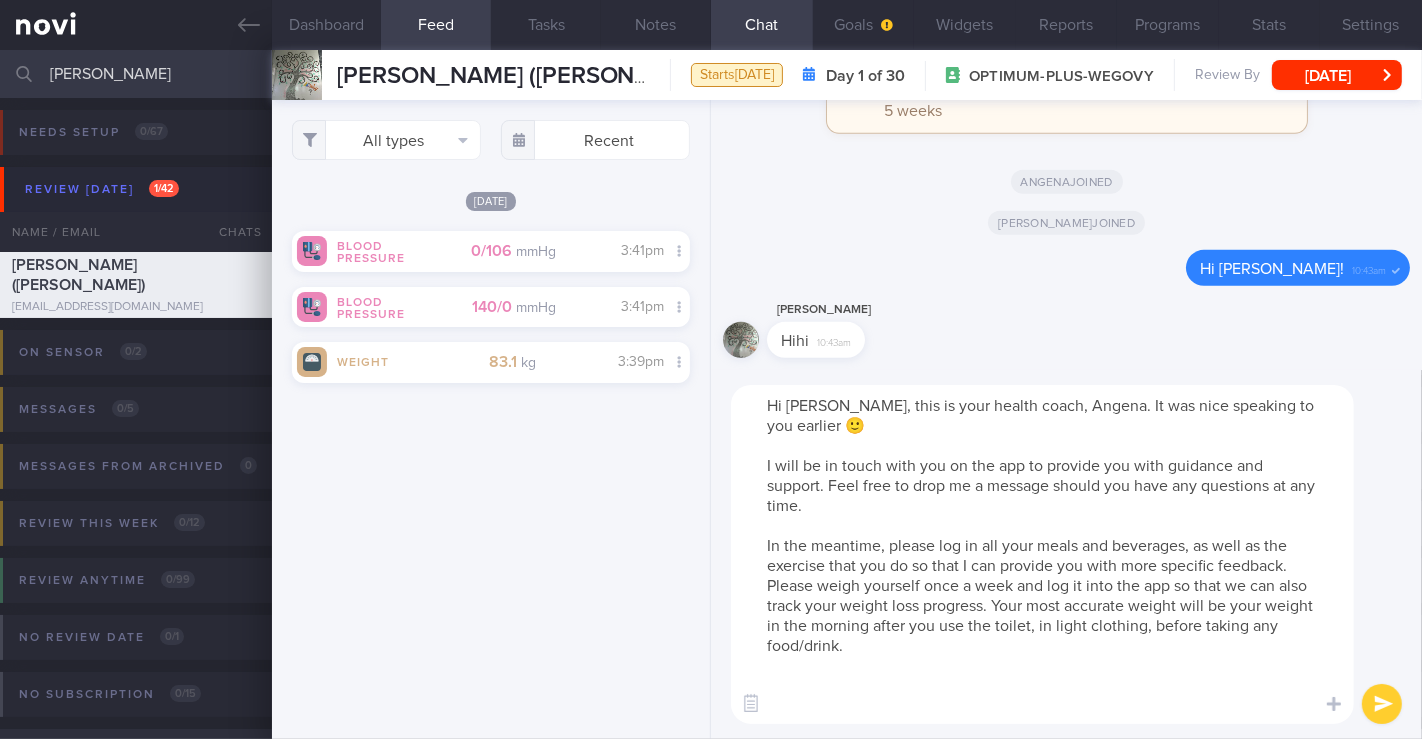 click on "Hi Aprille, this is your health coach, Angena. It was nice speaking to you earlier 🙂
I will be in touch with you on the app to provide you with guidance and support. Feel free to drop me a message should you have any questions at any time.
In the meantime, please log in all your meals and beverages, as well as the exercise that you do so that I can provide you with more specific feedback. Please weigh yourself once a week and log it into the app so that we can also track your weight loss progress. Your most accurate weight will be your weight in the morning after you use the toilet, in light clothing, before taking any food/drink." at bounding box center (1042, 554) 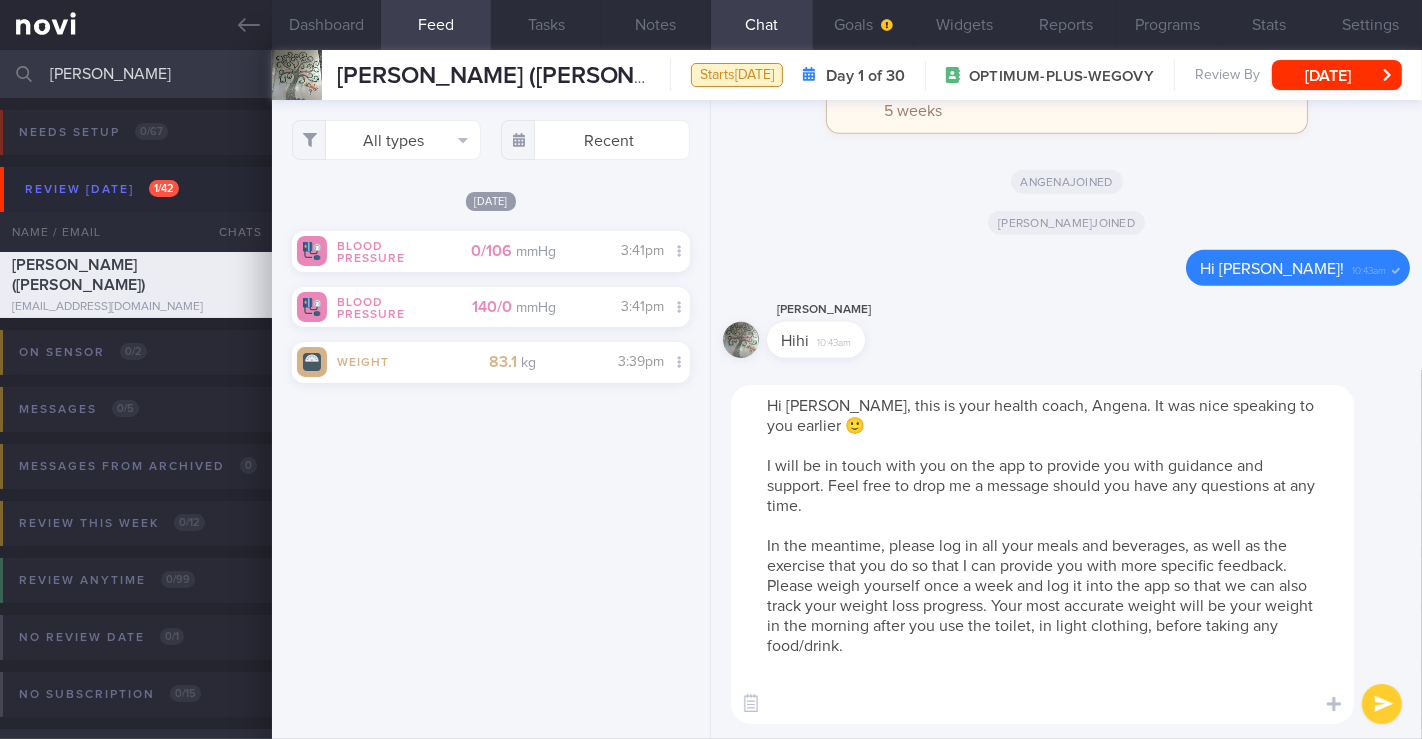 paste on "- To ensure you don't miss notifications, please go to the "Settings" section of the app, then select "Account Settings" > "Notifications," and toggle on all options for "General" and "Coaching."
- Since we offer lifestyle support services, please seek medical attention from a doctor in case of an emergency.
- For any rescheduling matters, please contact the front desk for a prompt response, as they are best equipped to assist you. You can reach them at 8600 3628 or via [What's App](https://api.whatsapp.com/message/4SH3VCKNDO5KF1?autoload=1&app_absent=0). The clinic is open from Monday to Thursday, 9 AM to 6 PM, and Friday, 9 AM to 5:30 PM. We are closed on weekends and public holidays.
Dr Yeo/Todd and I look forward to supporting you towards your health goals!" 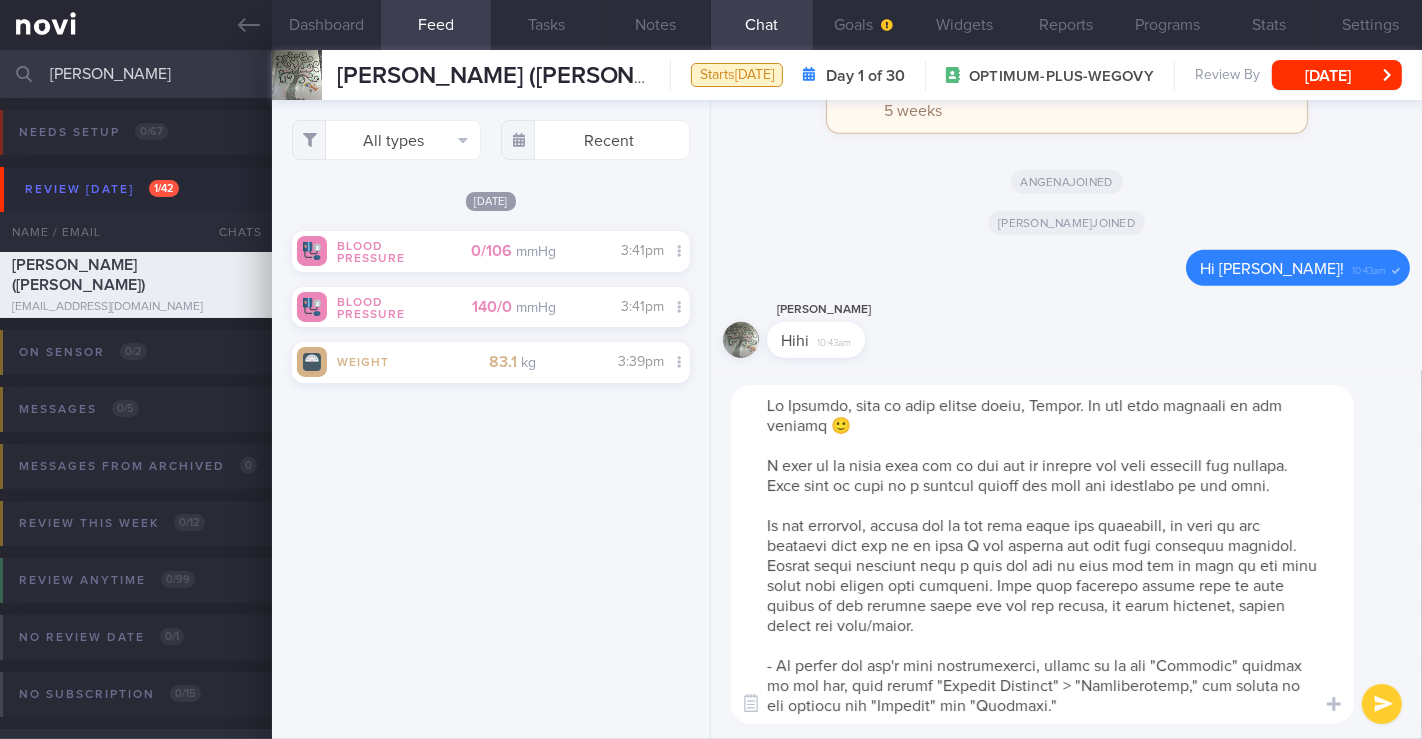 scroll, scrollTop: 199, scrollLeft: 0, axis: vertical 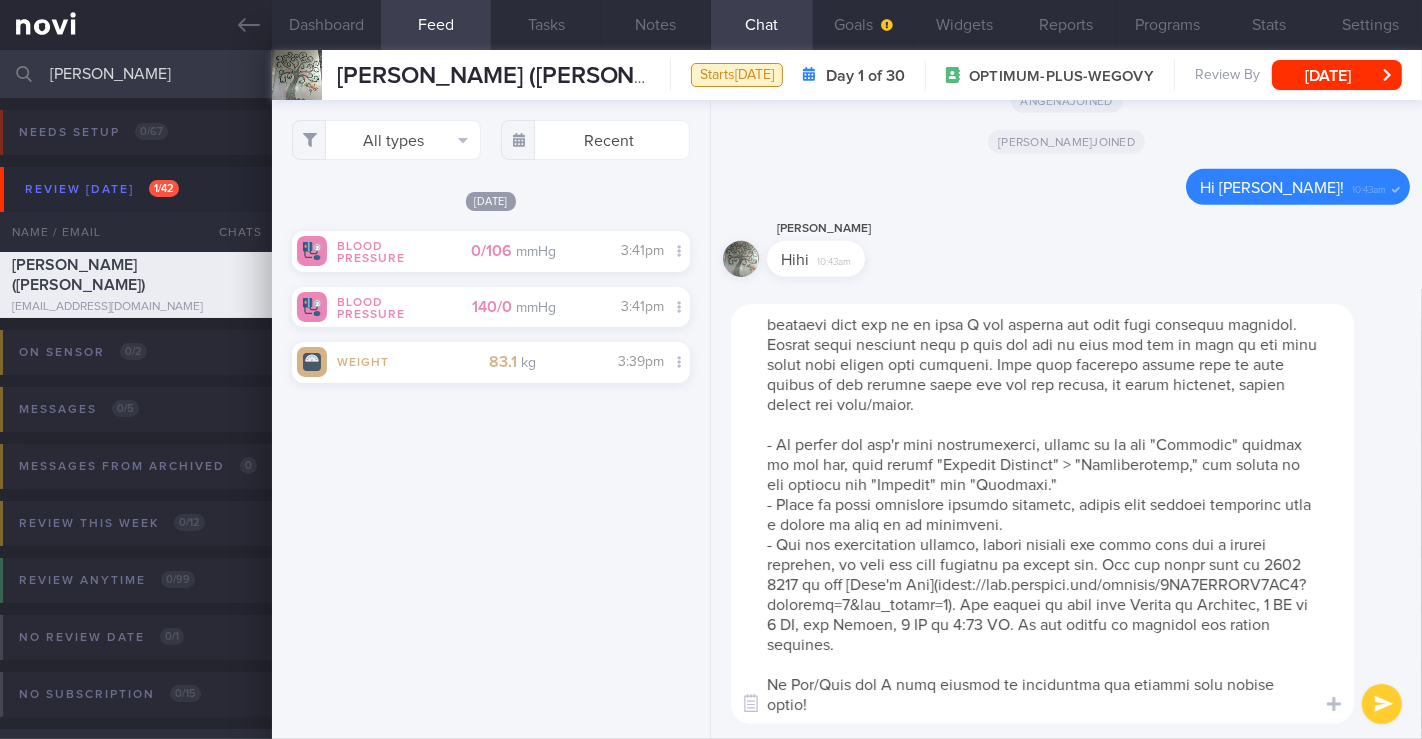 click at bounding box center [1042, 514] 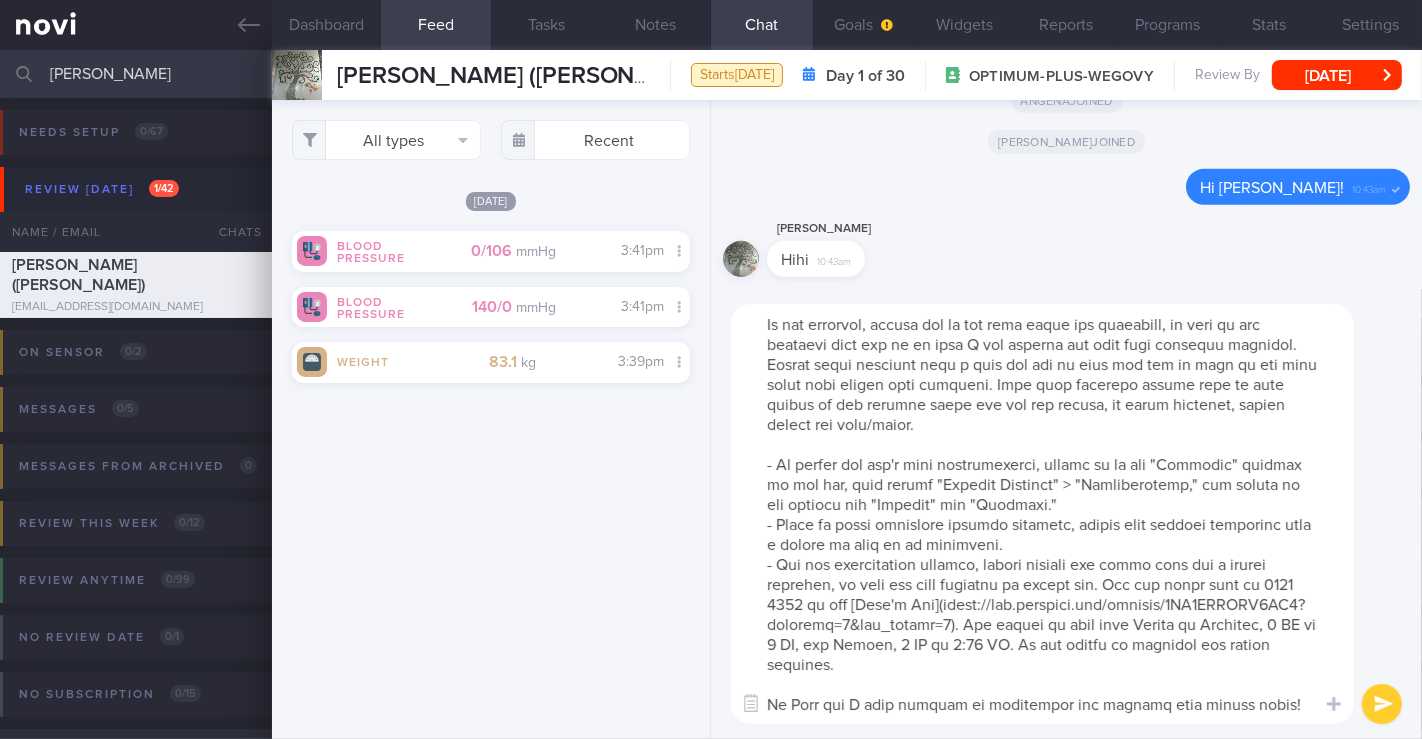 type on "Hi Aprille, this is your health coach, Angena. It was nice speaking to you earlier 🙂
I will be in touch with you on the app to provide you with guidance and support. Feel free to drop me a message should you have any questions at any time.
In the meantime, please log in all your meals and beverages, as well as the exercise that you do so that I can provide you with more specific feedback. Please weigh yourself once a week and log it into the app so that we can also track your weight loss progress. Your most accurate weight will be your weight in the morning after you use the toilet, in light clothing, before taking any food/drink.
- To ensure you don't miss notifications, please go to the "Settings" section of the app, then select "Account Settings" > "Notifications," and toggle on all options for "General" and "Coaching."
- Since we offer lifestyle support services, please seek medical attention from a doctor in case of an emergency.
- For any rescheduling matters, please contact the front desk for a ..." 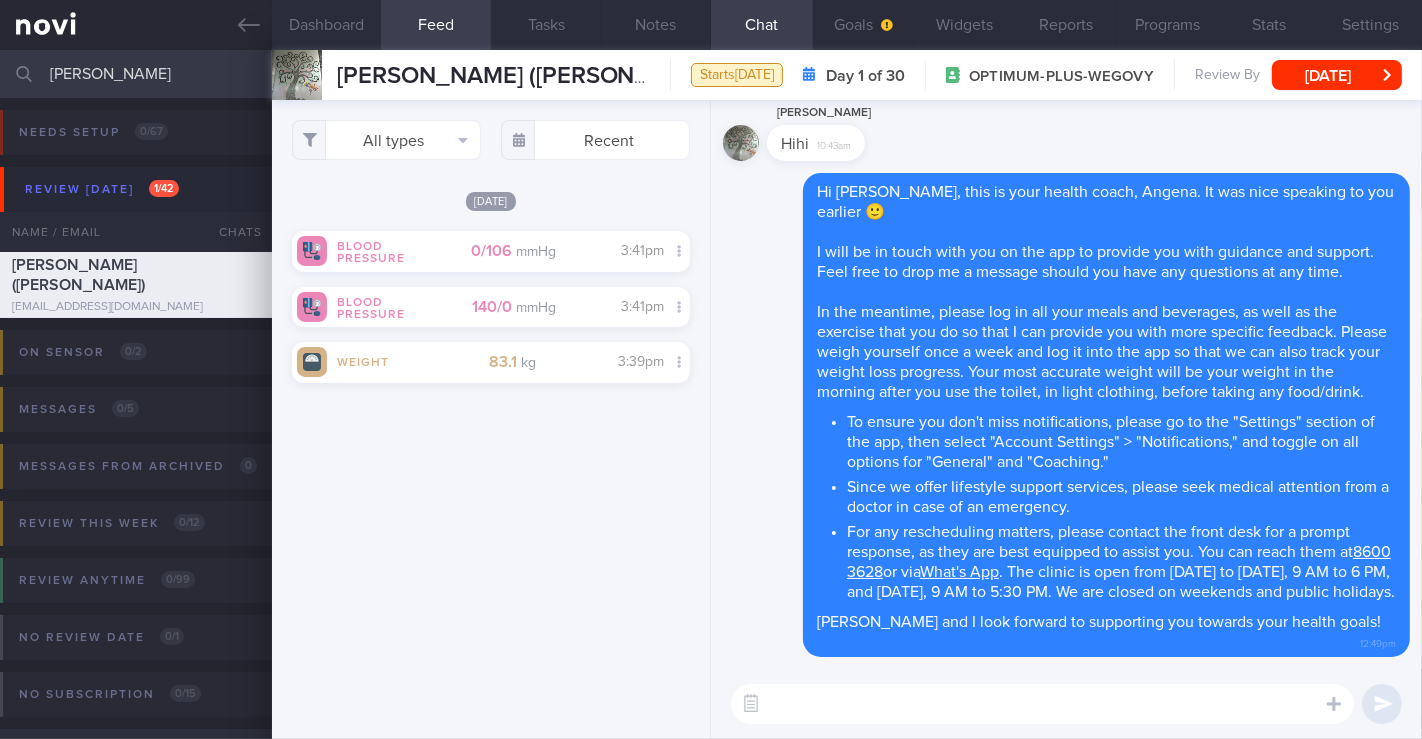 scroll, scrollTop: 0, scrollLeft: 0, axis: both 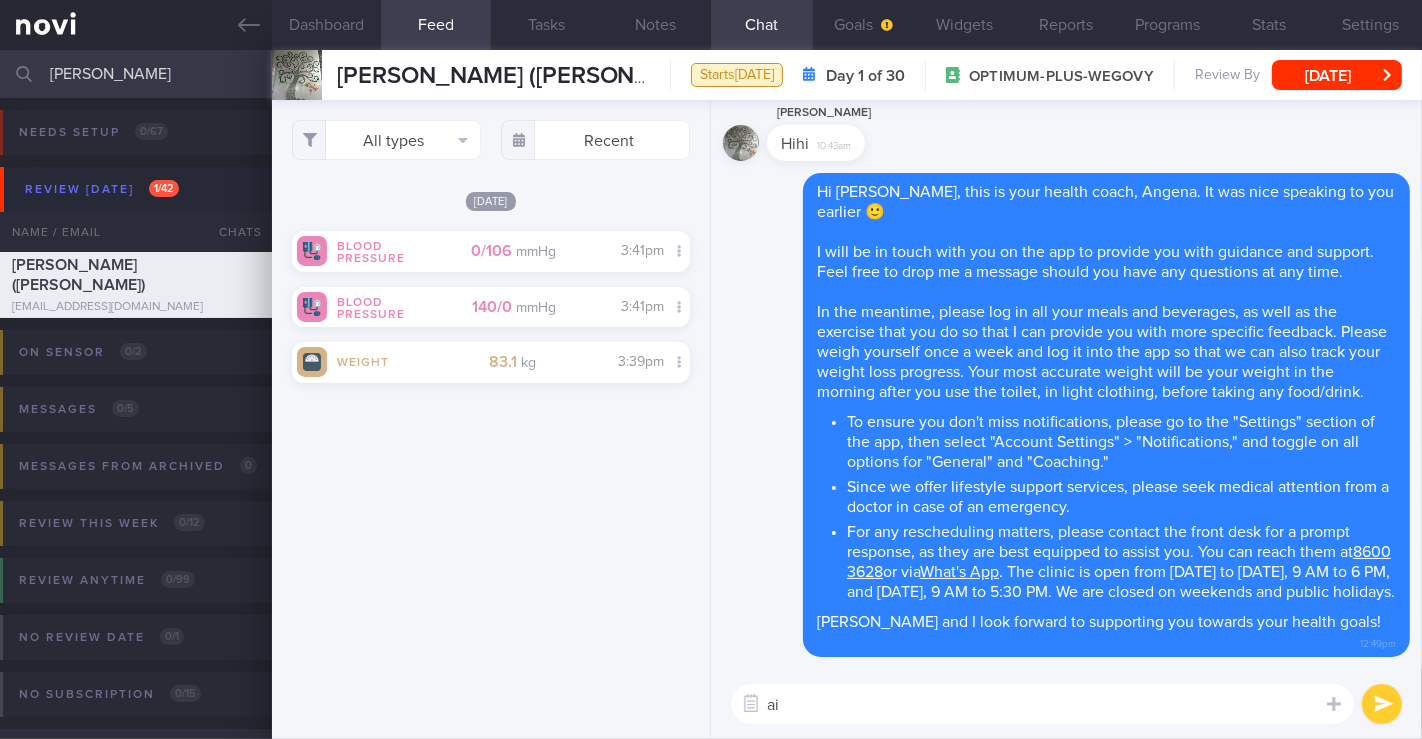 type on "a" 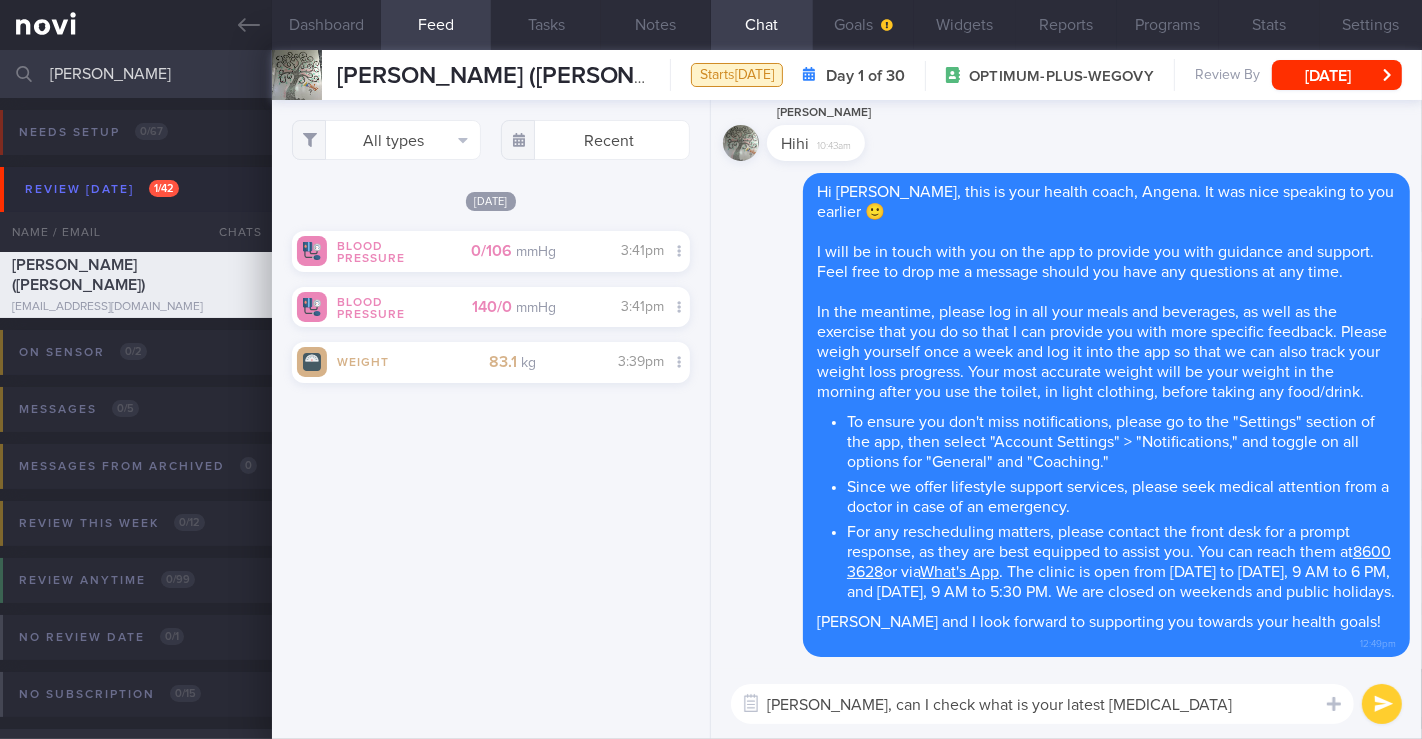 type on "[PERSON_NAME], can I check what is your latest [MEDICAL_DATA]?" 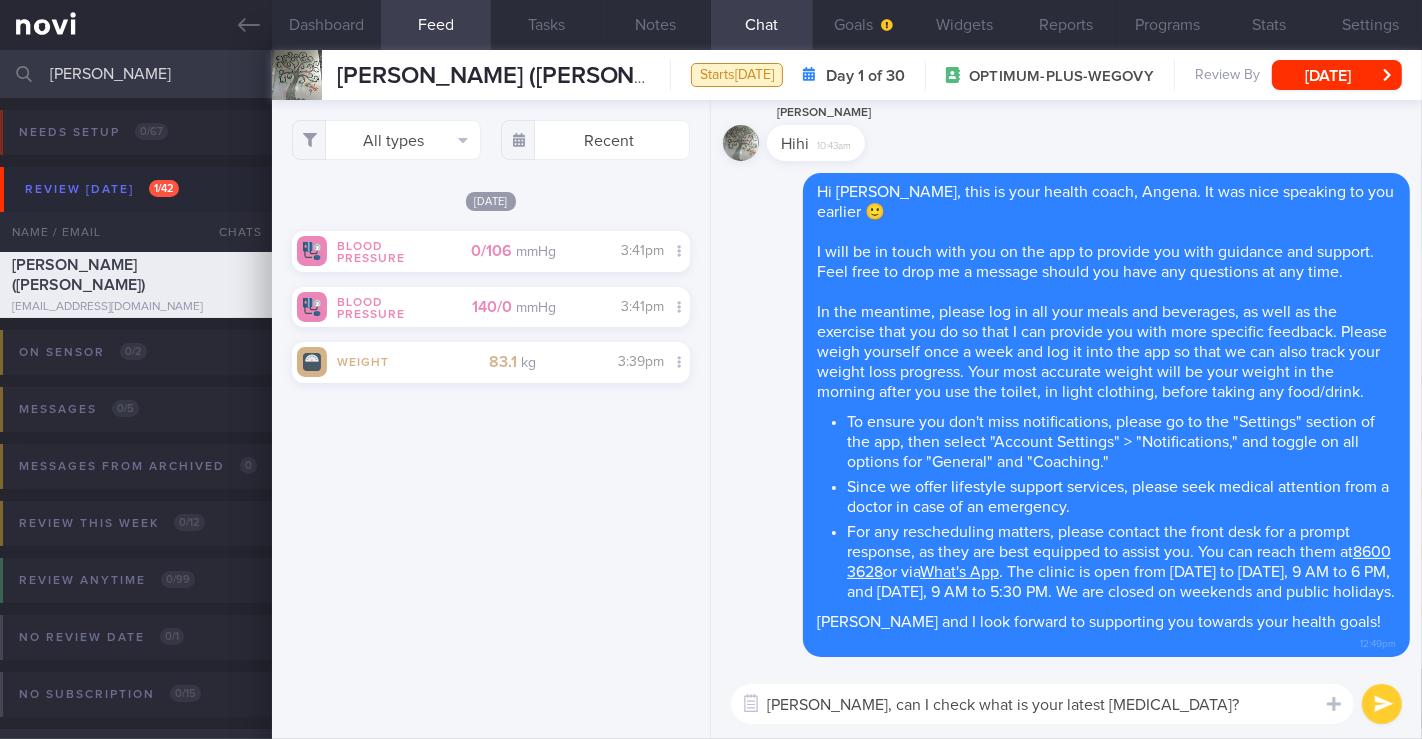 type 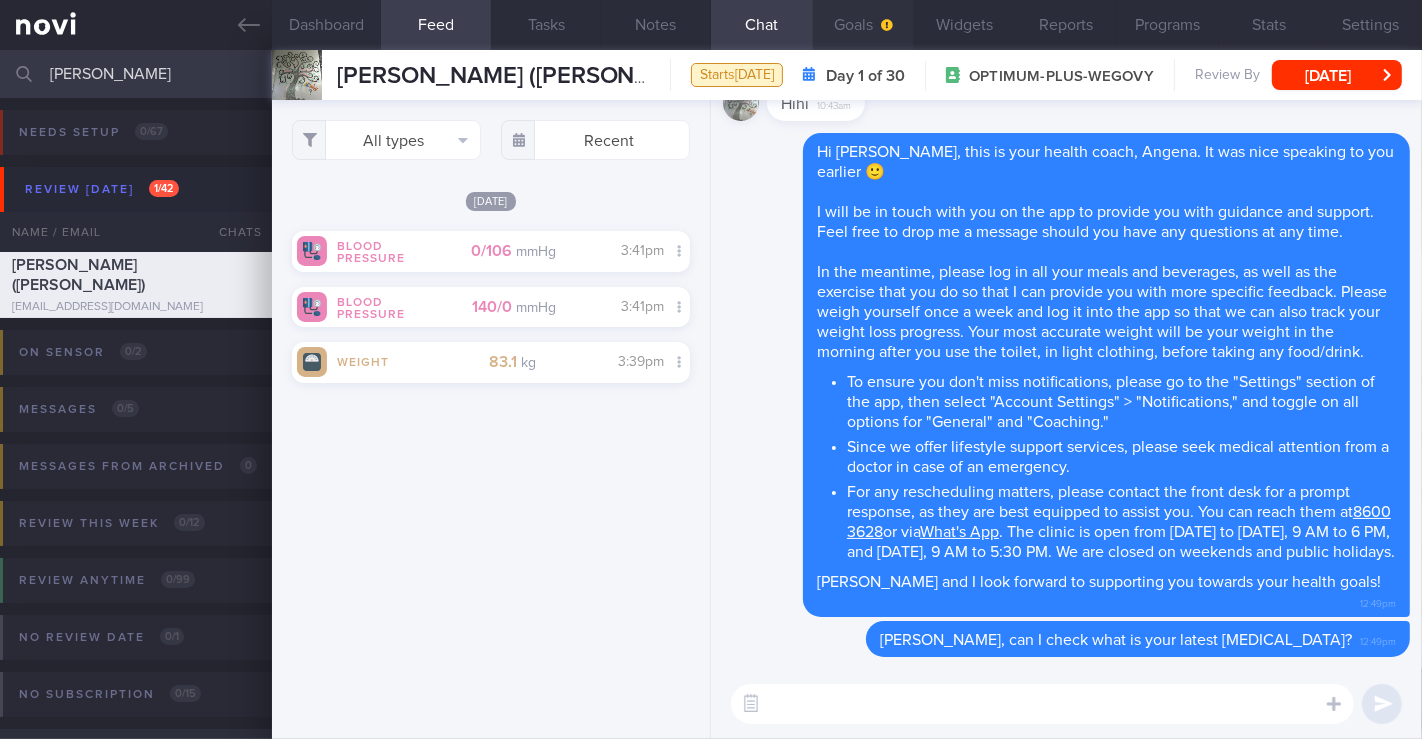 click on "Goals" at bounding box center (864, 25) 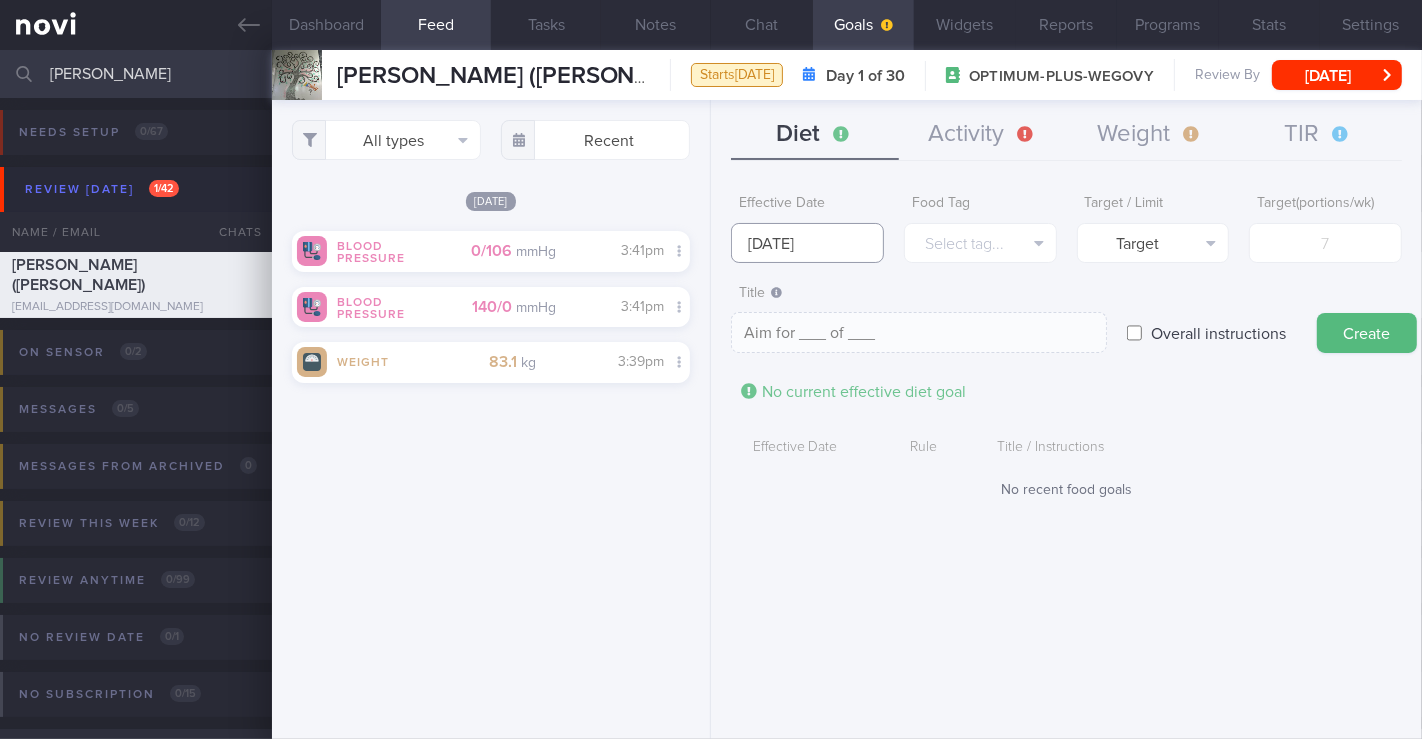 click on "You are offline!  Some functionality will be unavailable
Patients
New Users
Coaches
aprille
Assigned patients
Assigned patients
All active patients
Archived patients
Needs setup
0 / 67
Name / Email
Chats" at bounding box center [711, 369] 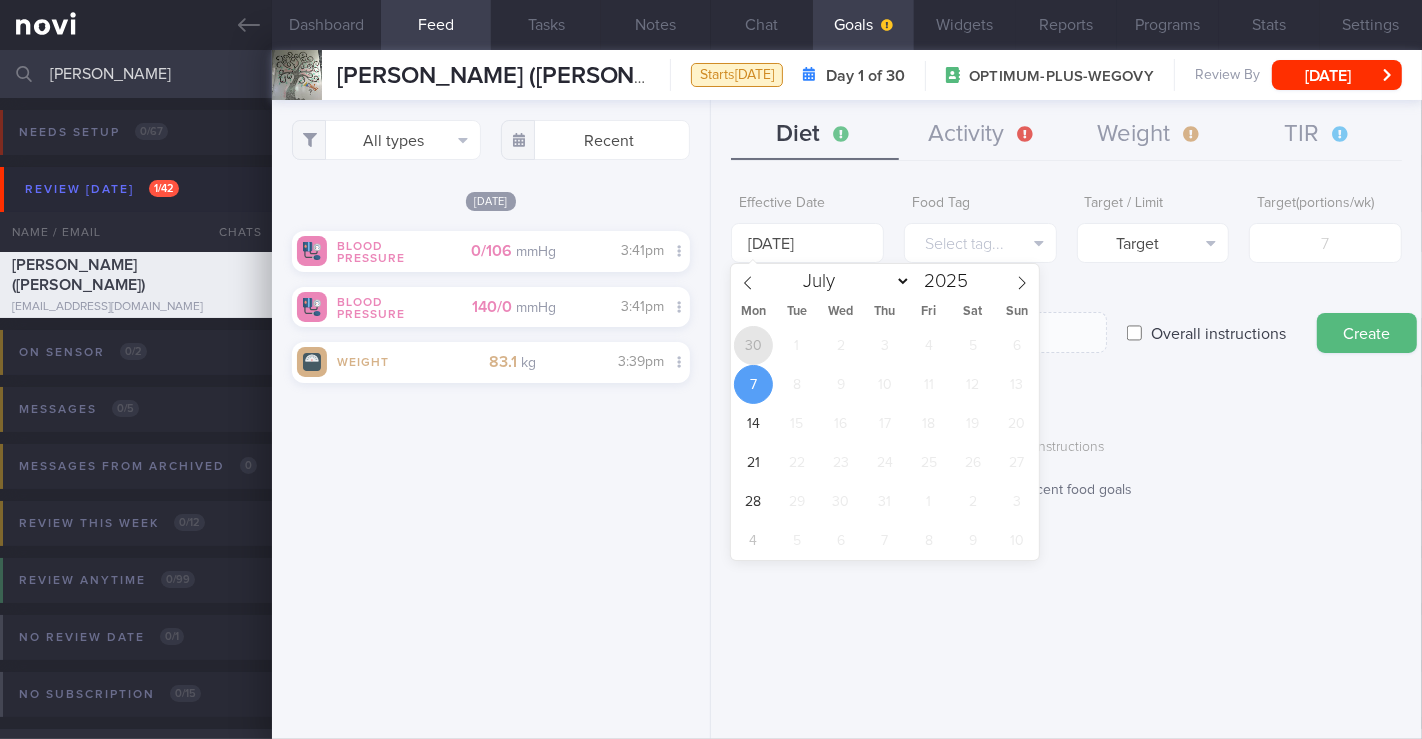 click on "30" at bounding box center (753, 345) 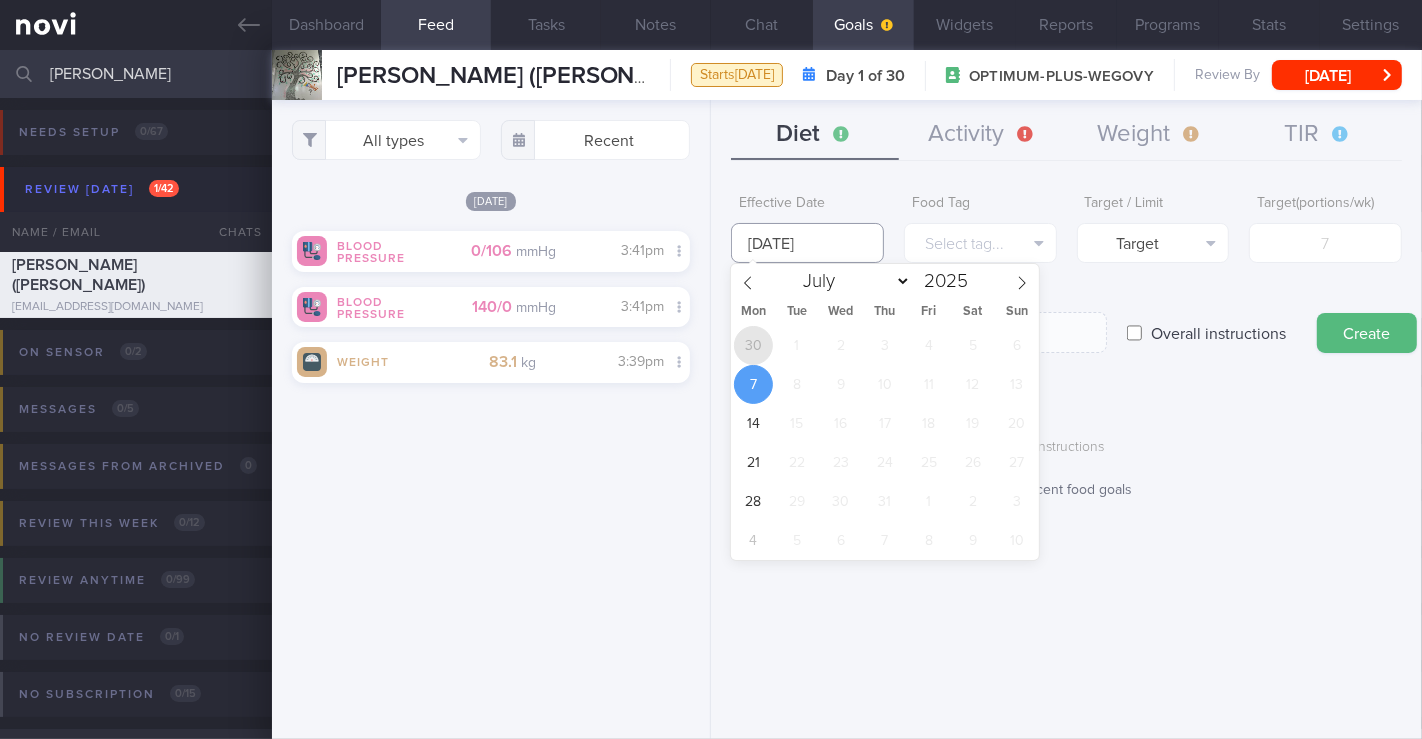 type on "[DATE]" 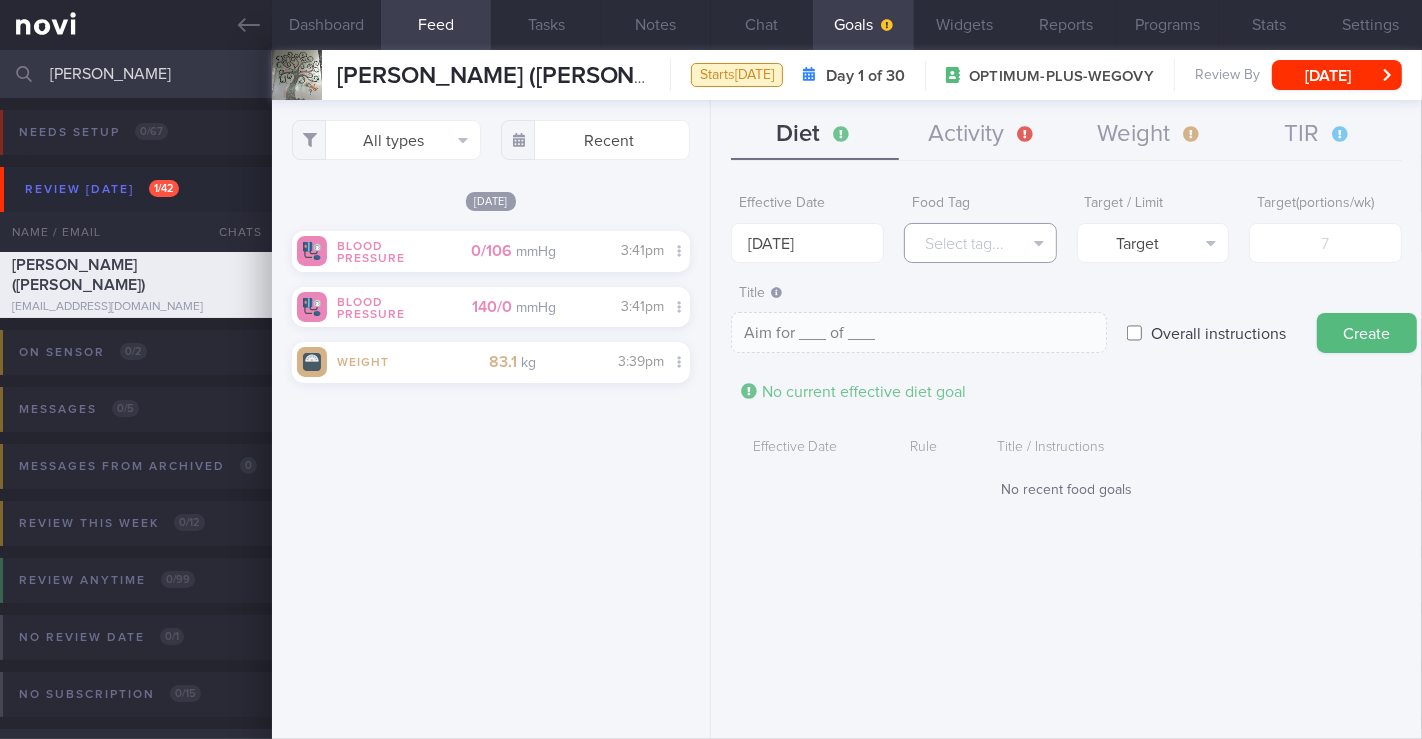 click on "Select tag..." at bounding box center [980, 243] 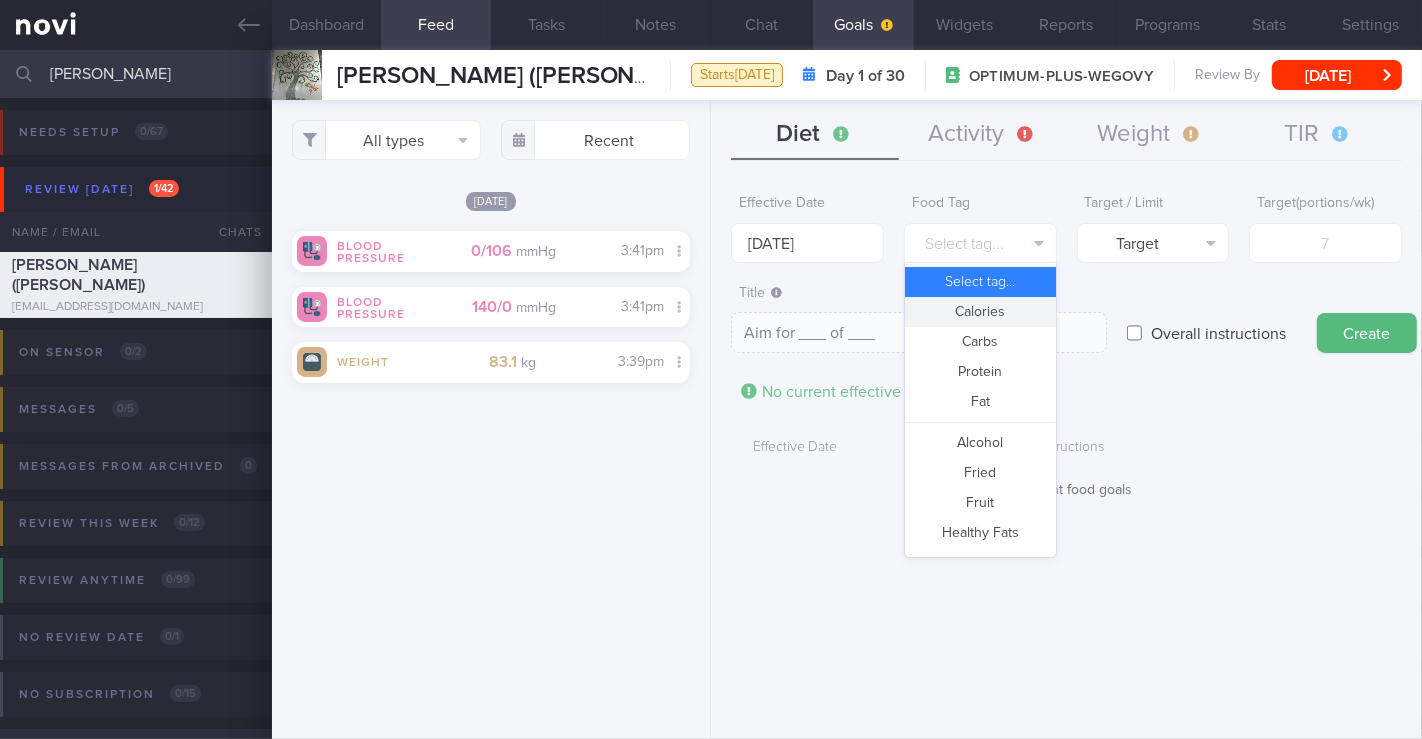 click on "Calories" at bounding box center (980, 312) 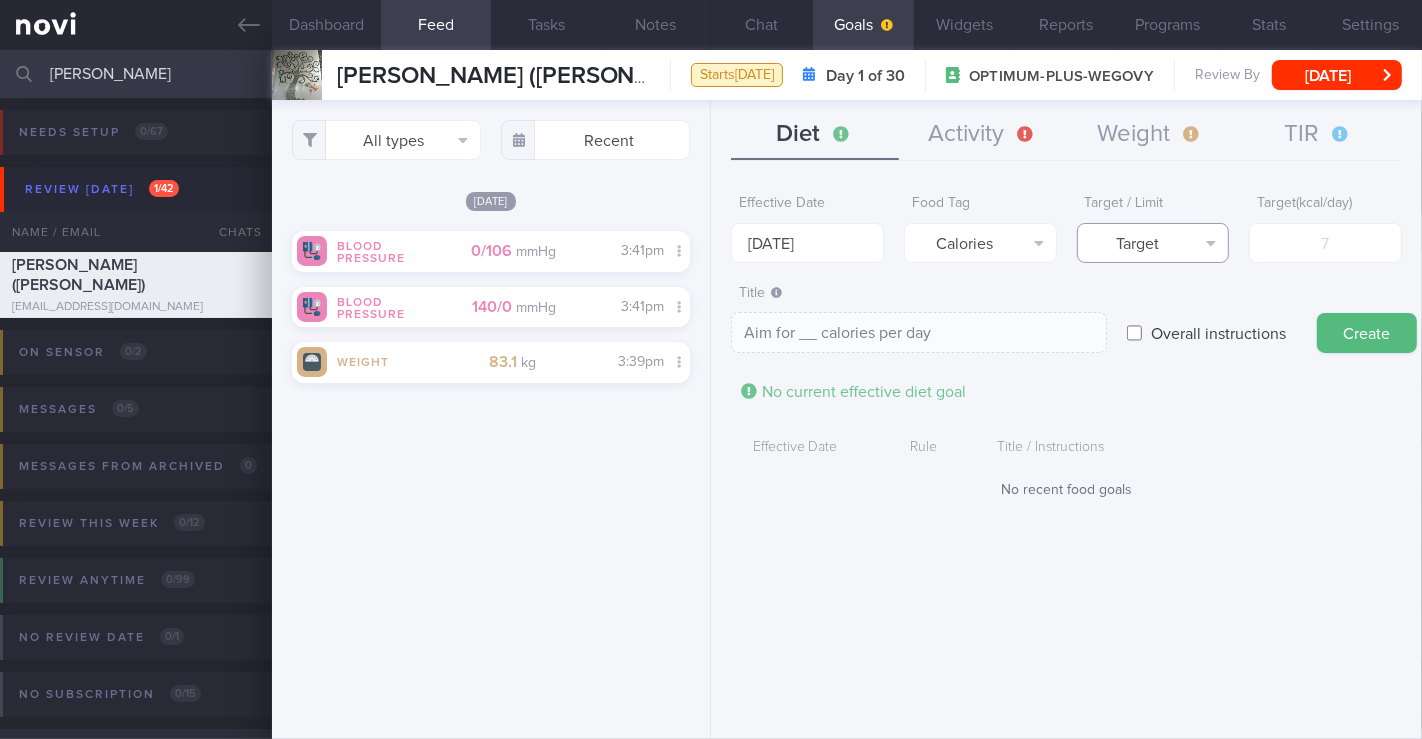 click on "Target" at bounding box center [1153, 243] 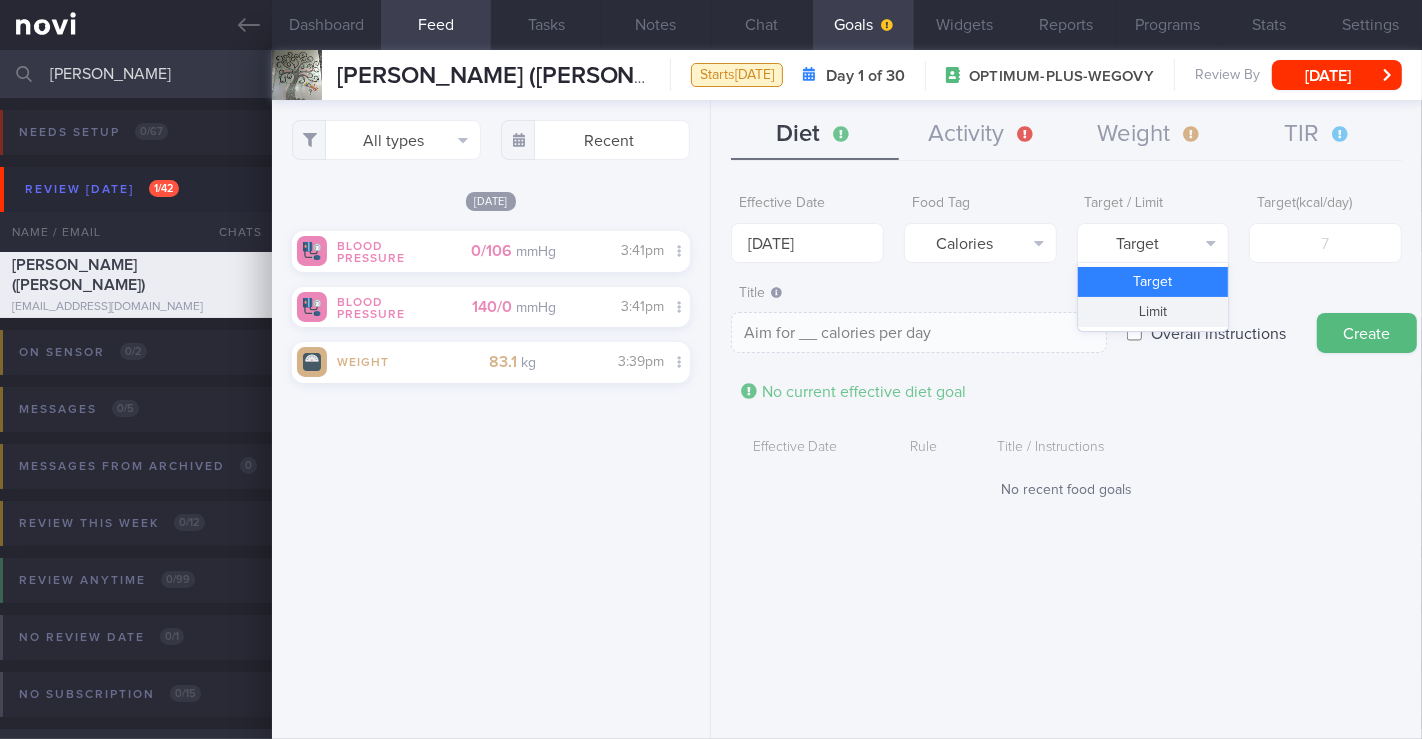 click on "Limit" at bounding box center [1153, 312] 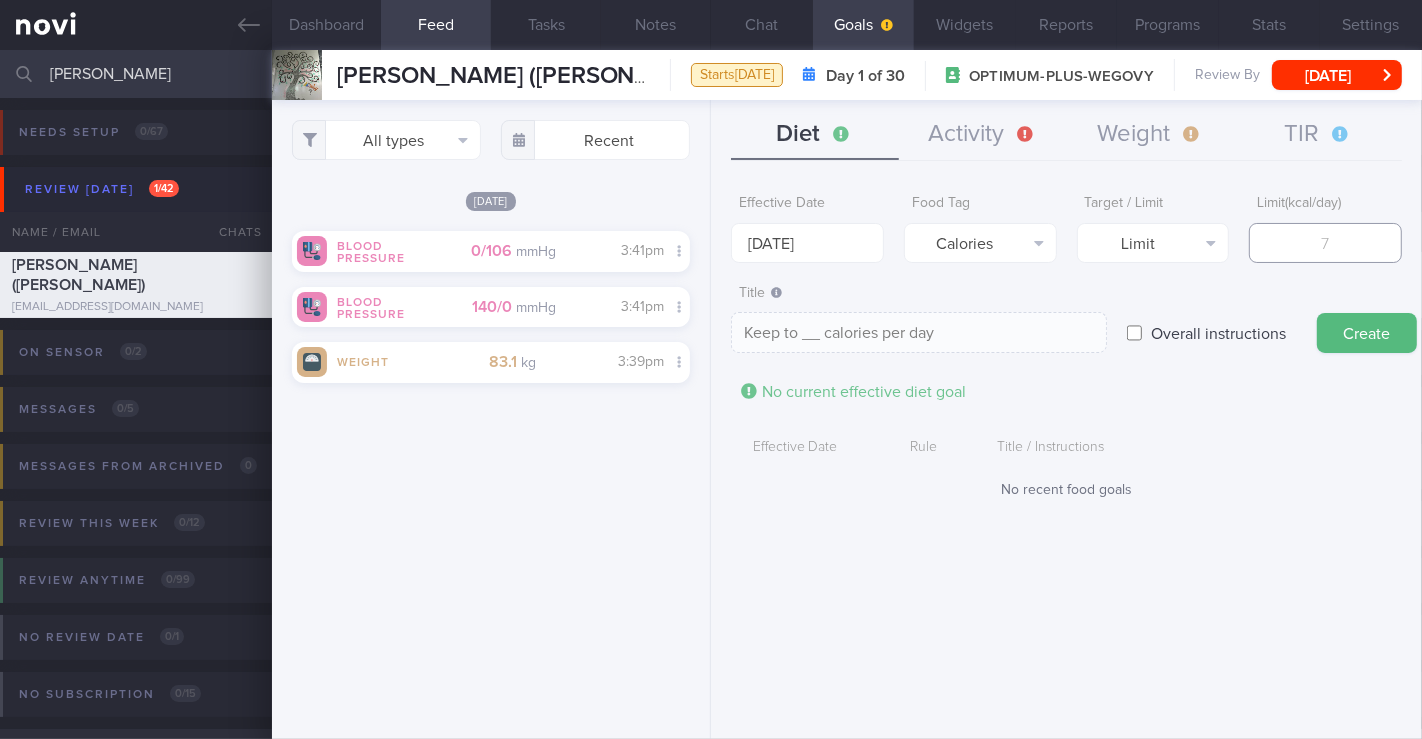 click at bounding box center (1325, 243) 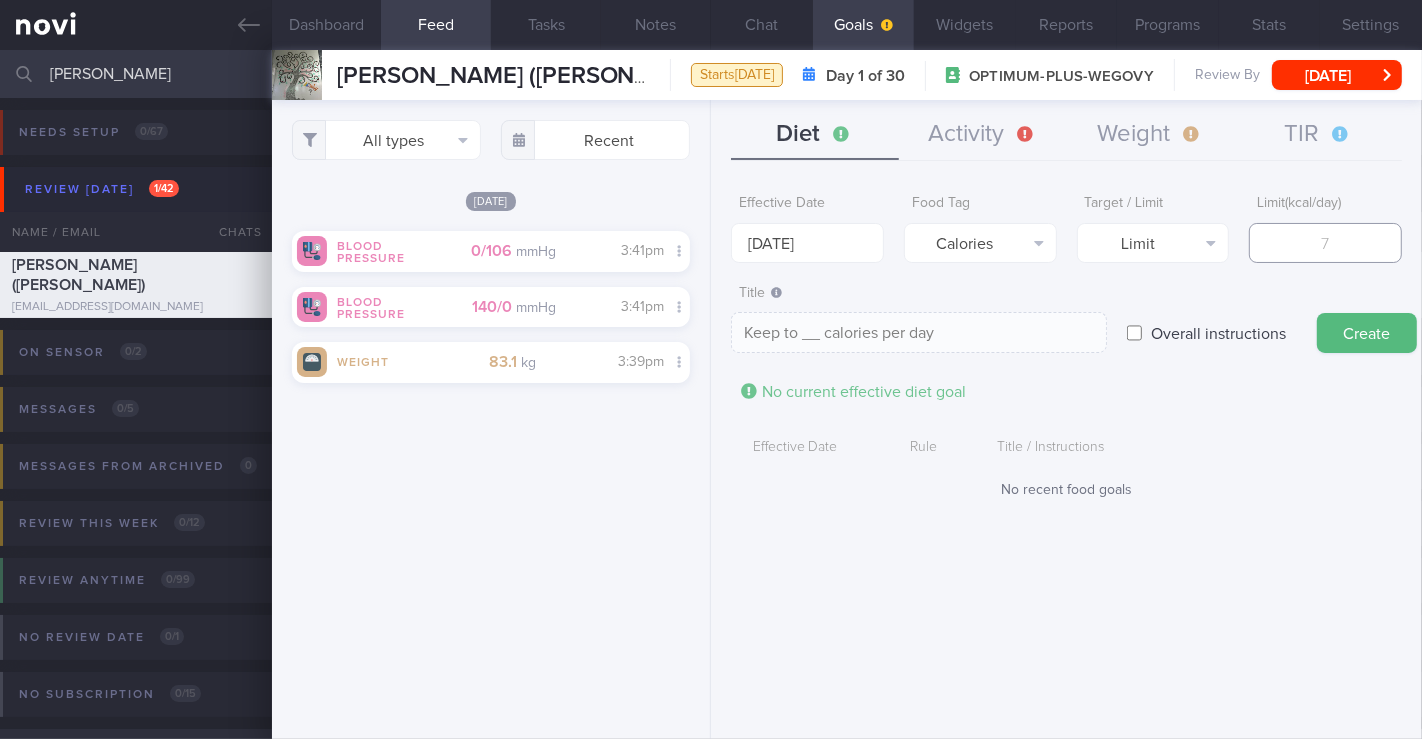 type on "1" 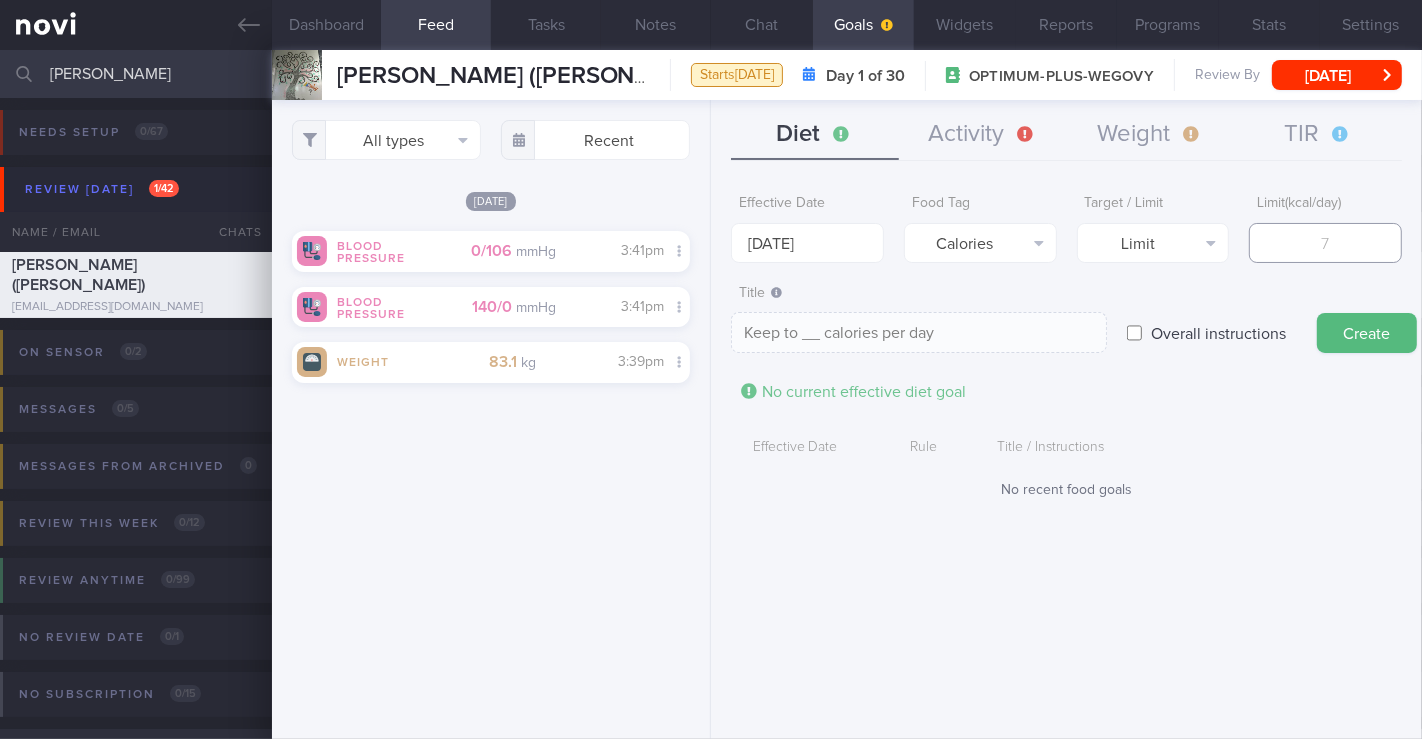 type on "Keep to 1 calories per day" 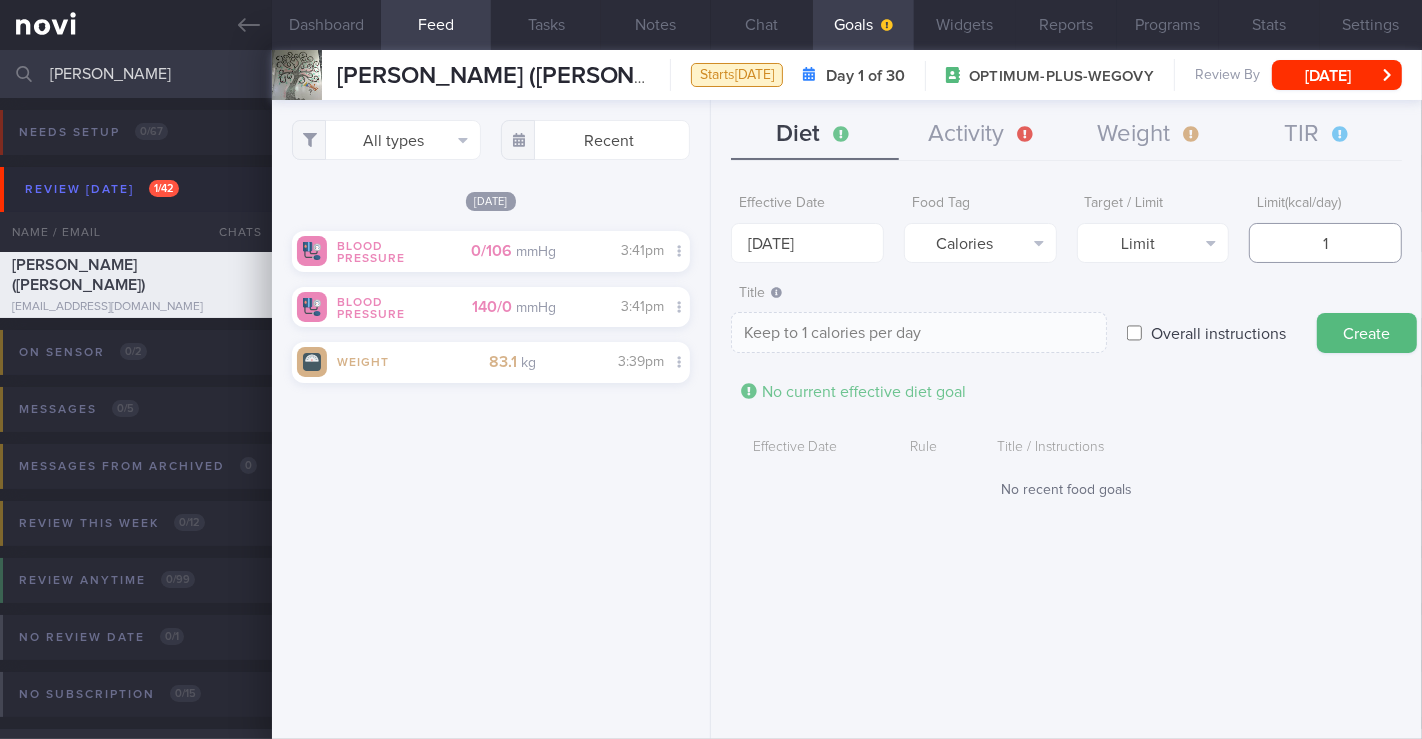 type on "14" 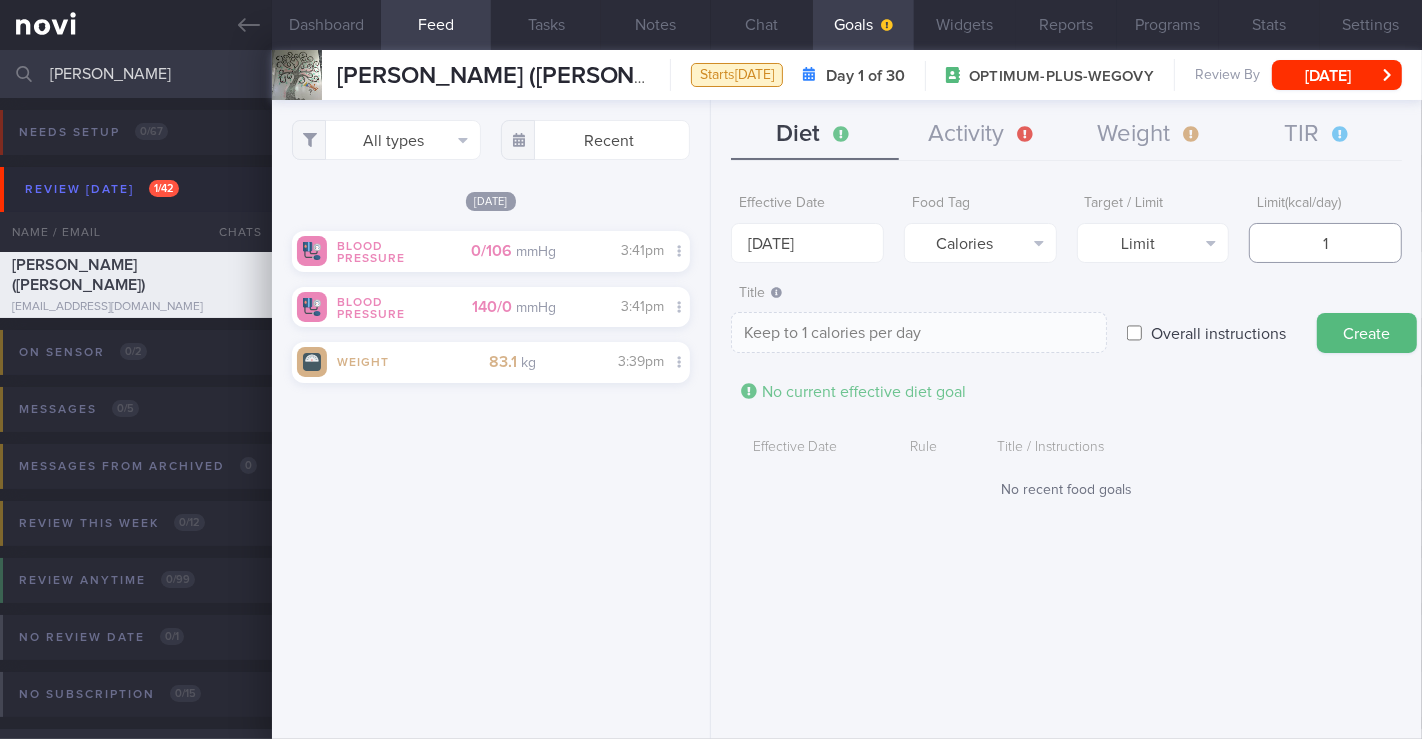 type on "Keep to 14 calories per day" 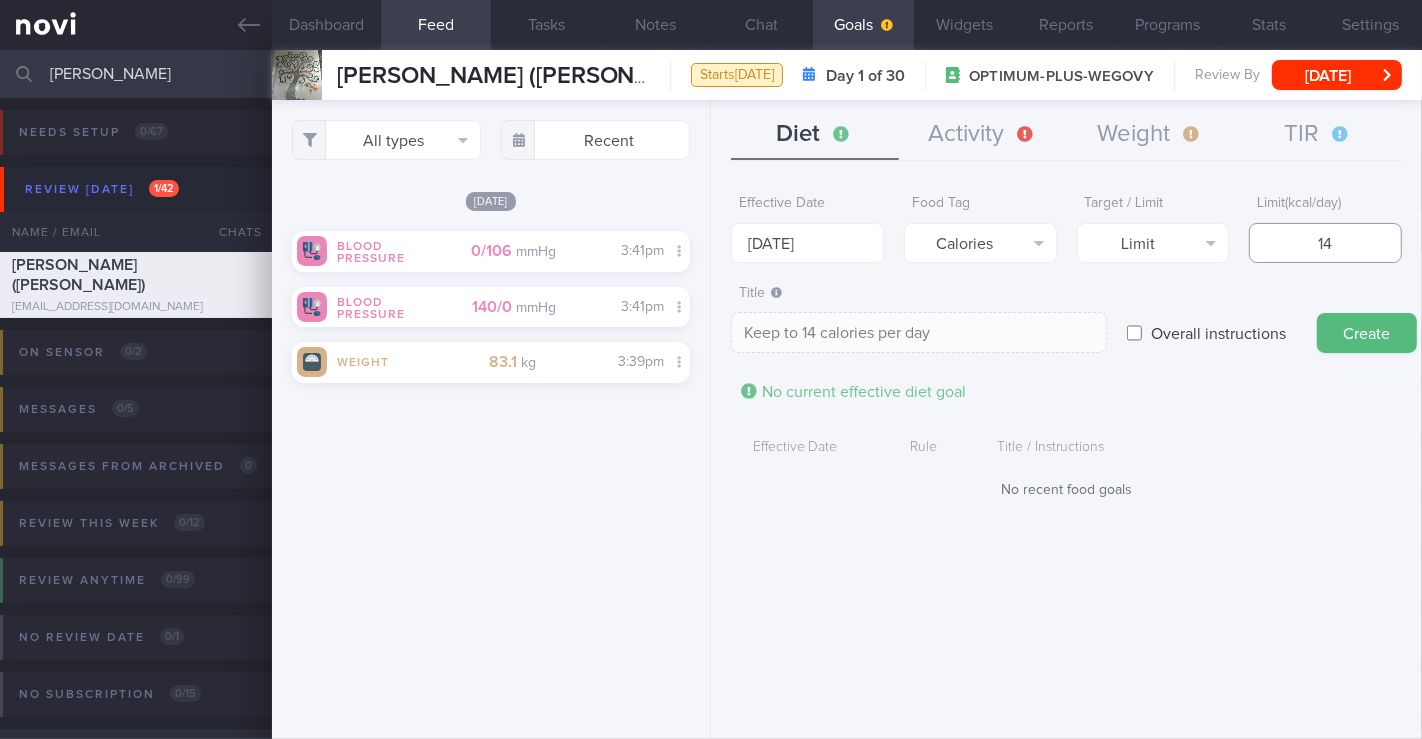 type on "140" 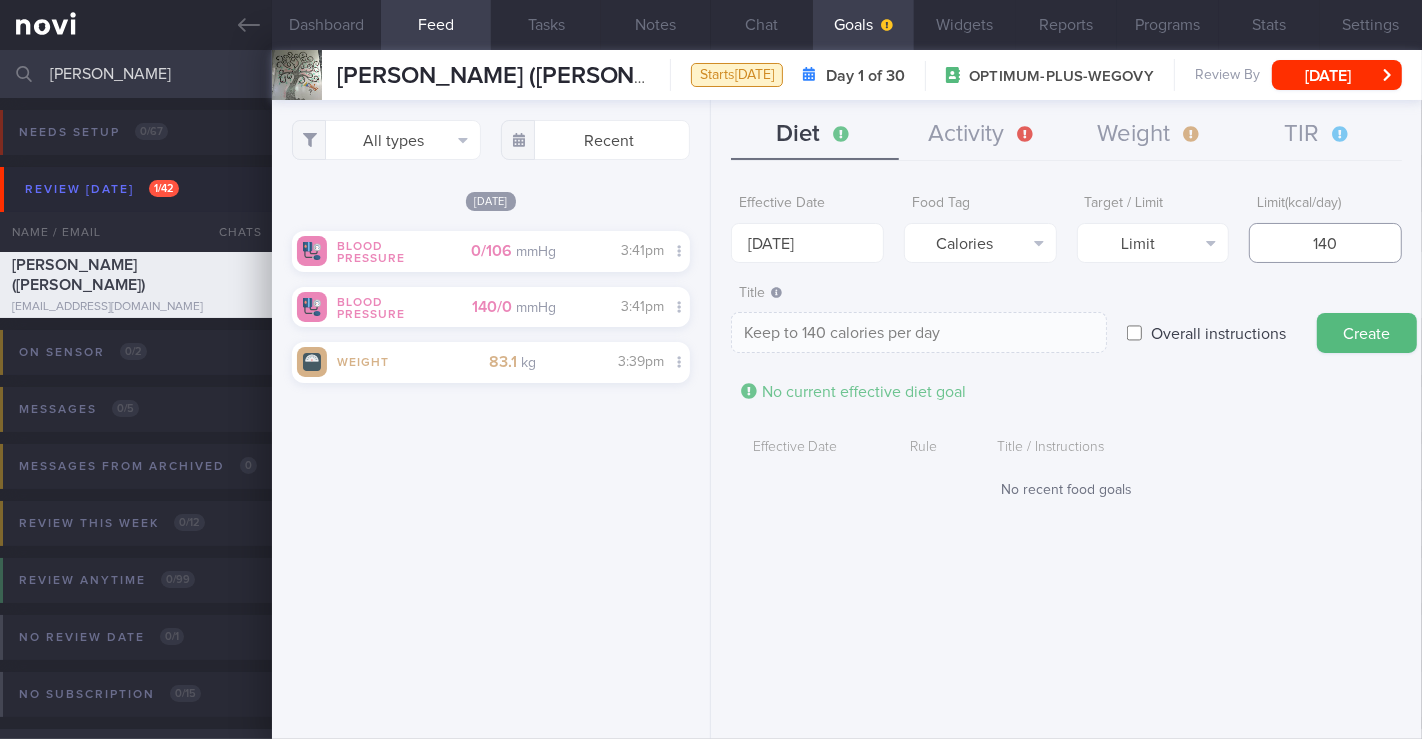 type on "1400" 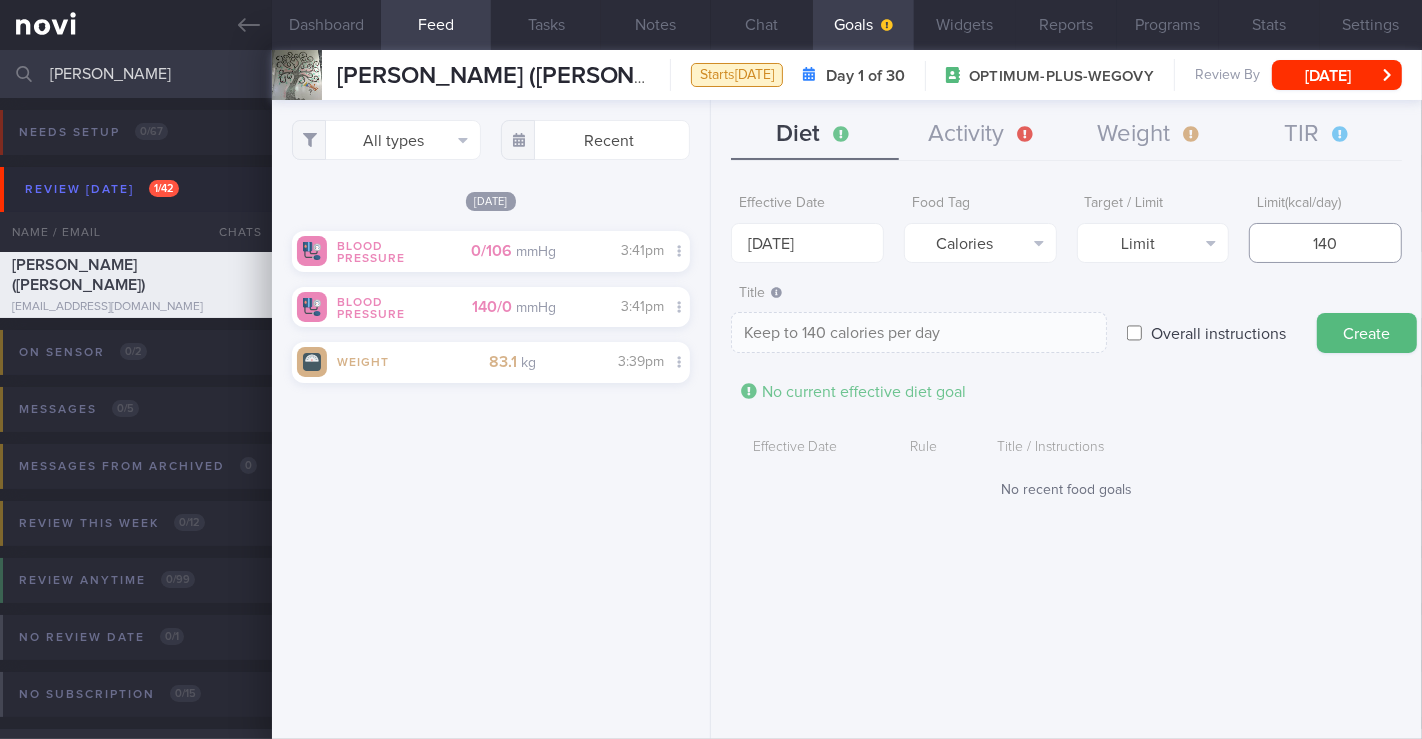 type on "Keep to 1400 calories per day" 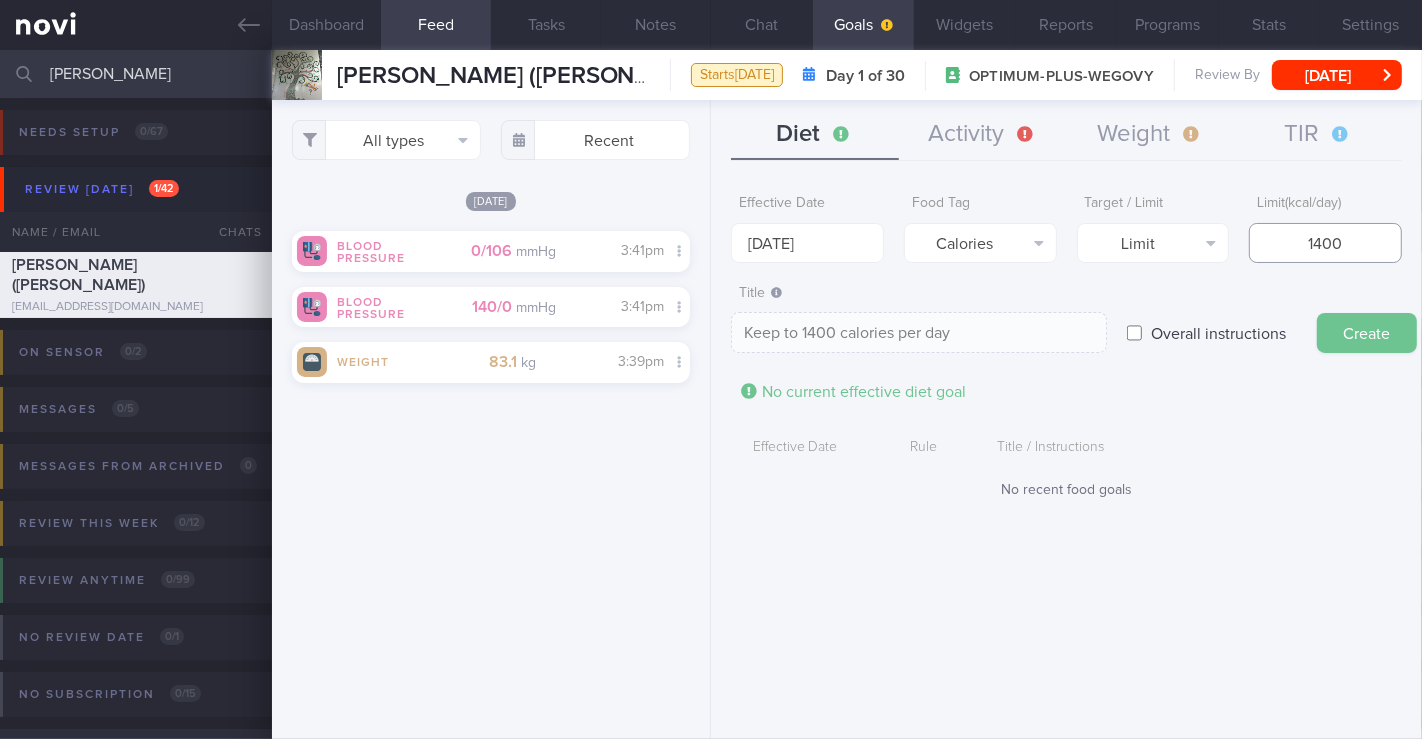 type on "1400" 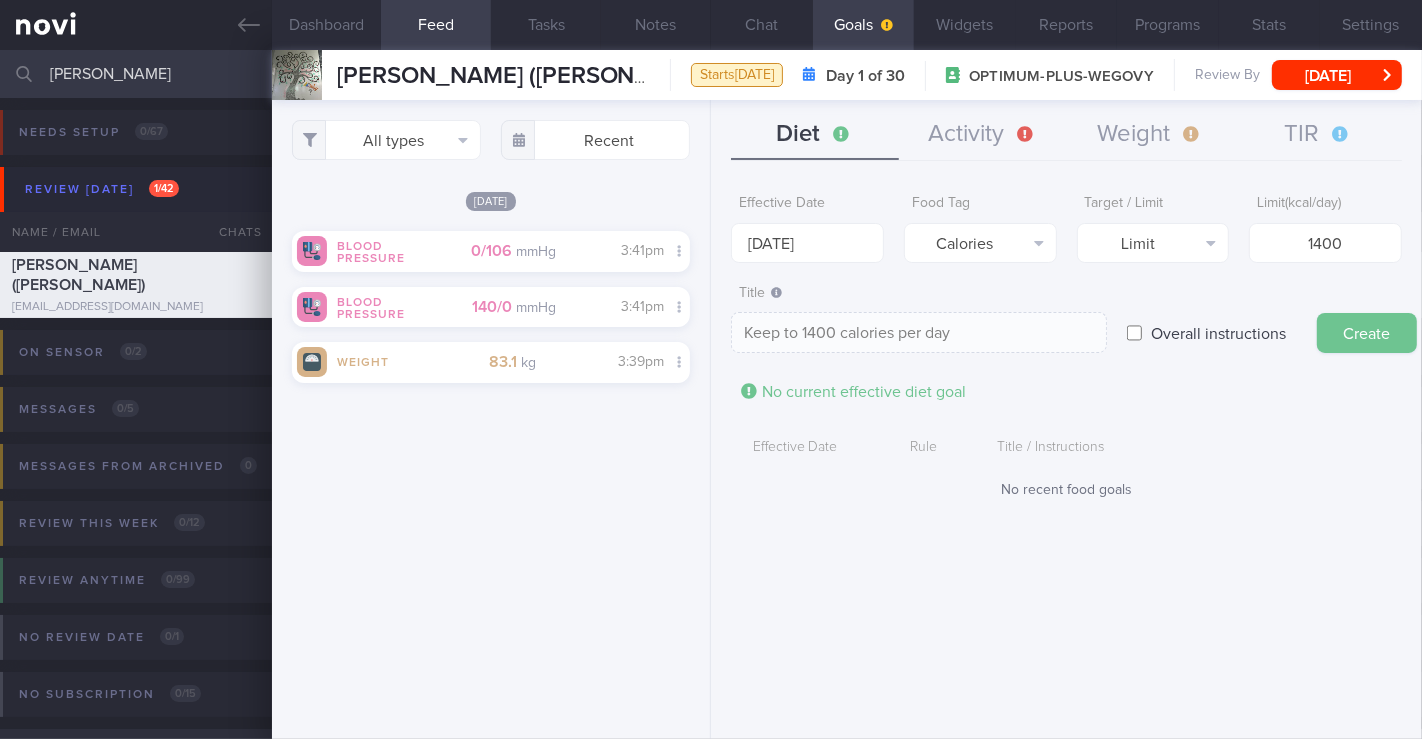 click on "Create" at bounding box center [1367, 333] 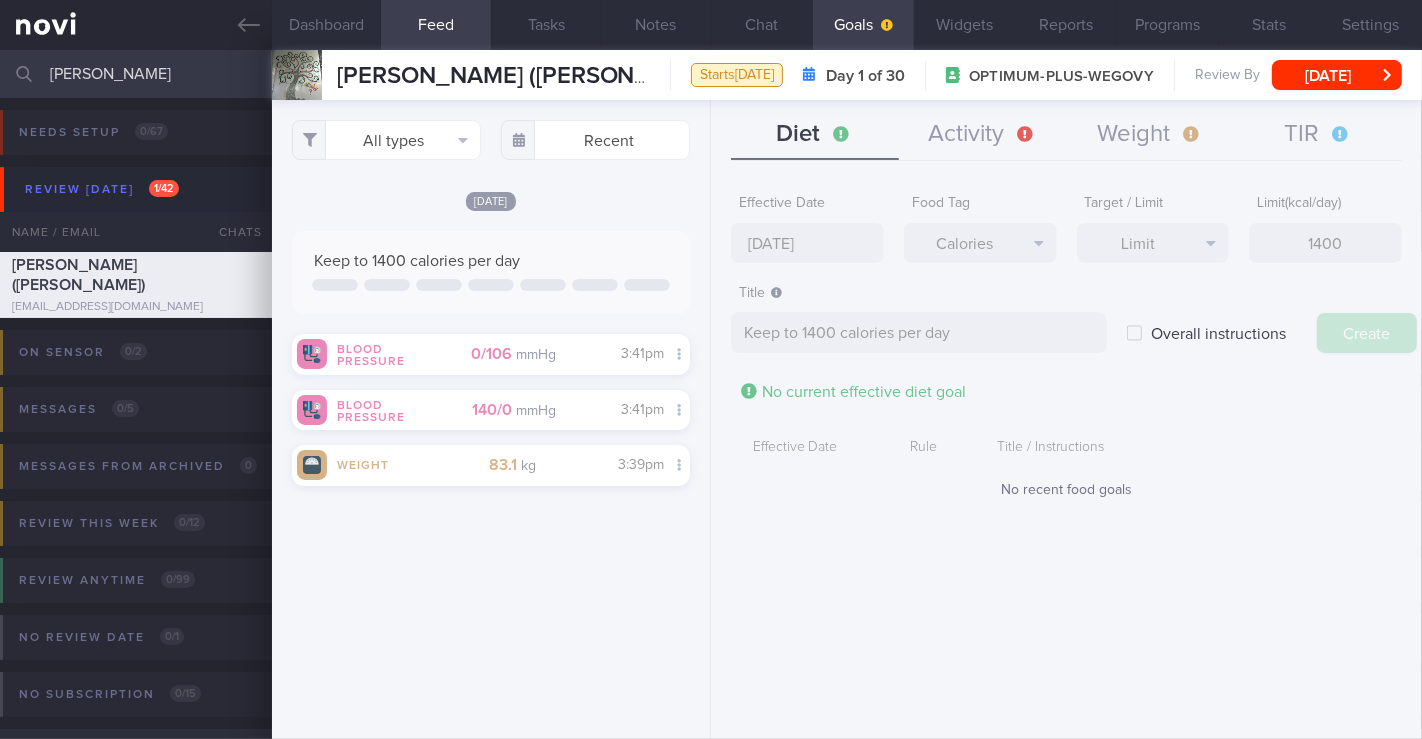type on "[DATE]" 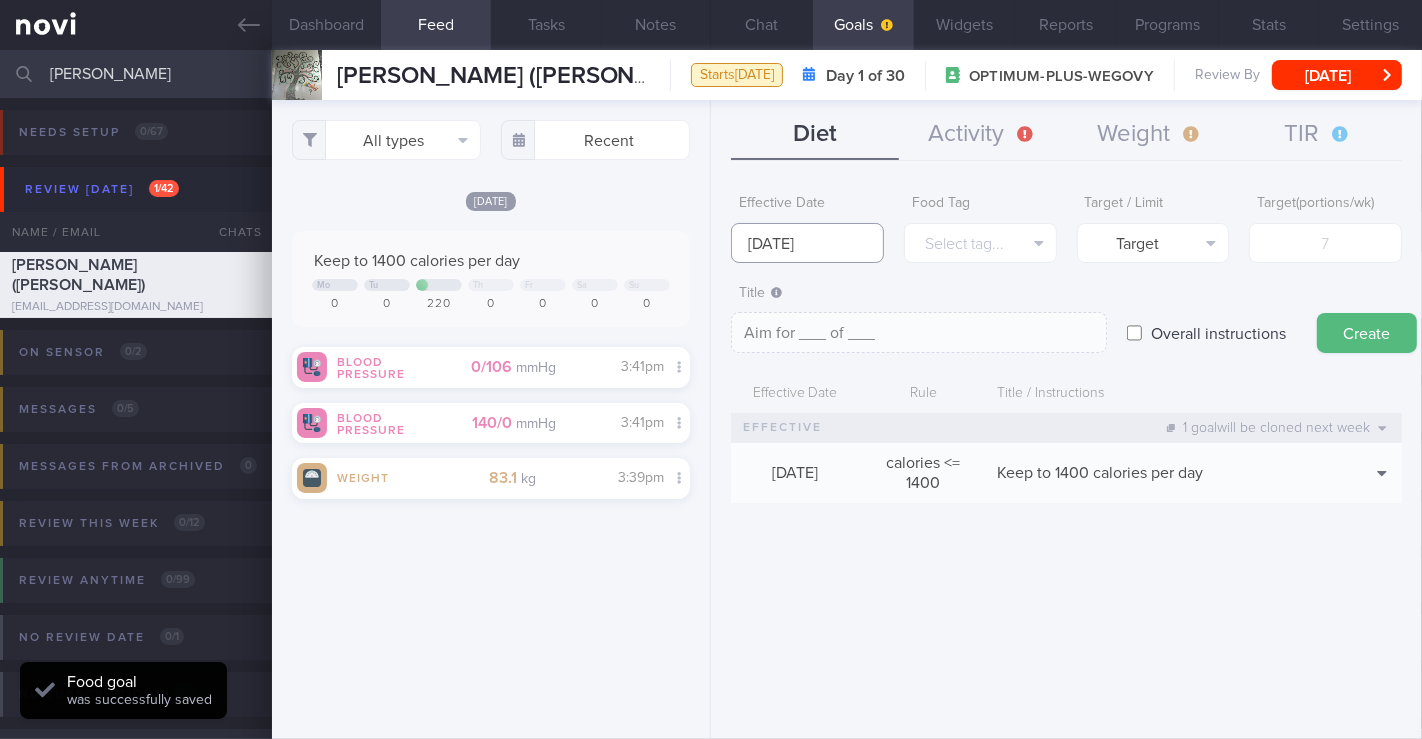 click on "You are offline!  Some functionality will be unavailable
Patients
New Users
Coaches
aprille
Assigned patients
Assigned patients
All active patients
Archived patients
Needs setup
0 / 67
Name / Email
Chats" at bounding box center [711, 369] 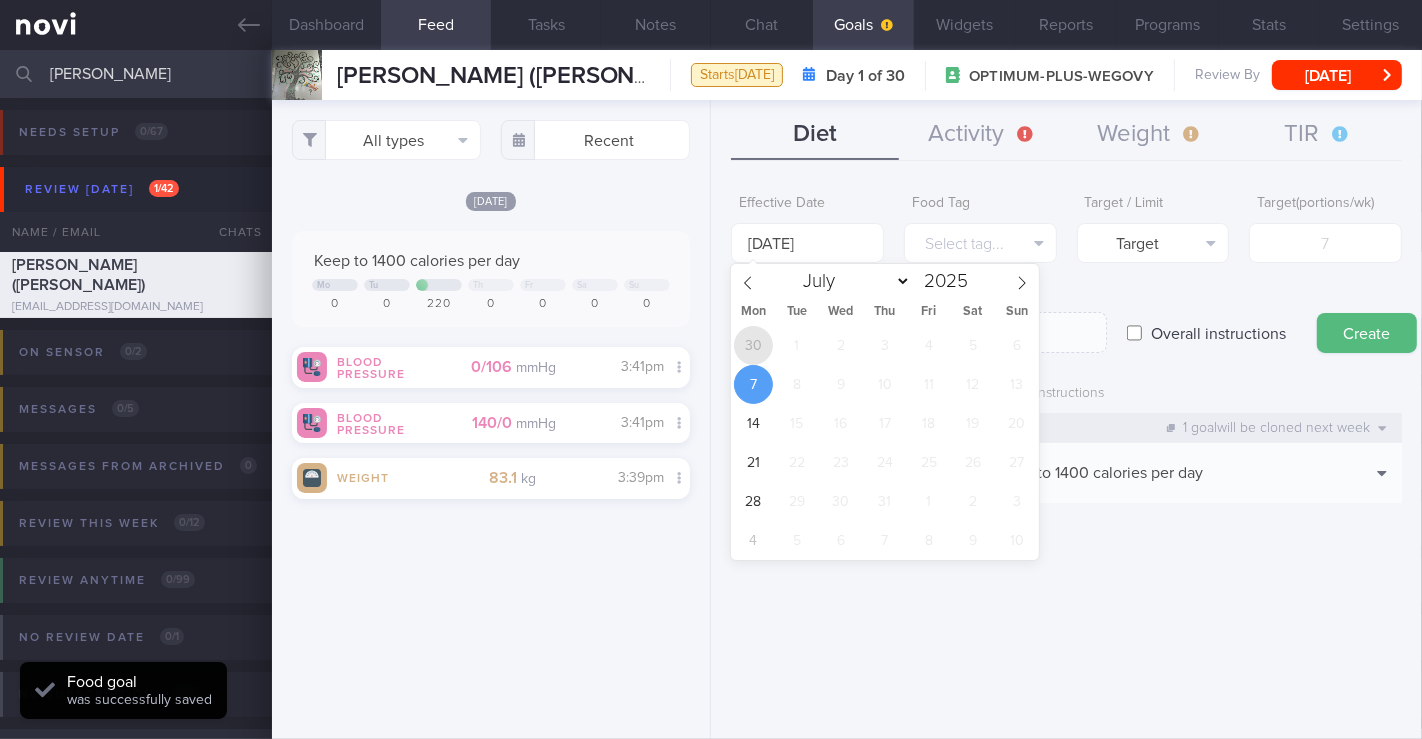 click on "30" at bounding box center (753, 345) 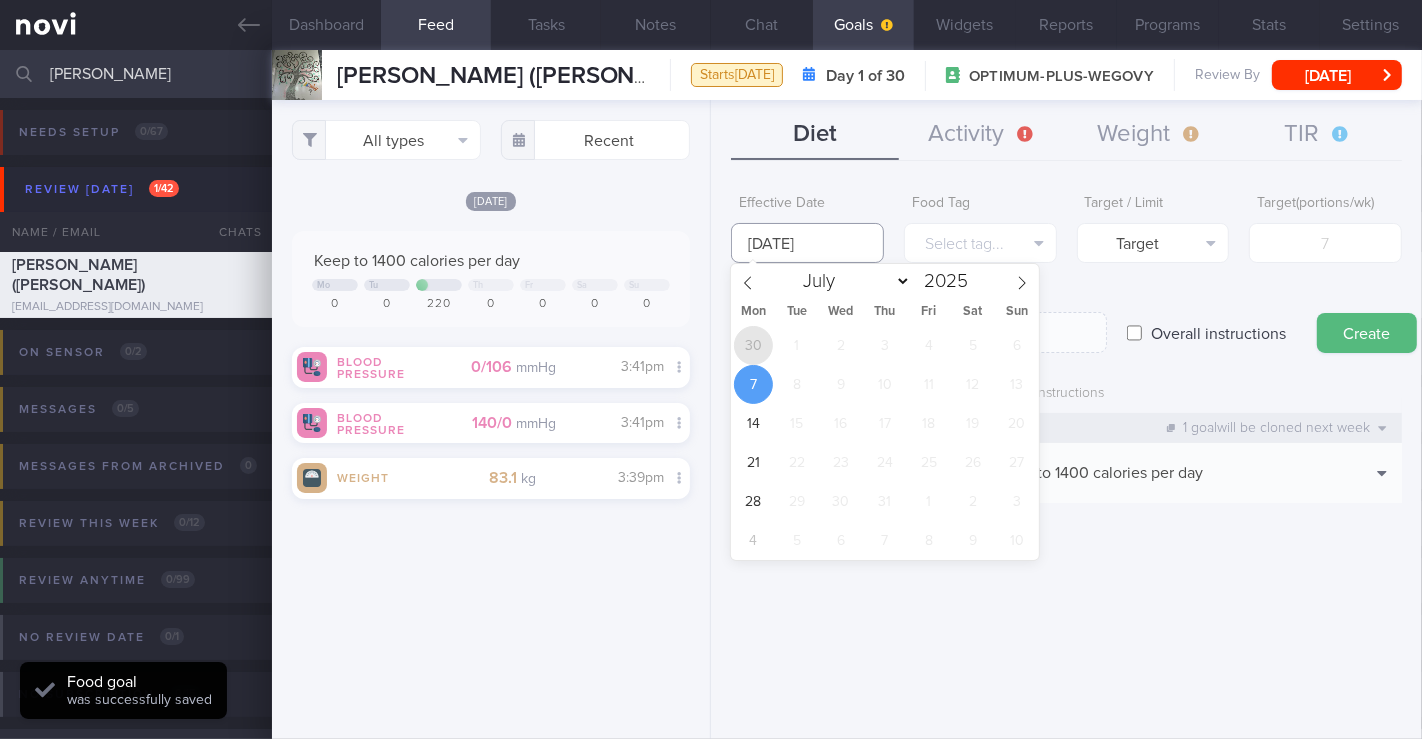 type on "[DATE]" 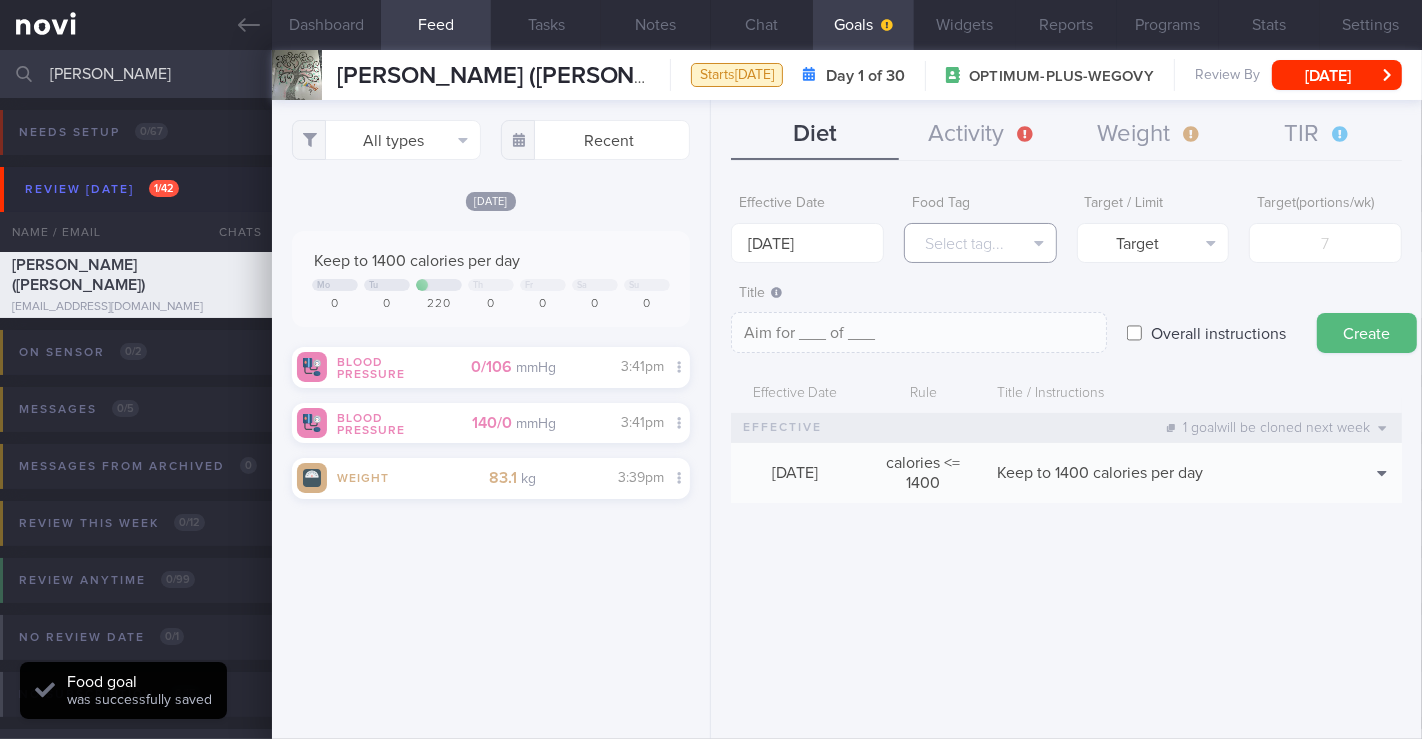 click on "Select tag..." at bounding box center [980, 243] 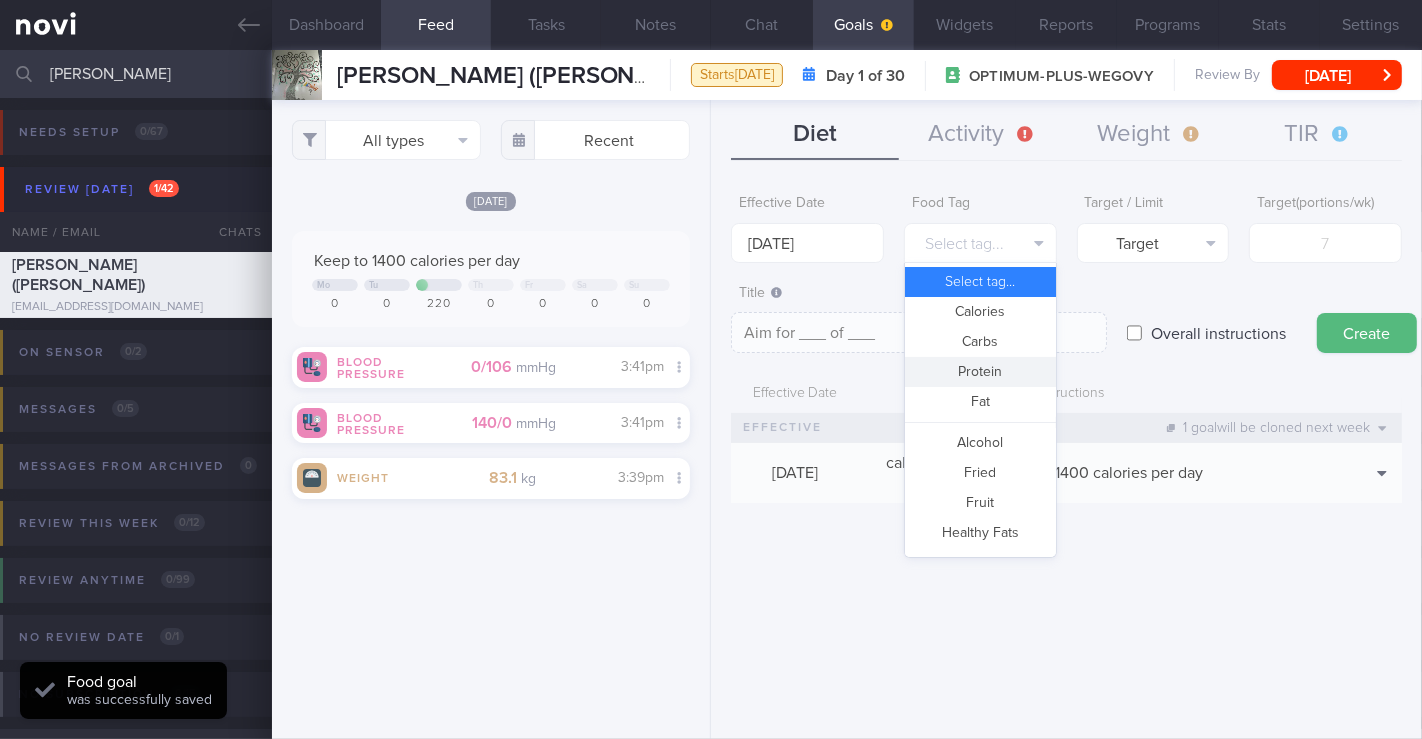 click on "Protein" at bounding box center [980, 372] 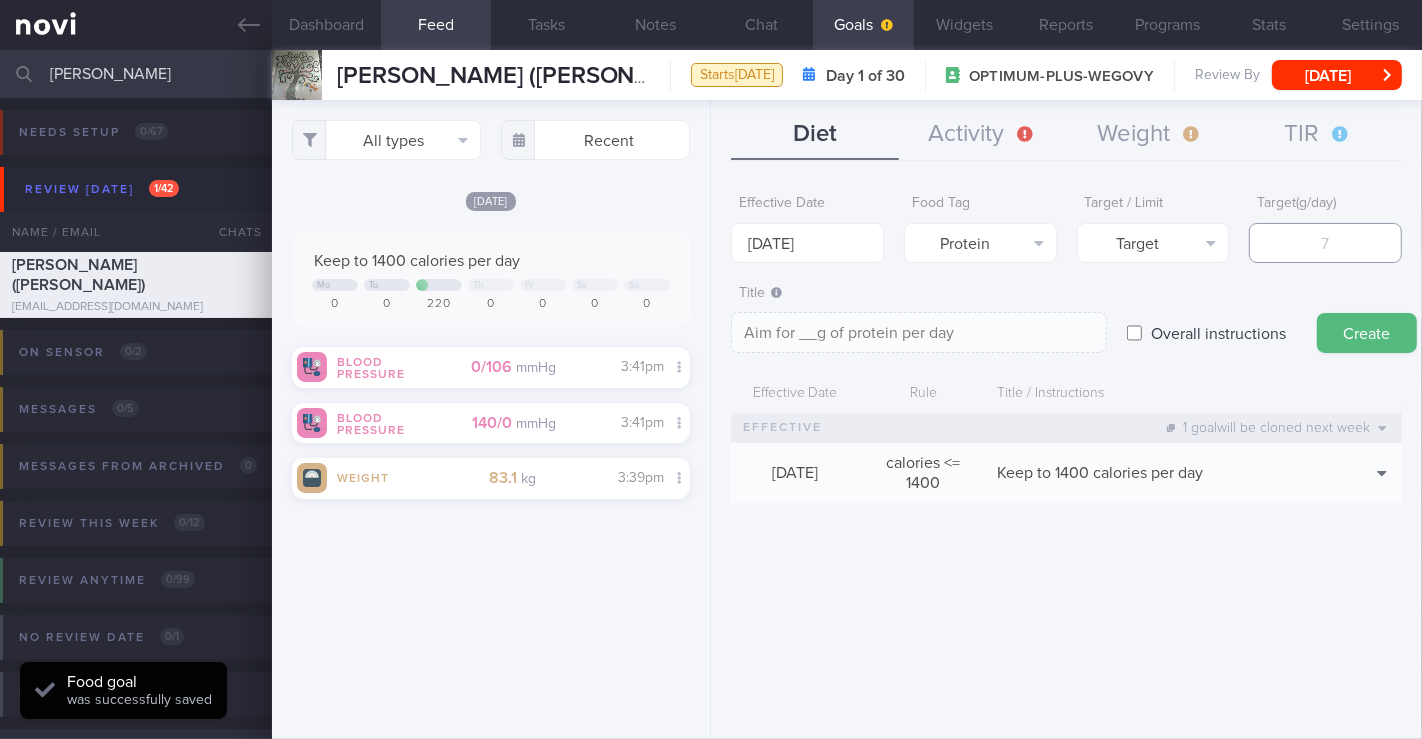 click at bounding box center [1325, 243] 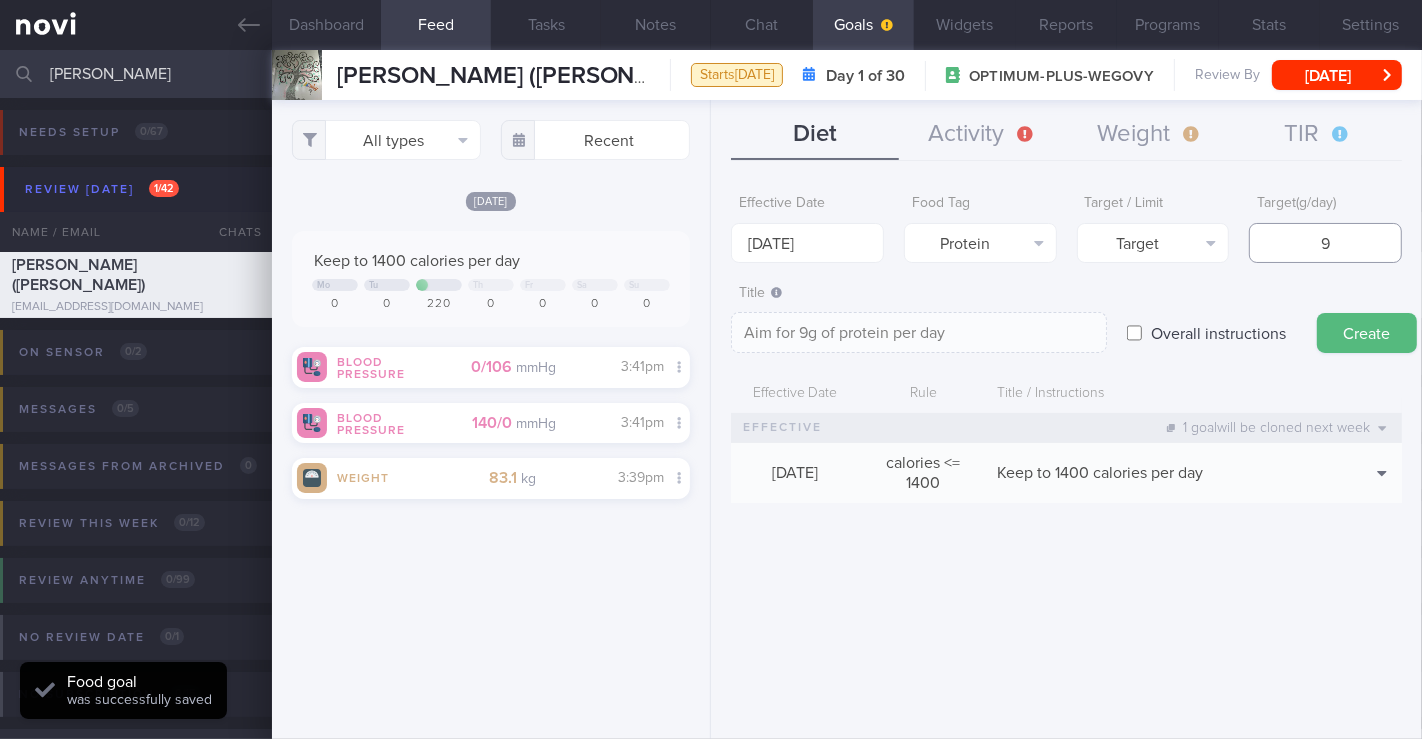 type on "90" 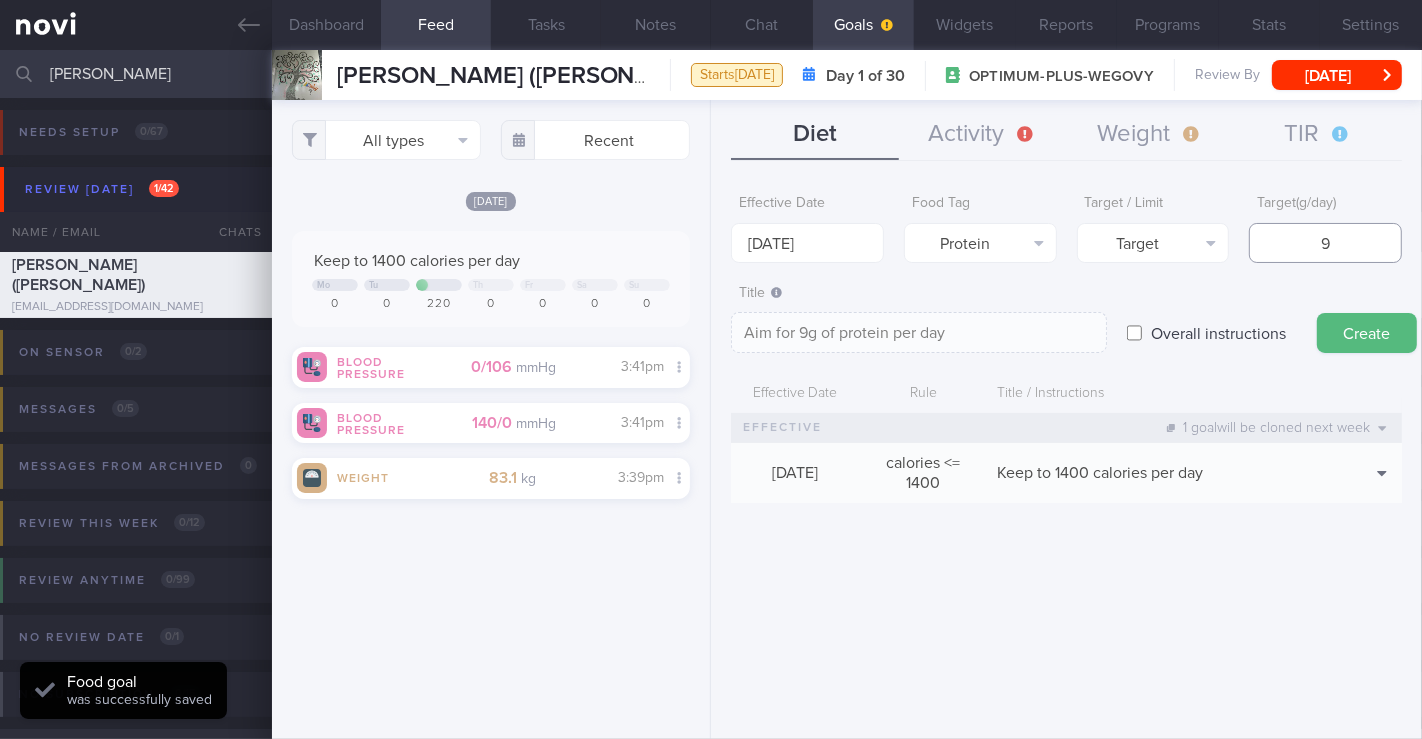 type on "Aim for 90g of protein per day" 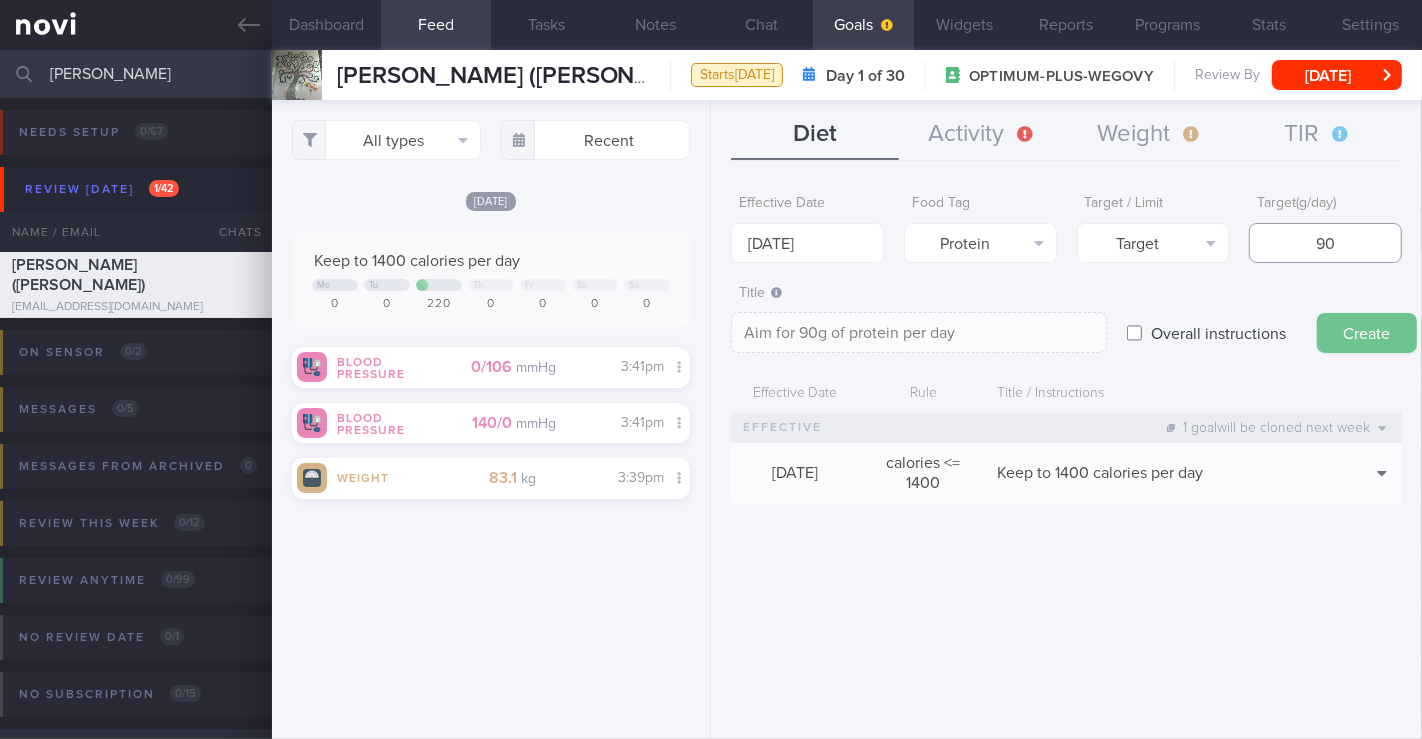 type on "90" 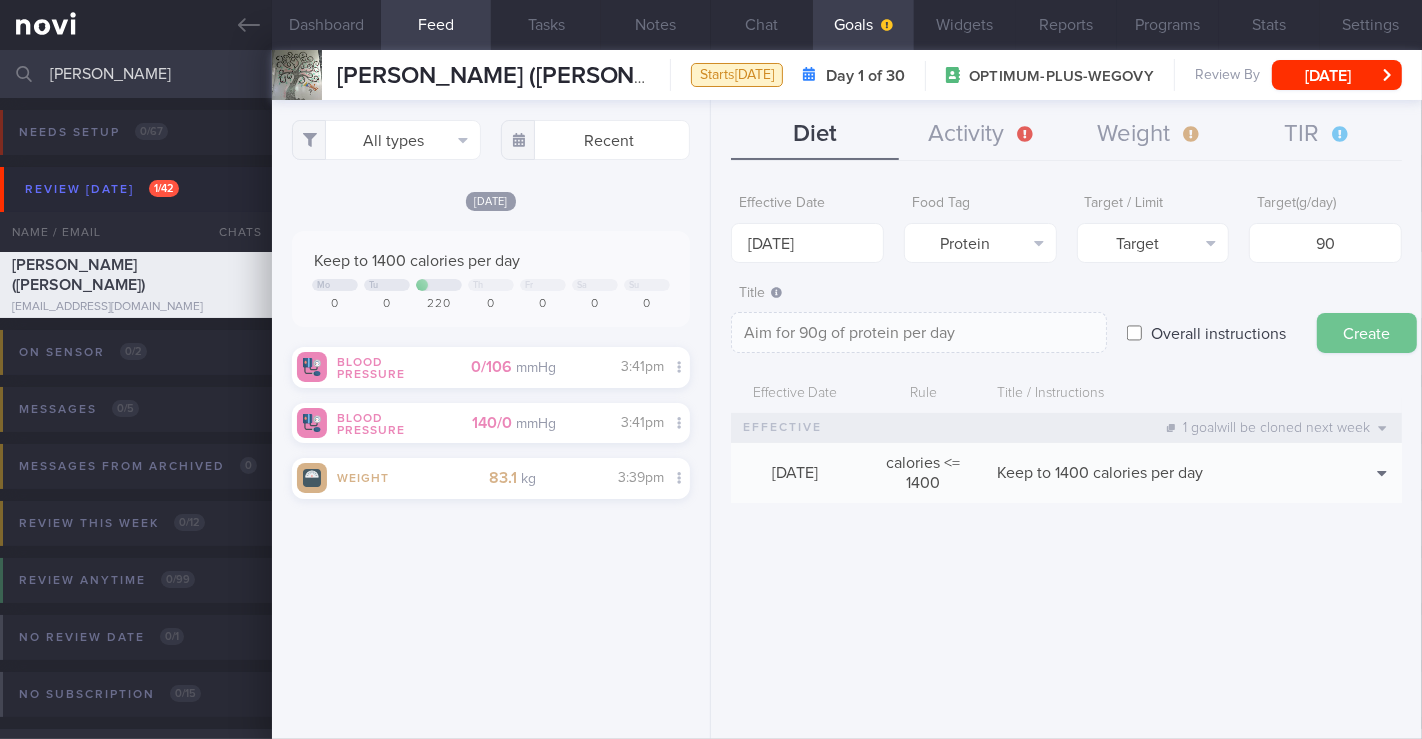 click on "Create" at bounding box center [1367, 333] 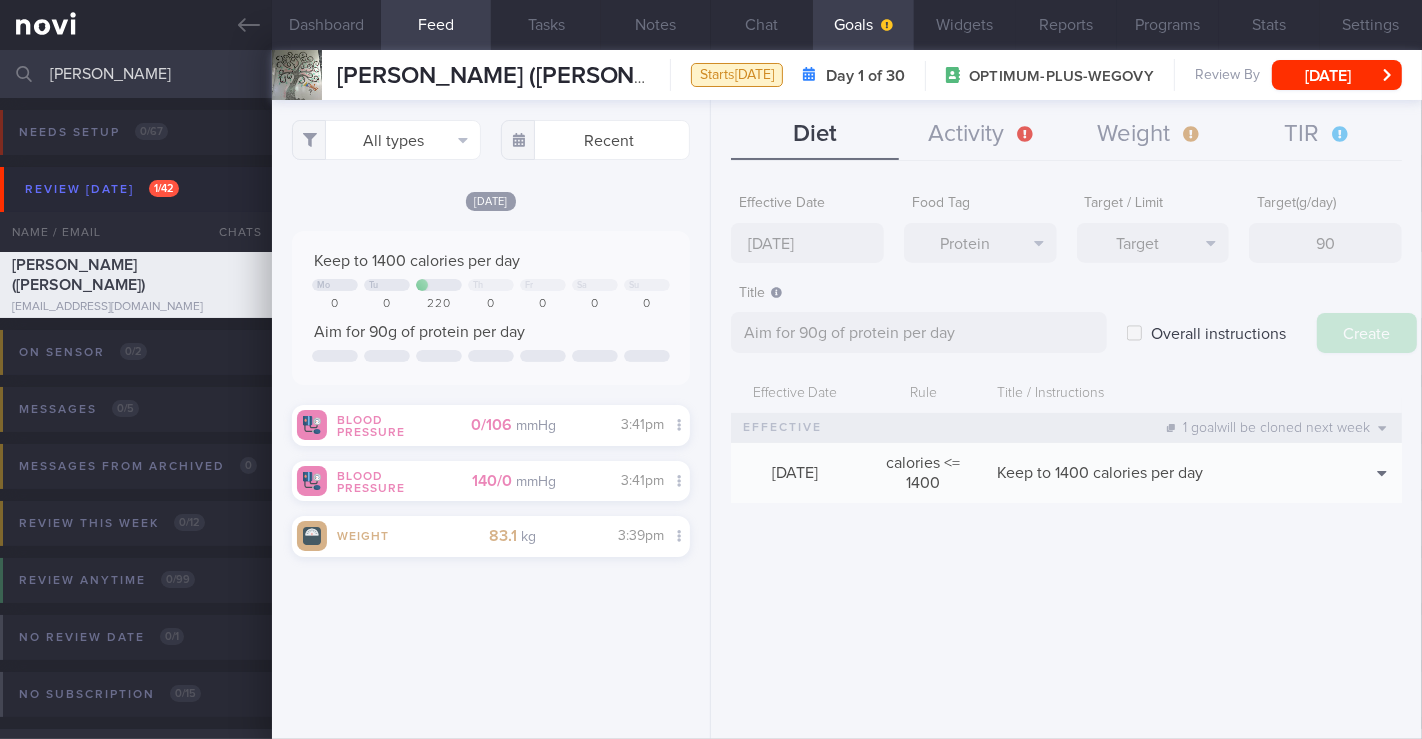 type on "[DATE]" 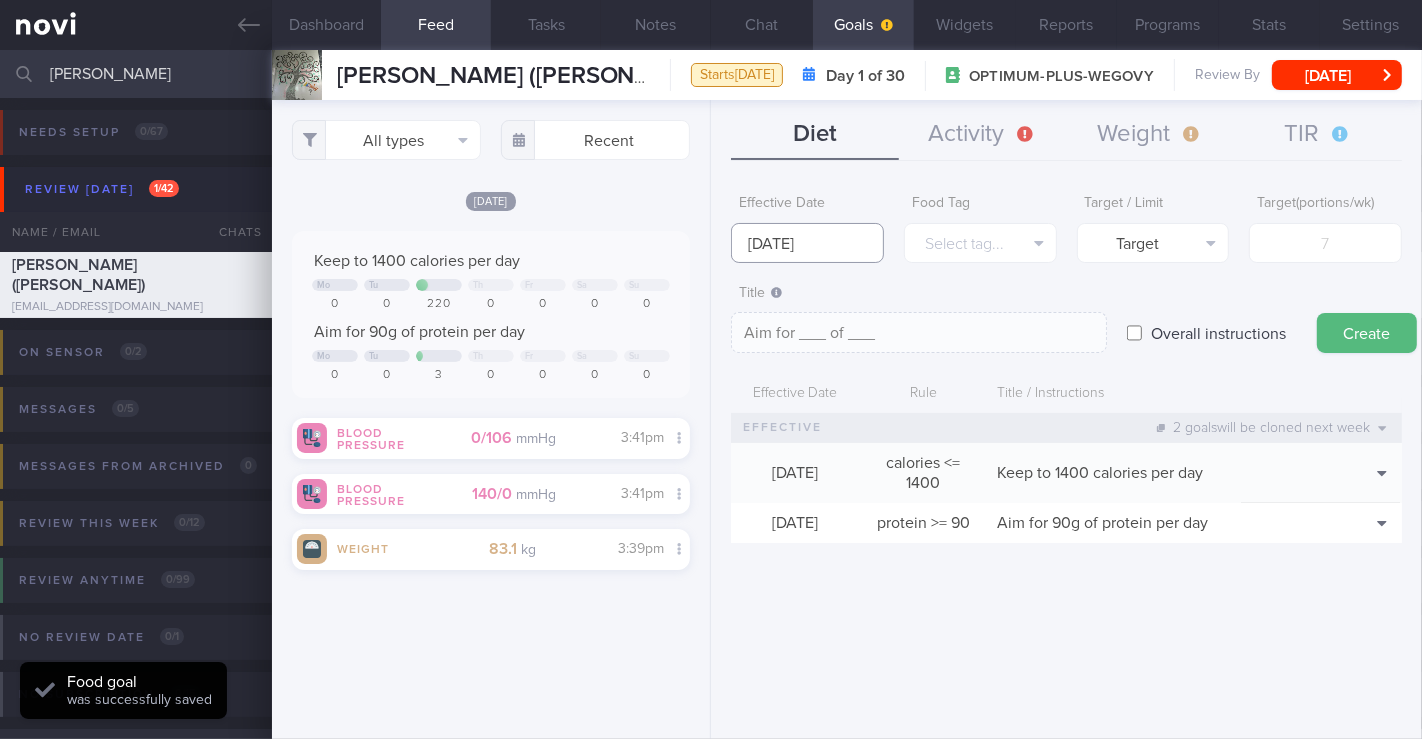 click on "[DATE]" at bounding box center (807, 243) 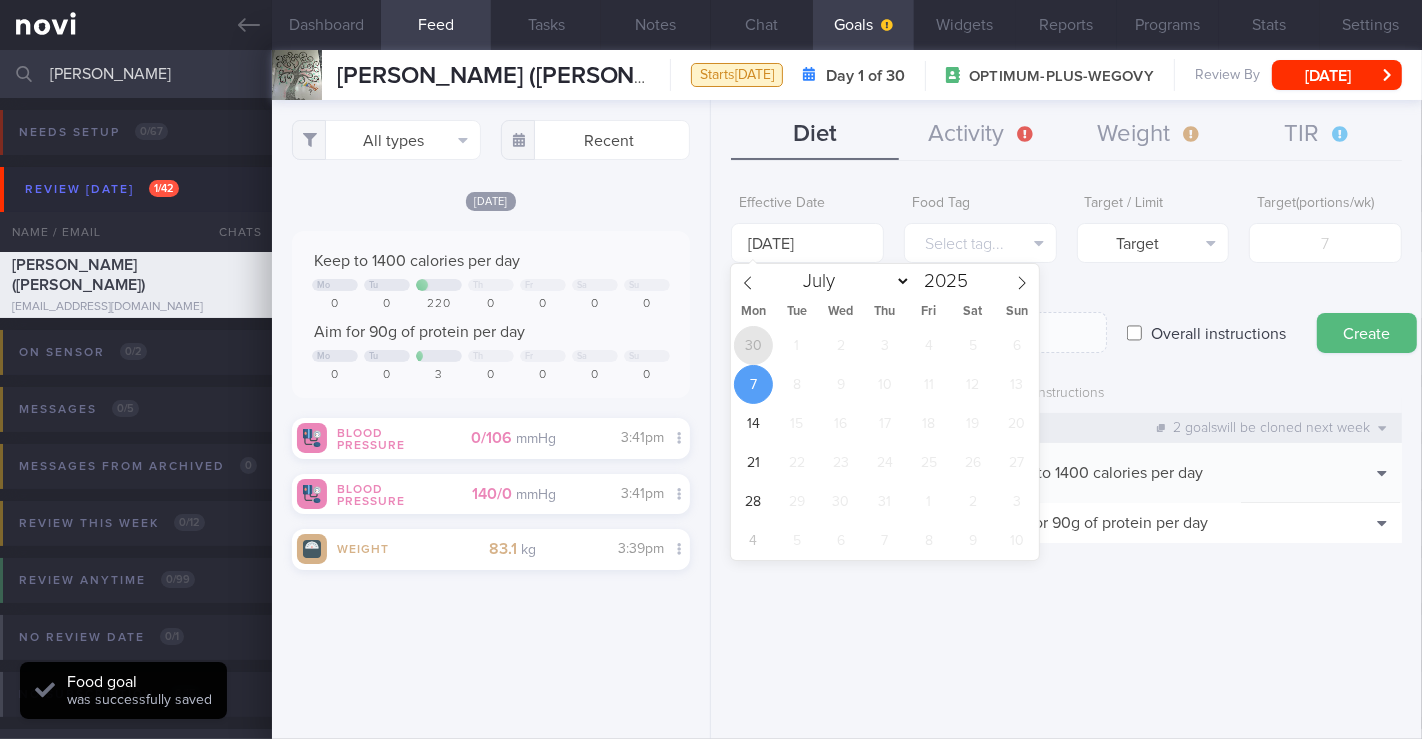 click on "30" at bounding box center (753, 345) 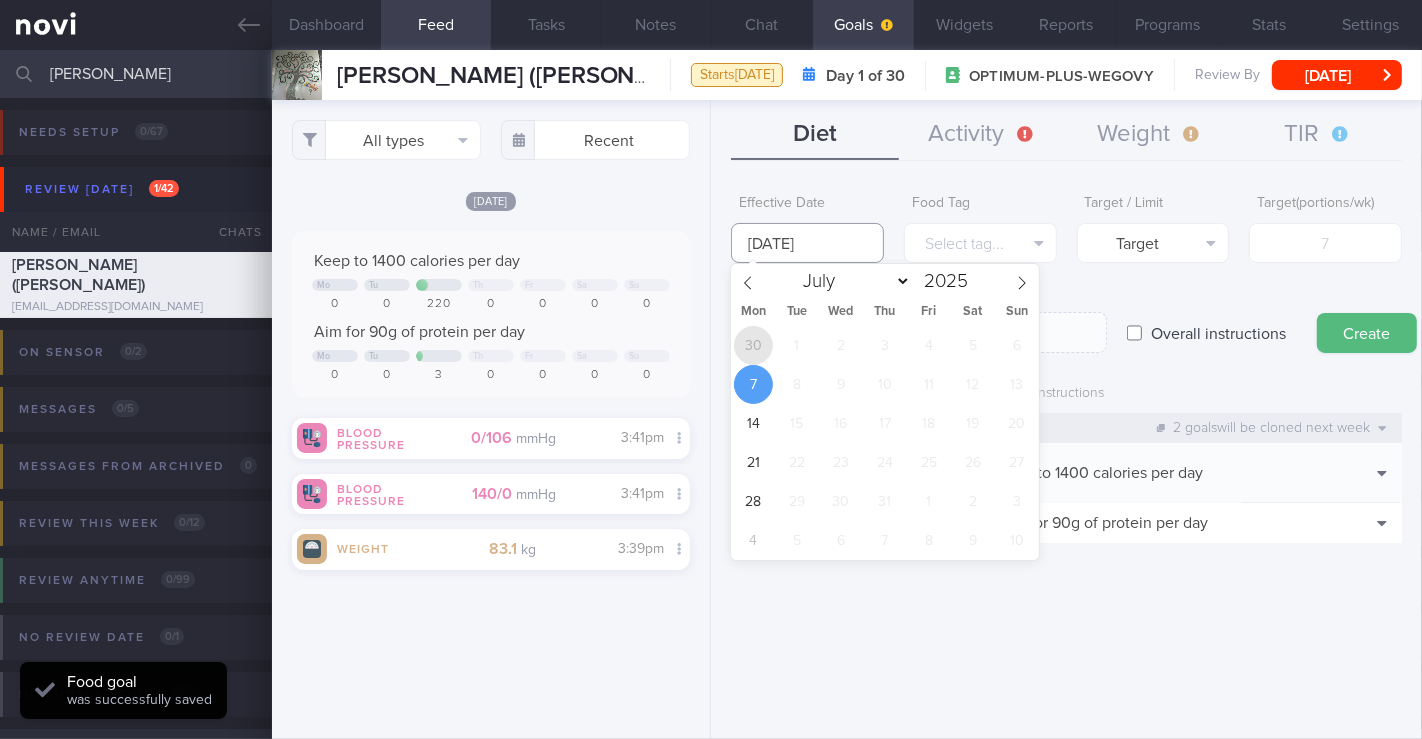 type on "[DATE]" 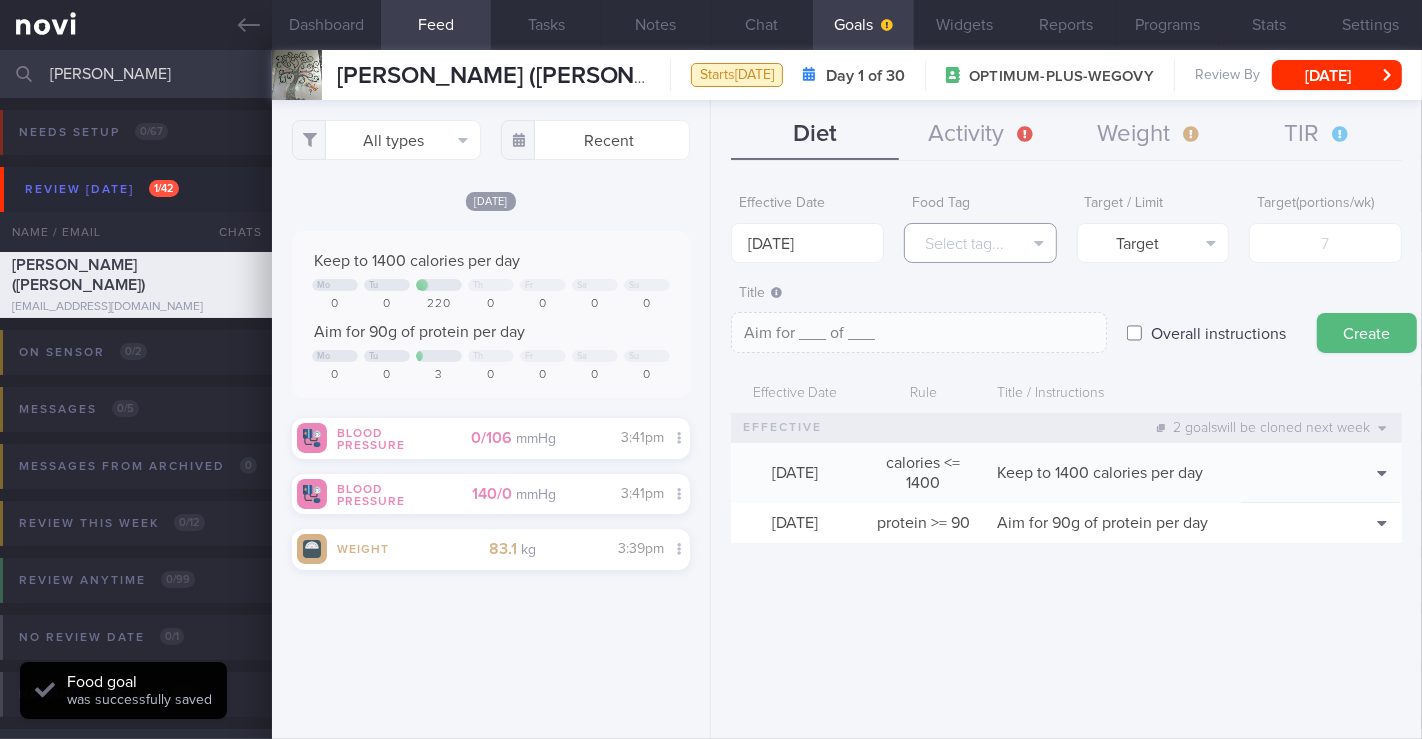 click on "Select tag..." at bounding box center [980, 243] 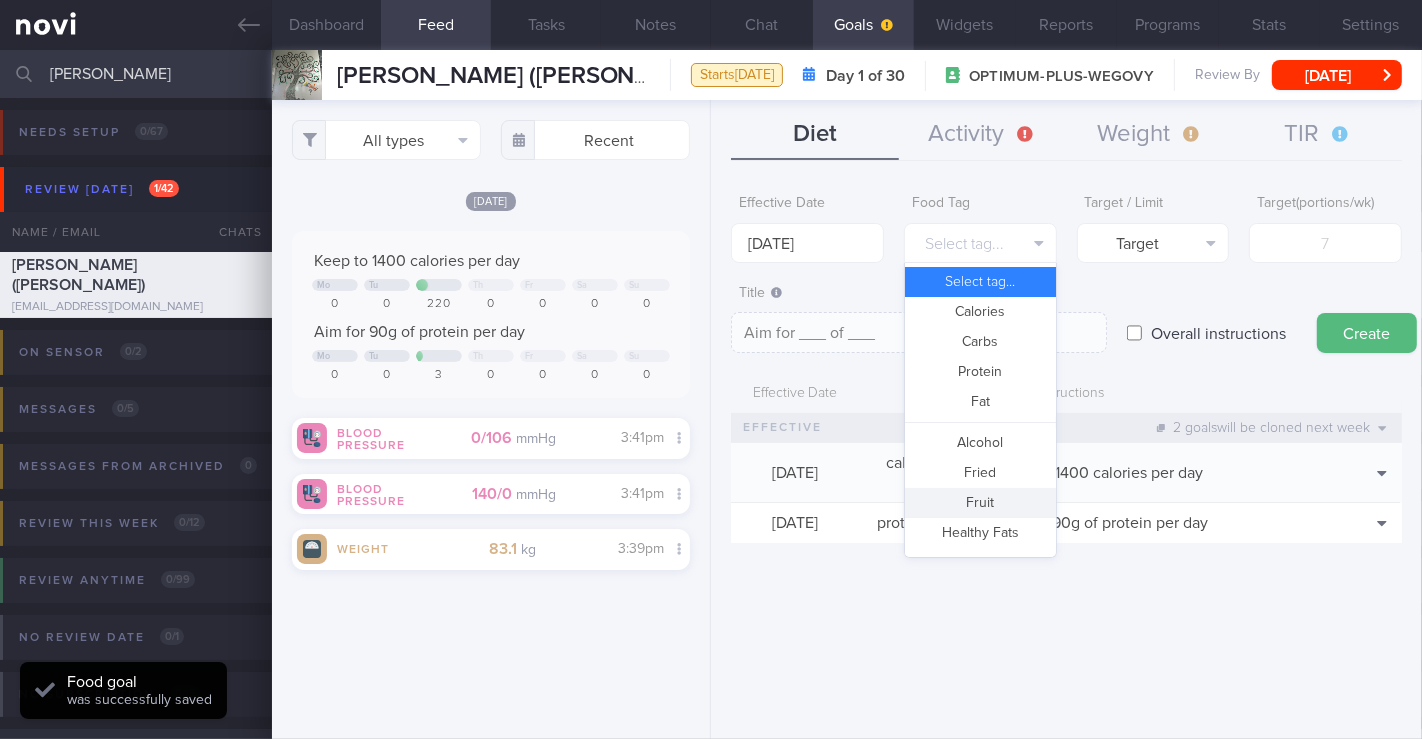 click on "Fruit" at bounding box center (980, 503) 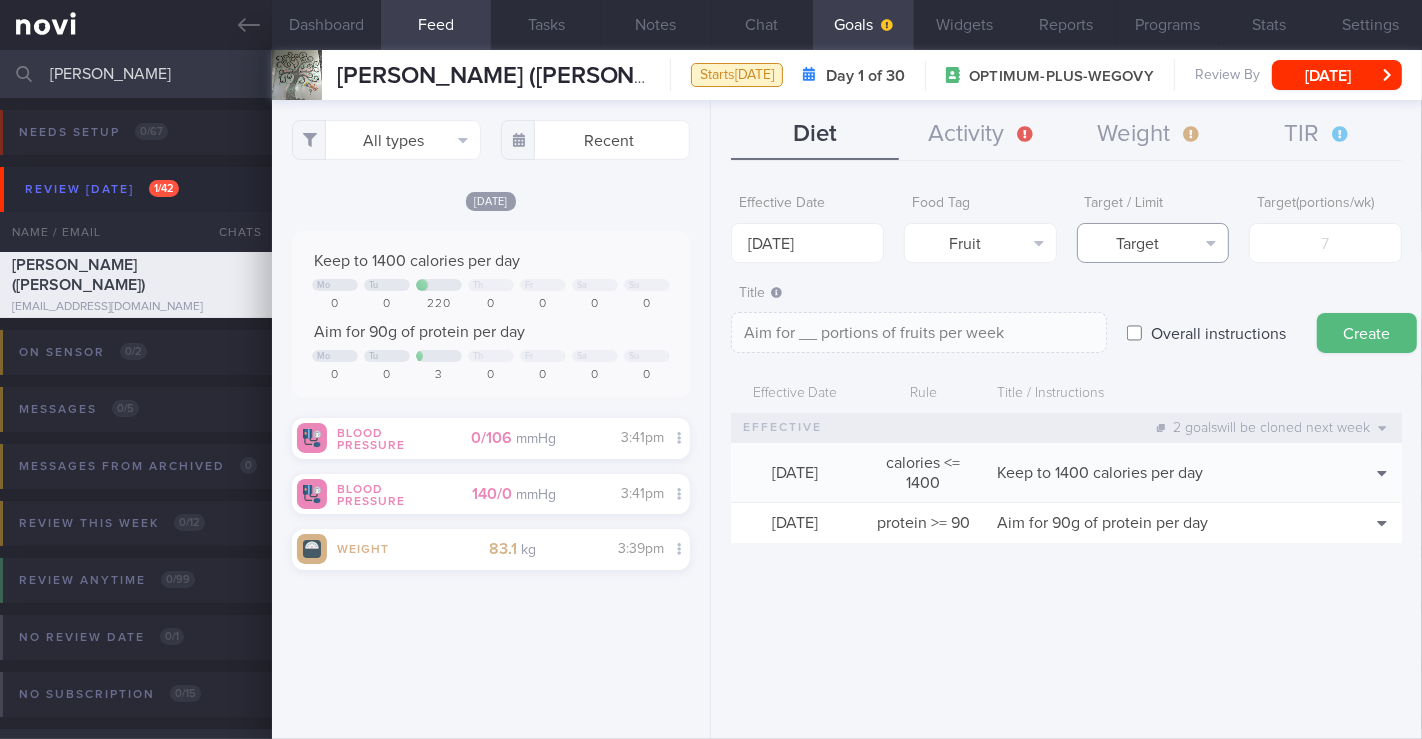 click on "Target" at bounding box center (1153, 243) 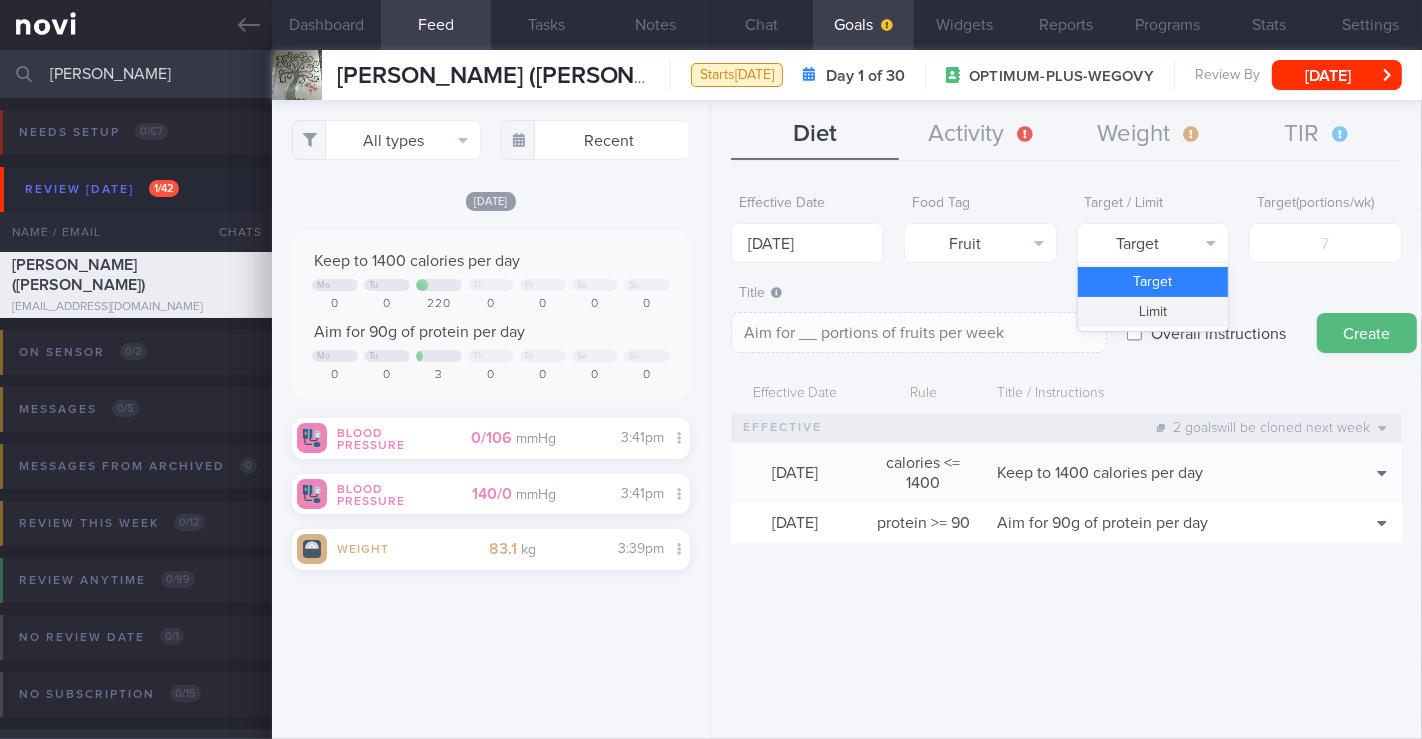 click on "Limit" at bounding box center [1153, 312] 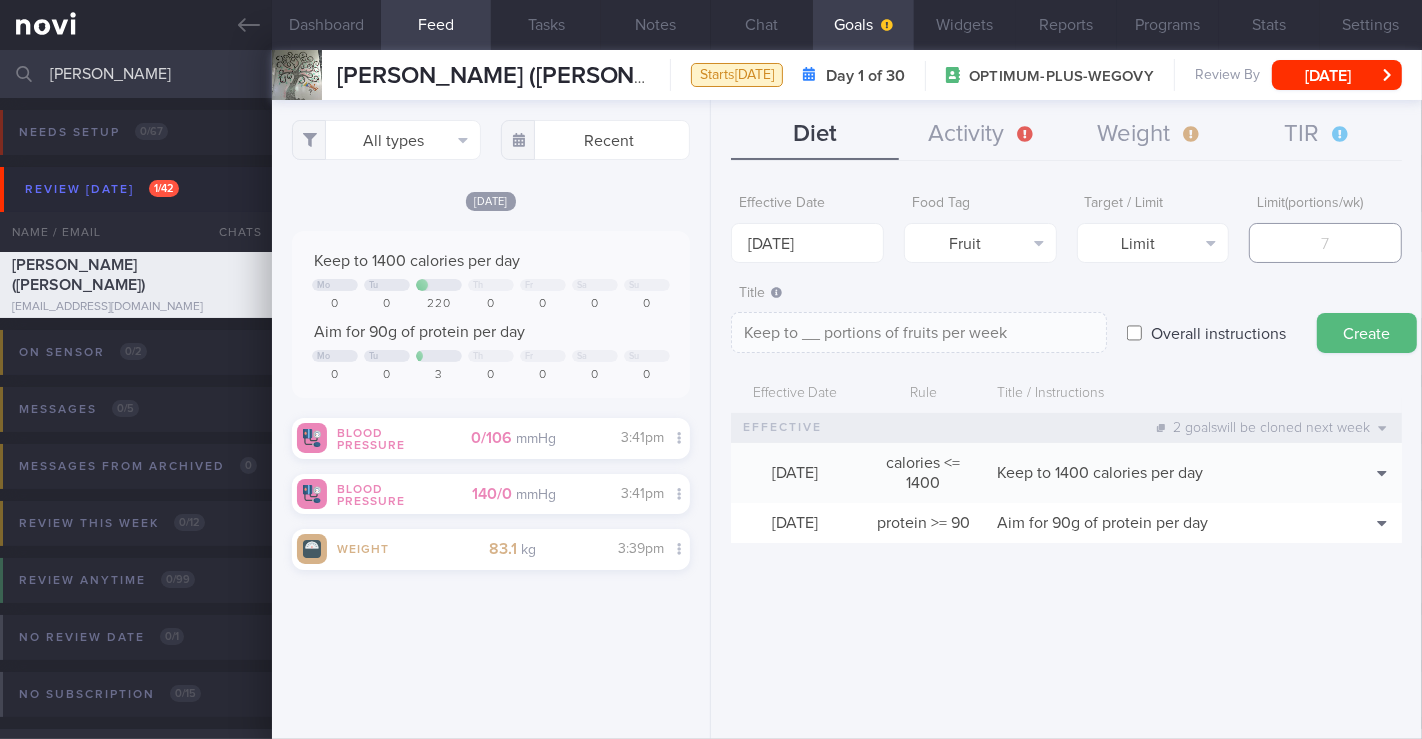 click at bounding box center [1325, 243] 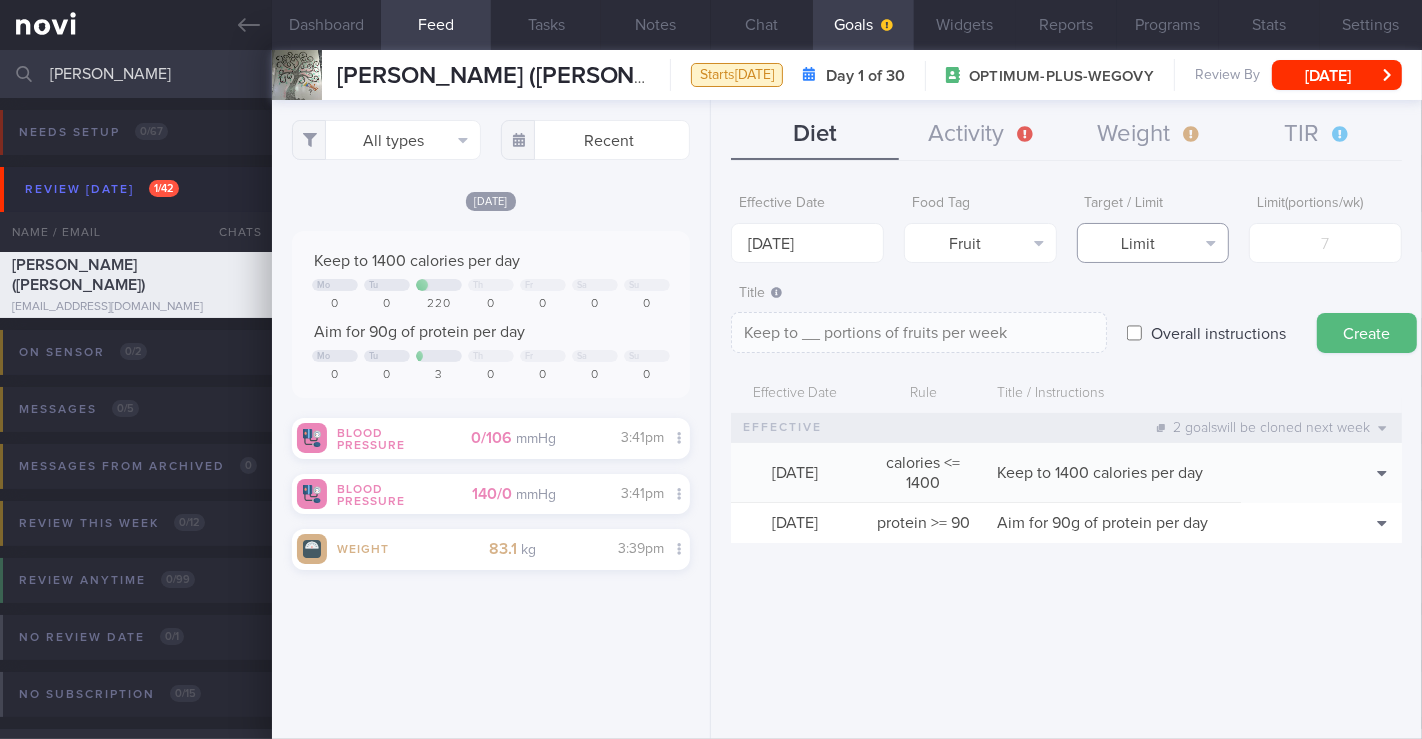 click on "Limit" at bounding box center [1153, 243] 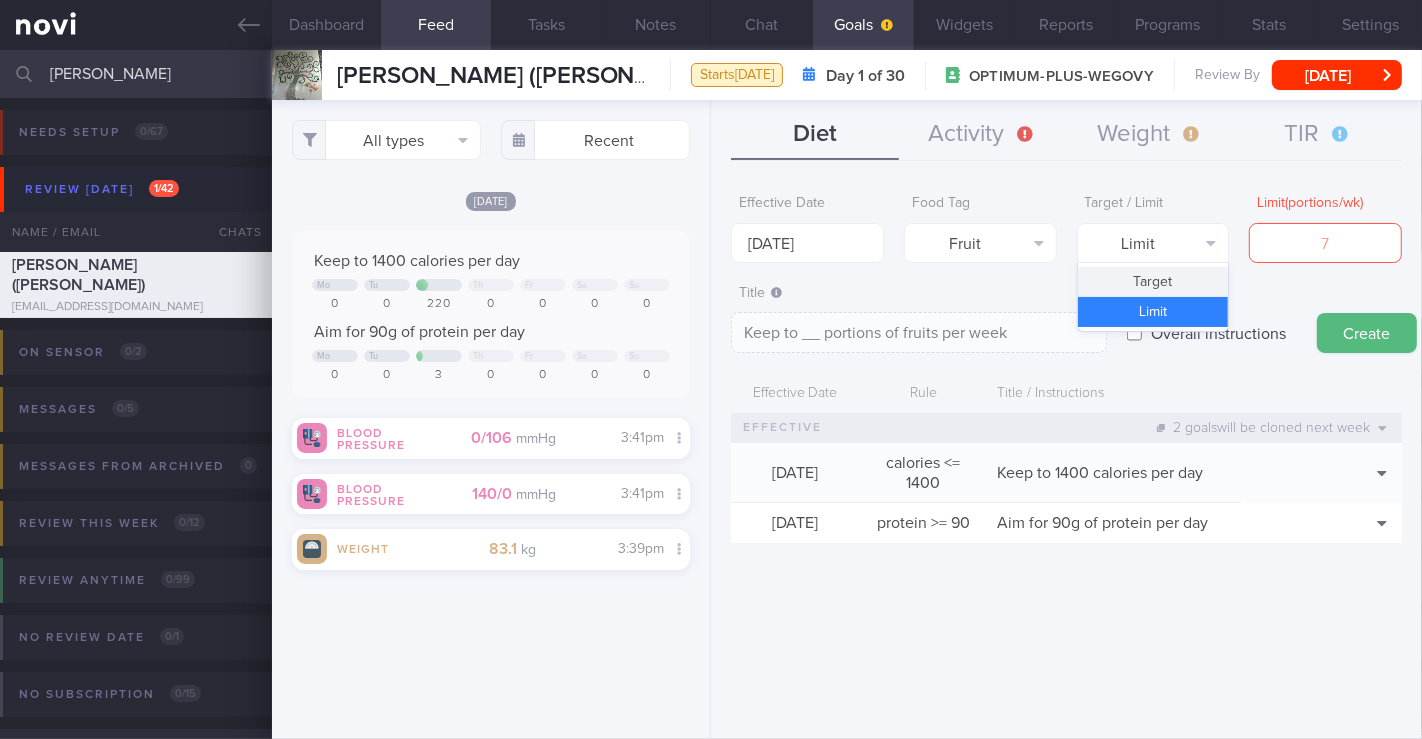 click on "Target" at bounding box center (1153, 282) 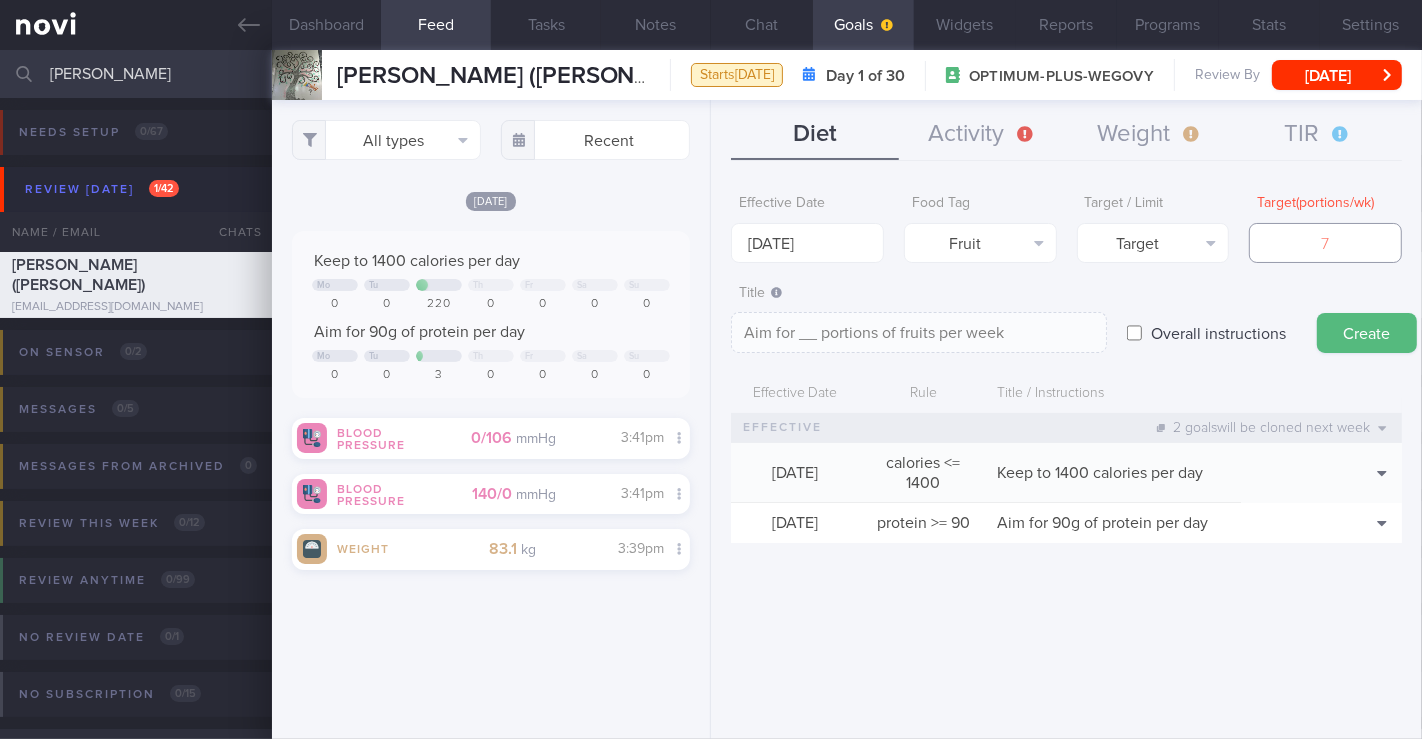 click at bounding box center (1325, 243) 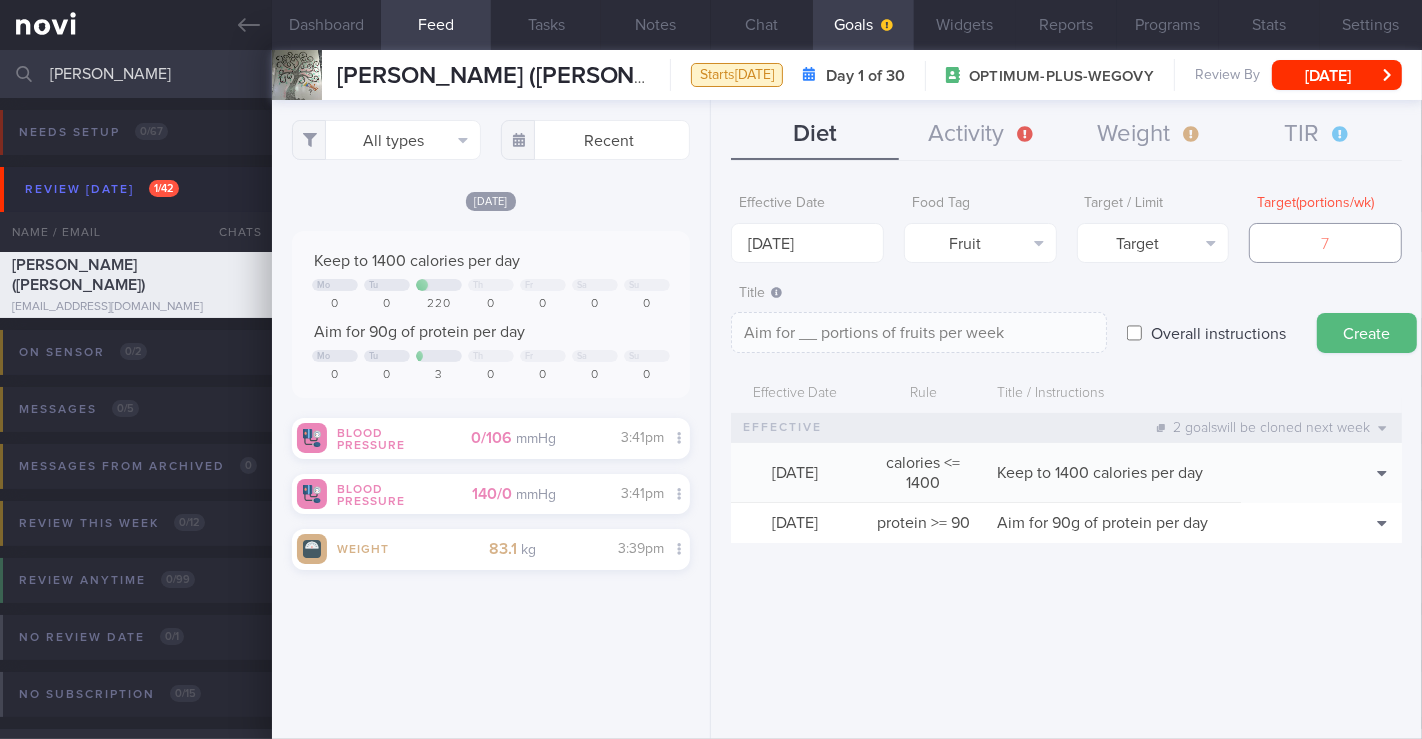 type on "7" 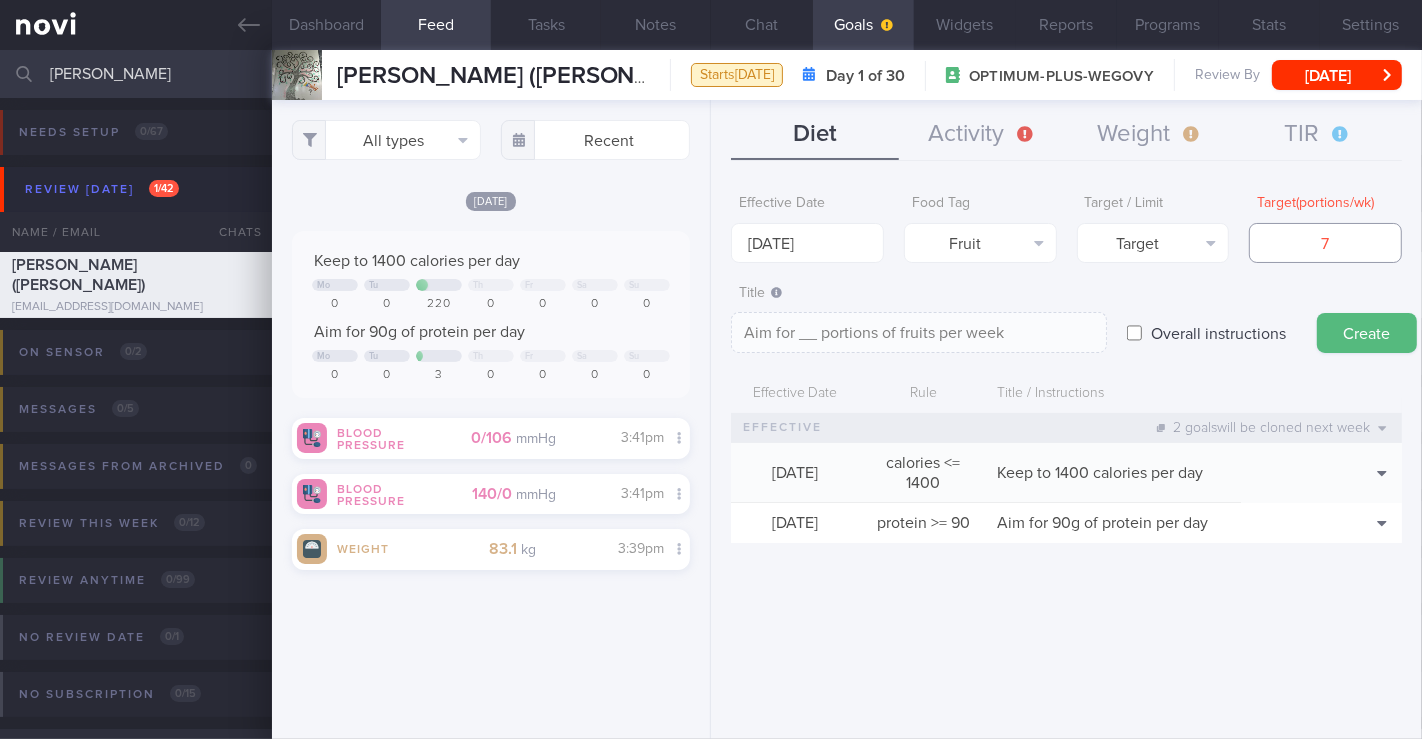 type on "Aim for 7 portions of fruits per week" 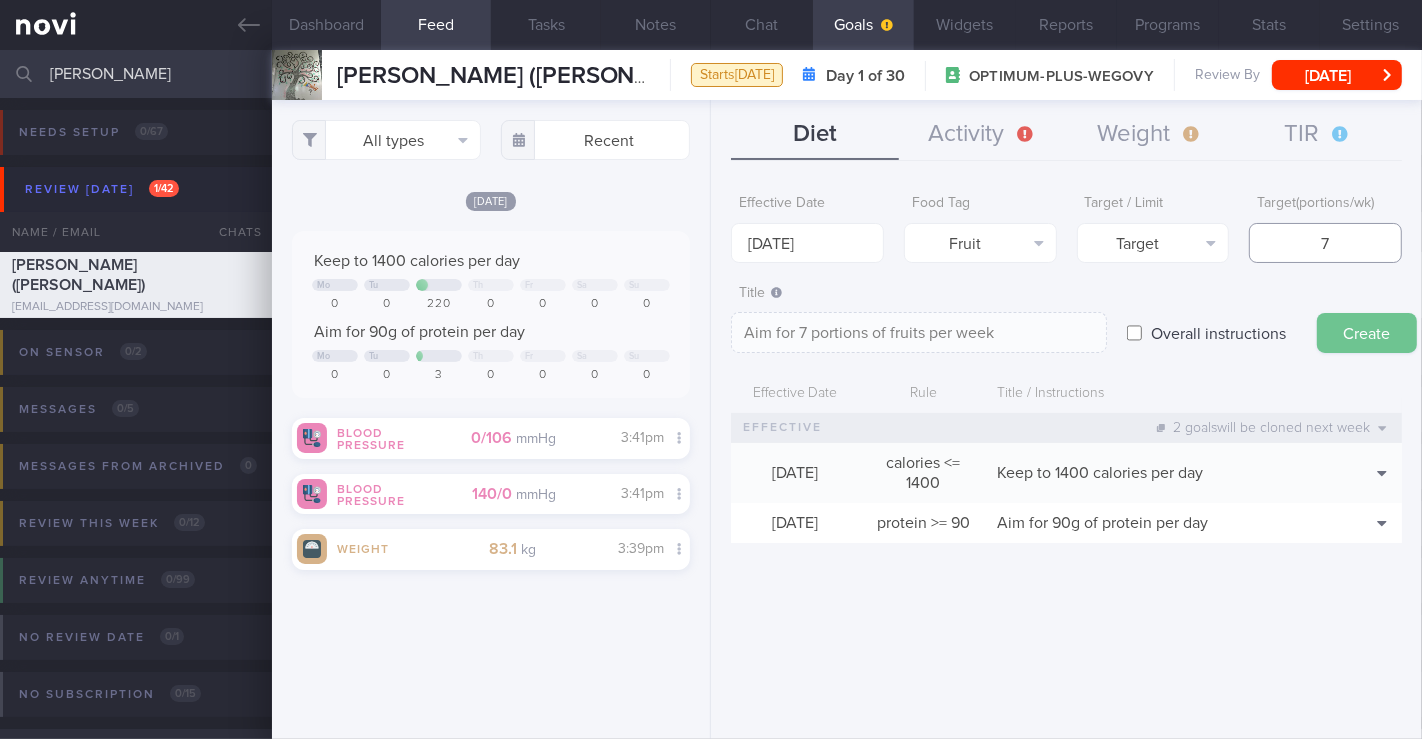 type on "7" 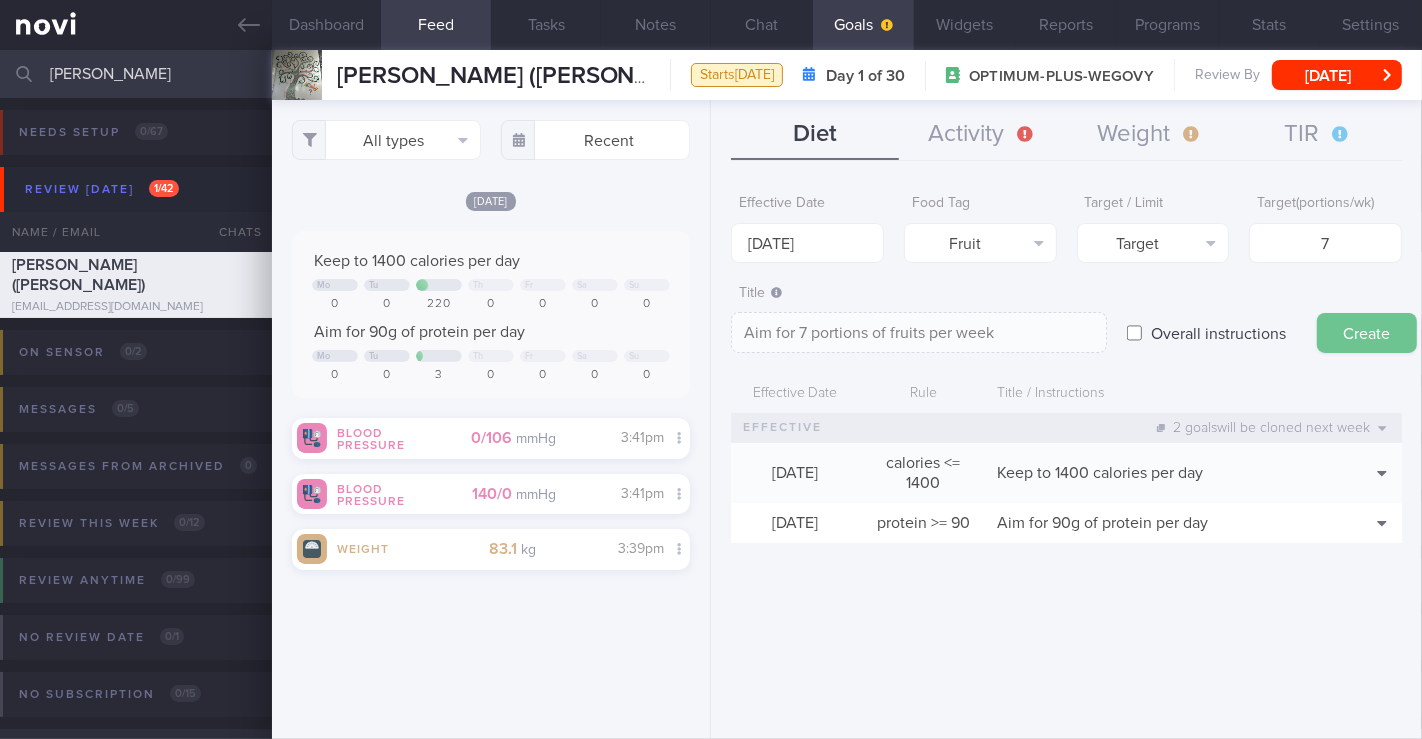 click on "Create" at bounding box center [1367, 333] 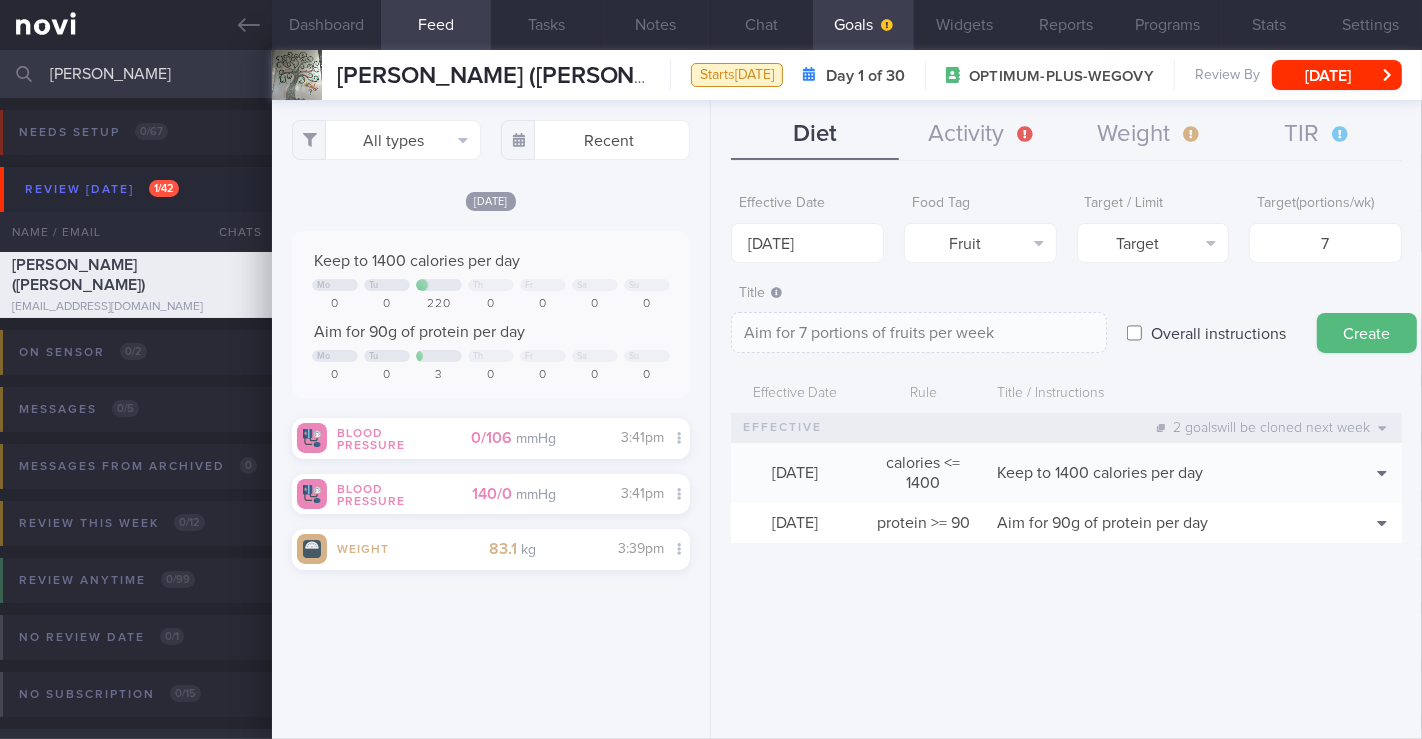type on "[DATE]" 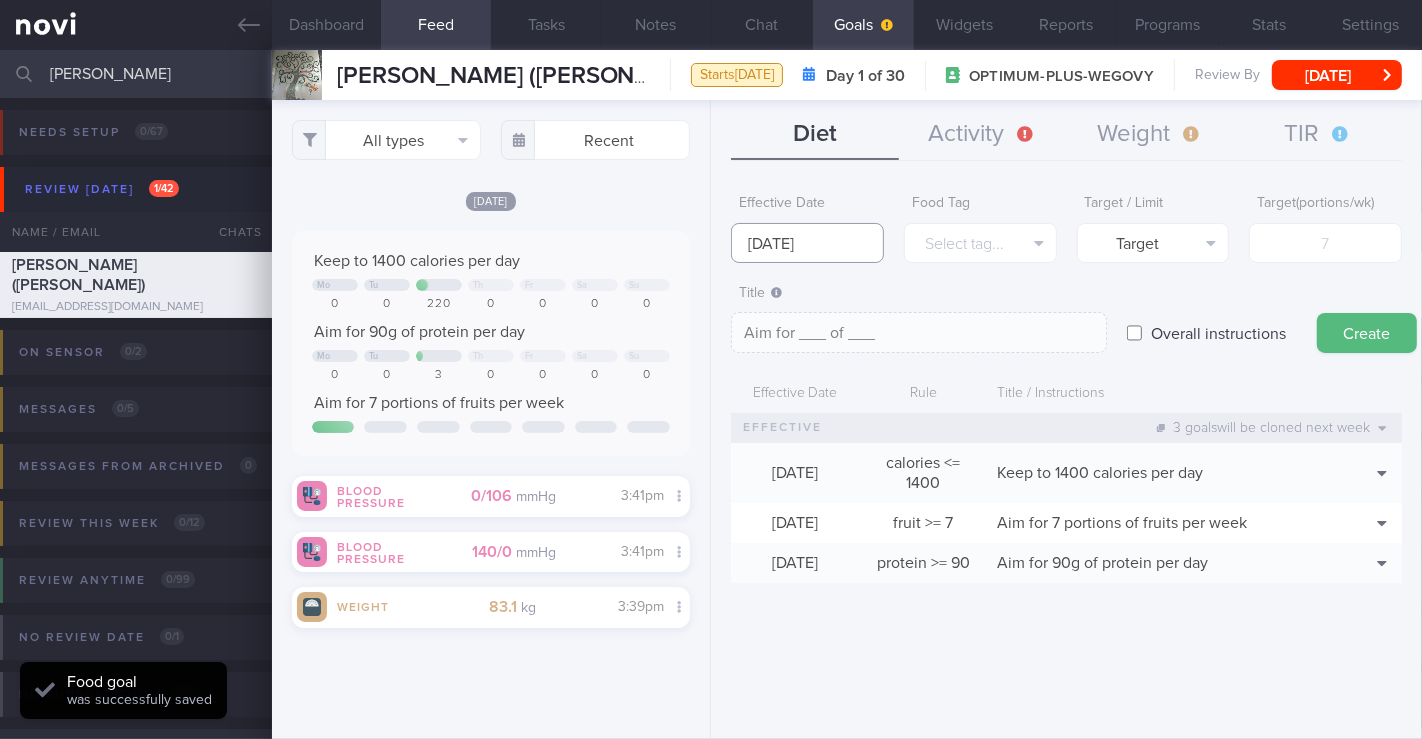 click on "[DATE]" at bounding box center (807, 243) 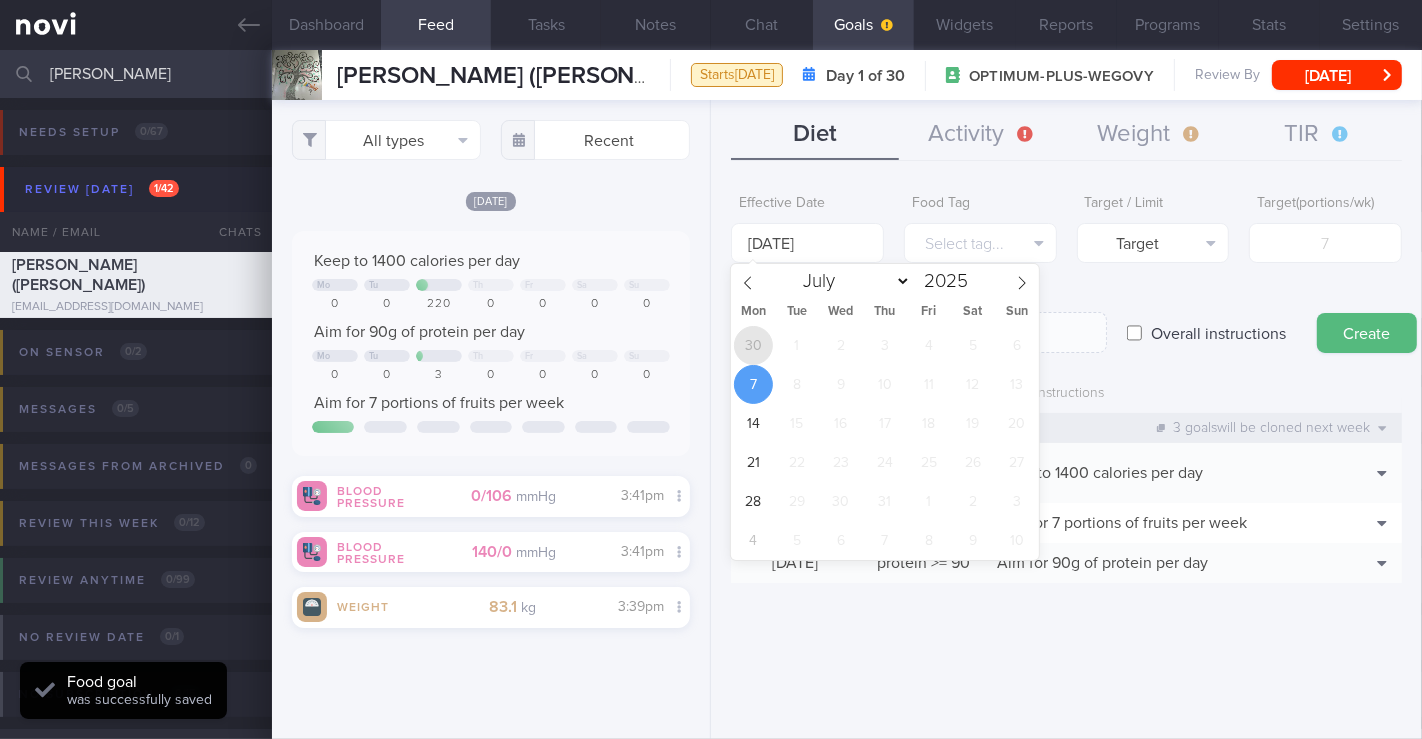 click on "30" at bounding box center [753, 345] 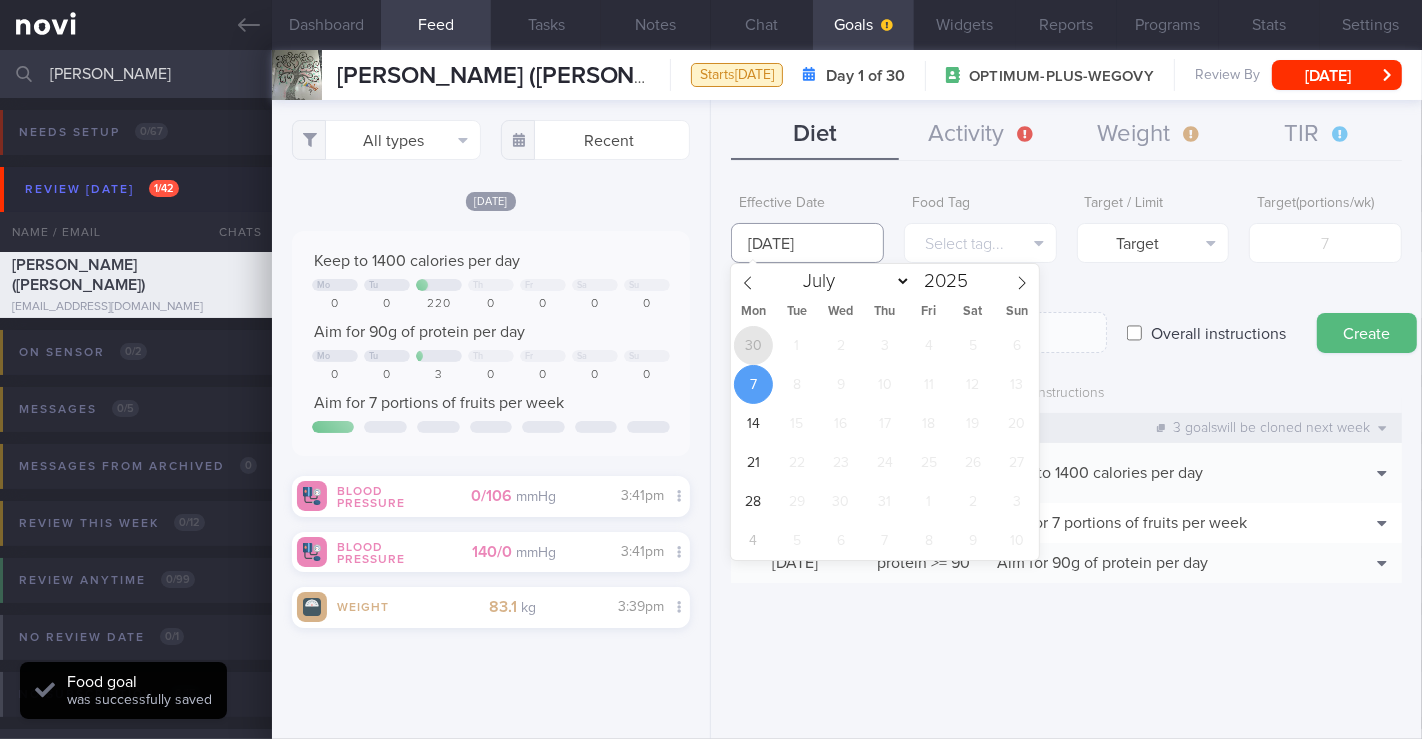 type on "[DATE]" 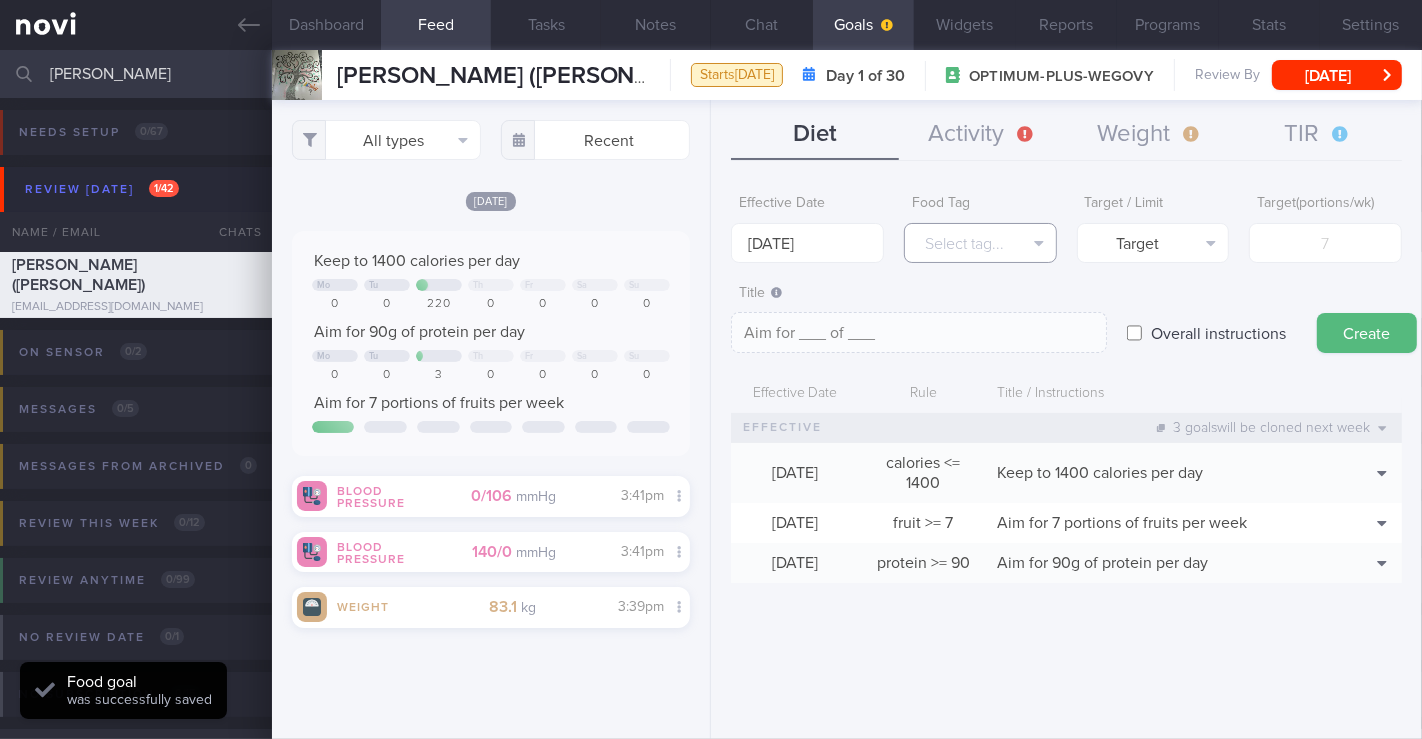 click on "Select tag..." at bounding box center [980, 243] 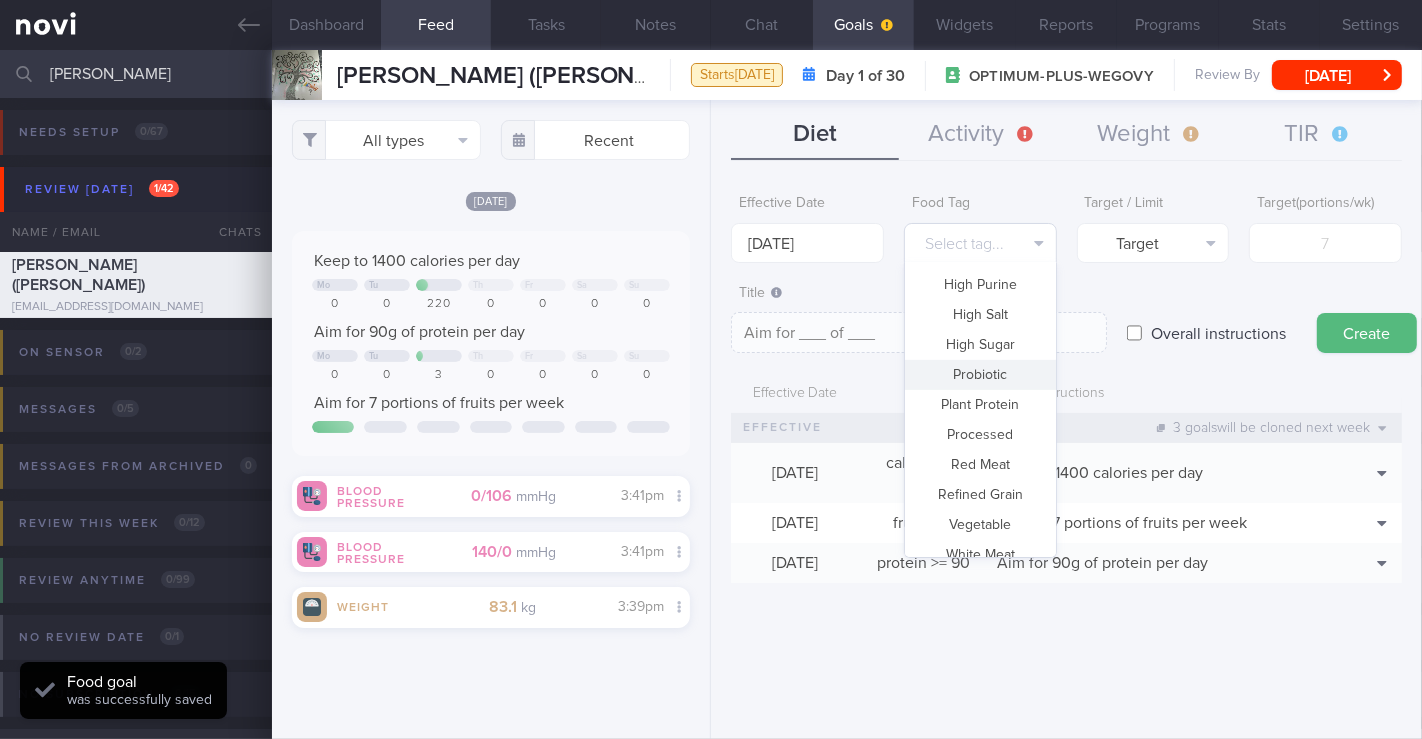 scroll, scrollTop: 594, scrollLeft: 0, axis: vertical 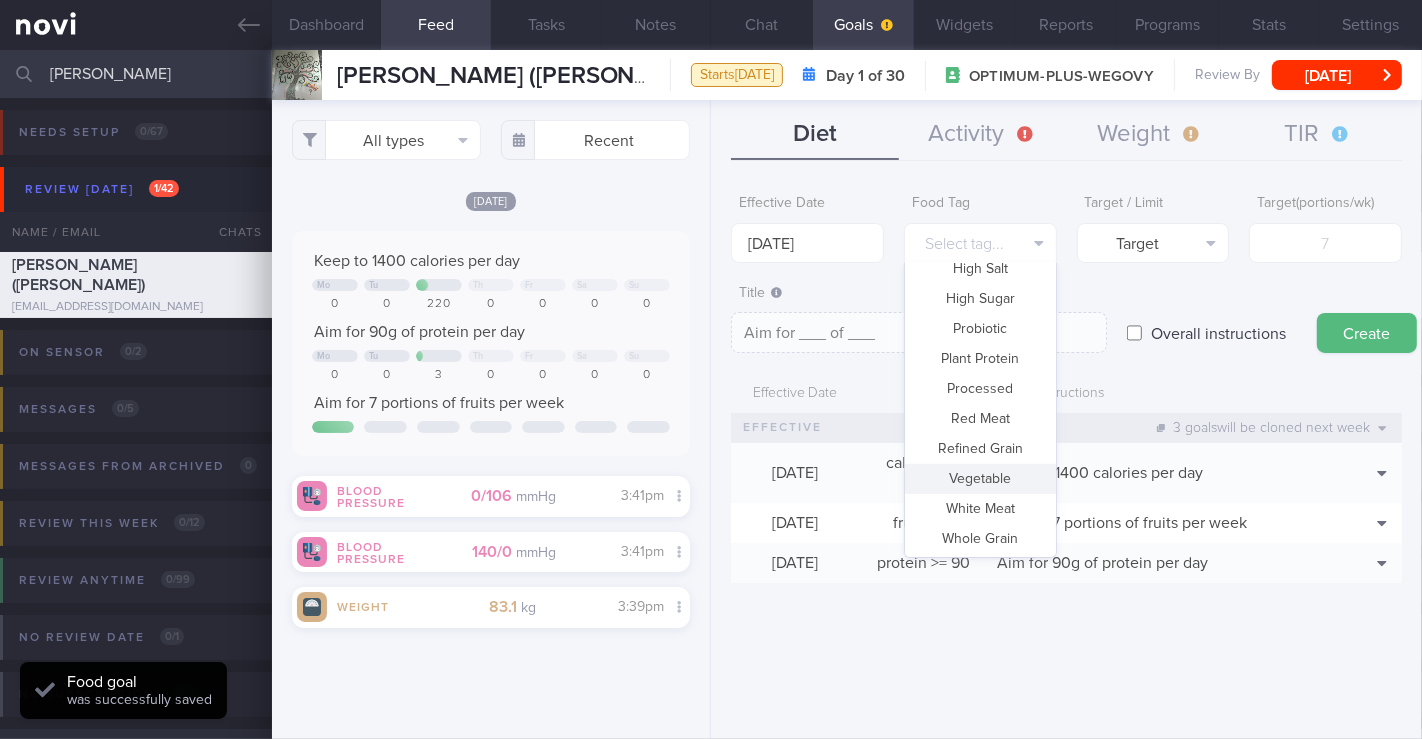 click on "Vegetable" at bounding box center (980, 479) 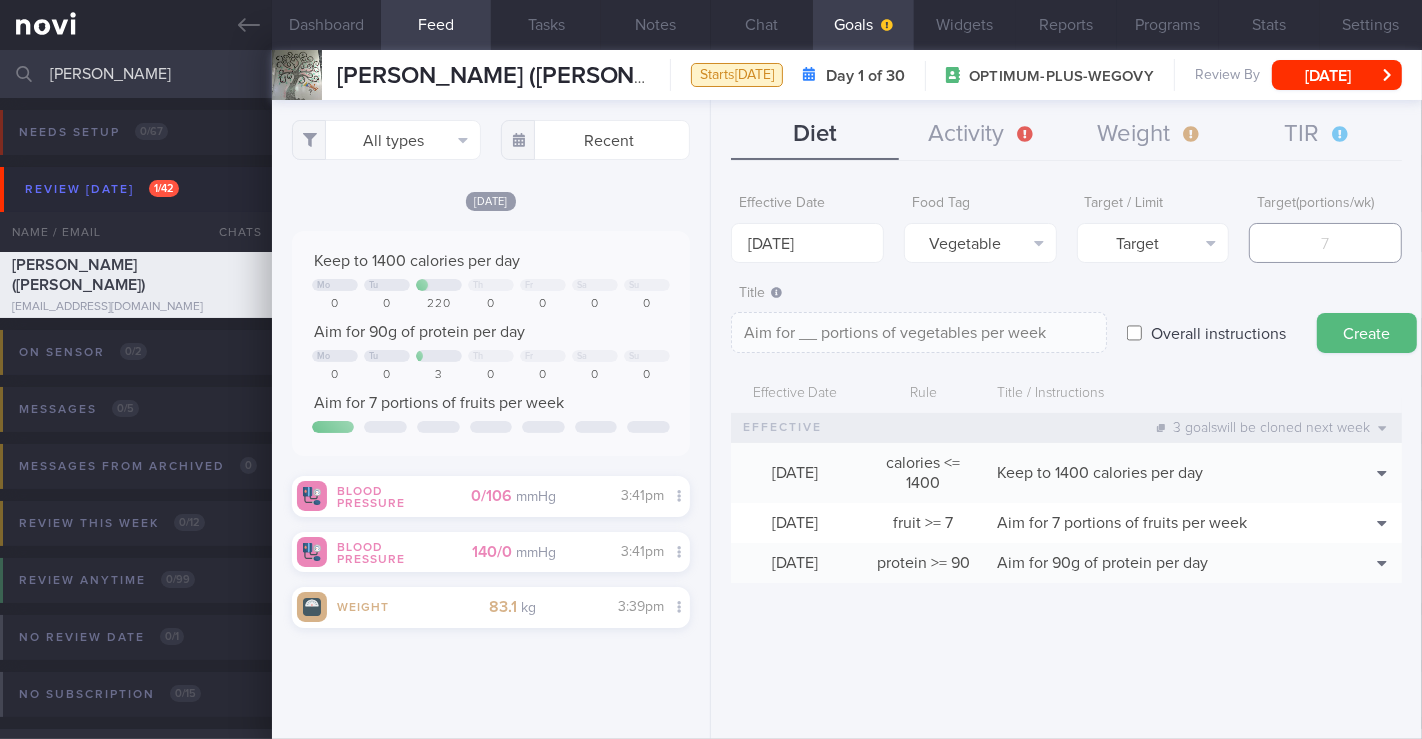 click at bounding box center (1325, 243) 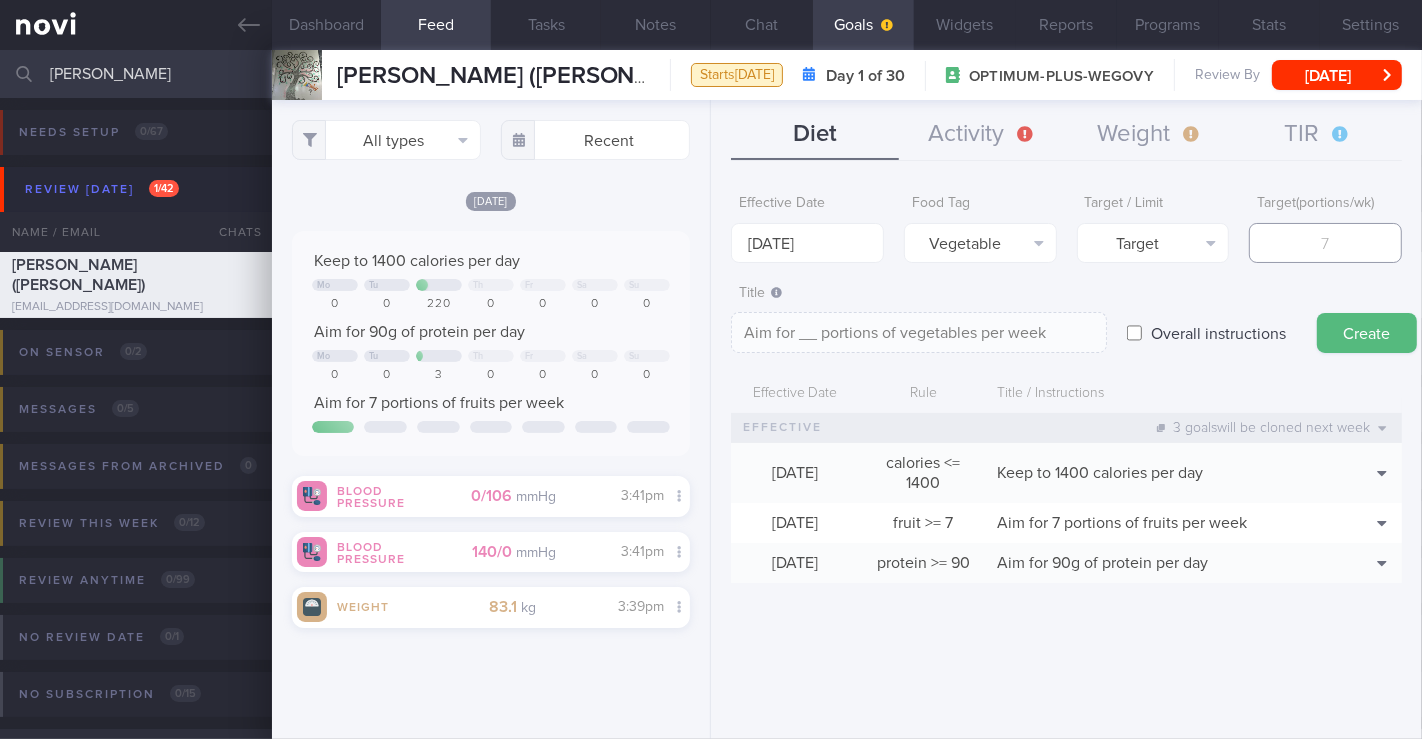 type on "1" 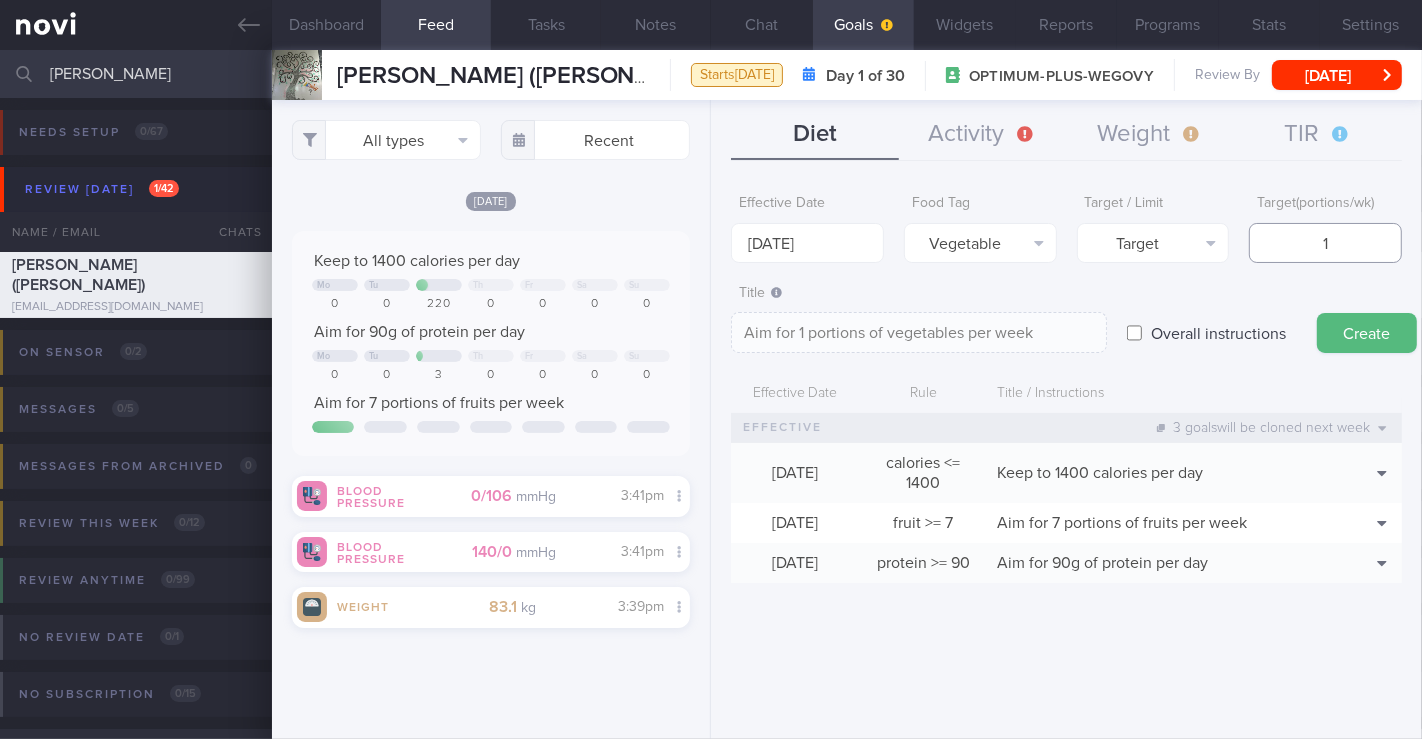 type on "14" 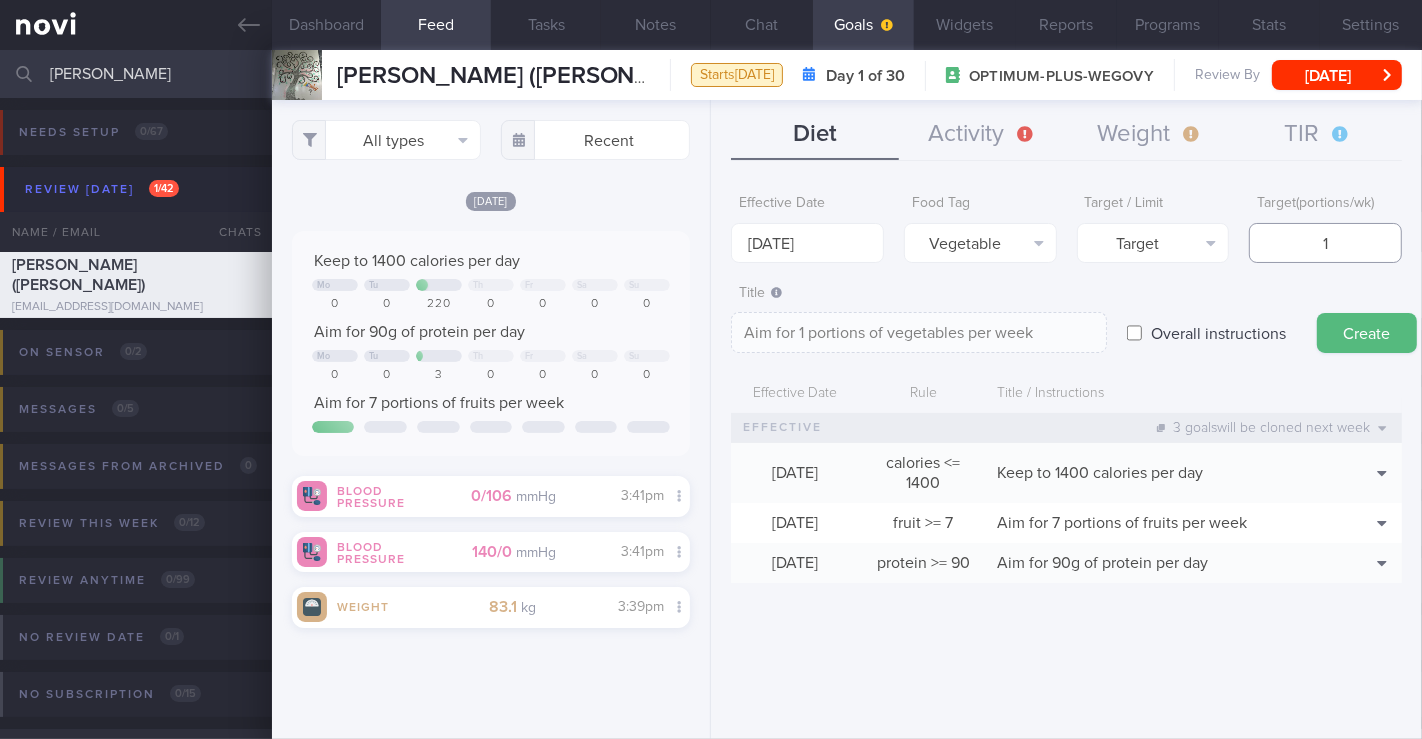 type on "Aim for 14 portions of vegetables per week" 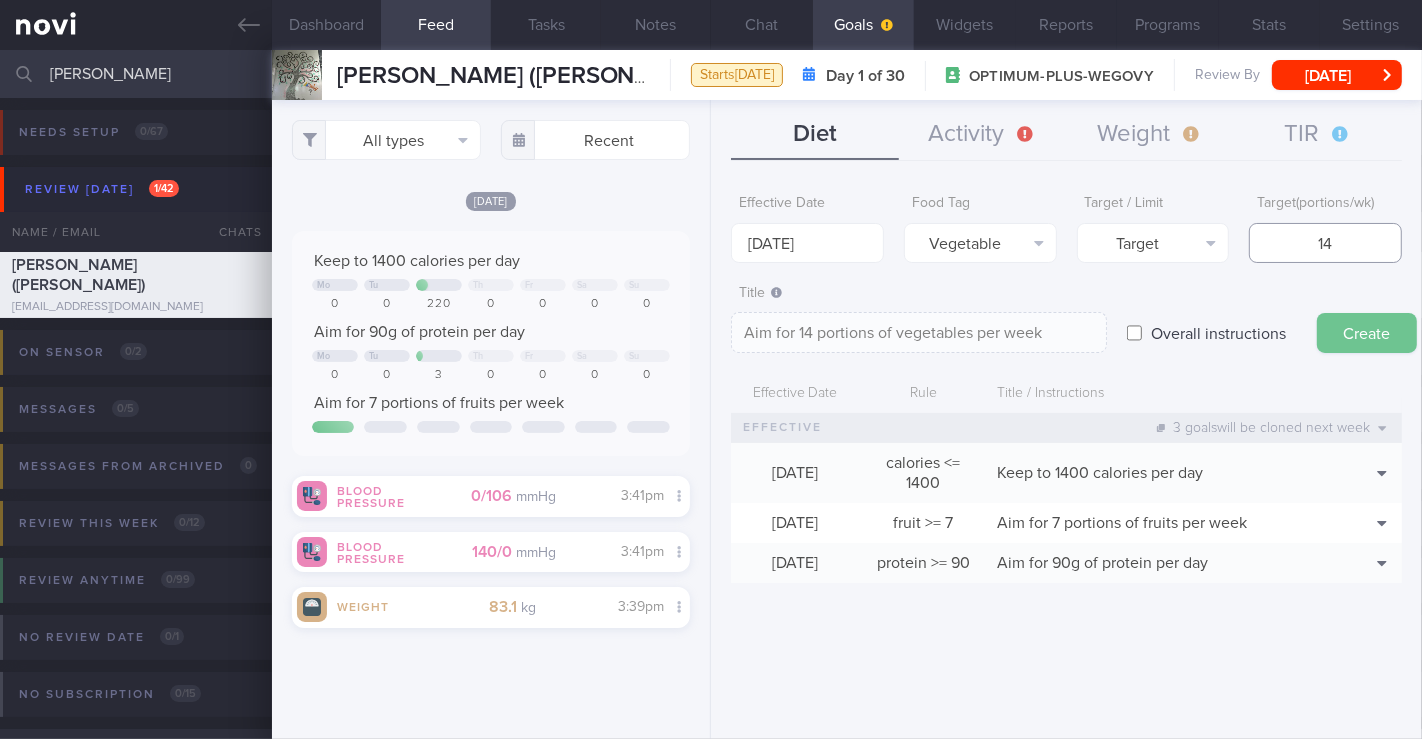 type on "14" 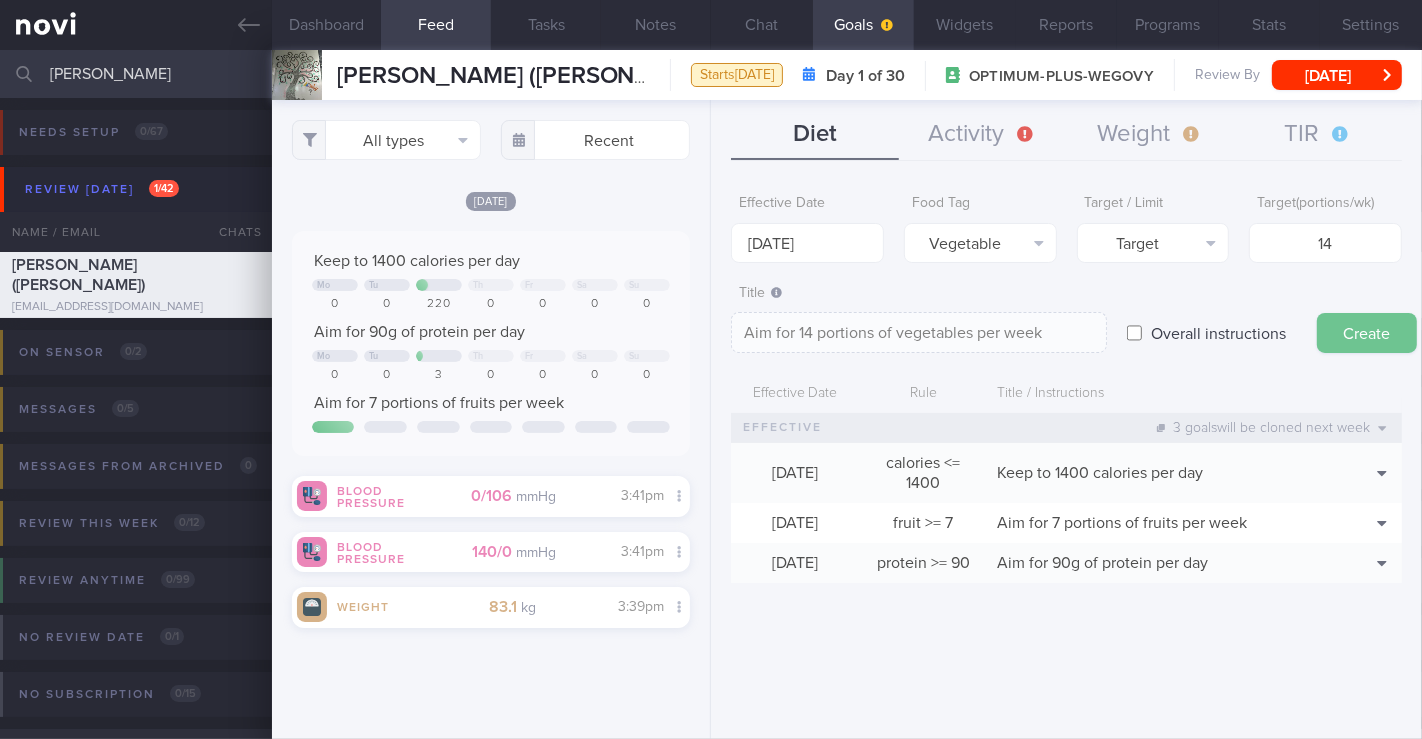 click on "Create" at bounding box center [1367, 333] 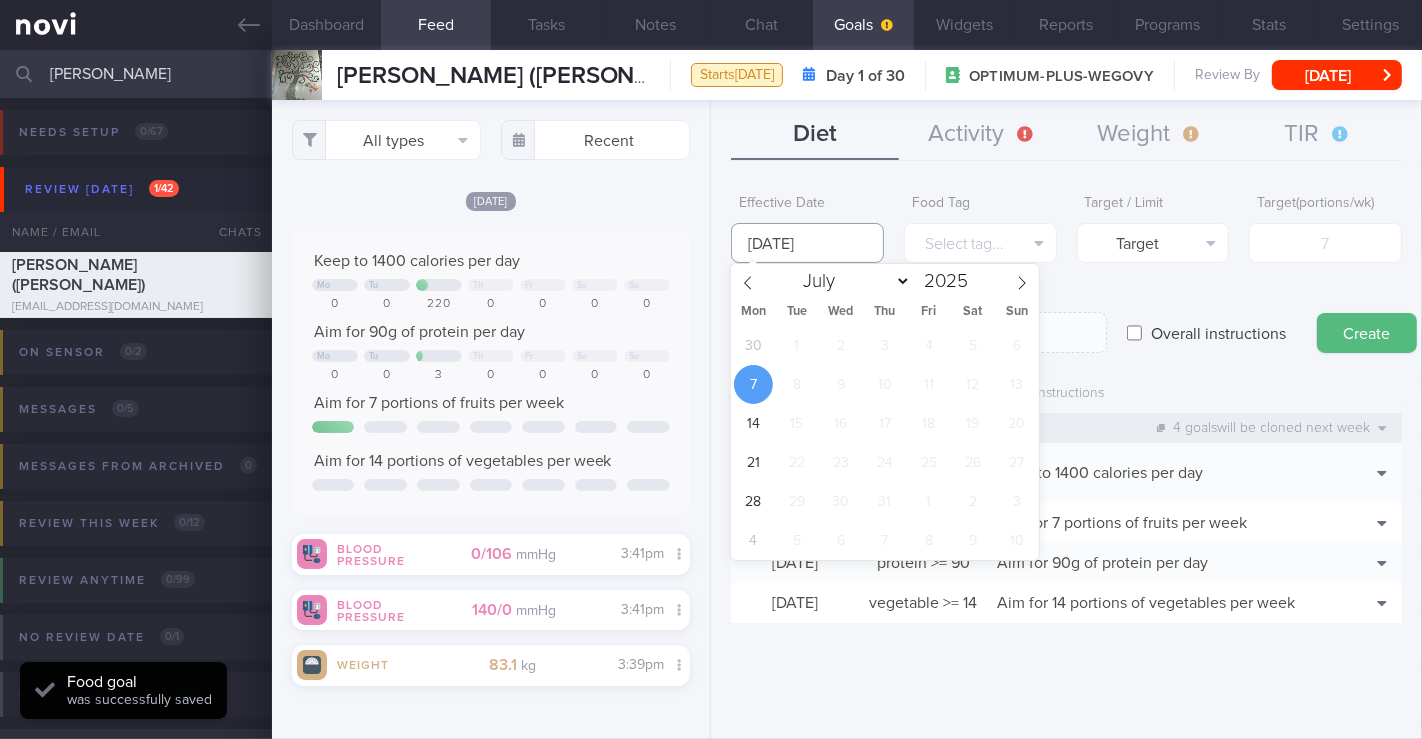click on "[DATE]" at bounding box center [807, 243] 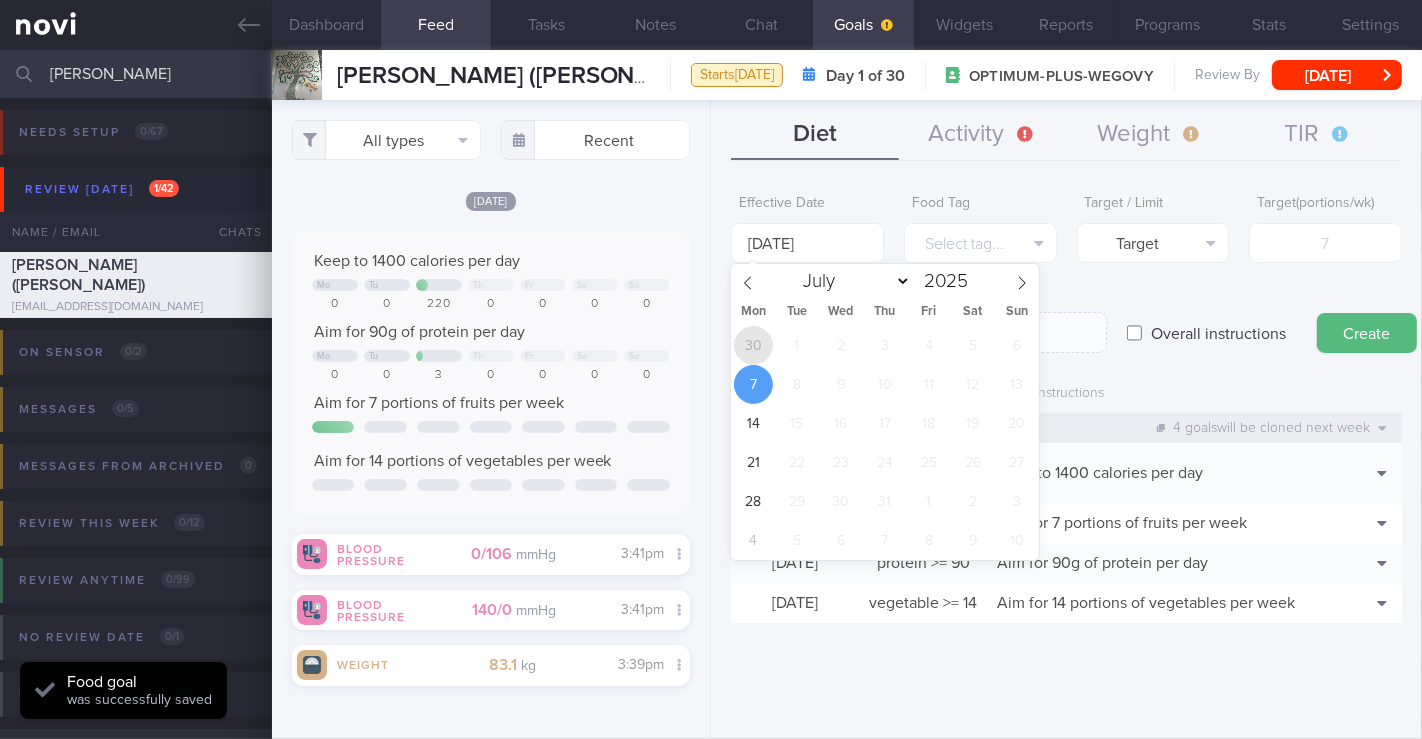 click on "30" at bounding box center [753, 345] 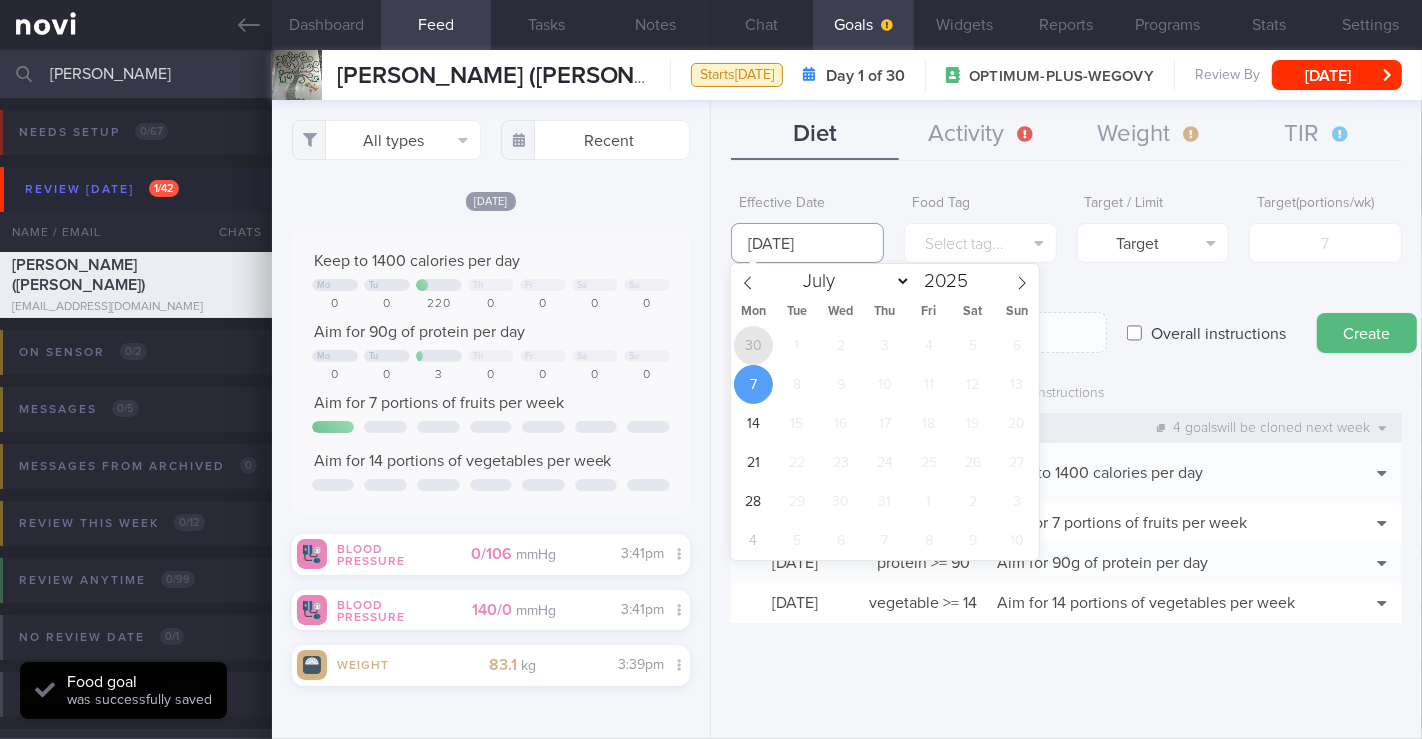 type on "[DATE]" 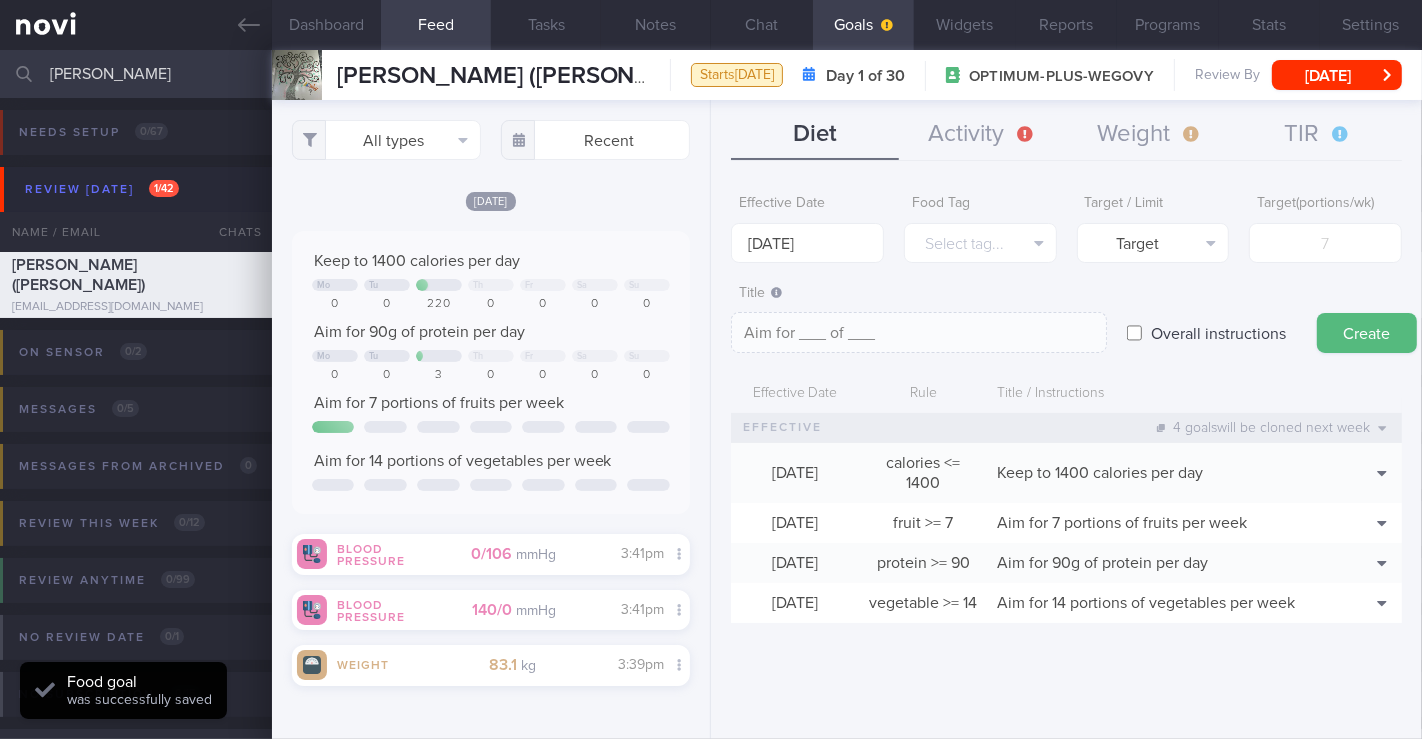 click on "Overall instructions" at bounding box center (1134, 333) 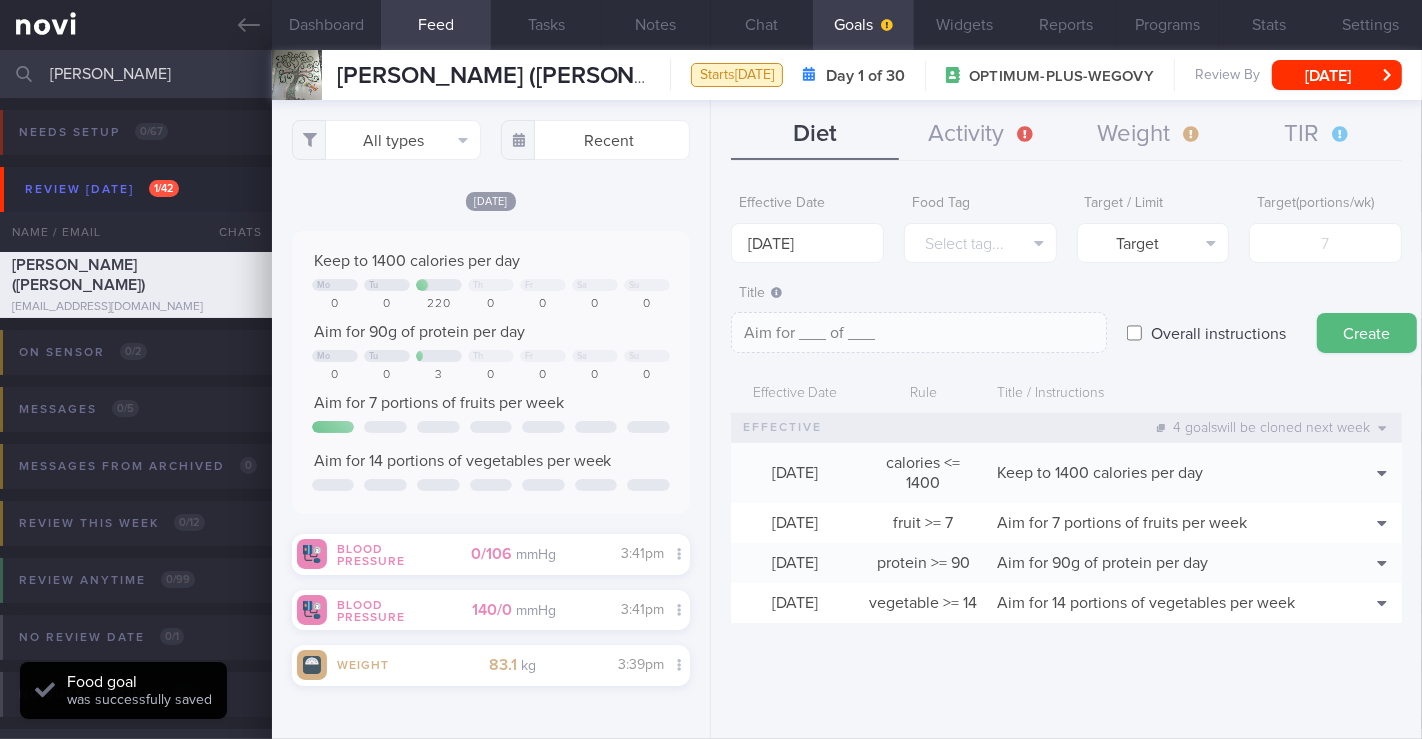 checkbox on "true" 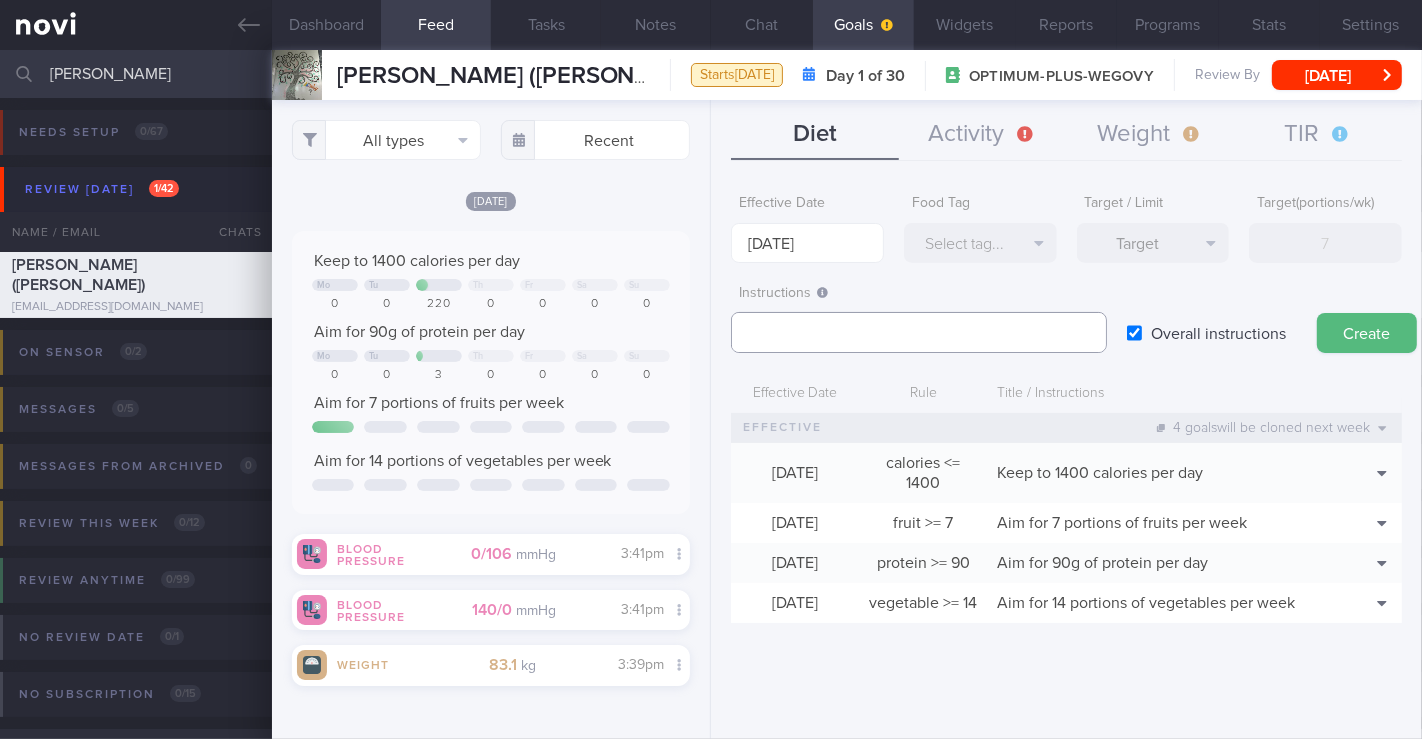 click at bounding box center [919, 332] 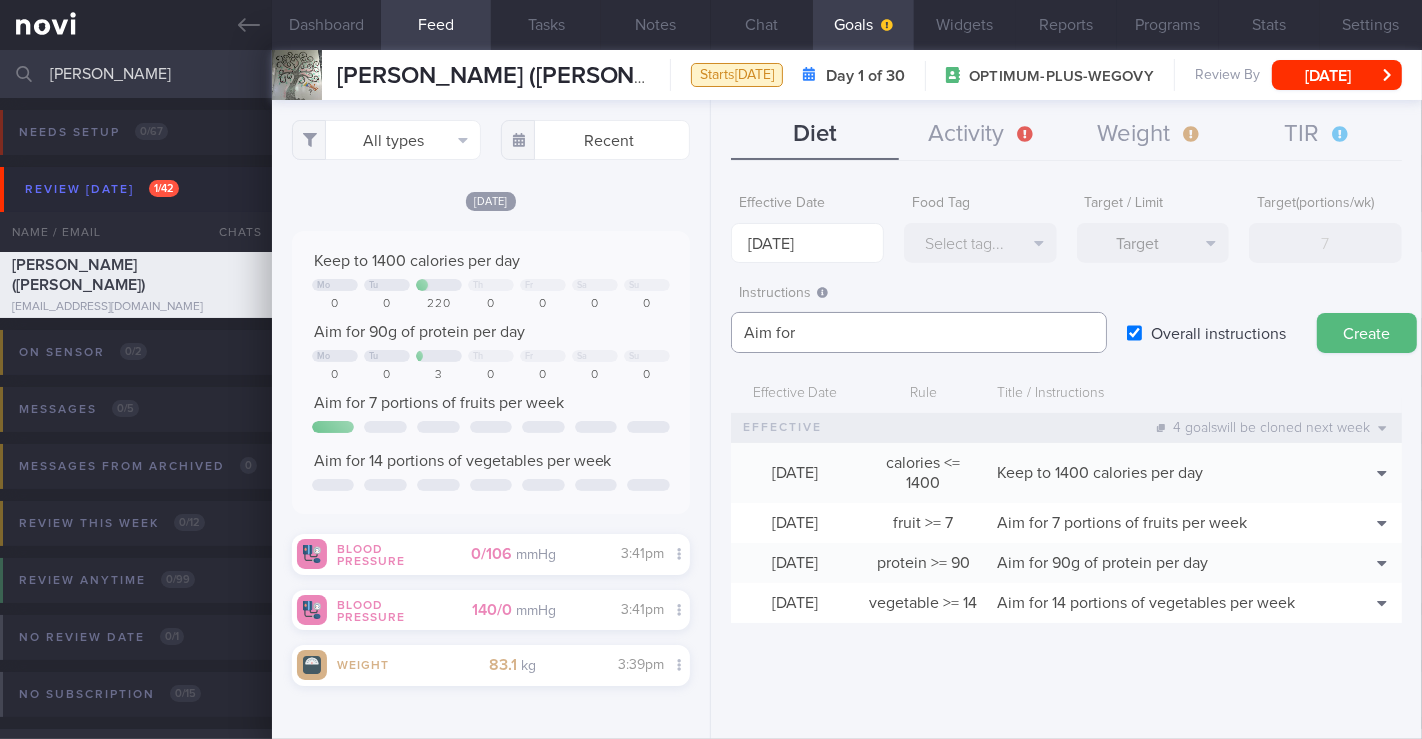 paste on "2.5L fluids (preferably water) per day" 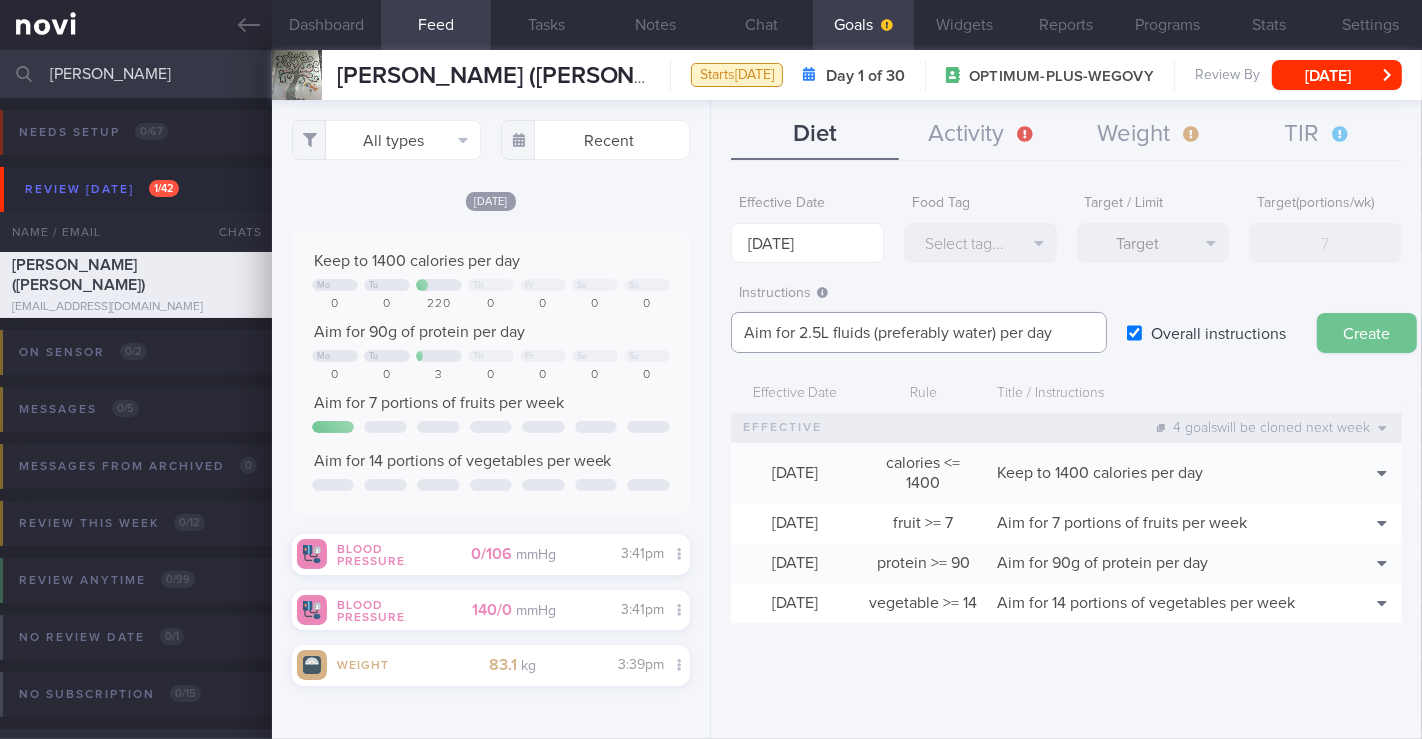 type on "Aim for 2.5L fluids (preferably water) per day" 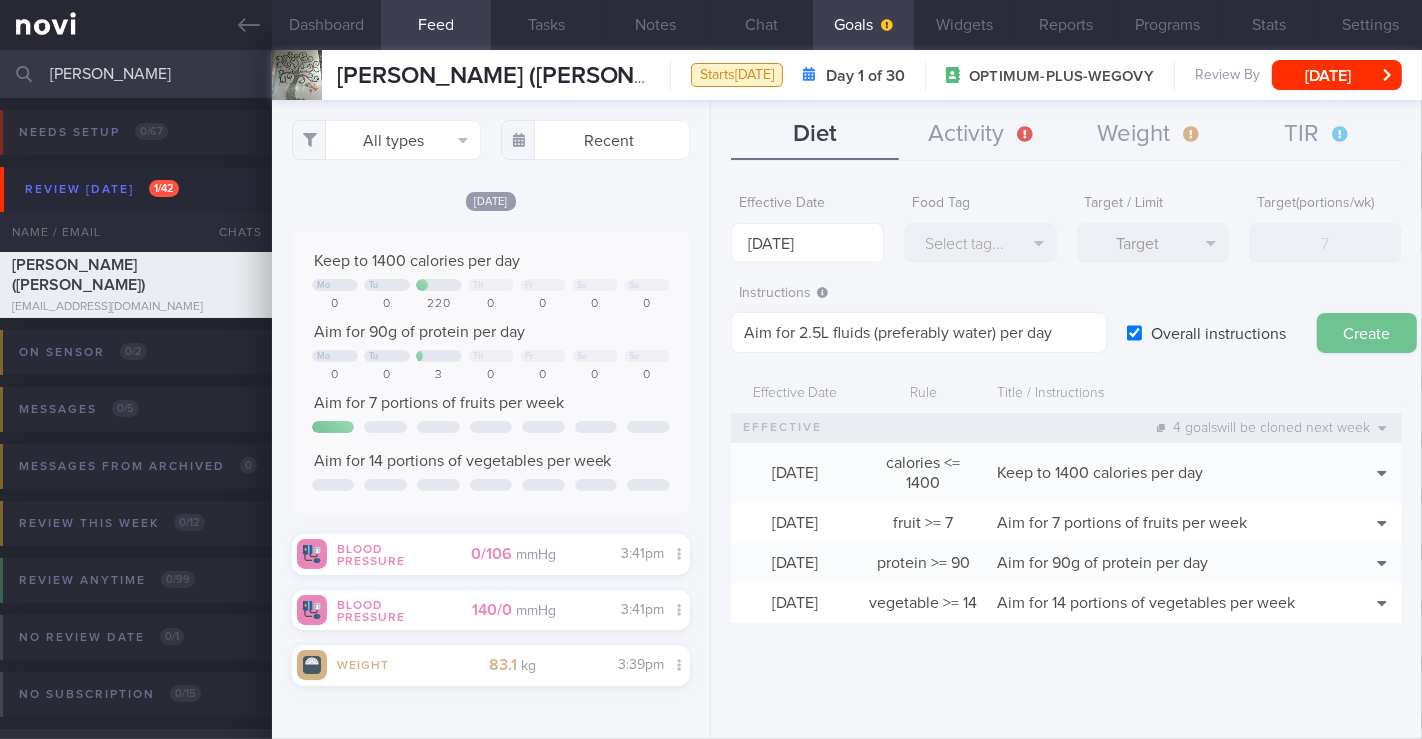 click on "Create" at bounding box center [1367, 333] 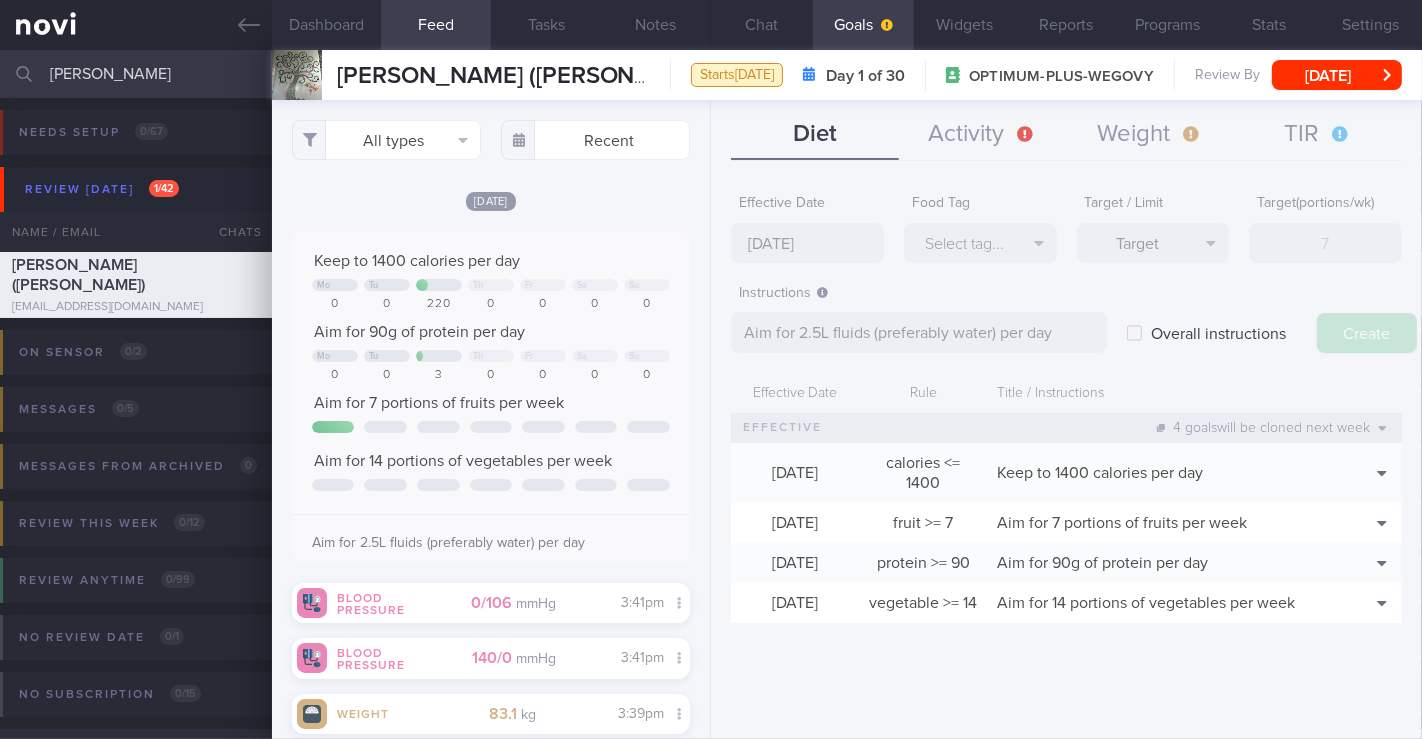 type on "[DATE]" 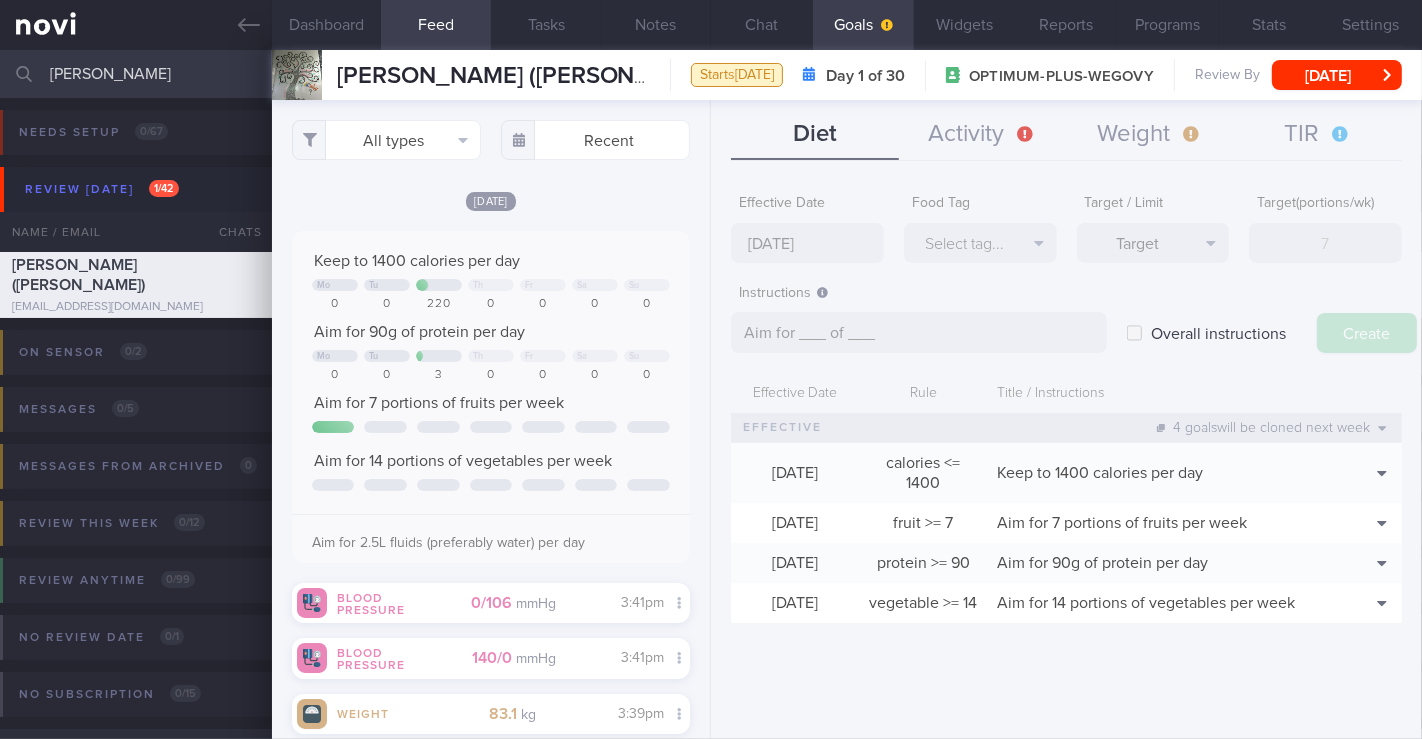 select on "6" 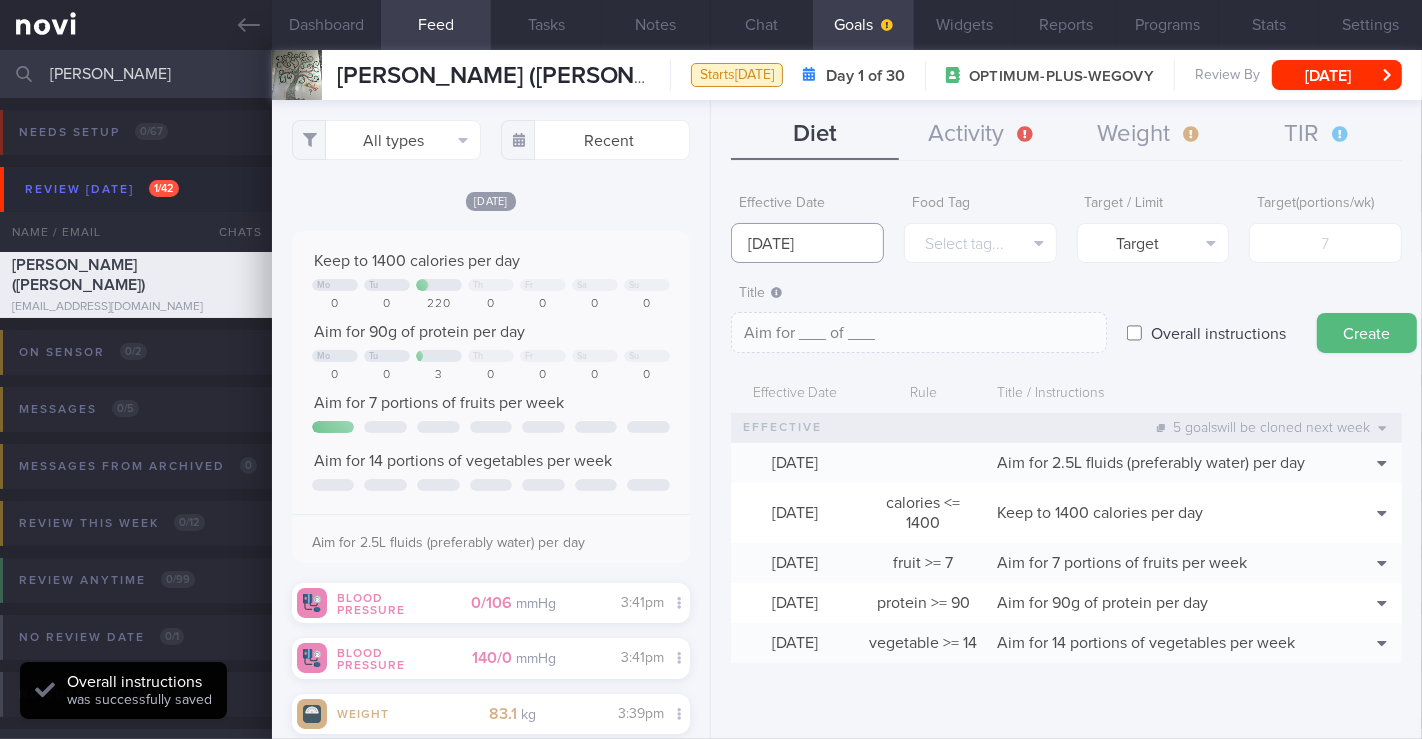click on "[DATE]" at bounding box center [807, 243] 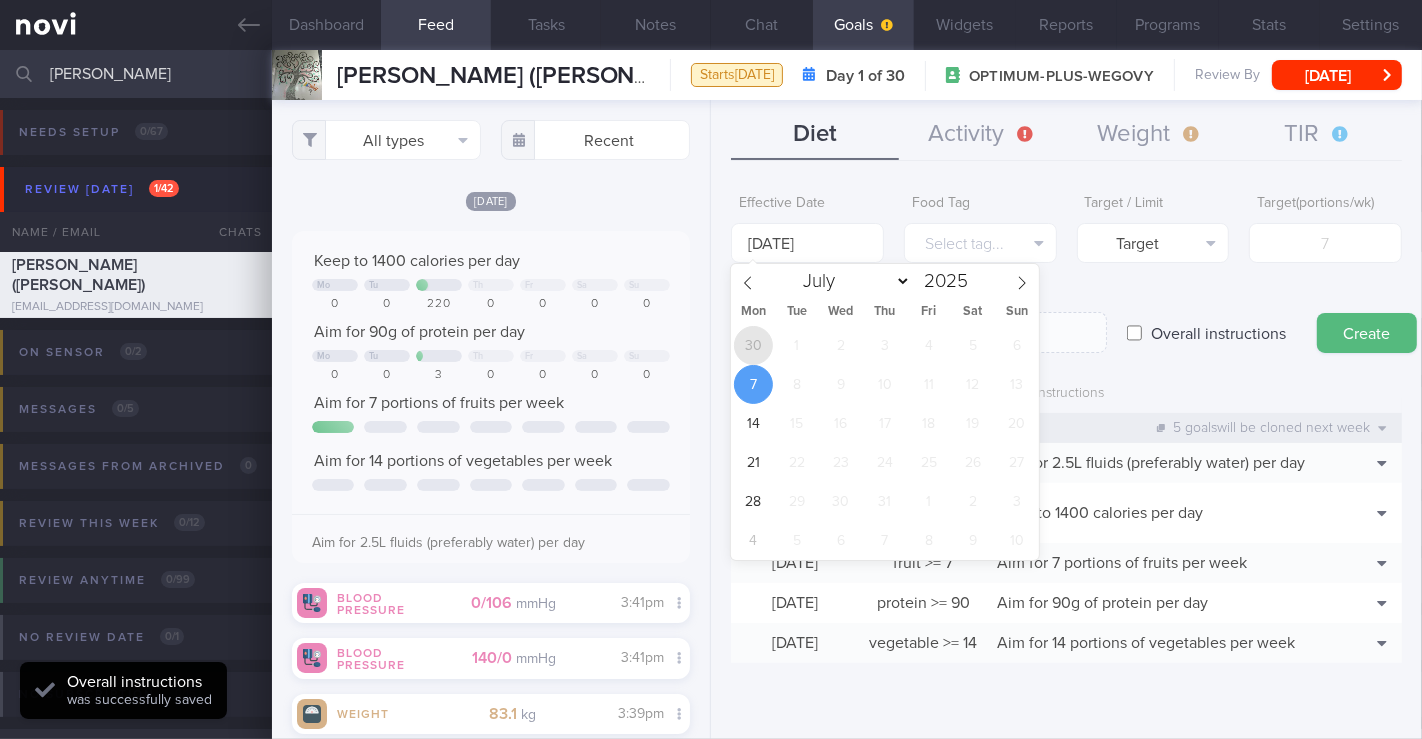 click on "30" at bounding box center [753, 345] 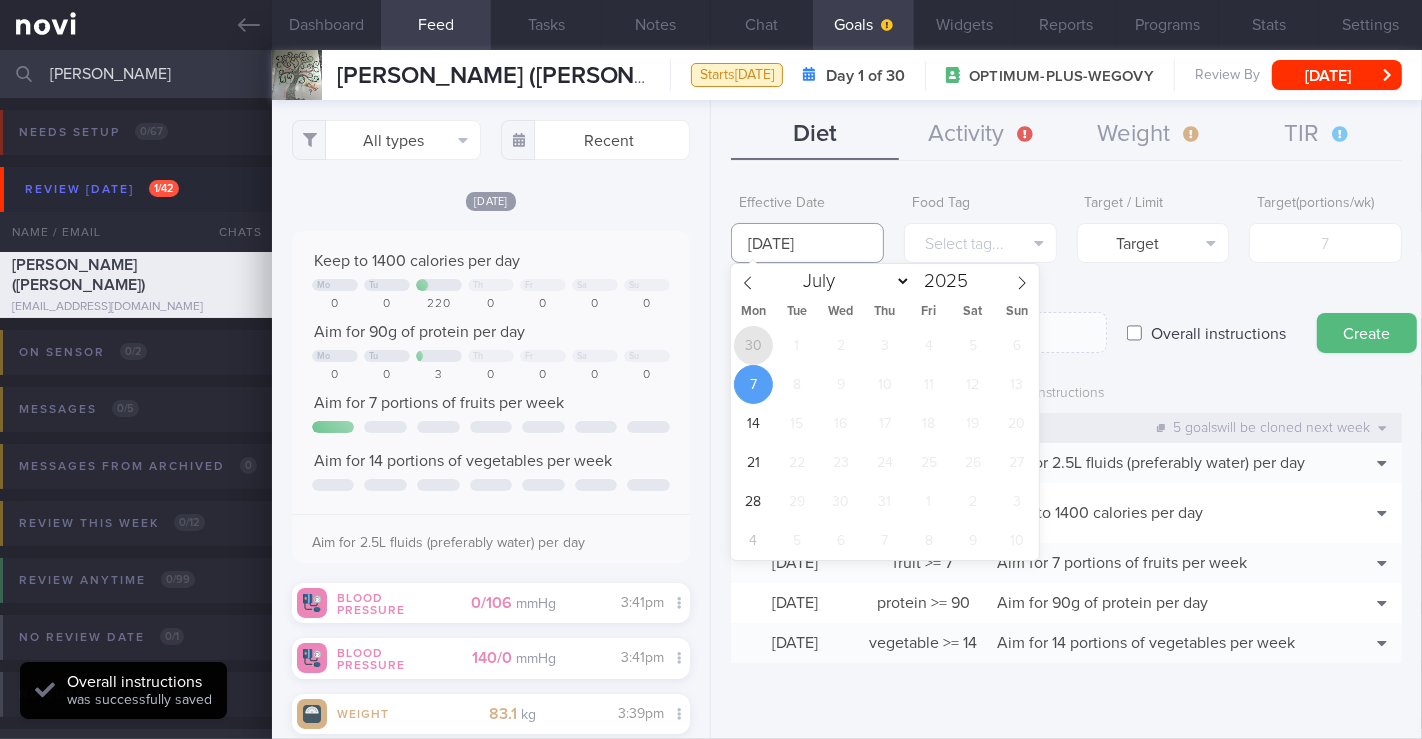 type on "[DATE]" 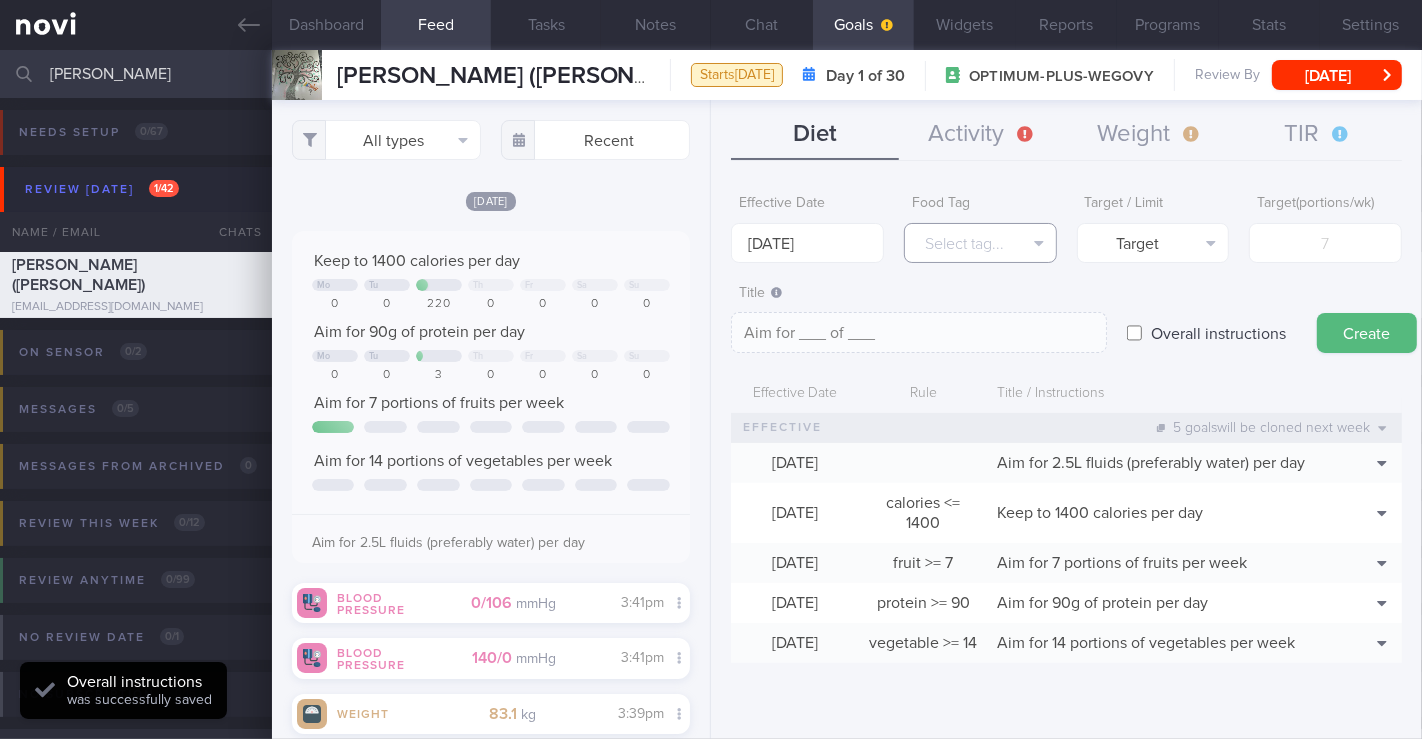 click on "Select tag..." at bounding box center [980, 243] 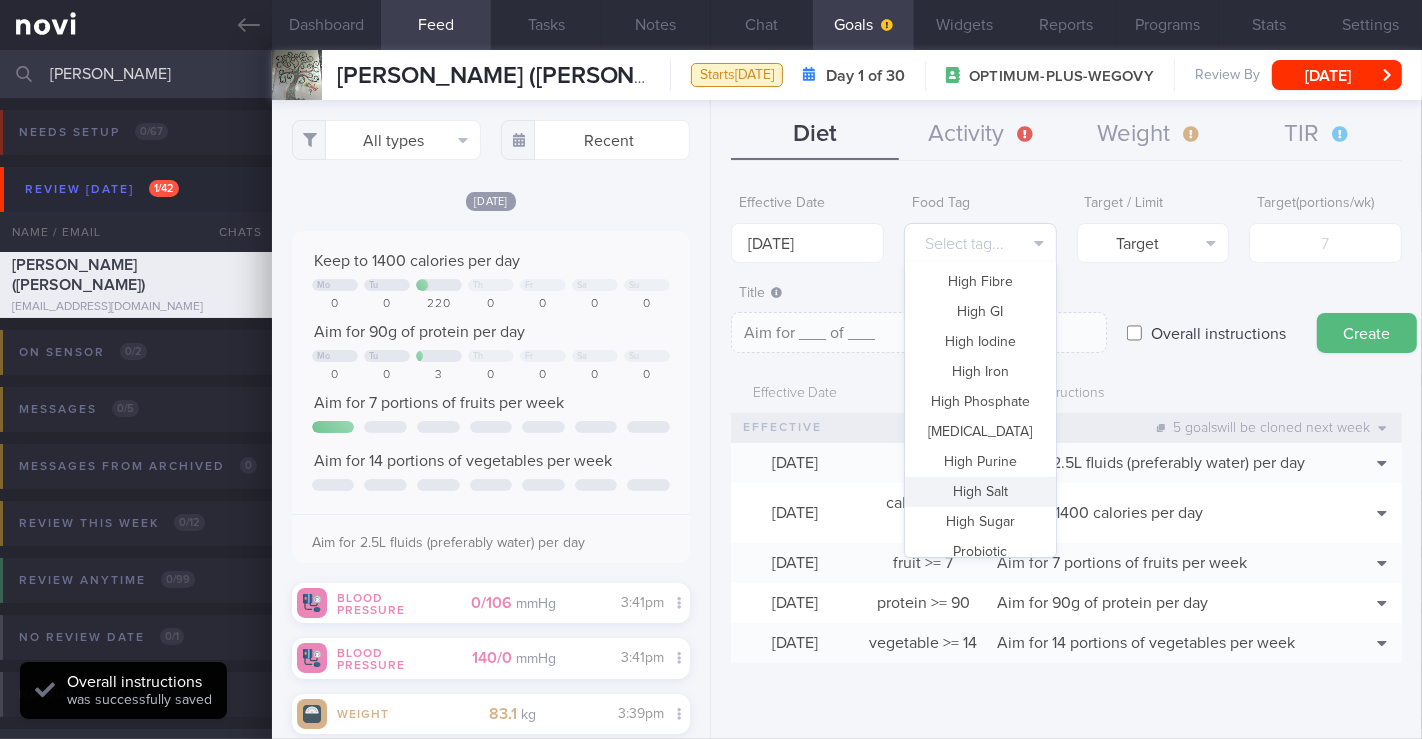 scroll, scrollTop: 0, scrollLeft: 0, axis: both 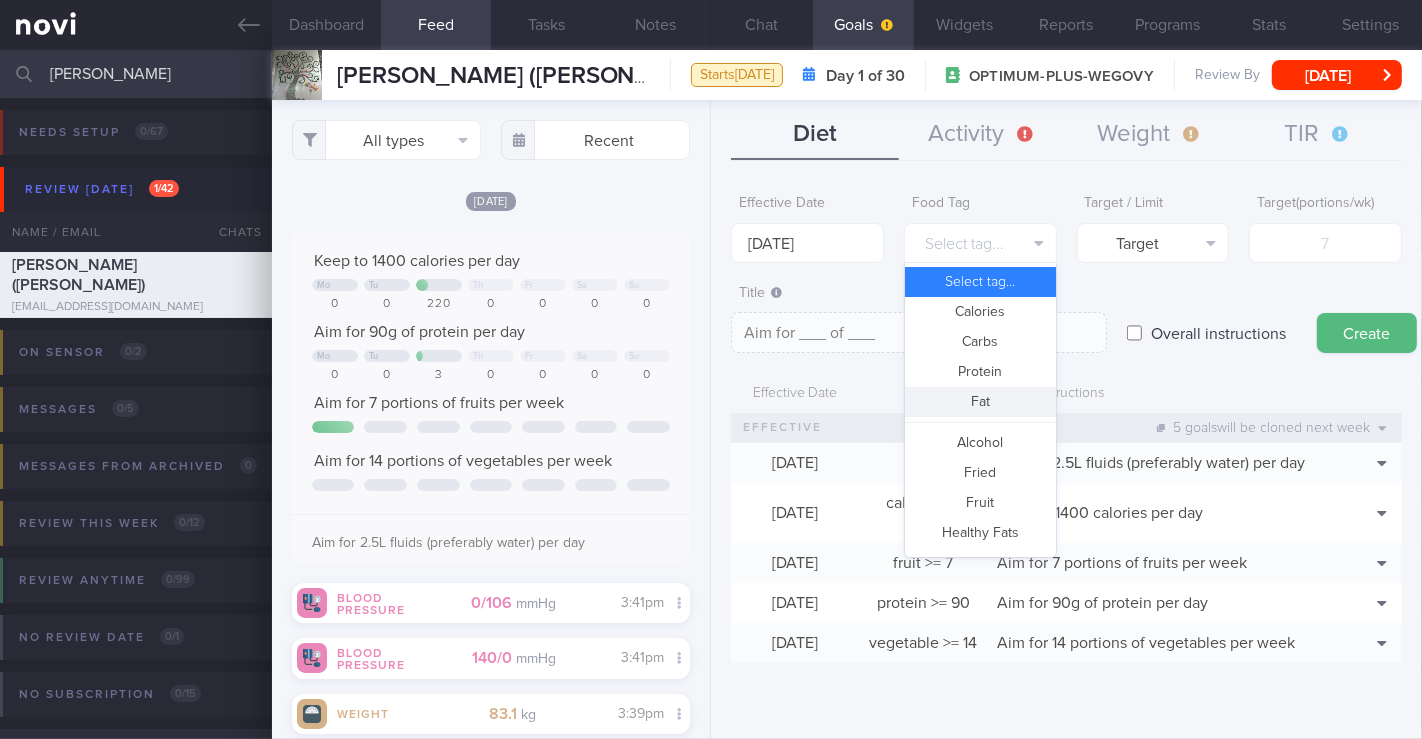 click on "Fat" at bounding box center (980, 402) 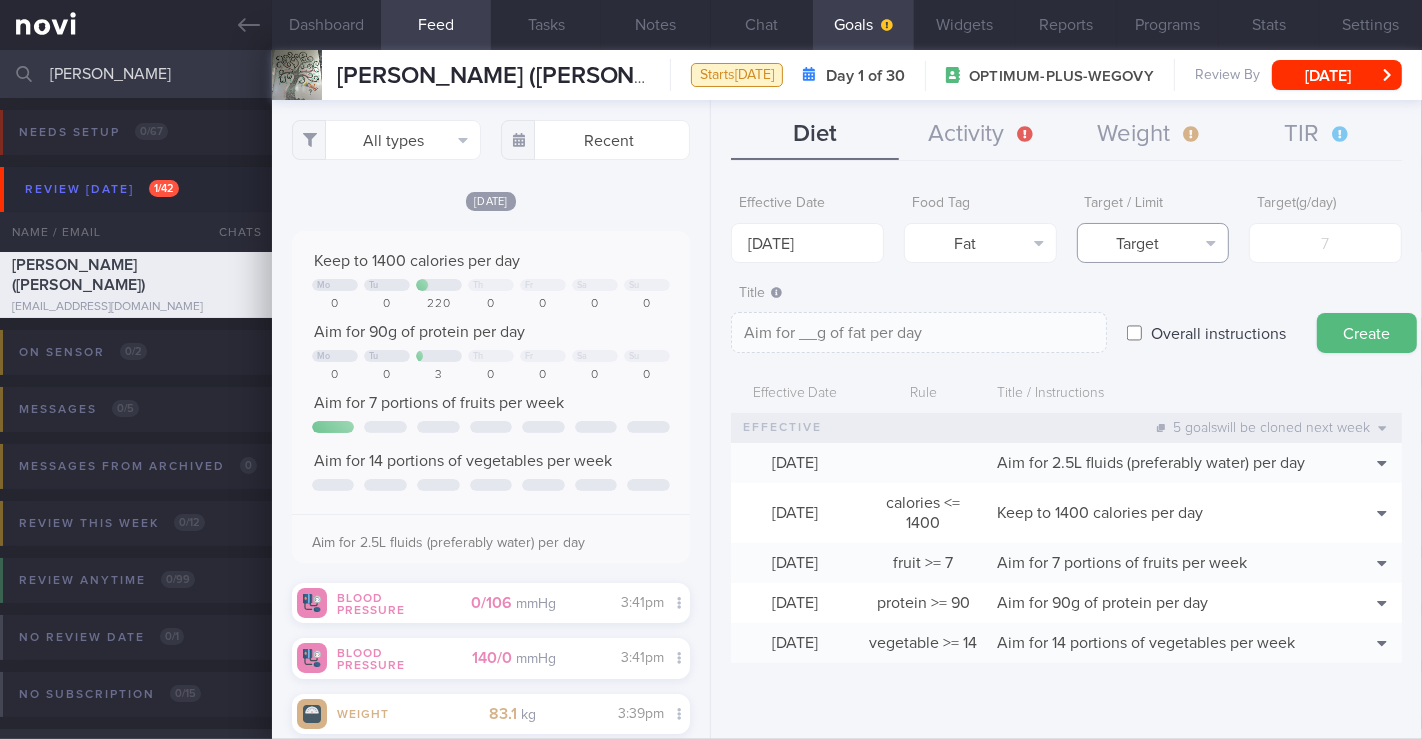 click on "Target" at bounding box center (1153, 243) 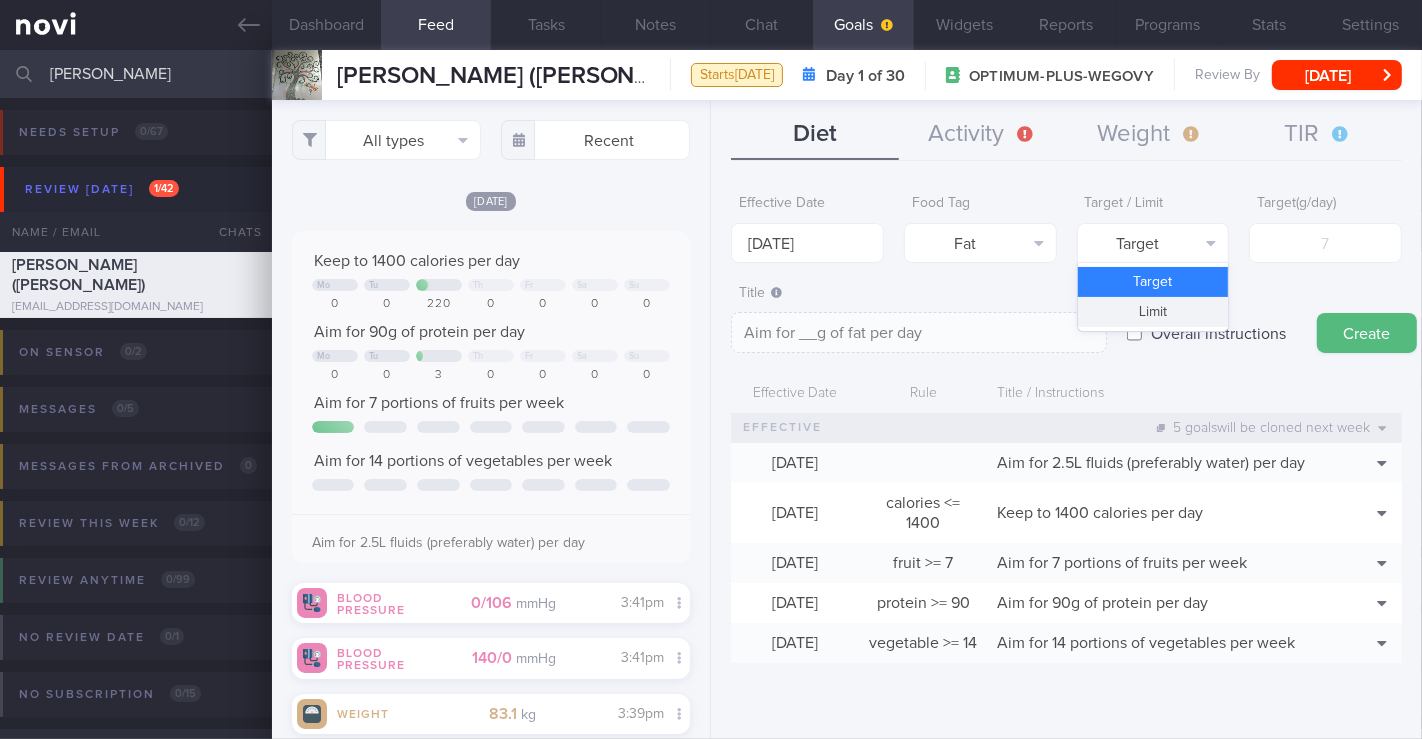 click on "Limit" at bounding box center [1153, 312] 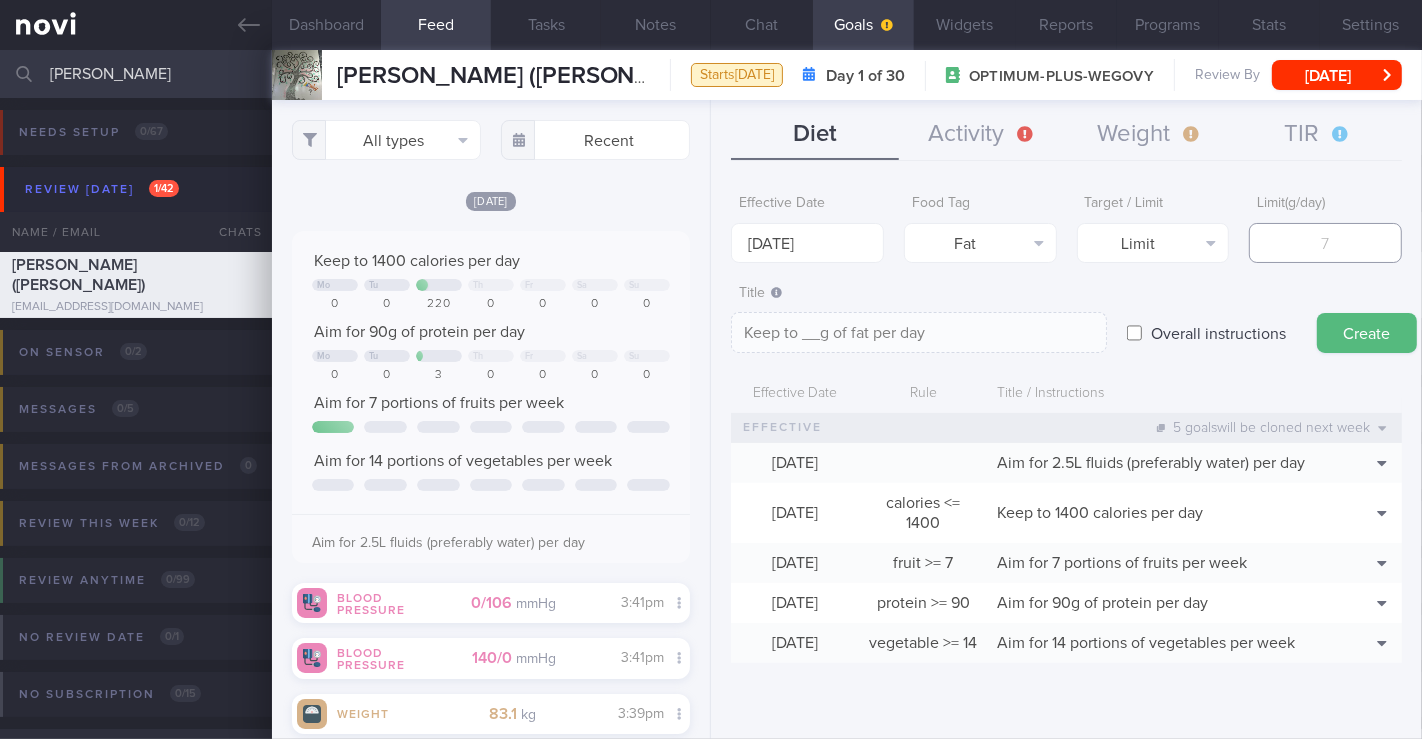 click at bounding box center [1325, 243] 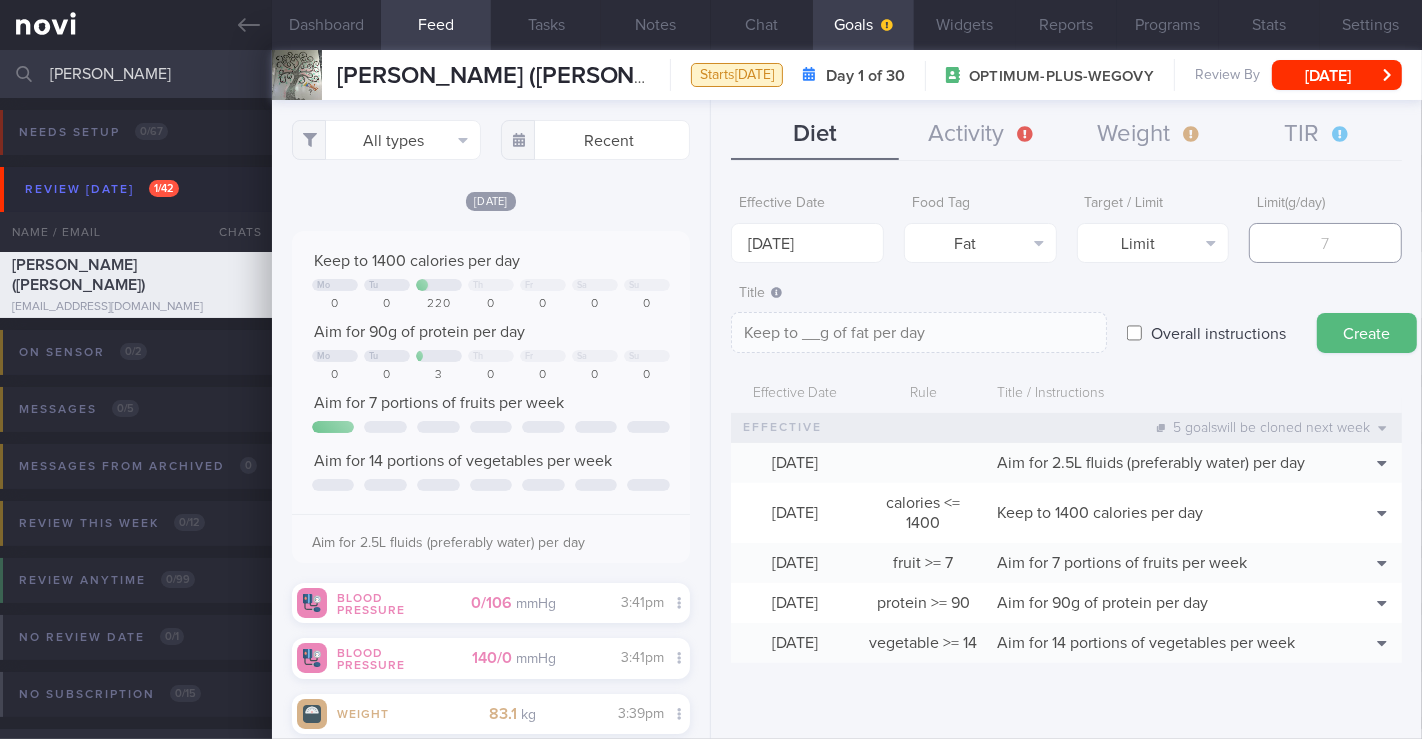 type on "4" 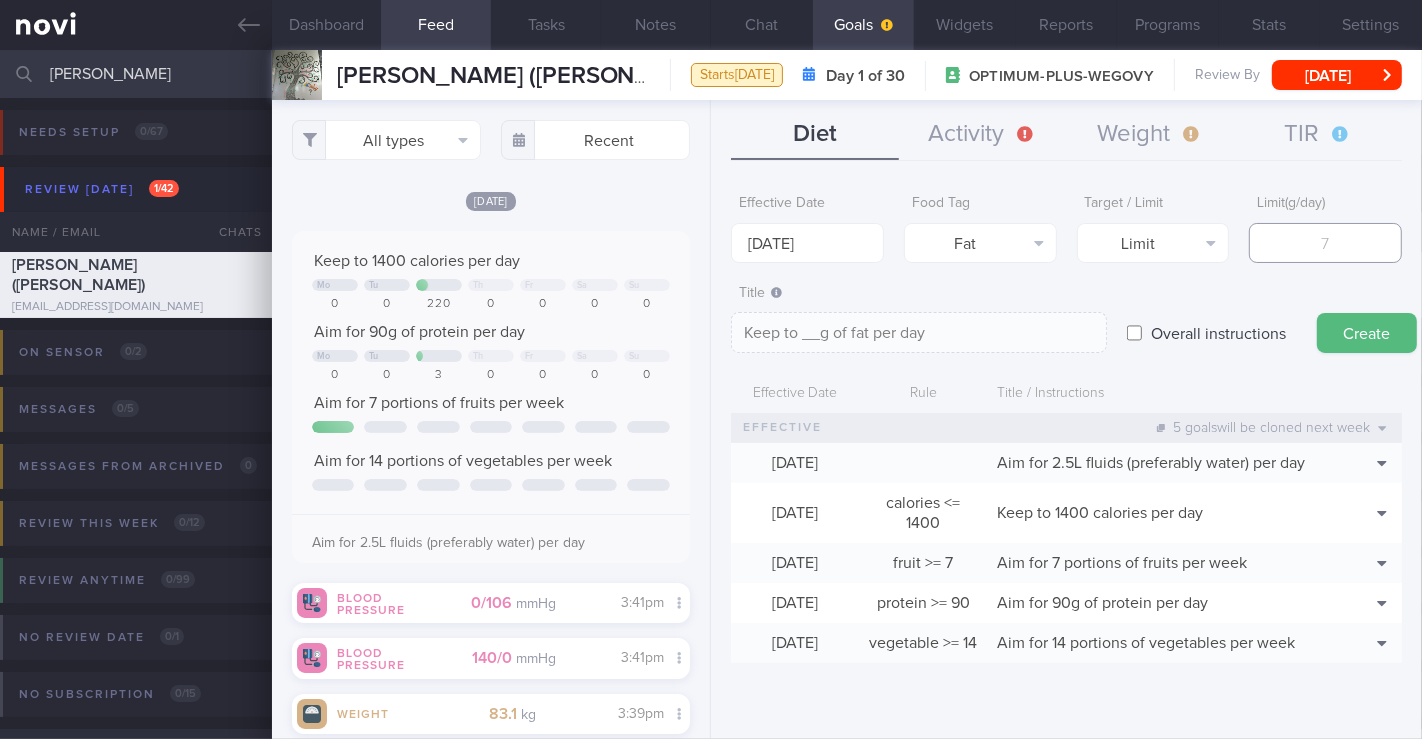 type on "Keep to 4g of fat per day" 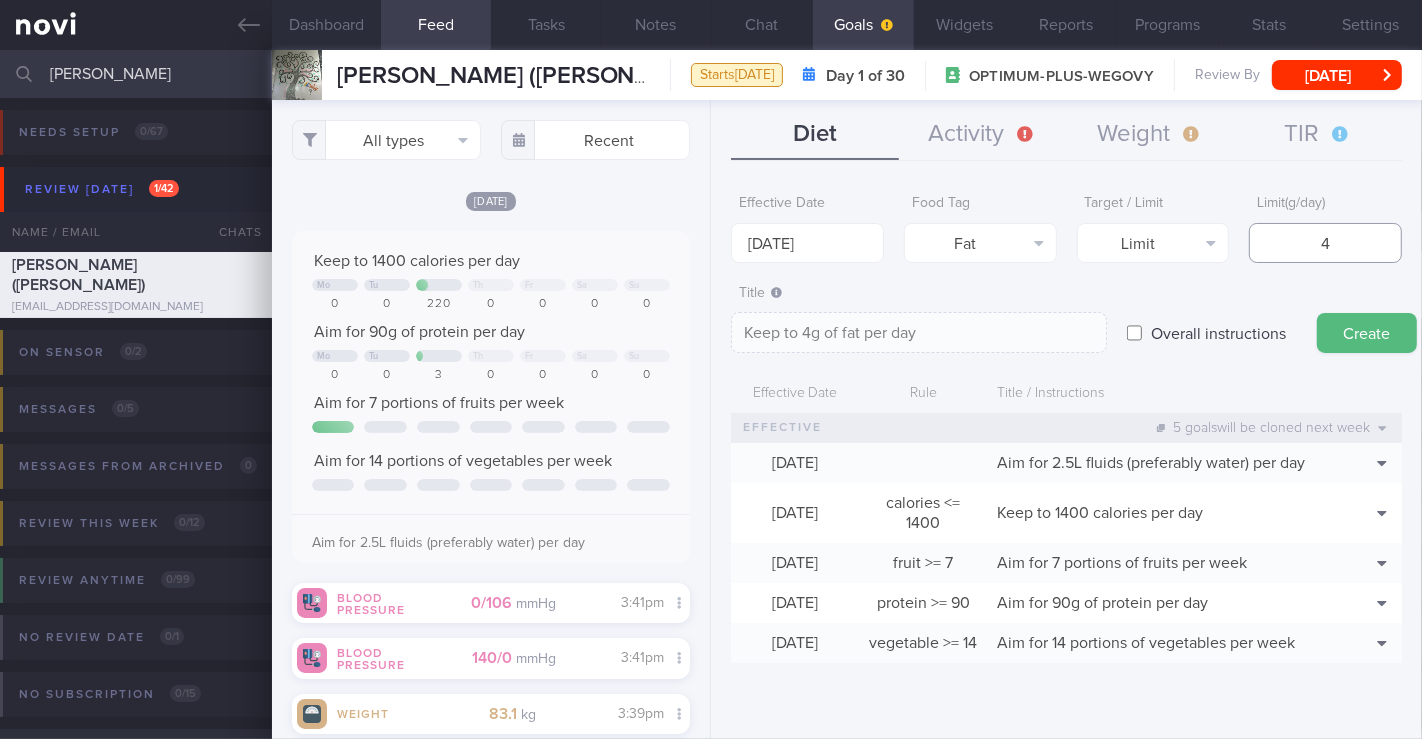 type on "40" 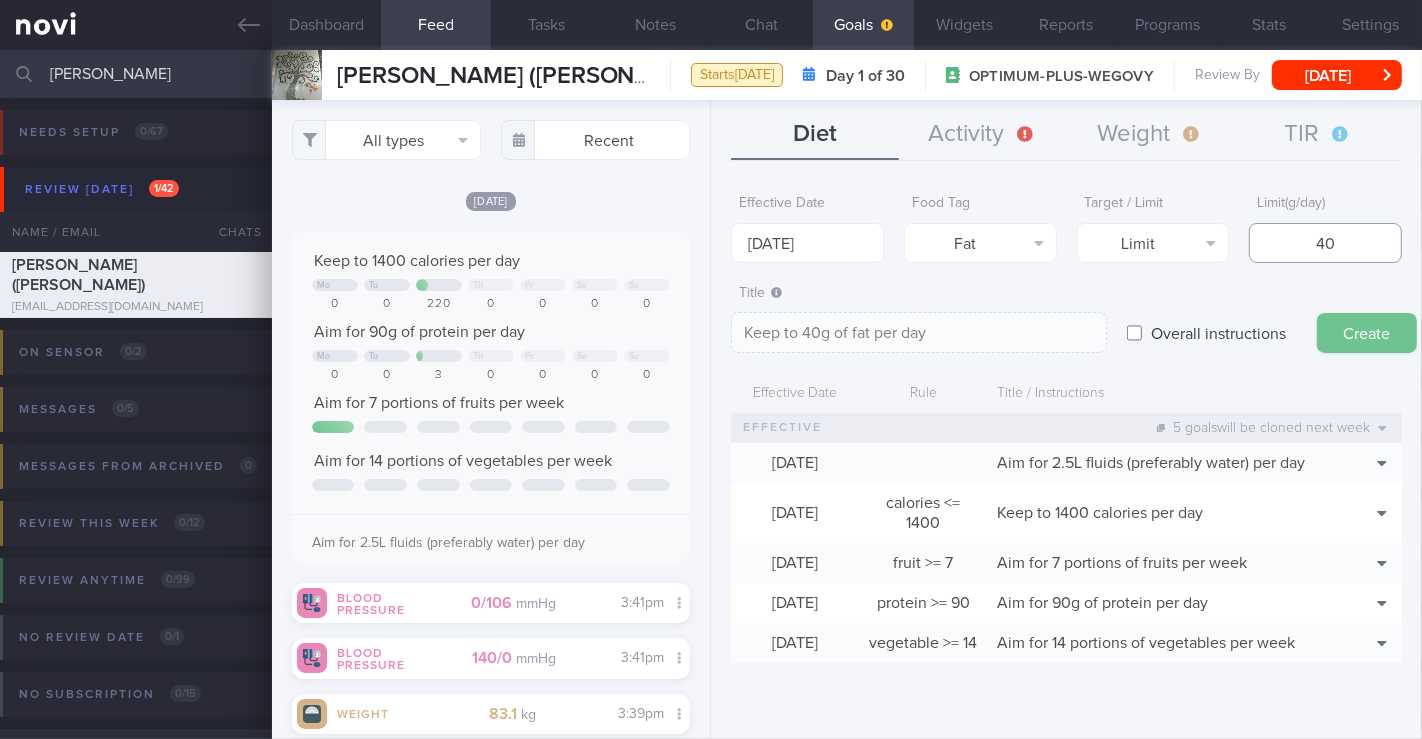 type on "40" 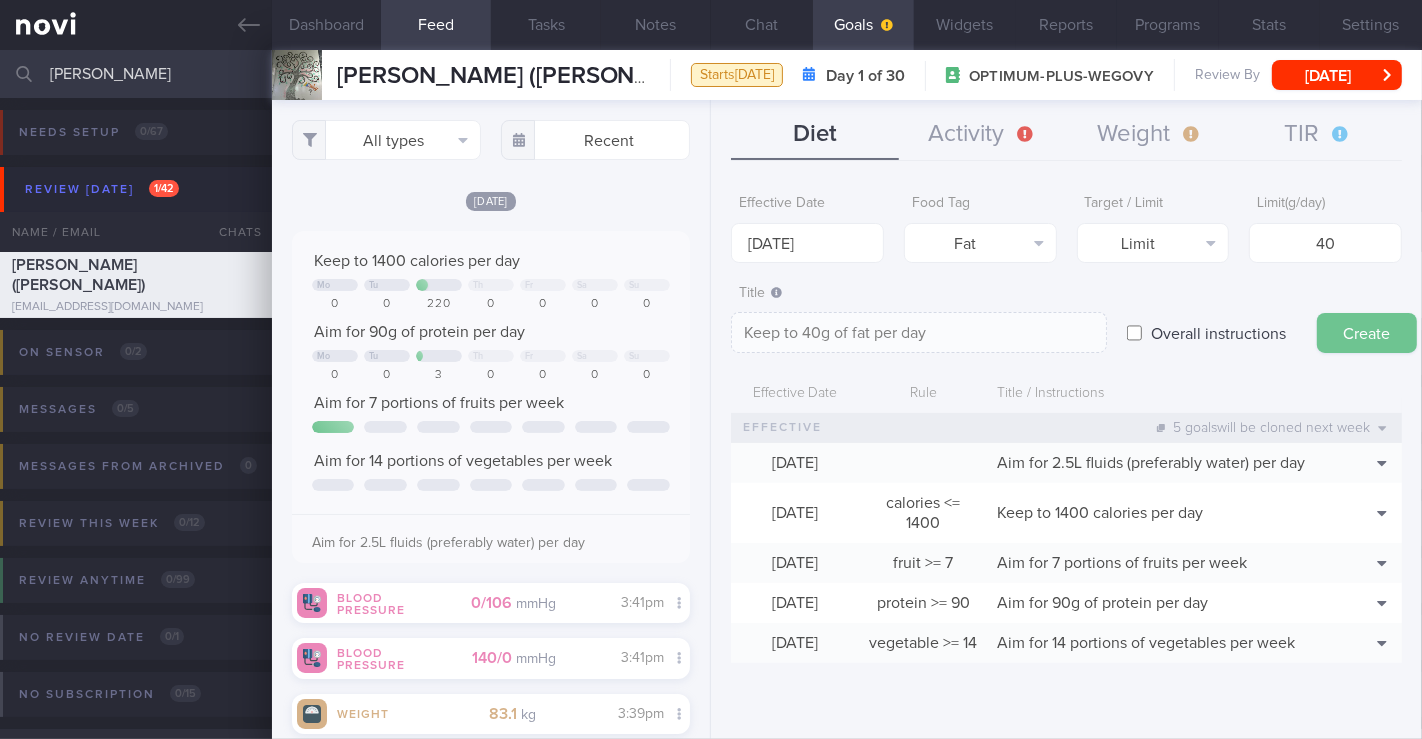 click on "Create" at bounding box center (1367, 333) 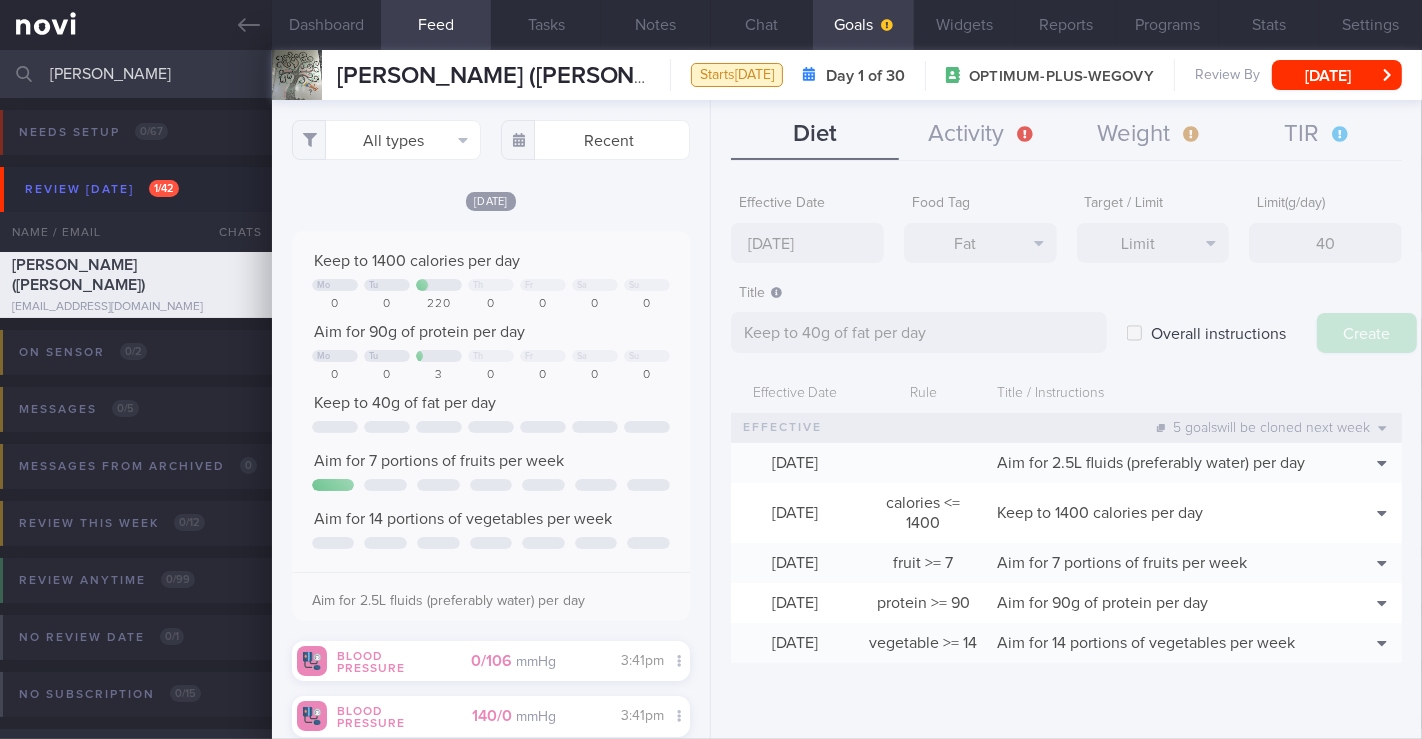 type on "[DATE]" 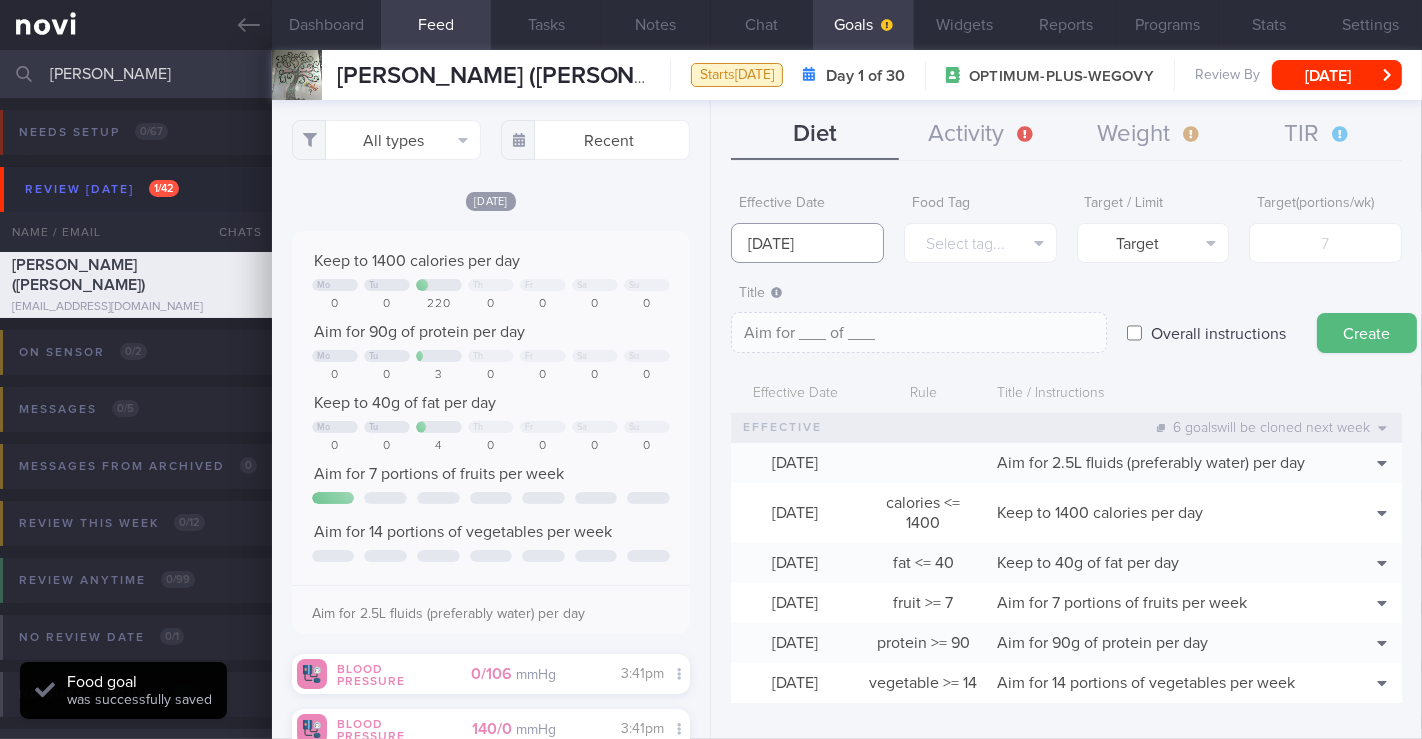 click on "[DATE]" at bounding box center (807, 243) 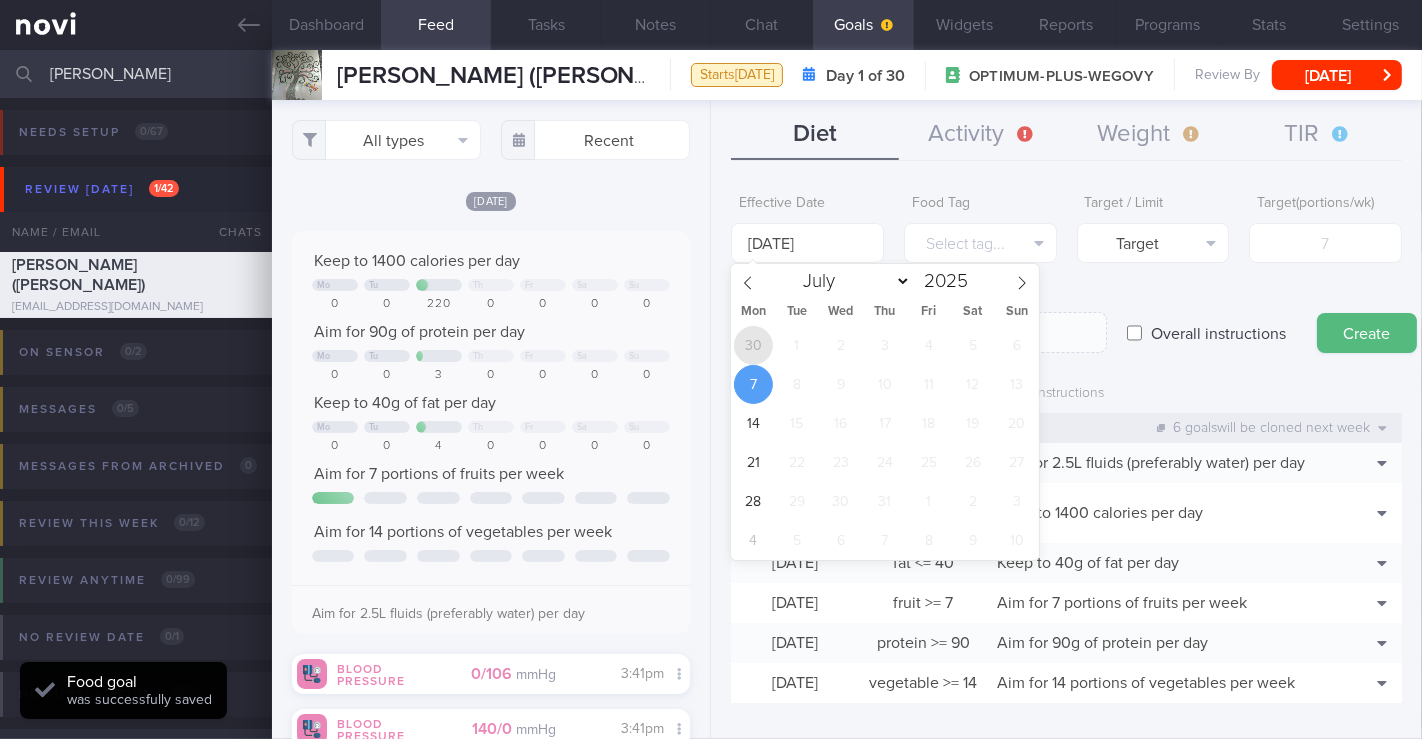 click on "30" at bounding box center (753, 345) 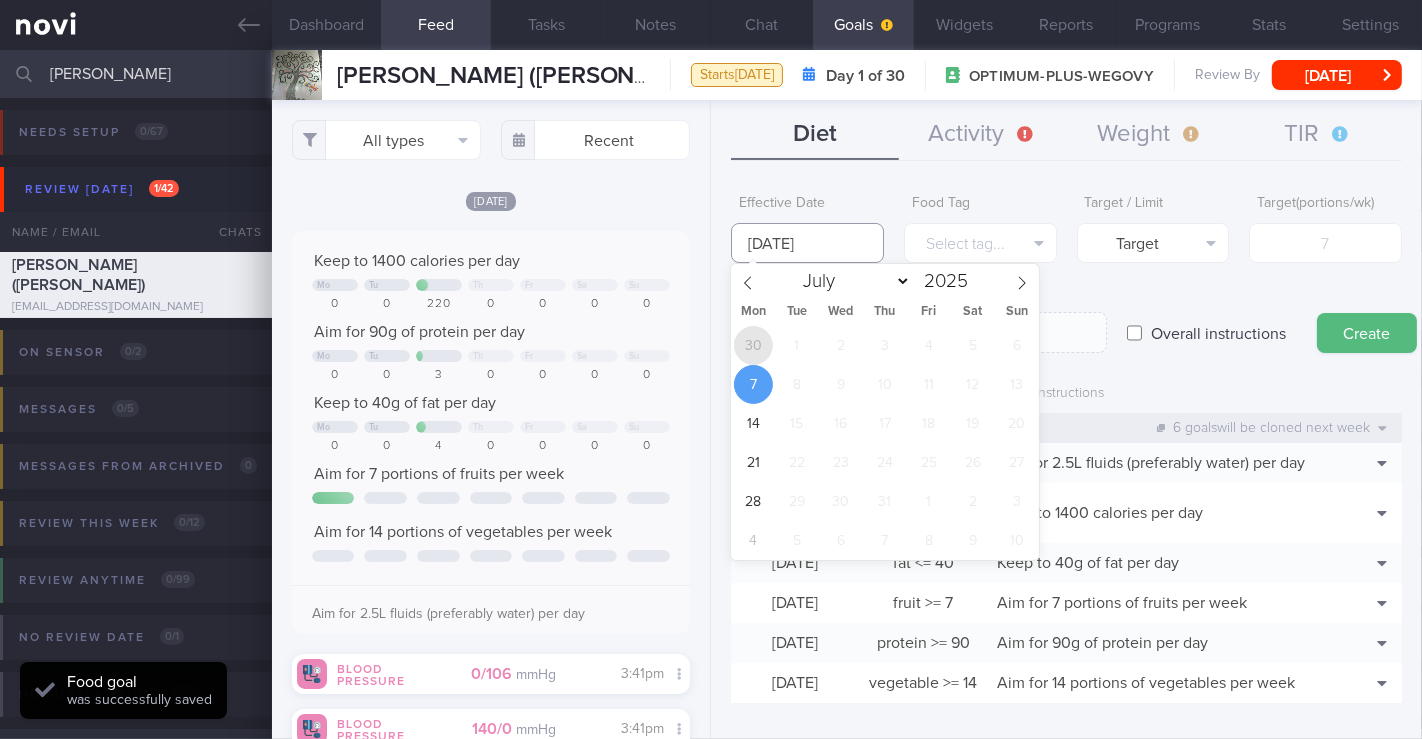 type on "[DATE]" 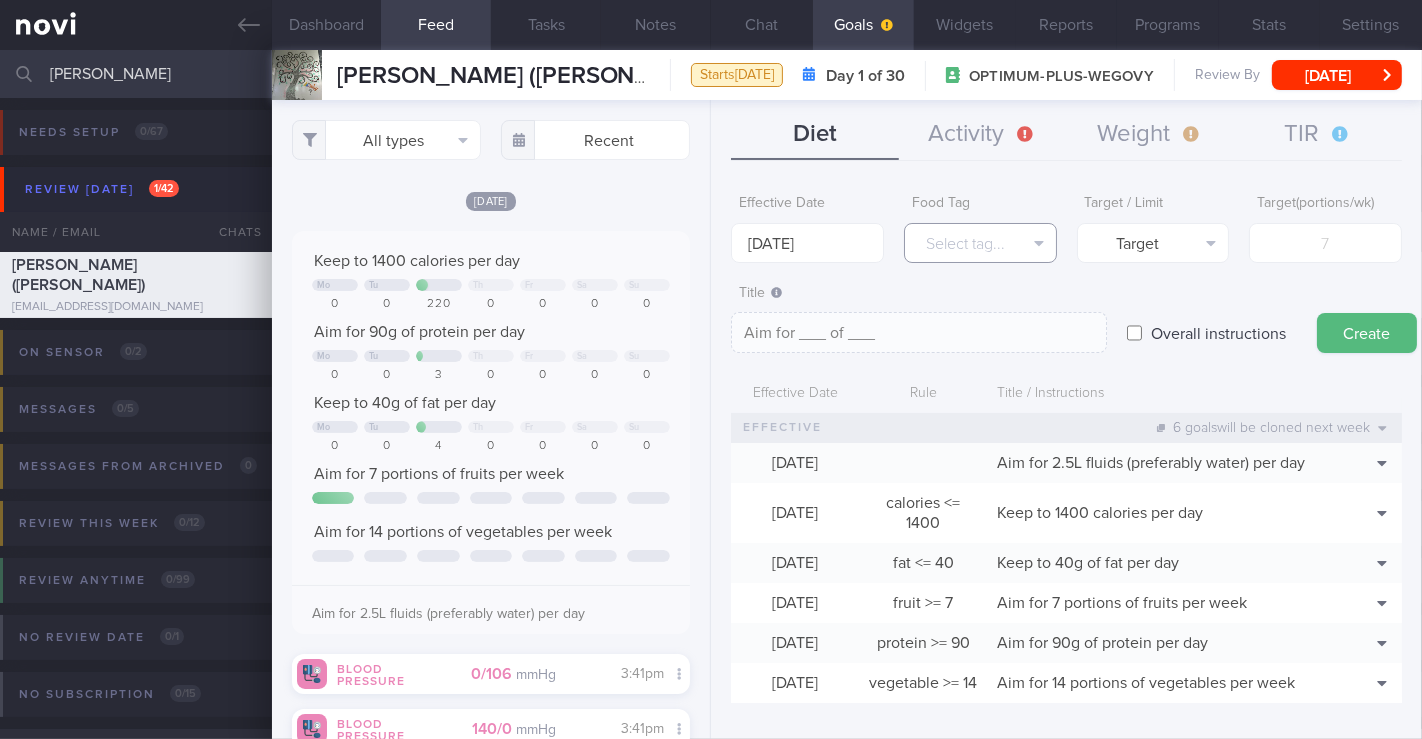 click on "Select tag..." at bounding box center [980, 243] 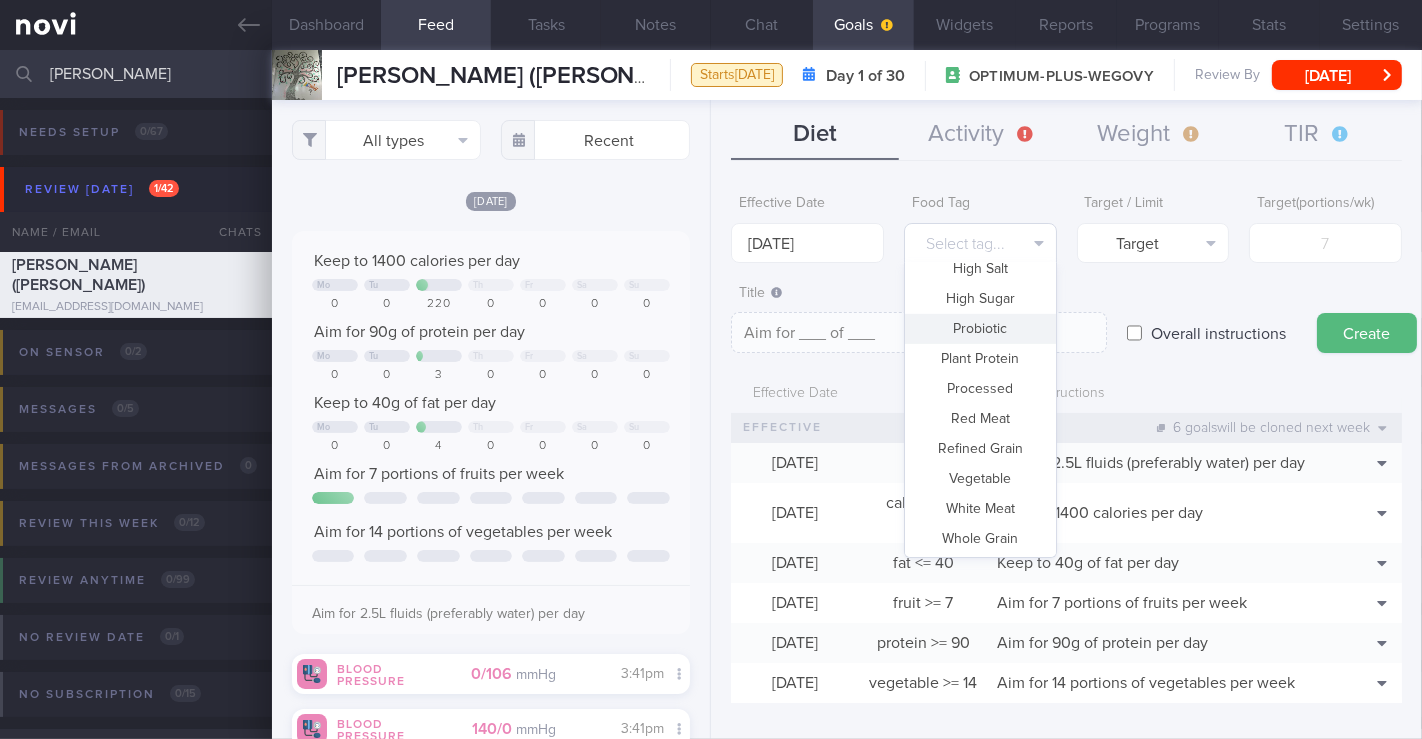 scroll, scrollTop: 482, scrollLeft: 0, axis: vertical 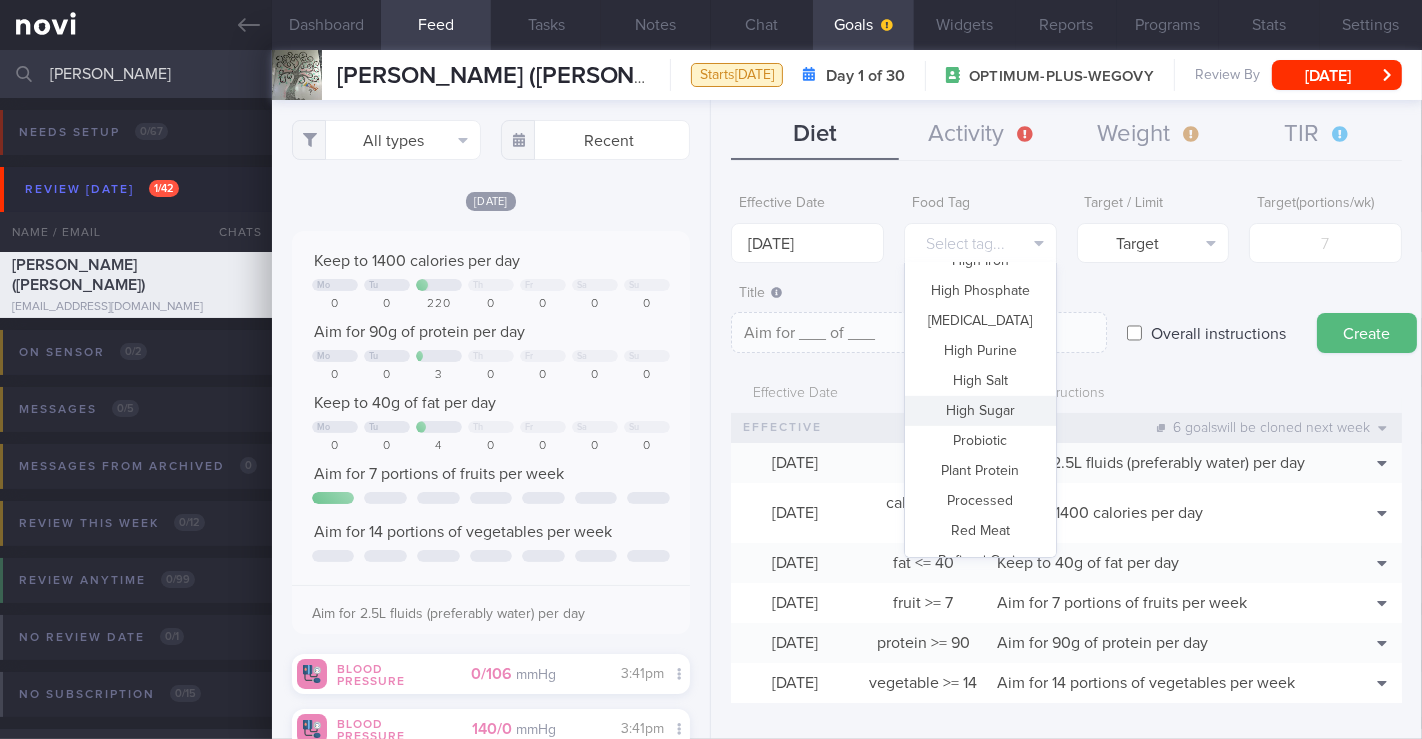 click on "High Sugar" at bounding box center (980, 411) 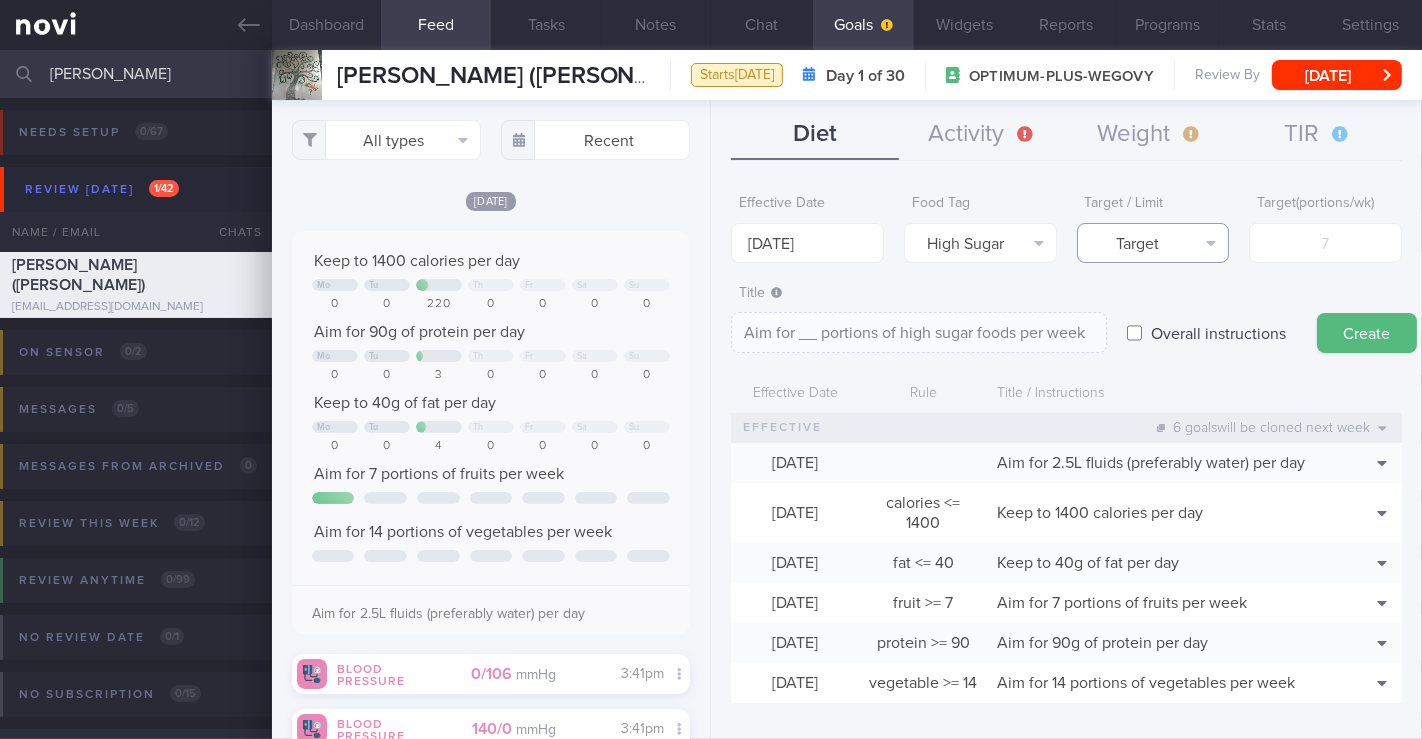 click on "Target" at bounding box center [1153, 243] 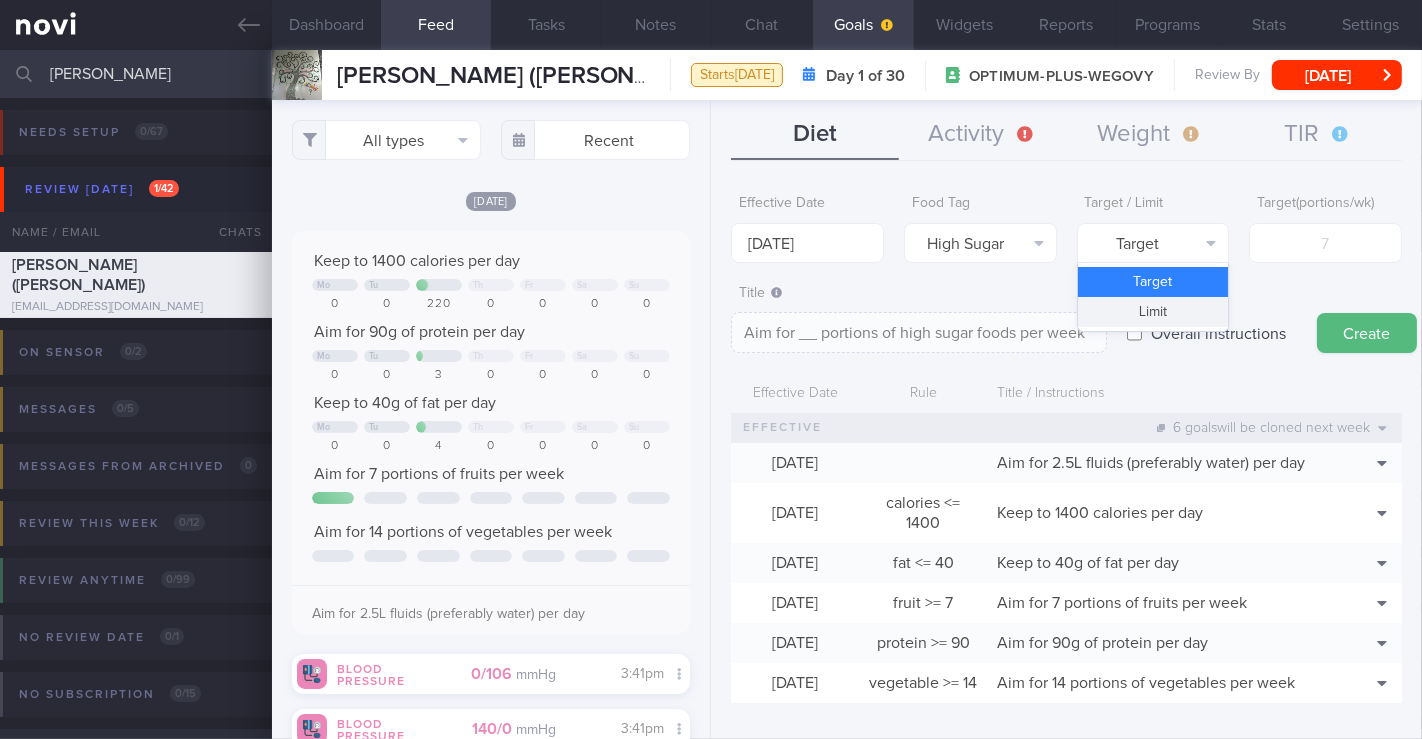 click on "Limit" at bounding box center [1153, 312] 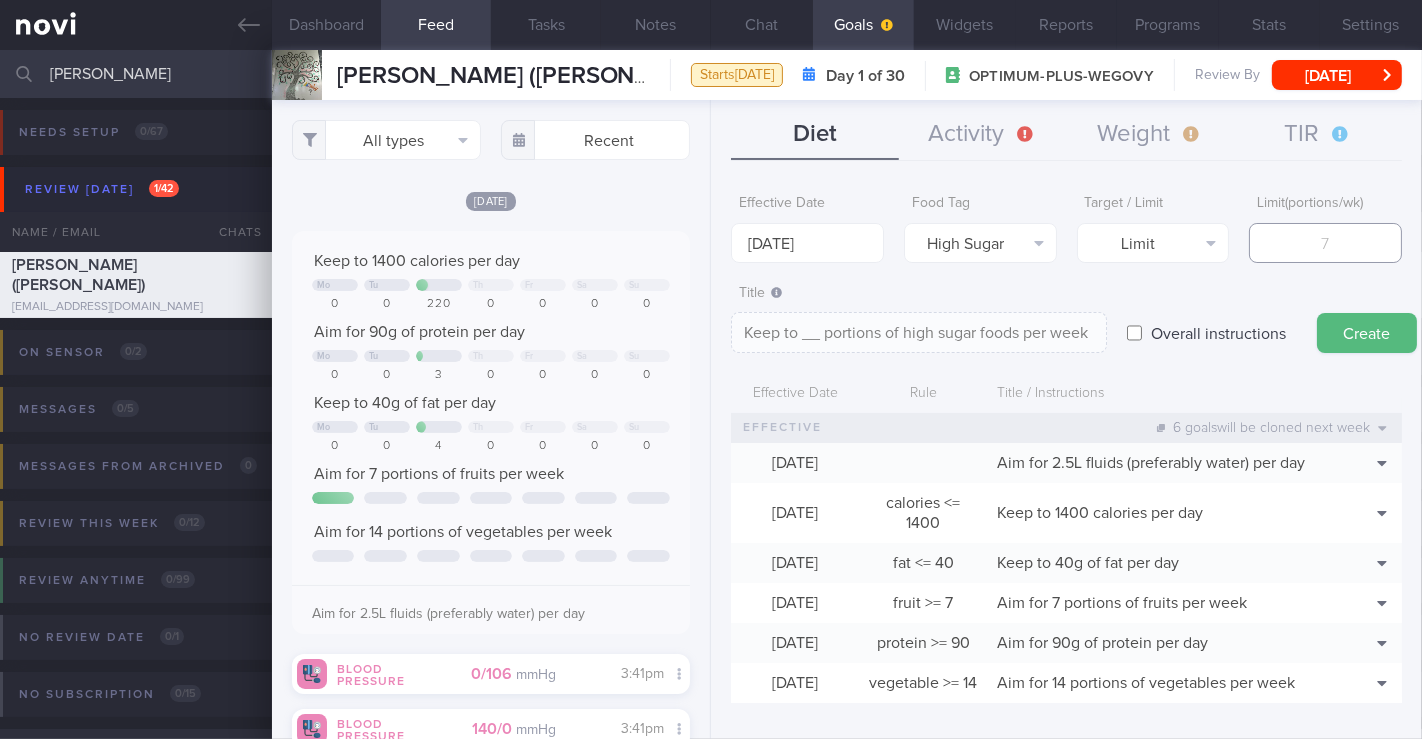 click at bounding box center (1325, 243) 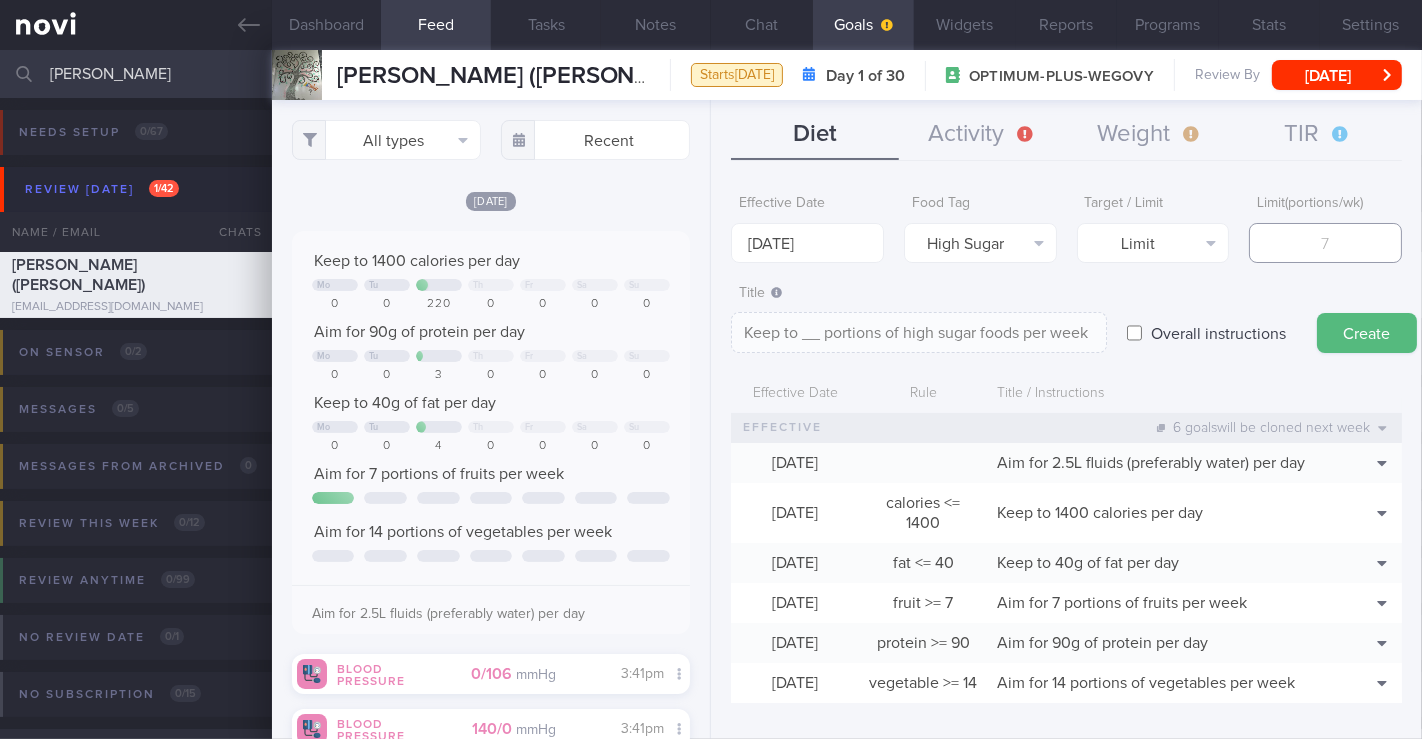 type on "2" 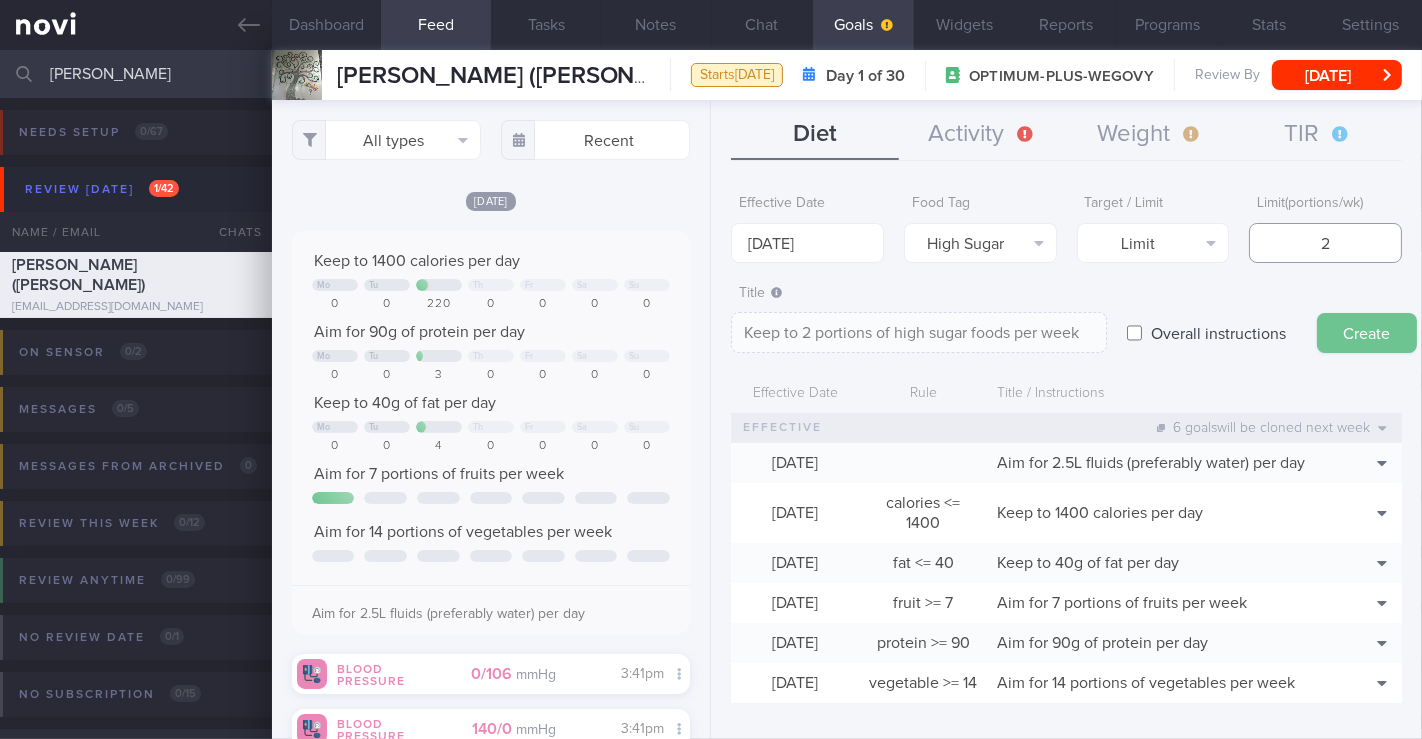 type on "2" 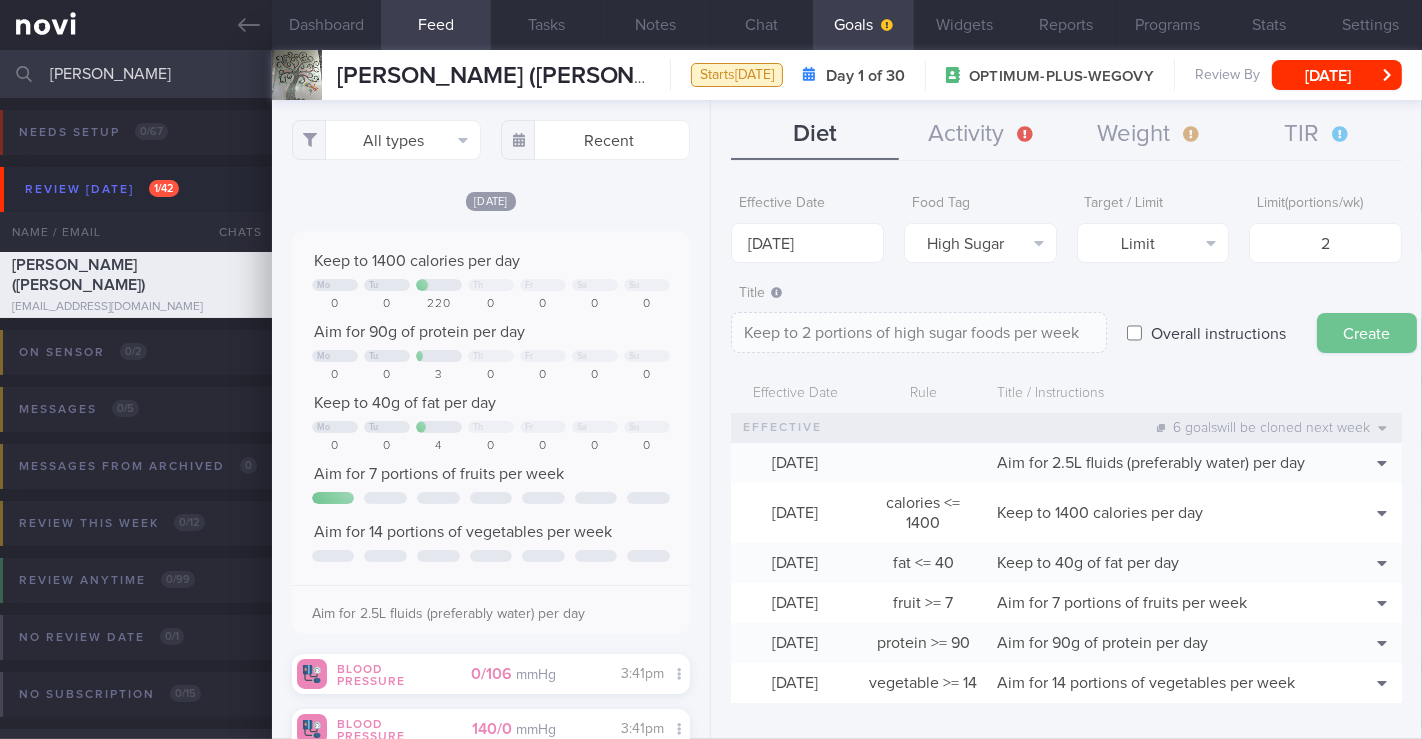 click on "Create" at bounding box center (1367, 333) 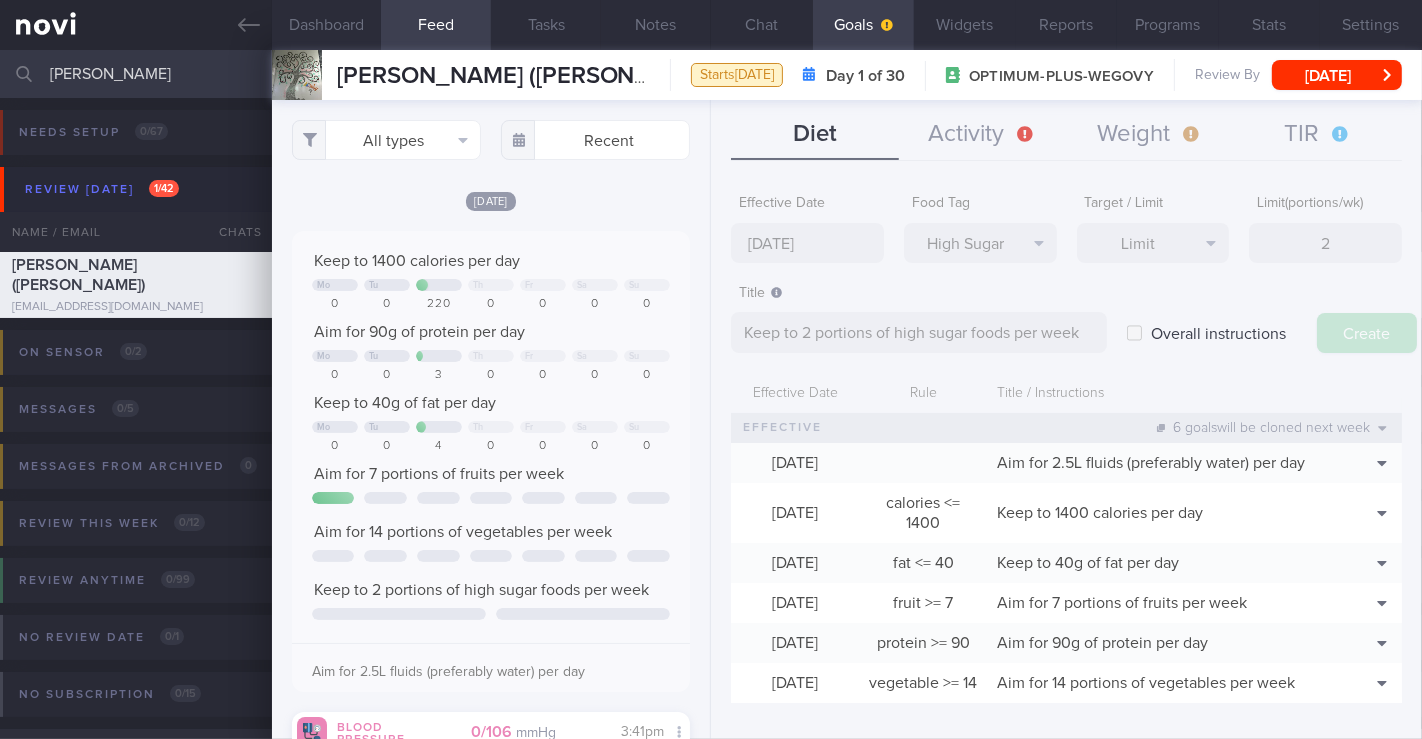 type on "[DATE]" 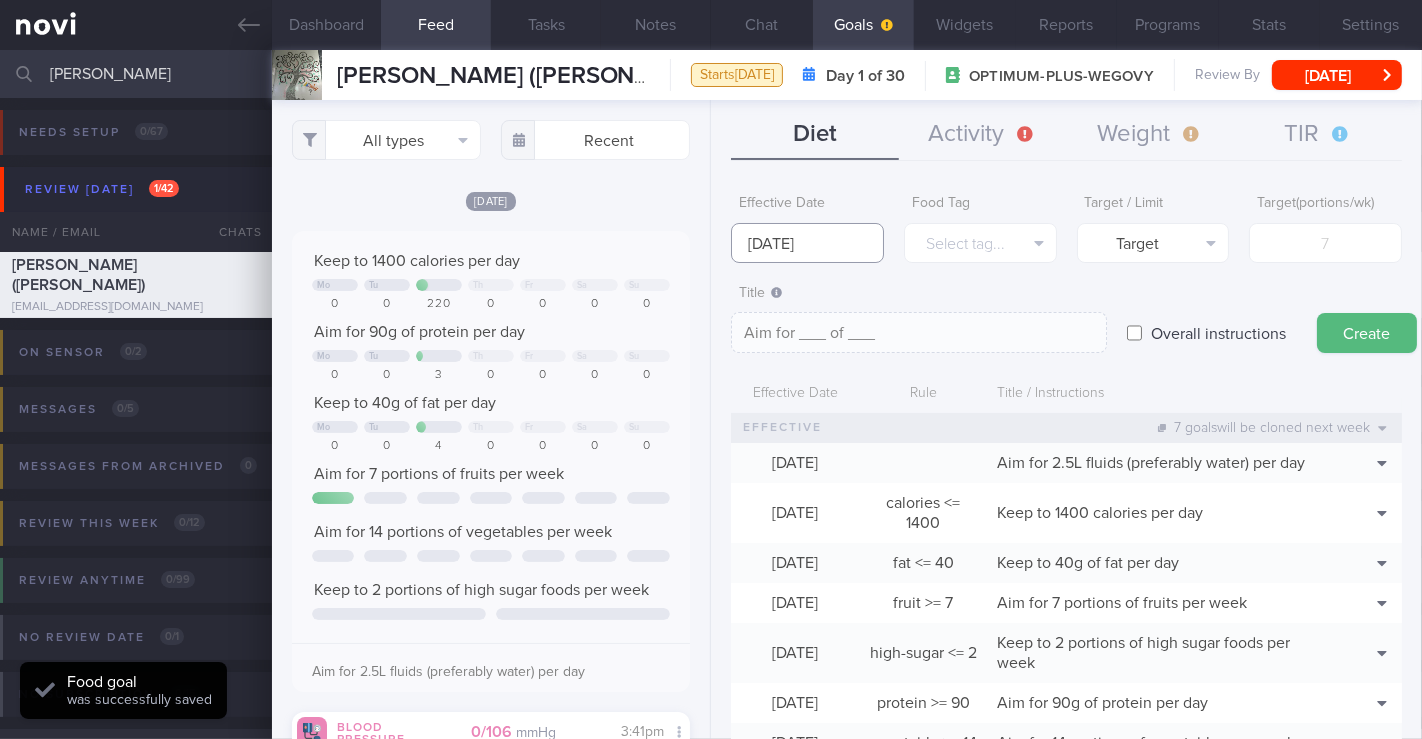 click on "[DATE]" at bounding box center (807, 243) 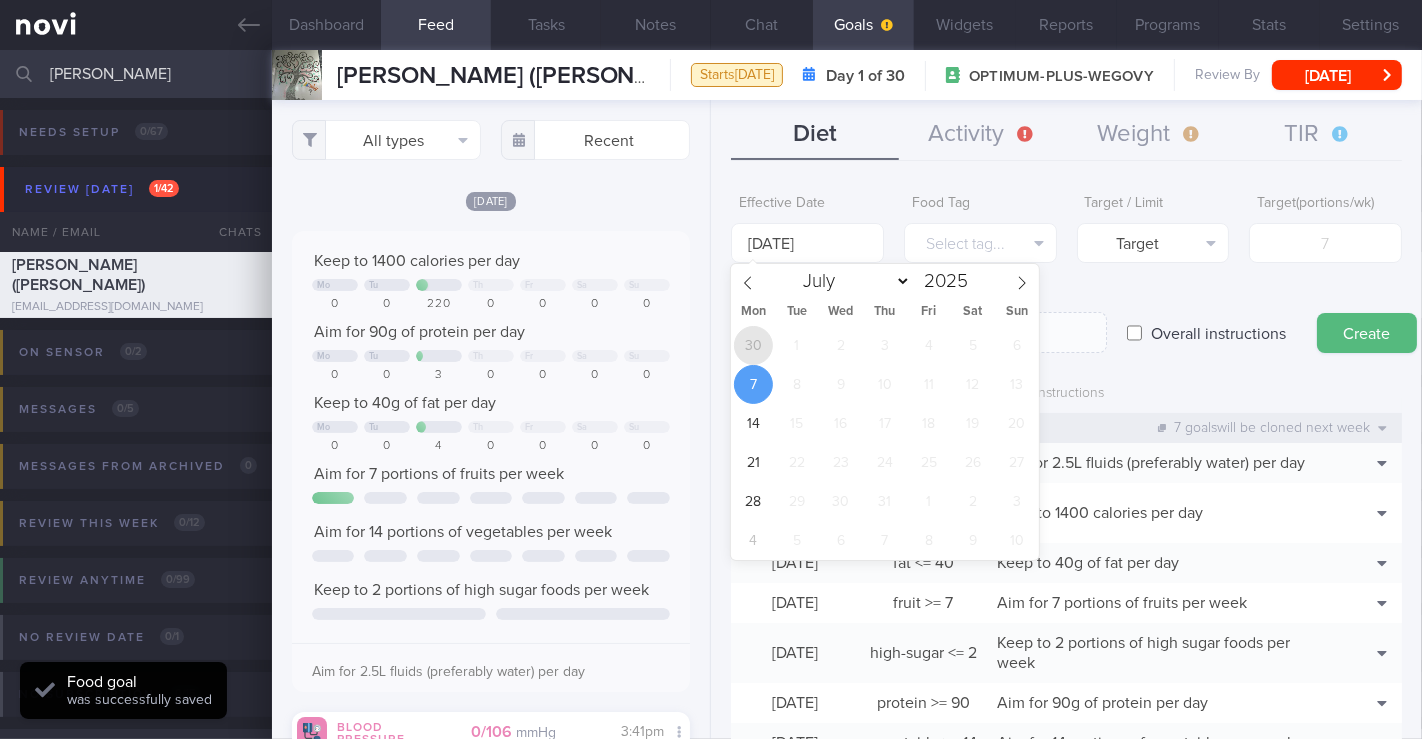 click on "30" at bounding box center [753, 345] 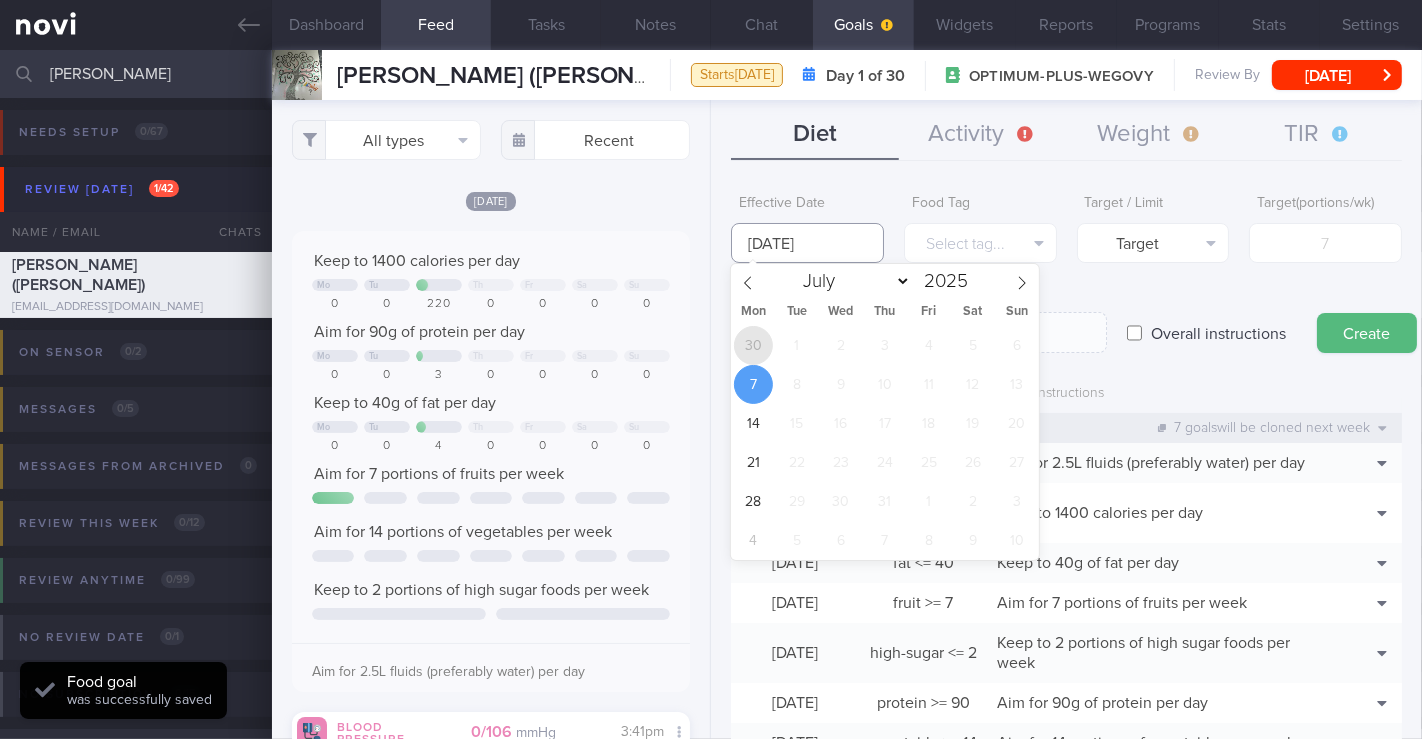 type on "[DATE]" 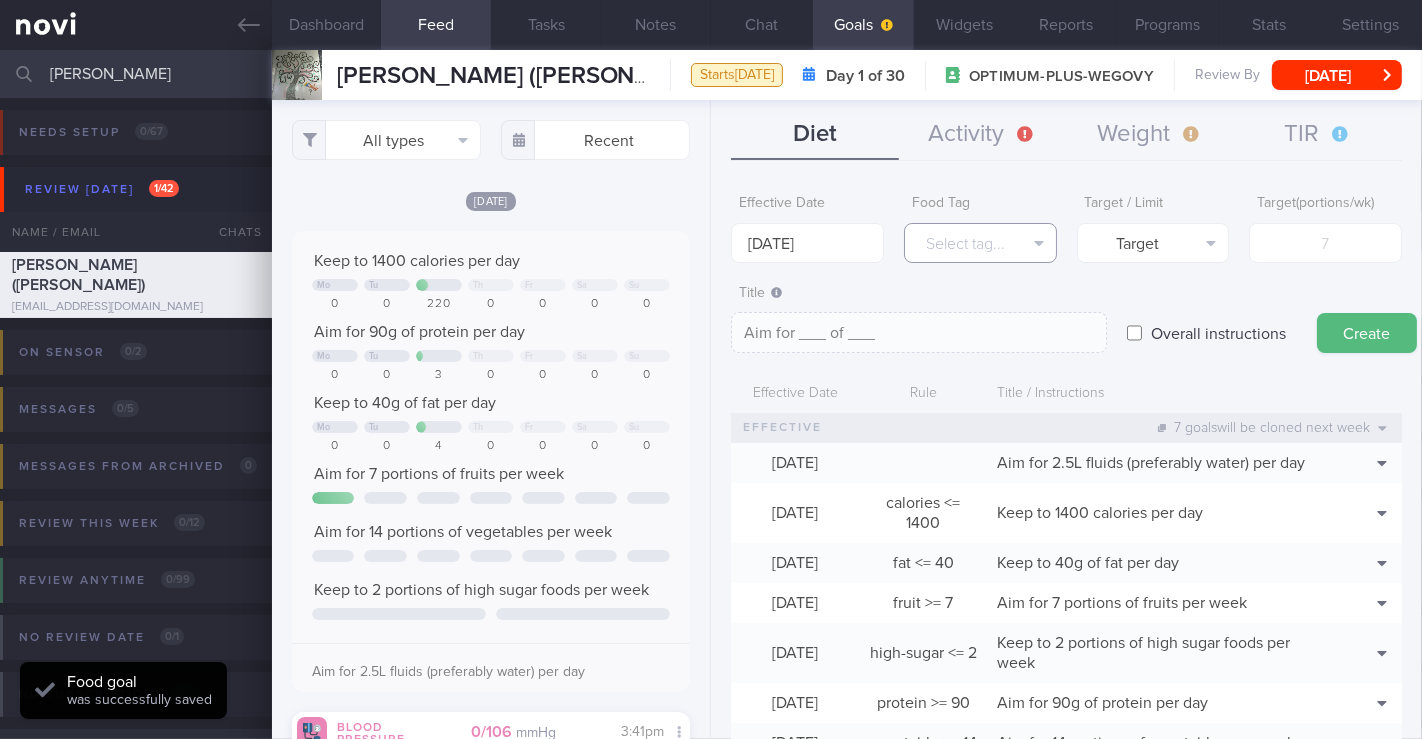 click on "Select tag..." at bounding box center (980, 243) 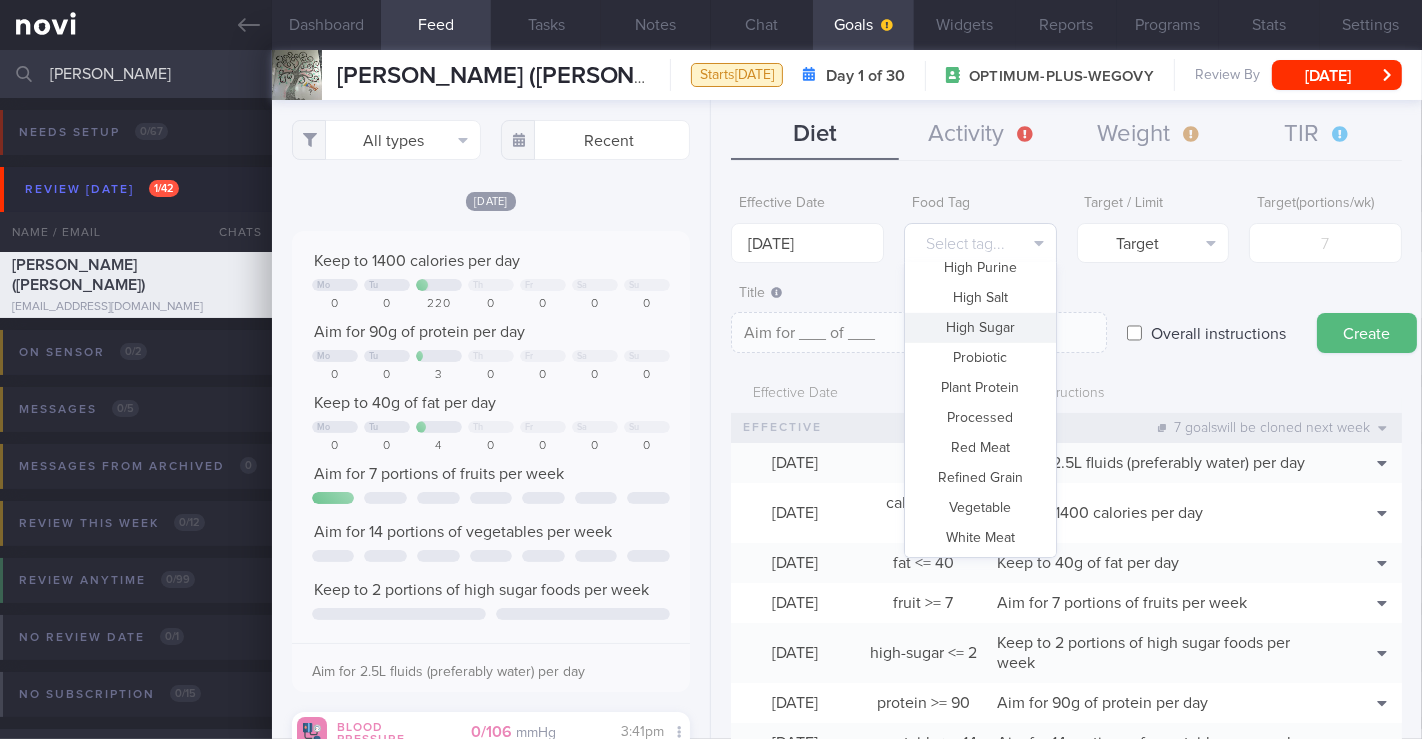 scroll, scrollTop: 594, scrollLeft: 0, axis: vertical 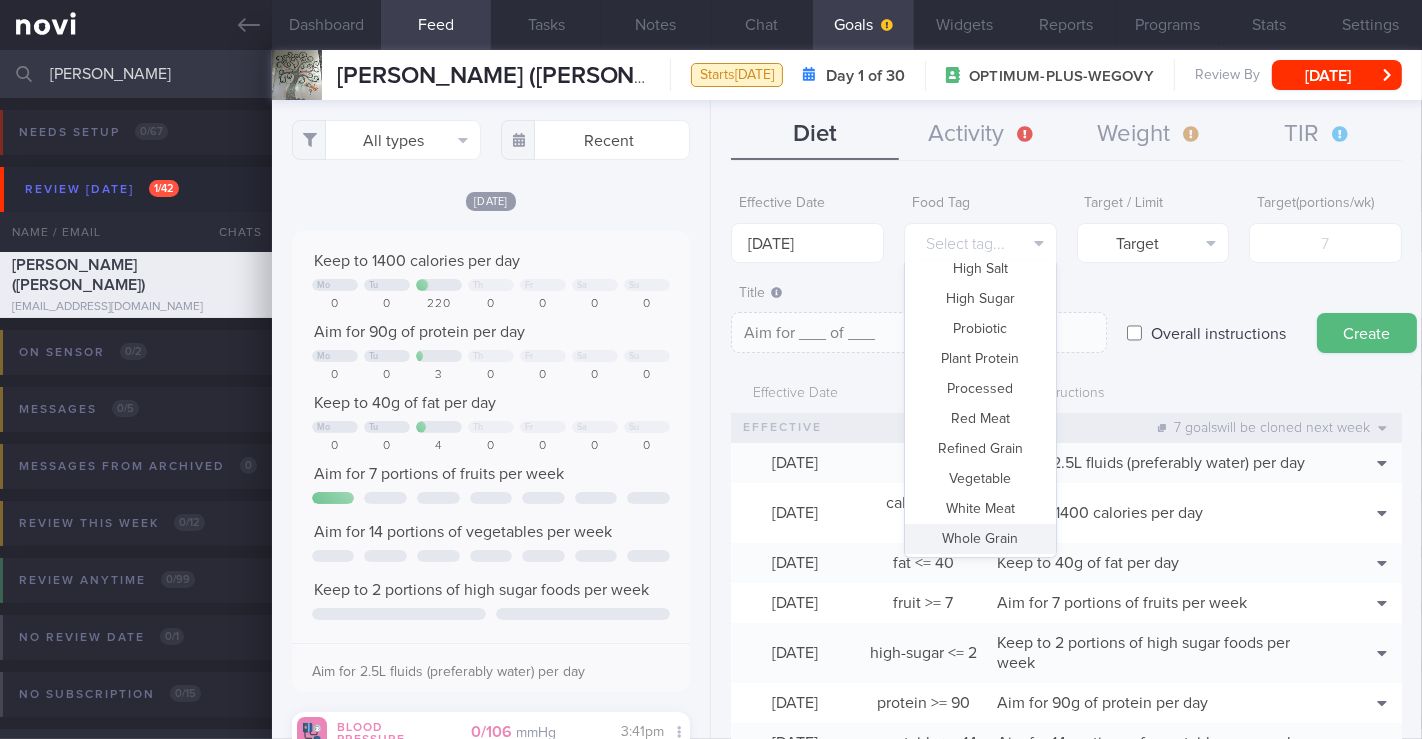 click on "Whole Grain" at bounding box center (980, 539) 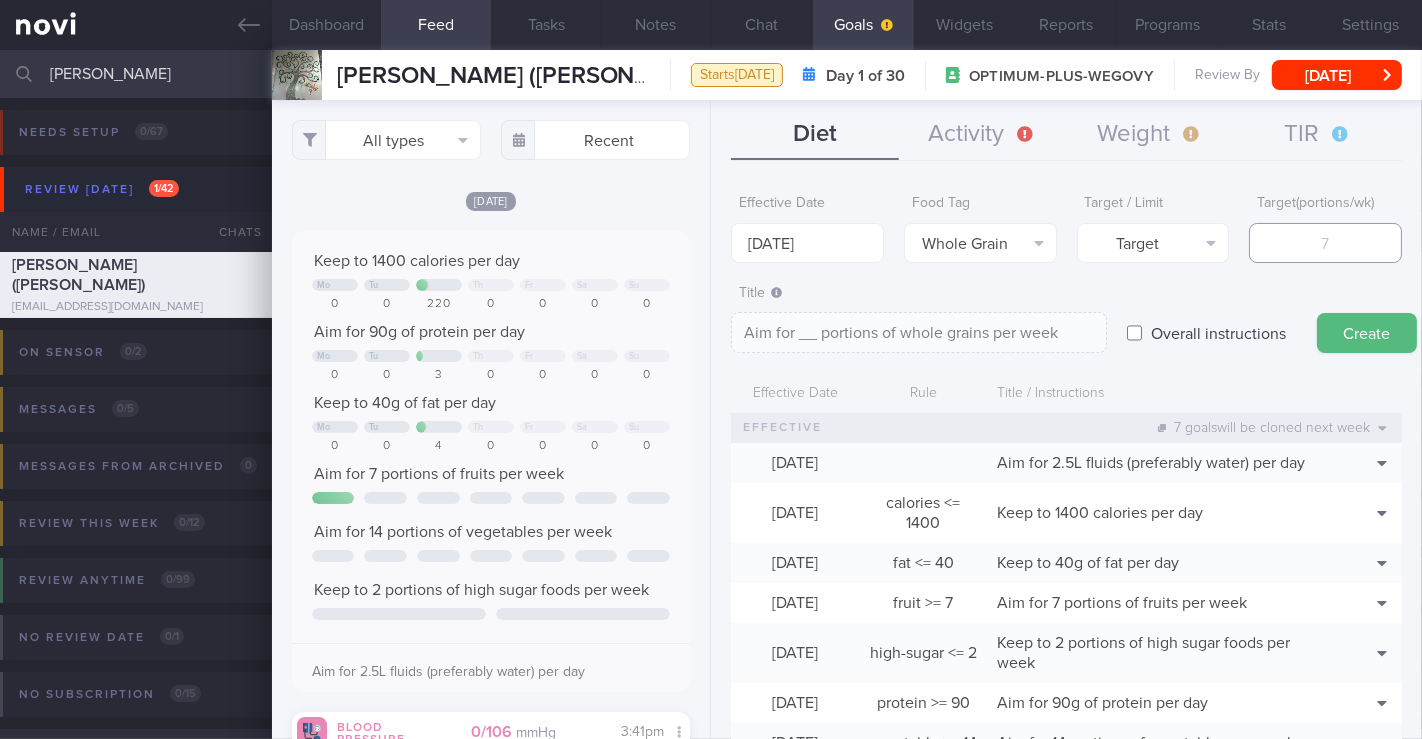 click at bounding box center (1325, 243) 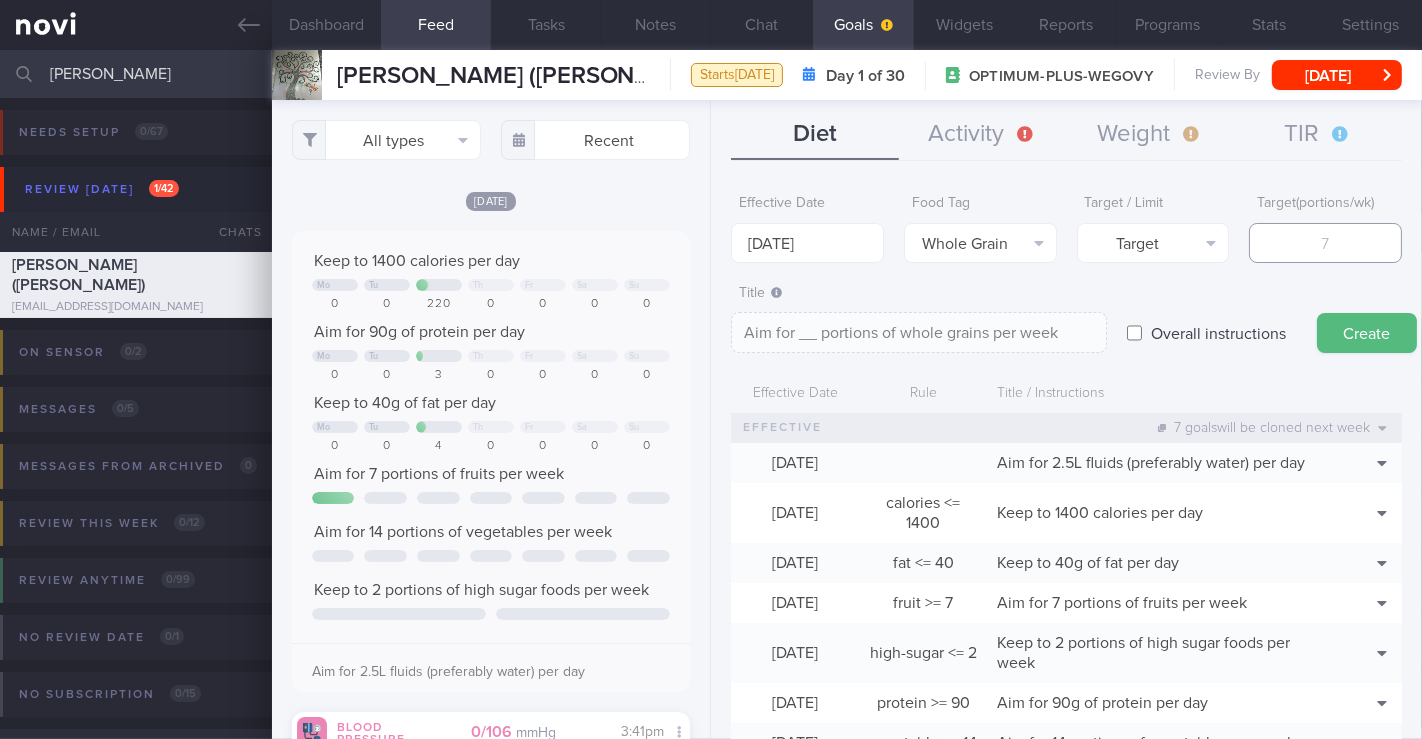 type on "7" 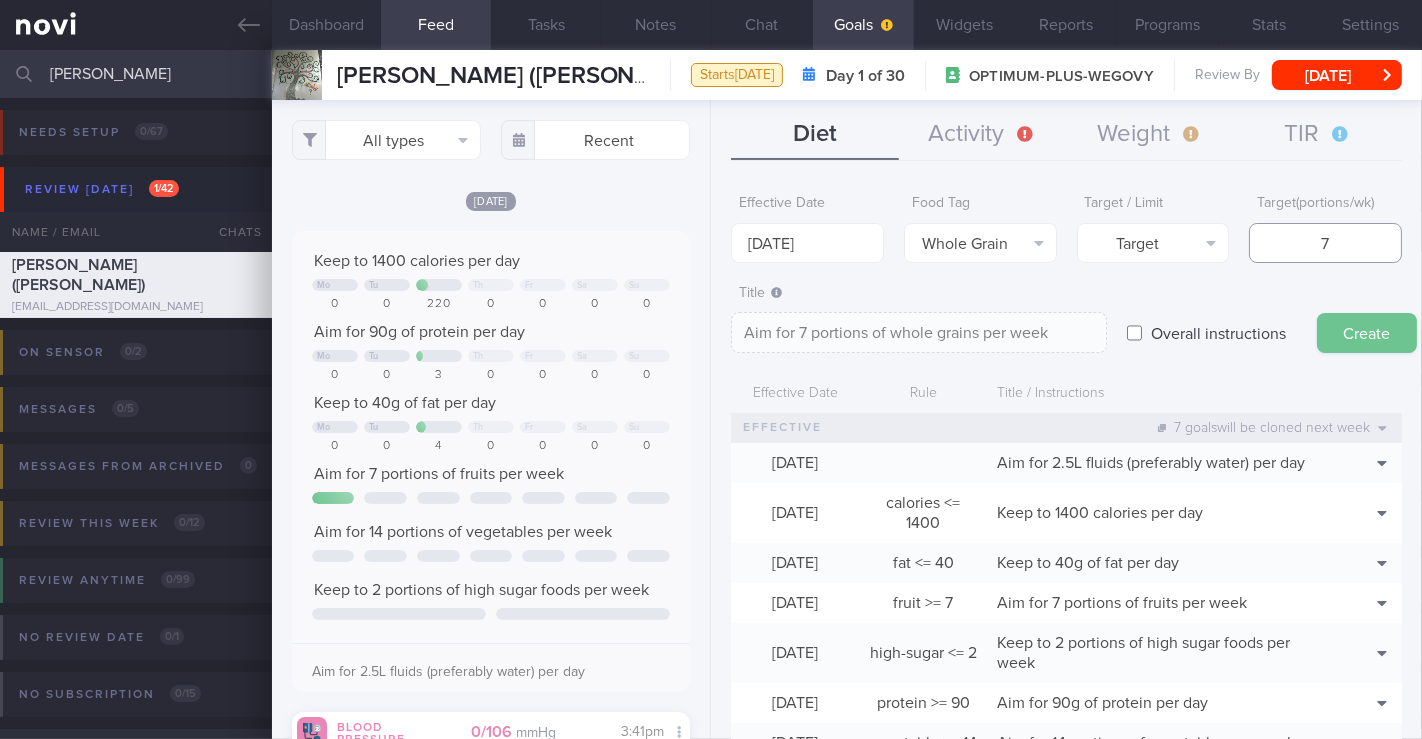 type on "7" 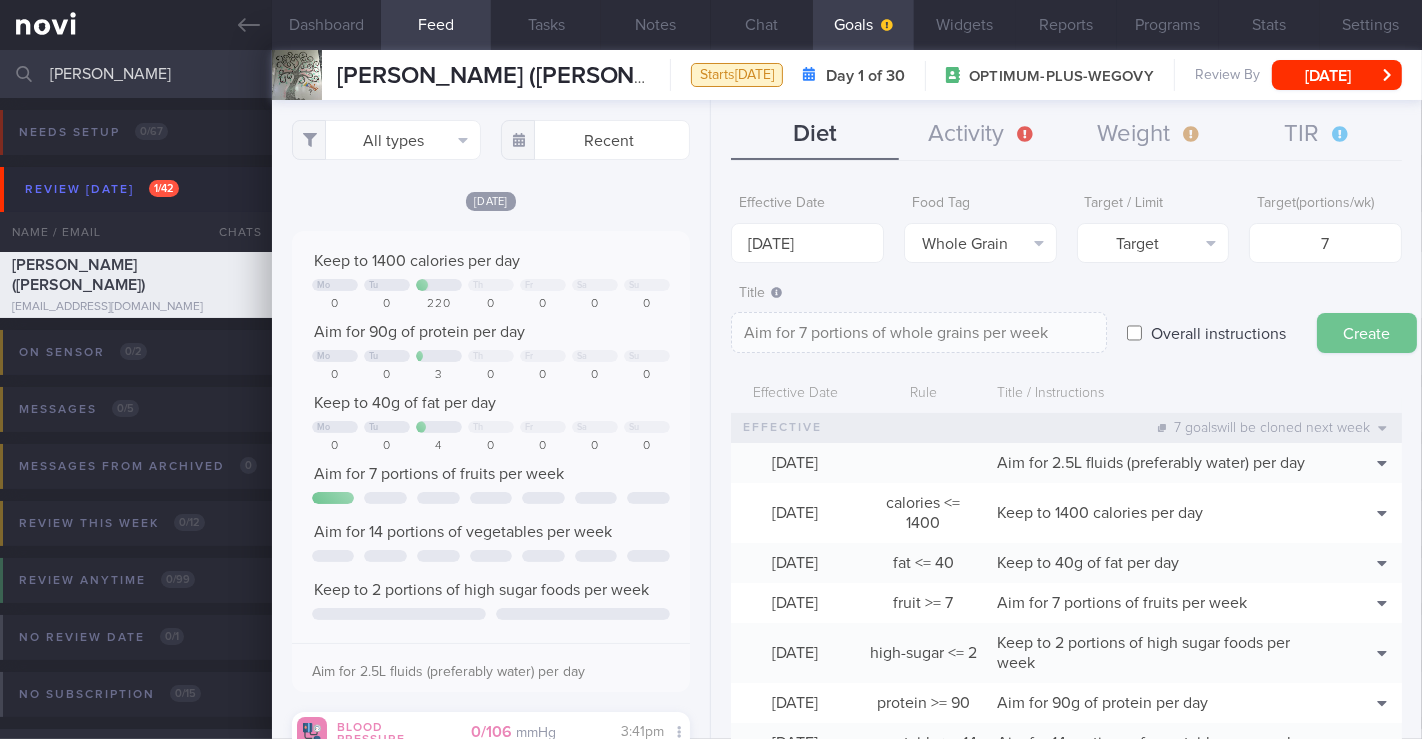 click on "Create" at bounding box center [1367, 333] 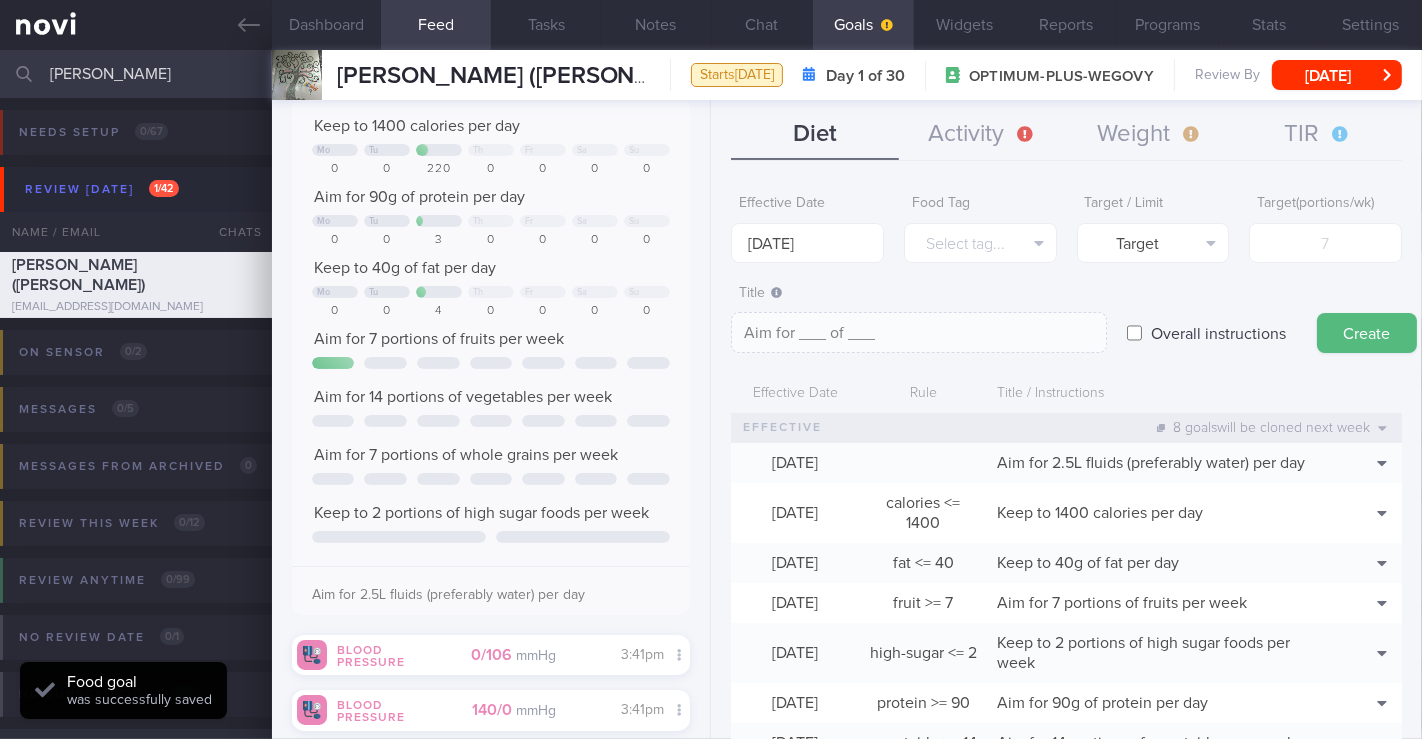 scroll, scrollTop: 233, scrollLeft: 0, axis: vertical 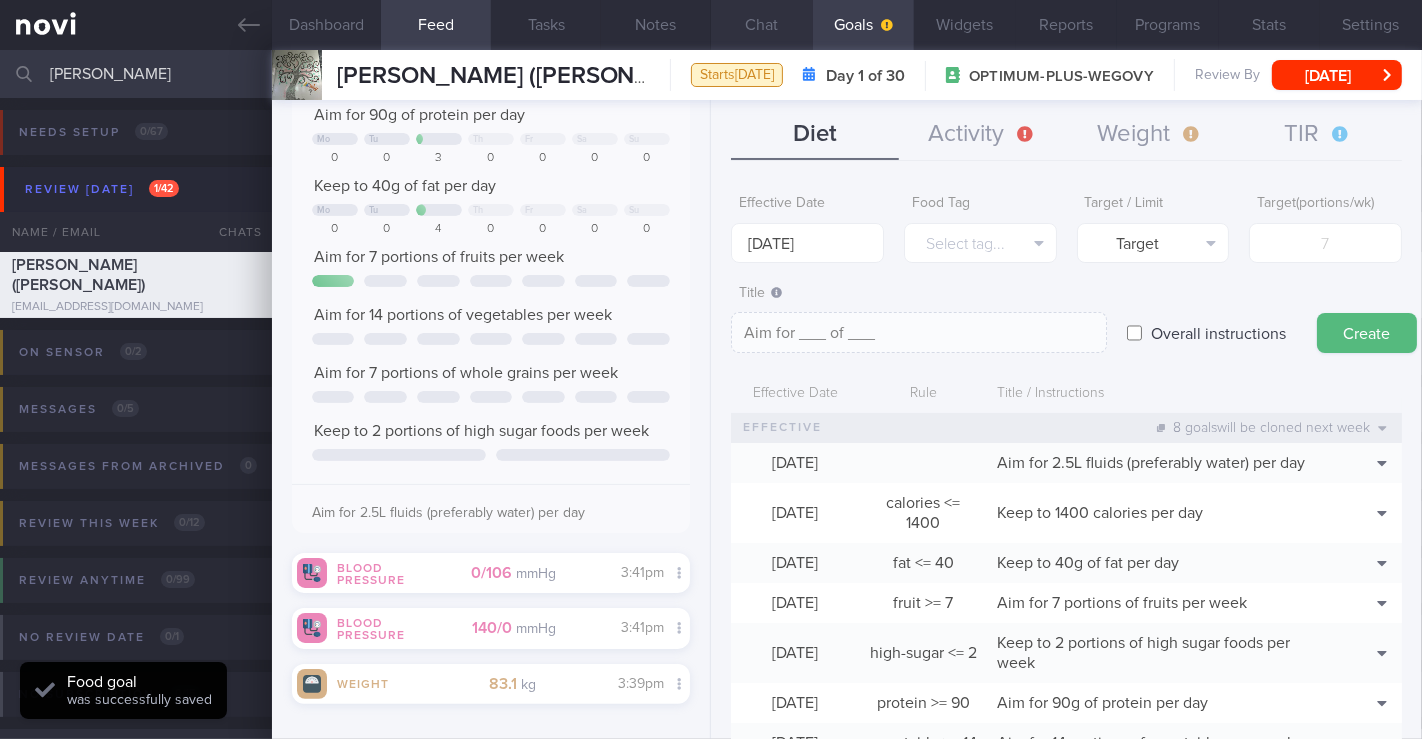click on "Chat" at bounding box center (762, 25) 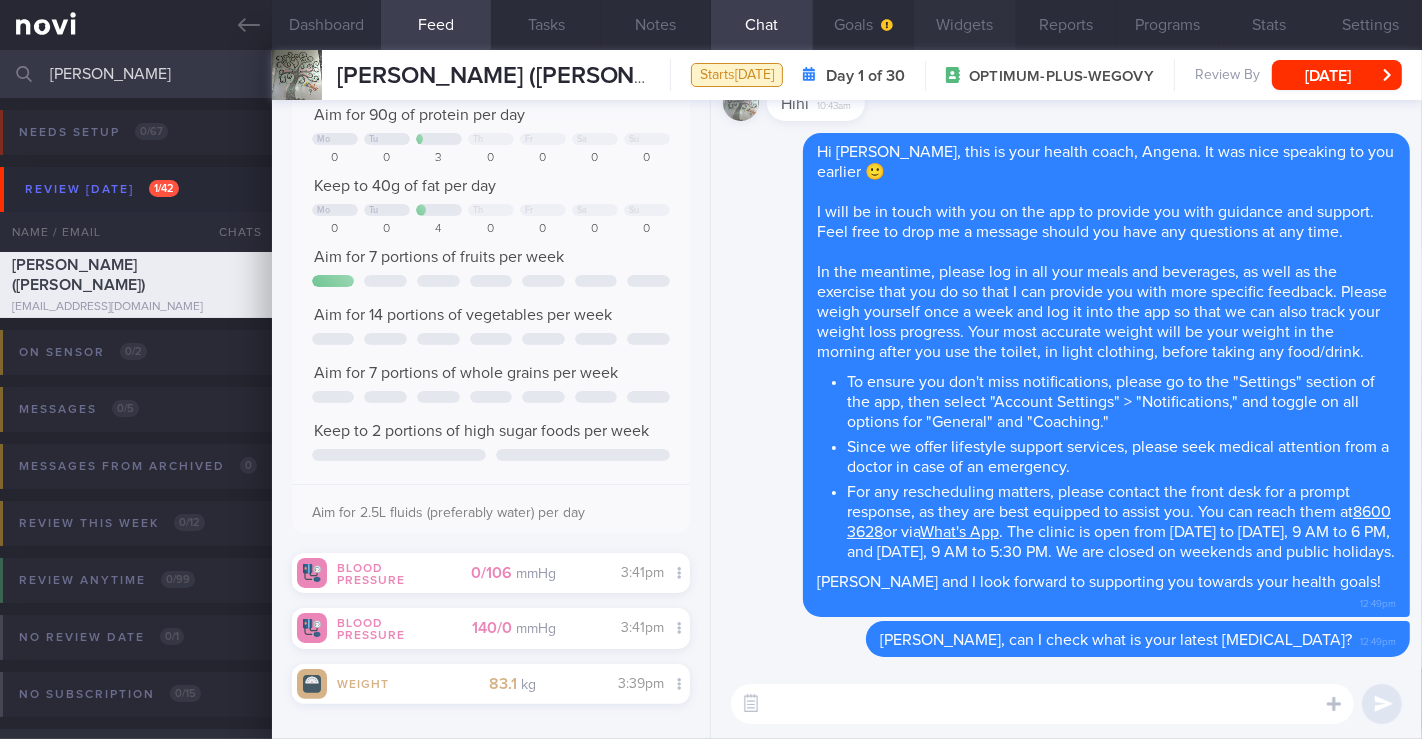 click on "Widgets" at bounding box center (965, 25) 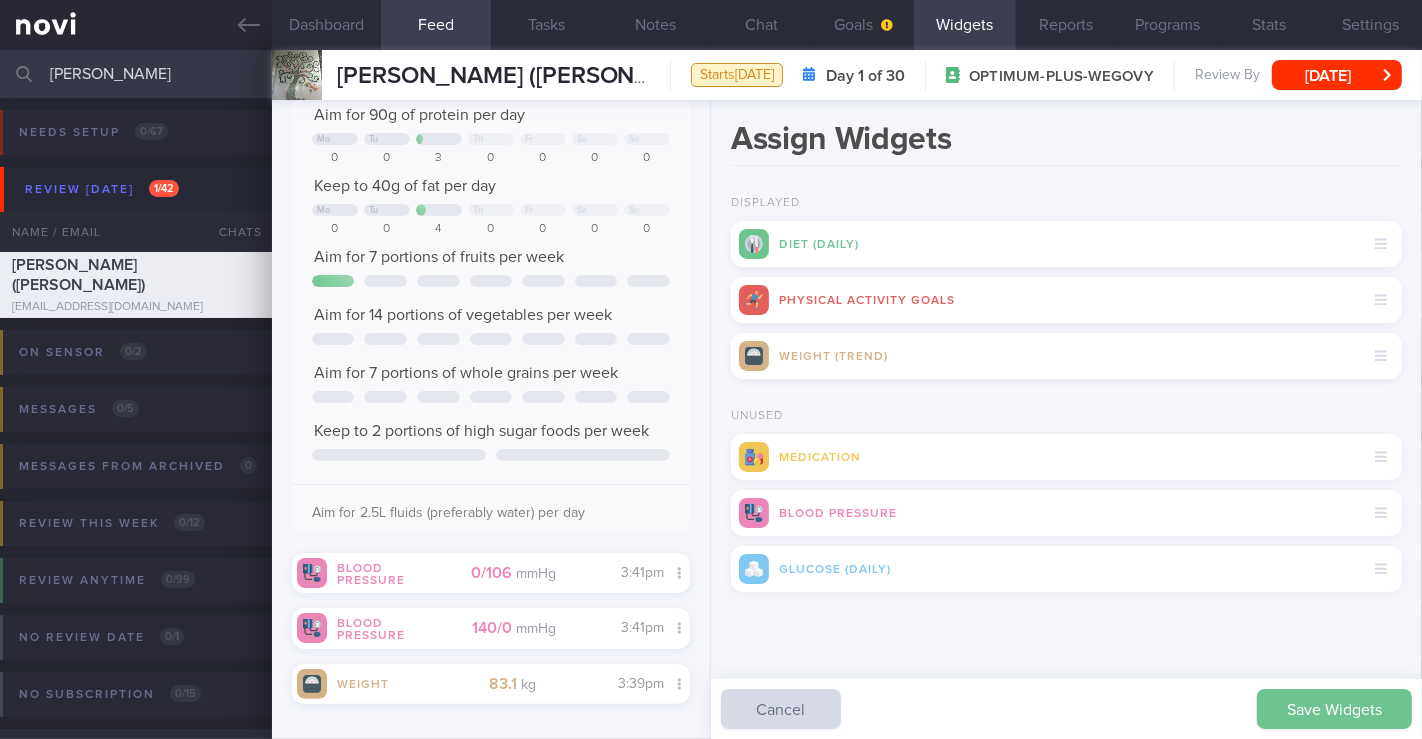 click on "Save Widgets" at bounding box center (1334, 709) 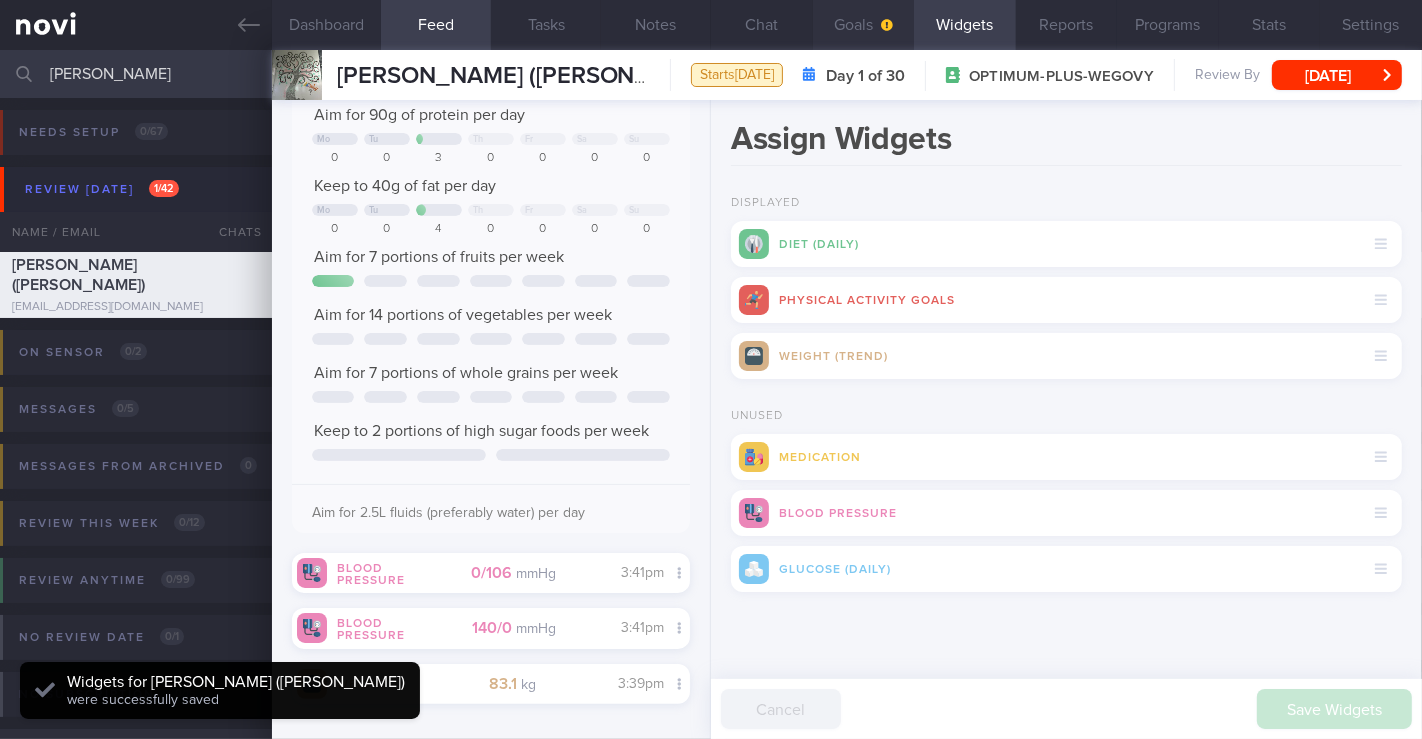 click on "Goals" at bounding box center [864, 25] 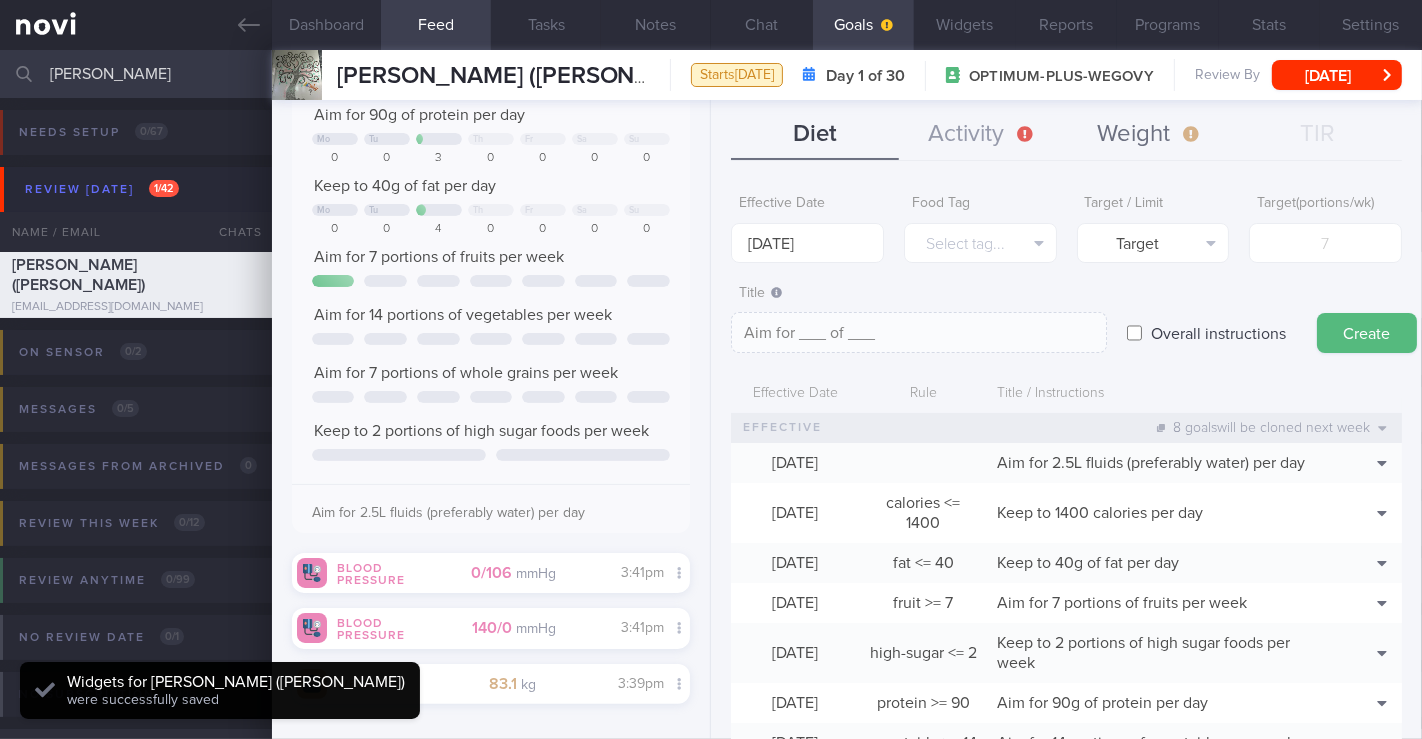 click on "Weight" at bounding box center [1151, 135] 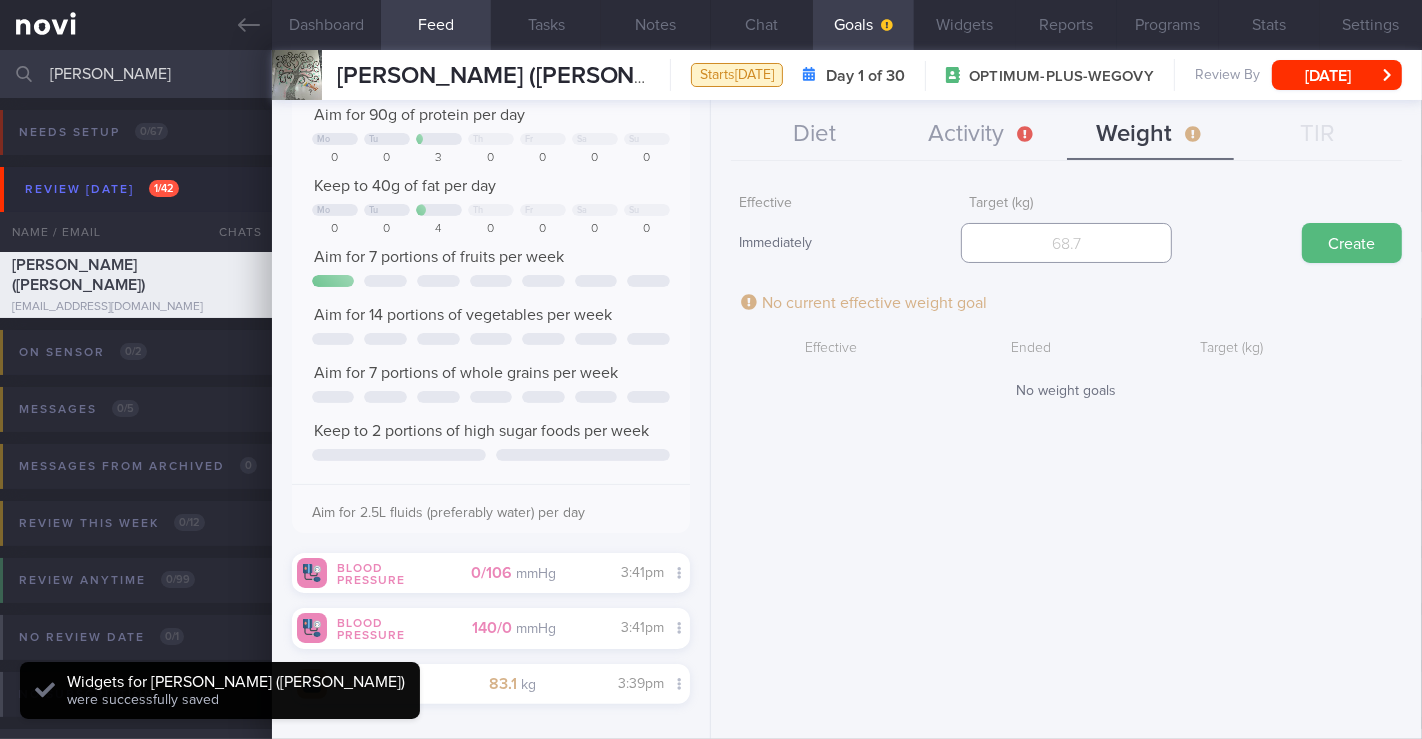 click at bounding box center (1066, 243) 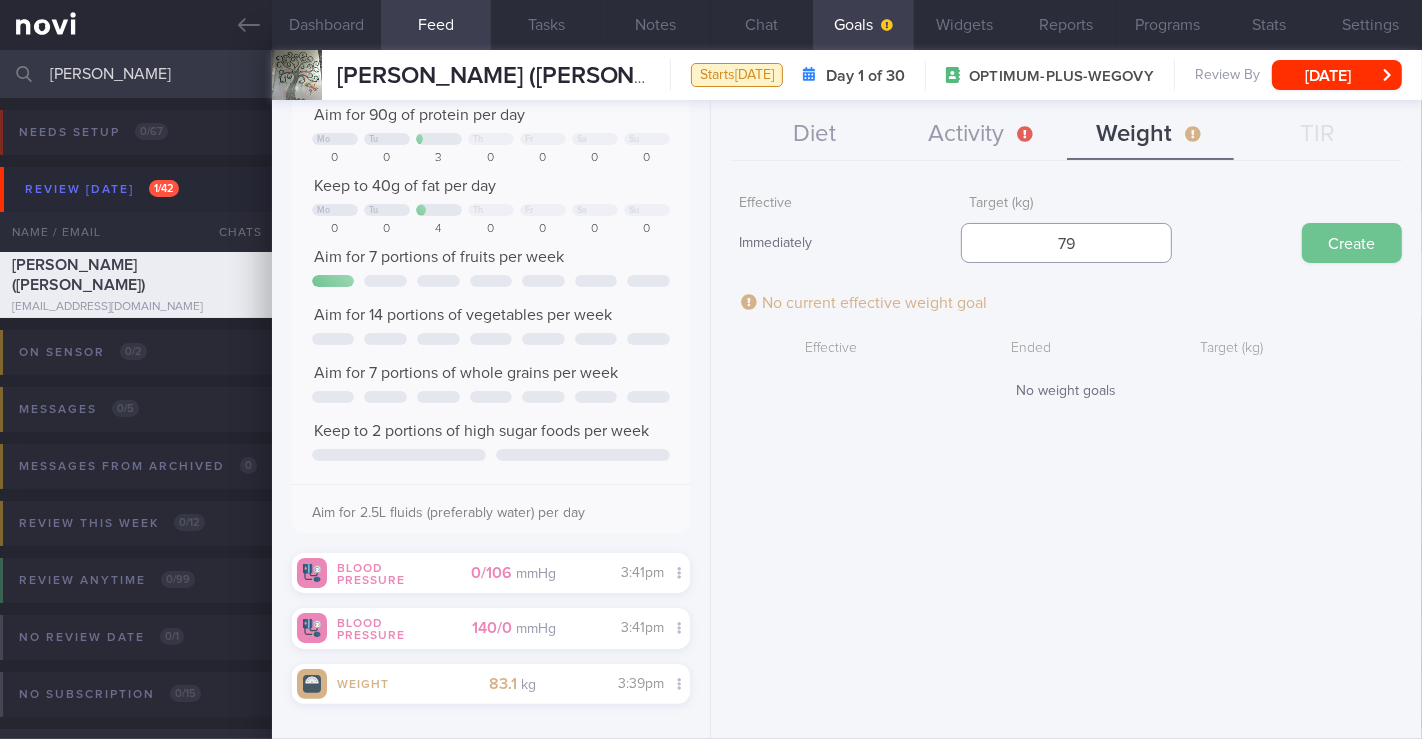 type on "79" 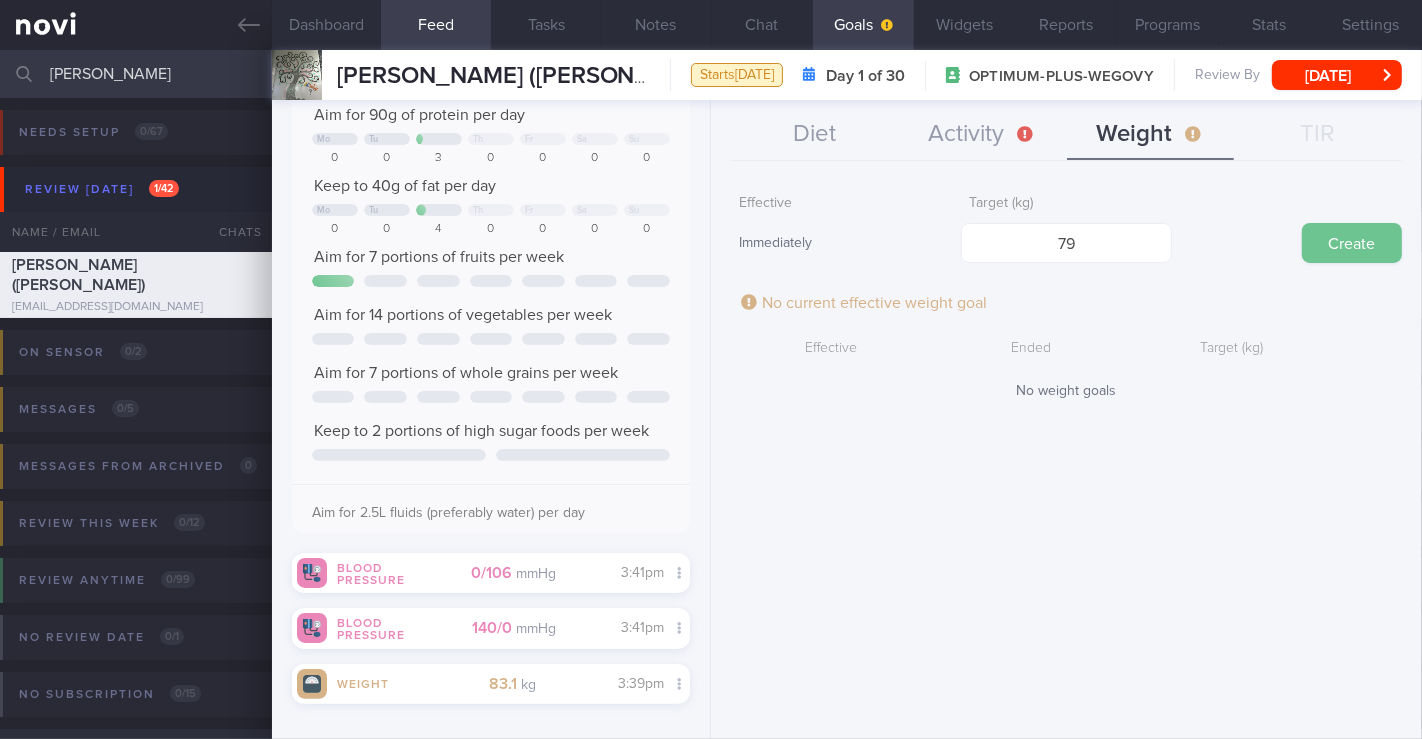 click on "Create" at bounding box center (1352, 243) 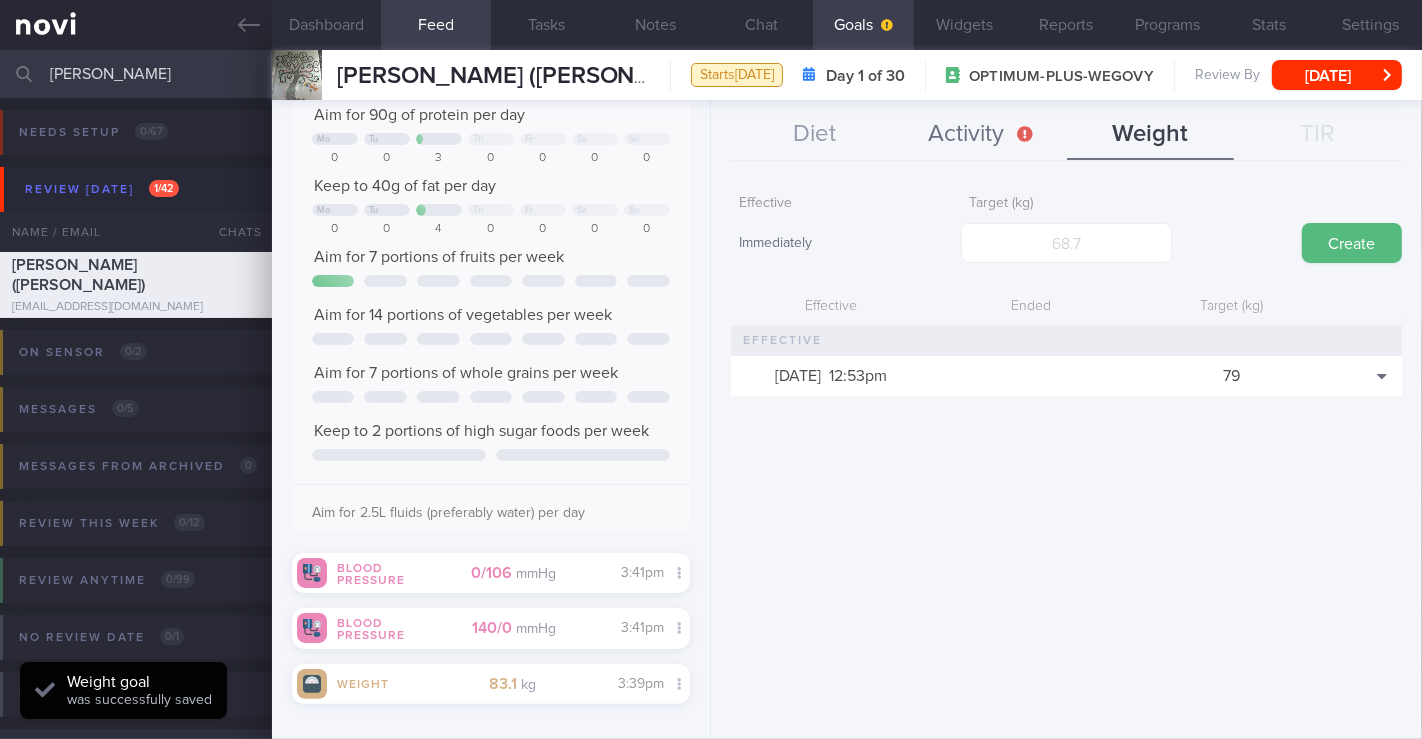 click on "Activity" at bounding box center (983, 135) 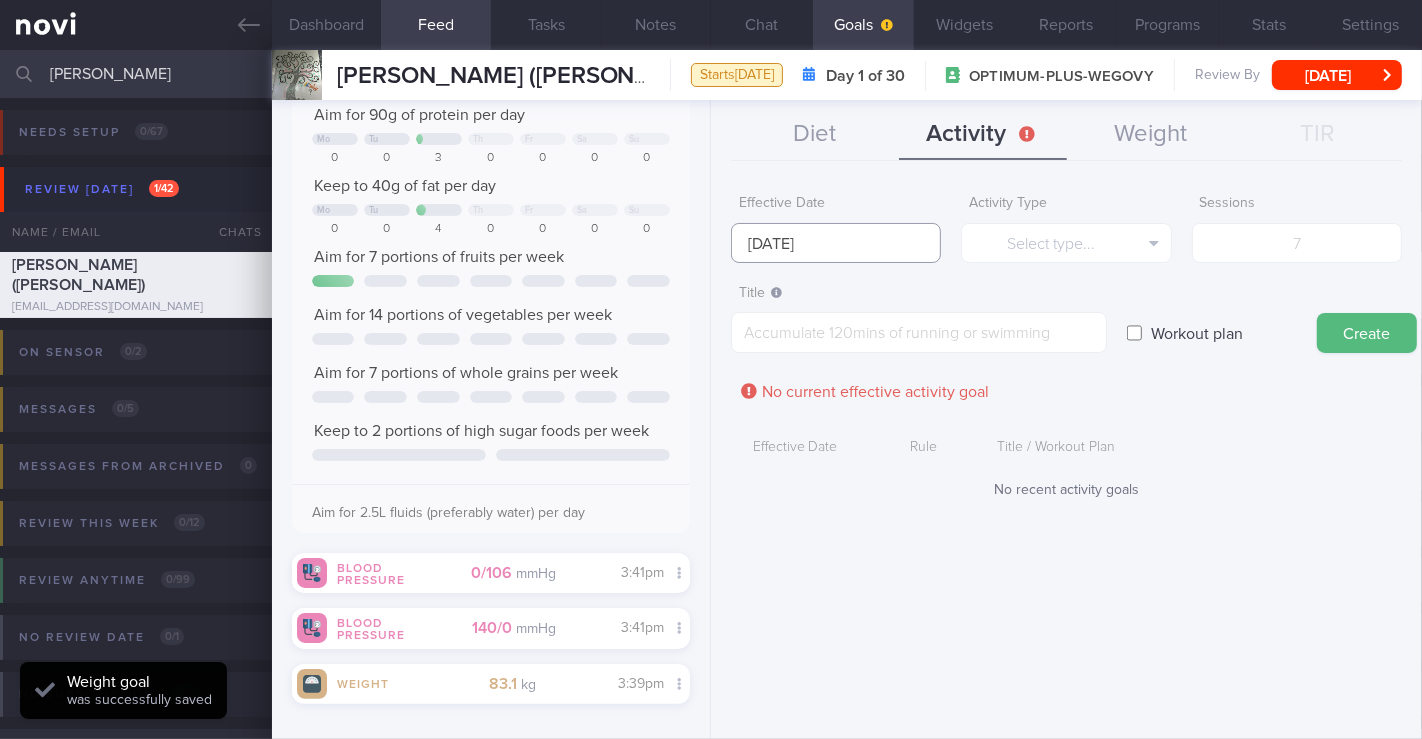 click on "[DATE]" at bounding box center (836, 243) 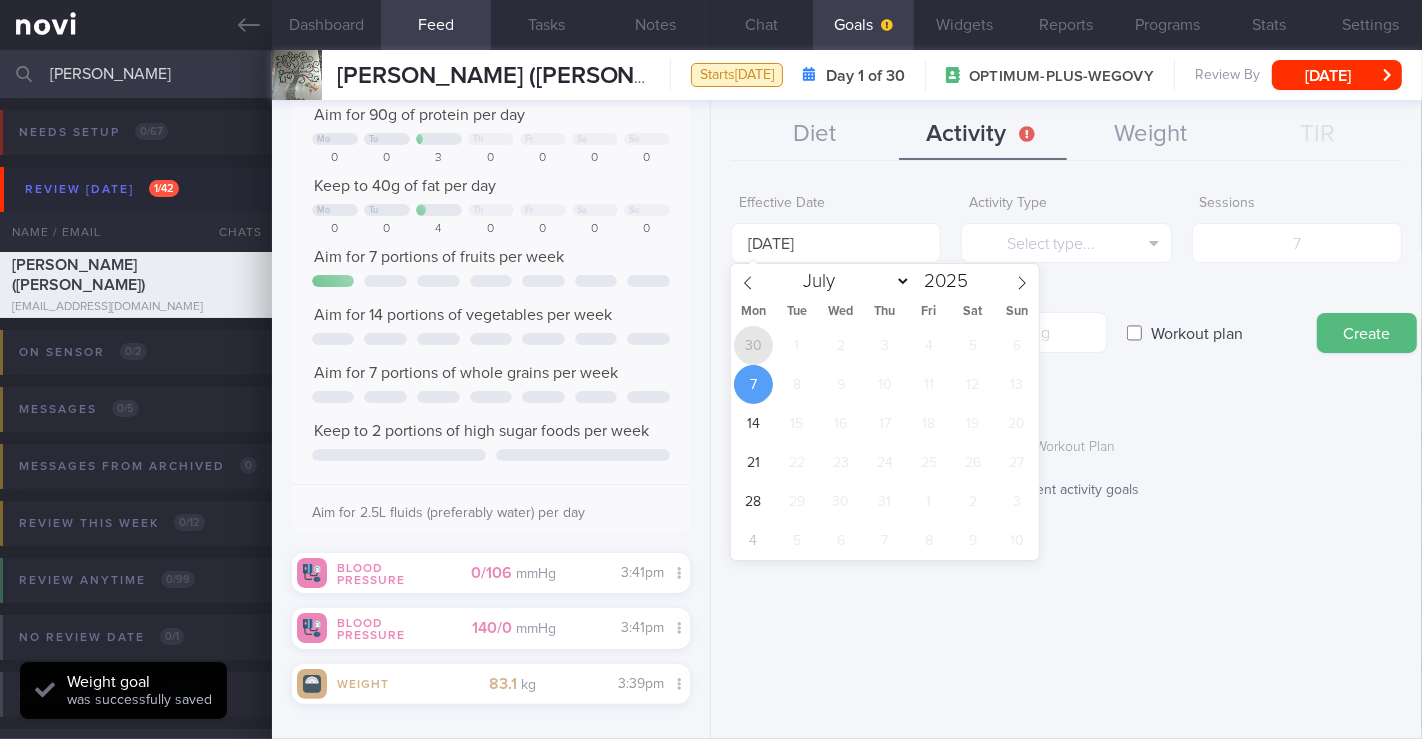 click on "30" at bounding box center (753, 345) 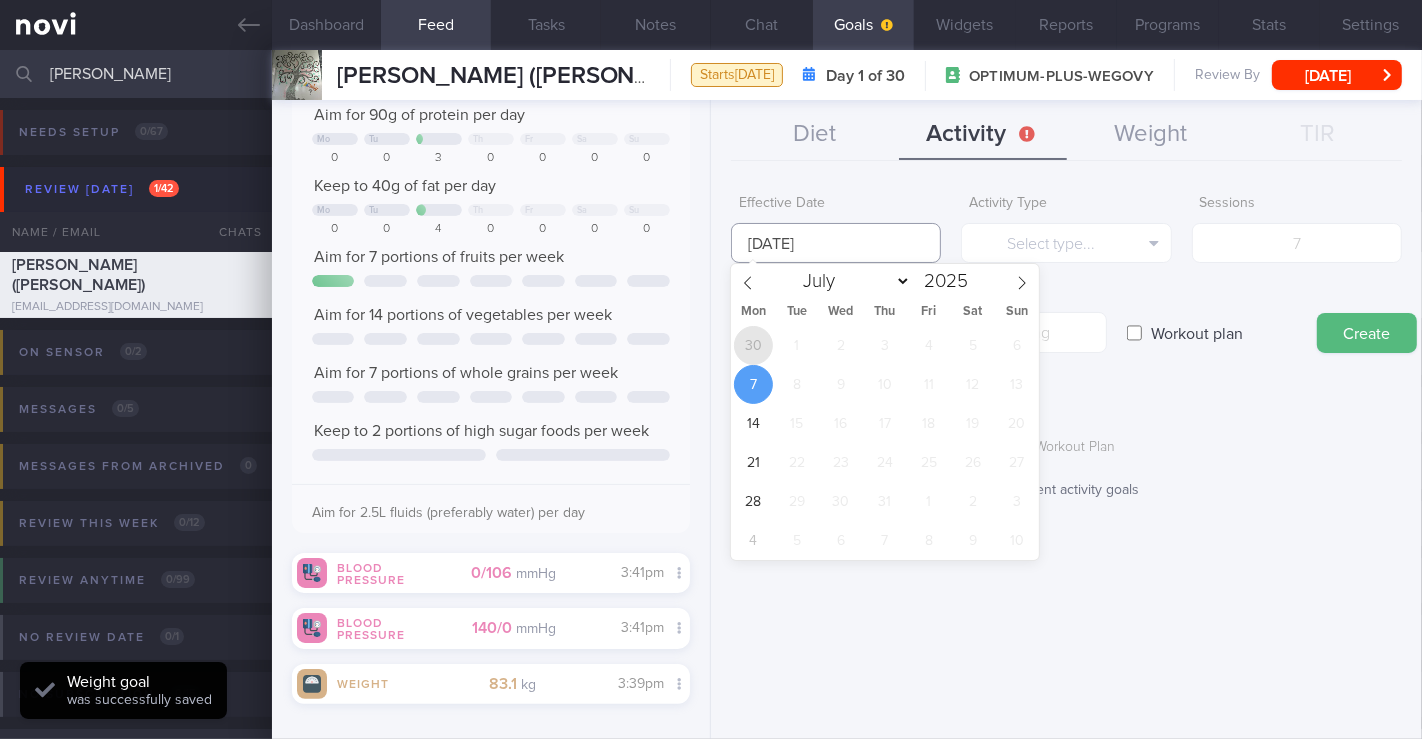 type on "[DATE]" 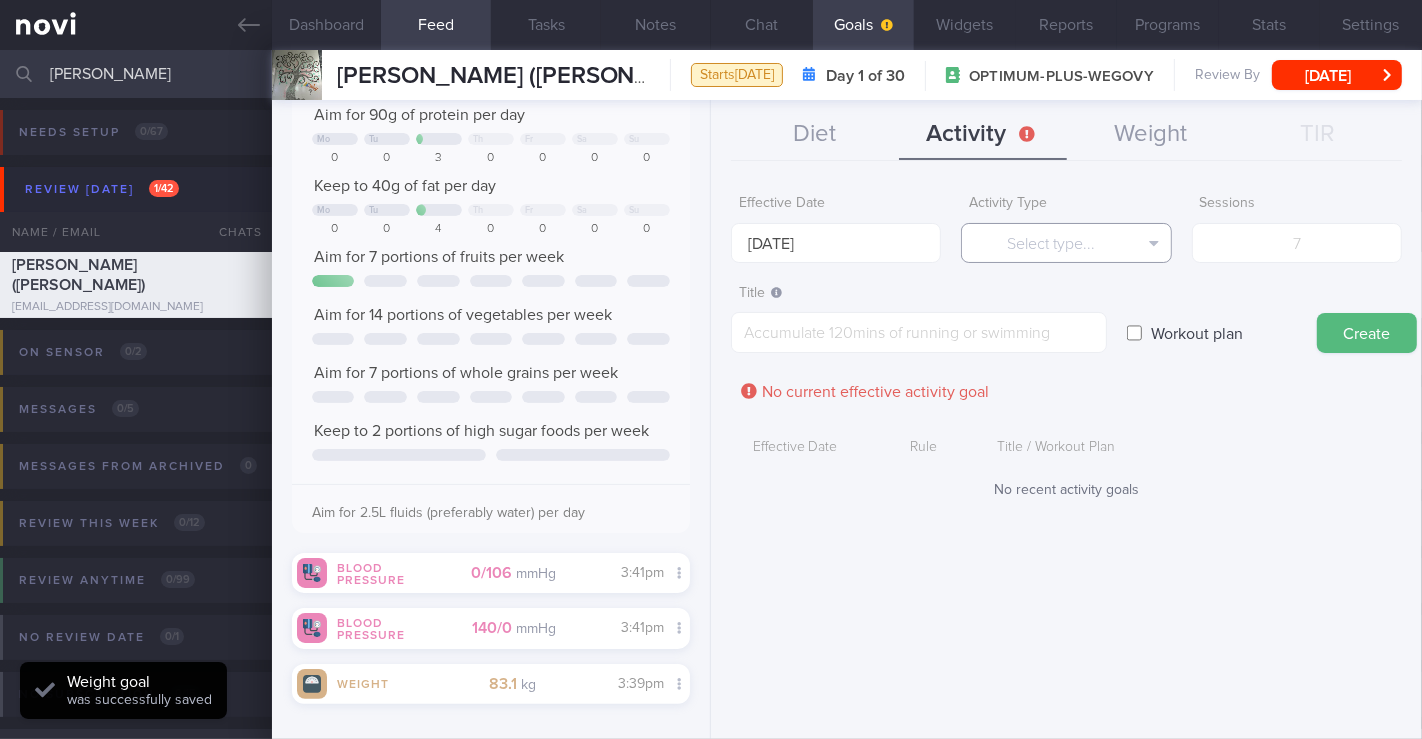 click on "Select type..." at bounding box center (1066, 243) 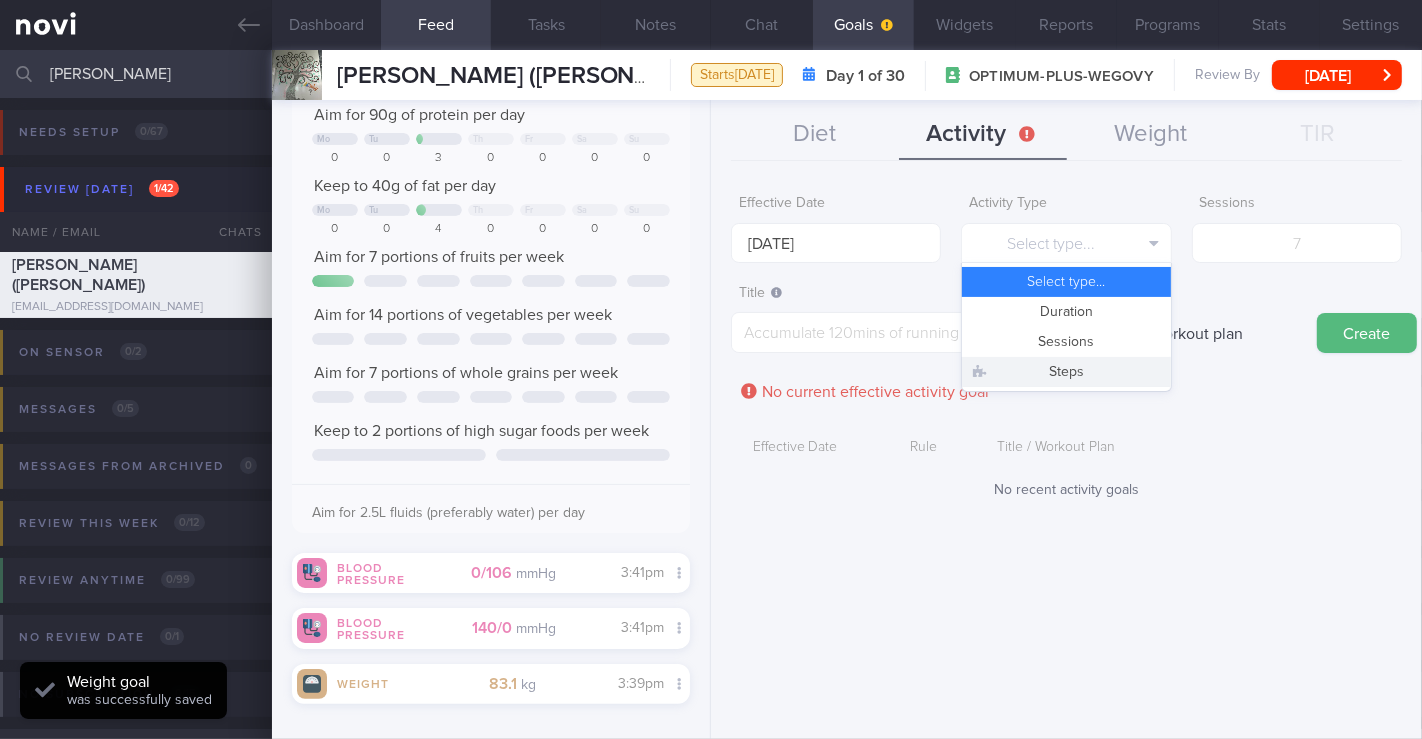 click on "Steps" at bounding box center [1066, 372] 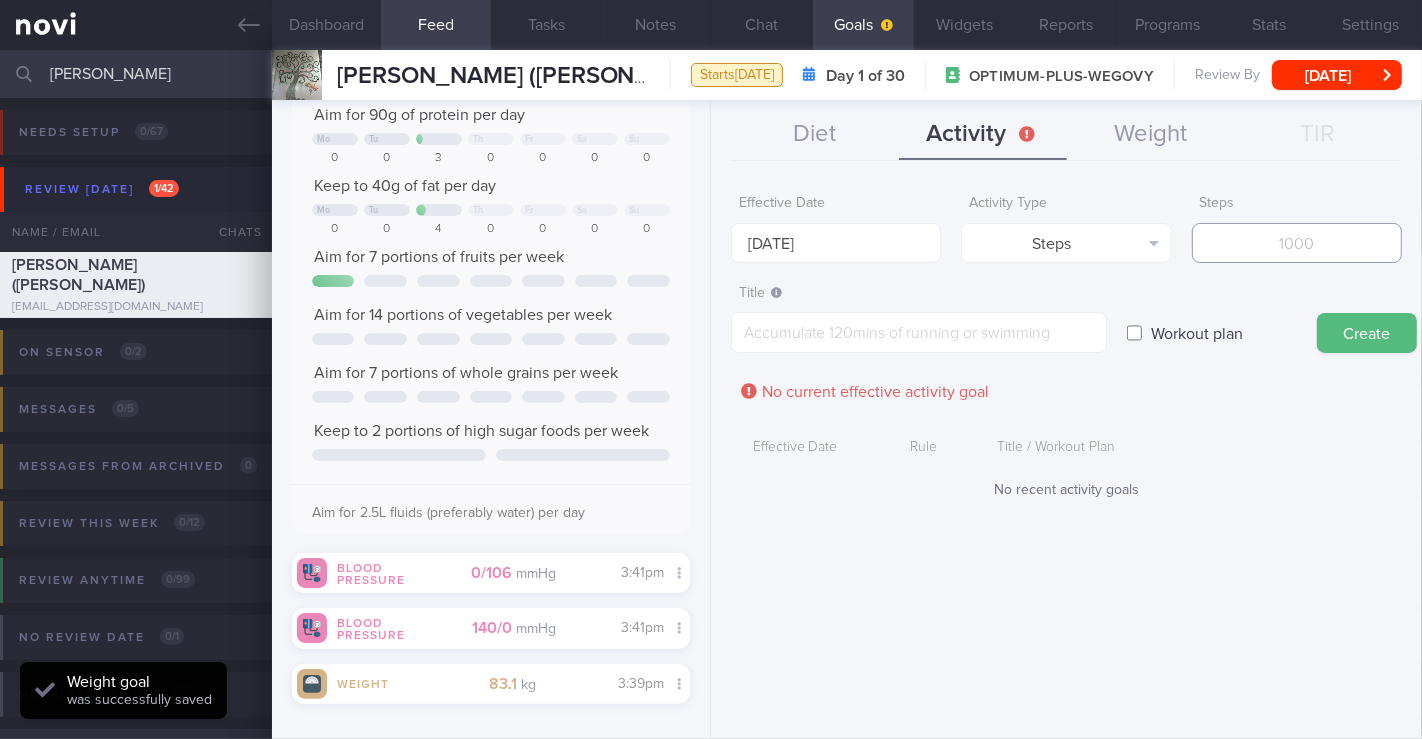 click at bounding box center [1297, 243] 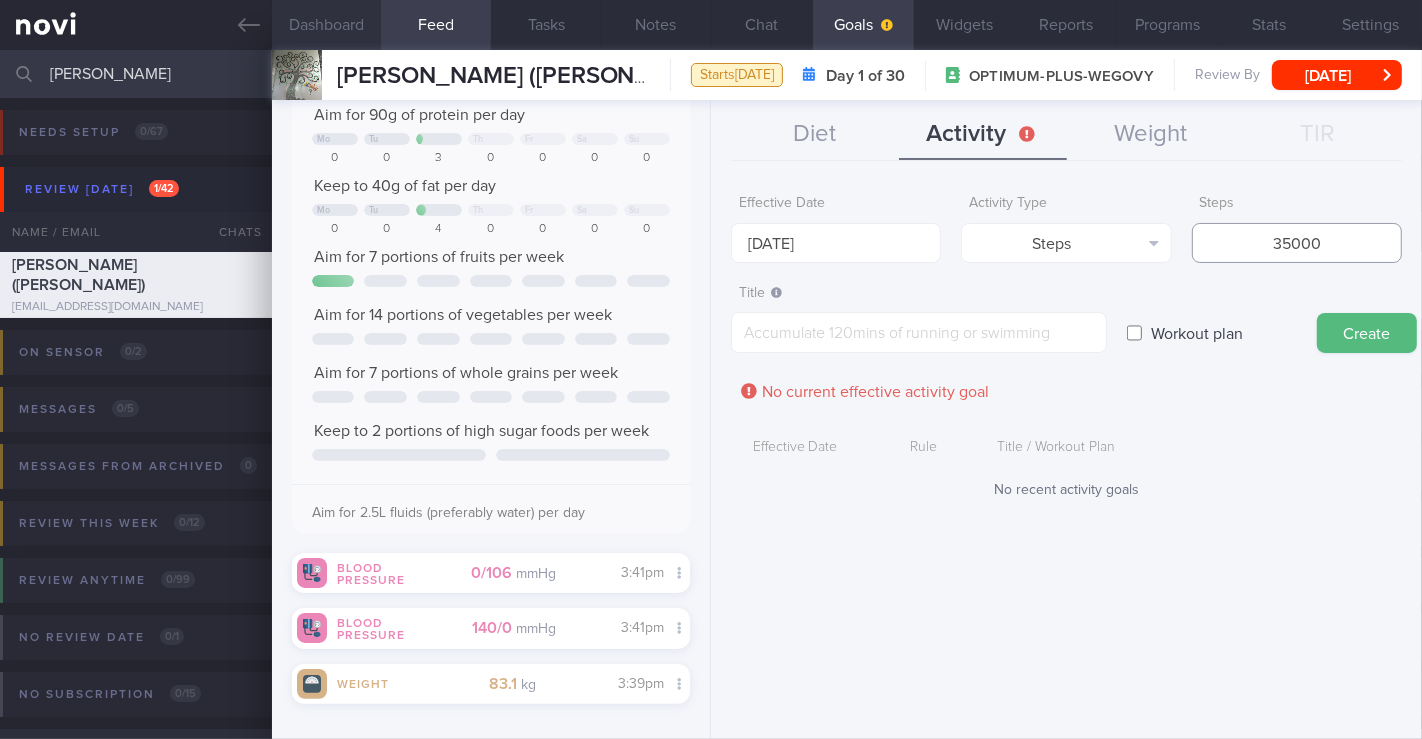 type on "35000" 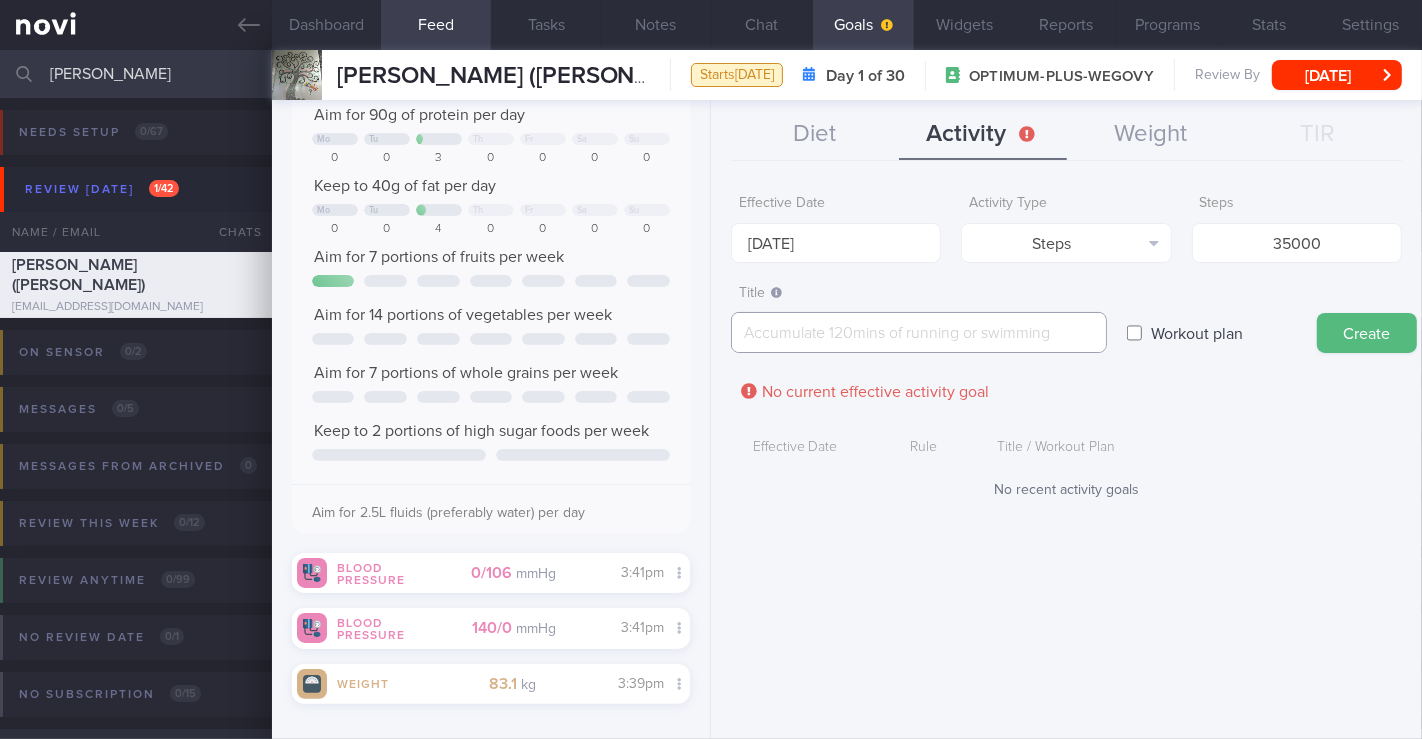 paste on "Aim for a minimum of 5,000 steps per day" 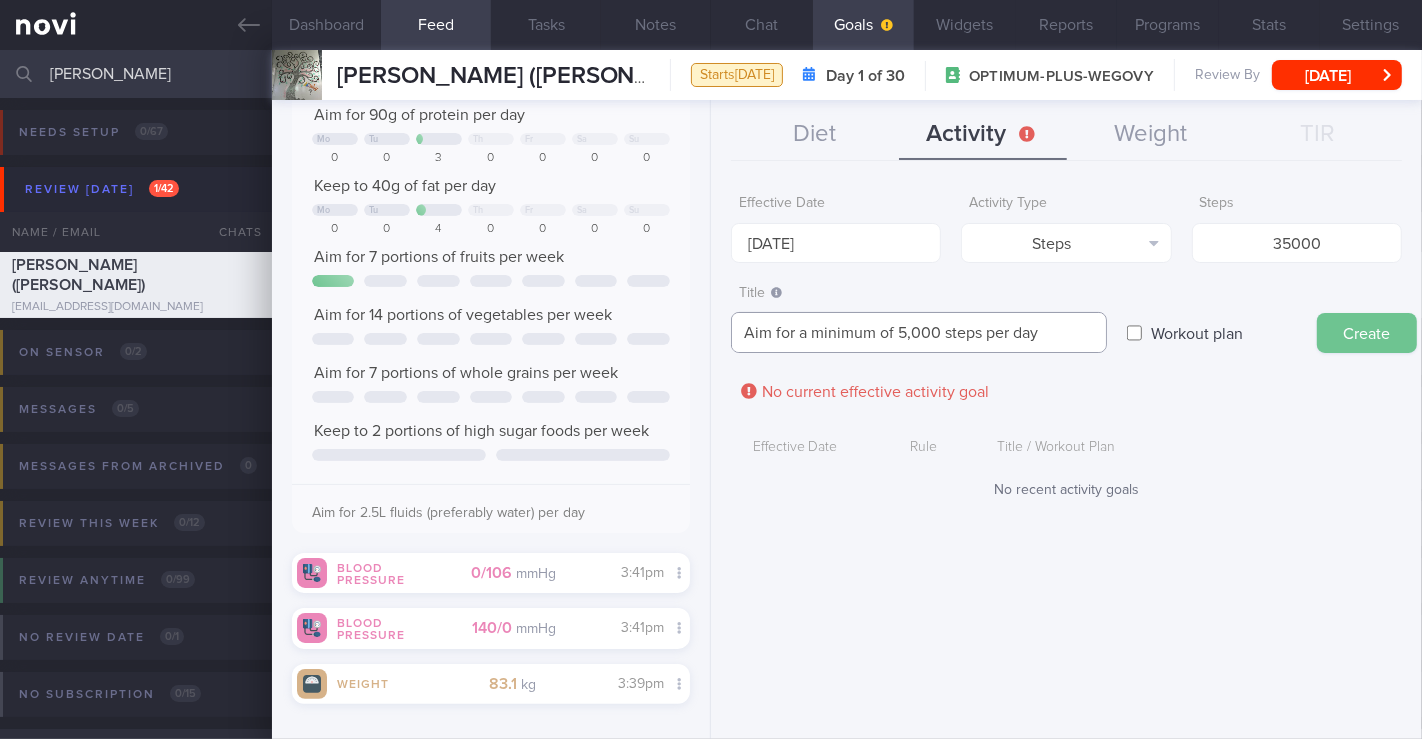 type on "Aim for a minimum of 5,000 steps per day" 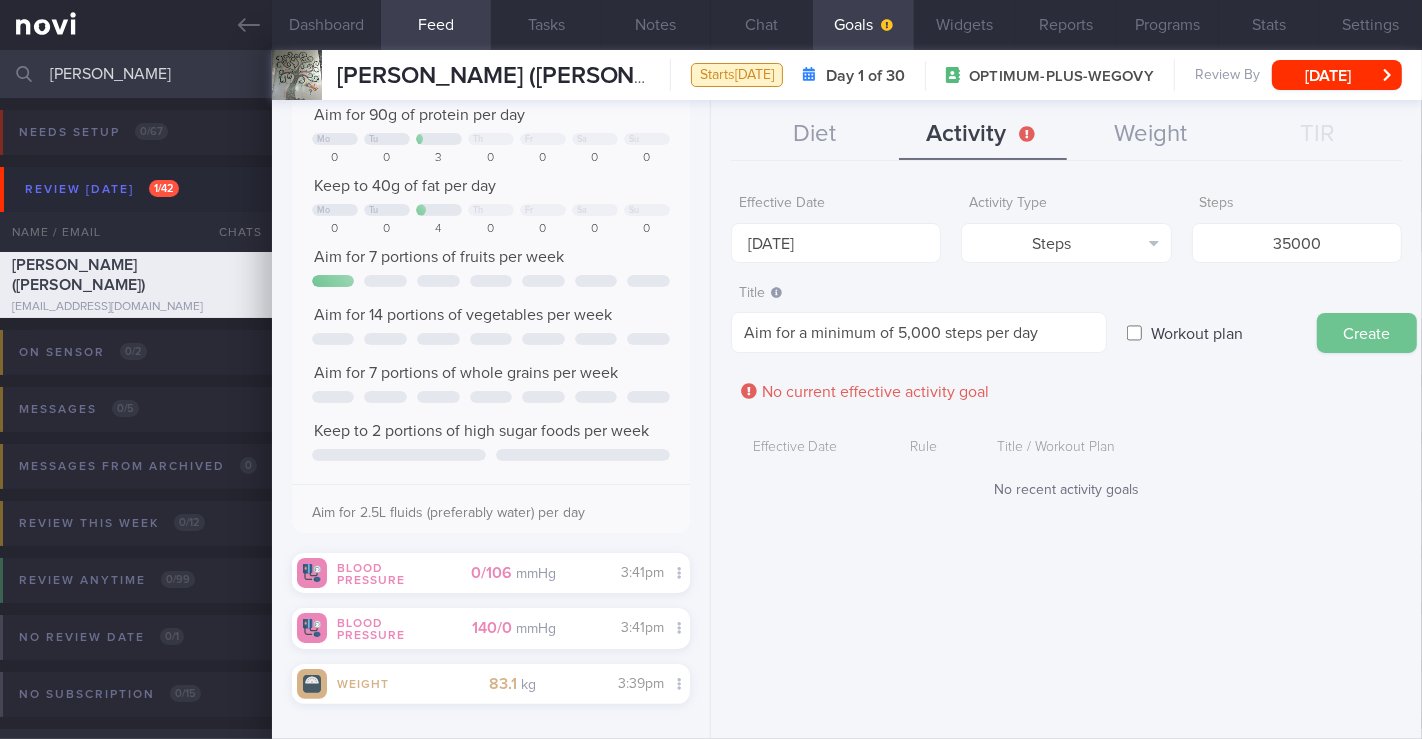 click on "Create" at bounding box center [1367, 333] 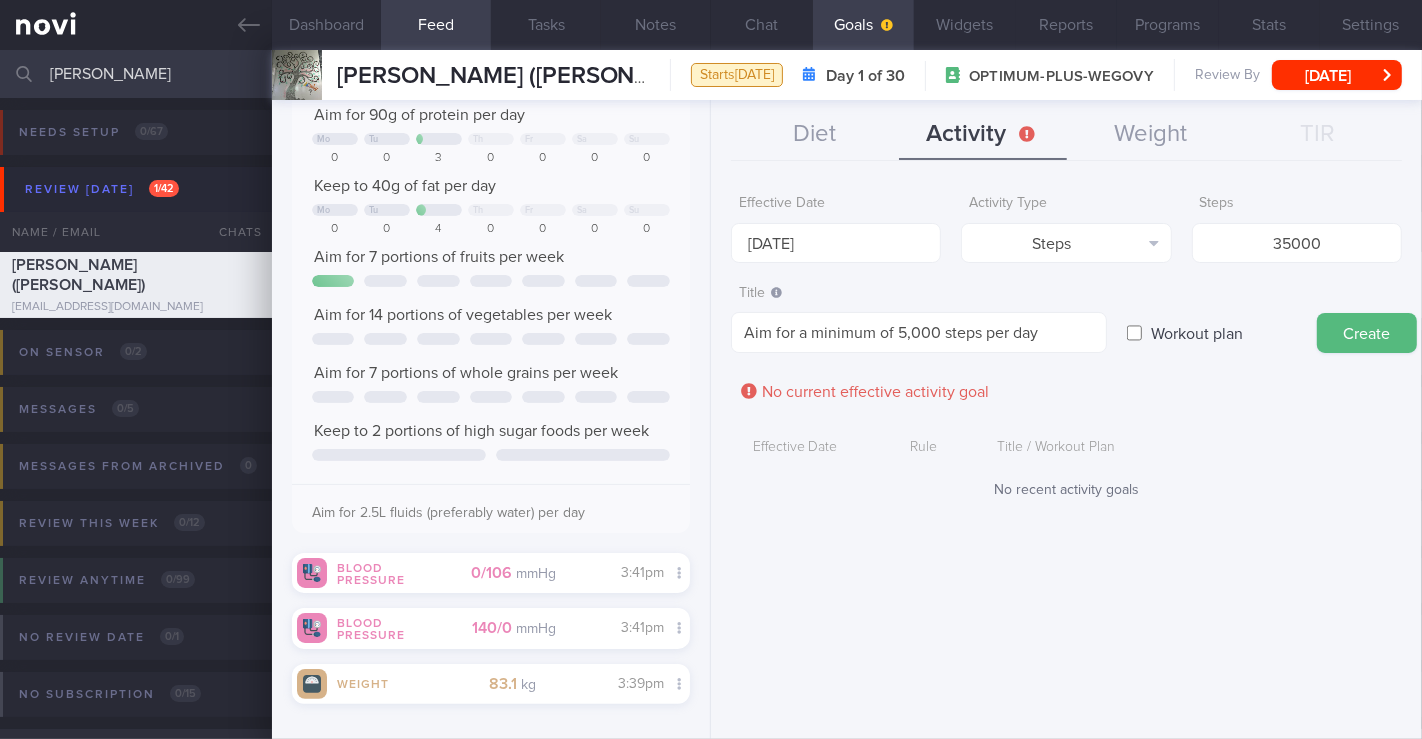 type on "[DATE]" 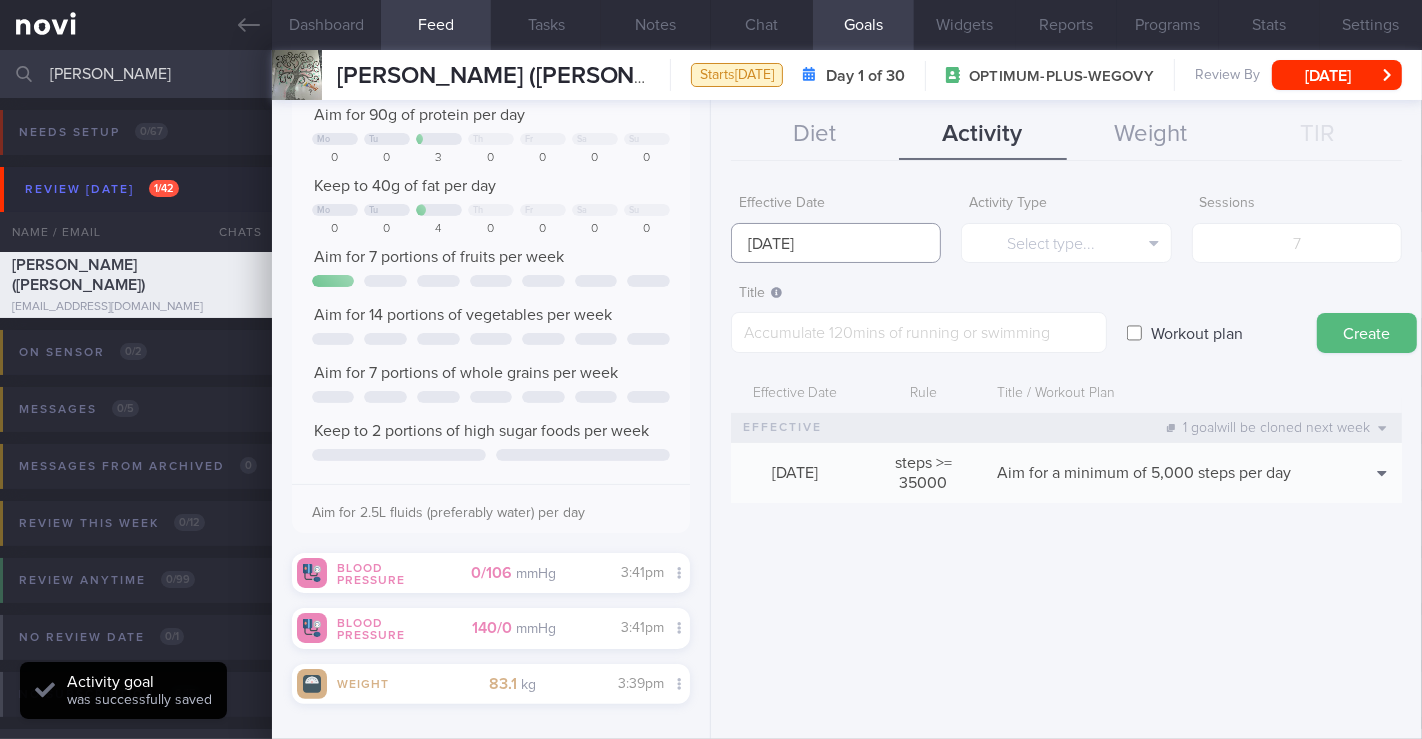 click on "[DATE]" at bounding box center (836, 243) 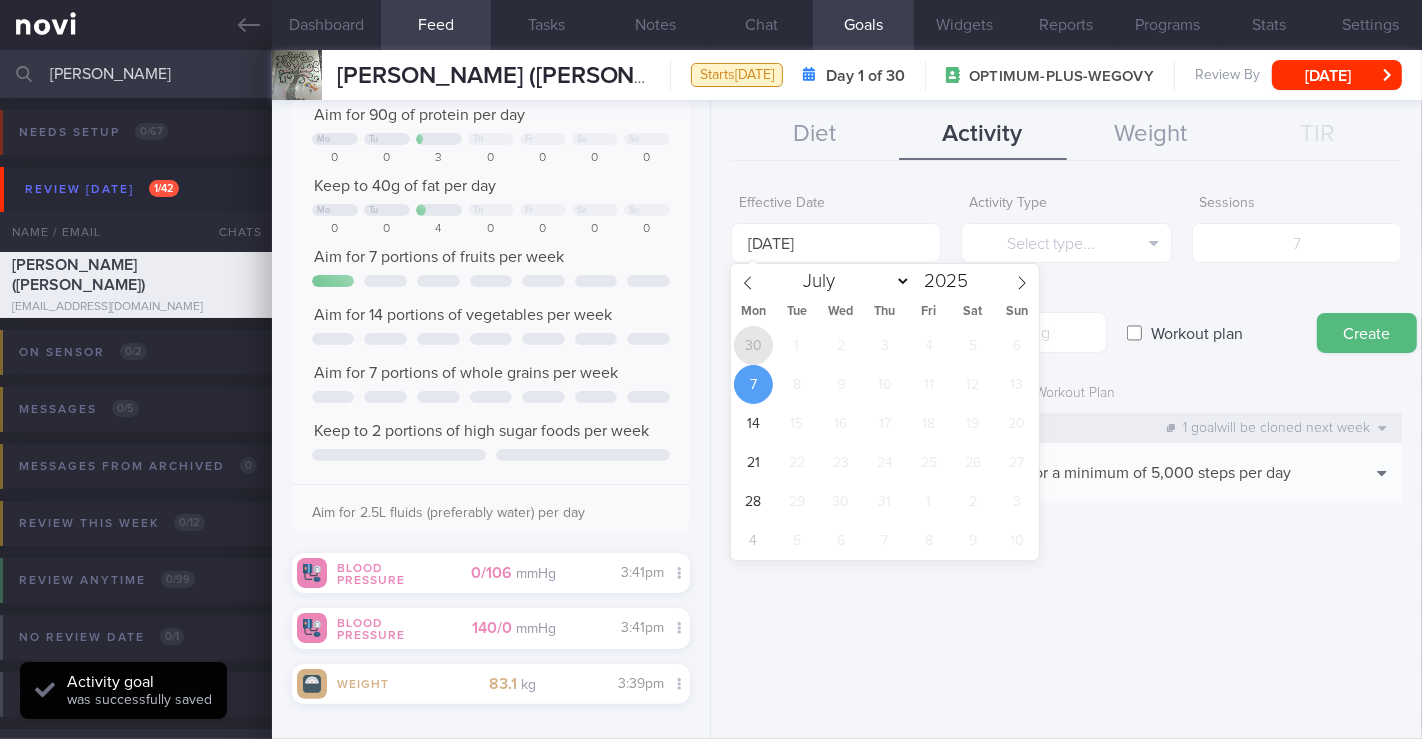 click on "30" at bounding box center (753, 345) 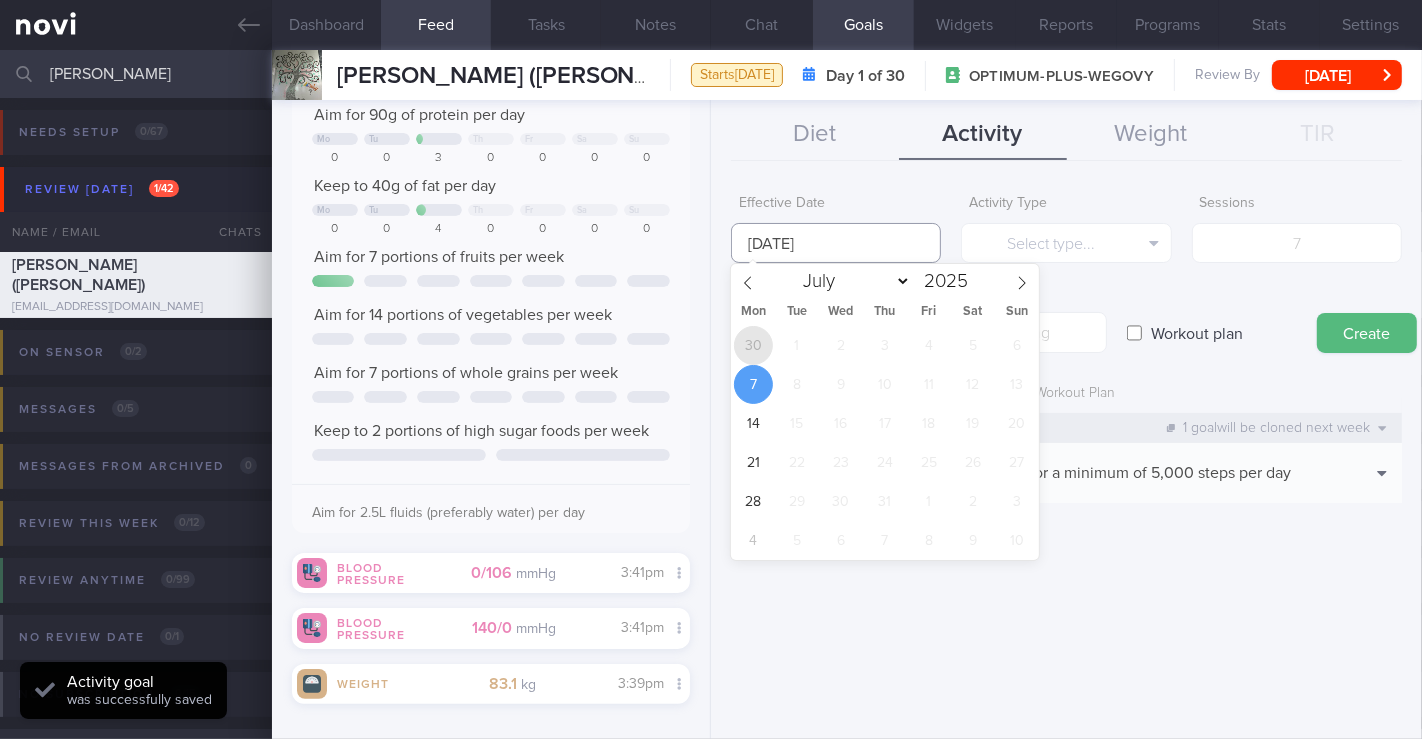 type on "[DATE]" 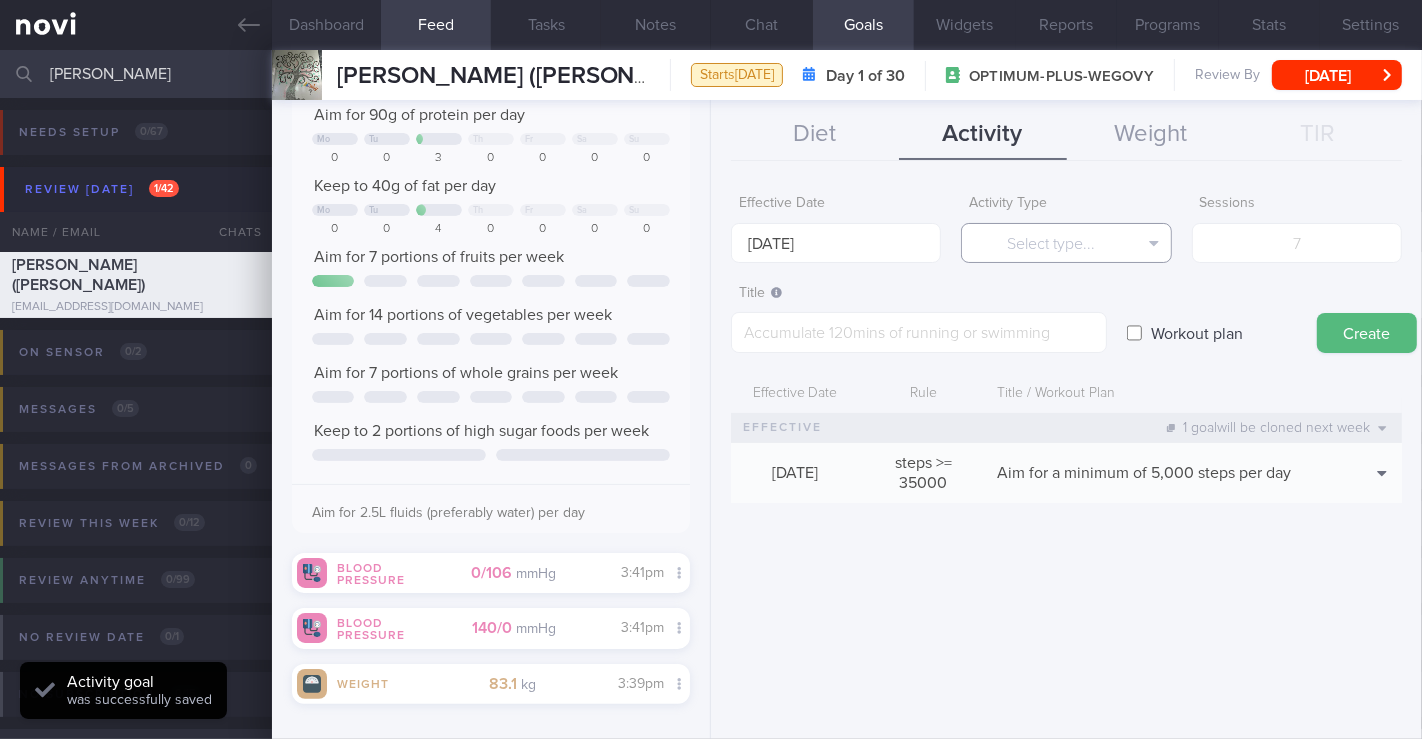 click on "Select type..." at bounding box center (1066, 243) 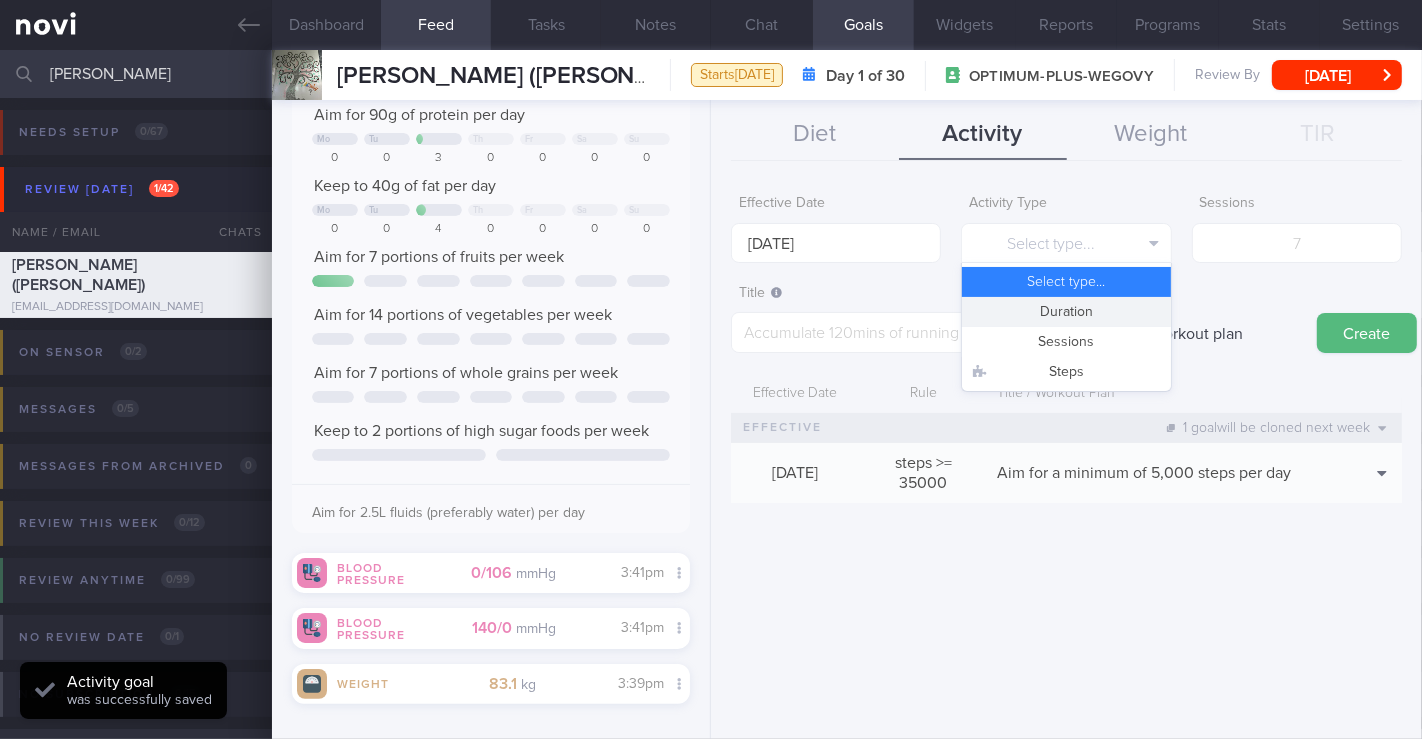 click on "Duration" at bounding box center (1066, 312) 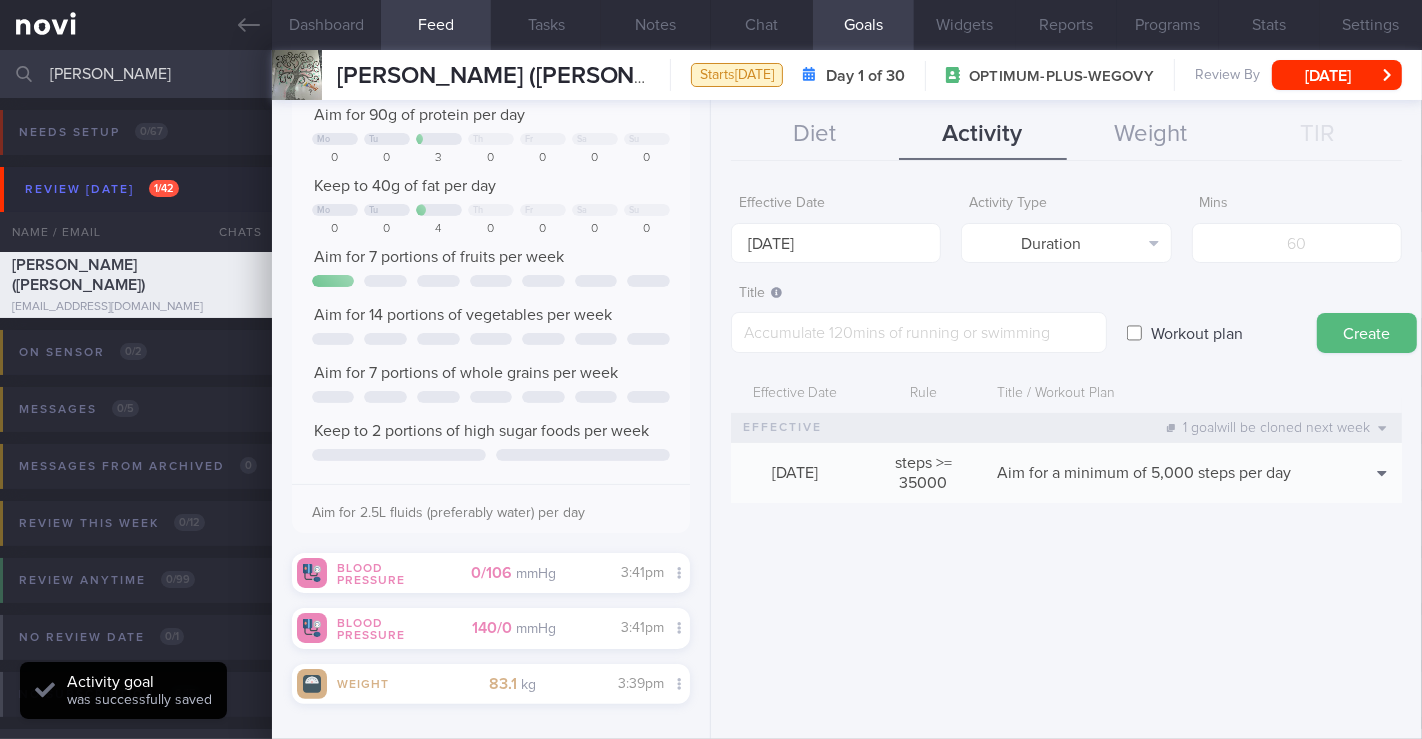 click on "Effective Date
30 Jun 2025
Activity Type
Duration
Select type...
Duration
Sessions
Steps
Mins
Title
​
Workout plan
Create
Effective Date
Rule
Title / Workout Plan
1 goal
will be cloned next week" at bounding box center [1066, 354] 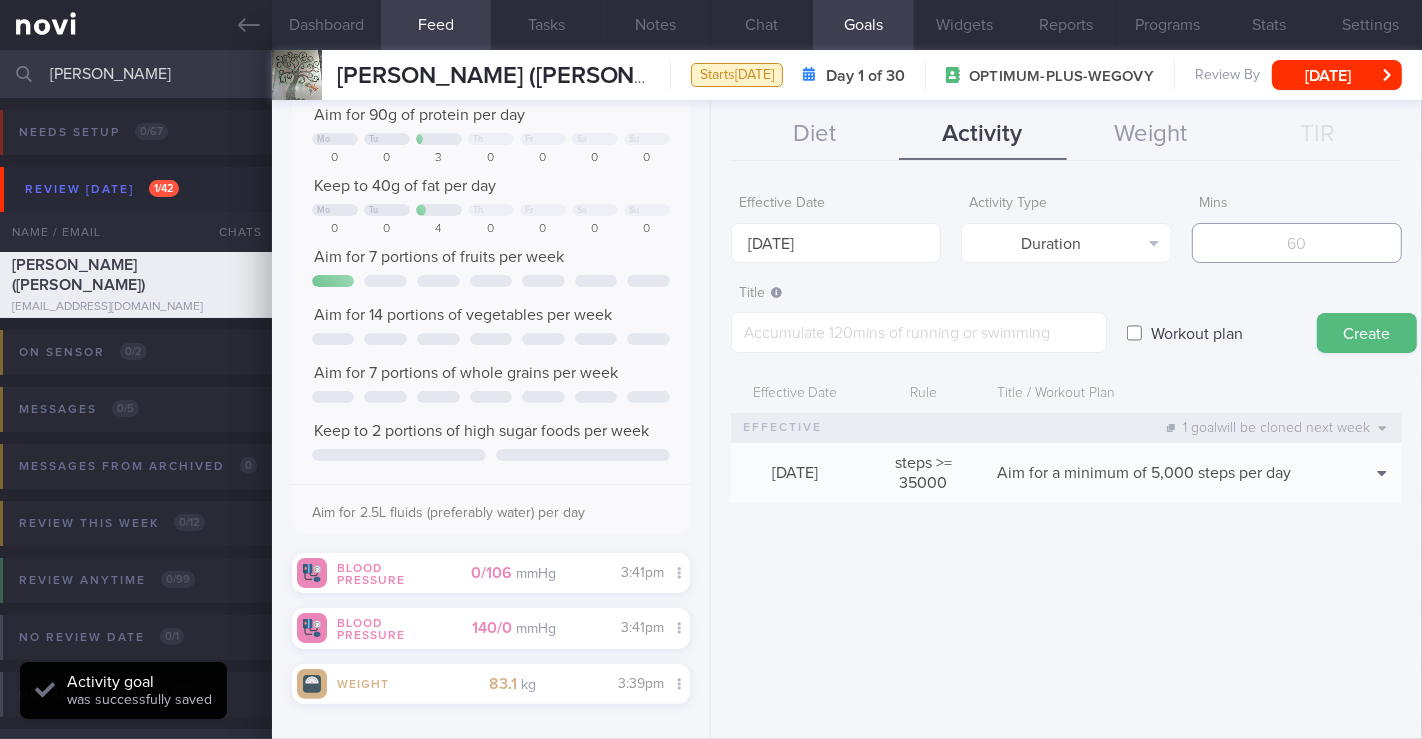 click at bounding box center (1297, 243) 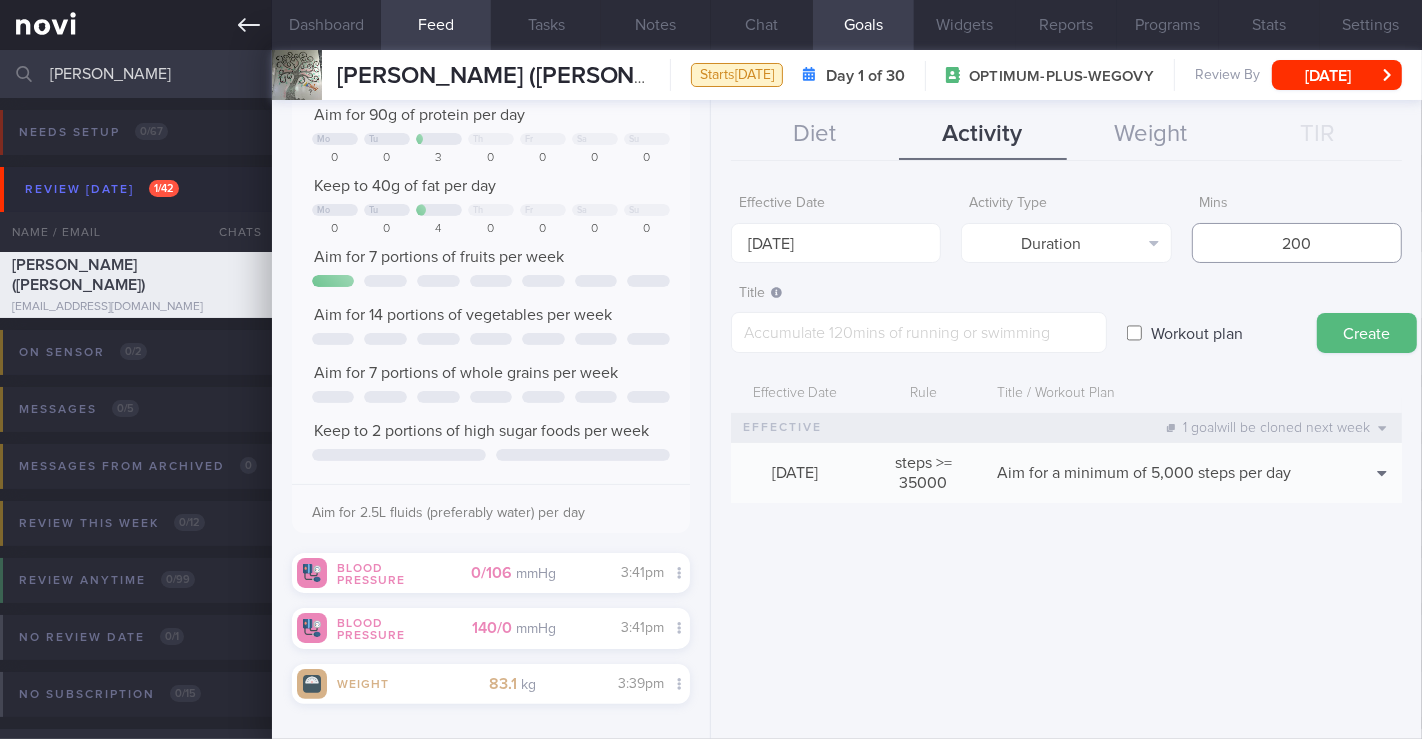 type on "200" 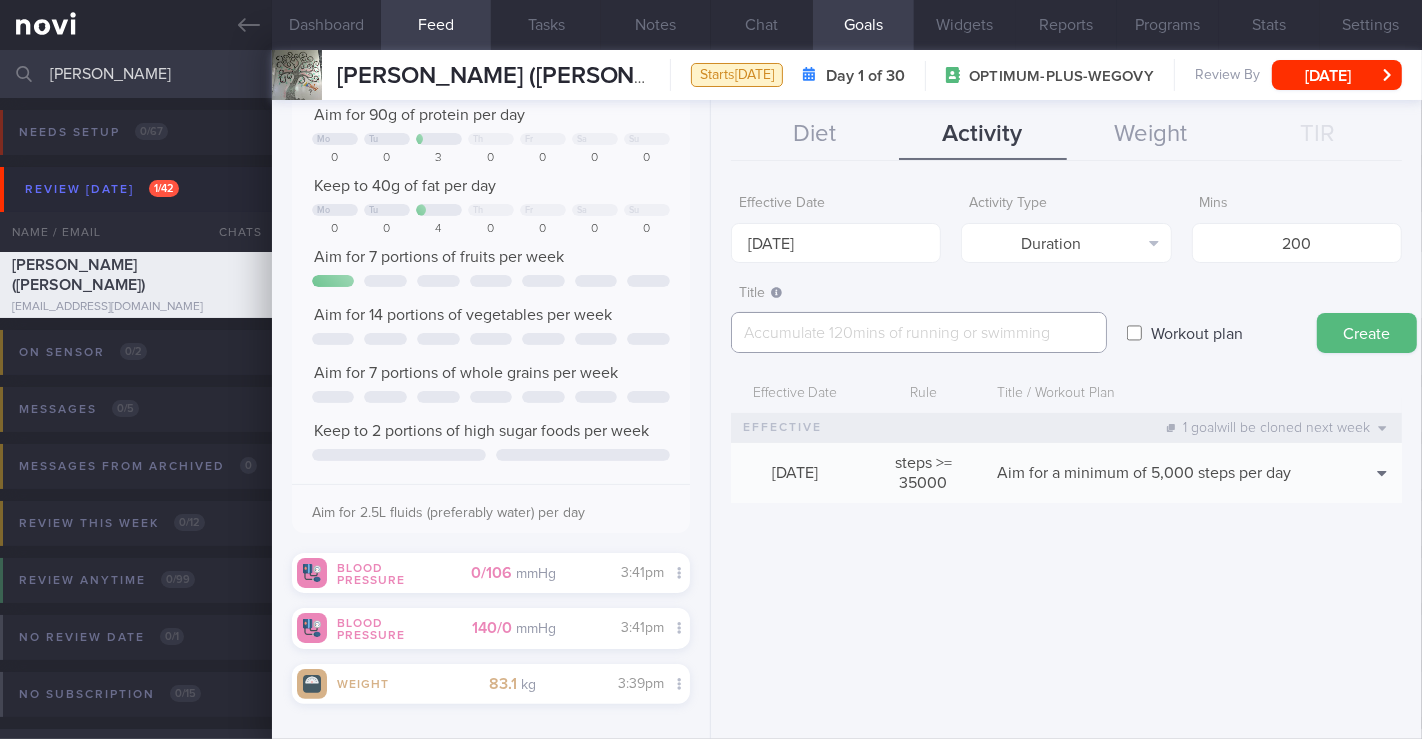 click at bounding box center (919, 332) 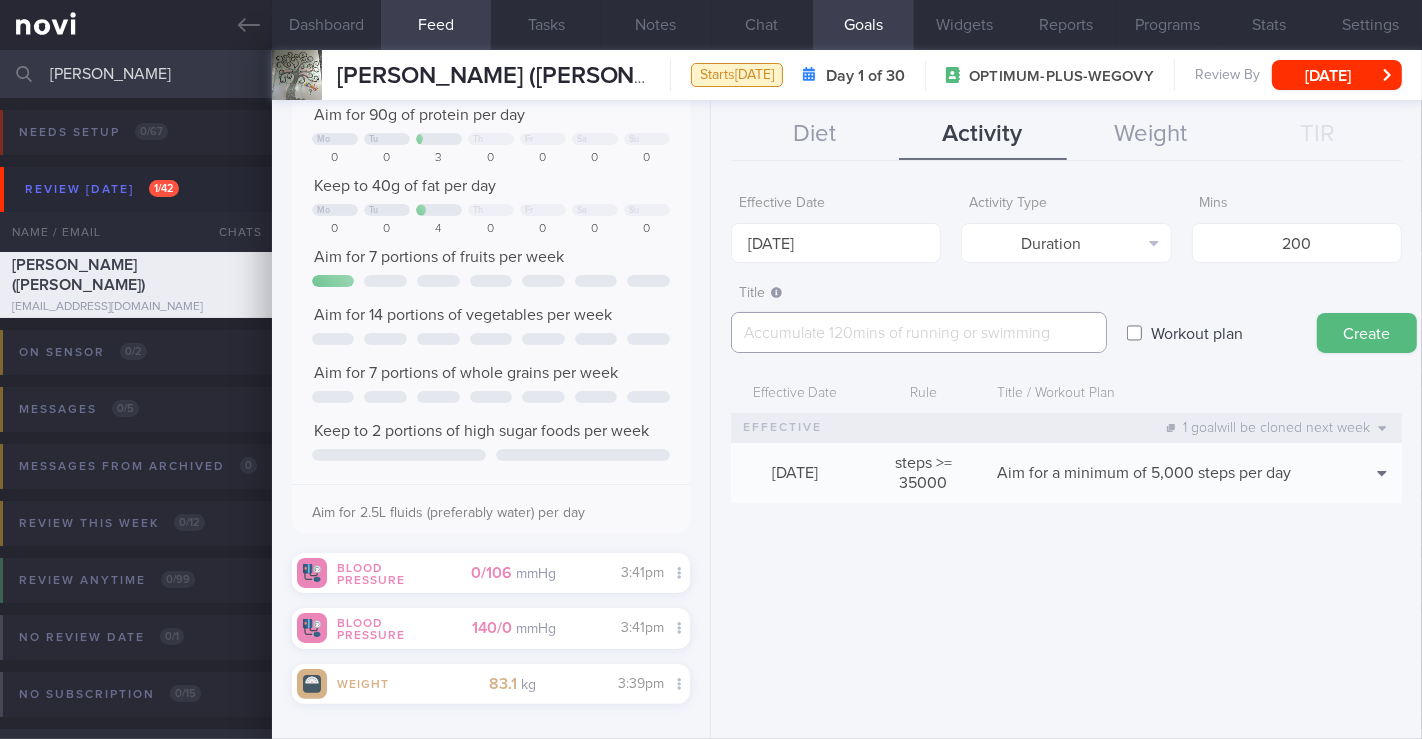paste on "150 minutes of moderate-intensity cardio per week (e.g. brisk walking, aqua jogging)" 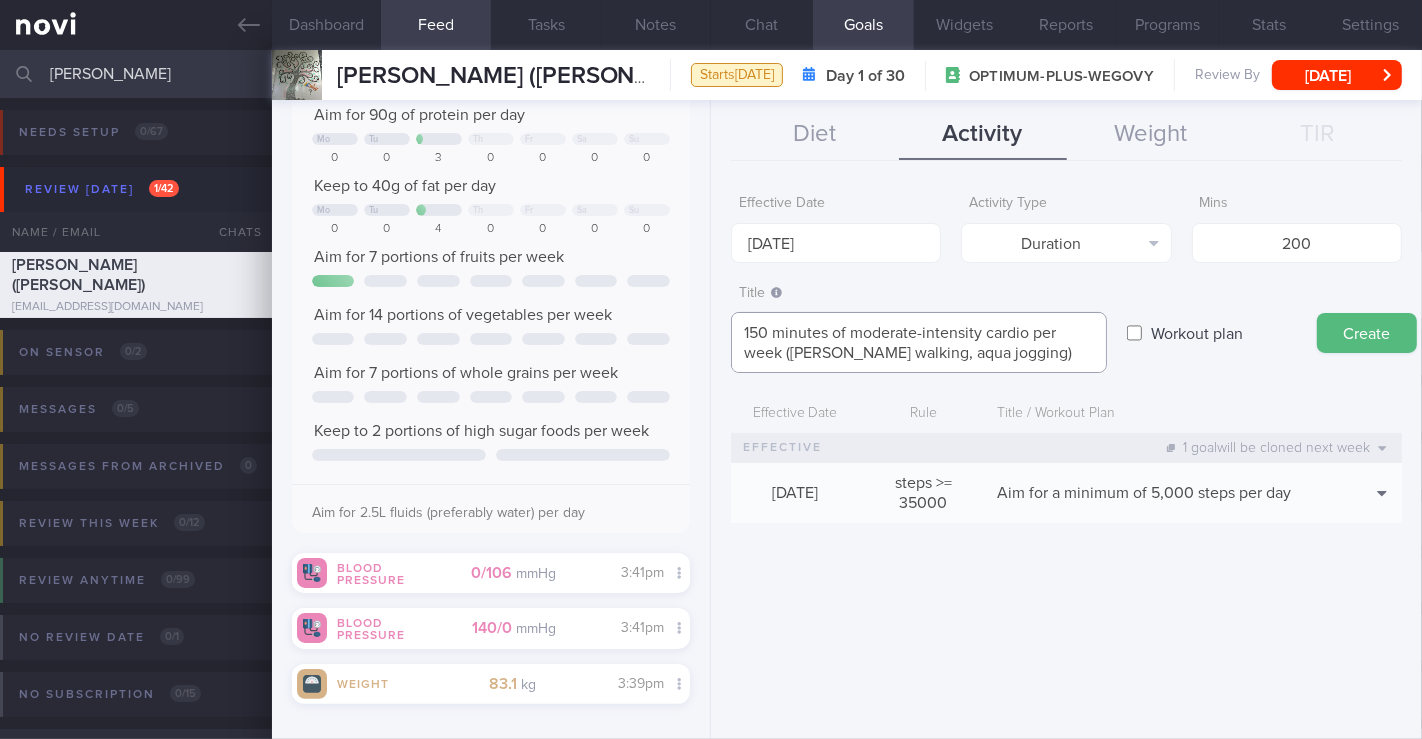scroll, scrollTop: 0, scrollLeft: 0, axis: both 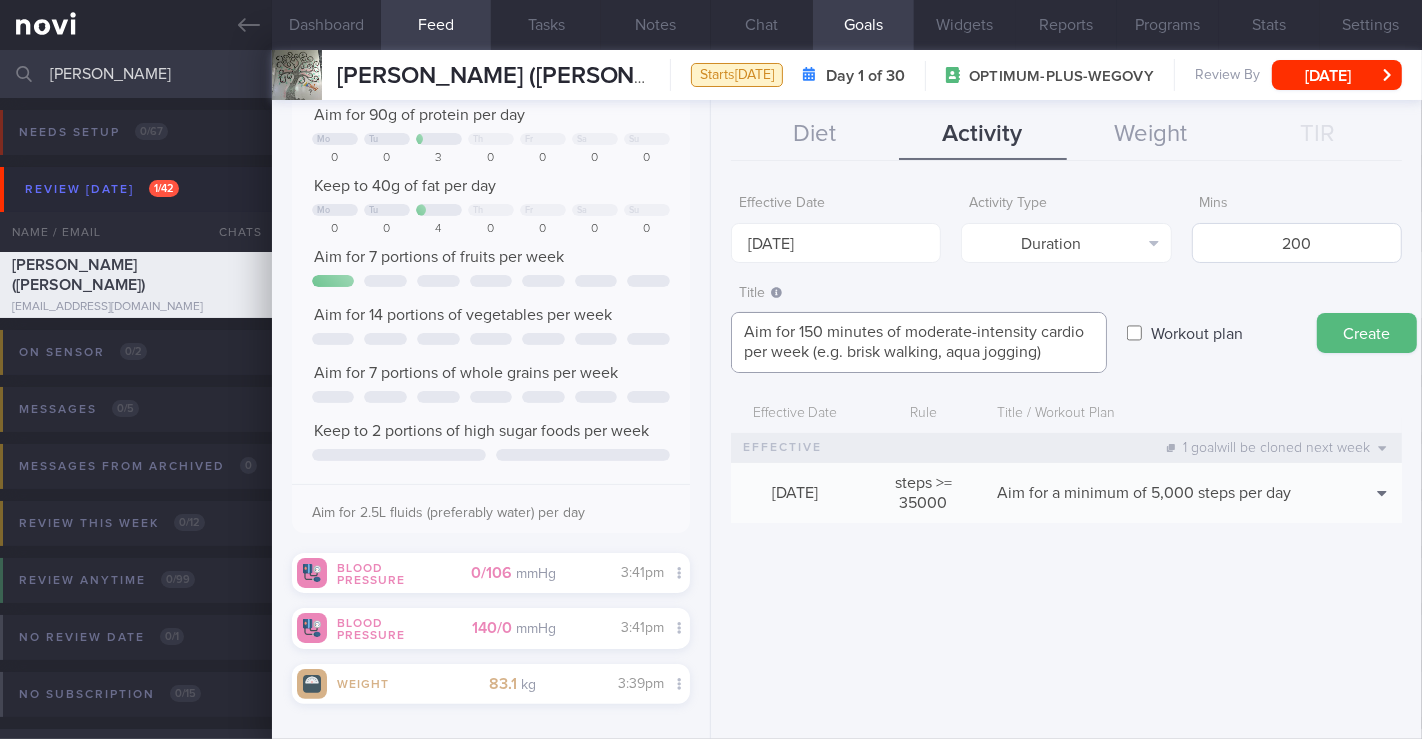 type on "Aim for 150 minutes of moderate-intensity cardio per week (e.g. brisk walking, aqua jogging)" 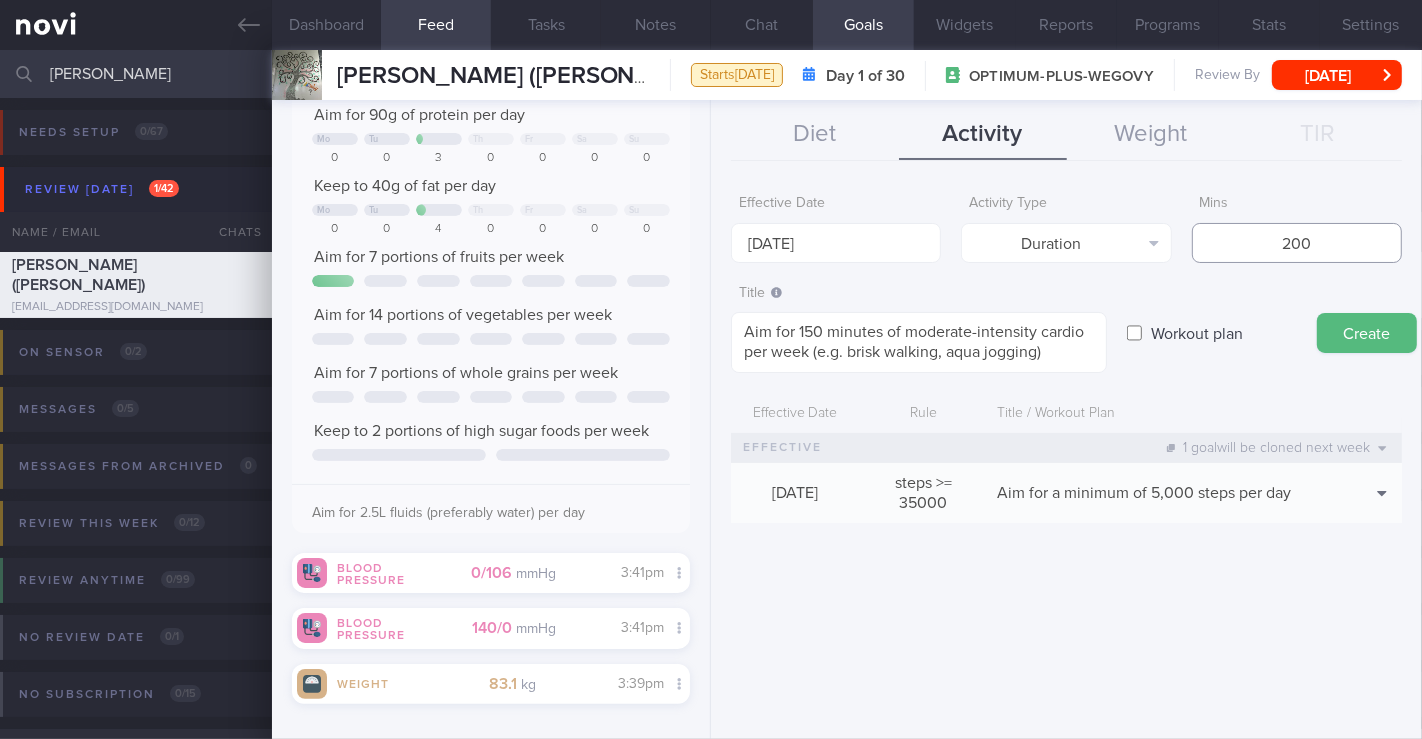 drag, startPoint x: 1227, startPoint y: 246, endPoint x: 1412, endPoint y: 230, distance: 185.6906 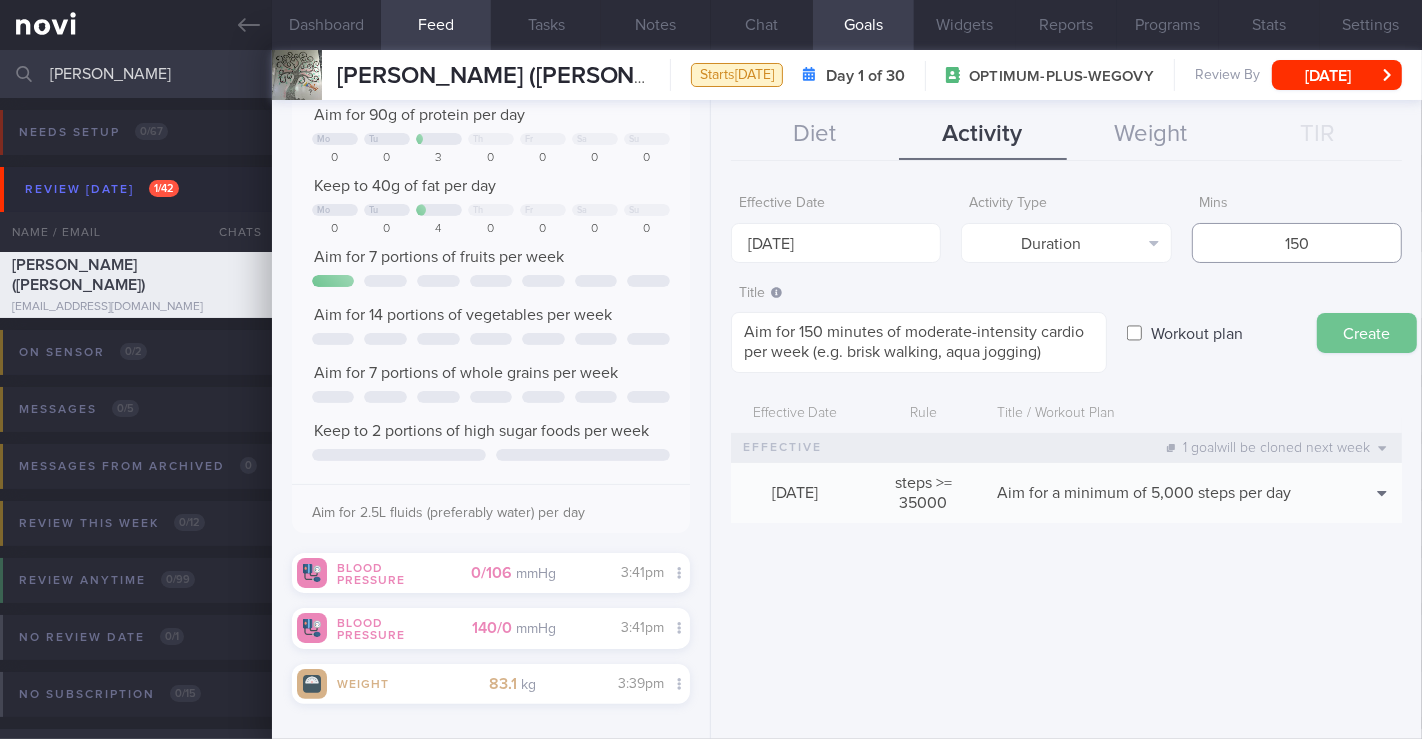 type on "150" 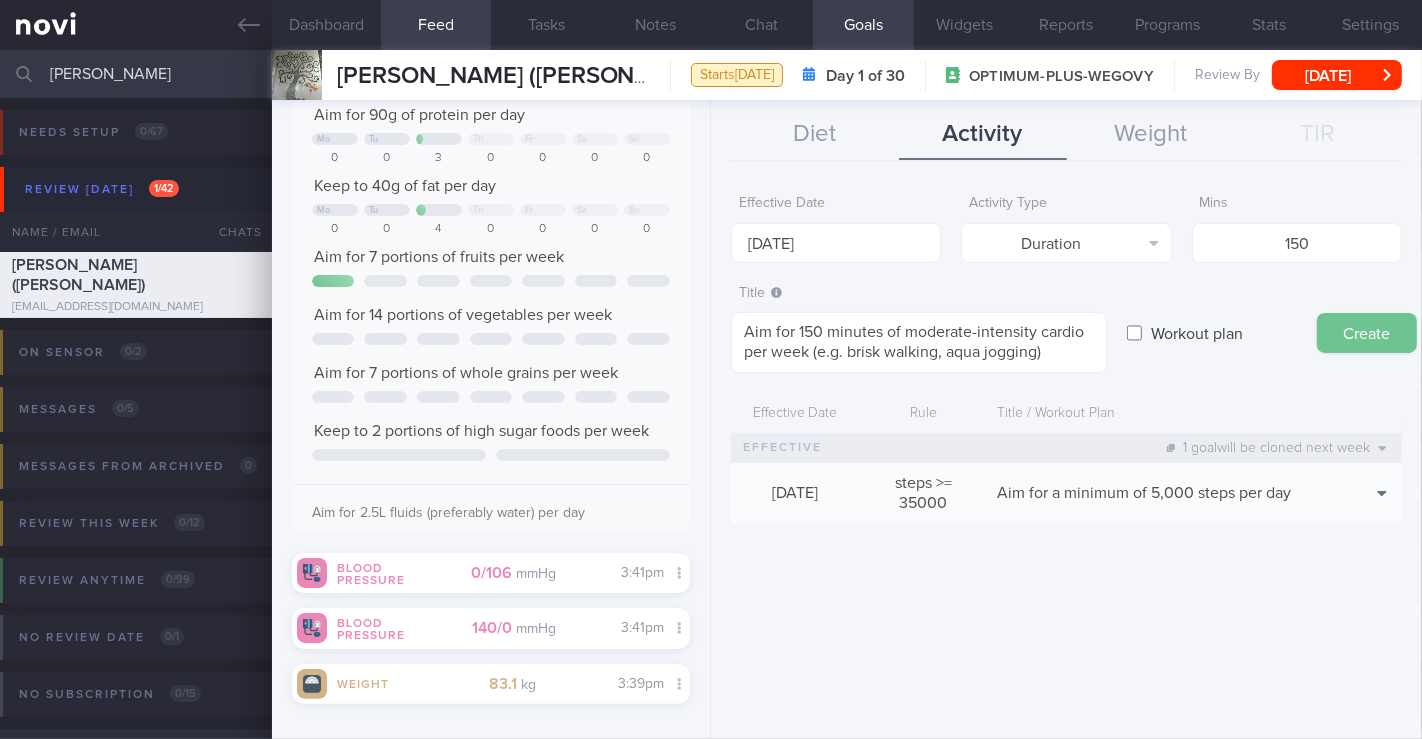 click on "Create" at bounding box center (1367, 333) 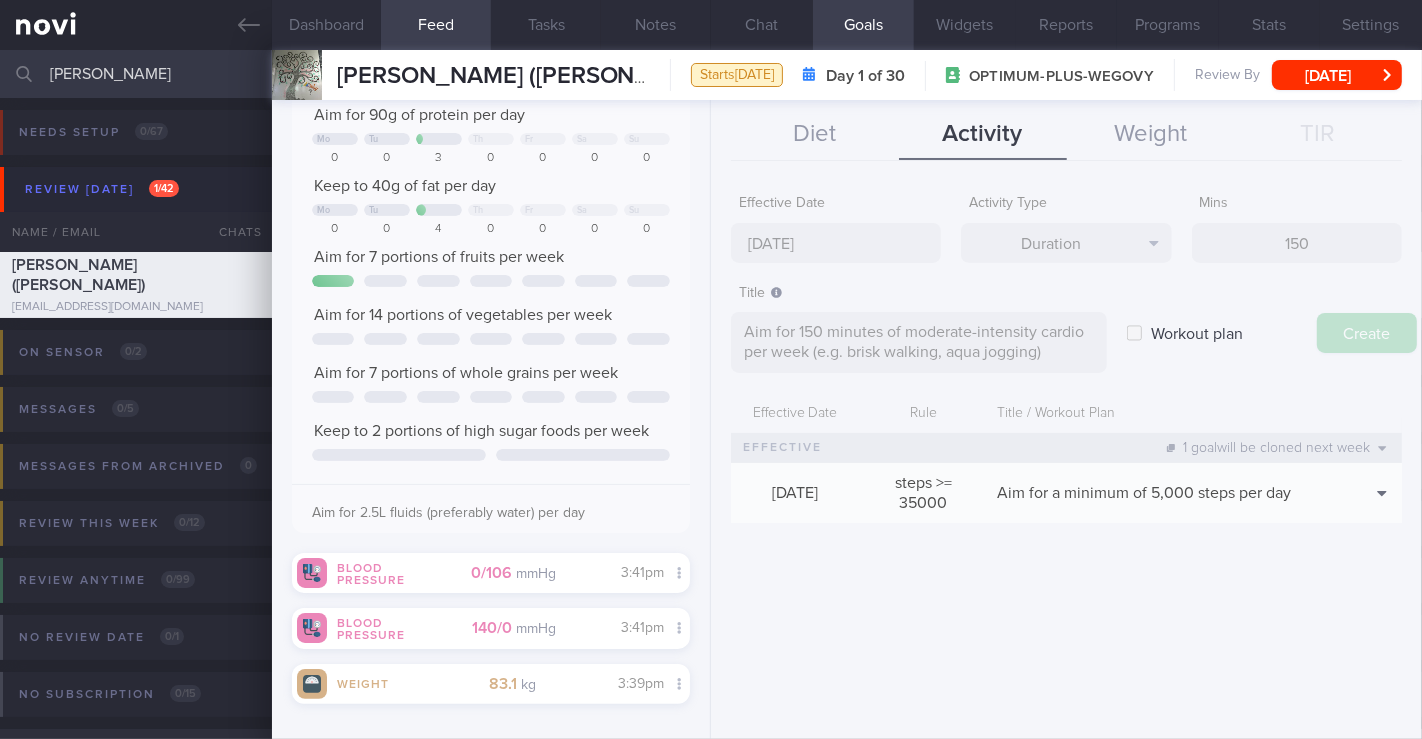 type on "[DATE]" 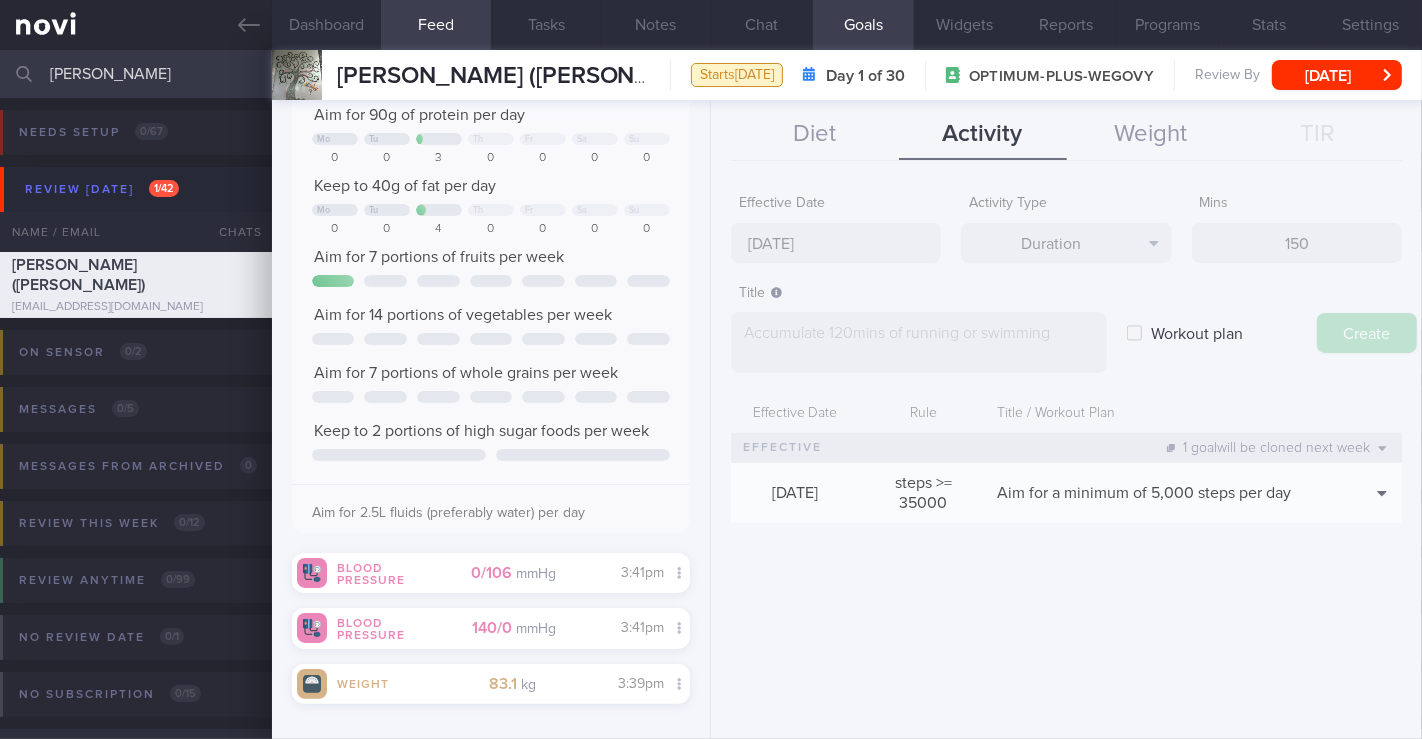 scroll, scrollTop: 0, scrollLeft: 0, axis: both 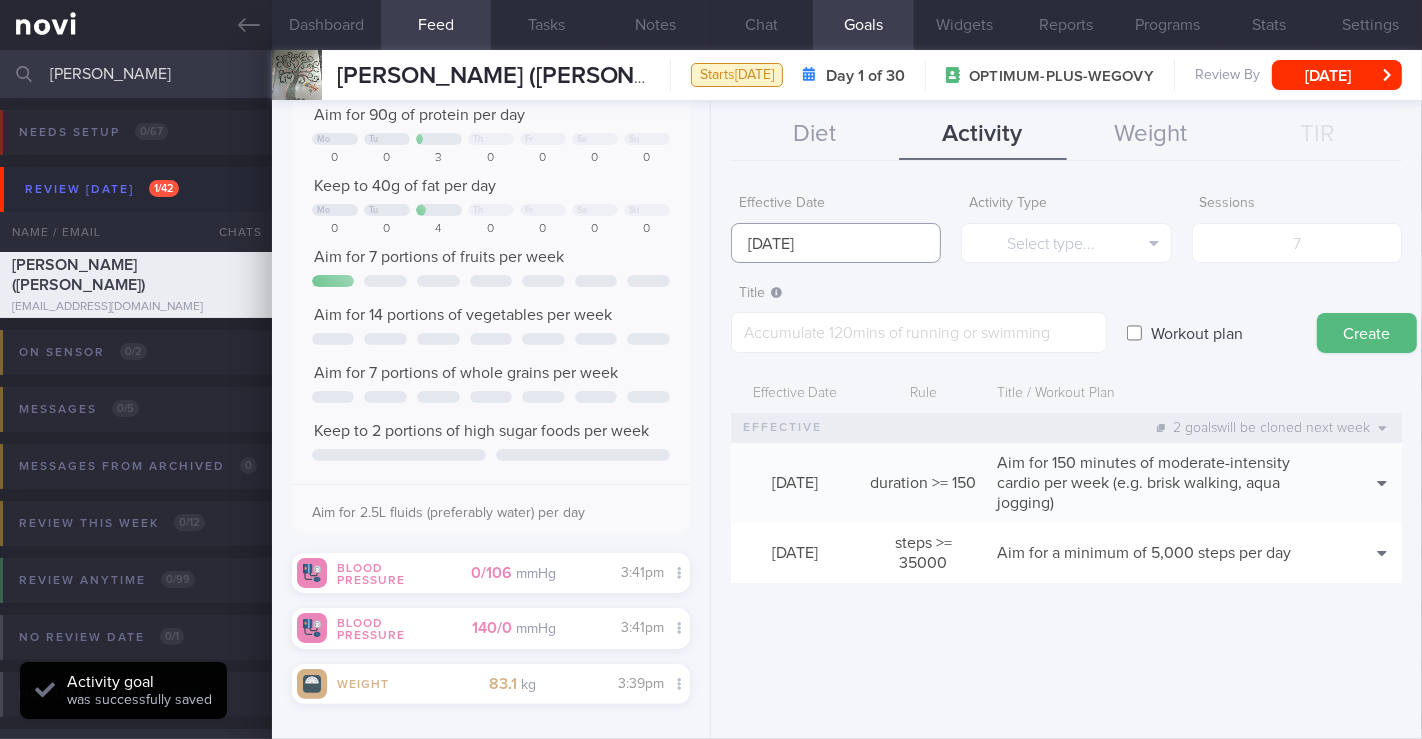 click on "[DATE]" at bounding box center [836, 243] 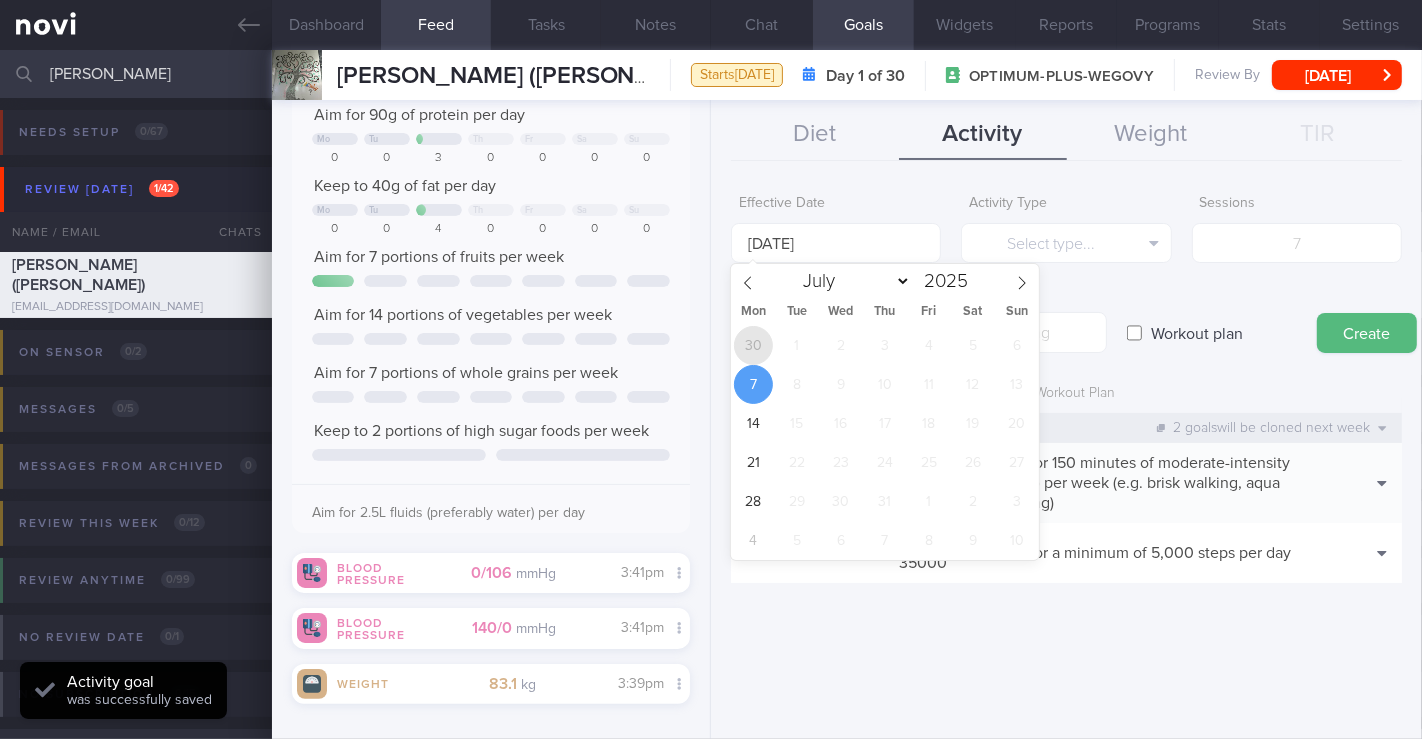 click on "30" at bounding box center [753, 345] 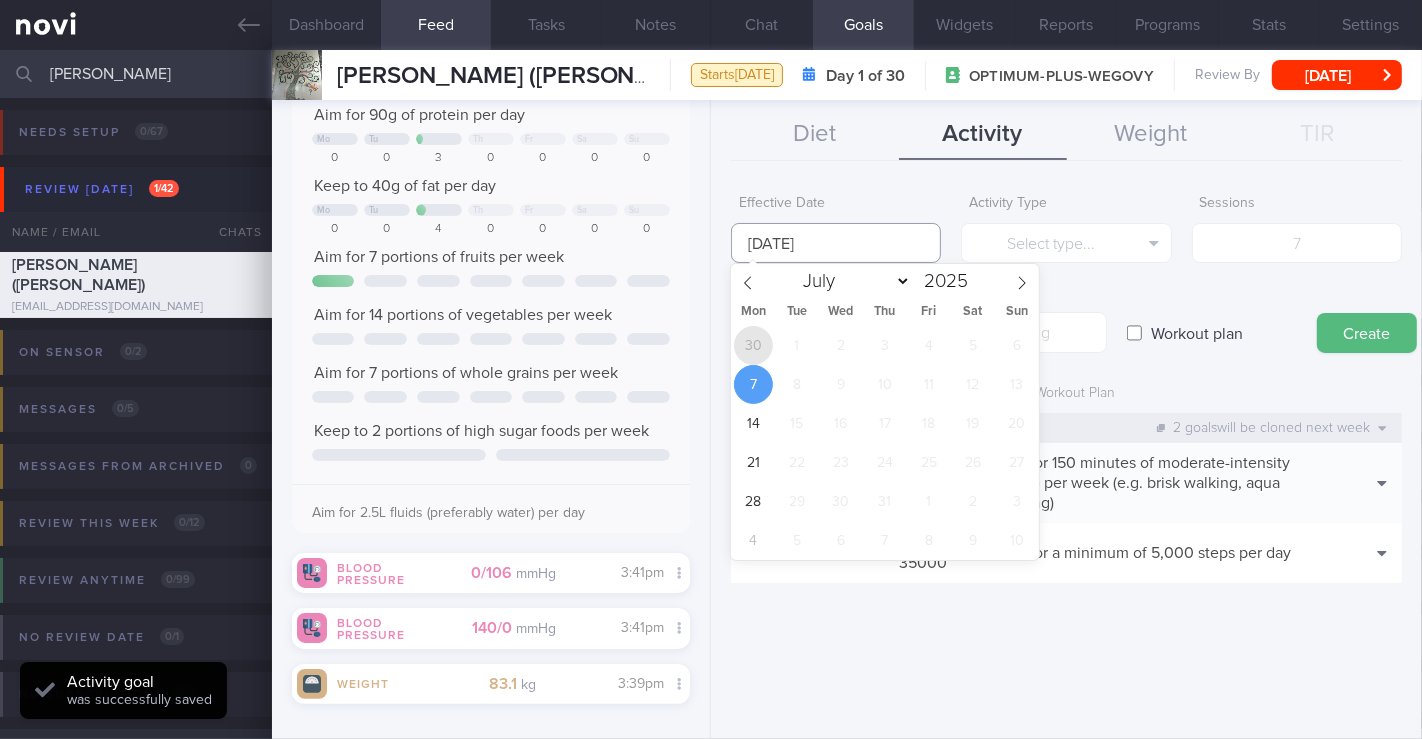 type on "[DATE]" 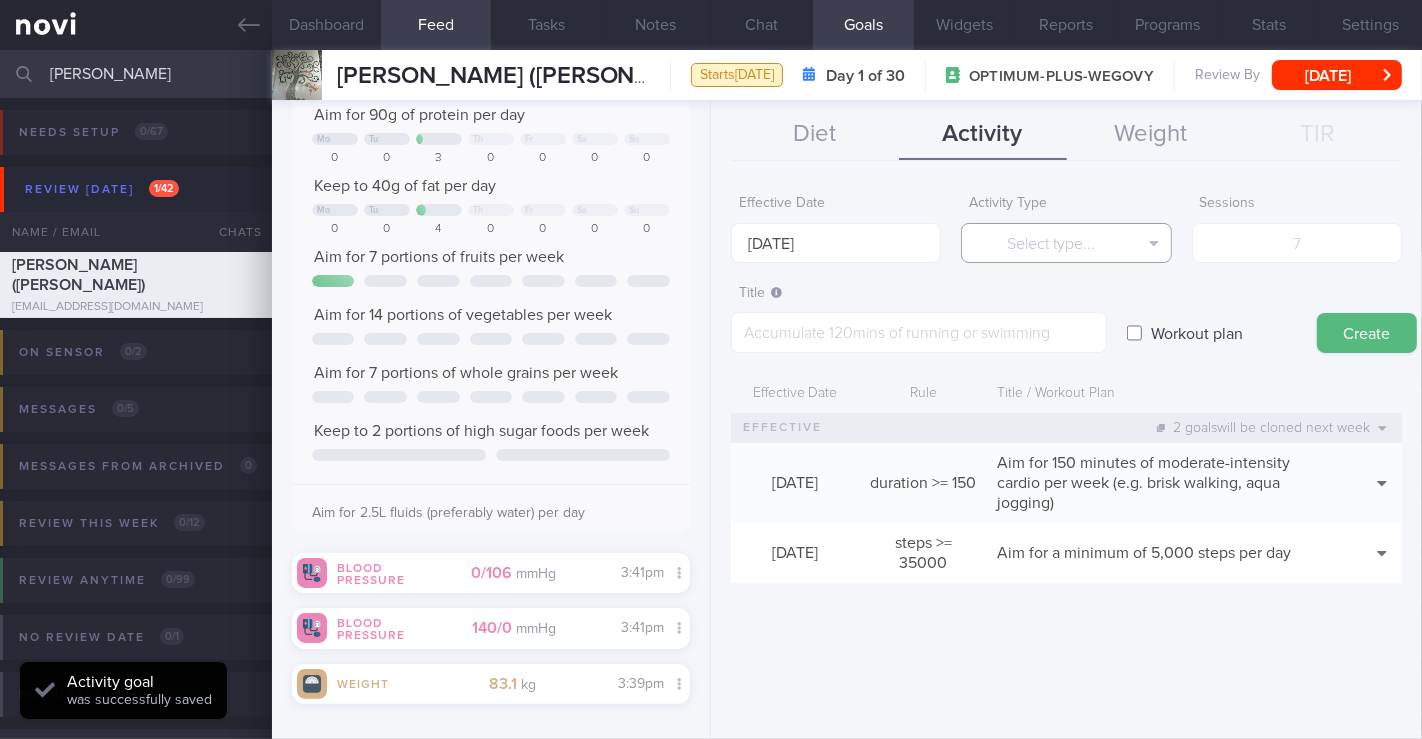 click on "Select type..." at bounding box center [1066, 243] 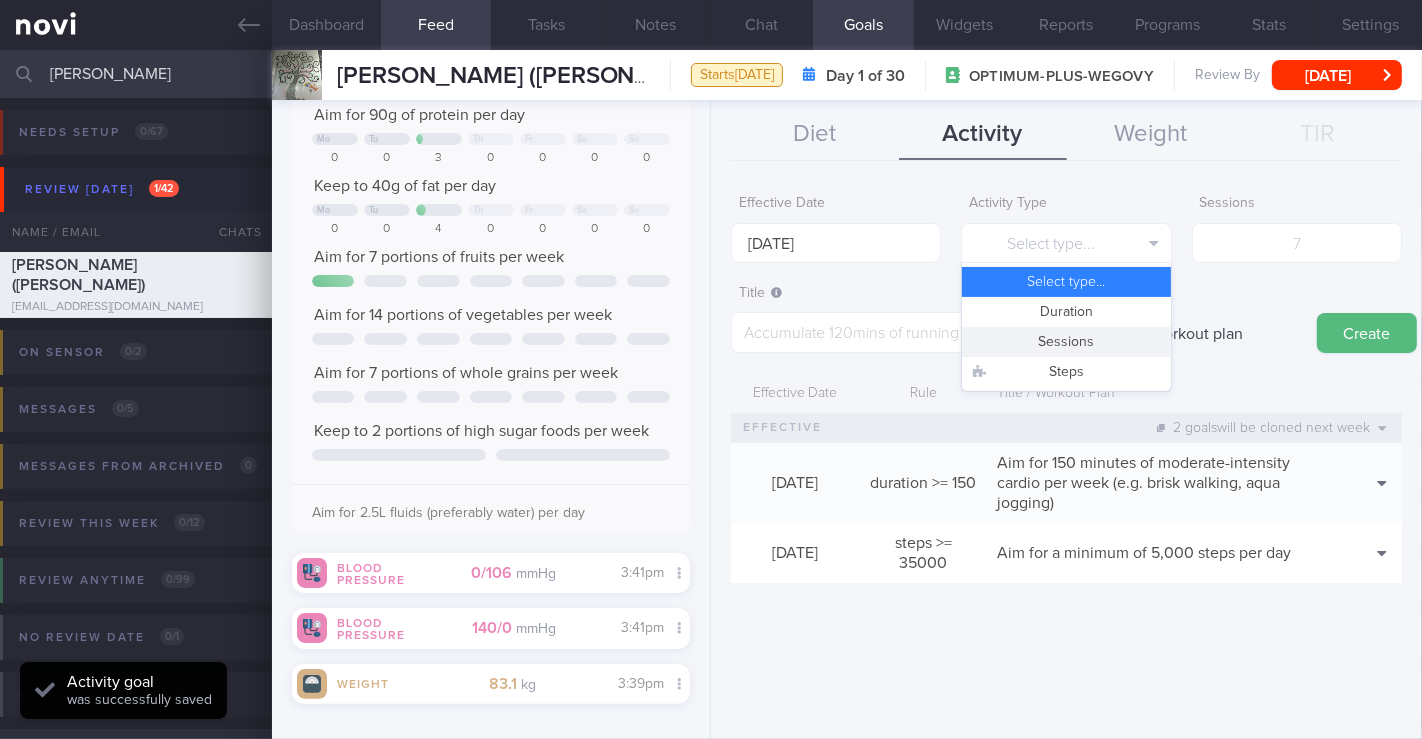 click on "Sessions" at bounding box center [1066, 342] 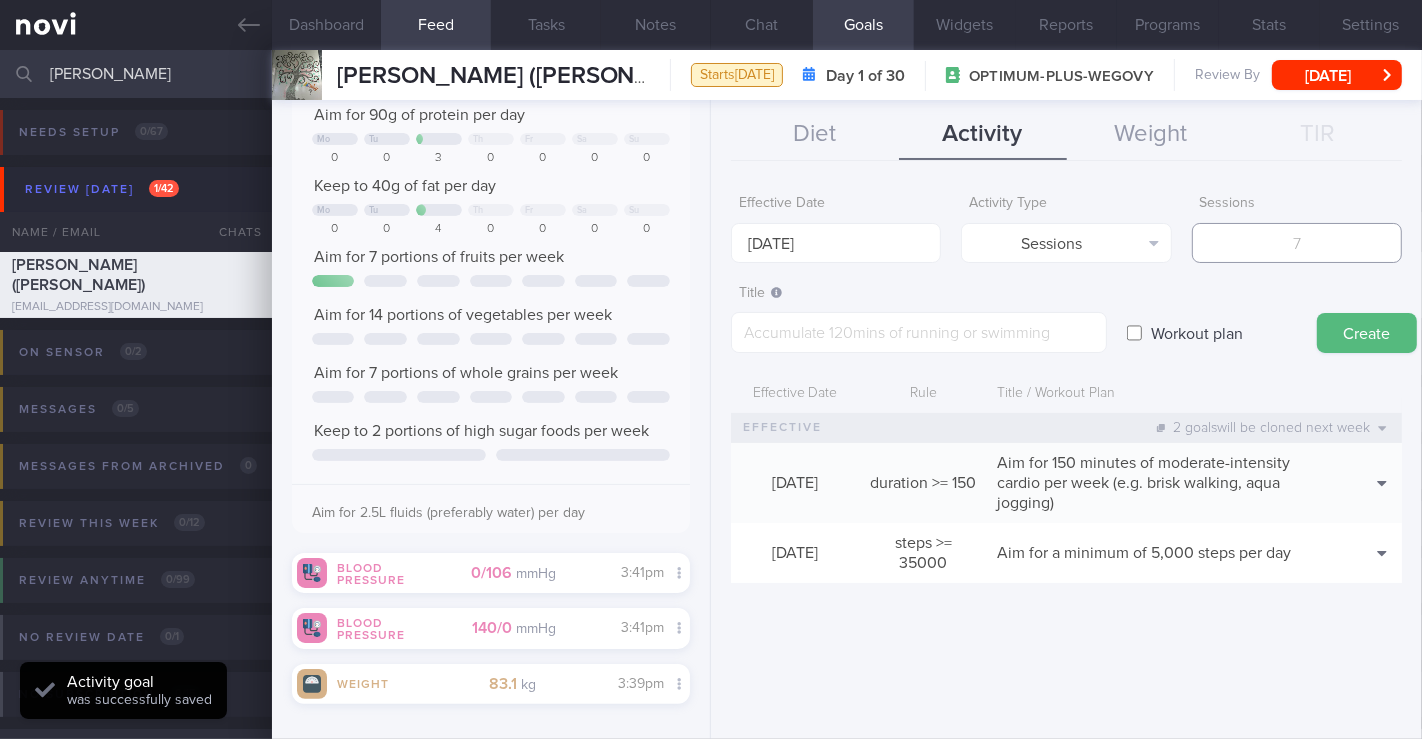 click at bounding box center (1297, 243) 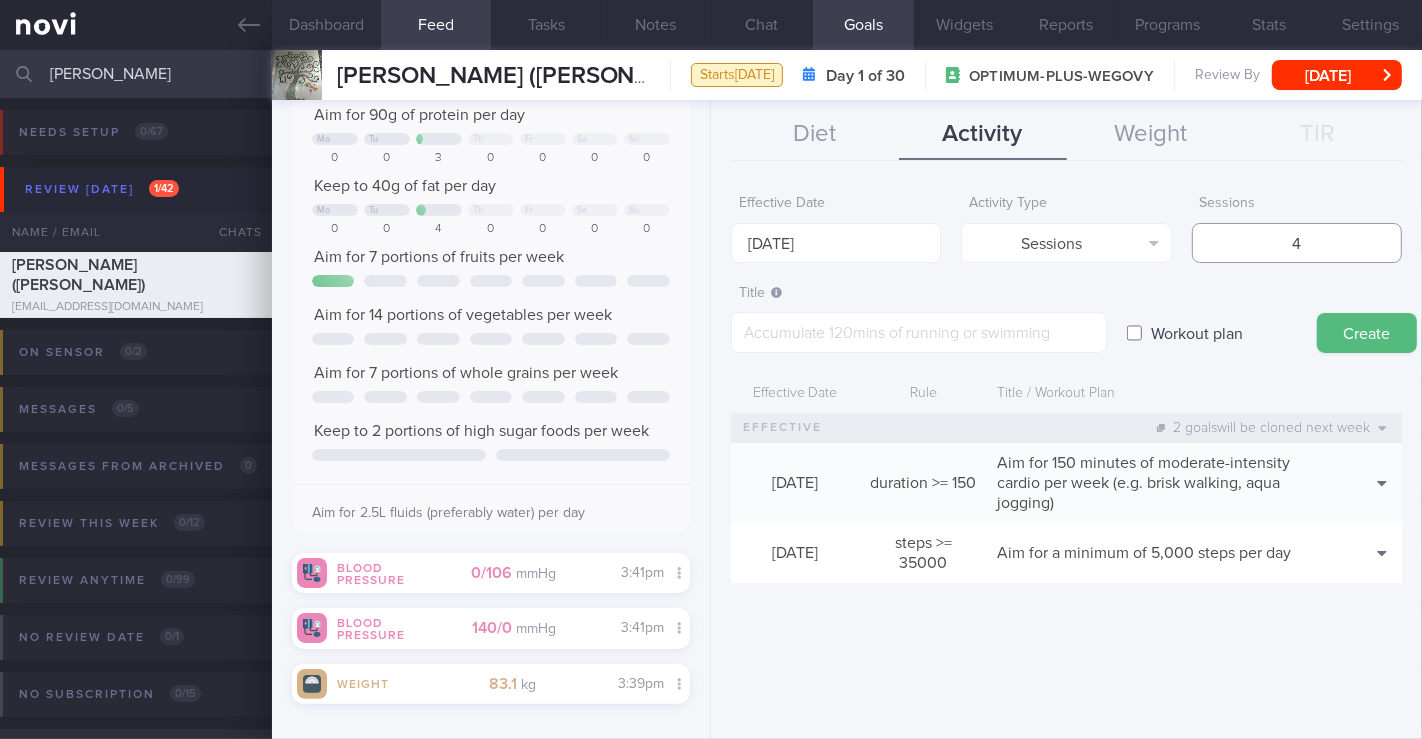 type on "4" 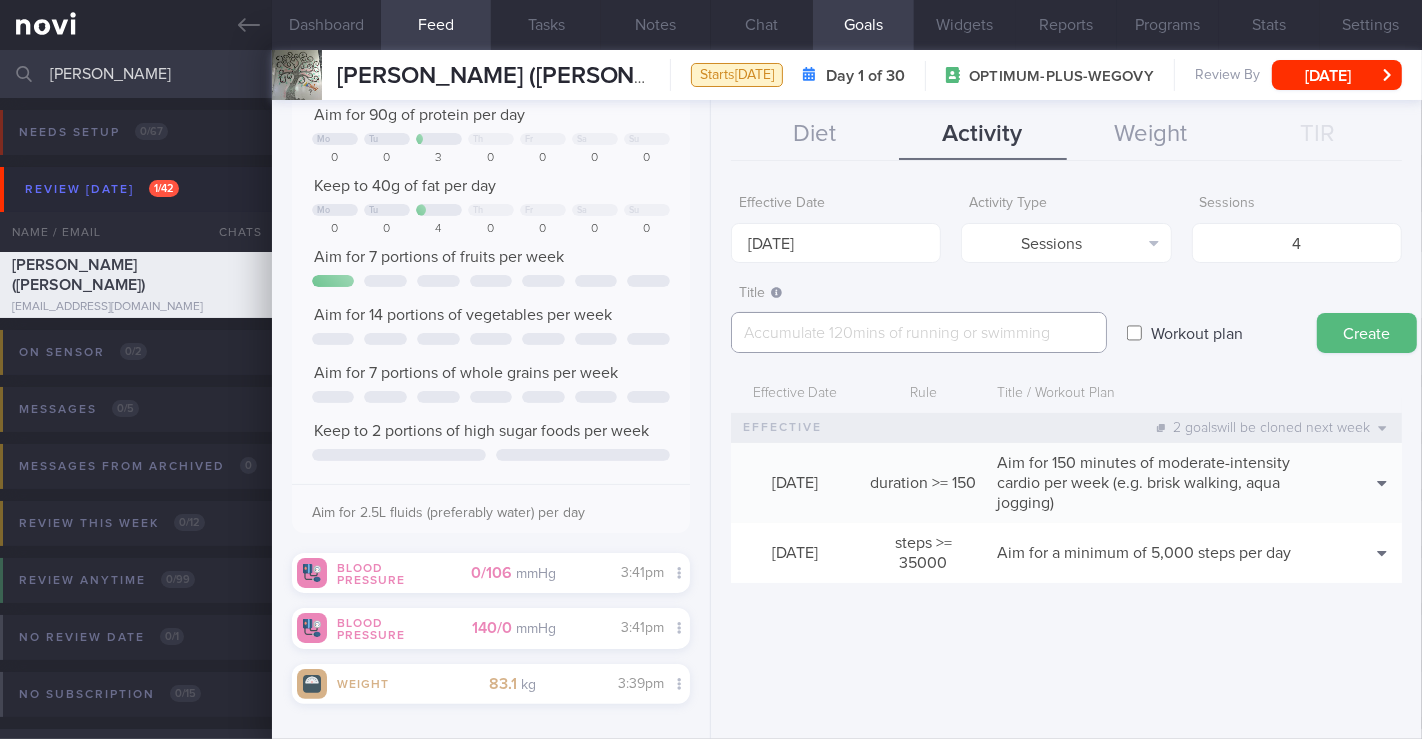 click at bounding box center [919, 332] 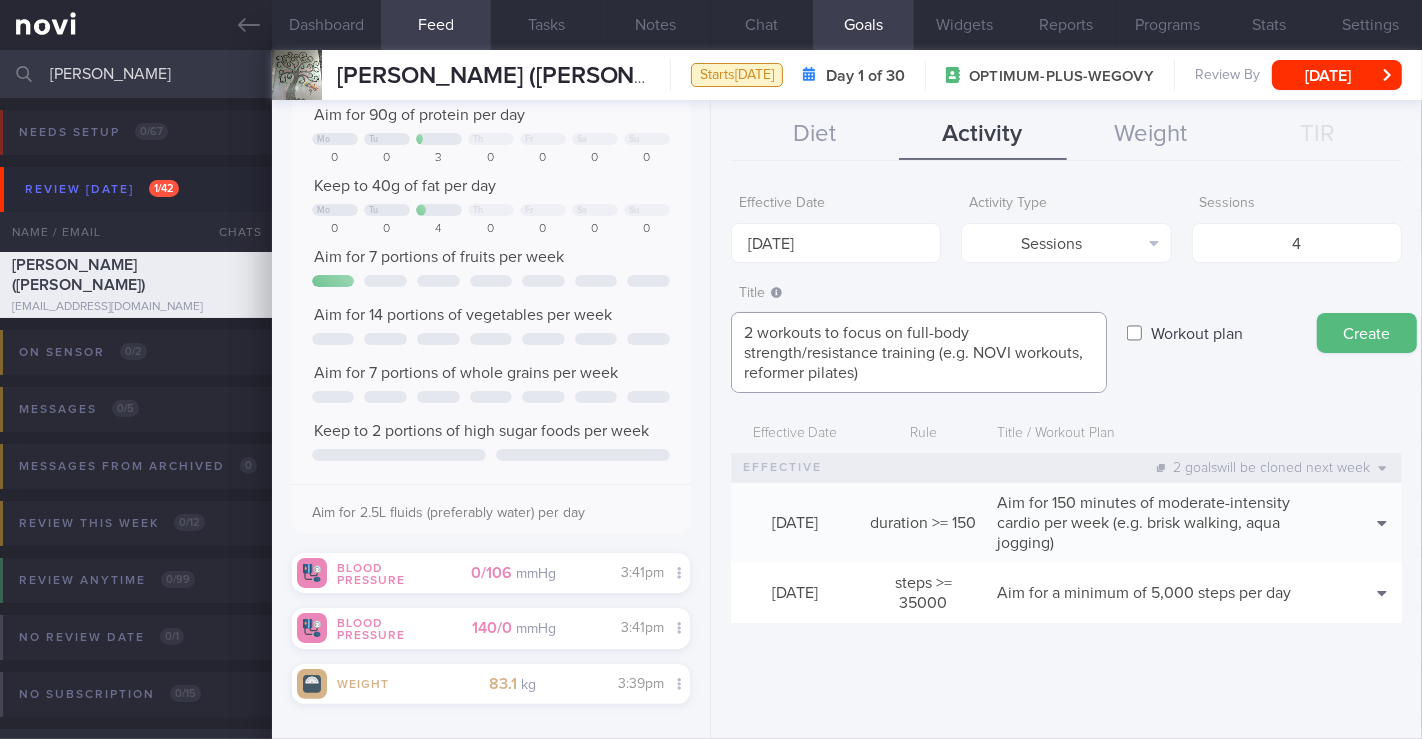 scroll, scrollTop: 0, scrollLeft: 0, axis: both 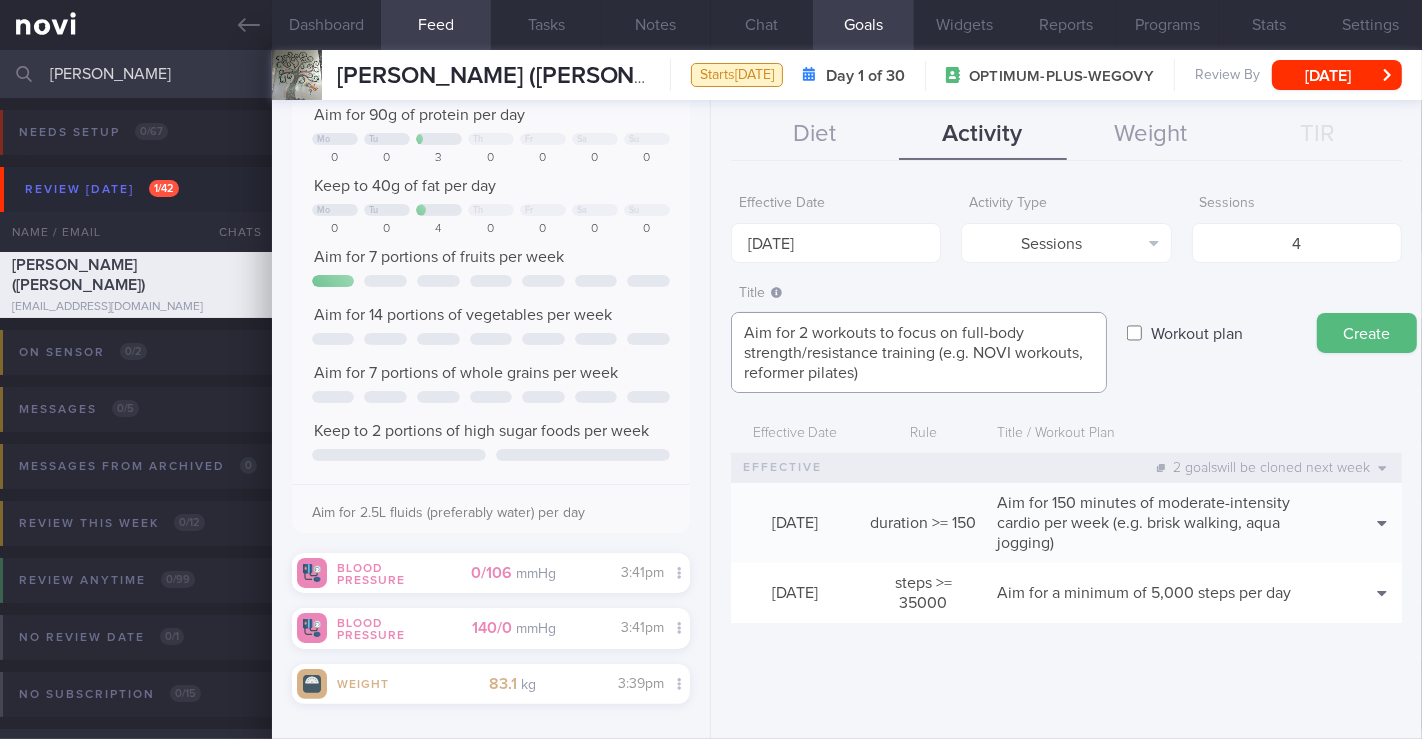 click on "Aim for 2 workouts to focus on full-body strength/resistance training (e.g. NOVI workouts, reformer pilates)" at bounding box center (919, 352) 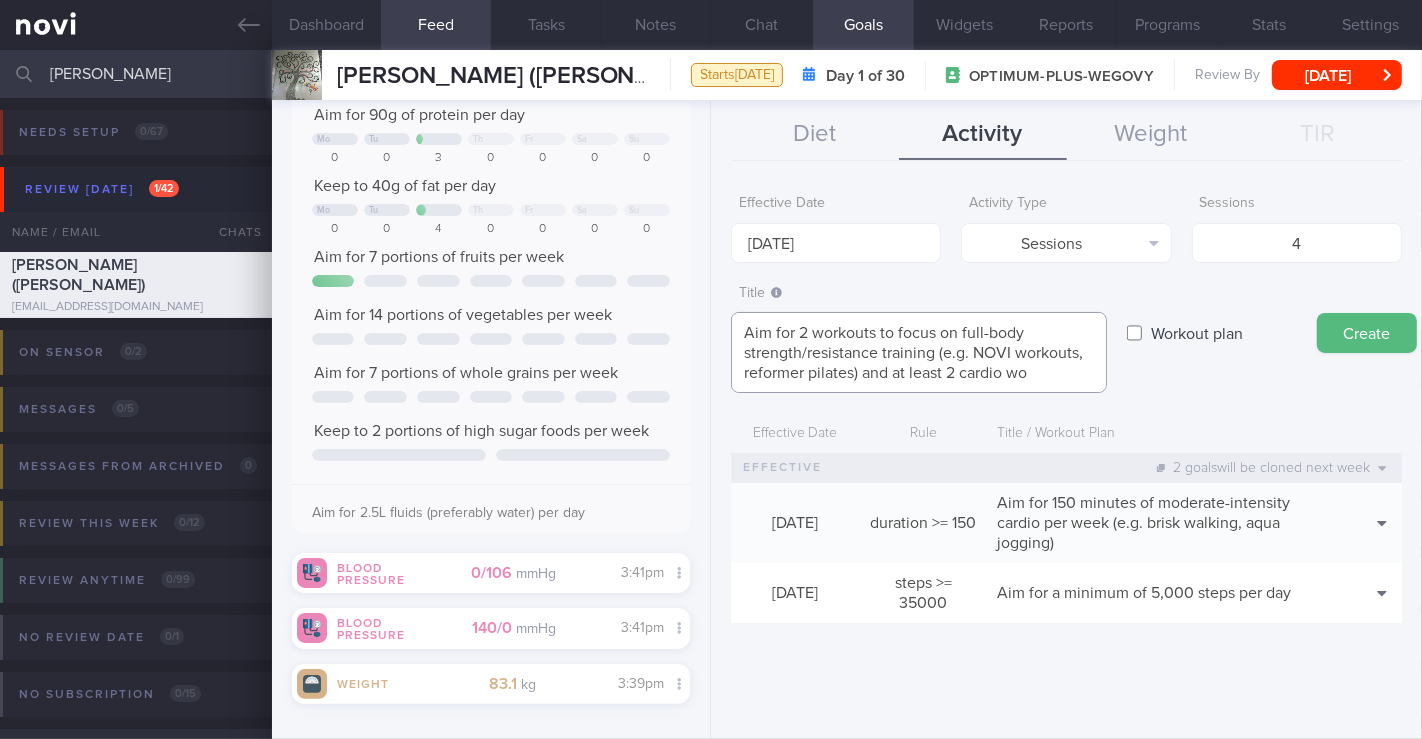 scroll, scrollTop: 8, scrollLeft: 0, axis: vertical 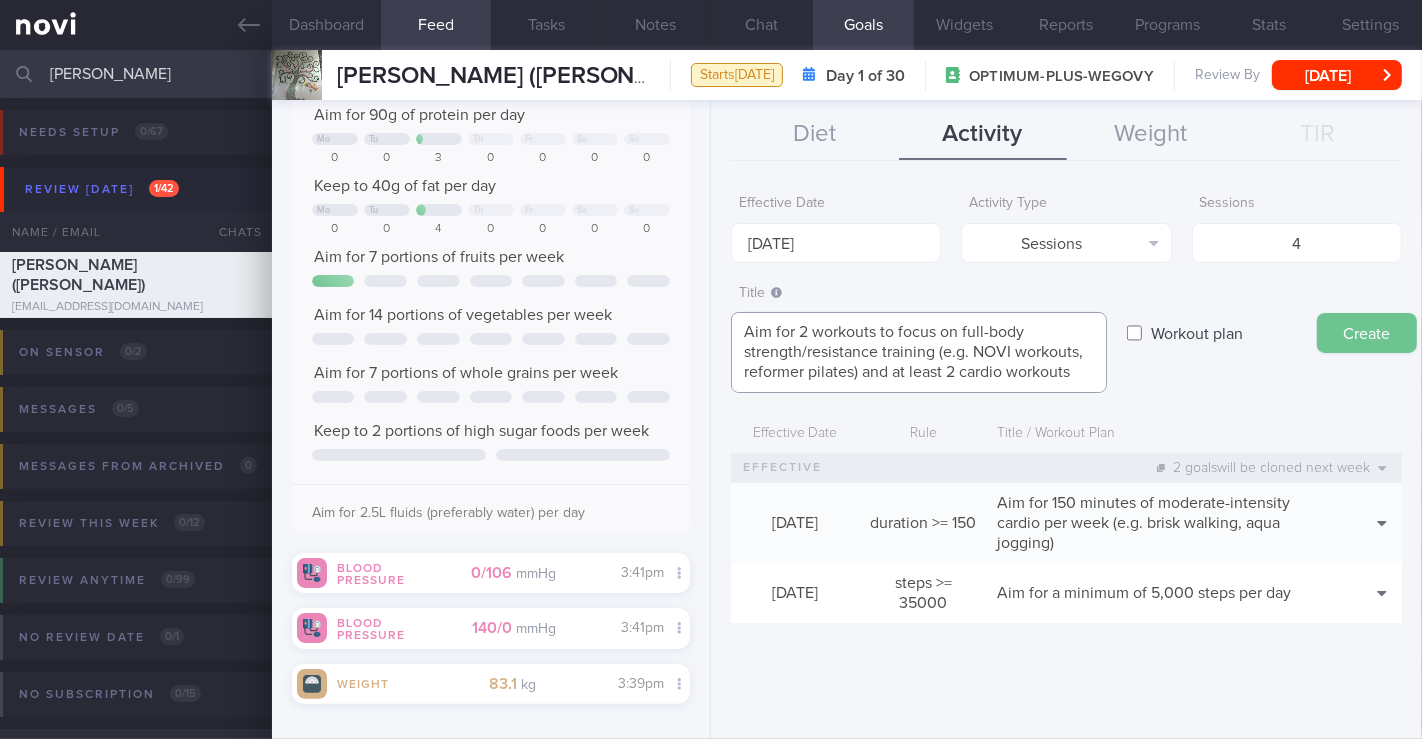 type on "Aim for 2 workouts to focus on full-body strength/resistance training (e.g. NOVI workouts, reformer pilates) and at least 2 cardio workouts" 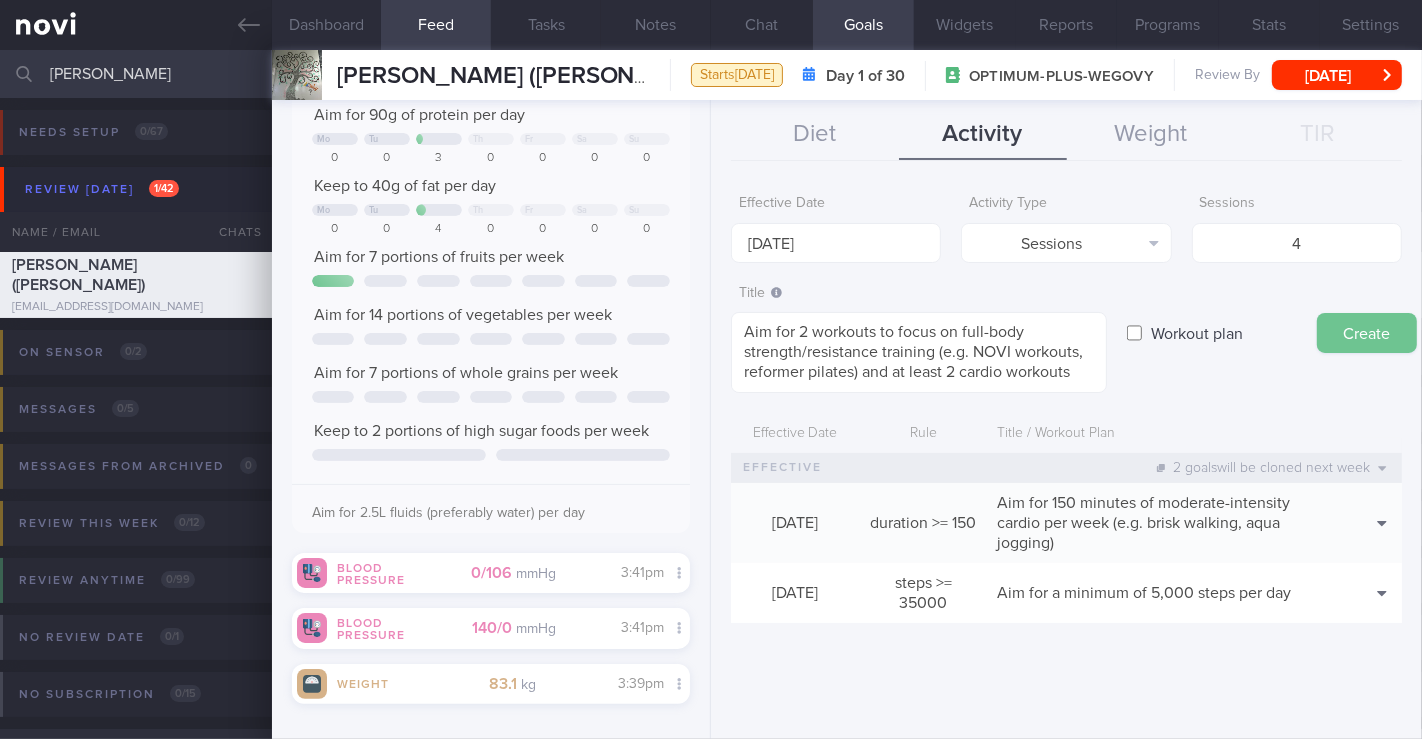 click on "Create" at bounding box center [1367, 333] 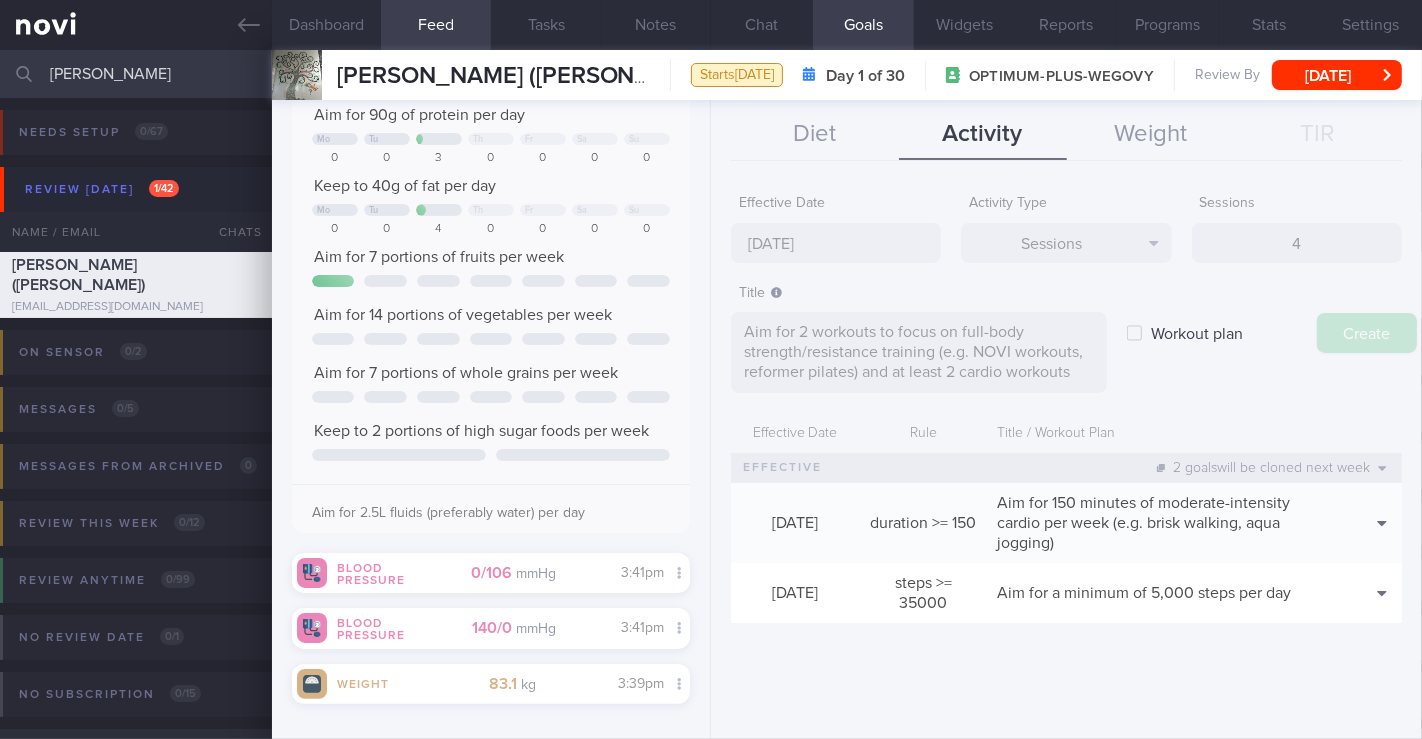 type on "[DATE]" 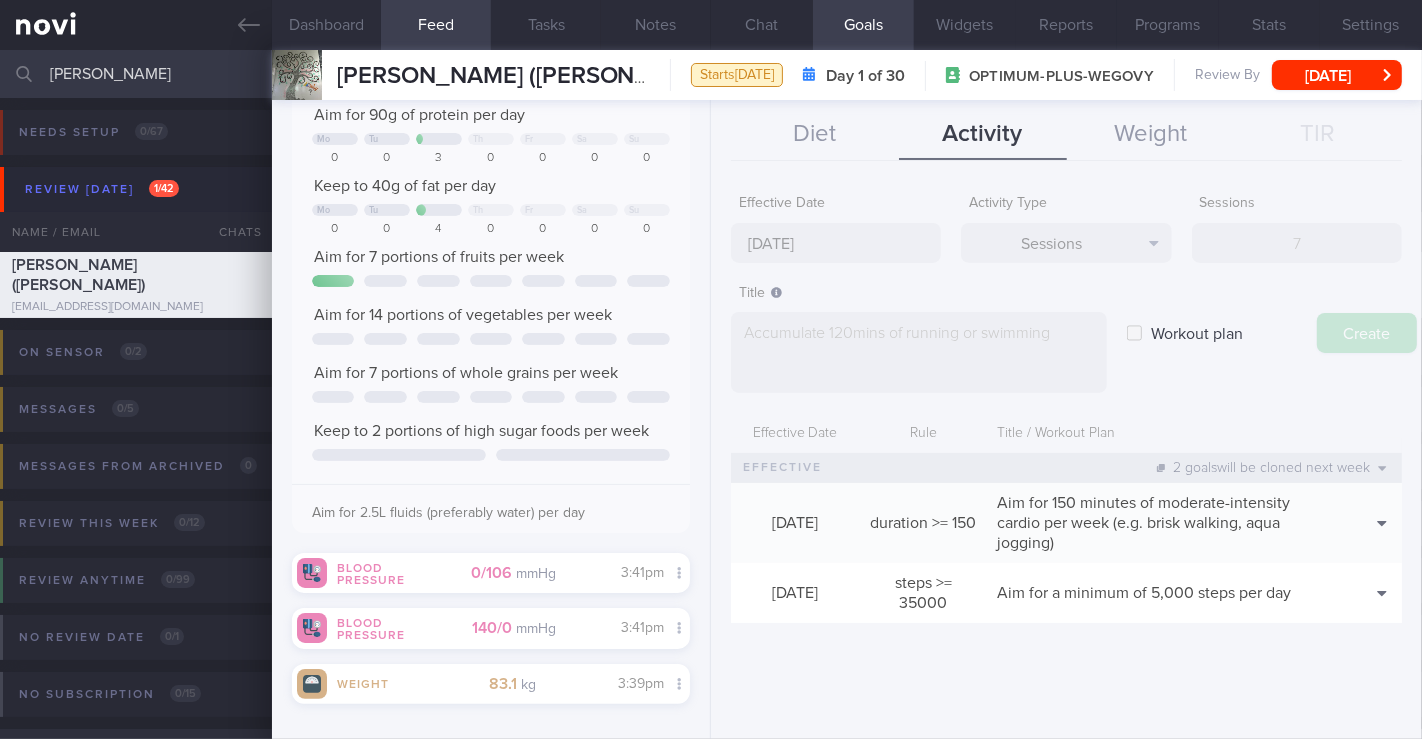 scroll, scrollTop: 0, scrollLeft: 0, axis: both 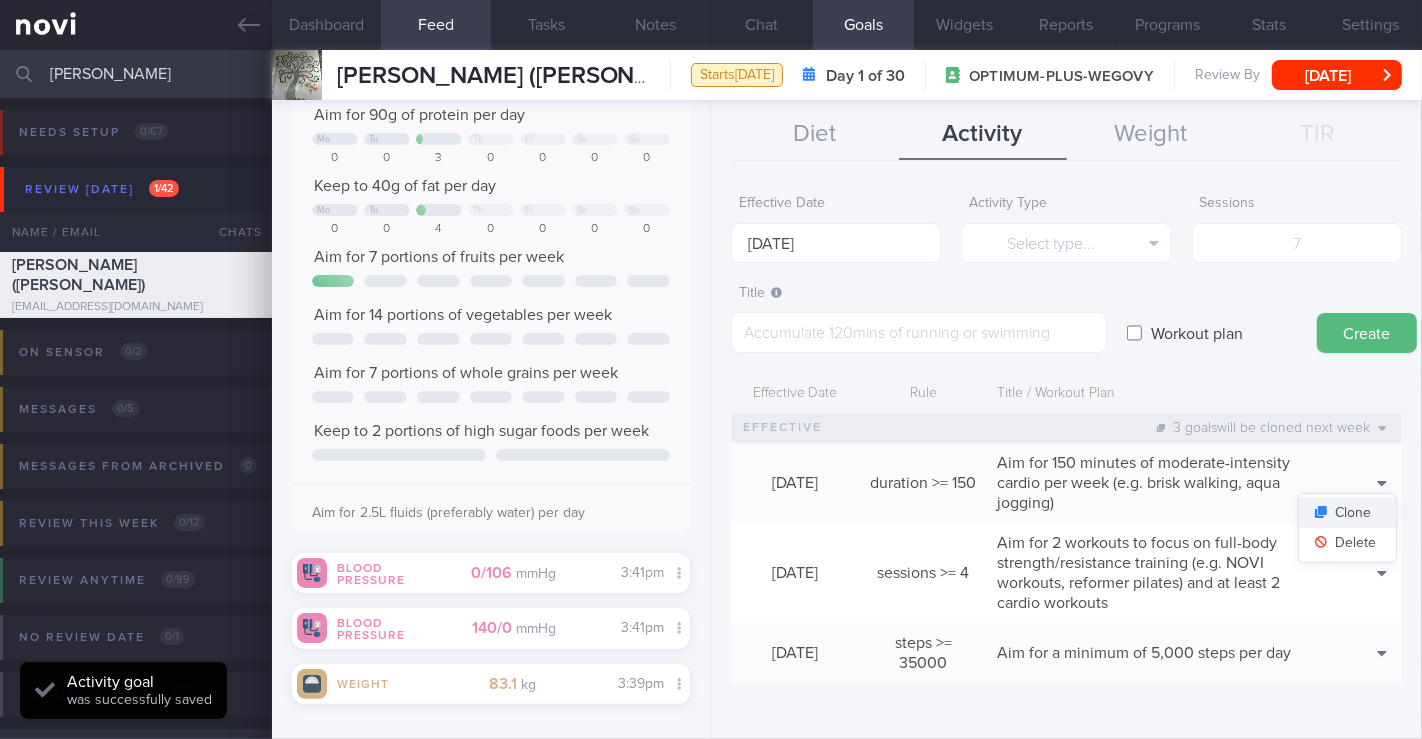 click on "Clone" at bounding box center (1347, 513) 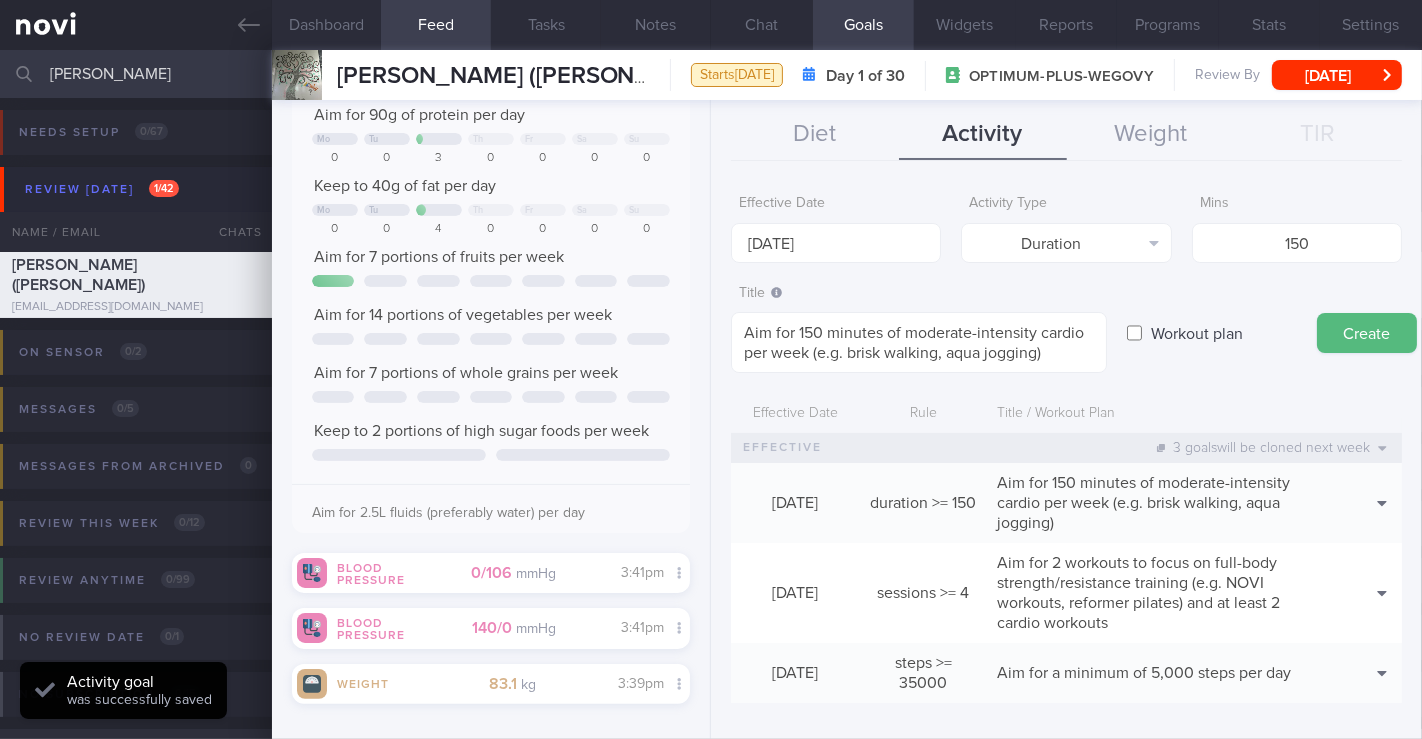 click on "Delete" at bounding box center (1347, 563) 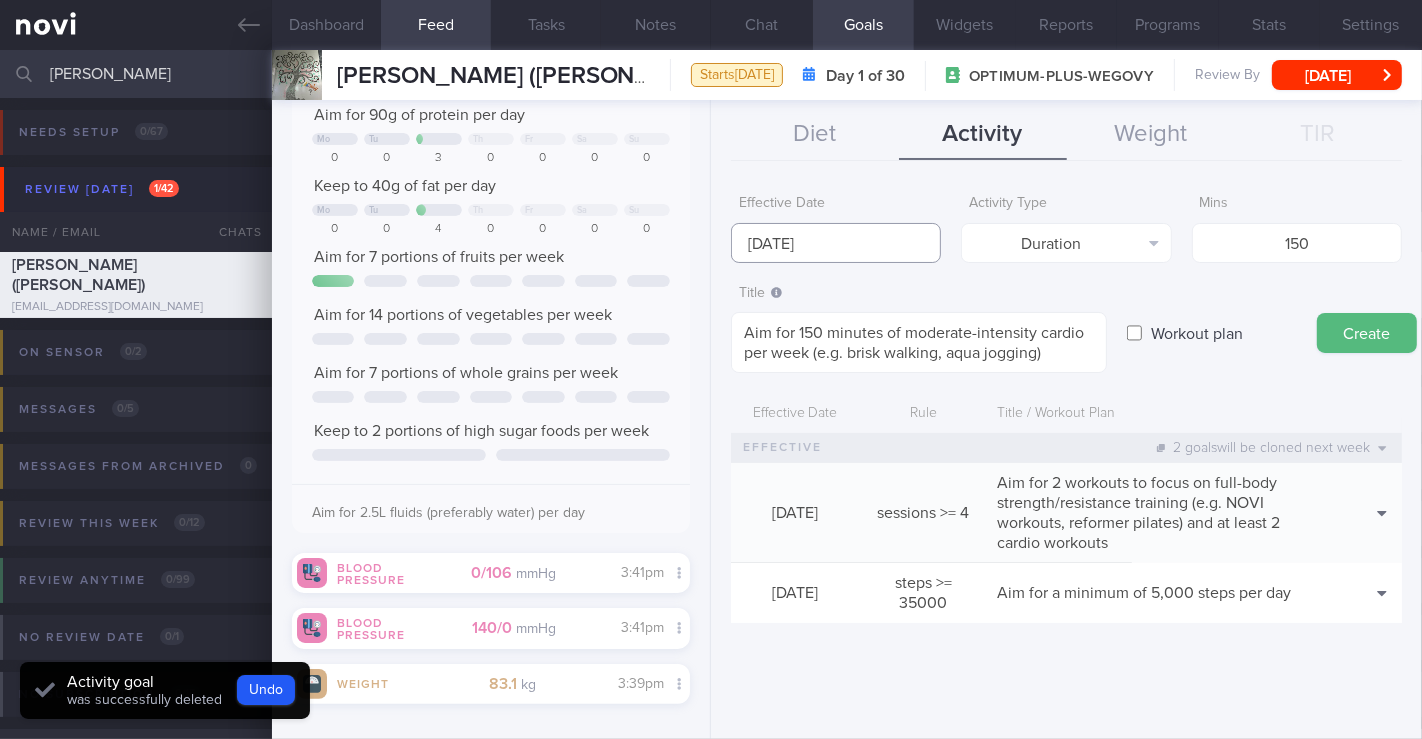 click on "[DATE]" at bounding box center (836, 243) 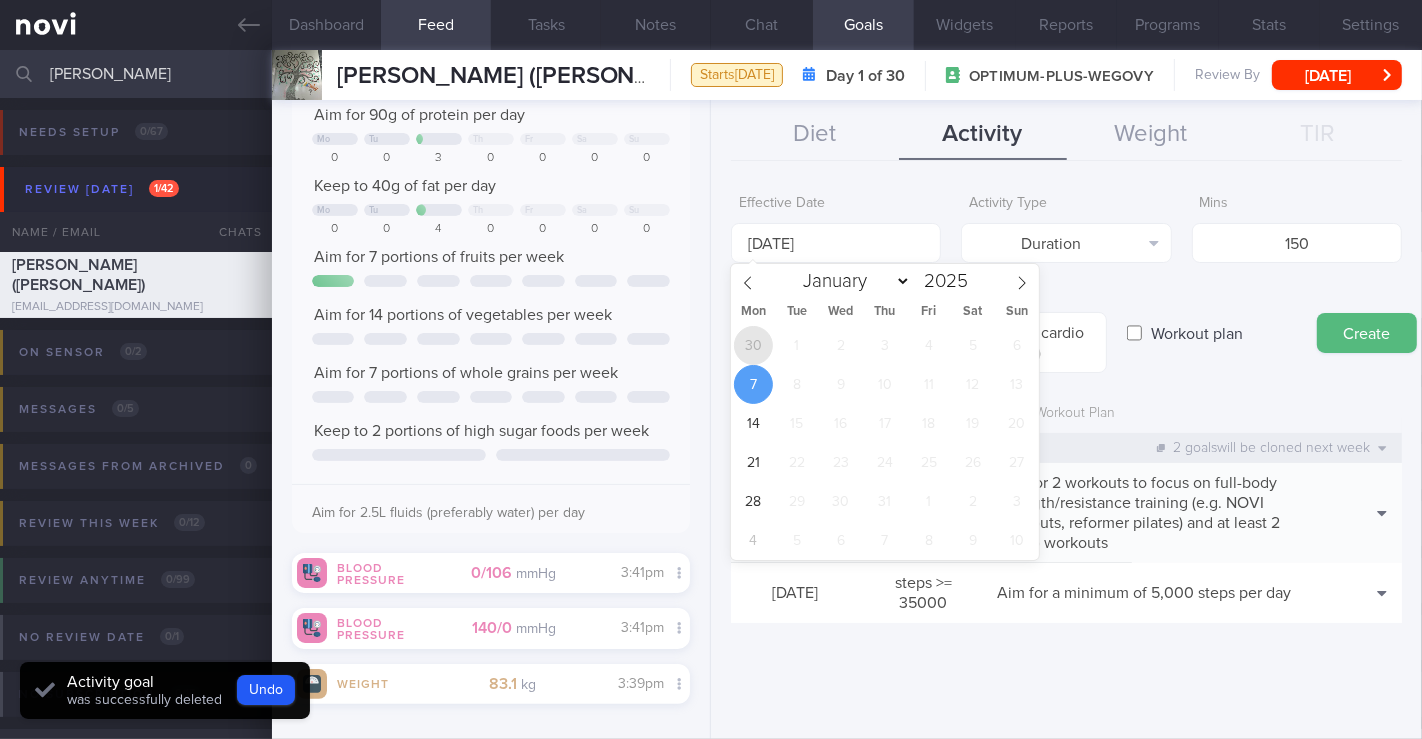 click on "30" at bounding box center [753, 345] 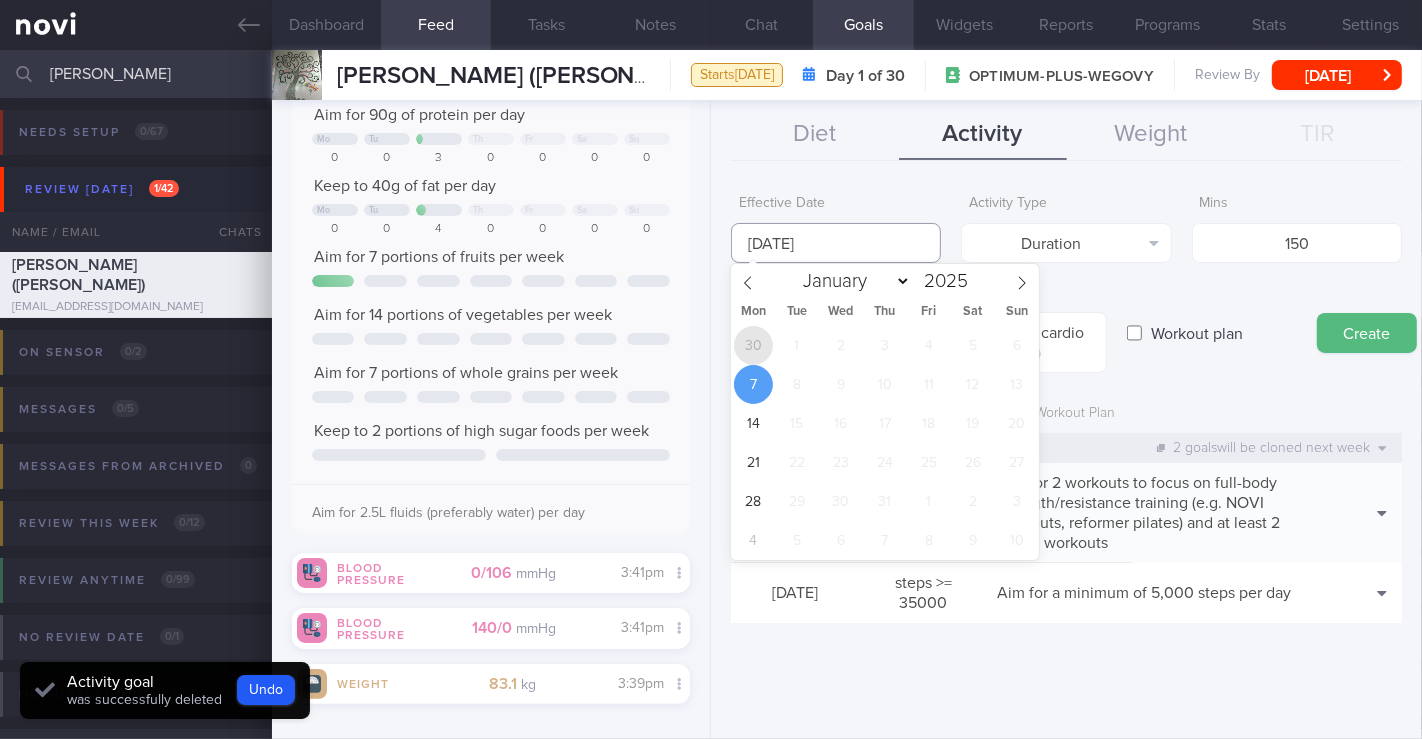 type on "[DATE]" 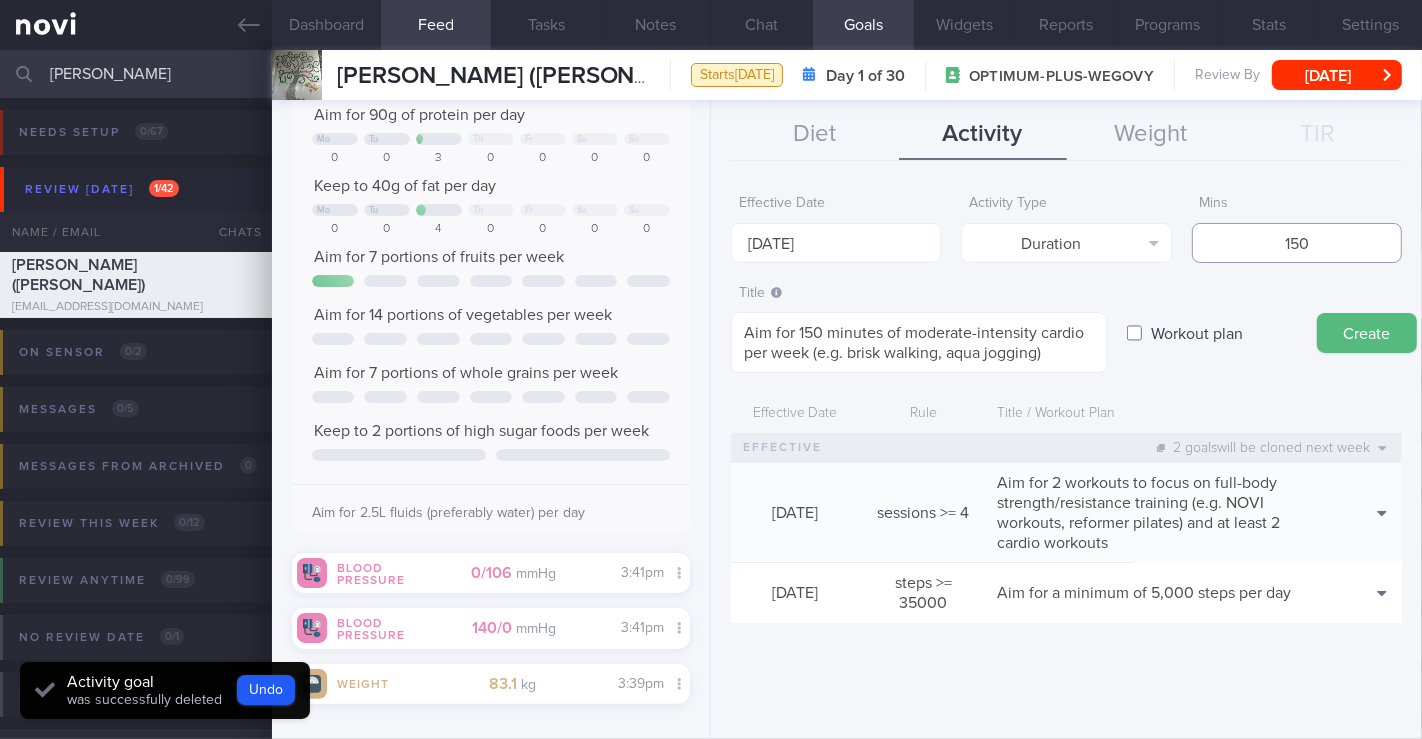 click on "Effective Date
30 Jun 2025
Activity Type
Duration
Select type...
Duration
Sessions
Steps
Mins
150
Title
Formatting:
*Bold*
- List items
1. Ordered items
[click here](http://url.com)
Aim for 150 minutes of moderate-intensity cardio per week (e.g. brisk walking, aqua jogging) Aim for 150 minutes of moderate-intensity cardio per week (e.g. brisk walking, aqua jogging) ​
Workout plan" at bounding box center (1066, 454) 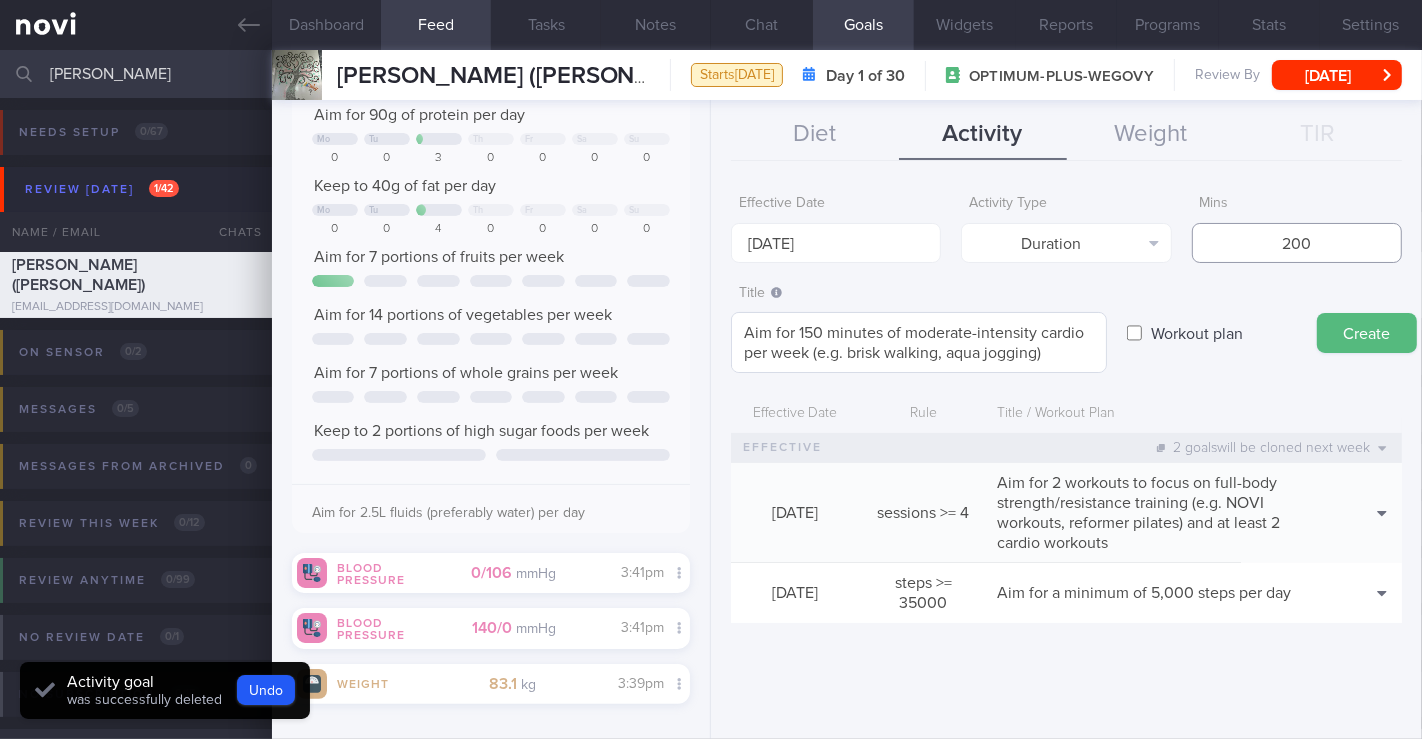 type on "200" 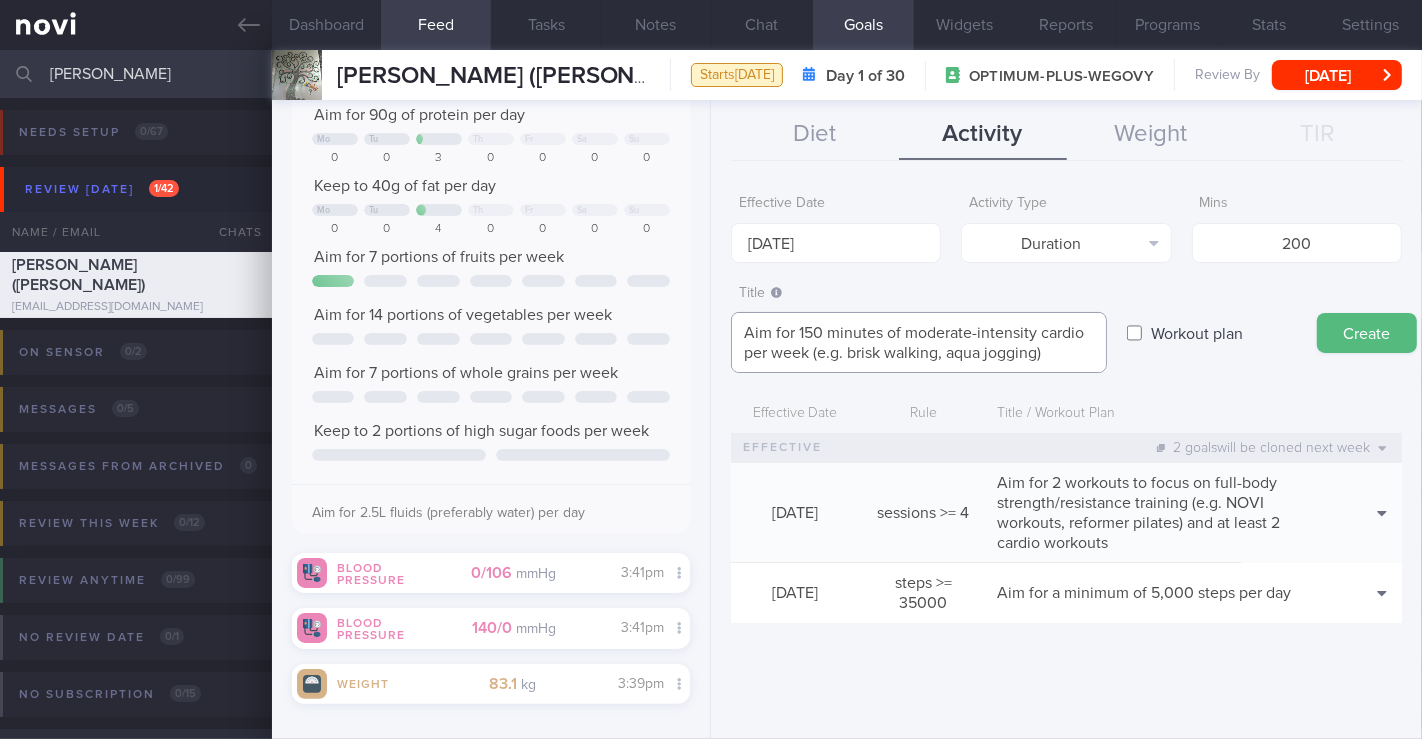 click on "Aim for 150 minutes of moderate-intensity cardio per week (e.g. brisk walking, aqua jogging)" at bounding box center [919, 342] 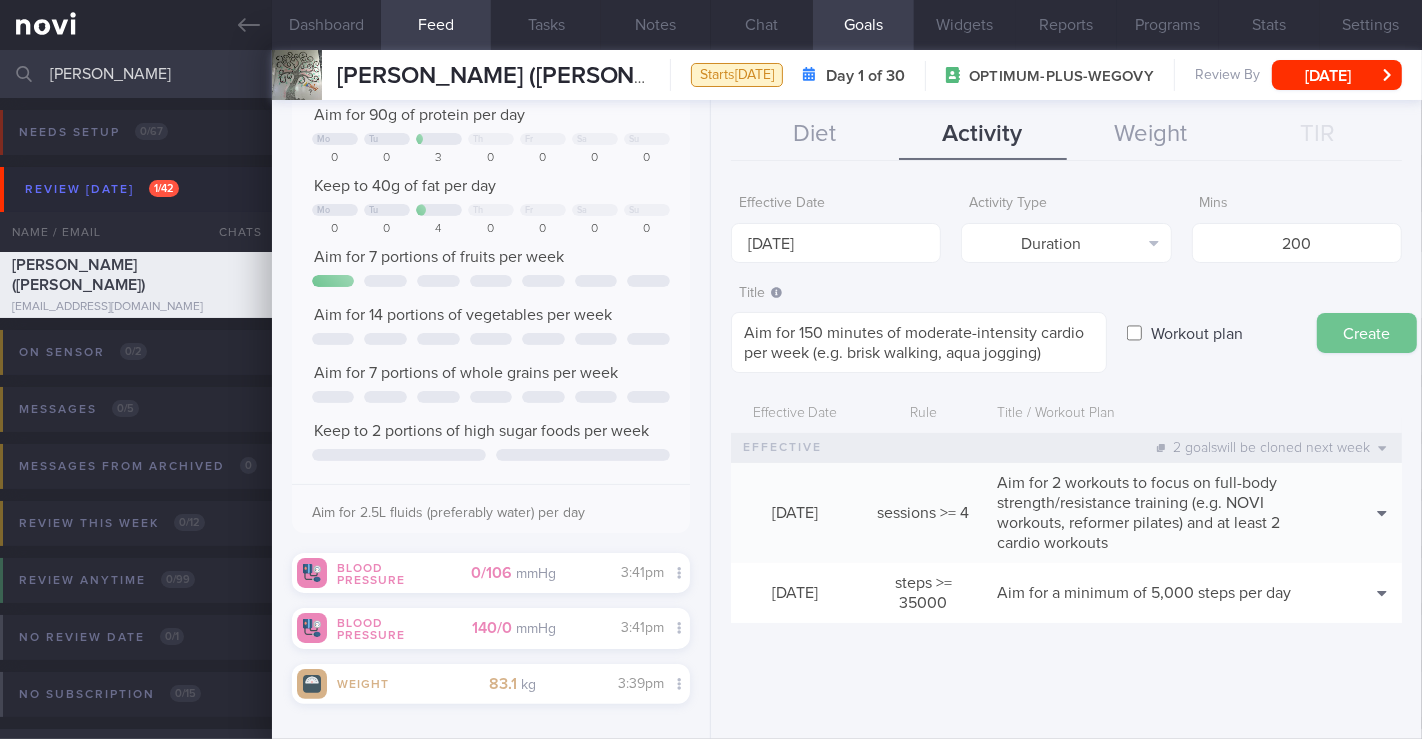 click on "Create" at bounding box center (1367, 333) 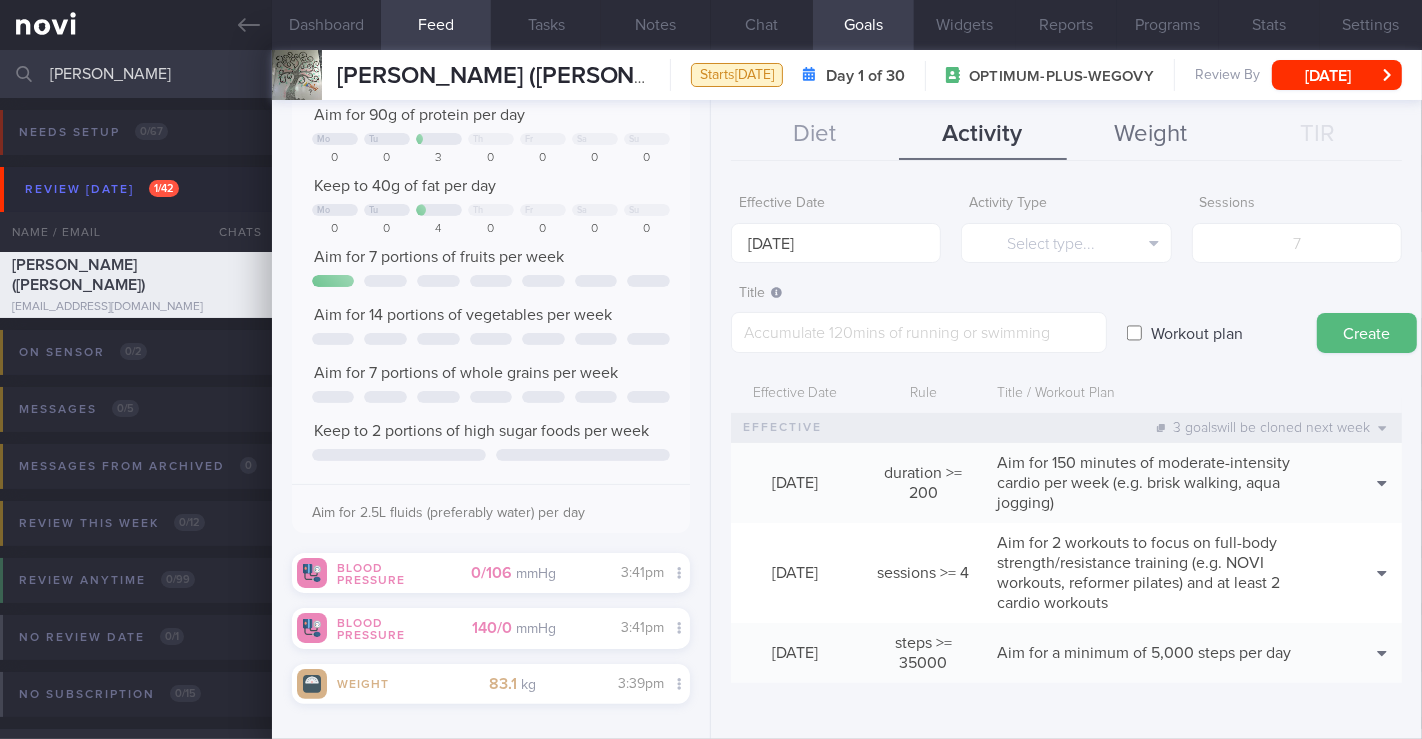 click on "Weight" at bounding box center (1151, 135) 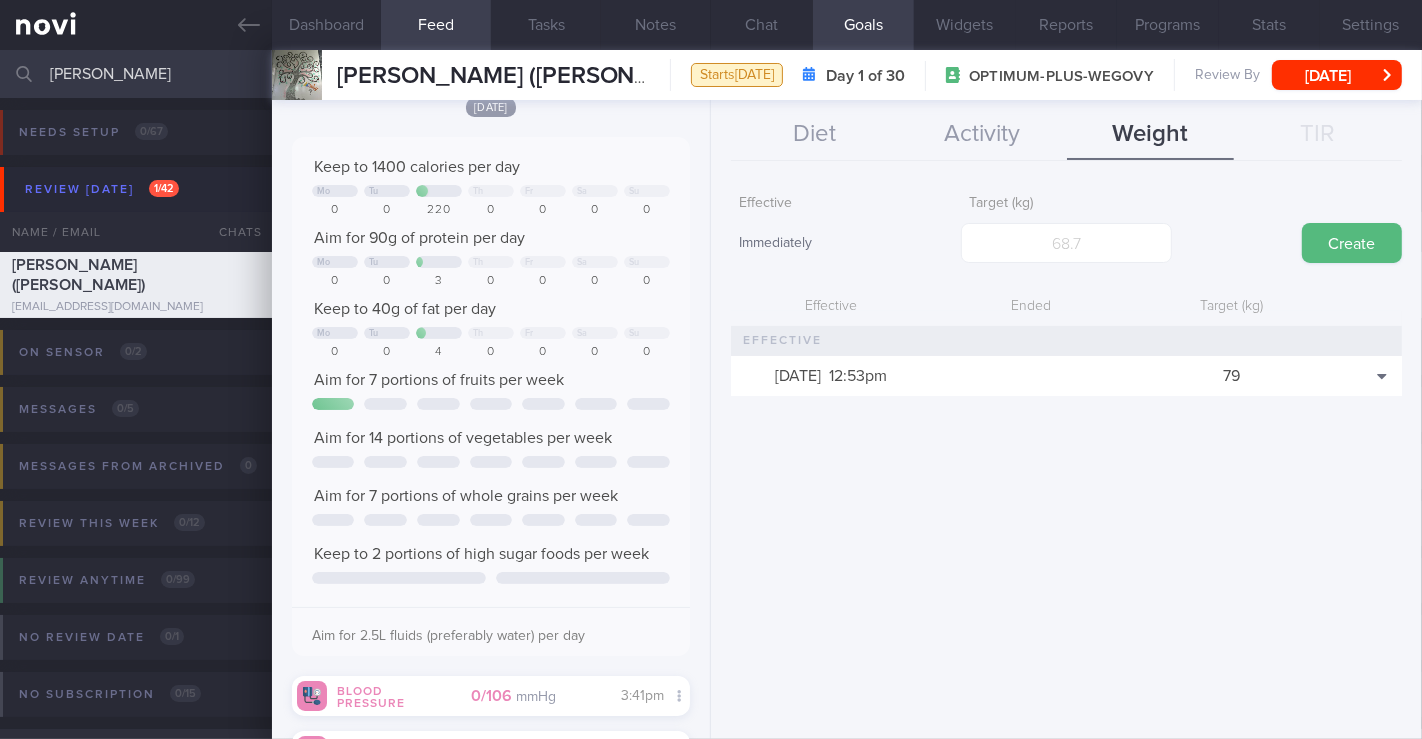 scroll, scrollTop: 0, scrollLeft: 0, axis: both 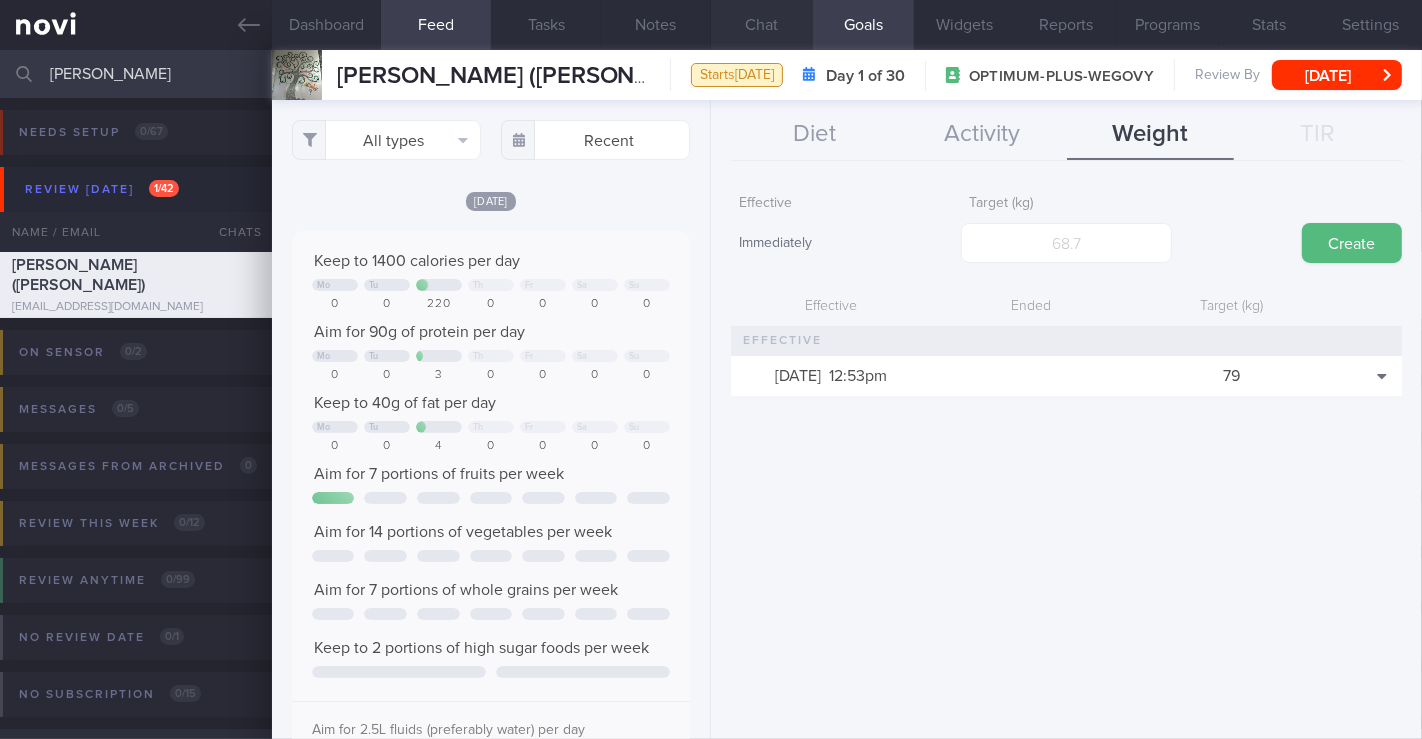 click on "Chat" at bounding box center (762, 25) 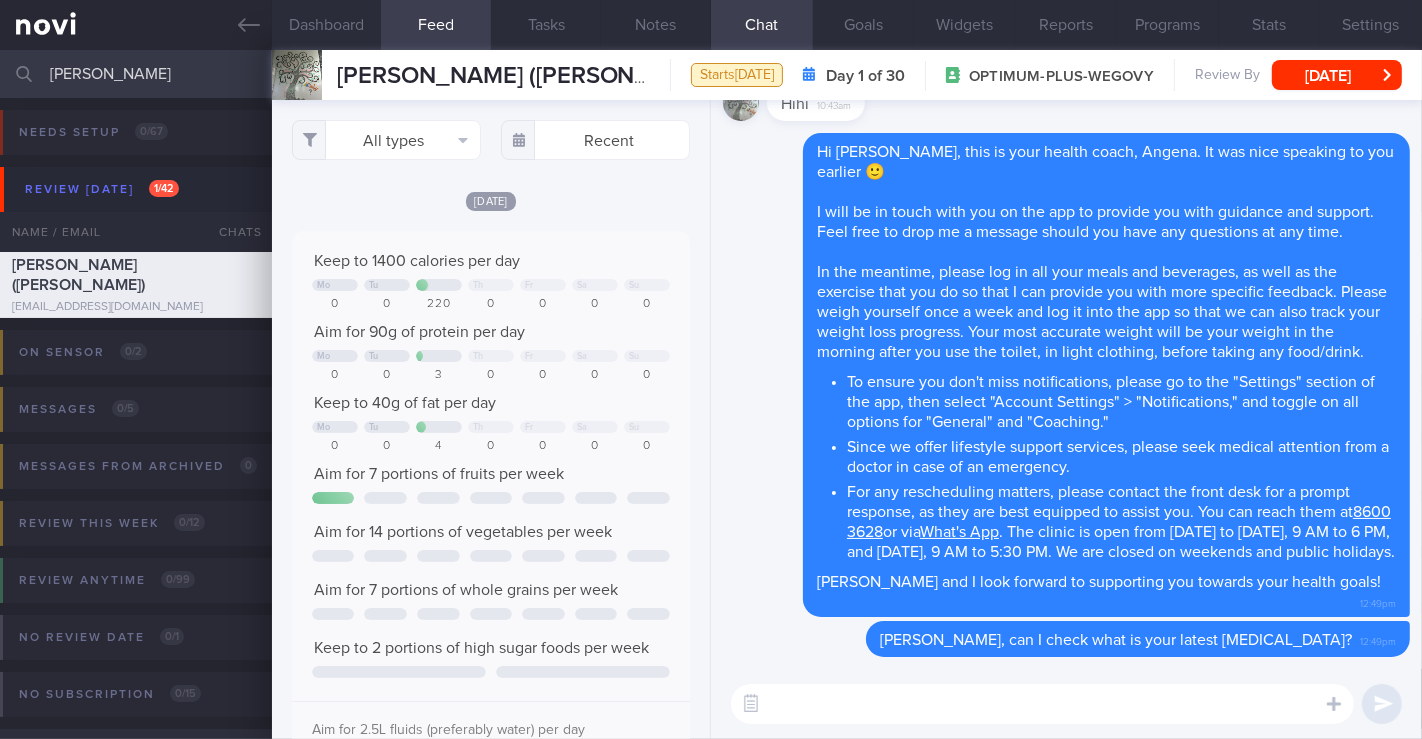 click at bounding box center (1042, 704) 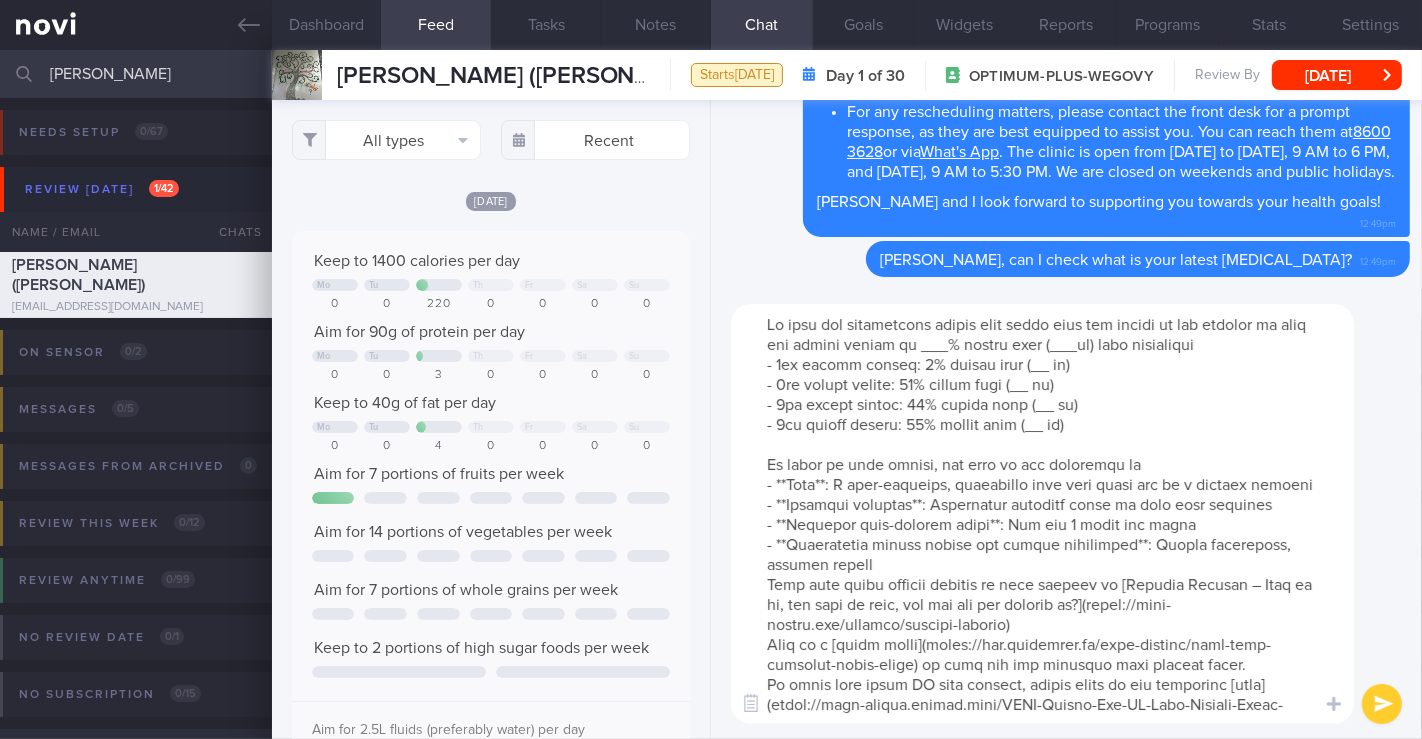 scroll, scrollTop: 39, scrollLeft: 0, axis: vertical 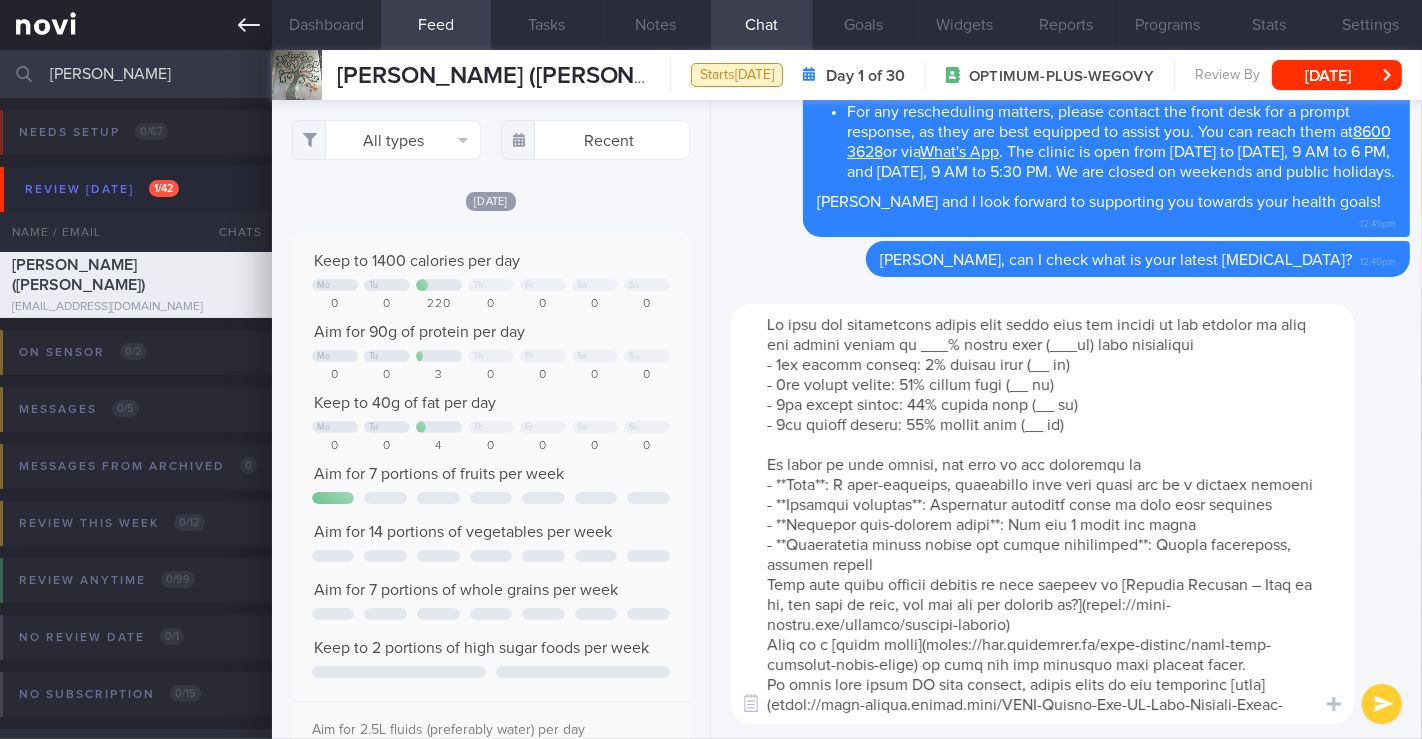 type on "We have set progressive weight loss goals over the course of the program to make the weight target of ___% weight loss (___kg) more manageable
- 1st weight target: 5% weight loss (__ kg)
- 2nd weight target: 10% weight loss (__ kg)
- 3rd weight target: 15% weight loss (__ kg)
- 4th weight target: 20% weight loss (__ kg)
In order to lose weight, you need to pay attention to
- **Diet**: A well-balanced, nutritious diet that keeps you in a calorie deficit
- **Physical activity**: Increasing activity level to burn more calories
- **Adequate high-quality sleep**: Aim for 7 hours per night
- **Appropriate mental health and stress management**: Stress management, mindful eating
Read more about calorie deficit in this article on [Calorie Deficit – What is it, how much is safe, and how can you achieve it?](https://novi-health.com/library/calorie-deficit)
Here is a [photo guide](https://www.healthhub.sg/live-healthy/know-your-servings-photo-guide) to help you get familiar with portion sizes.
To learn more about AI..." 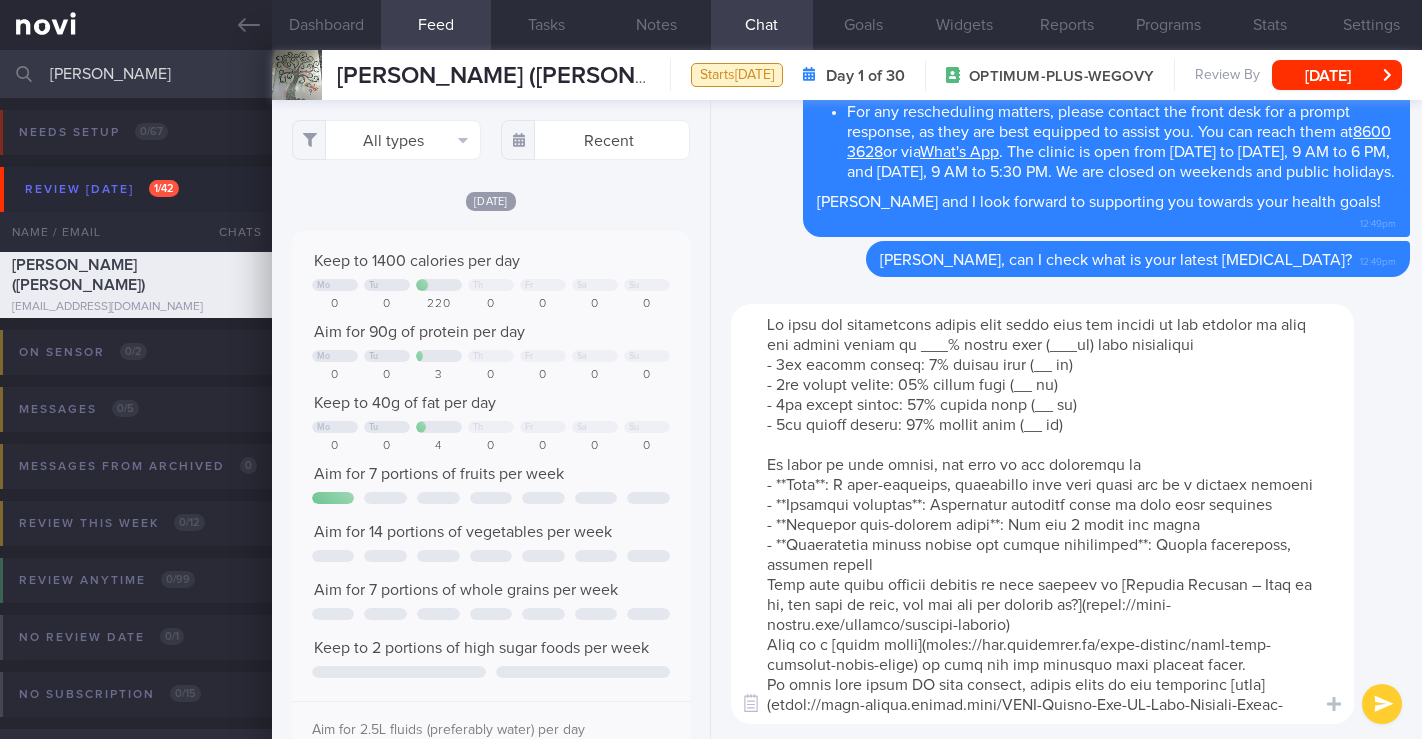 scroll, scrollTop: 0, scrollLeft: 0, axis: both 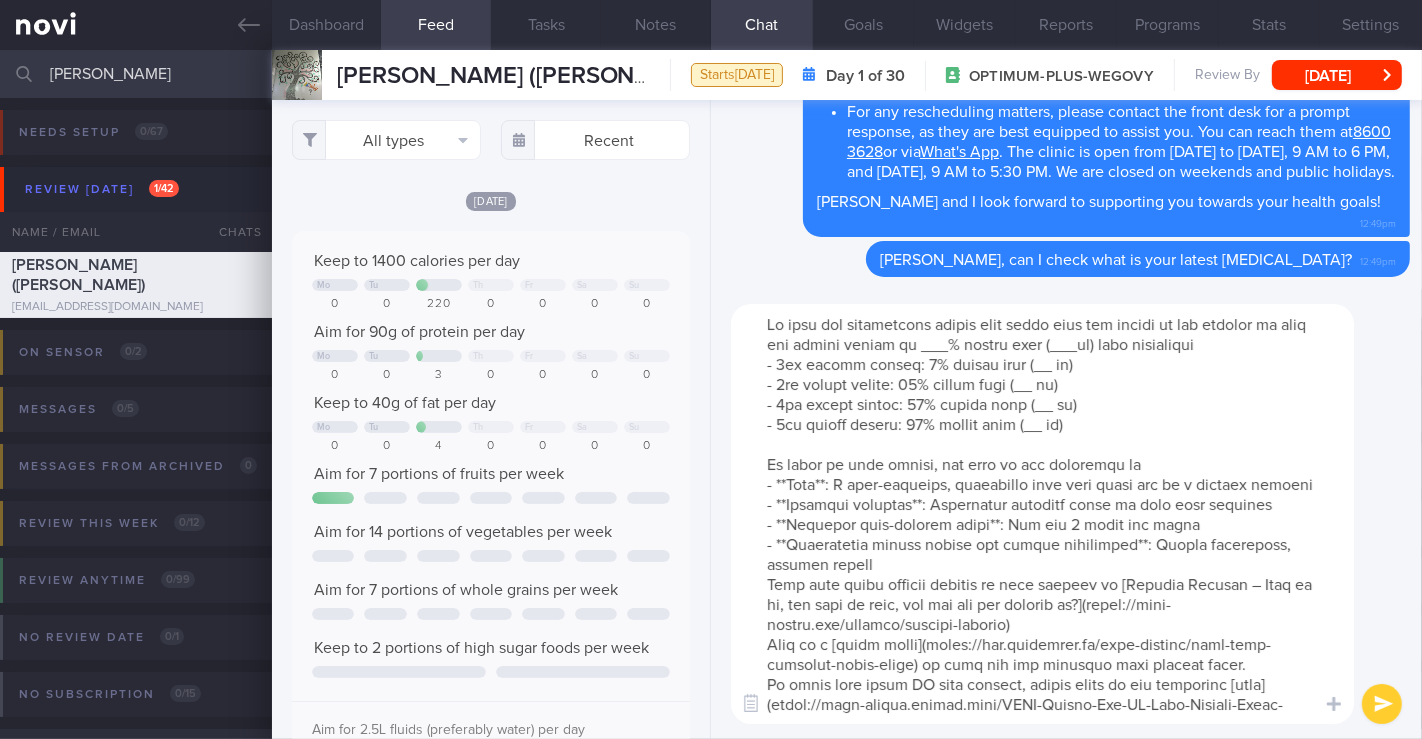 drag, startPoint x: 994, startPoint y: 345, endPoint x: 972, endPoint y: 345, distance: 22 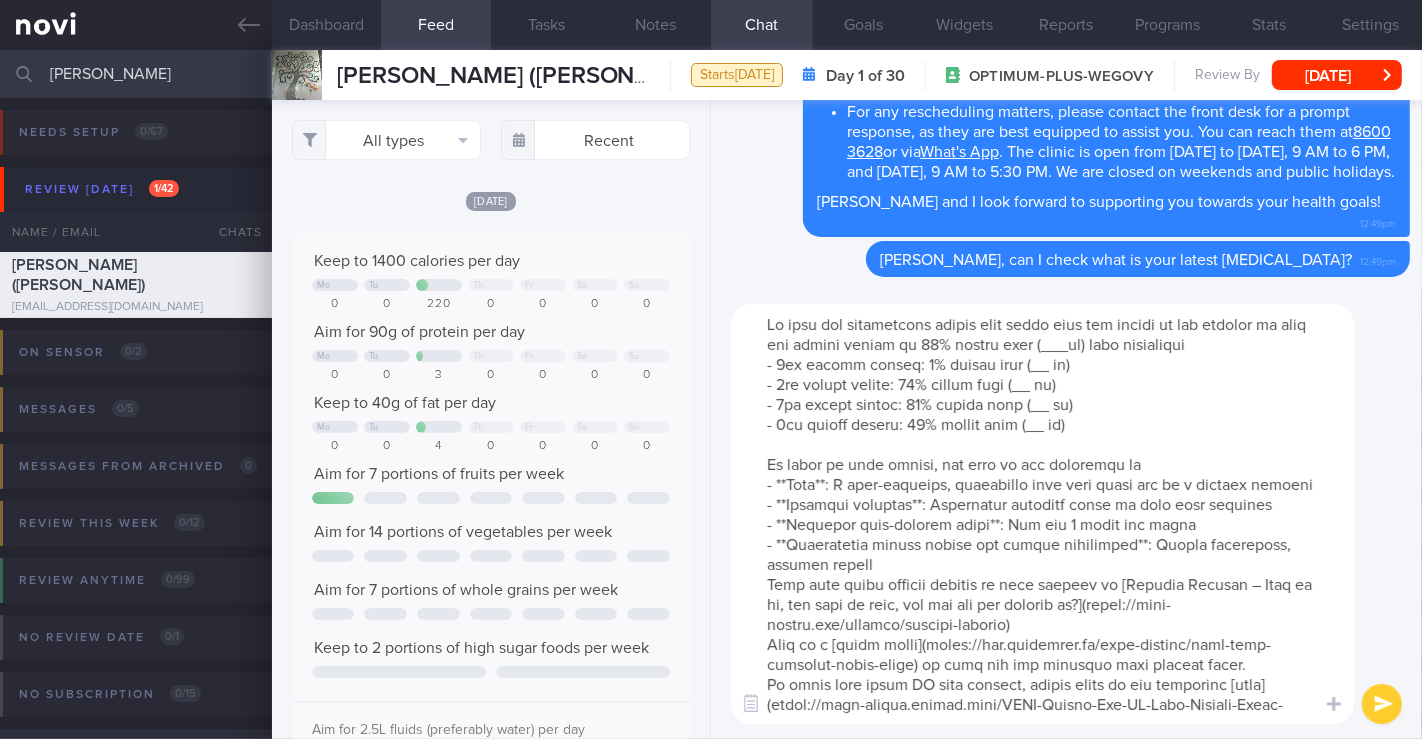 drag, startPoint x: 1118, startPoint y: 350, endPoint x: 1091, endPoint y: 347, distance: 27.166155 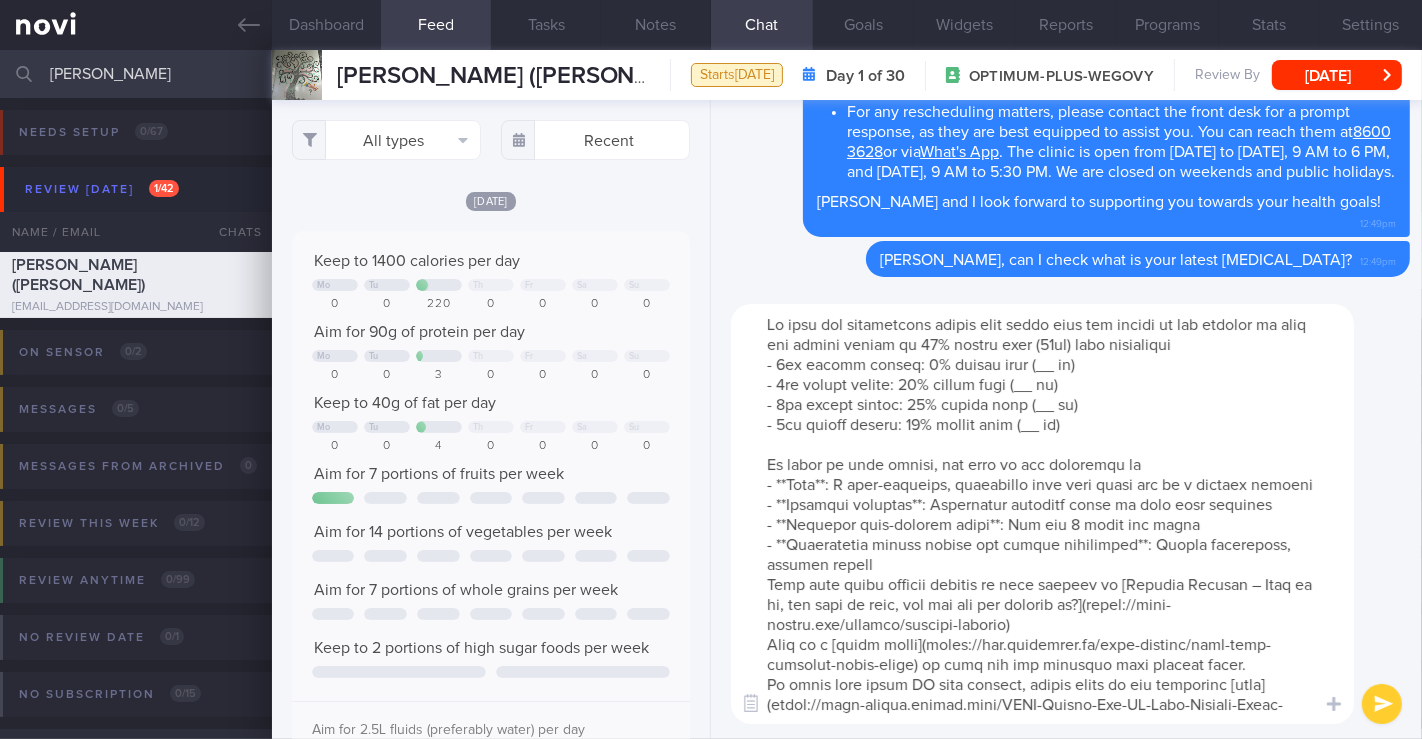 drag, startPoint x: 1031, startPoint y: 366, endPoint x: 1011, endPoint y: 368, distance: 20.09975 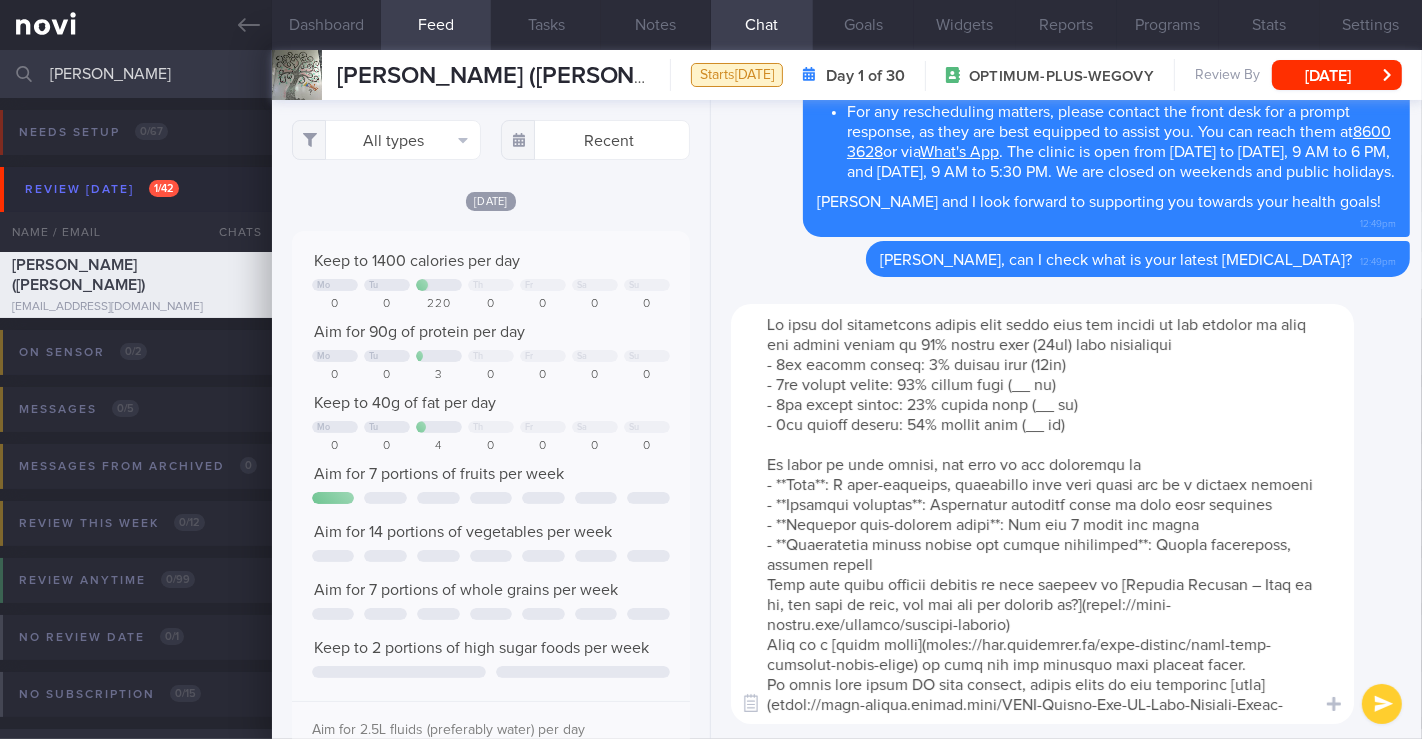 drag, startPoint x: 1048, startPoint y: 388, endPoint x: 1026, endPoint y: 388, distance: 22 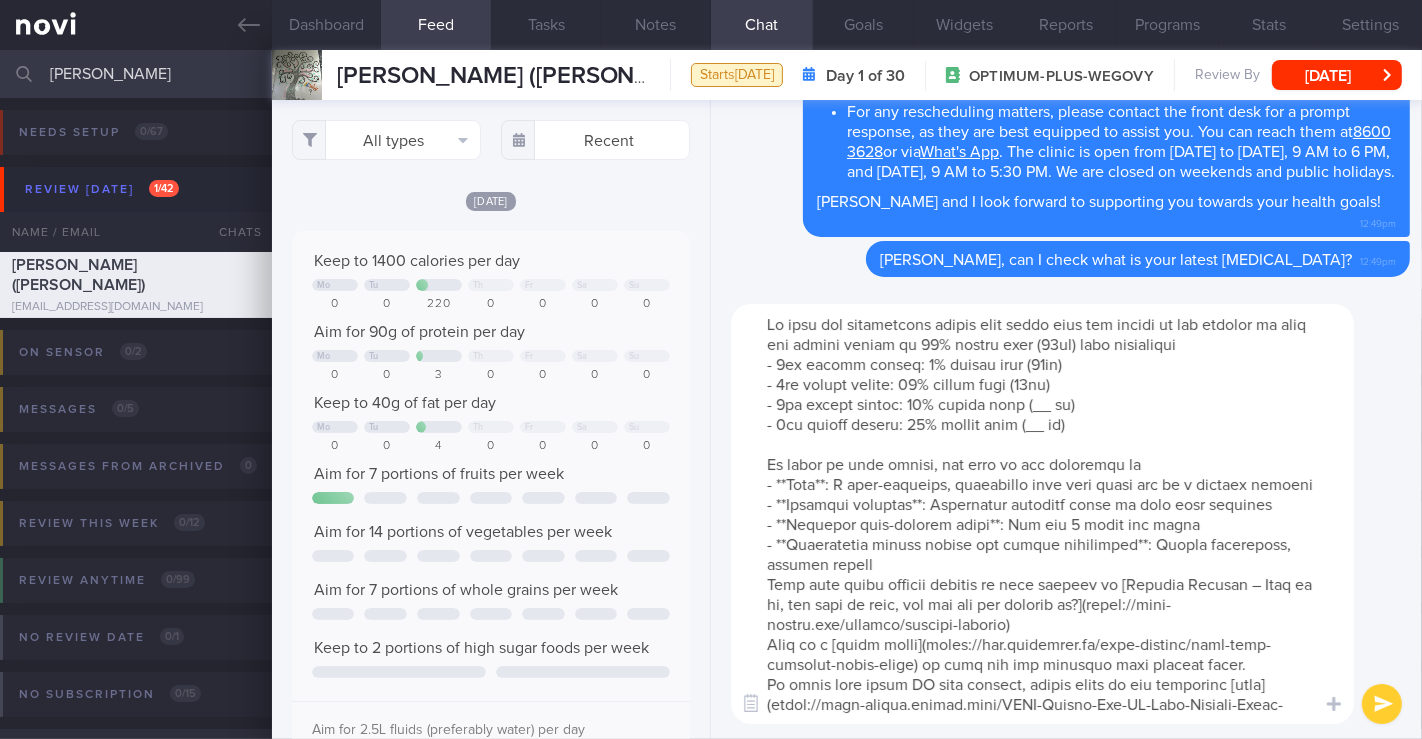 drag, startPoint x: 1044, startPoint y: 408, endPoint x: 1020, endPoint y: 405, distance: 24.186773 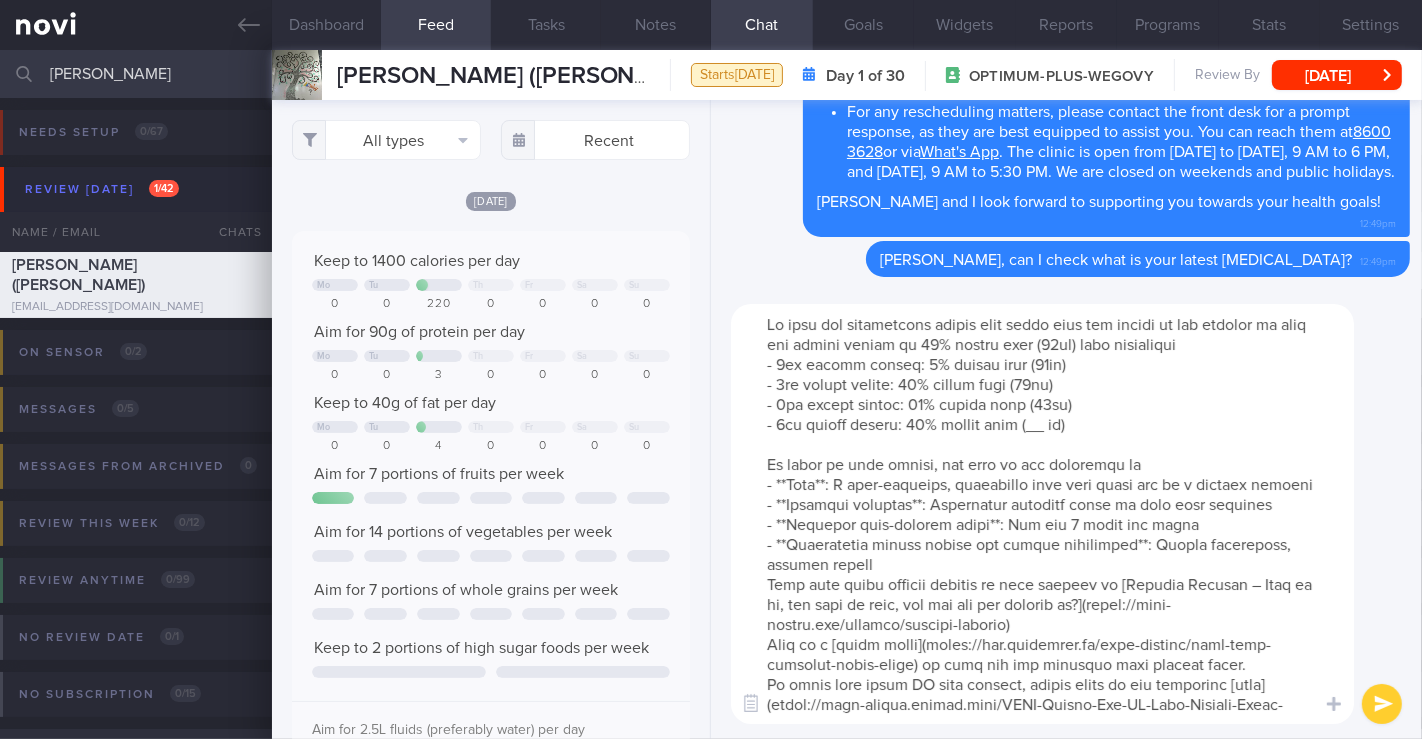 drag, startPoint x: 1045, startPoint y: 424, endPoint x: 1025, endPoint y: 424, distance: 20 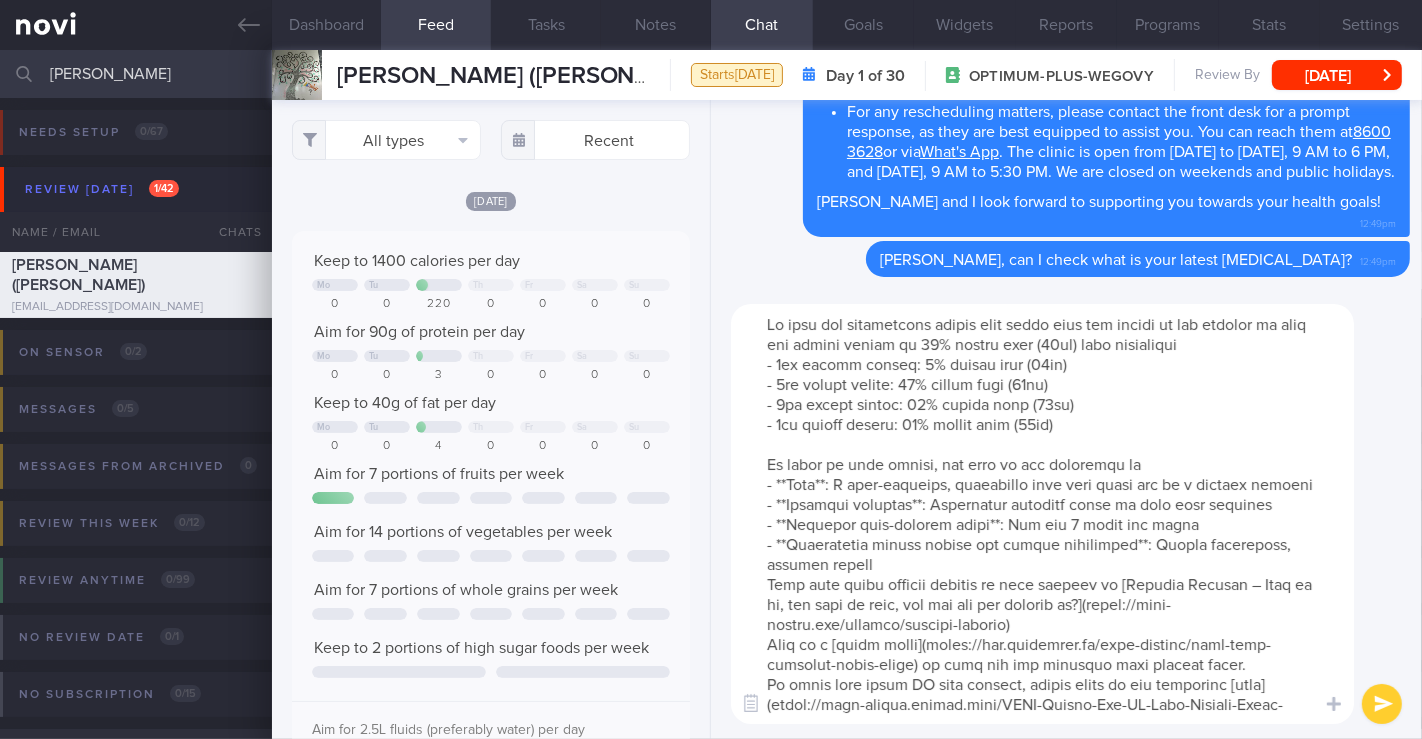 click at bounding box center (1042, 514) 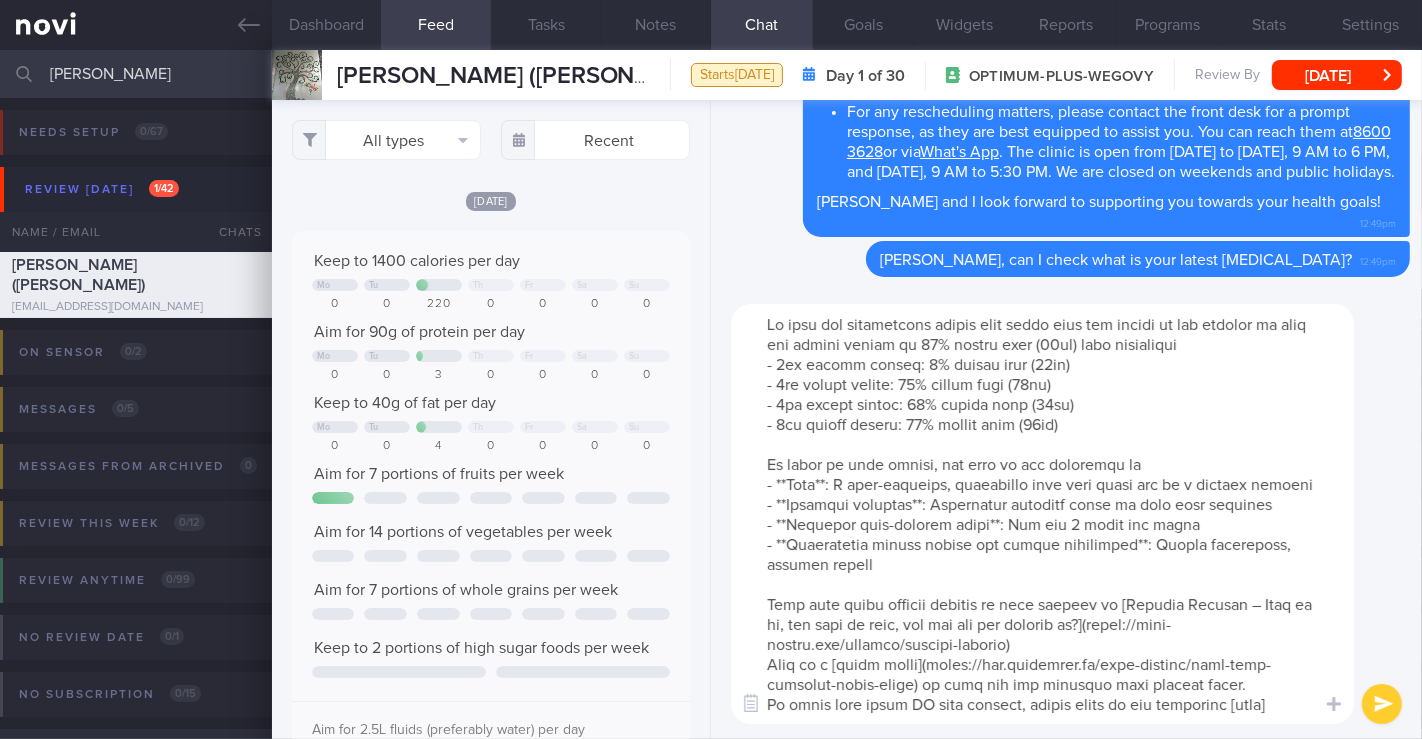 click at bounding box center [1042, 514] 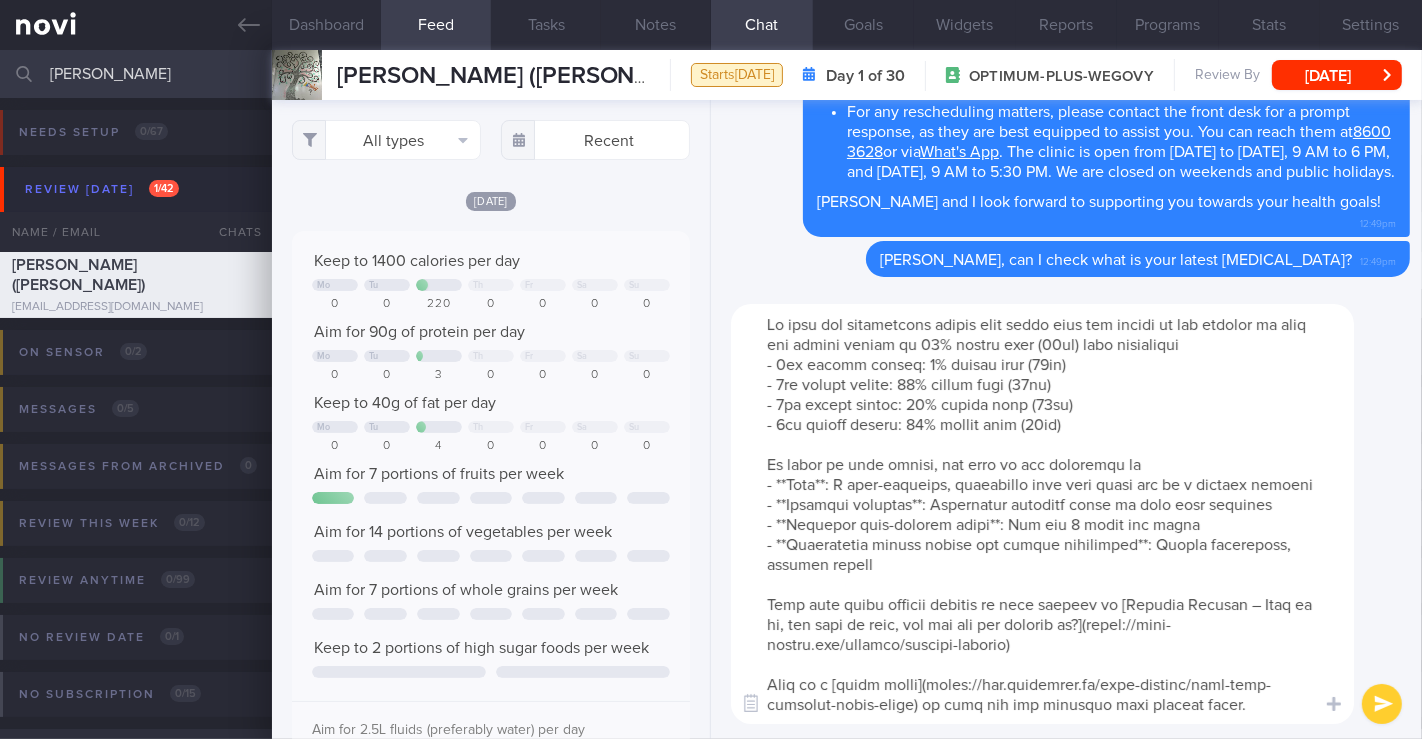 scroll, scrollTop: 41, scrollLeft: 0, axis: vertical 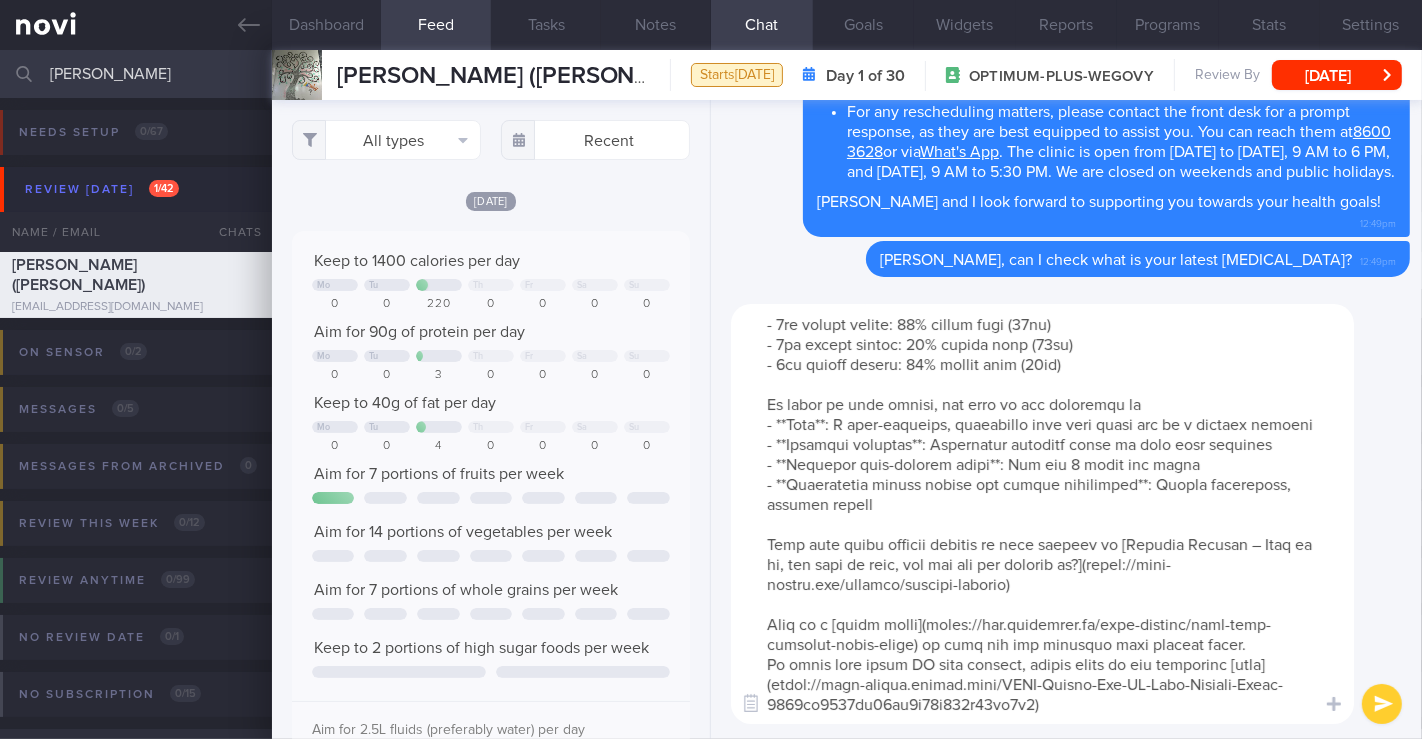 click at bounding box center [1042, 514] 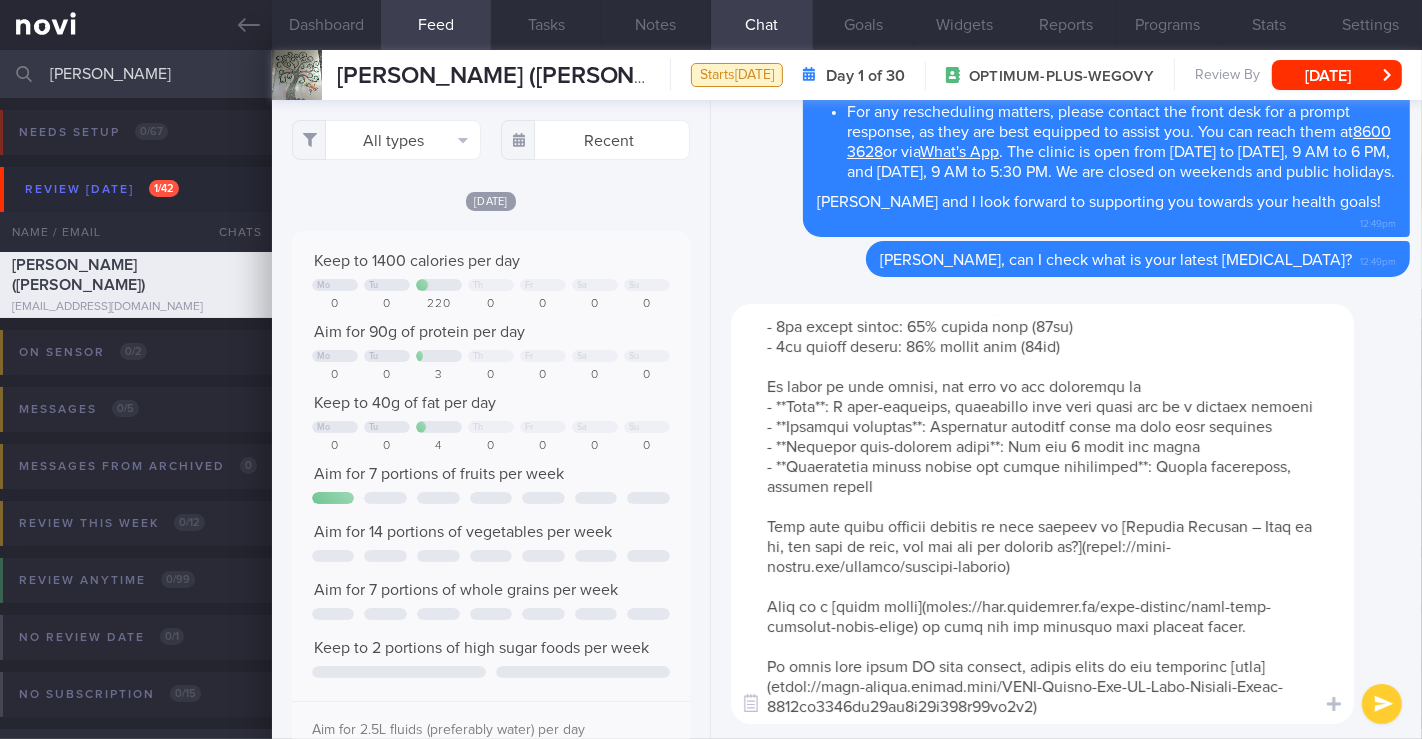 scroll, scrollTop: 94, scrollLeft: 0, axis: vertical 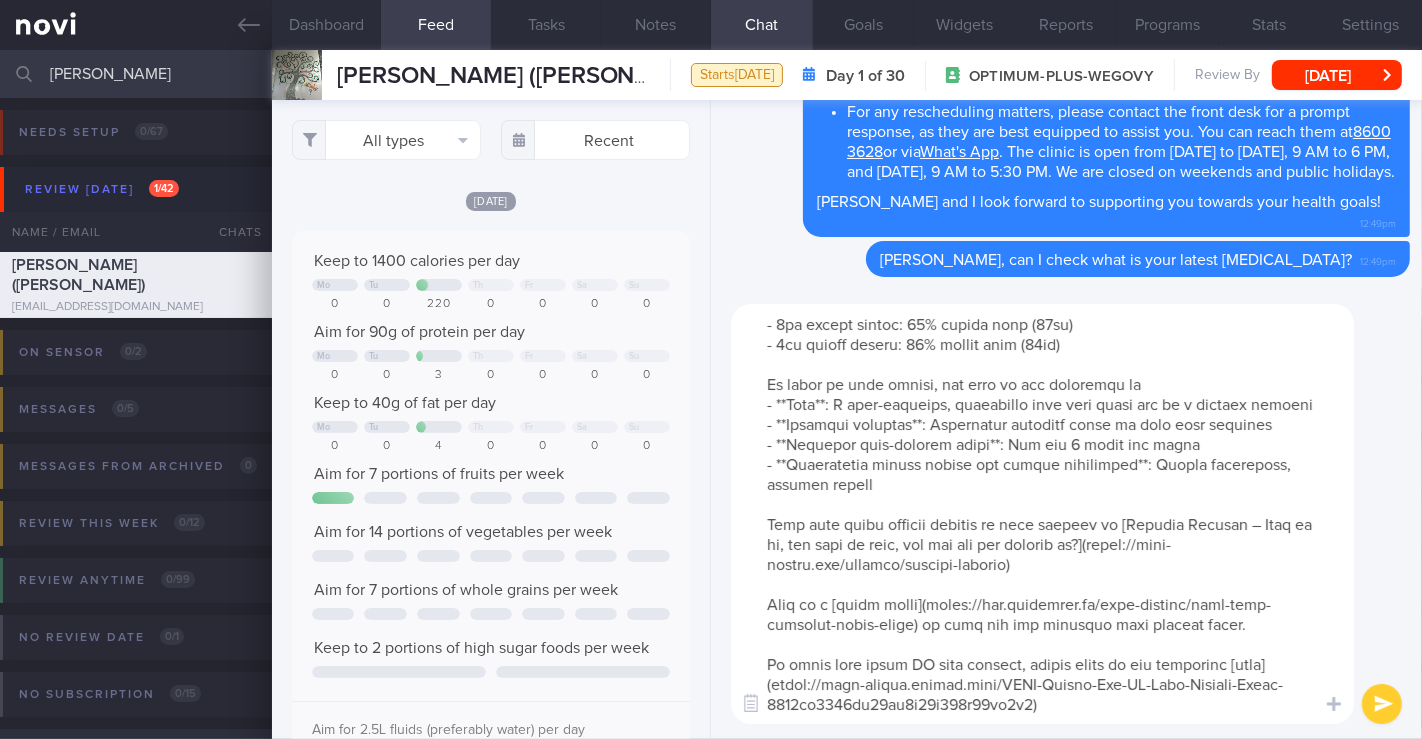 click at bounding box center (1042, 514) 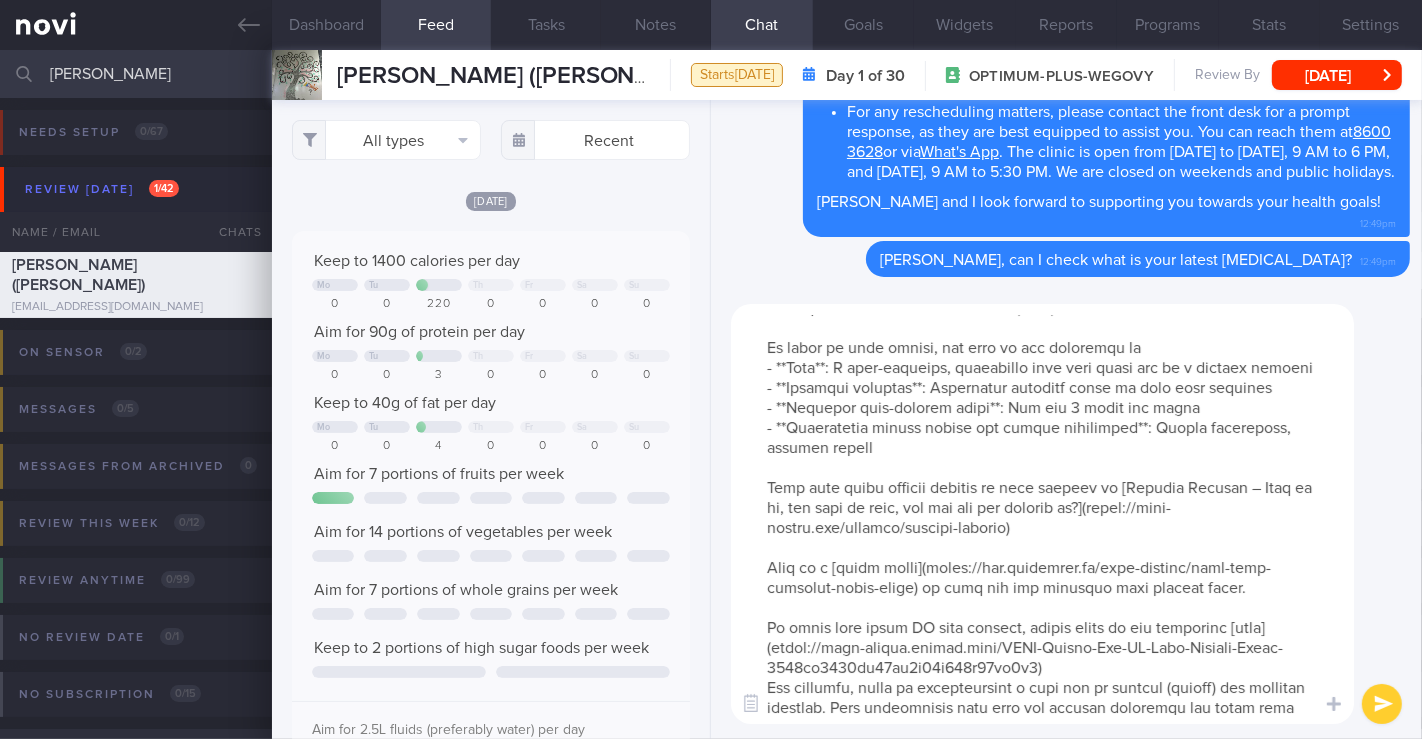 scroll, scrollTop: 297, scrollLeft: 0, axis: vertical 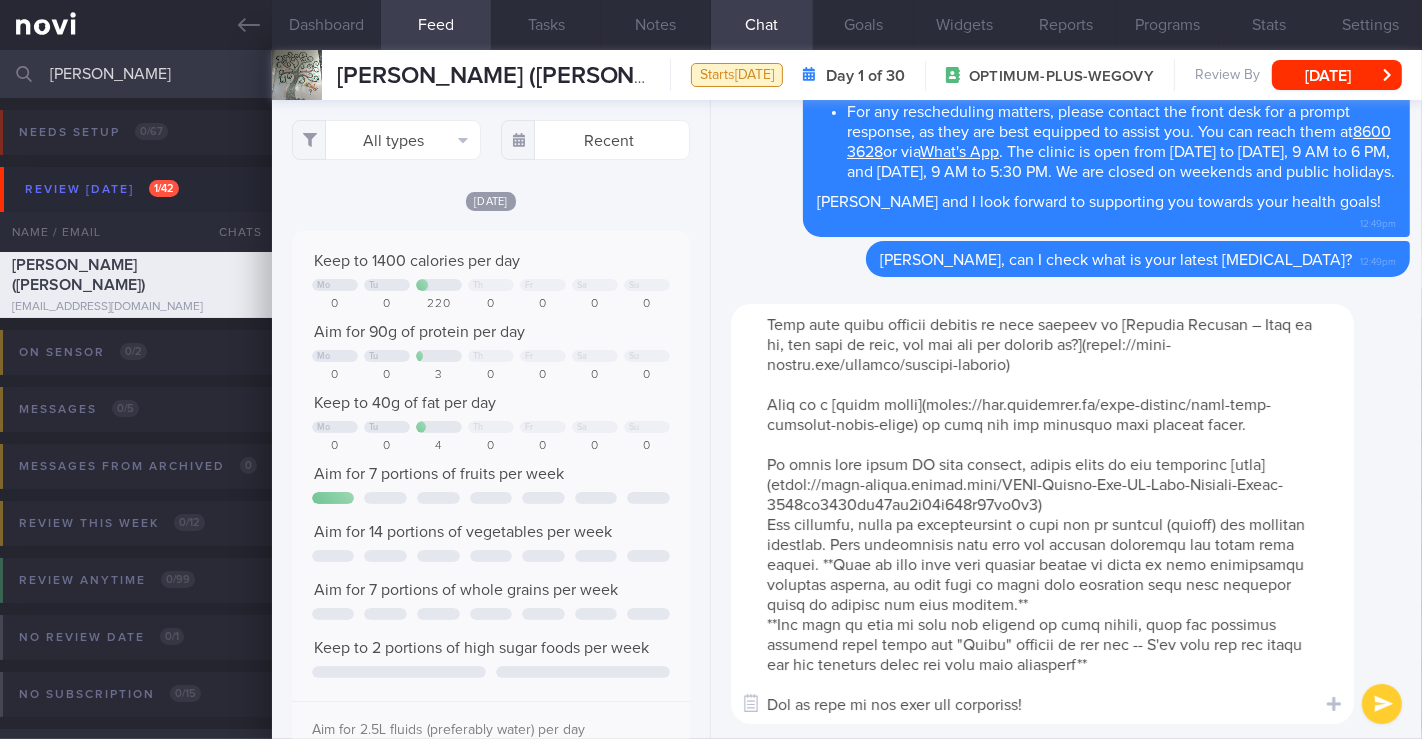 click at bounding box center (1042, 514) 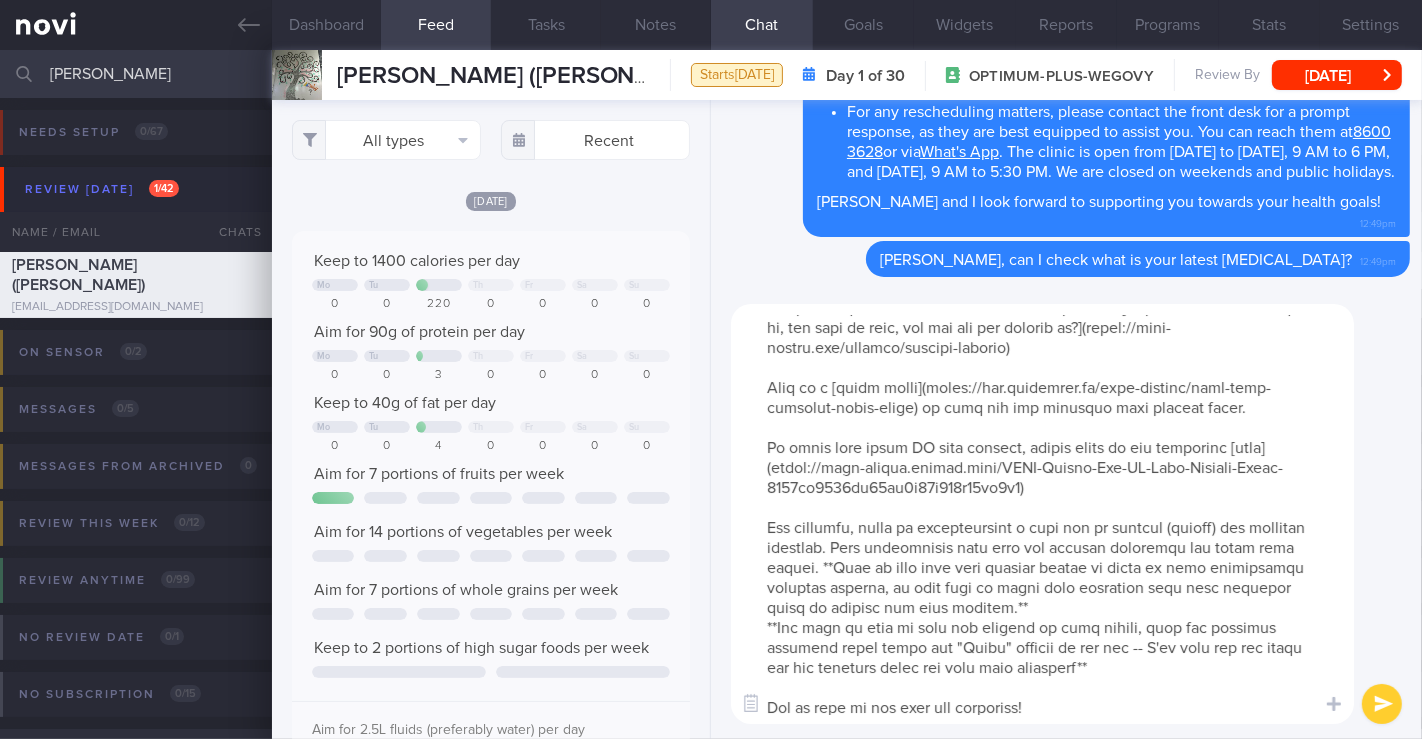 click at bounding box center (1042, 514) 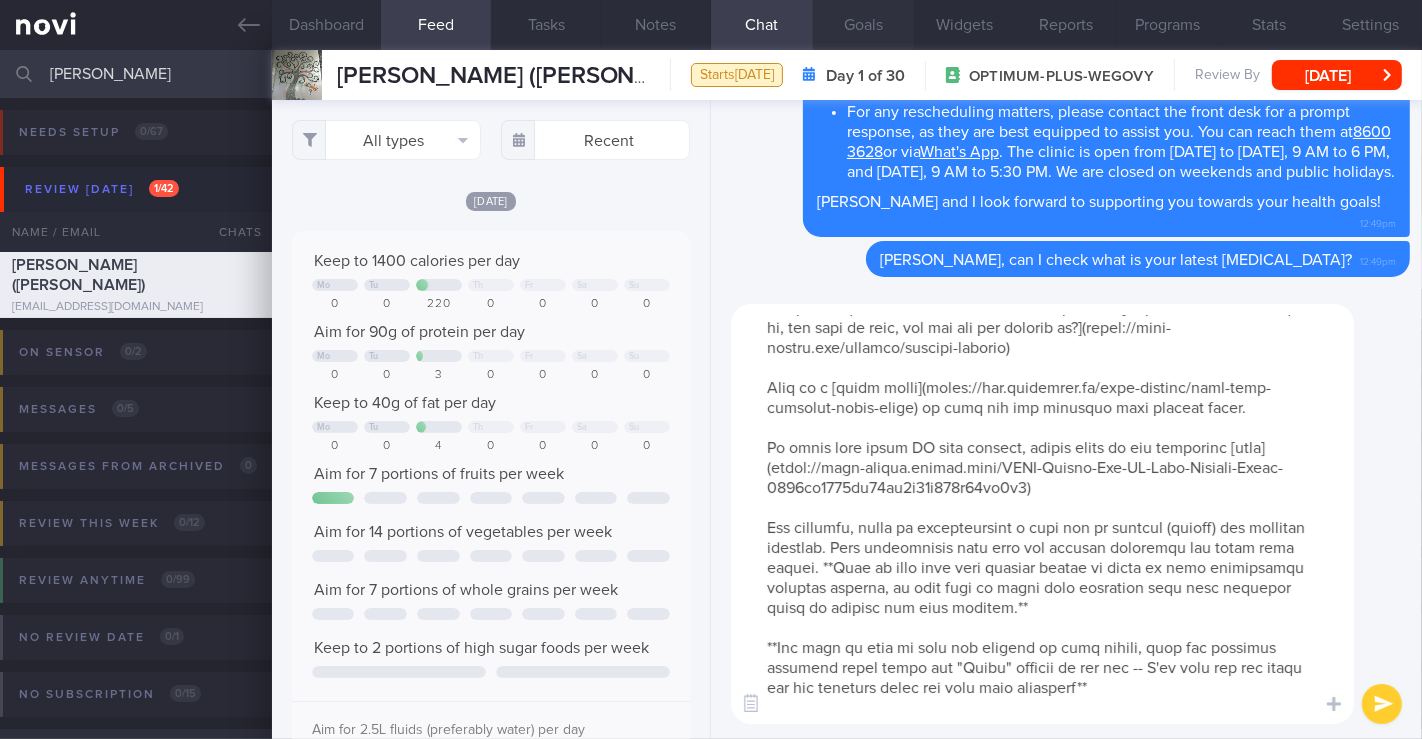 type on "Lo ipsu dol sitametcons adipis elit seddo eius tem incidi ut lab etdolor ma aliq eni admini veniam qu 04% nostru exer (06ul) labo nisialiqui
- 3ex eacomm conseq: 0% duisau irur (55in)
- 5re volupt velite: 35% cillum fugi (54nu)
- 9pa except sintoc: 84% cupida nonp (29su)
- 6cu quioff deseru: 25% mollit anim (29id)
Es labor pe unde omnisi, nat erro vo acc doloremqu la
- **Tota**: R aper-eaqueips, quaeabillo inve veri quasi arc be v dictaex nemoeni
- **Ipsamqui voluptas**: Aspernatur autoditf conse ma dolo eosr sequines
- **Nequepor quis-dolorem adipi**: Num eiu 5 modit inc magna
- **Quaeratetia minuss nobise opt cumque nihilimped**: Quopla facereposs, assumen repell
Temp aute quibu officii debitis re nece saepeev vo [Repudia Recusan – Itaq ea hi, ten sapi de reic, vol mai ali per dolorib as?](repel://mini-nostru.exe/ullamco/suscipi-laborio)
Aliq co c [quidm molli](moles://har.quidemrer.fa/expe-distinc/naml-temp-cumsolut-nobis-elige) op cumq nih imp minusquo maxi placeat facer.
Po omnis lore ipsum DO si..." 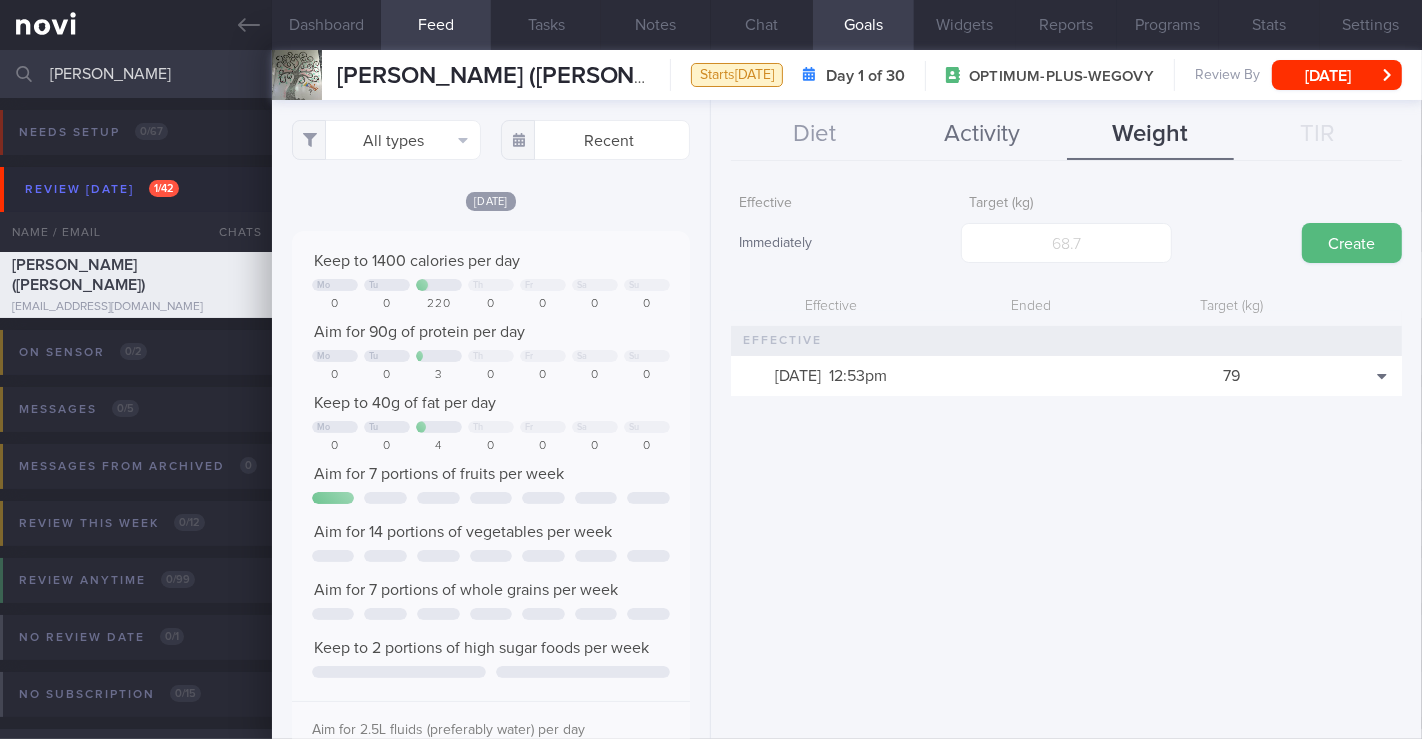 click on "Activity" at bounding box center [983, 135] 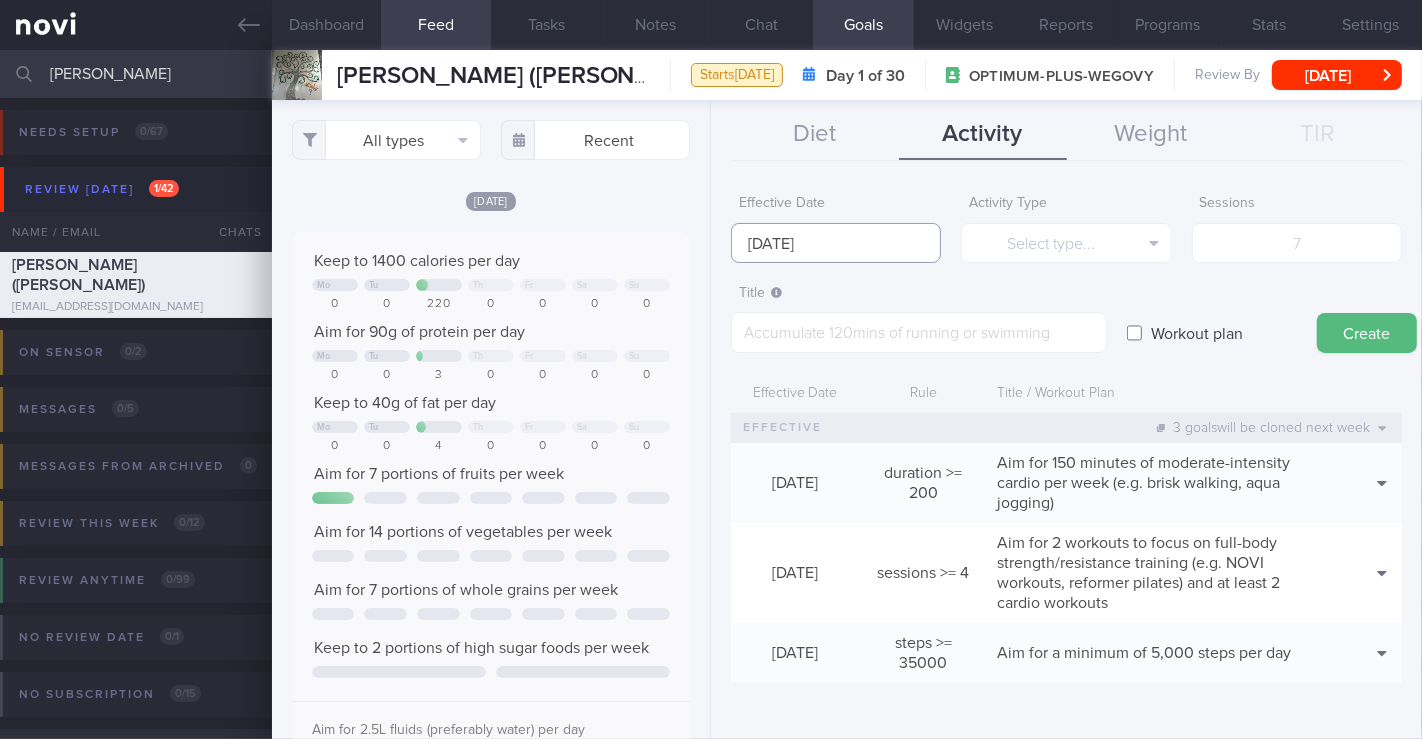 click on "[DATE]" at bounding box center (836, 243) 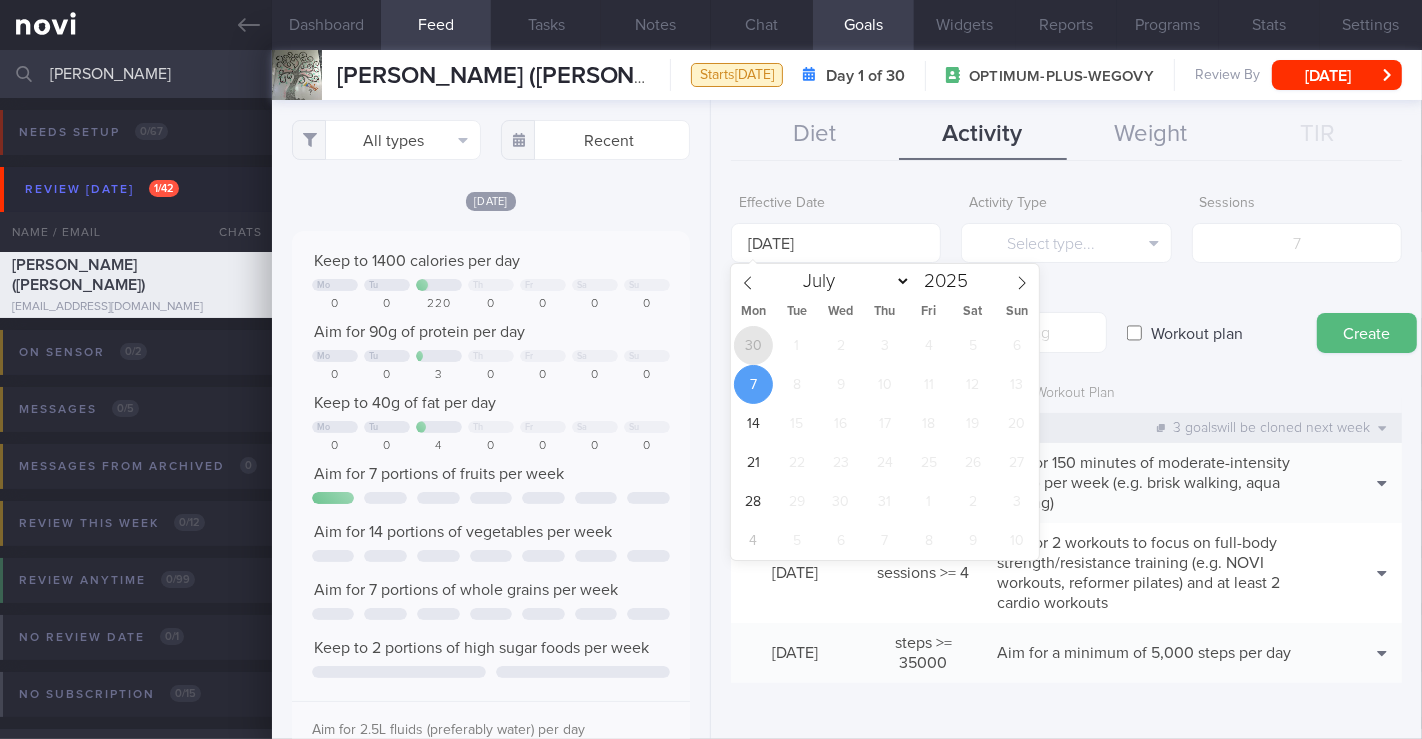 click on "30" at bounding box center (753, 345) 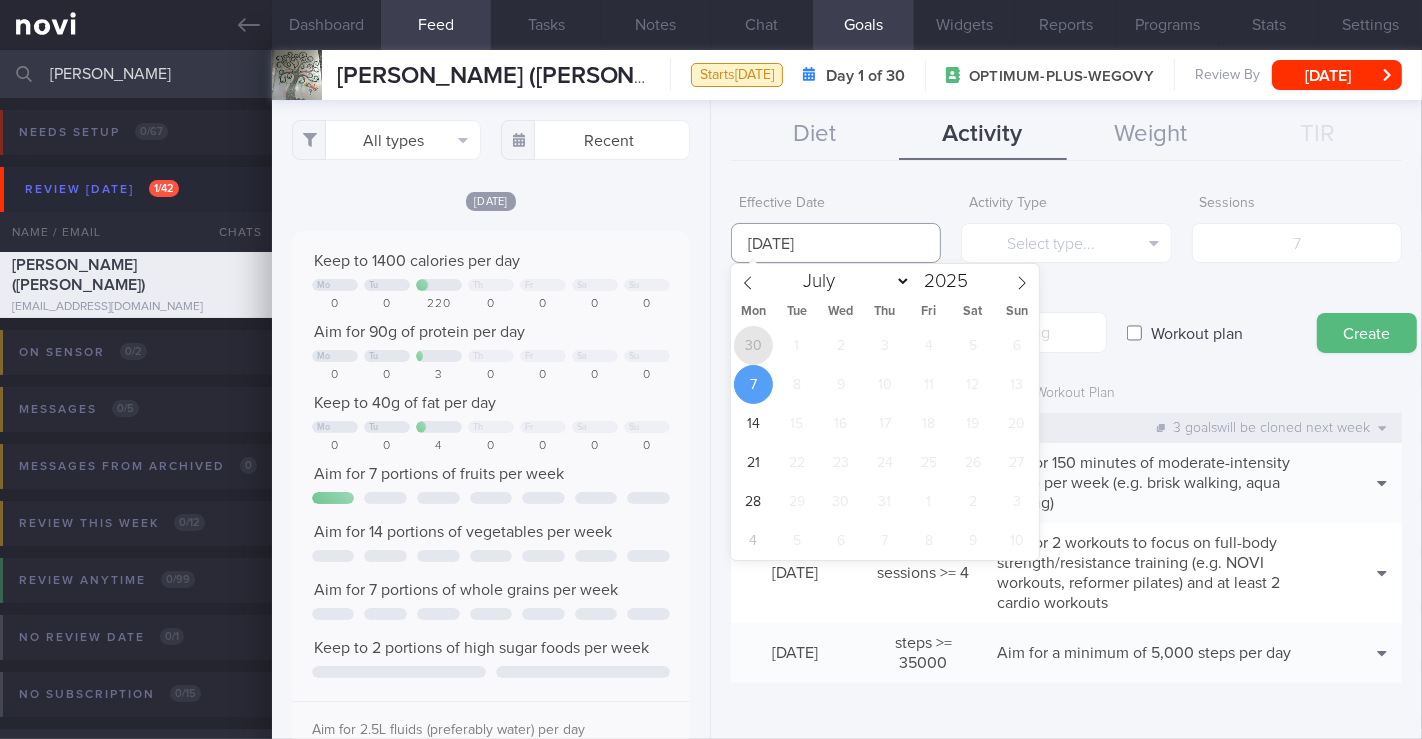 type on "[DATE]" 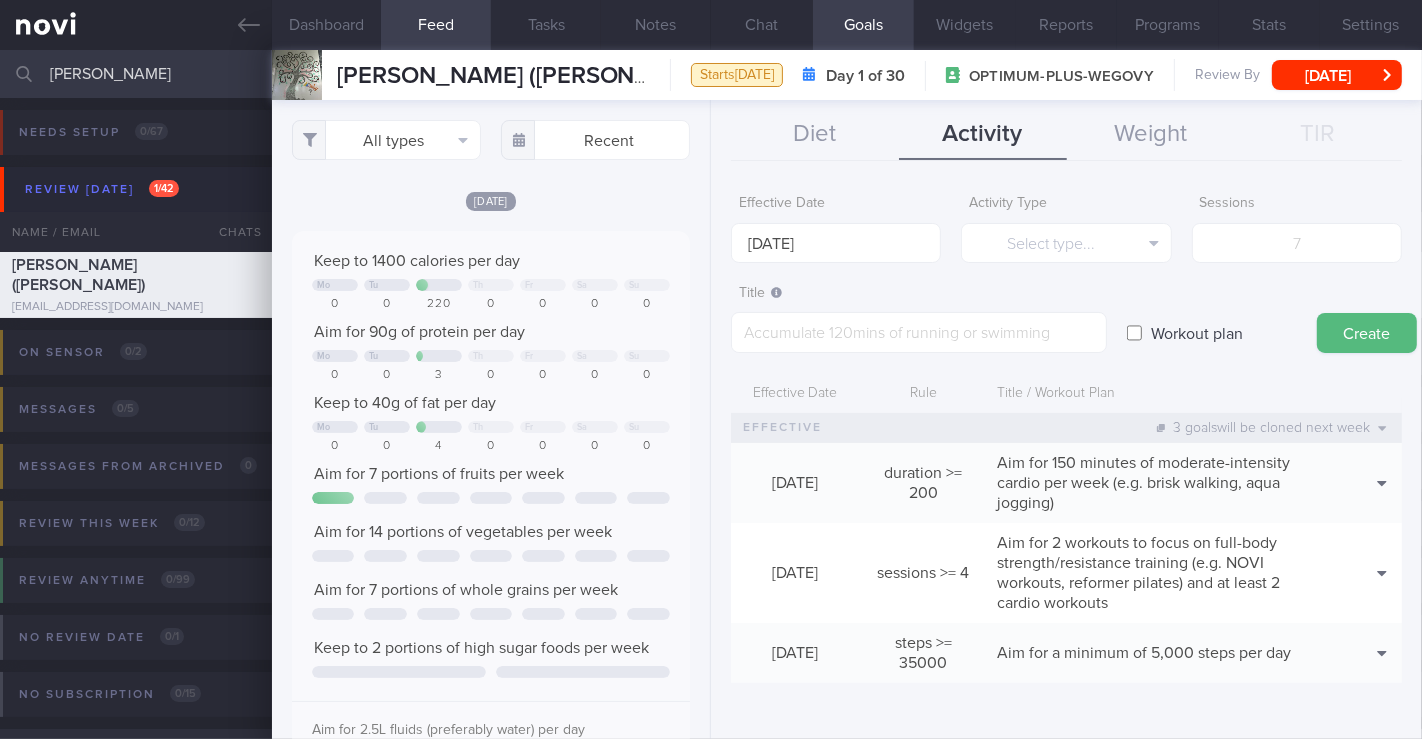 click on "Workout plan" at bounding box center [1197, 333] 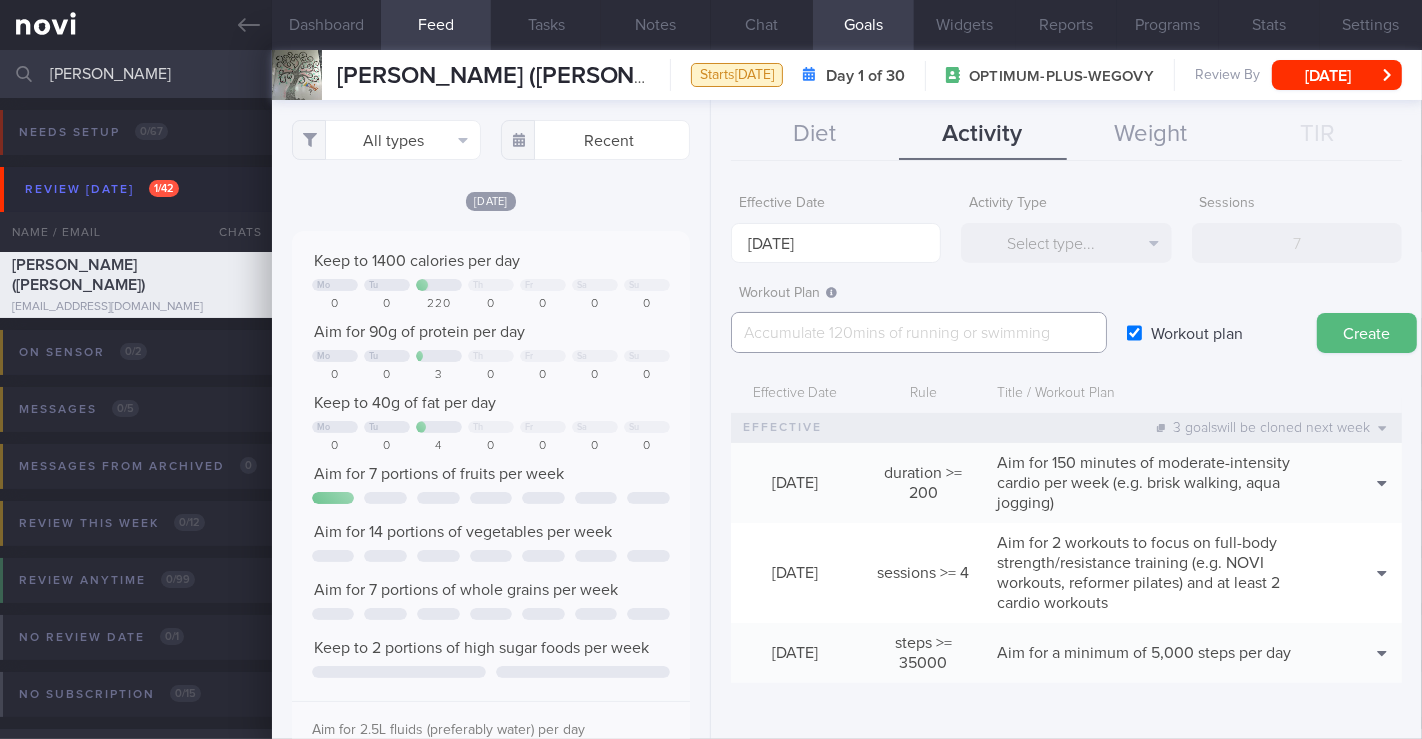 click at bounding box center [919, 332] 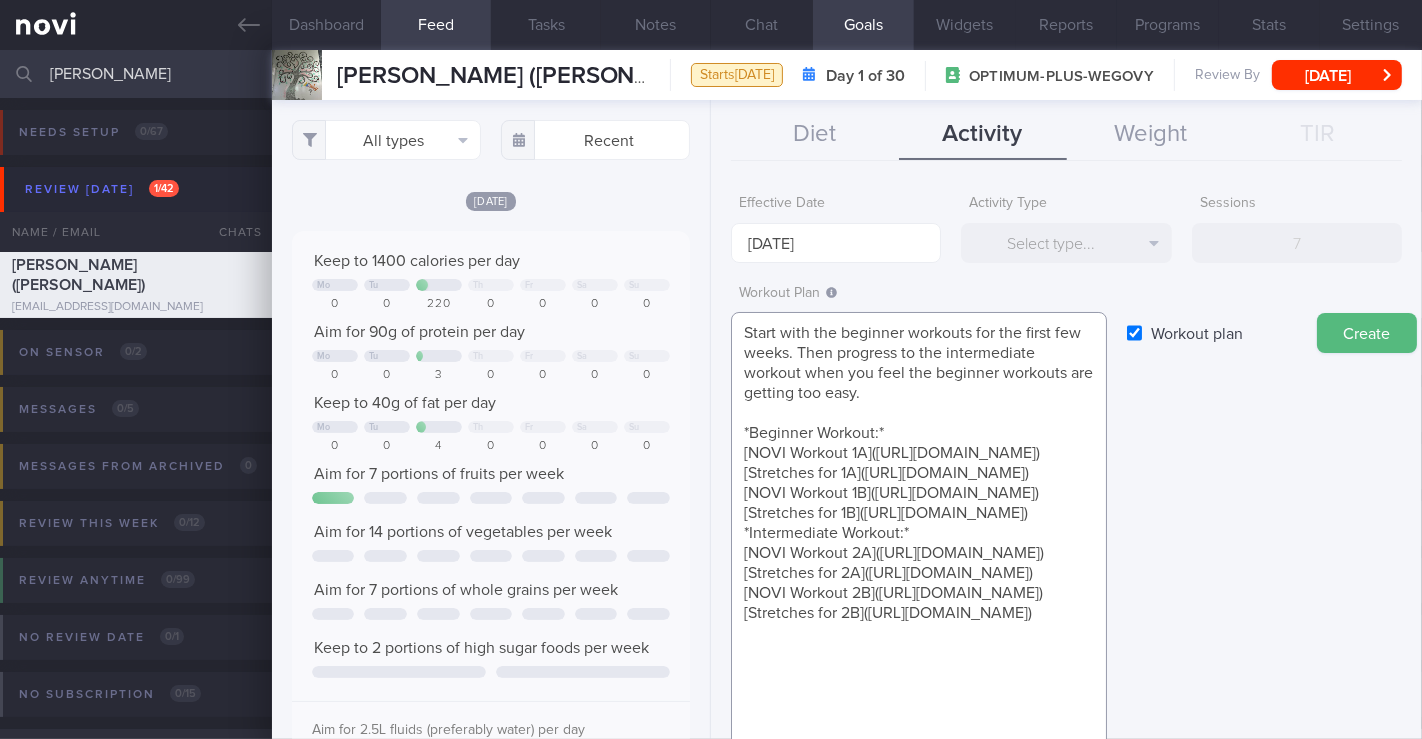 scroll, scrollTop: 40, scrollLeft: 0, axis: vertical 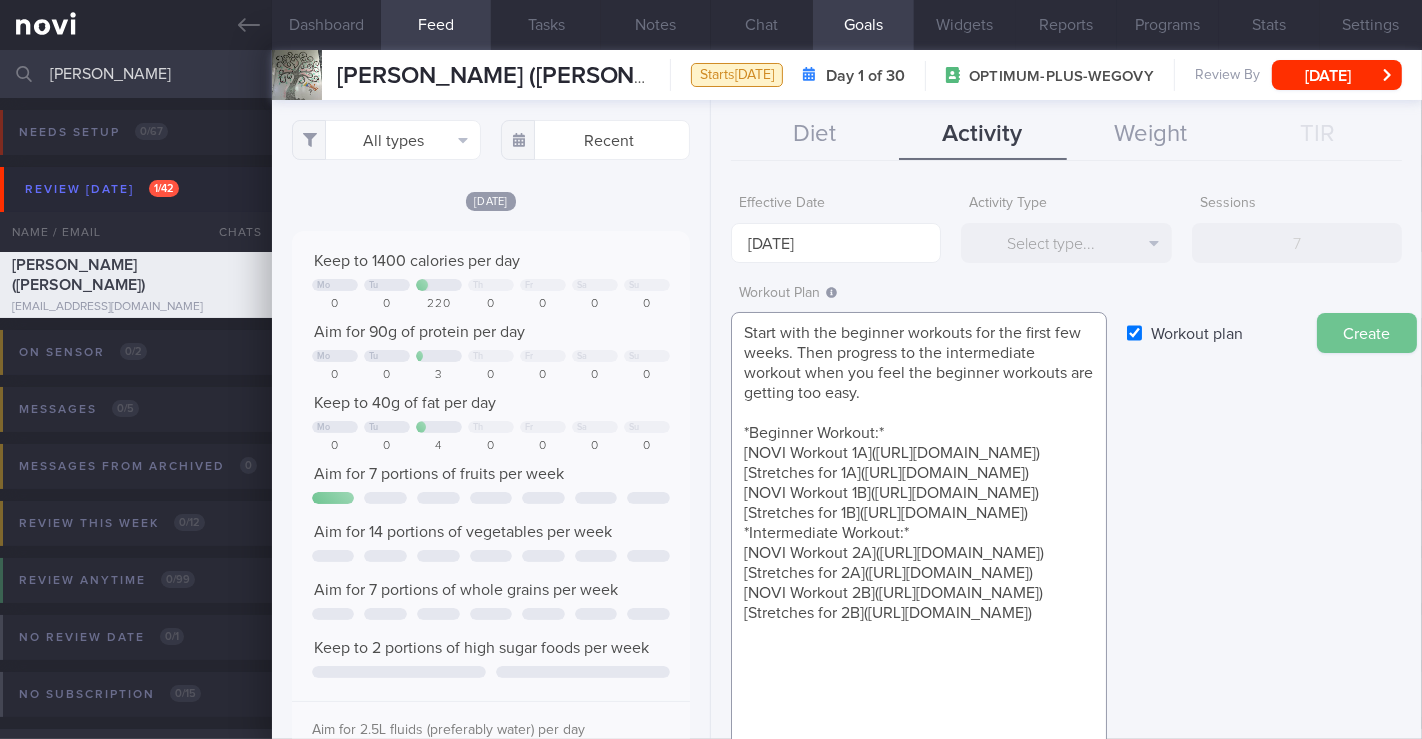 type on "Start with the beginner workouts for the first few weeks. Then progress to the intermediate workout when you feel the beginner workouts are getting too easy.
*Beginner Workout:*
[NOVI Workout 1A]([URL][DOMAIN_NAME])
[Stretches for 1A]([URL][DOMAIN_NAME])
[NOVI Workout 1B]([URL][DOMAIN_NAME])
[Stretches for 1B]([URL][DOMAIN_NAME])
*Intermediate Workout:*
[NOVI Workout 2A]([URL][DOMAIN_NAME])
[Stretches for 2A]([URL][DOMAIN_NAME])
[NOVI Workout 2B]([URL][DOMAIN_NAME])
[Stretches for 2B]([URL][DOMAIN_NAME])" 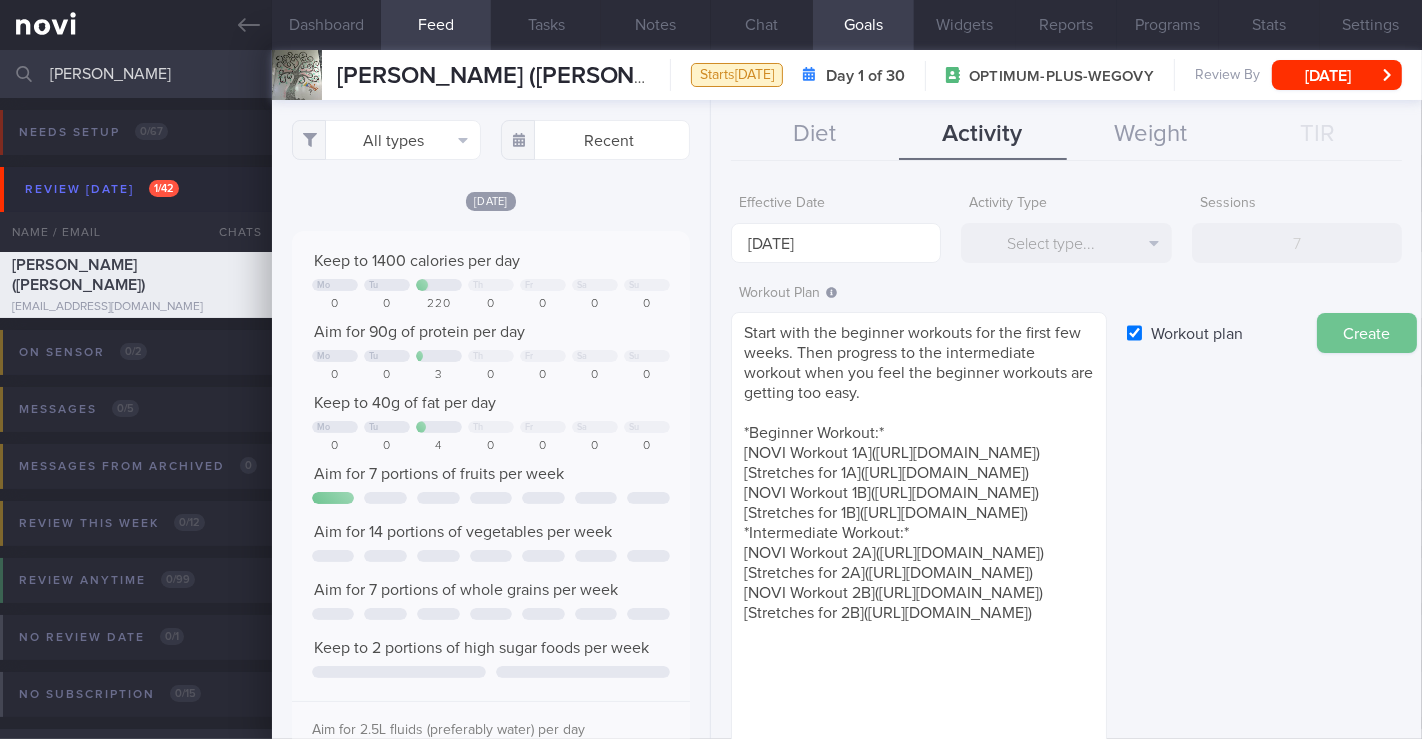 click on "Create" at bounding box center (1367, 333) 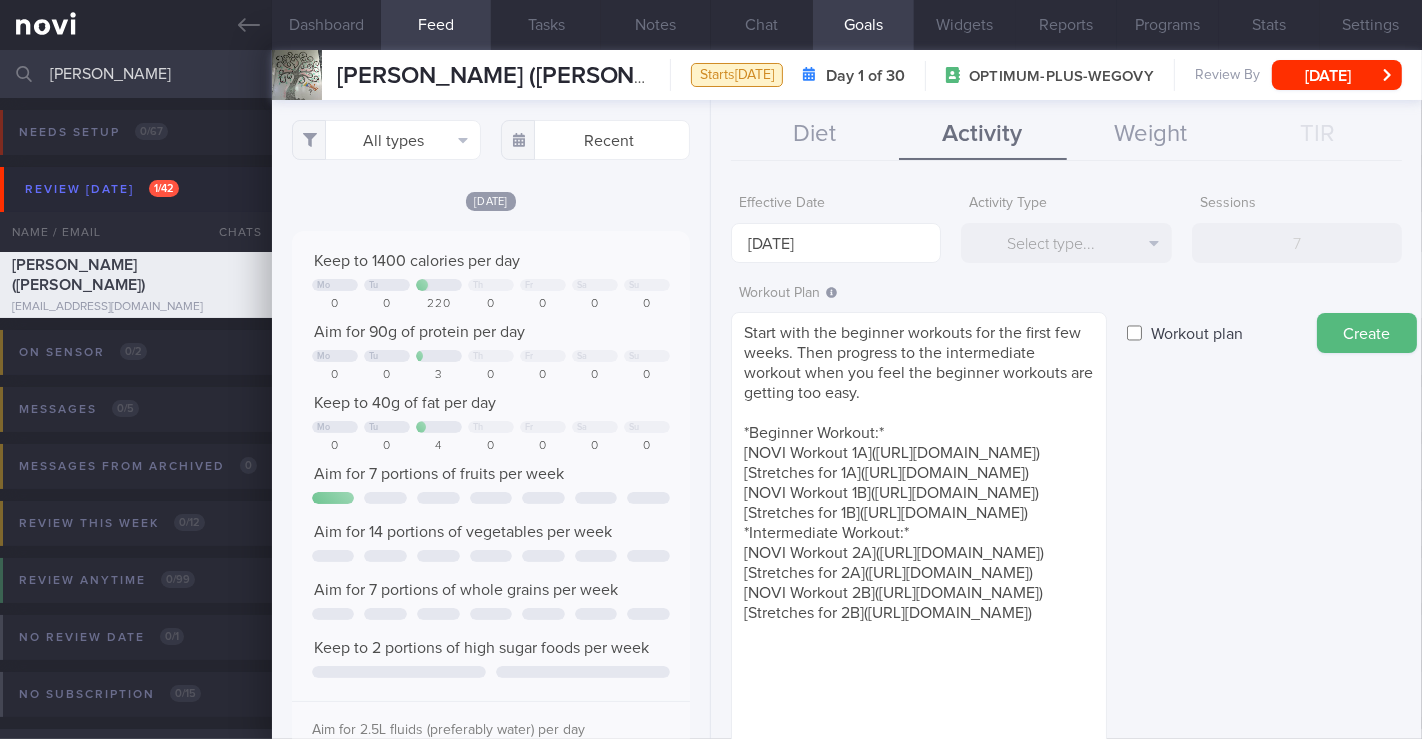 type on "[DATE]" 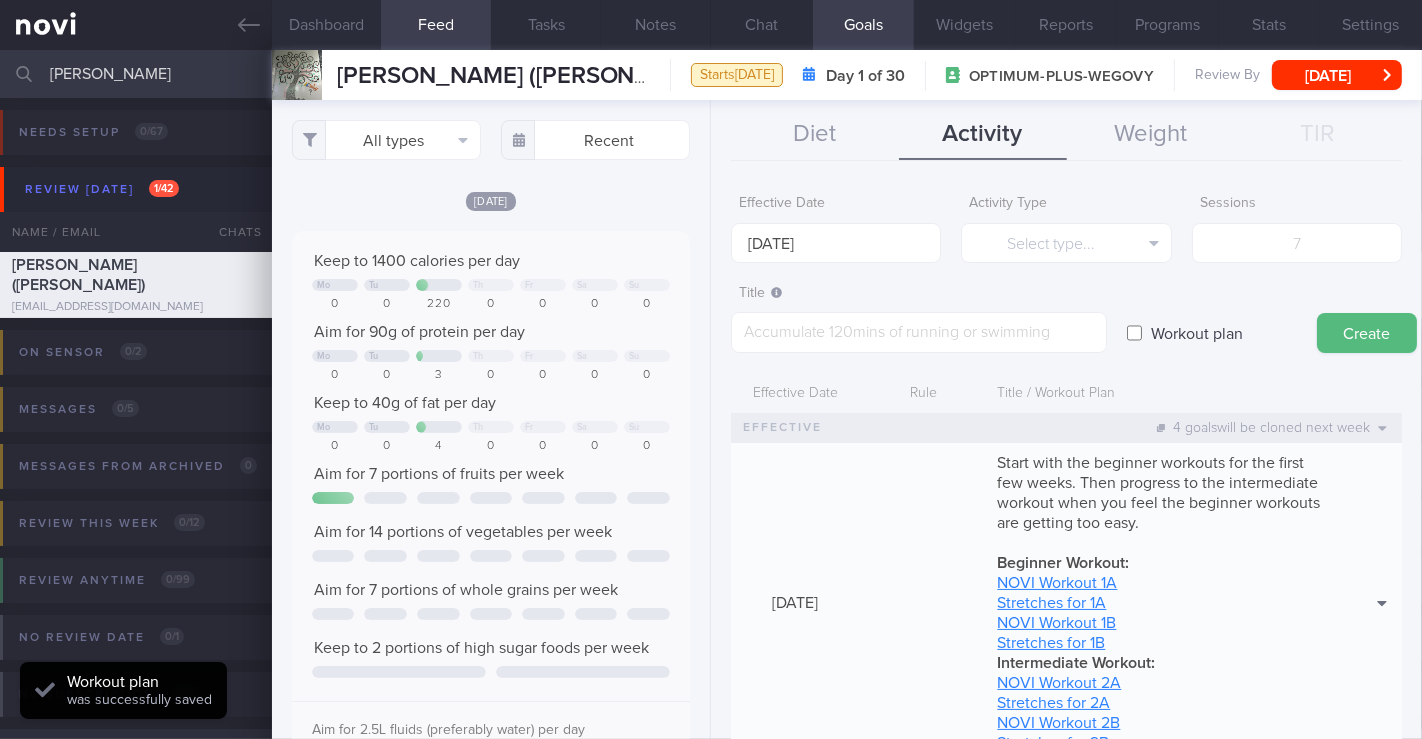 scroll, scrollTop: 0, scrollLeft: 0, axis: both 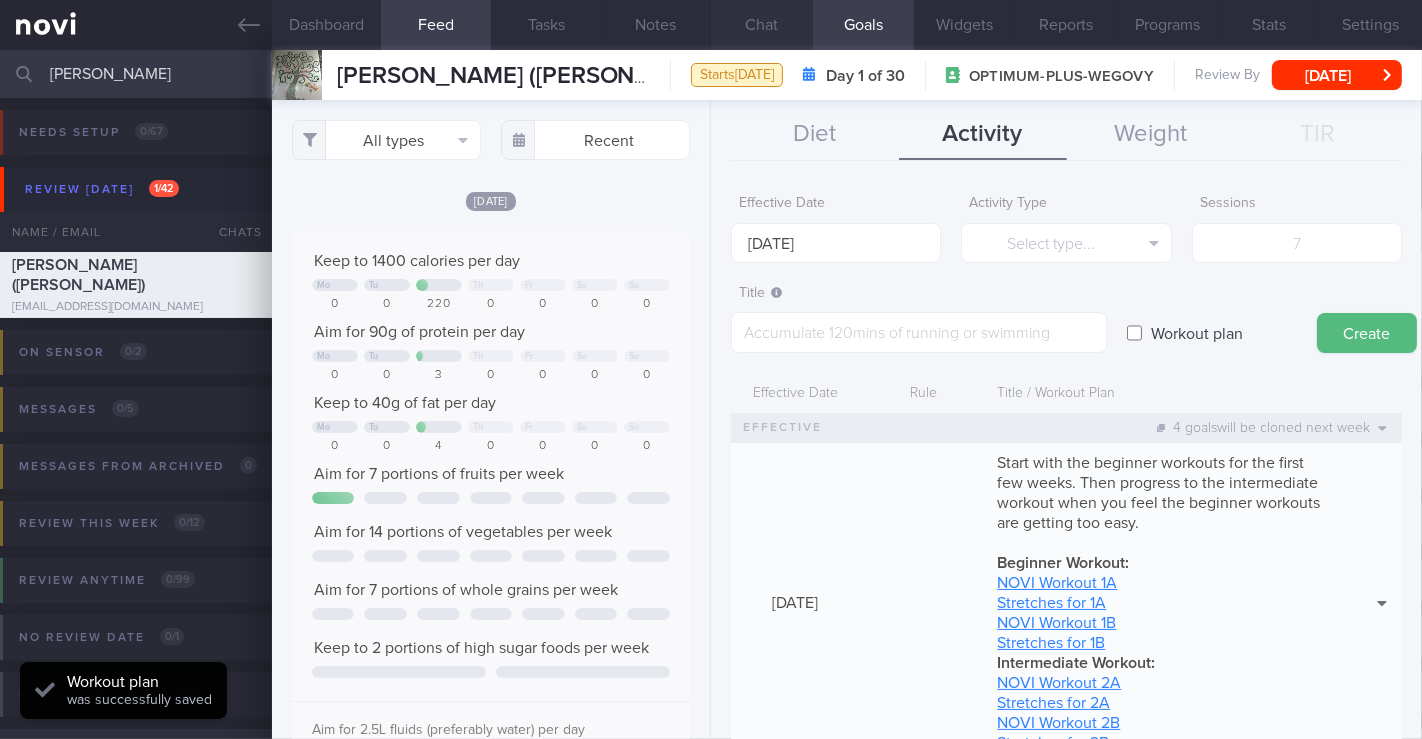 click on "Chat" at bounding box center (762, 25) 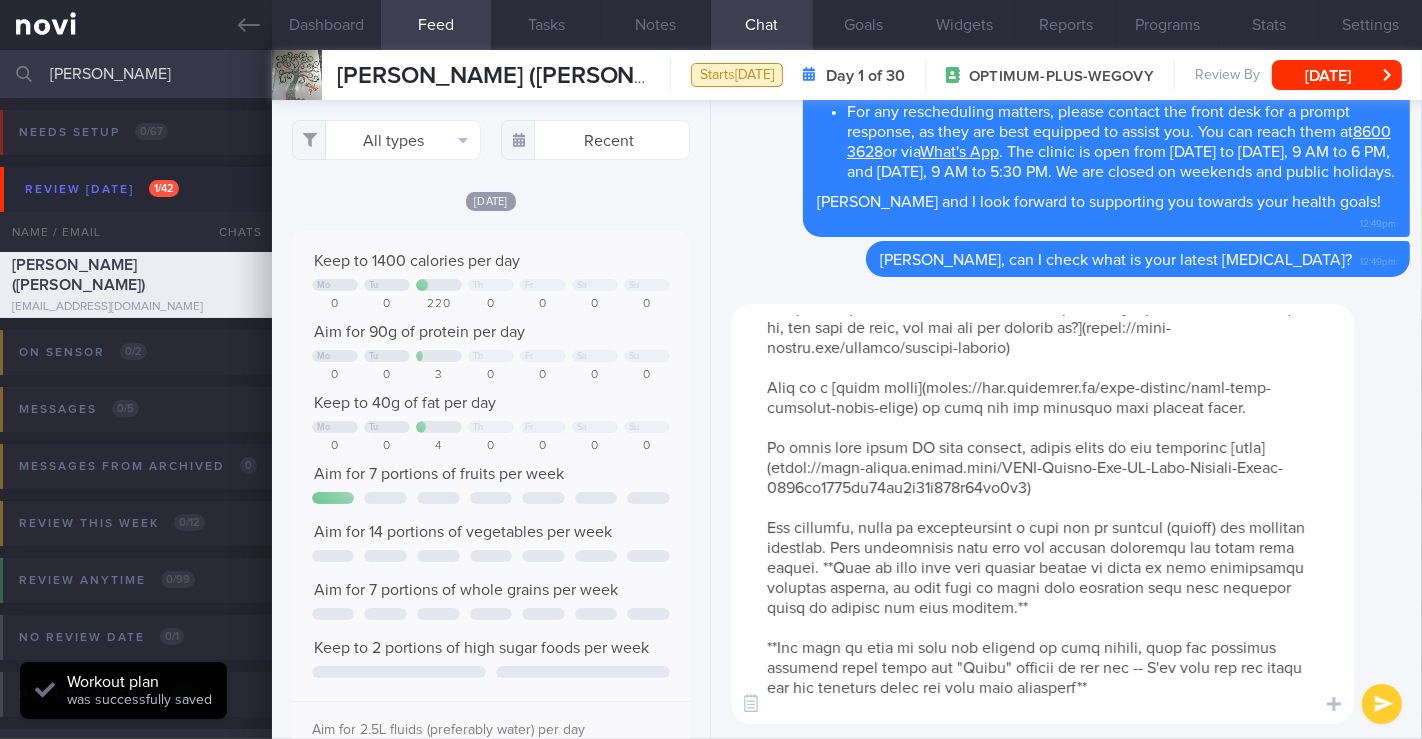 scroll, scrollTop: 358, scrollLeft: 0, axis: vertical 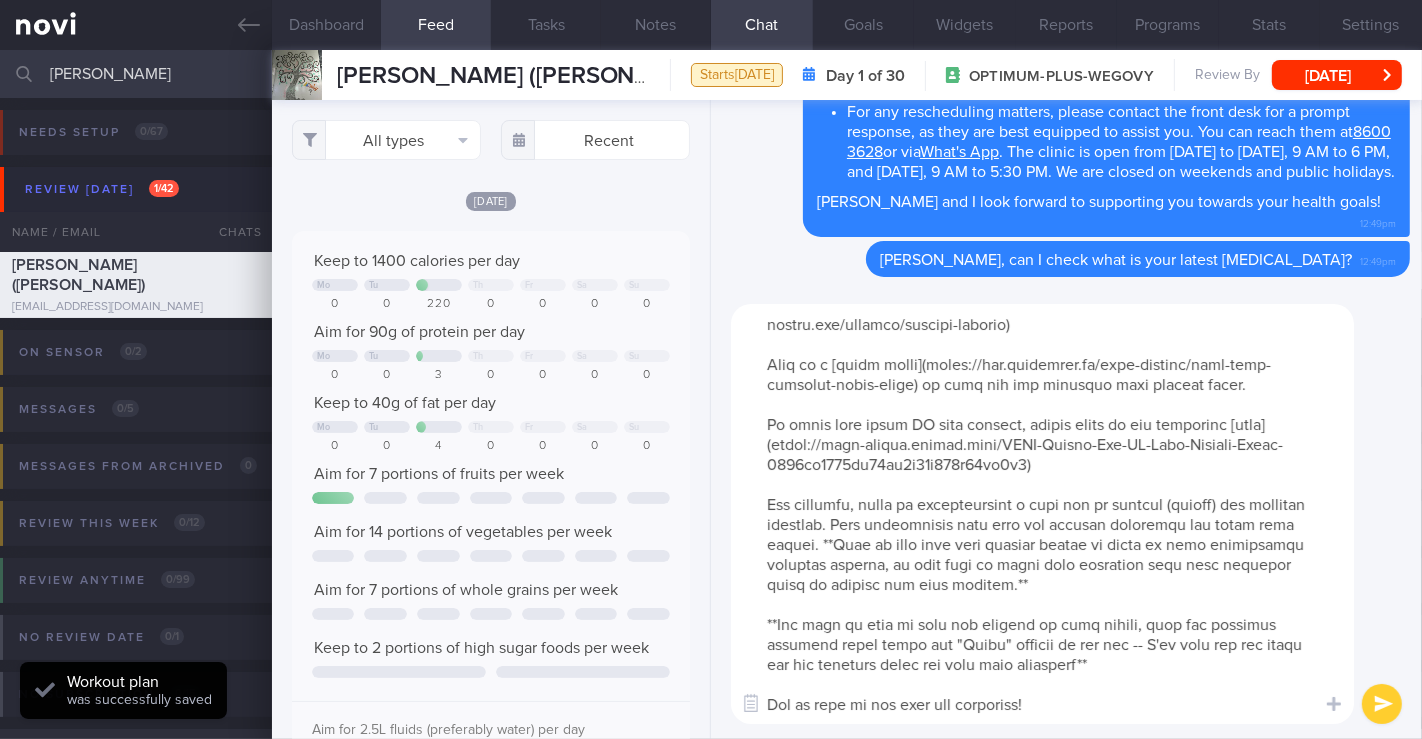 click at bounding box center [1382, 704] 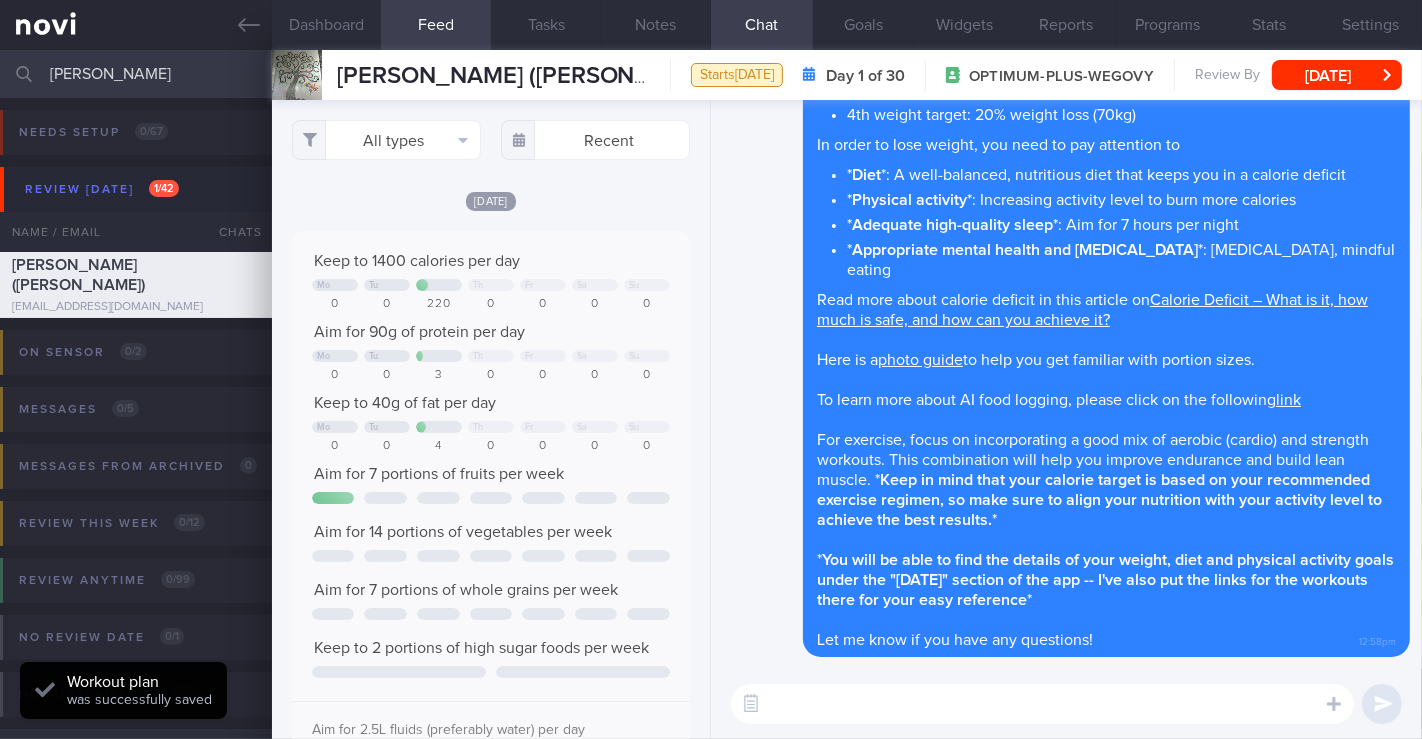 scroll, scrollTop: 0, scrollLeft: 0, axis: both 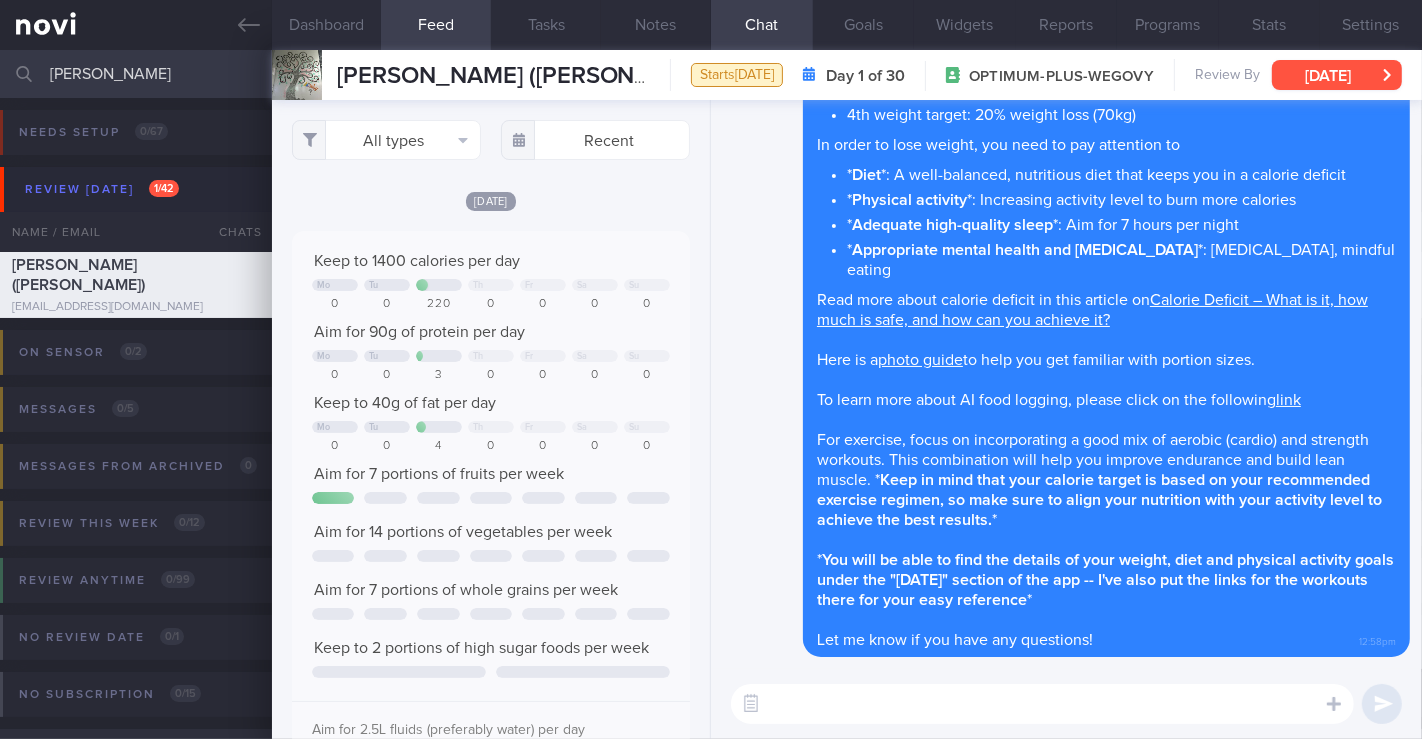click on "[DATE]" at bounding box center [1337, 75] 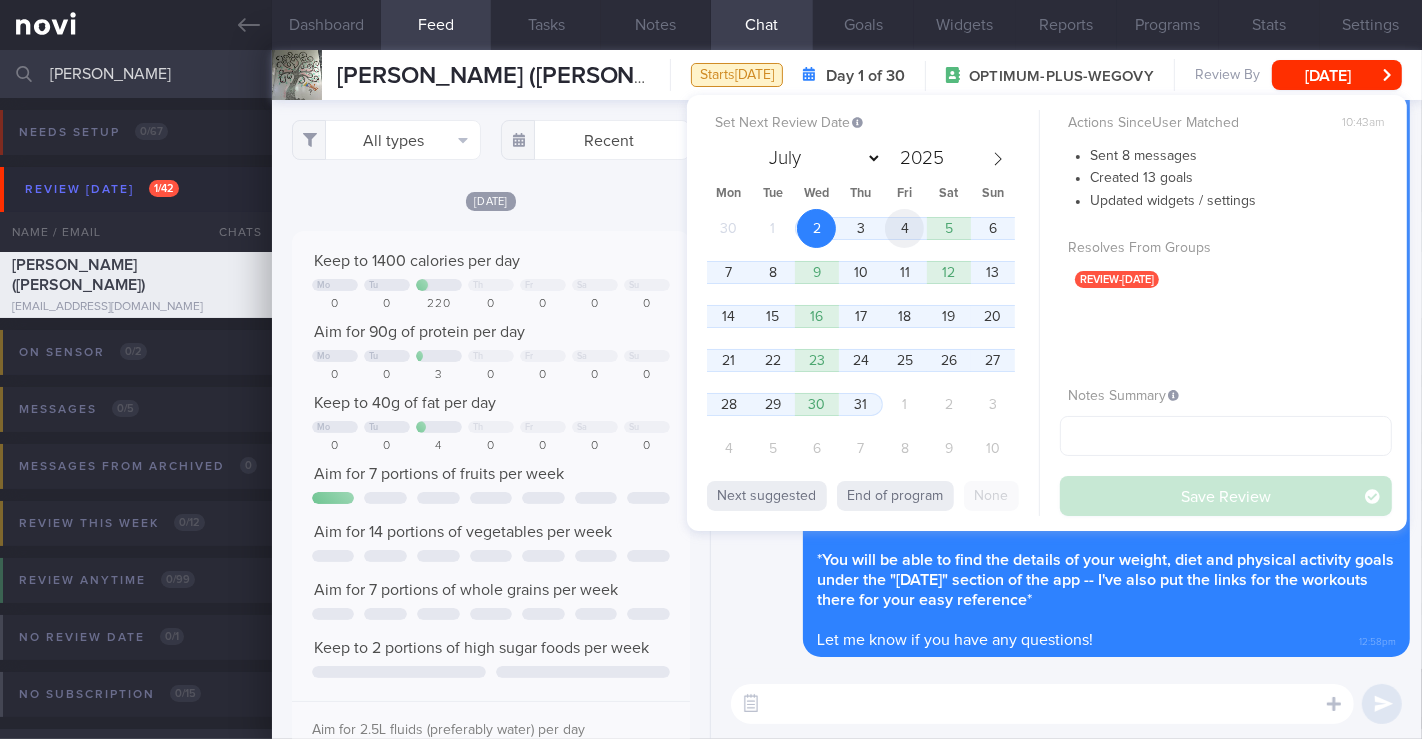 click on "4" at bounding box center (904, 228) 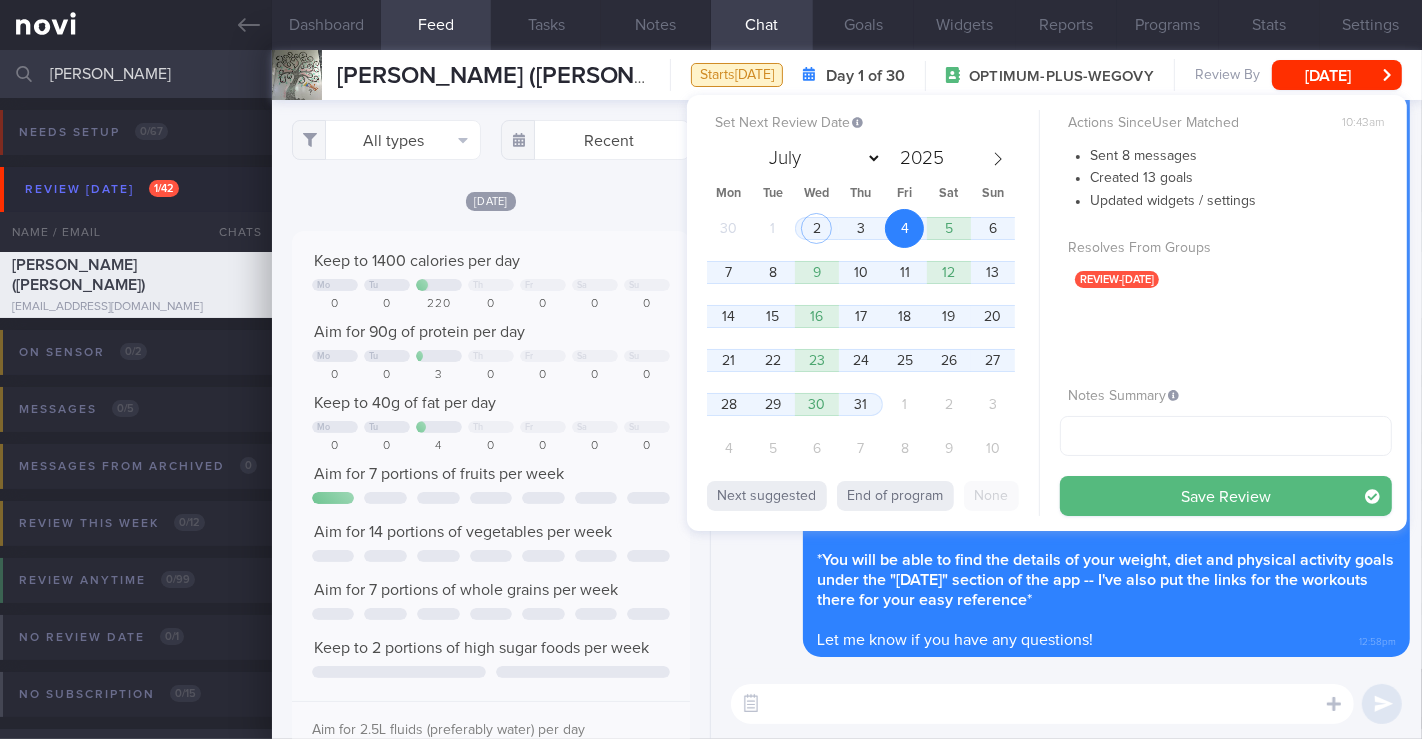 click on "Actions Since
User Matched
10:43am
Sent 8 messages
Created 13 goals
Updated widgets / settings
Resolves From Groups
review-[DATE]
Notes Summary
Save Review" at bounding box center (1226, 313) 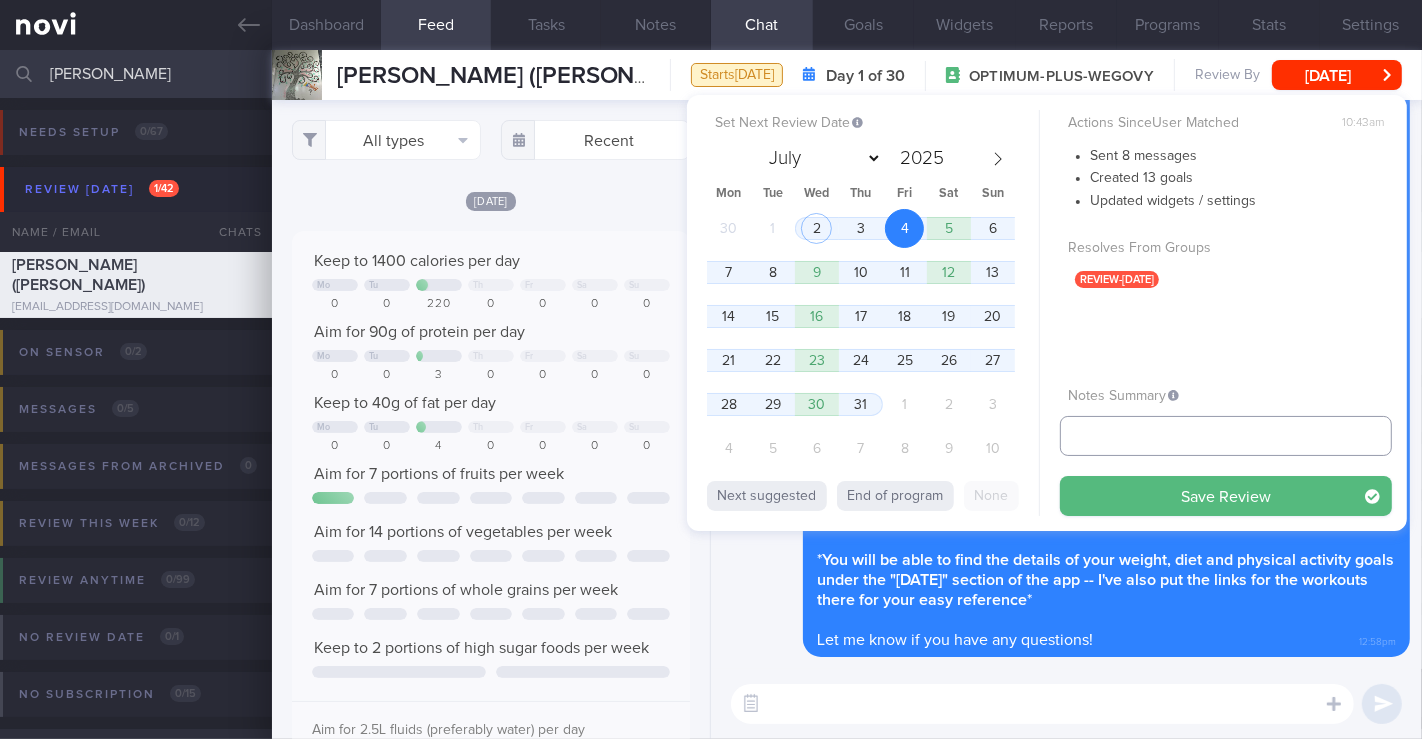 click at bounding box center [1226, 436] 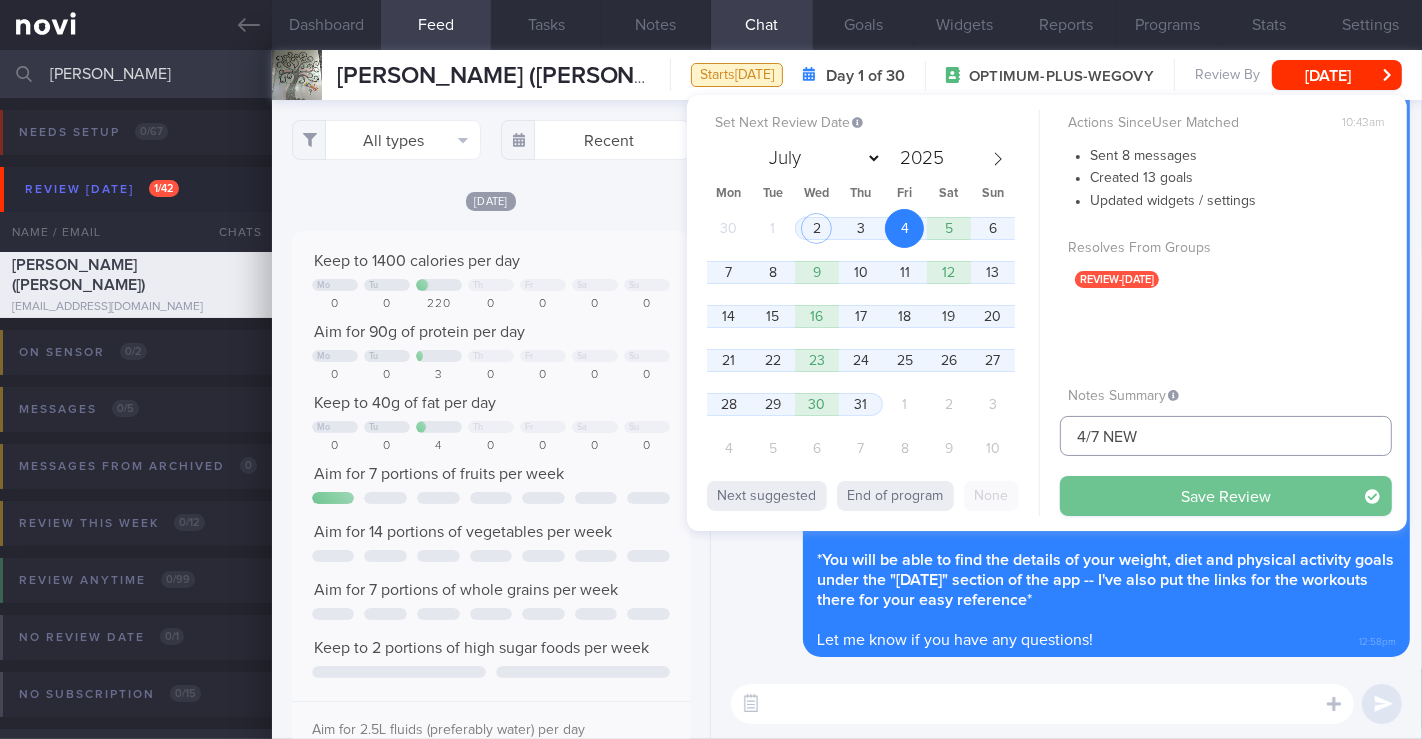 type on "4/7 NEW" 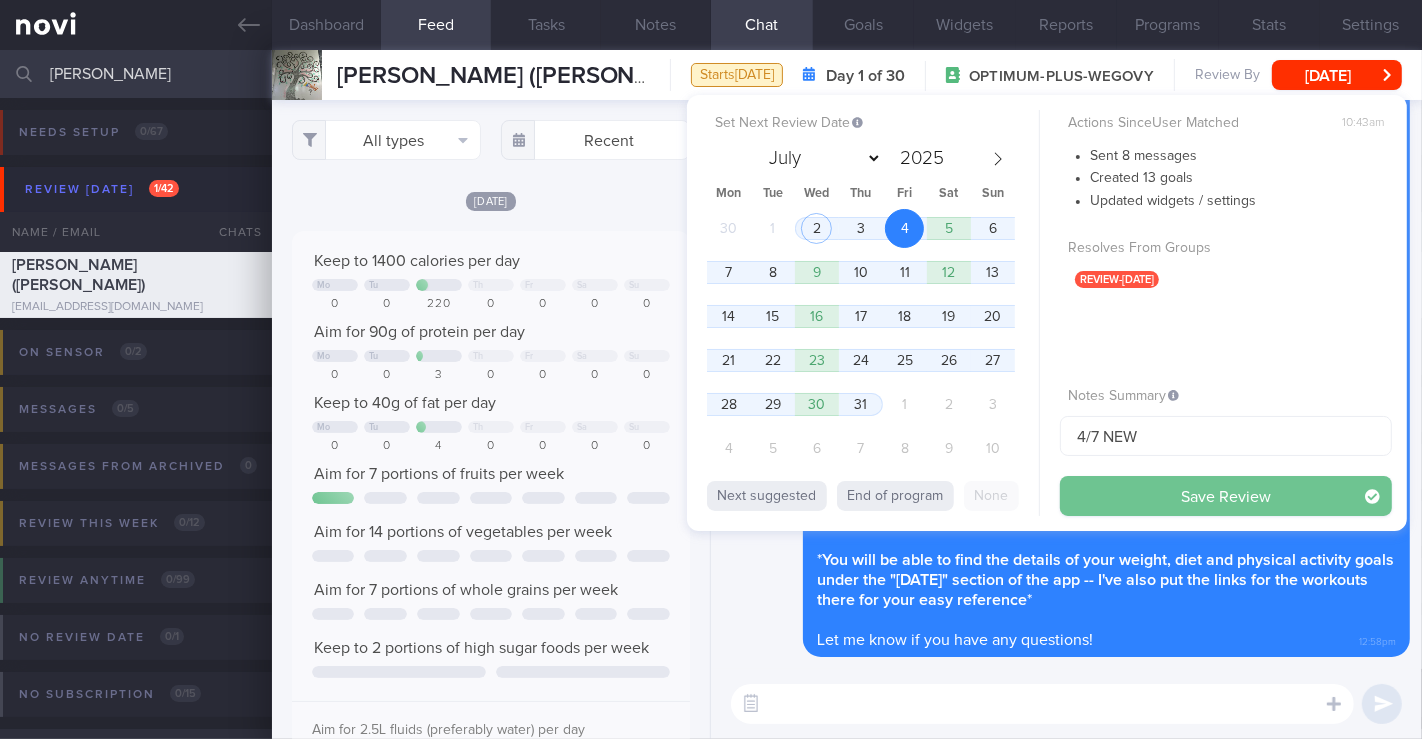 click on "Save Review" at bounding box center (1226, 496) 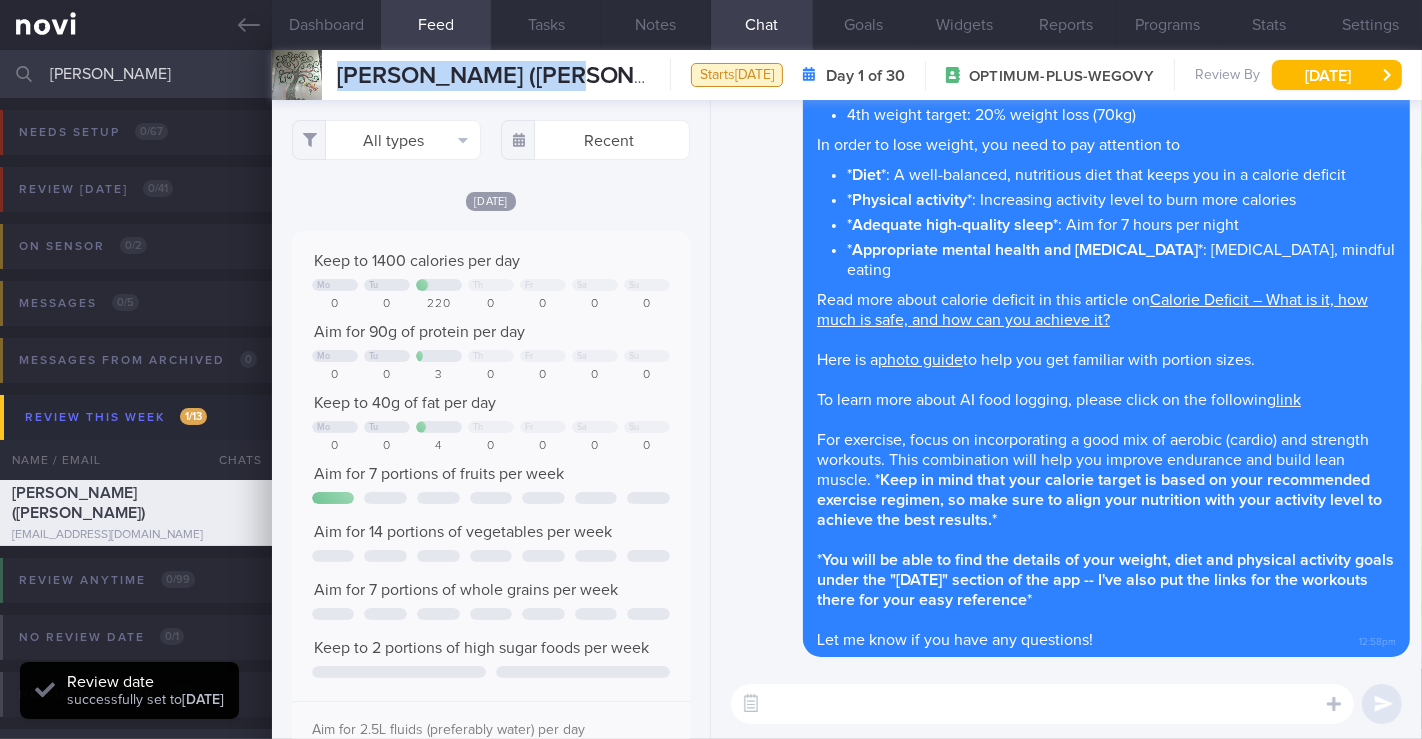 drag, startPoint x: 338, startPoint y: 73, endPoint x: 570, endPoint y: 73, distance: 232 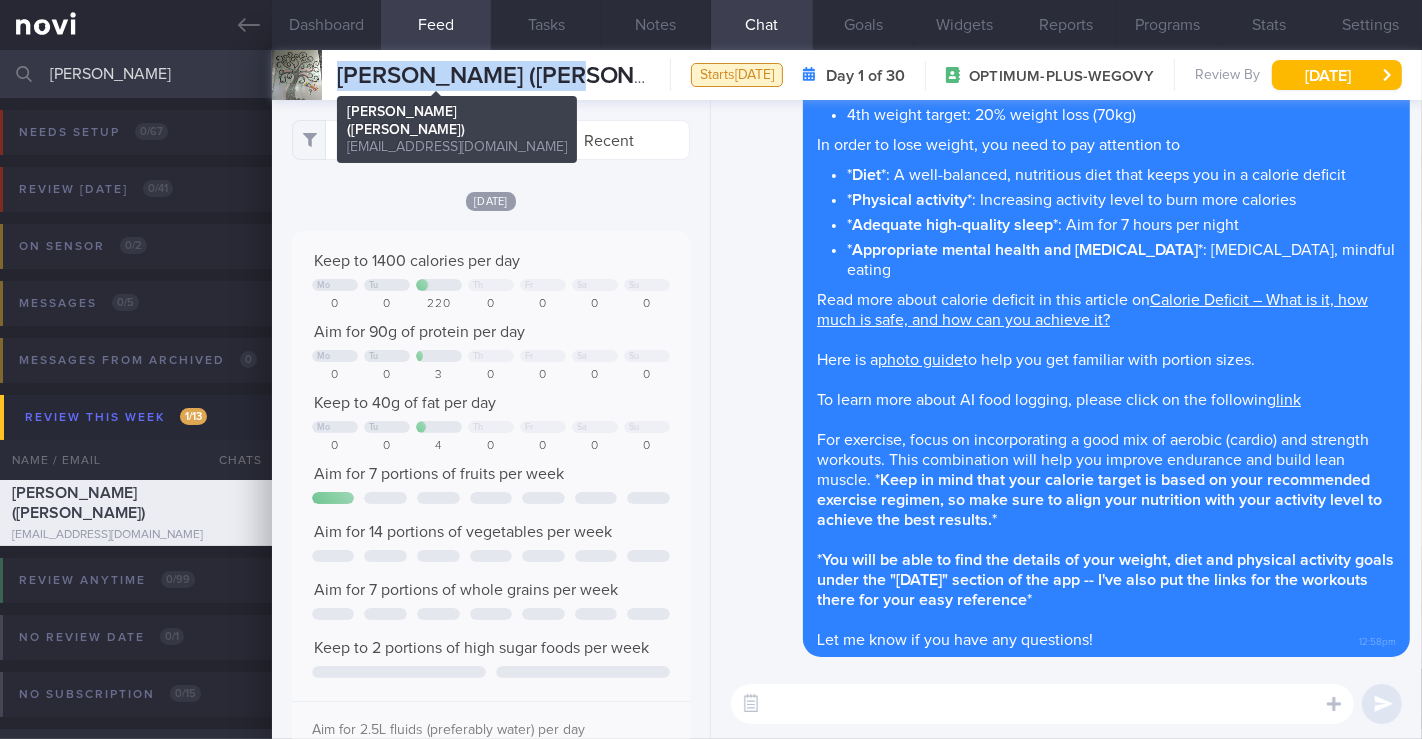 copy on "[PERSON_NAME] ([PERSON_NAME])" 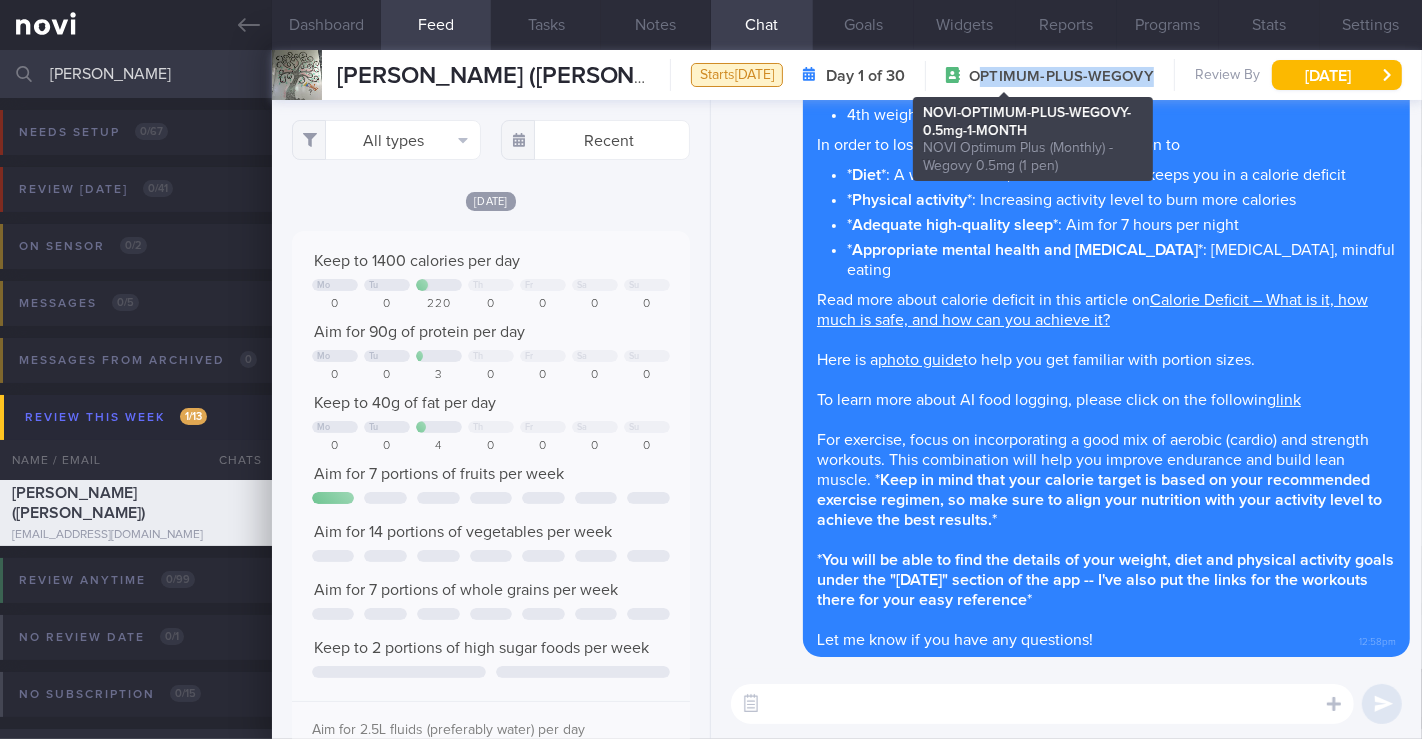 drag, startPoint x: 919, startPoint y: 70, endPoint x: 1105, endPoint y: 76, distance: 186.09676 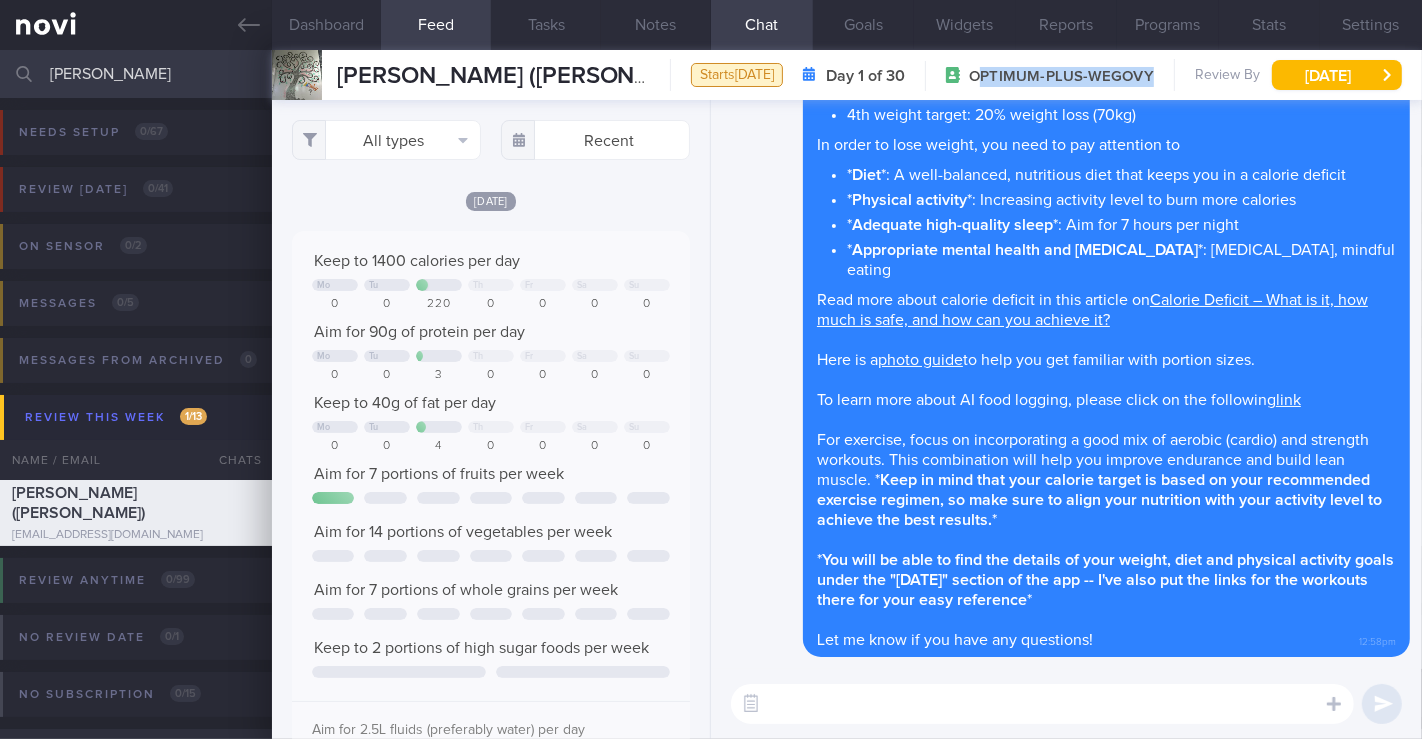 click on "OPTIMUM-PLUS-WEGOVY" at bounding box center (1061, 77) 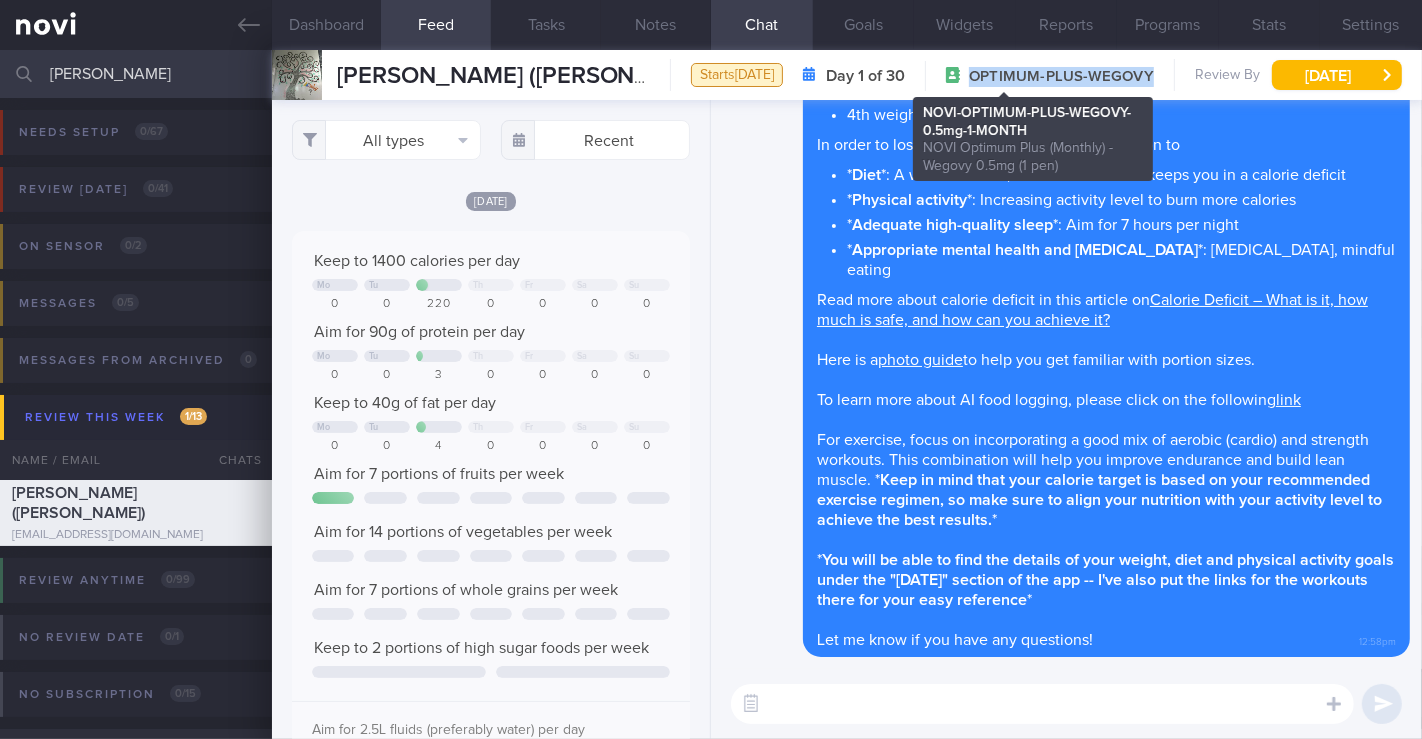 drag, startPoint x: 913, startPoint y: 78, endPoint x: 1093, endPoint y: 72, distance: 180.09998 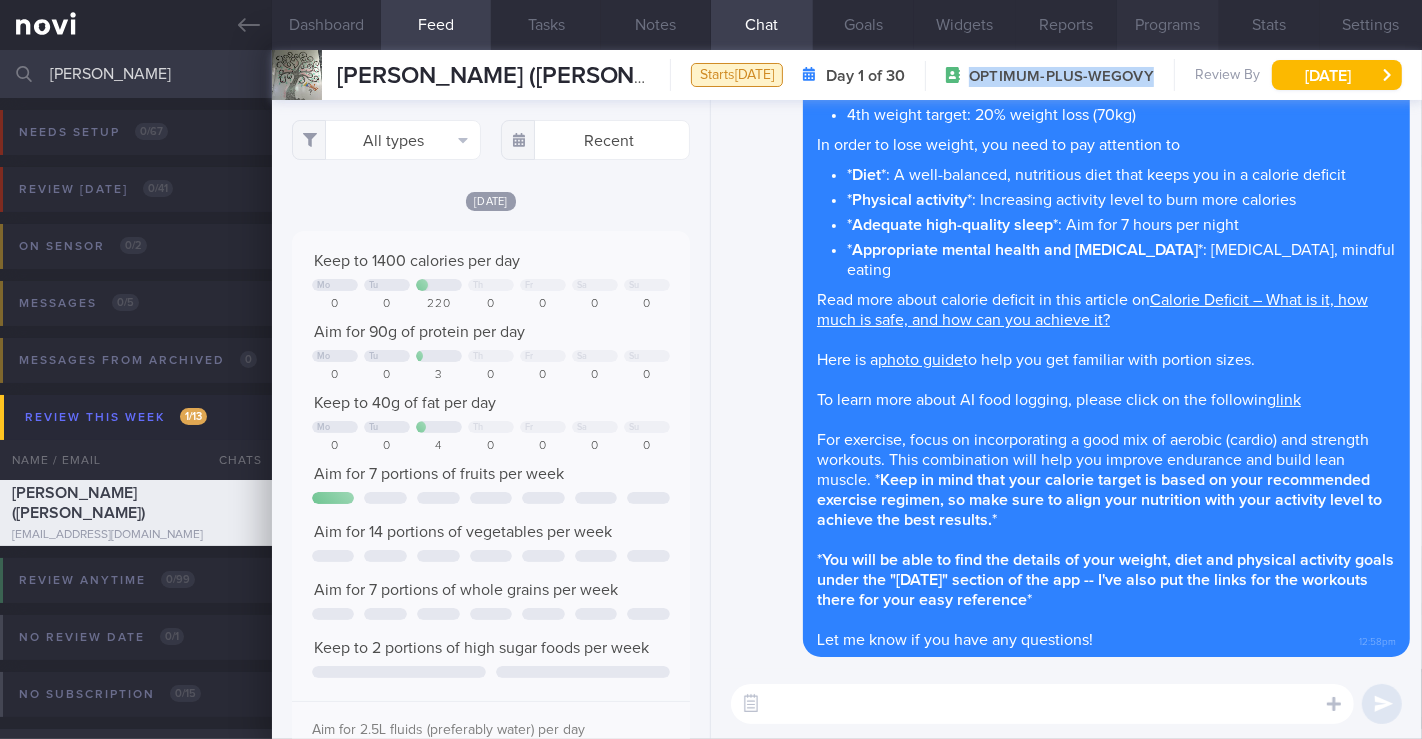 click on "Programs" at bounding box center [1168, 25] 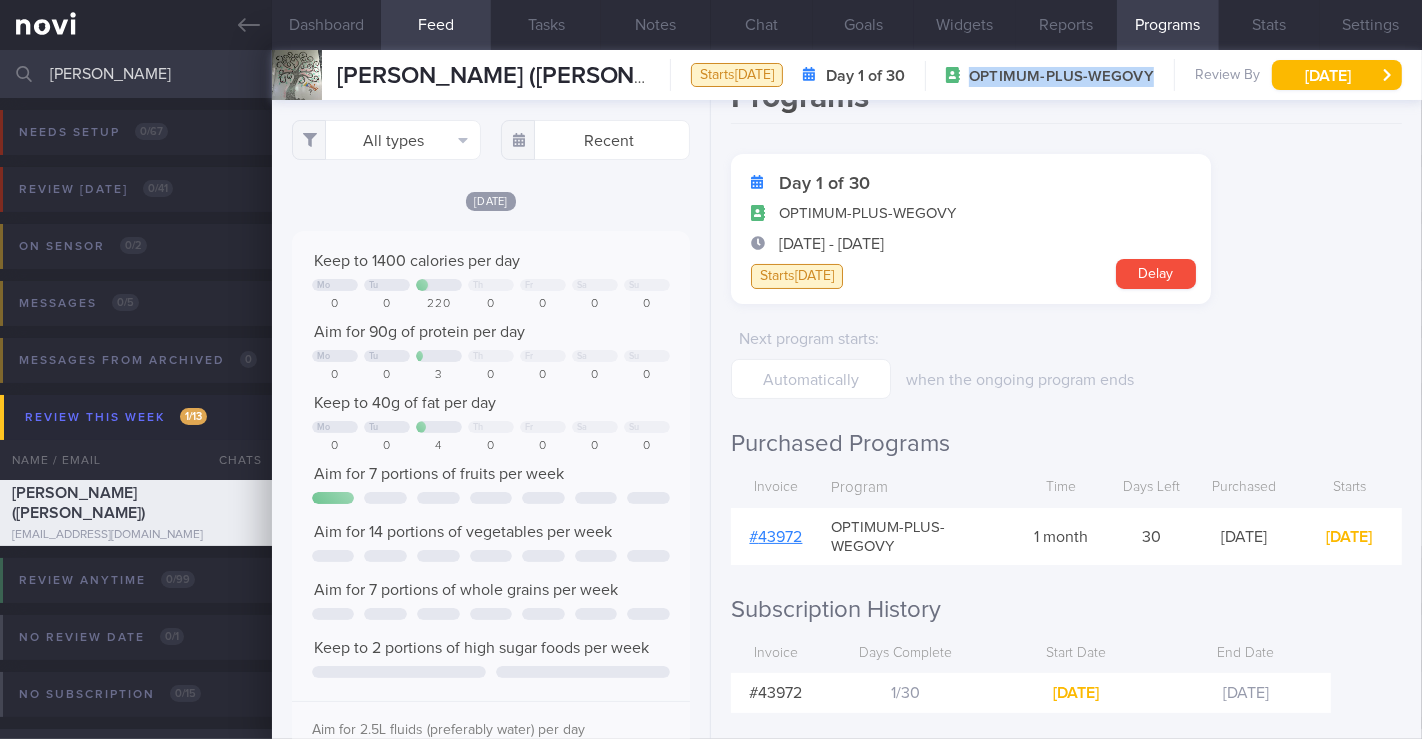 scroll, scrollTop: 65, scrollLeft: 0, axis: vertical 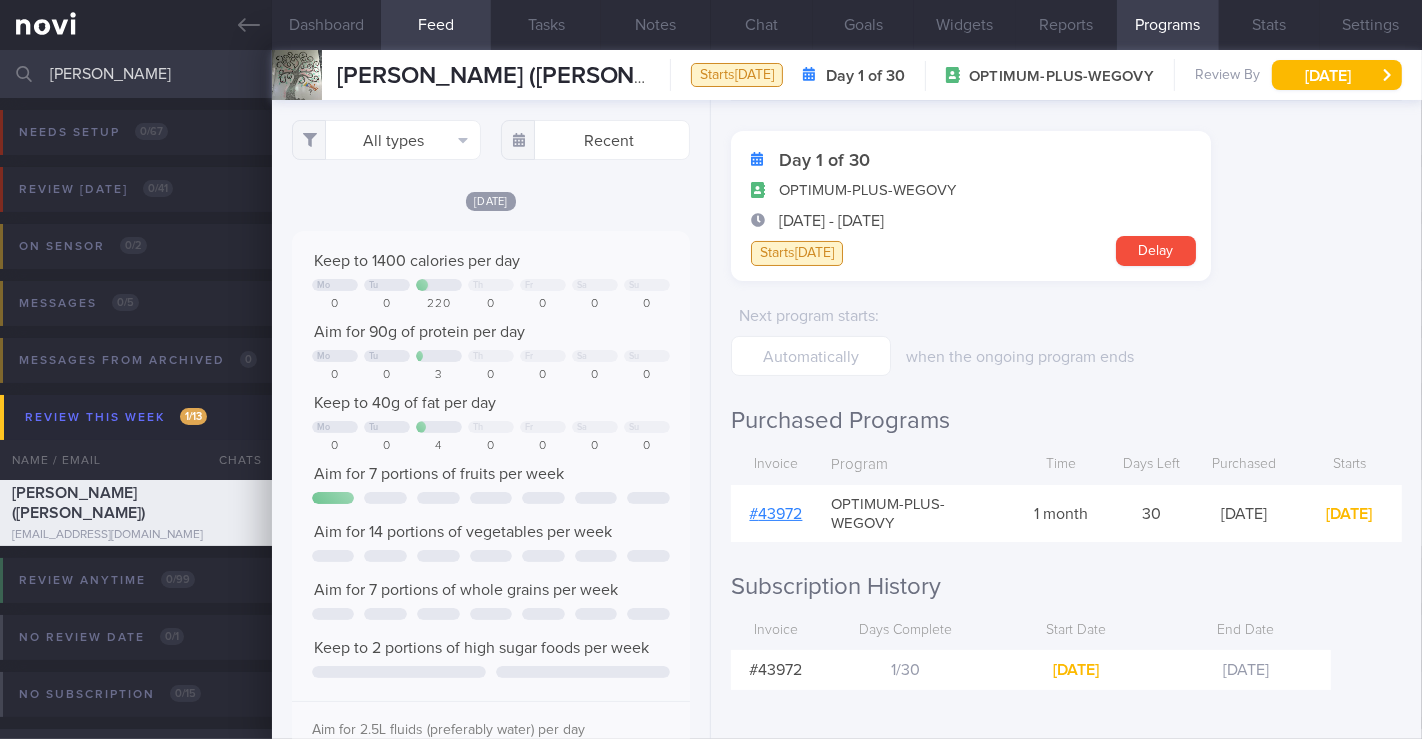 drag, startPoint x: 154, startPoint y: 56, endPoint x: 20, endPoint y: 71, distance: 134.83694 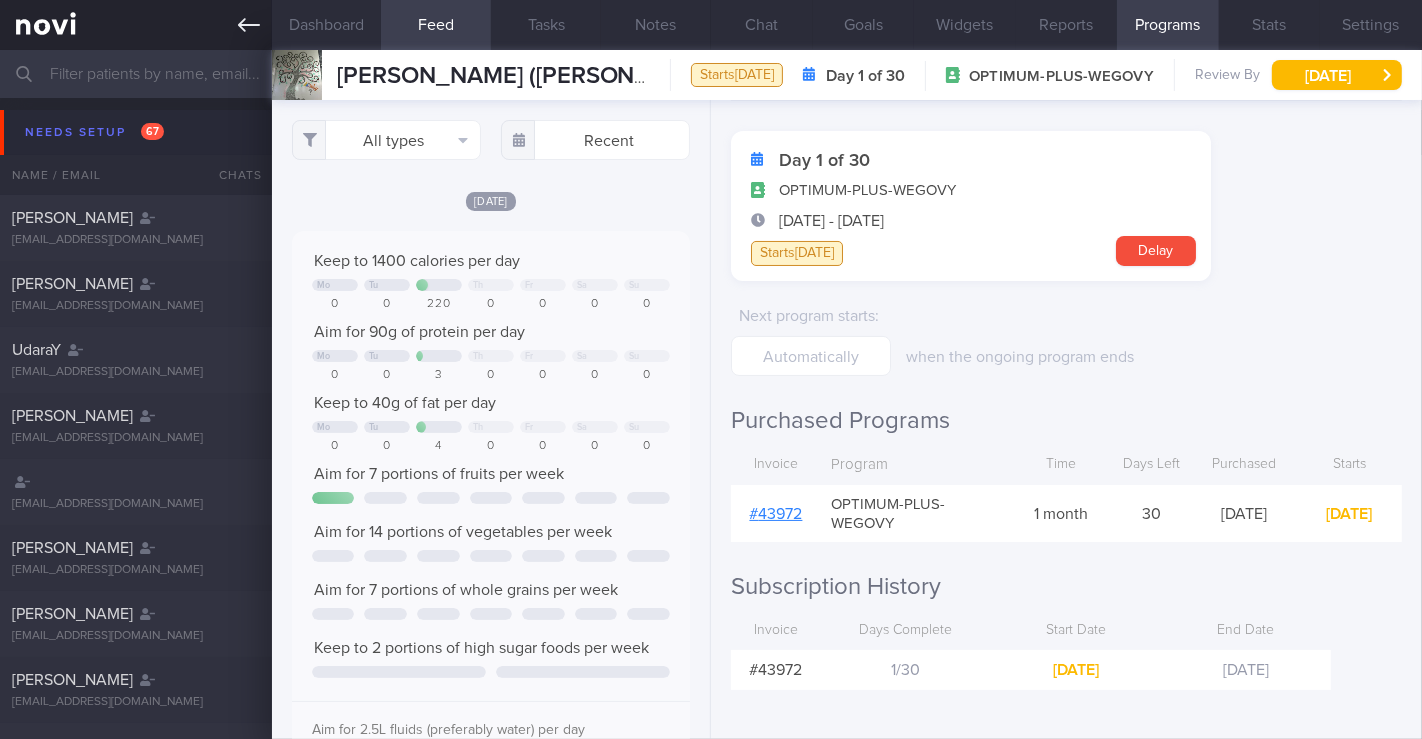 type 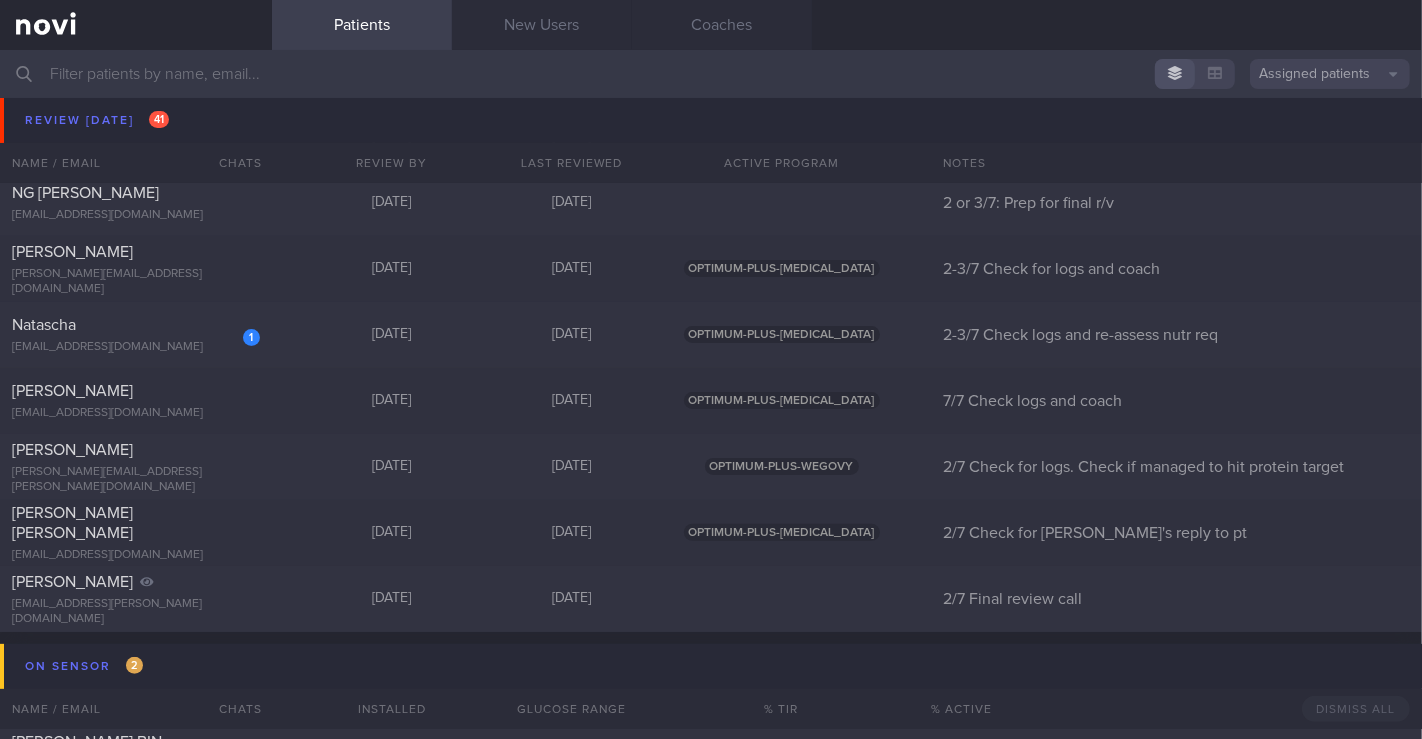 scroll, scrollTop: 6778, scrollLeft: 0, axis: vertical 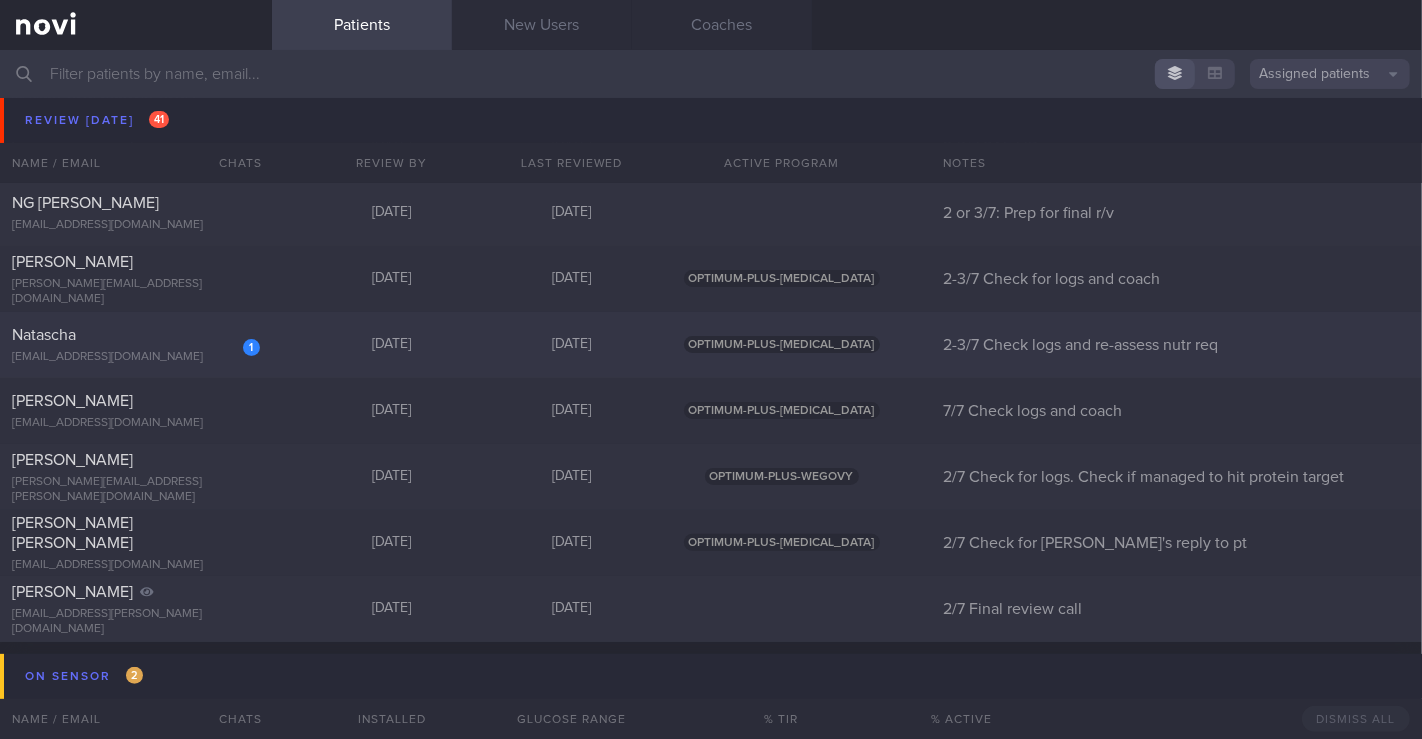 click on "1" at bounding box center (238, 340) 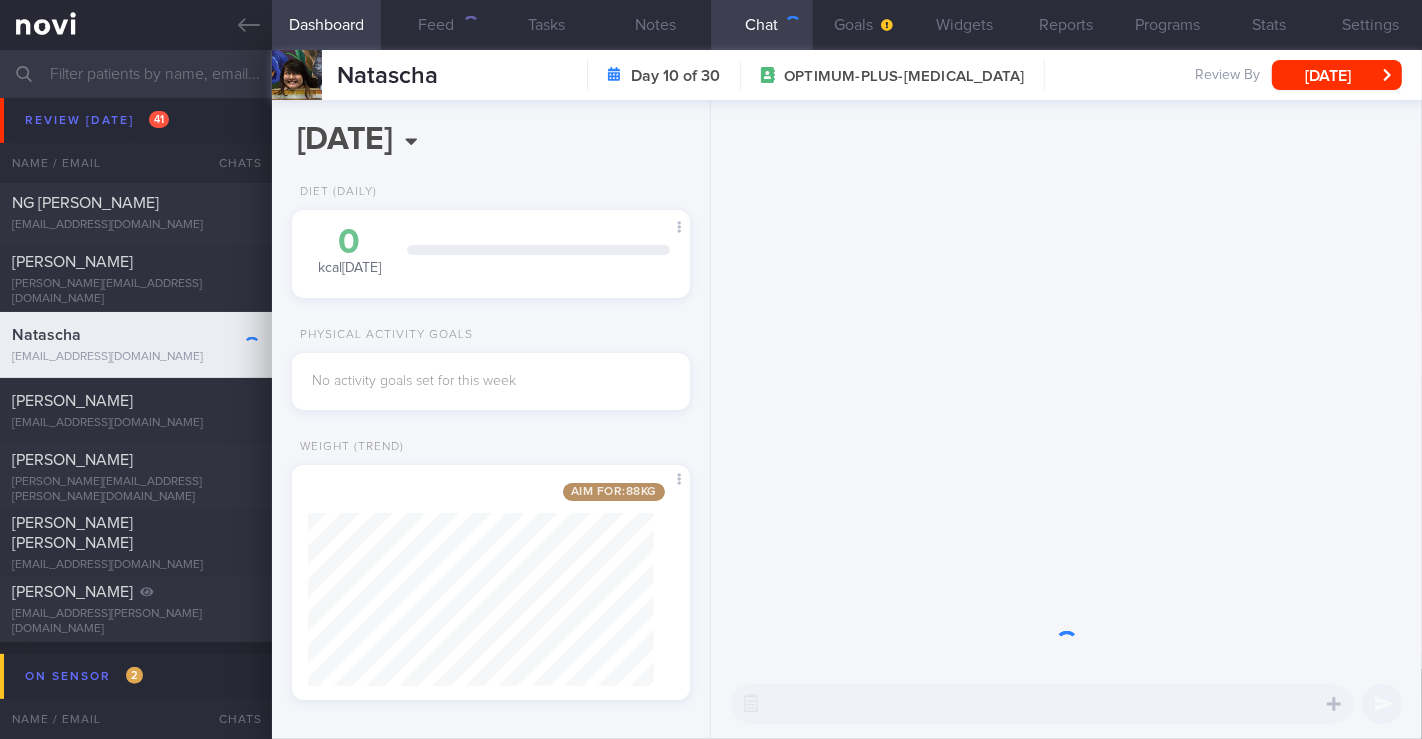 scroll, scrollTop: 999797, scrollLeft: 999654, axis: both 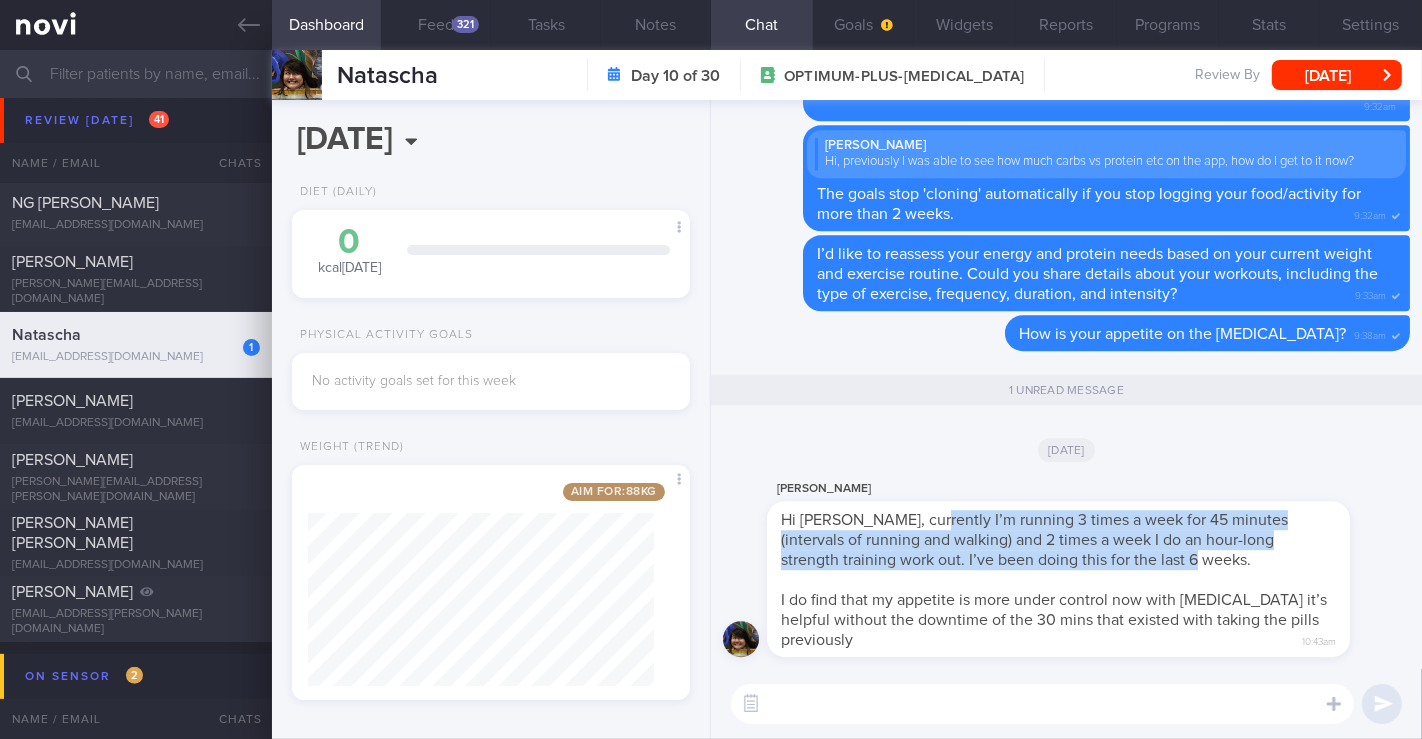 drag, startPoint x: 1157, startPoint y: 560, endPoint x: 928, endPoint y: 514, distance: 233.5744 